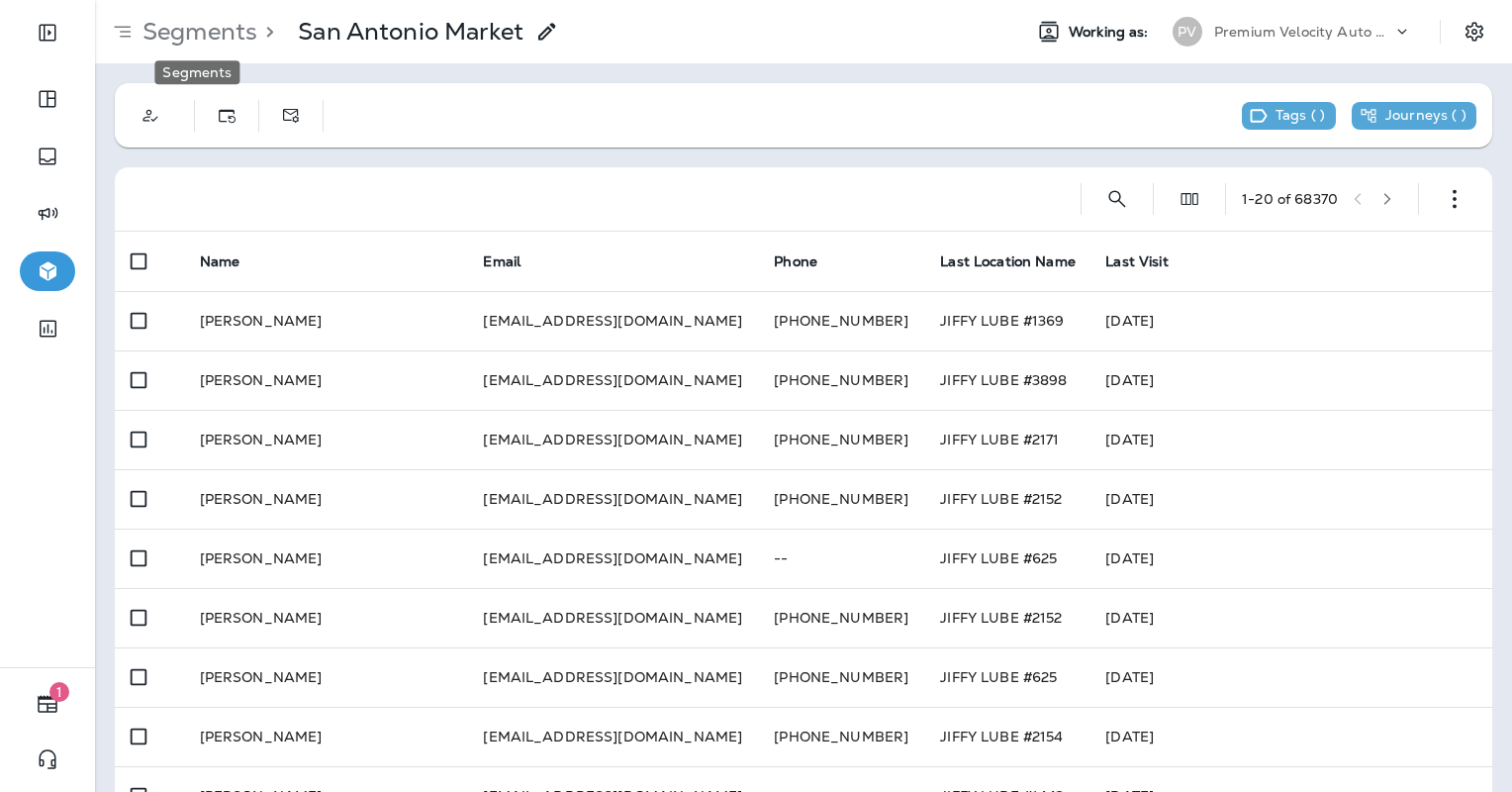 scroll, scrollTop: 0, scrollLeft: 0, axis: both 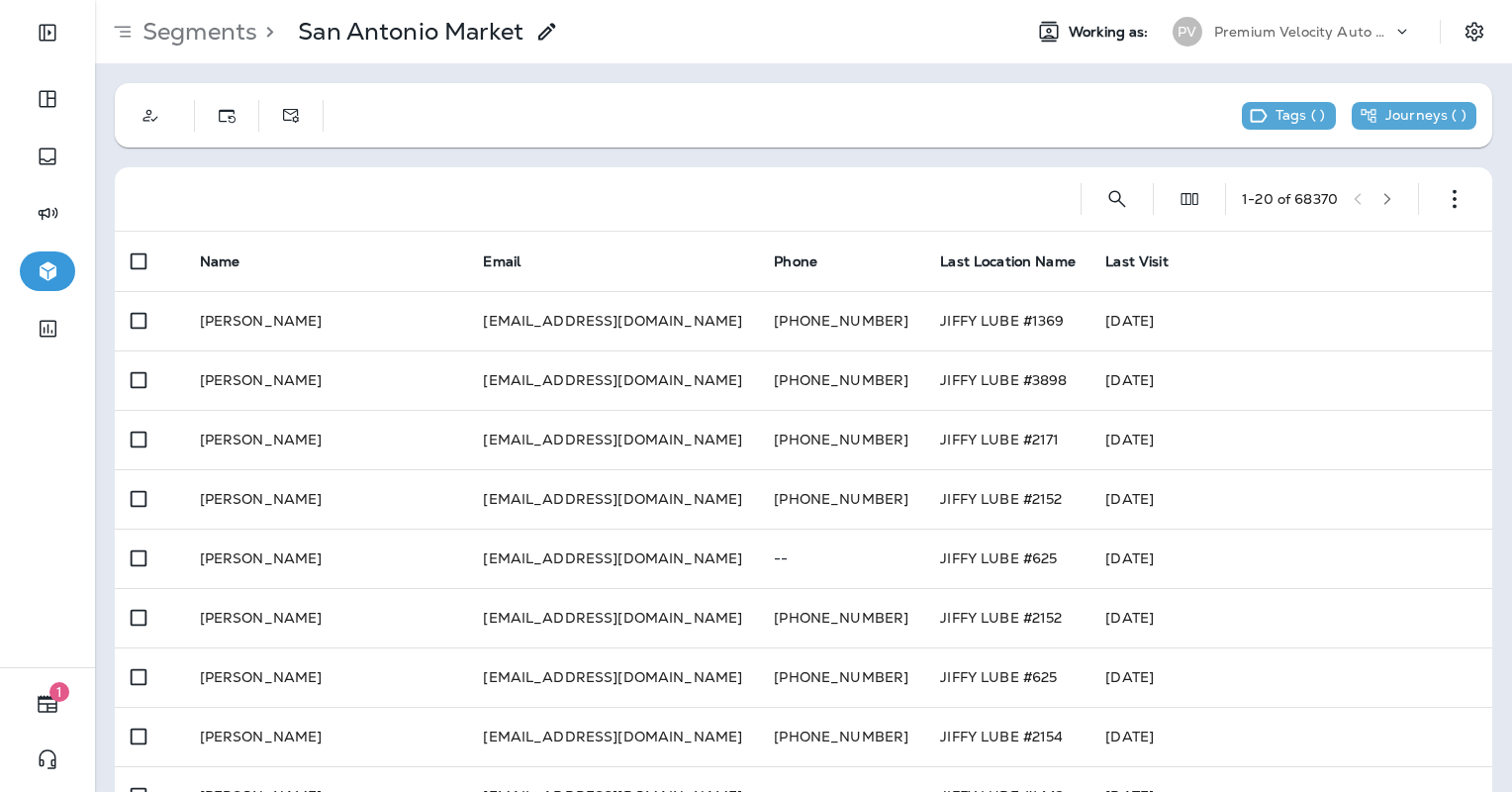 click 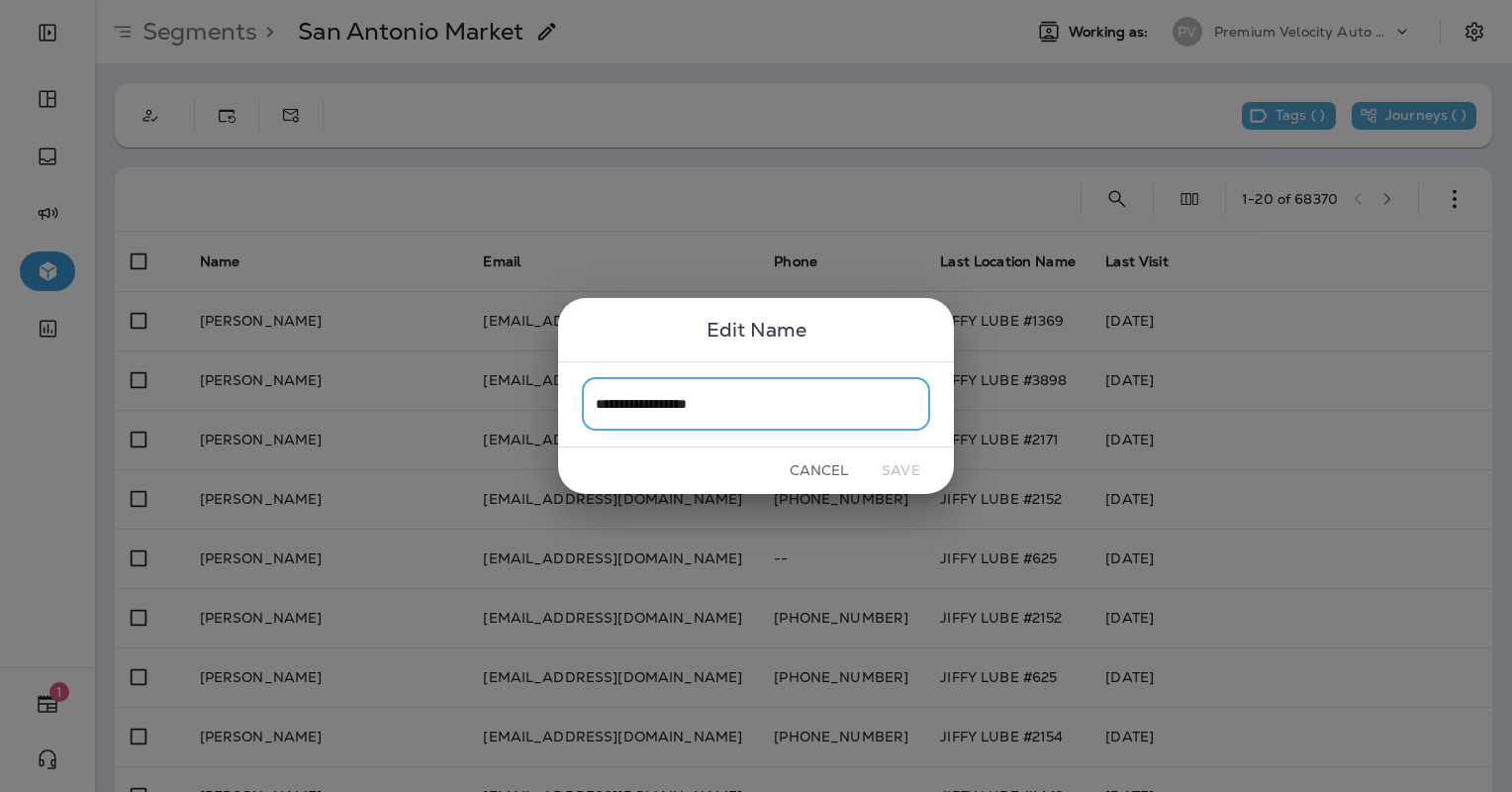 click on "**********" at bounding box center (756, 404) 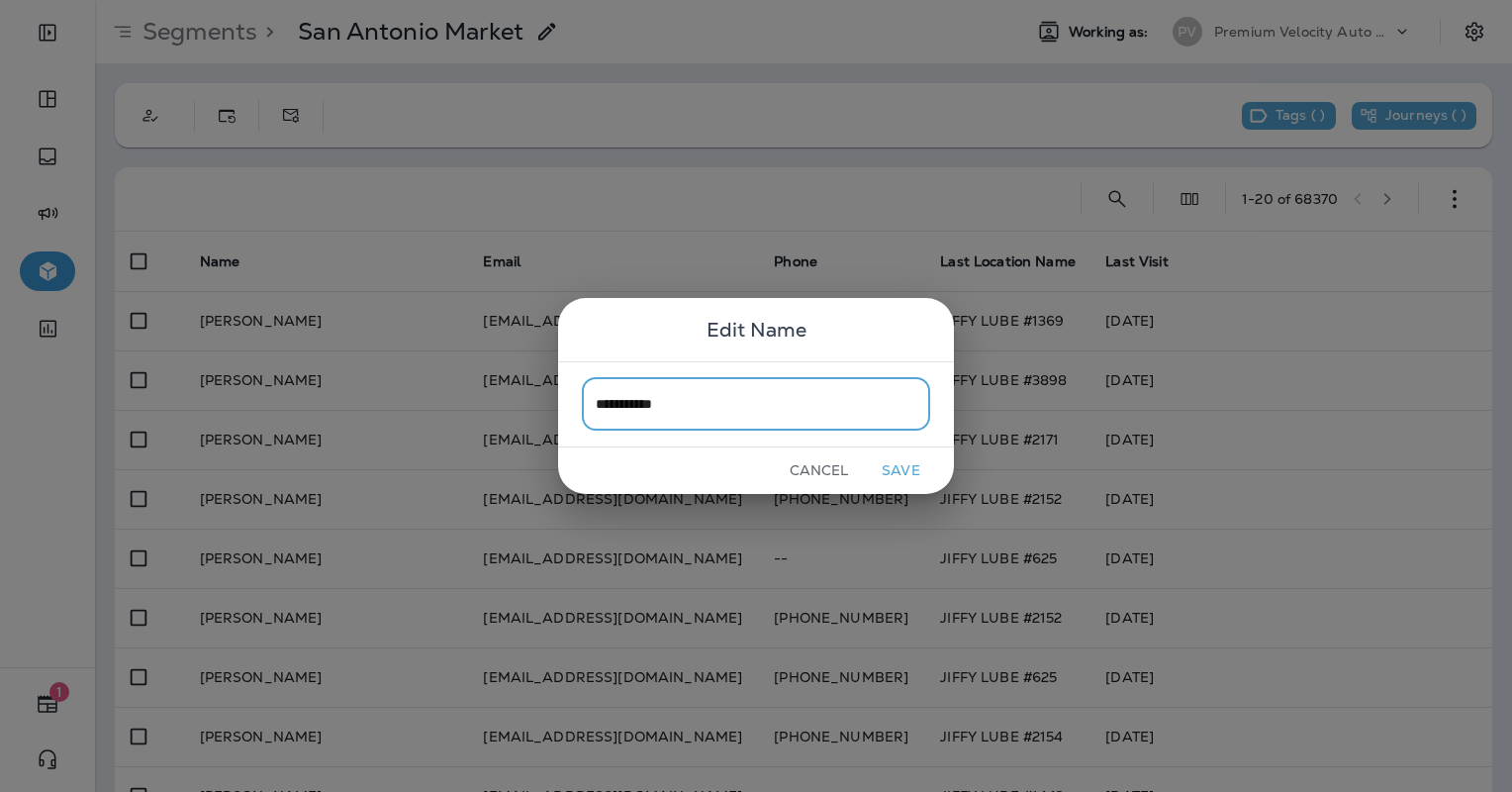 type on "**********" 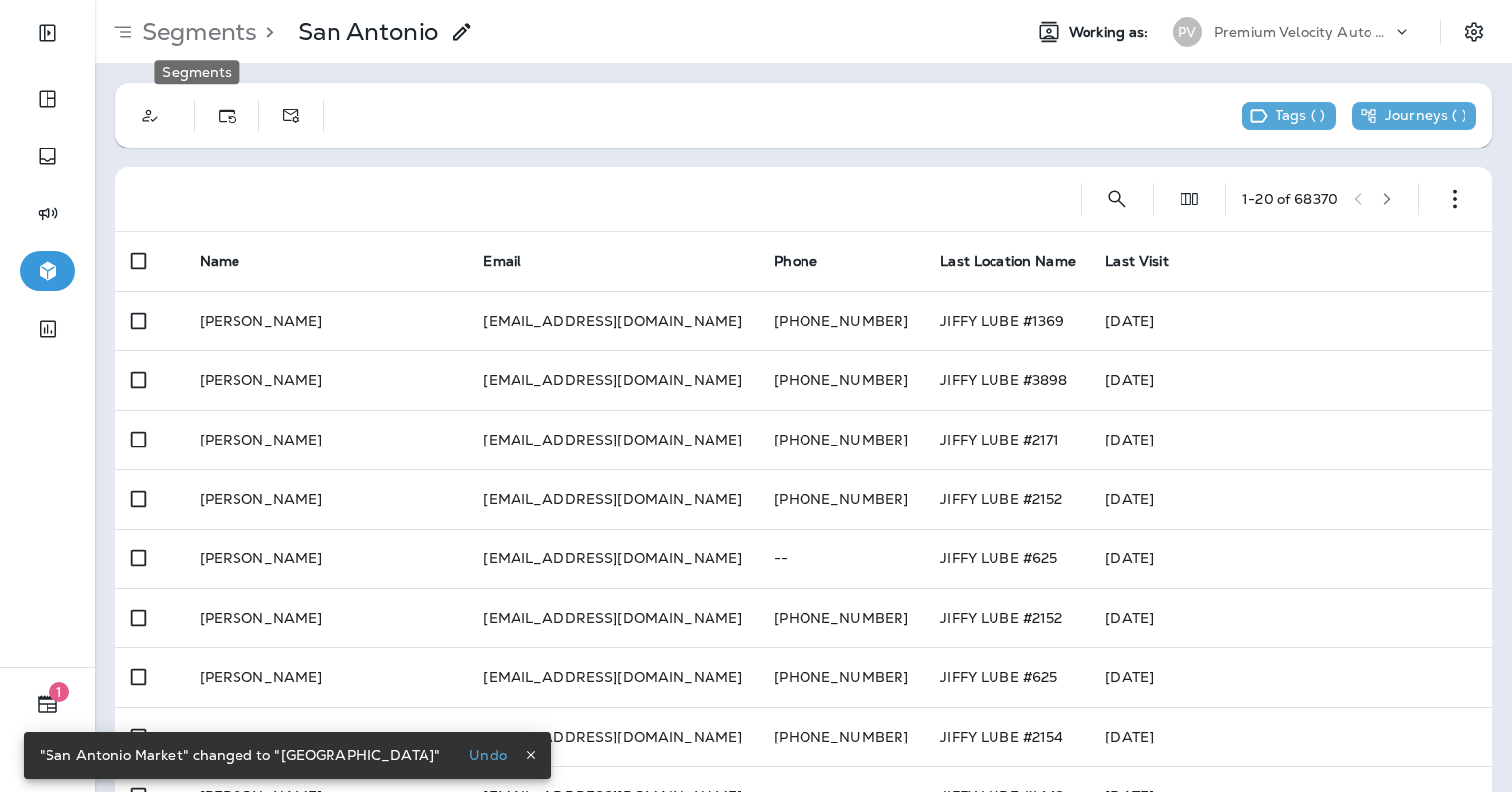 click on "Segments" at bounding box center (196, 32) 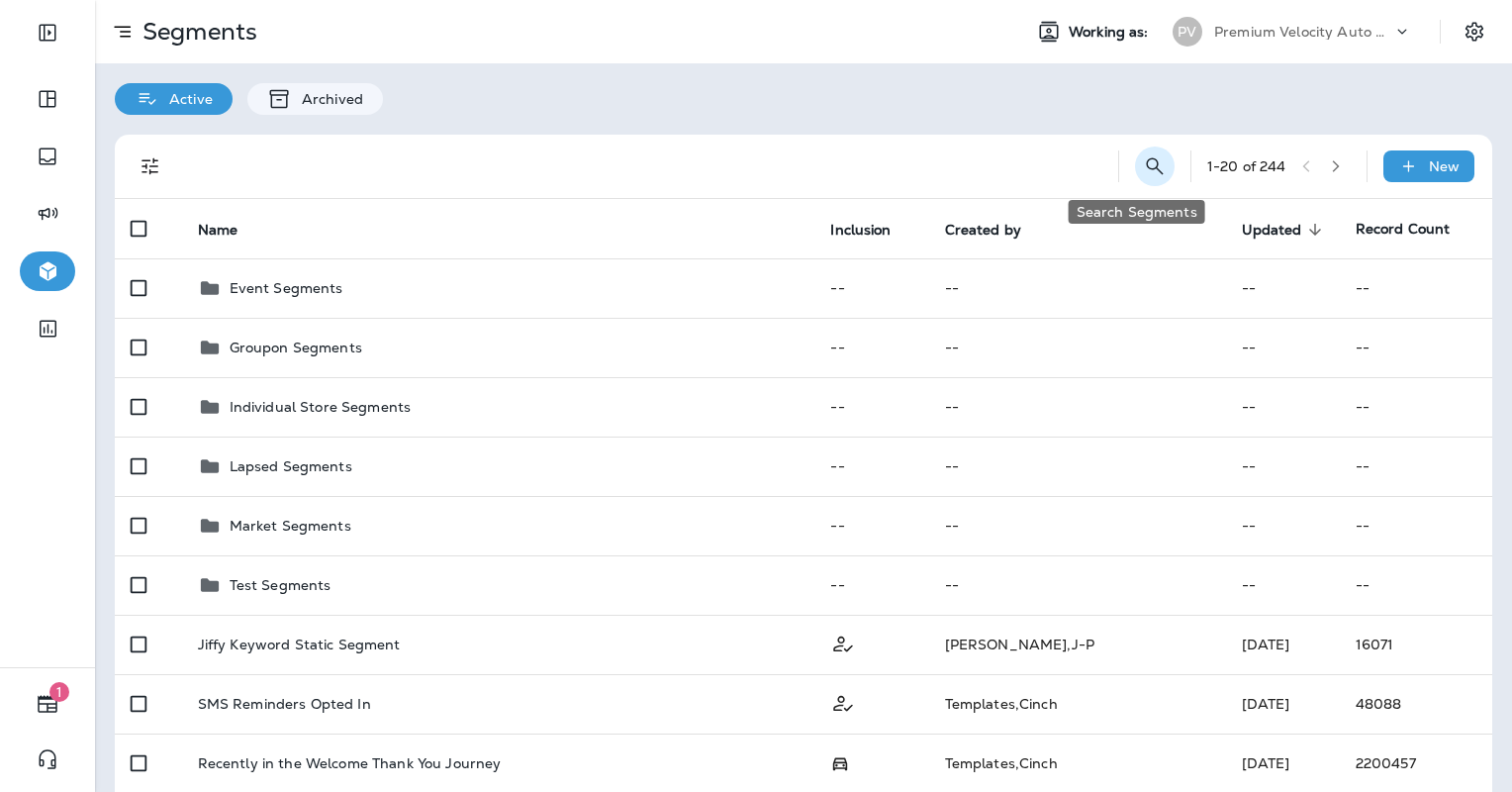 click 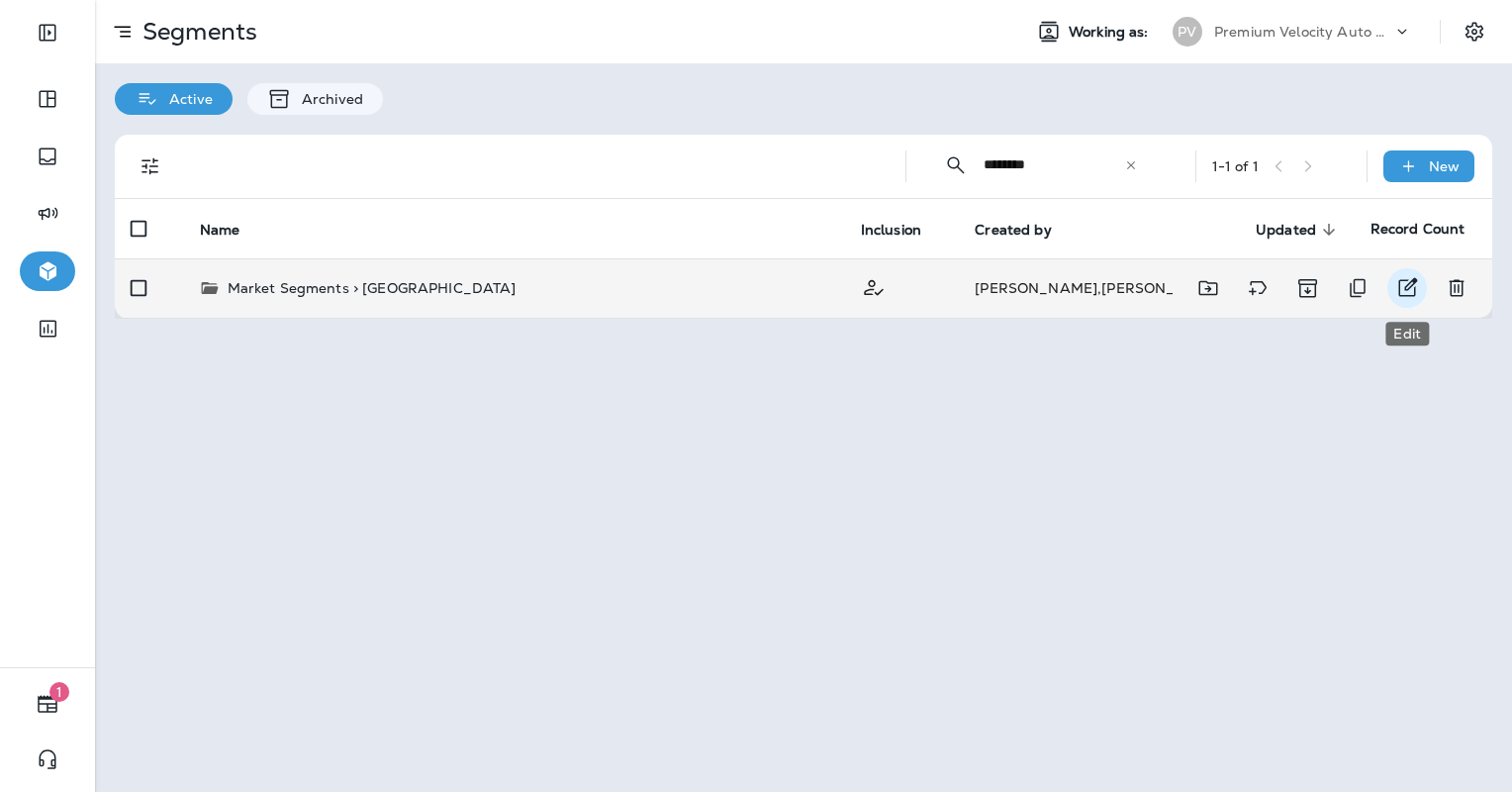 type on "********" 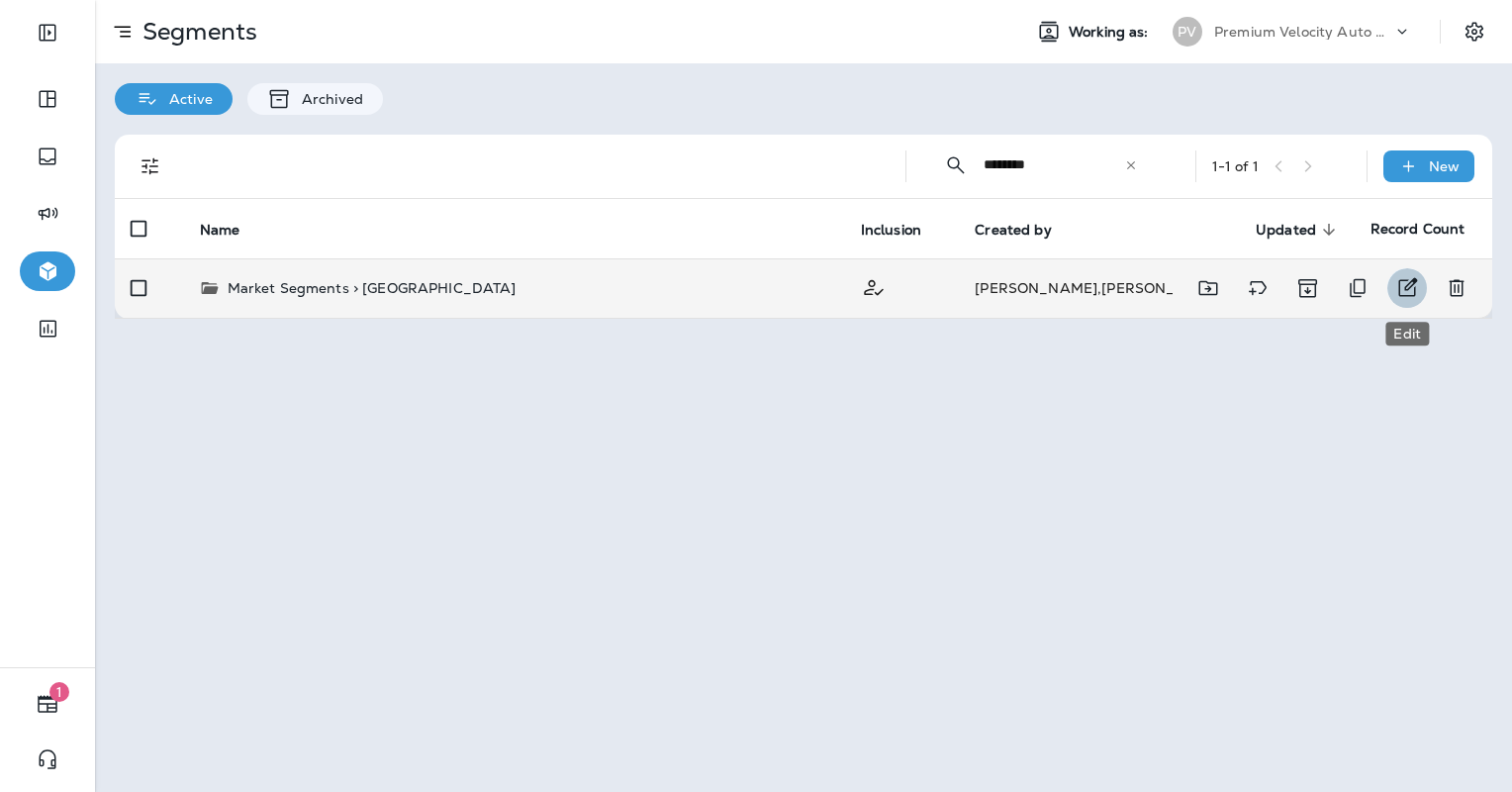 click 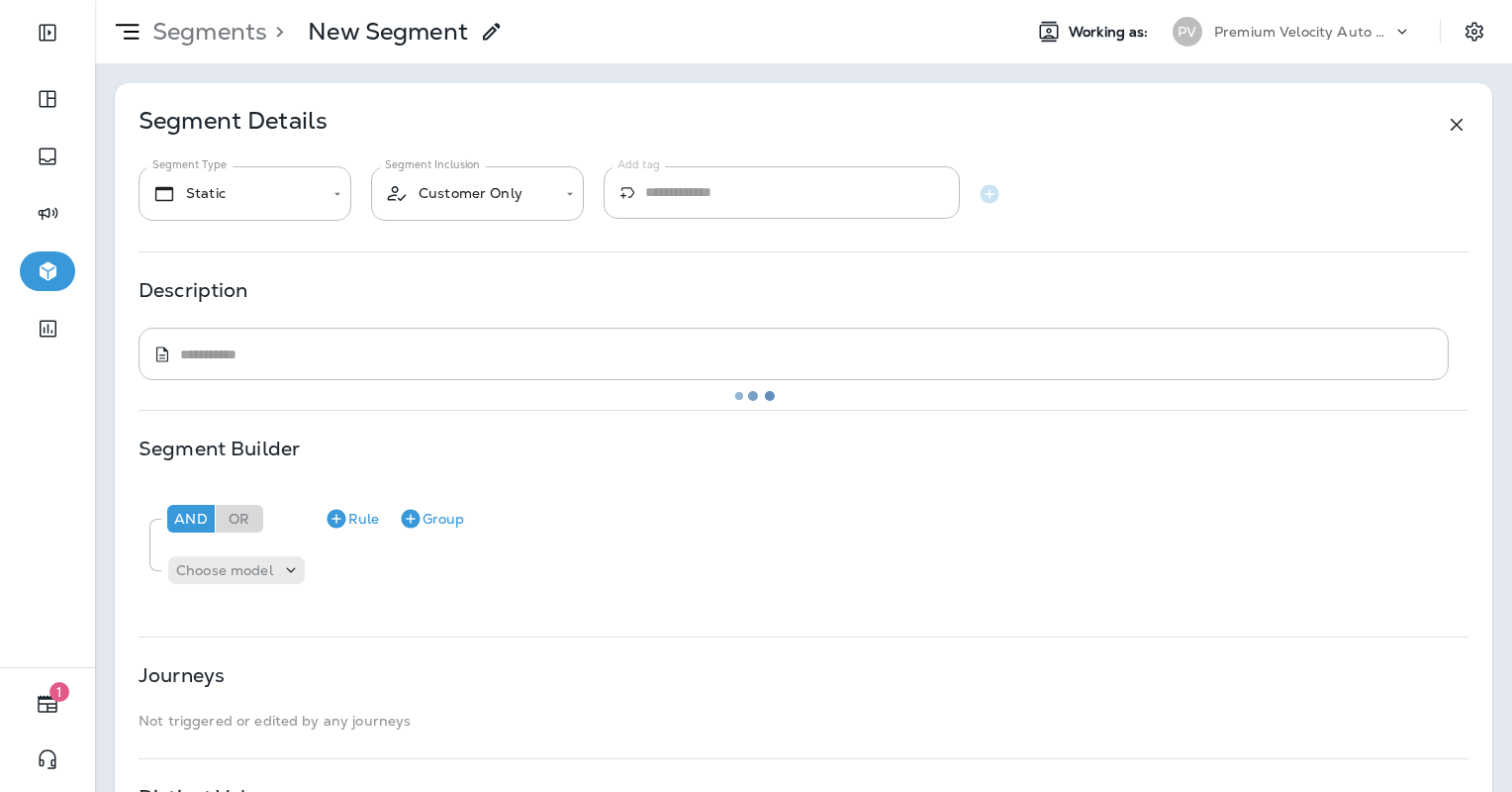 type on "*******" 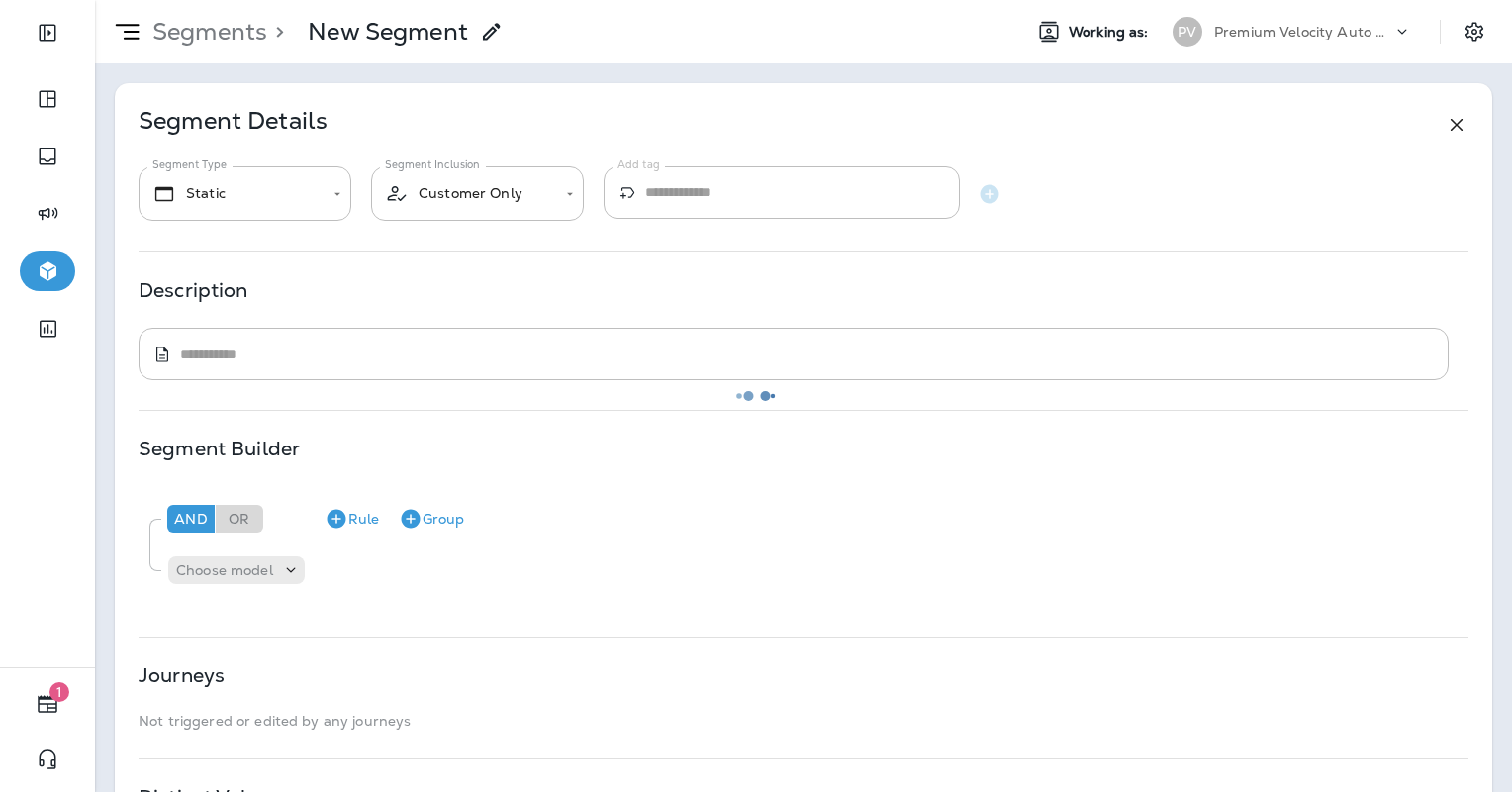 type on "**********" 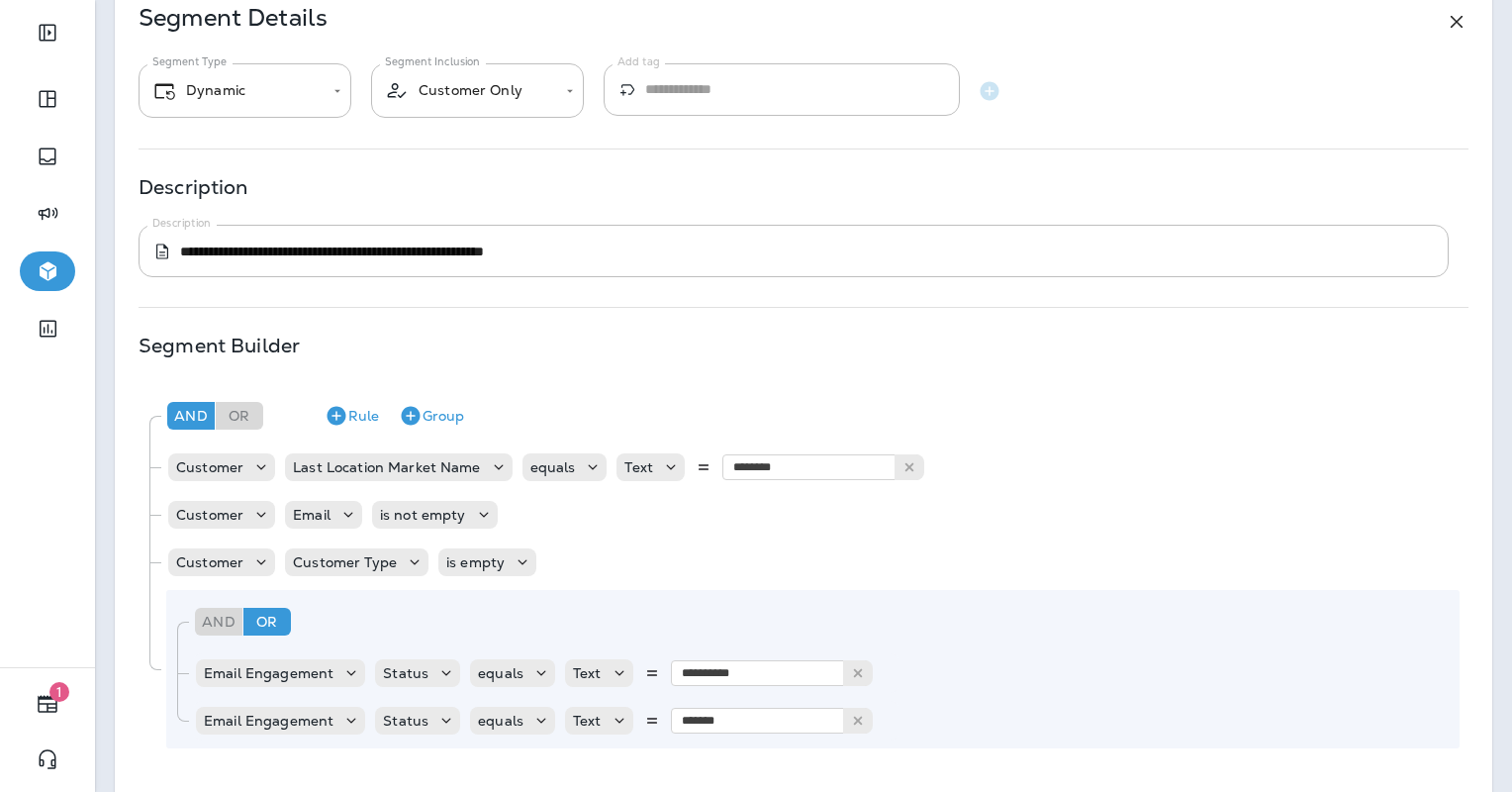 scroll, scrollTop: 0, scrollLeft: 0, axis: both 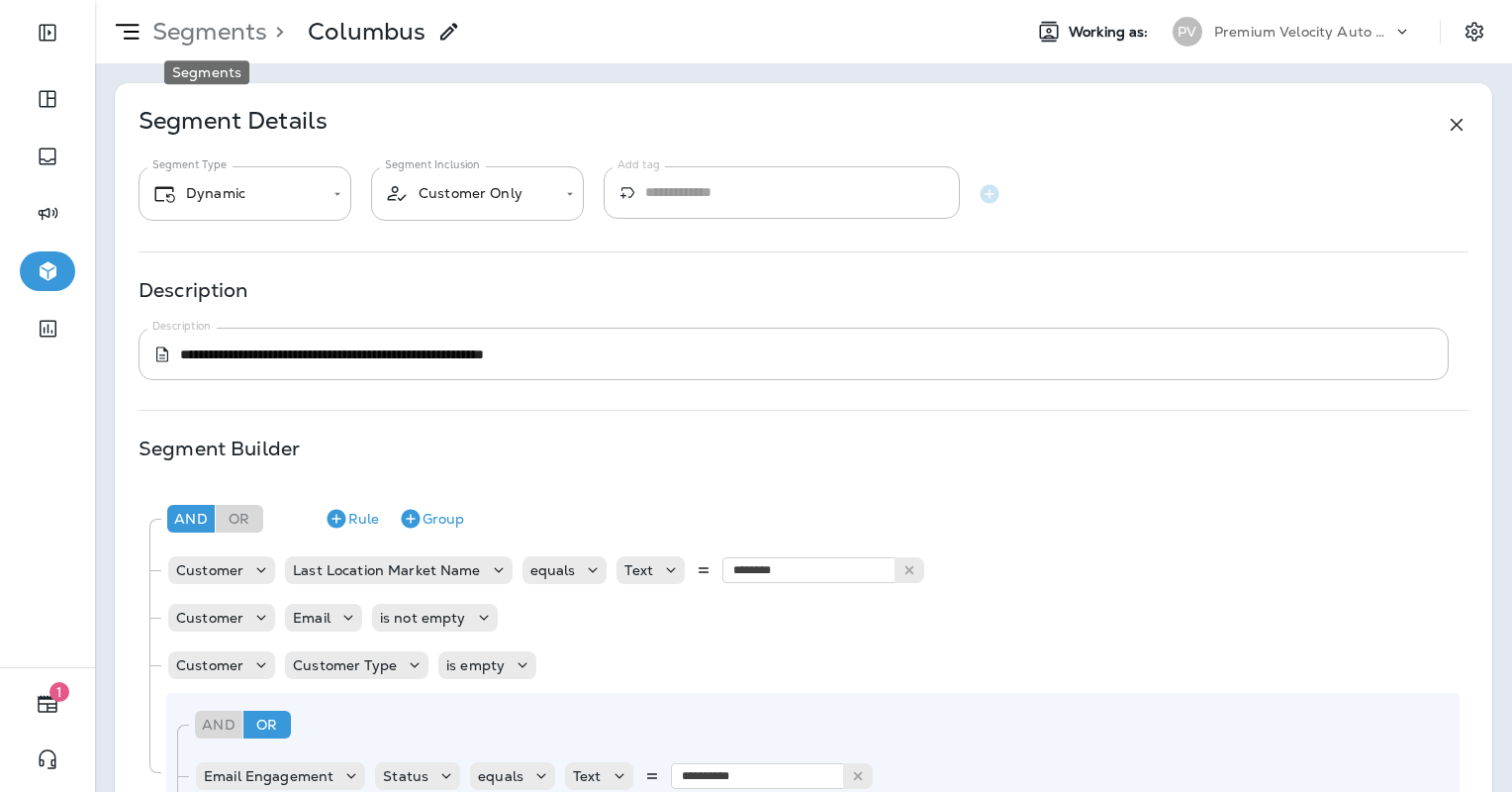 click on "Segments" at bounding box center (206, 32) 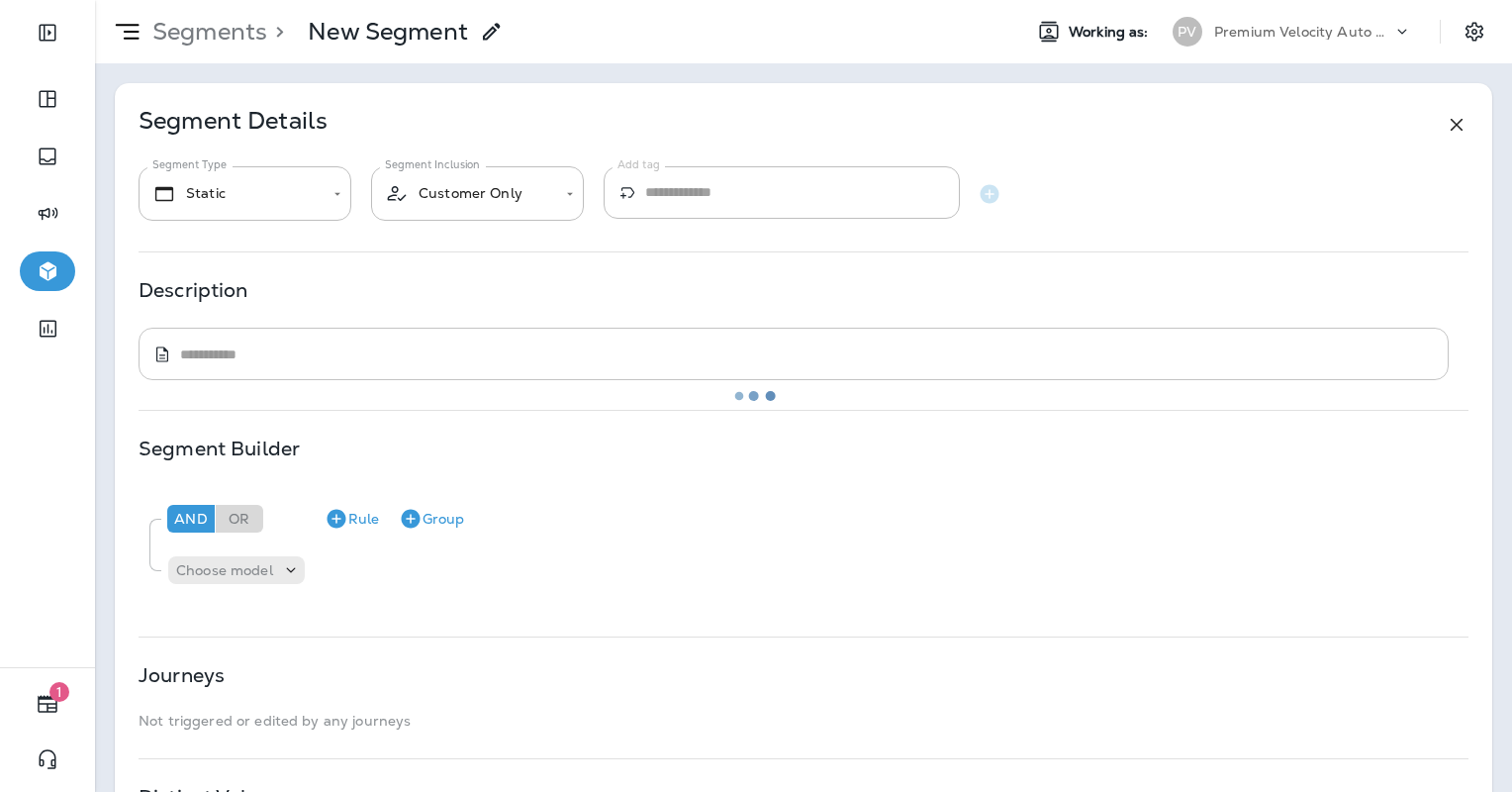 type on "*******" 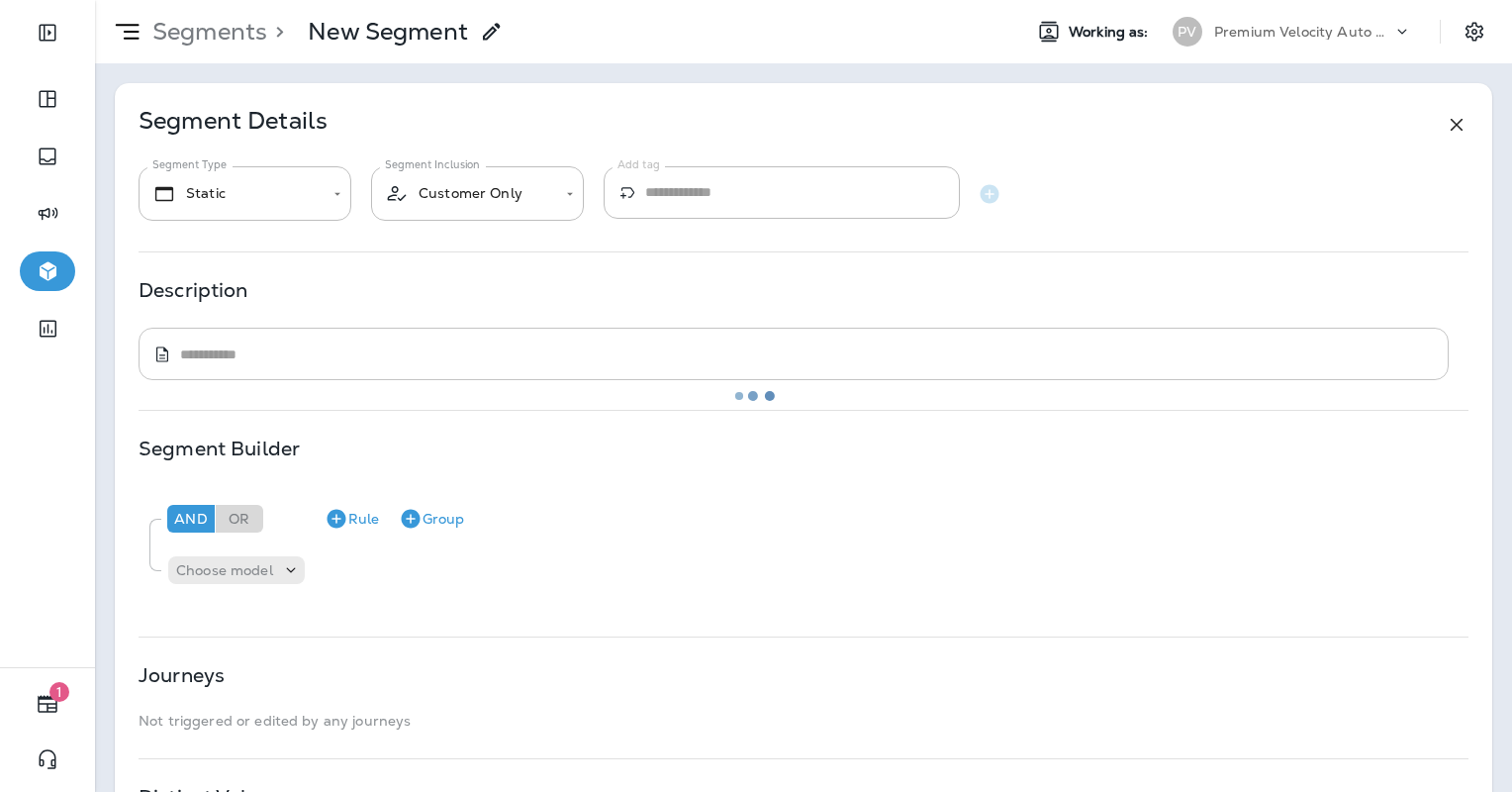 type on "**********" 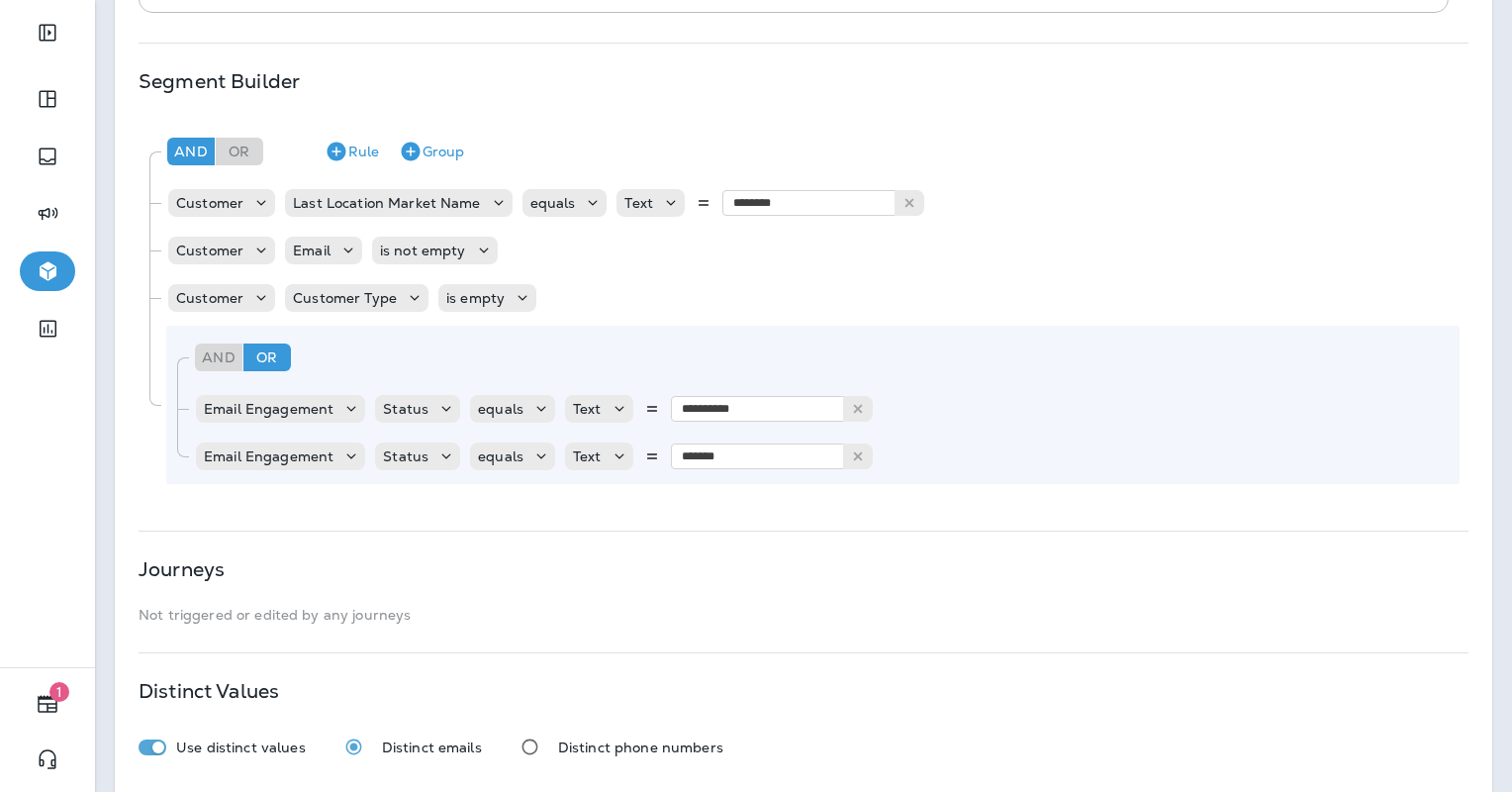 scroll, scrollTop: 469, scrollLeft: 0, axis: vertical 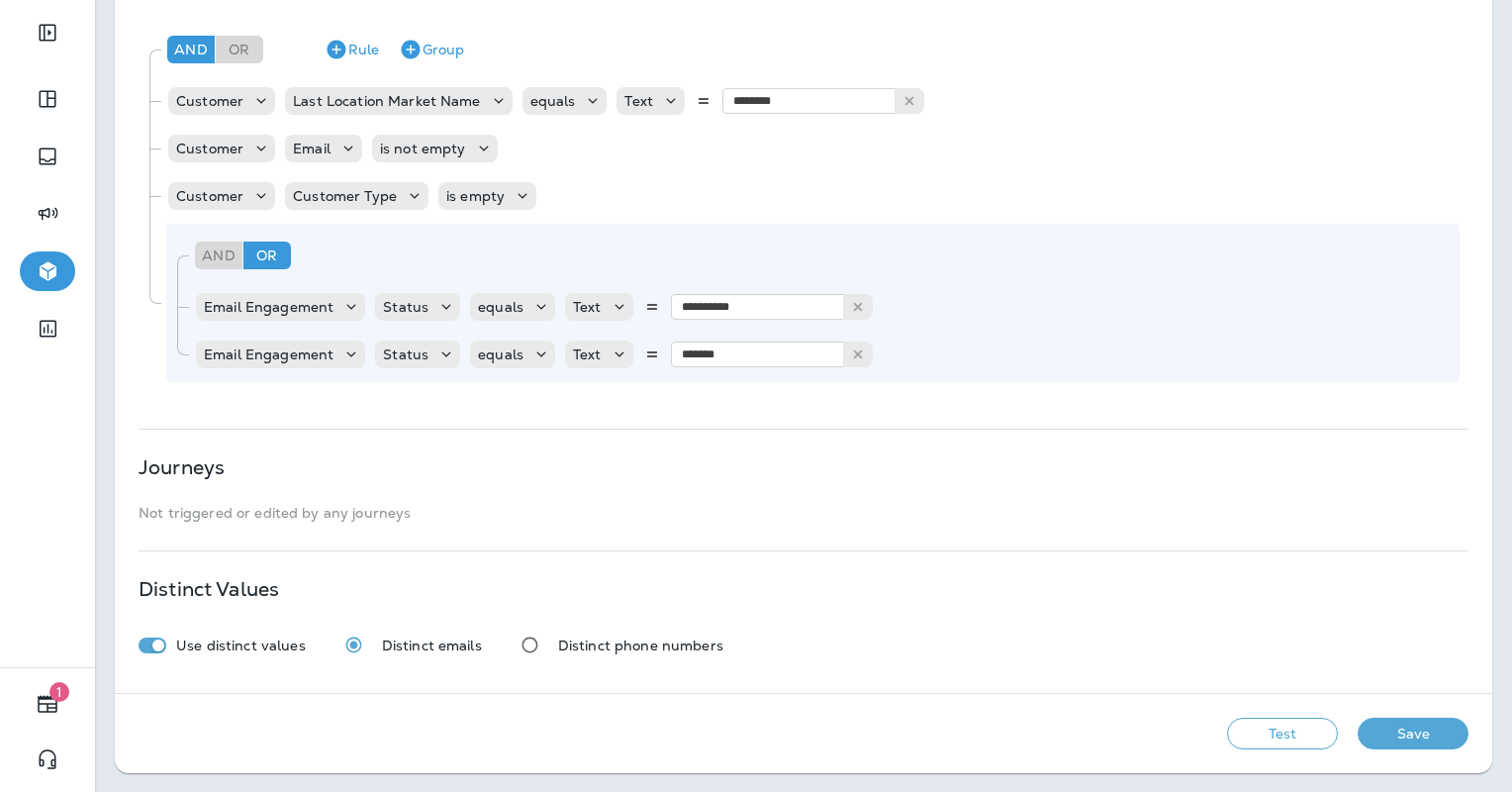 drag, startPoint x: 1275, startPoint y: 758, endPoint x: 1264, endPoint y: 730, distance: 30.083218 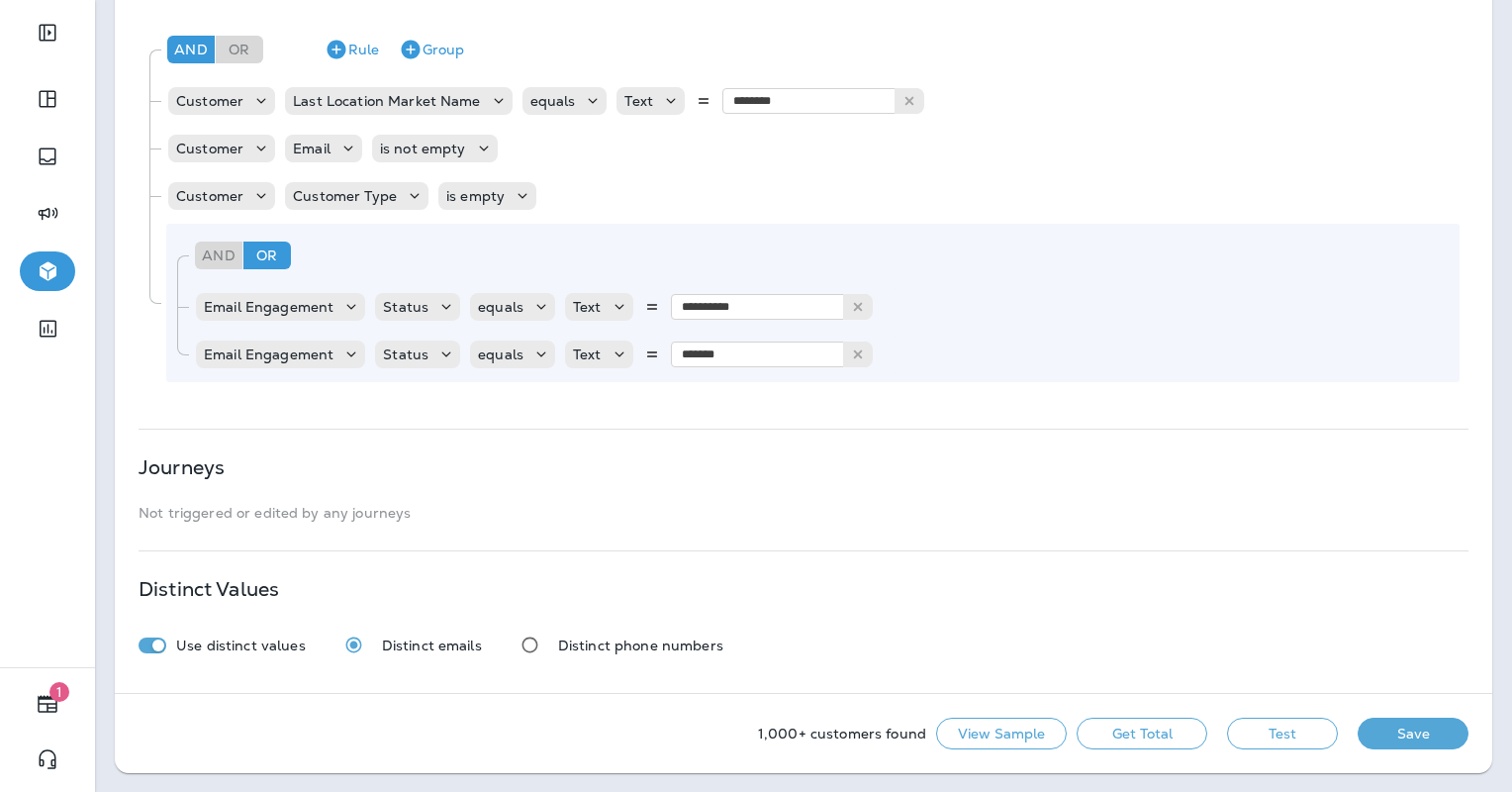 click on "Get Total" at bounding box center (1142, 734) 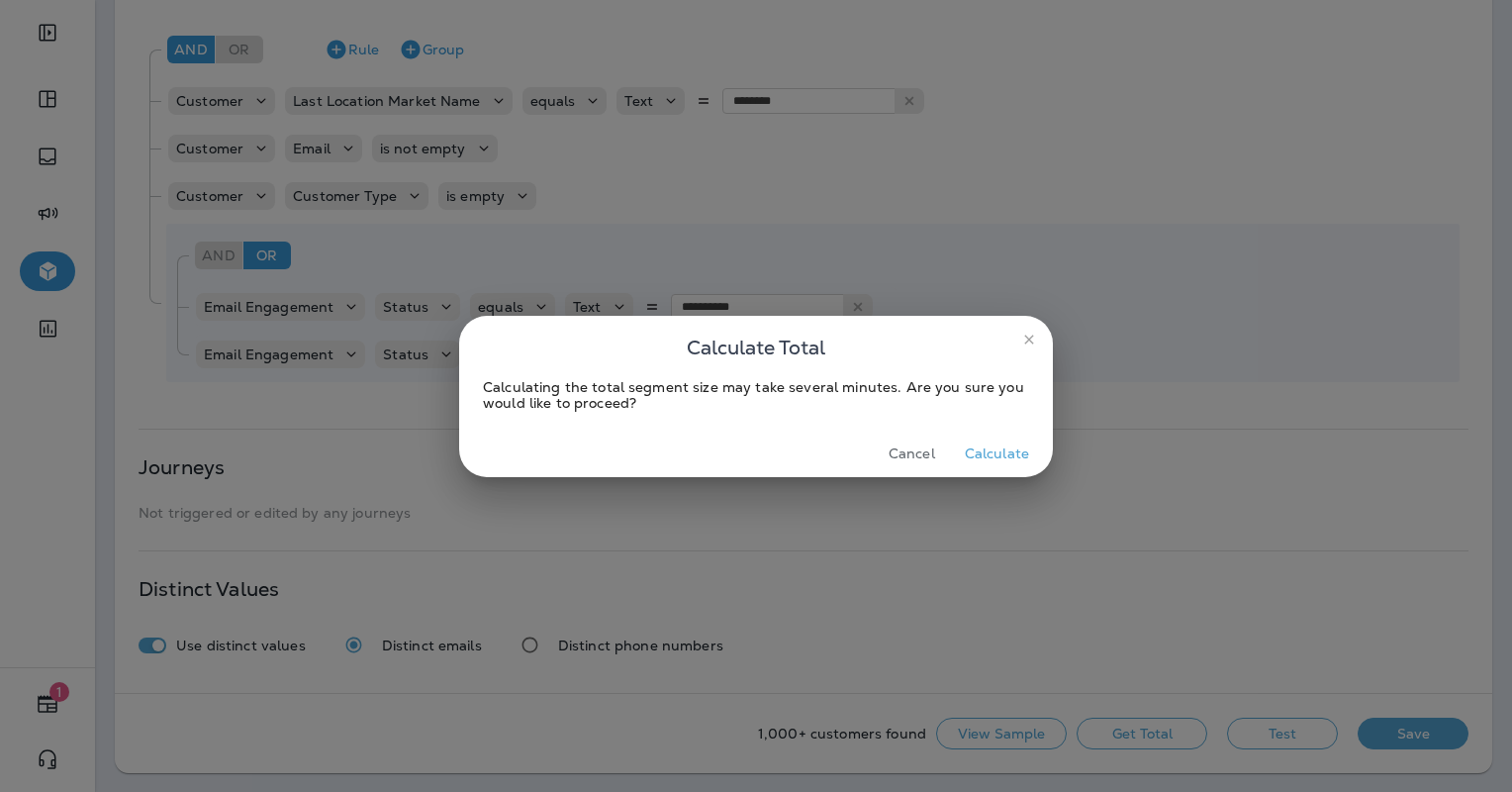 click on "Calculate" at bounding box center (996, 453) 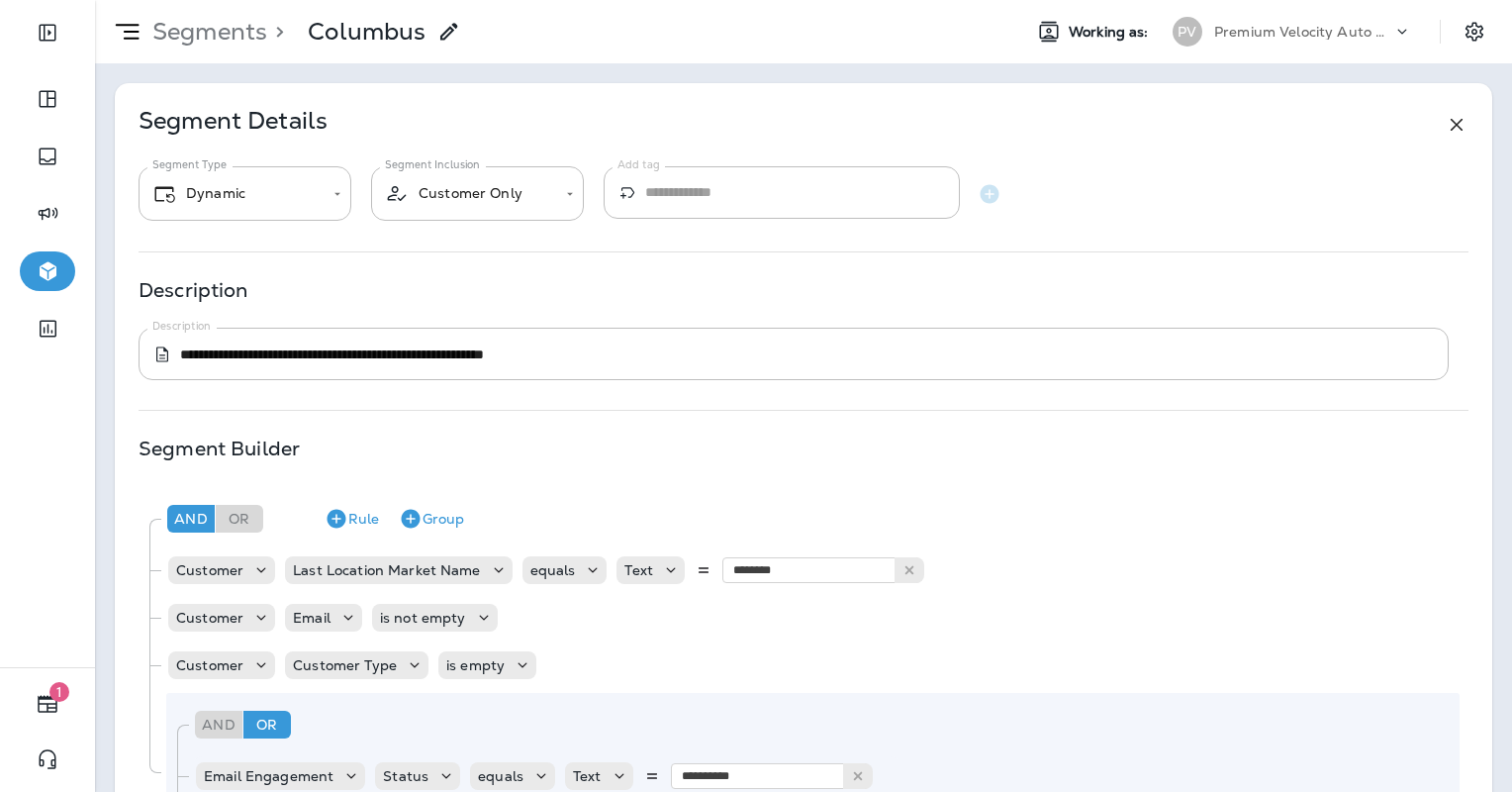 scroll, scrollTop: 469, scrollLeft: 0, axis: vertical 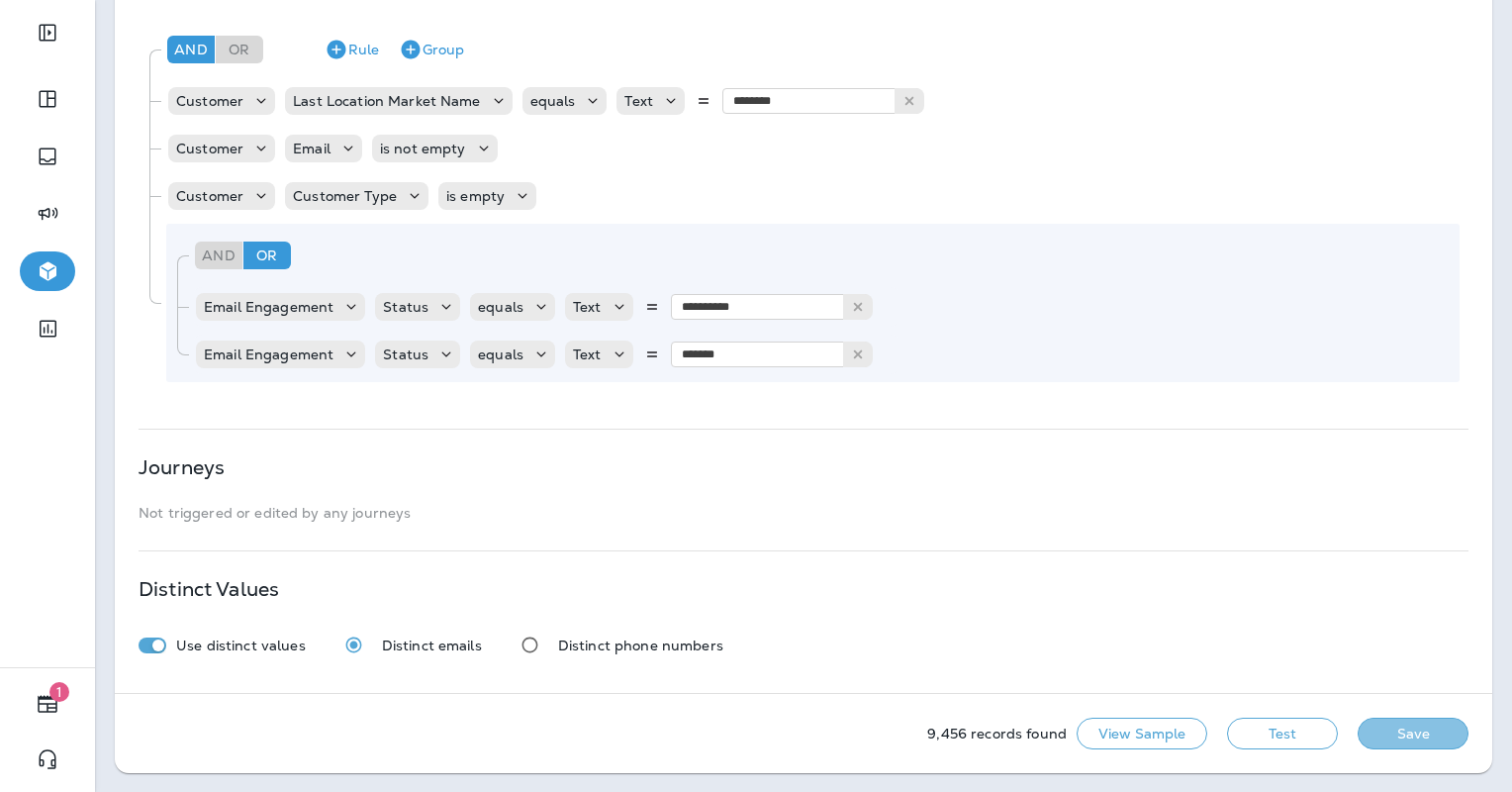 click on "Save" at bounding box center [1413, 734] 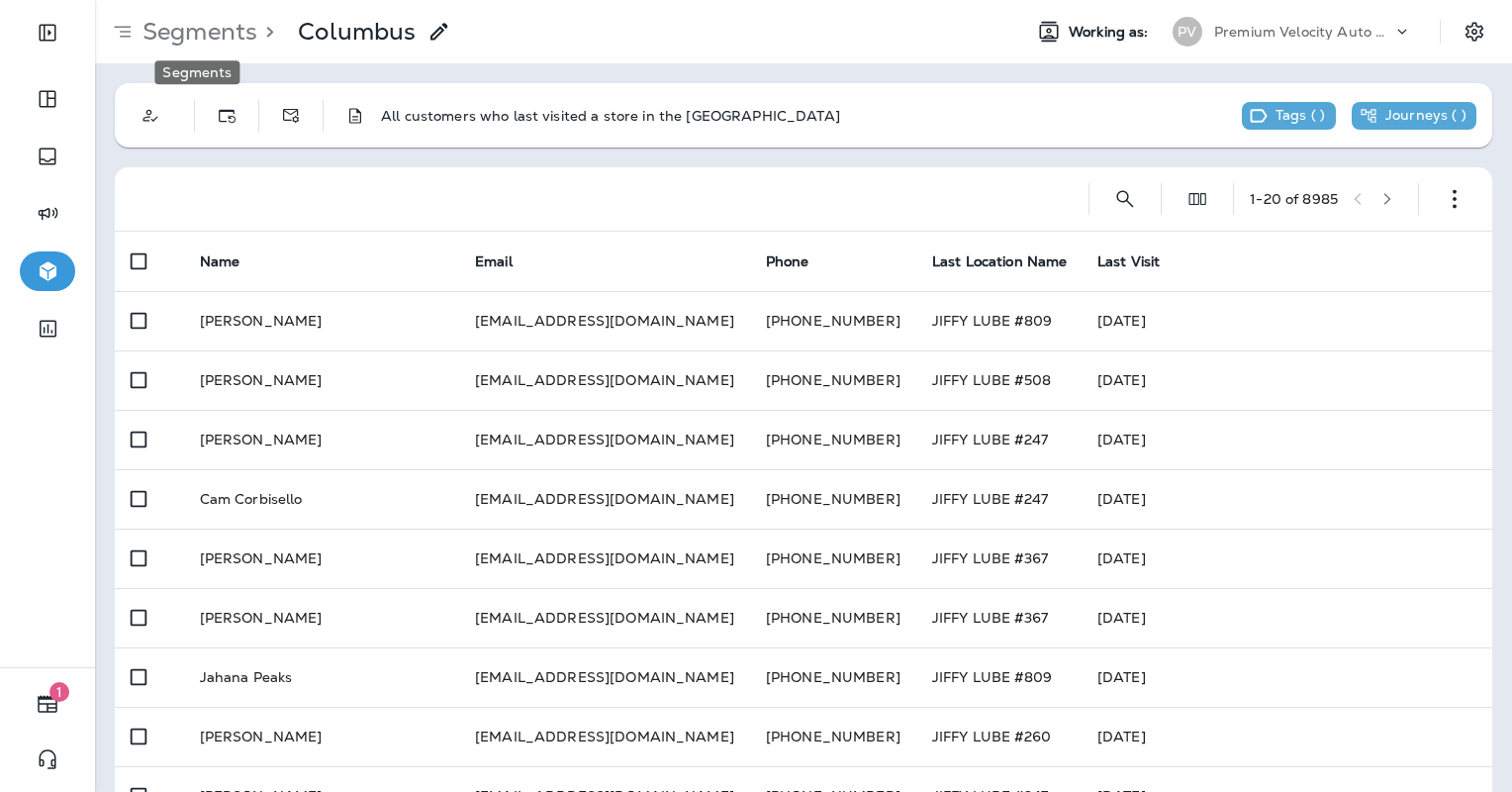 click on "Segments" at bounding box center [196, 32] 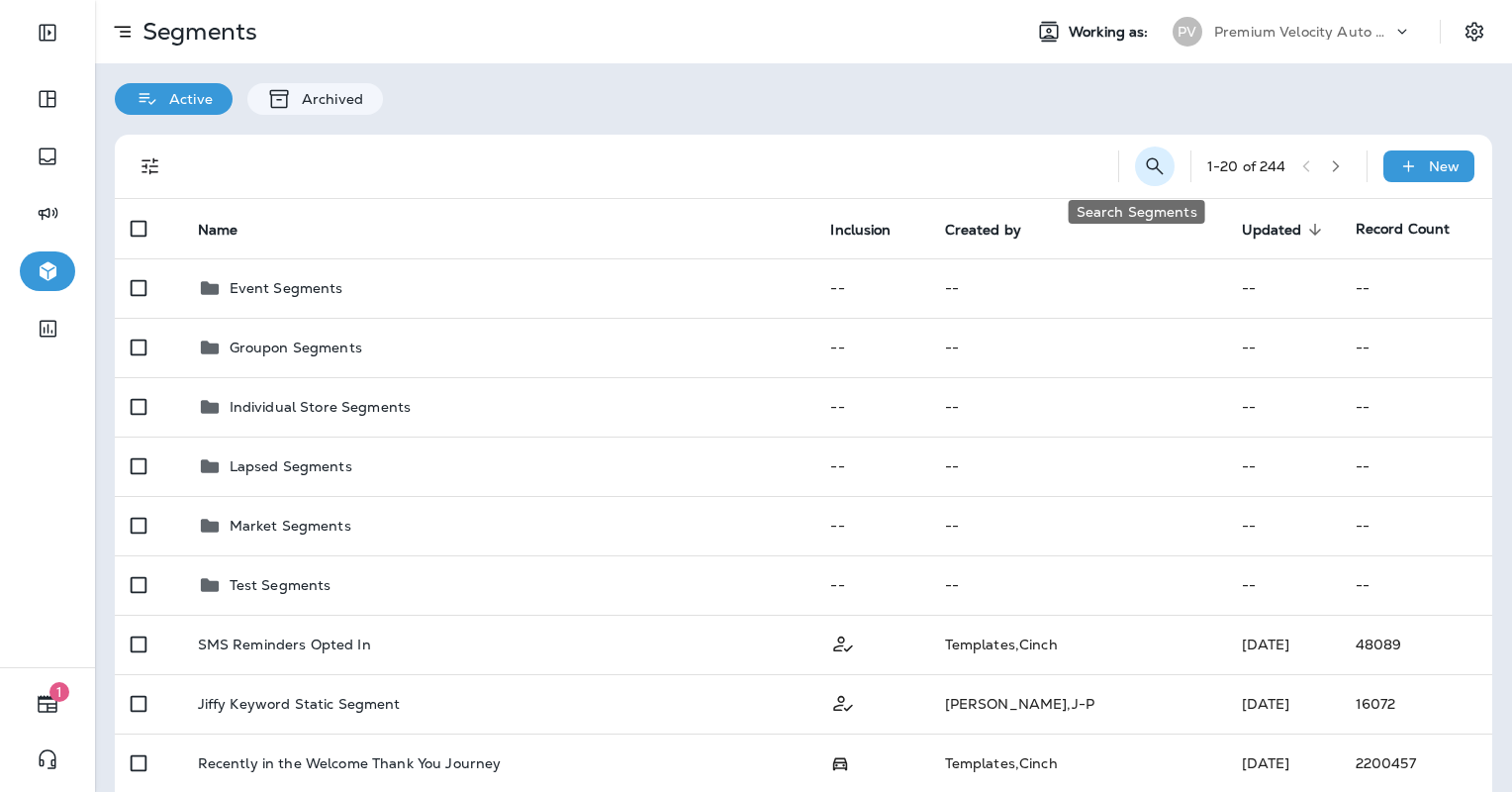 click 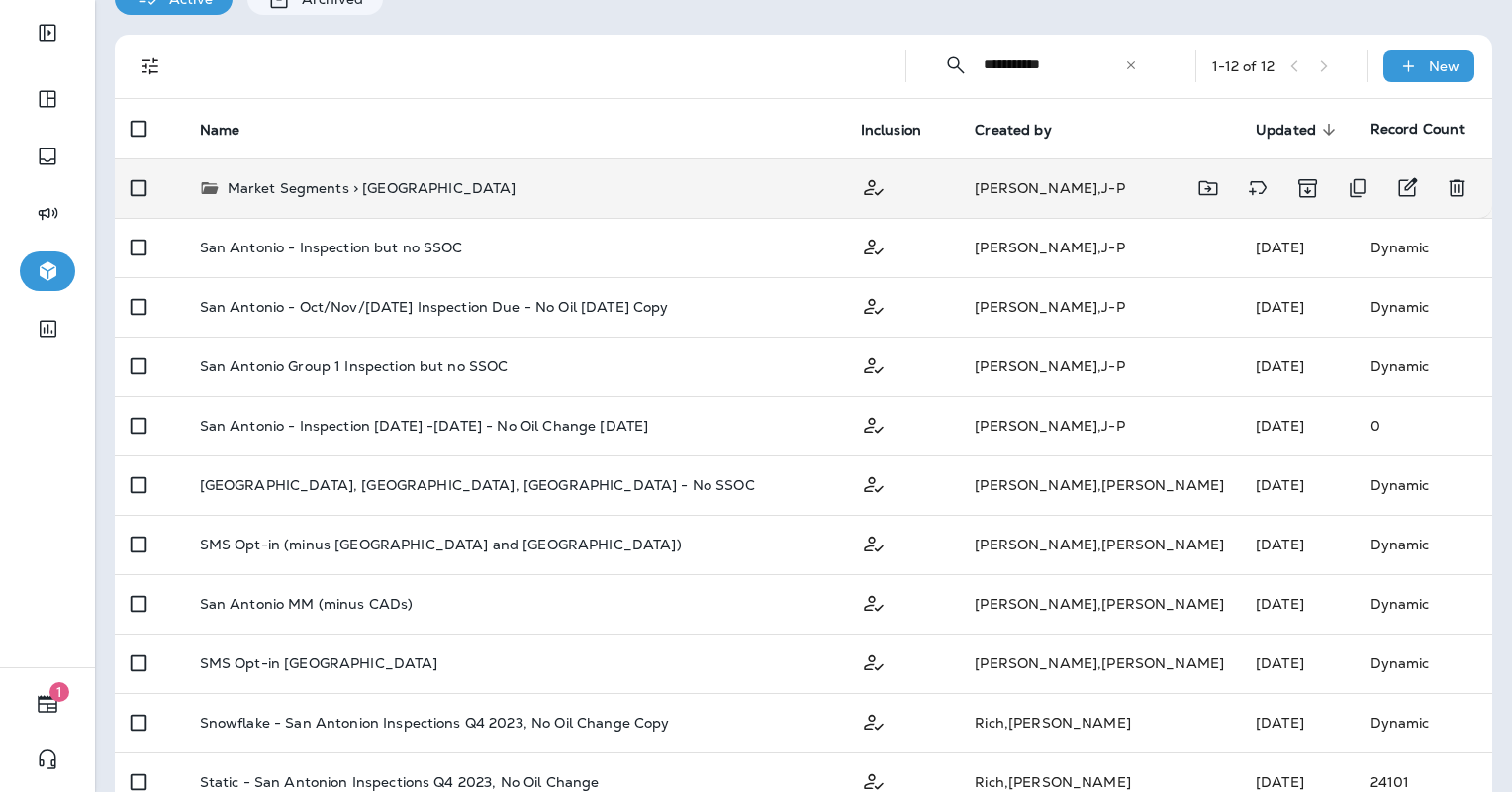 scroll, scrollTop: 0, scrollLeft: 0, axis: both 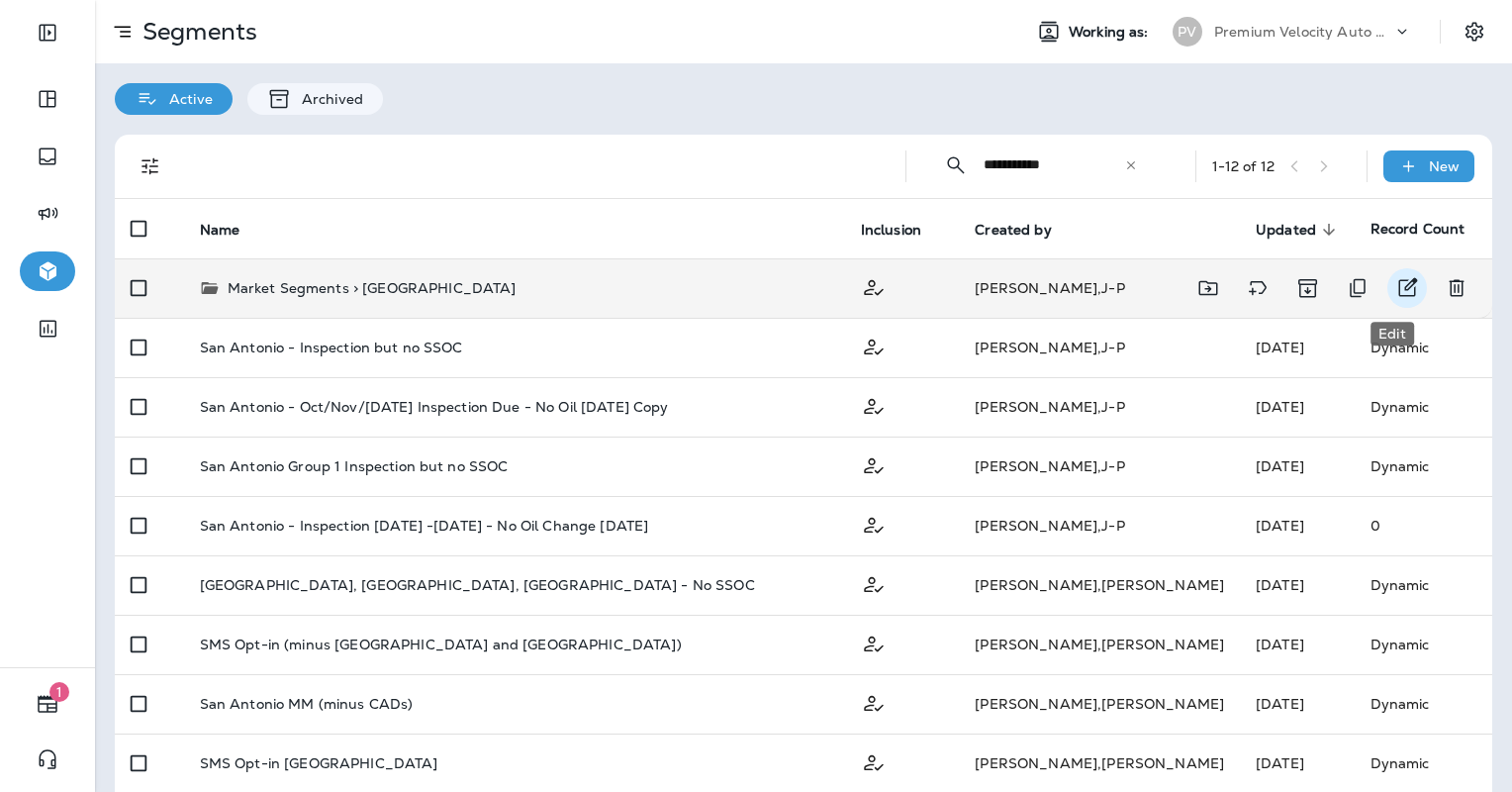 type on "**********" 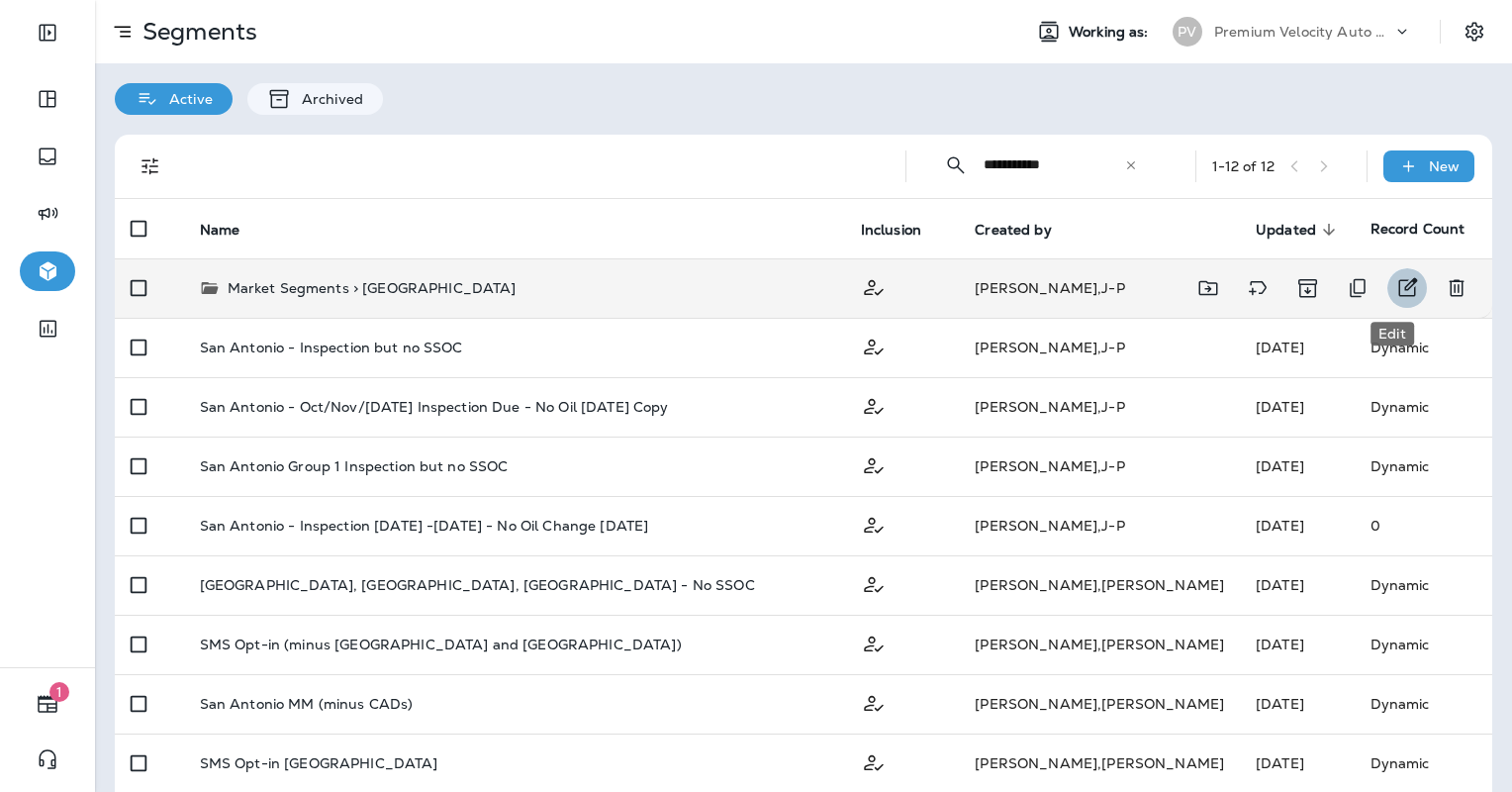 click 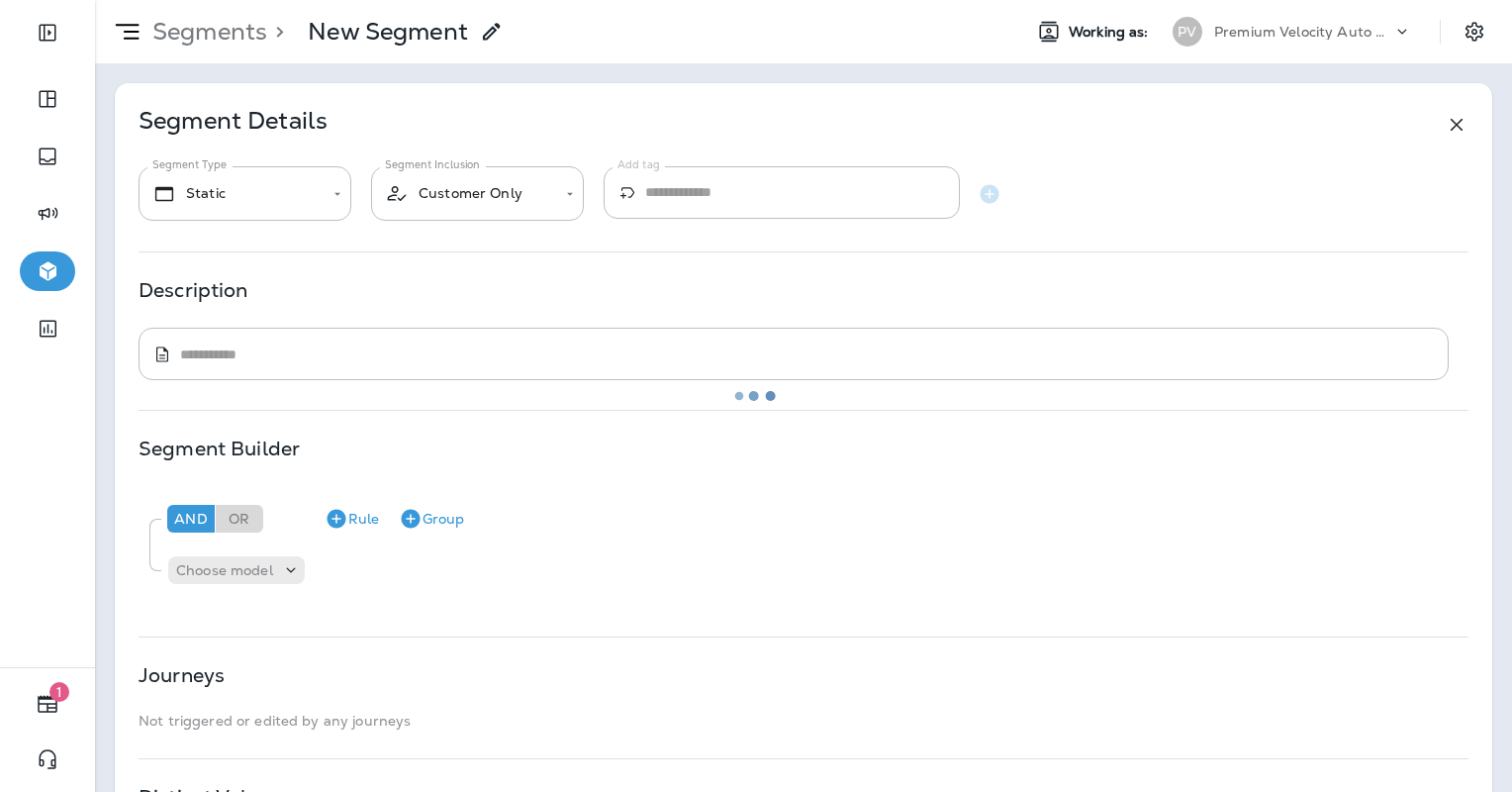 type on "*******" 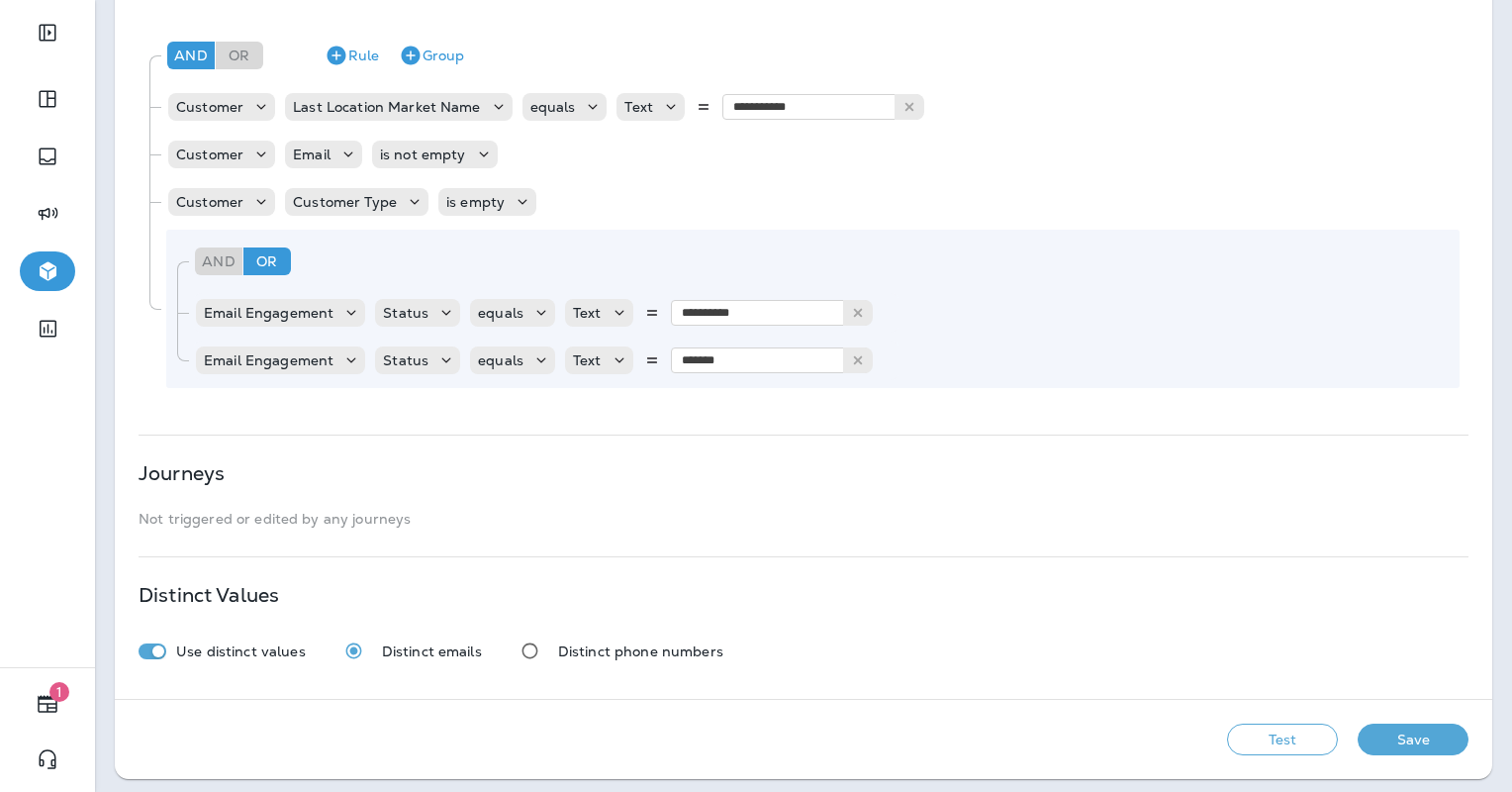 scroll, scrollTop: 469, scrollLeft: 0, axis: vertical 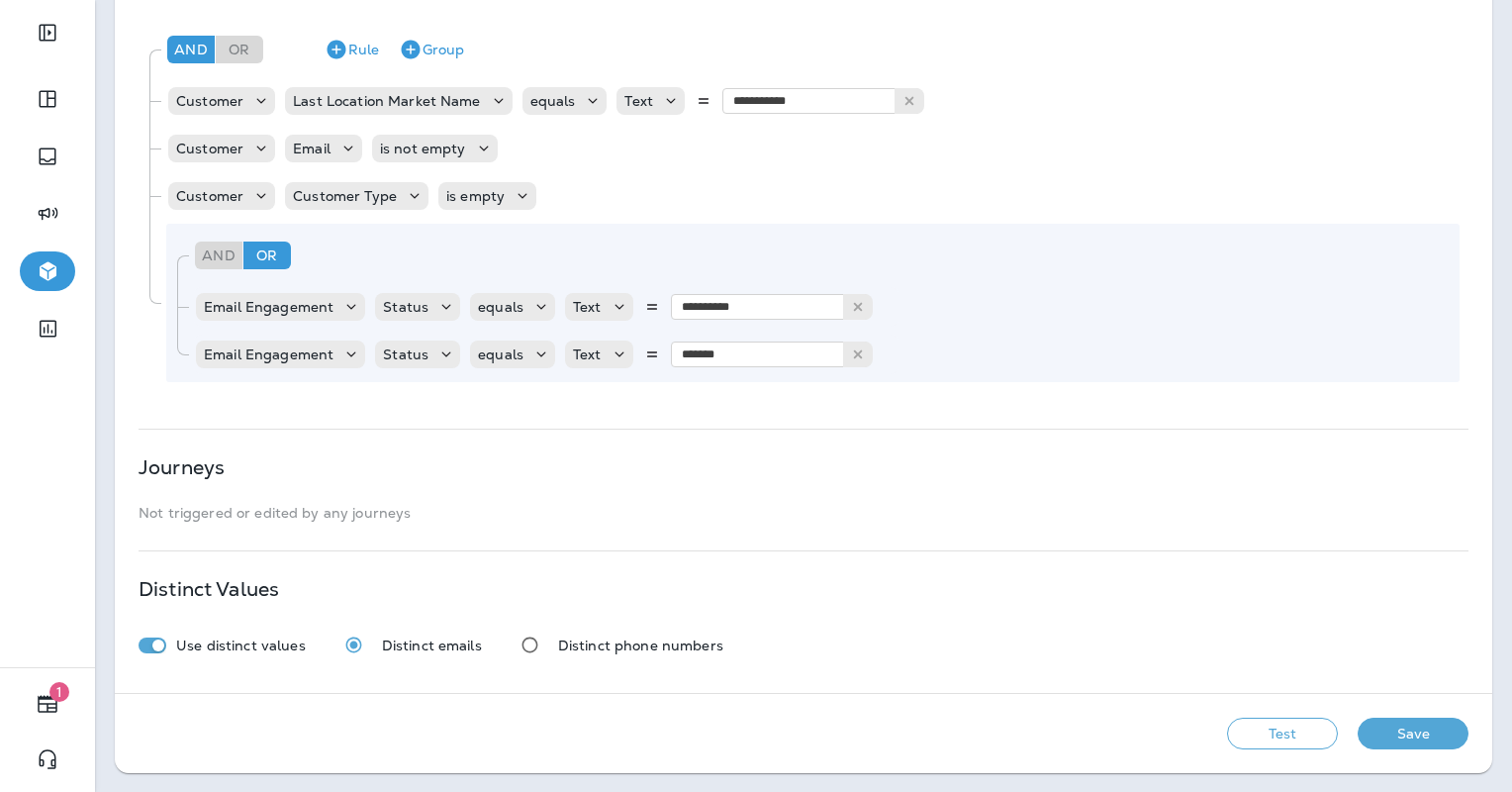 click on "Test" at bounding box center [1282, 734] 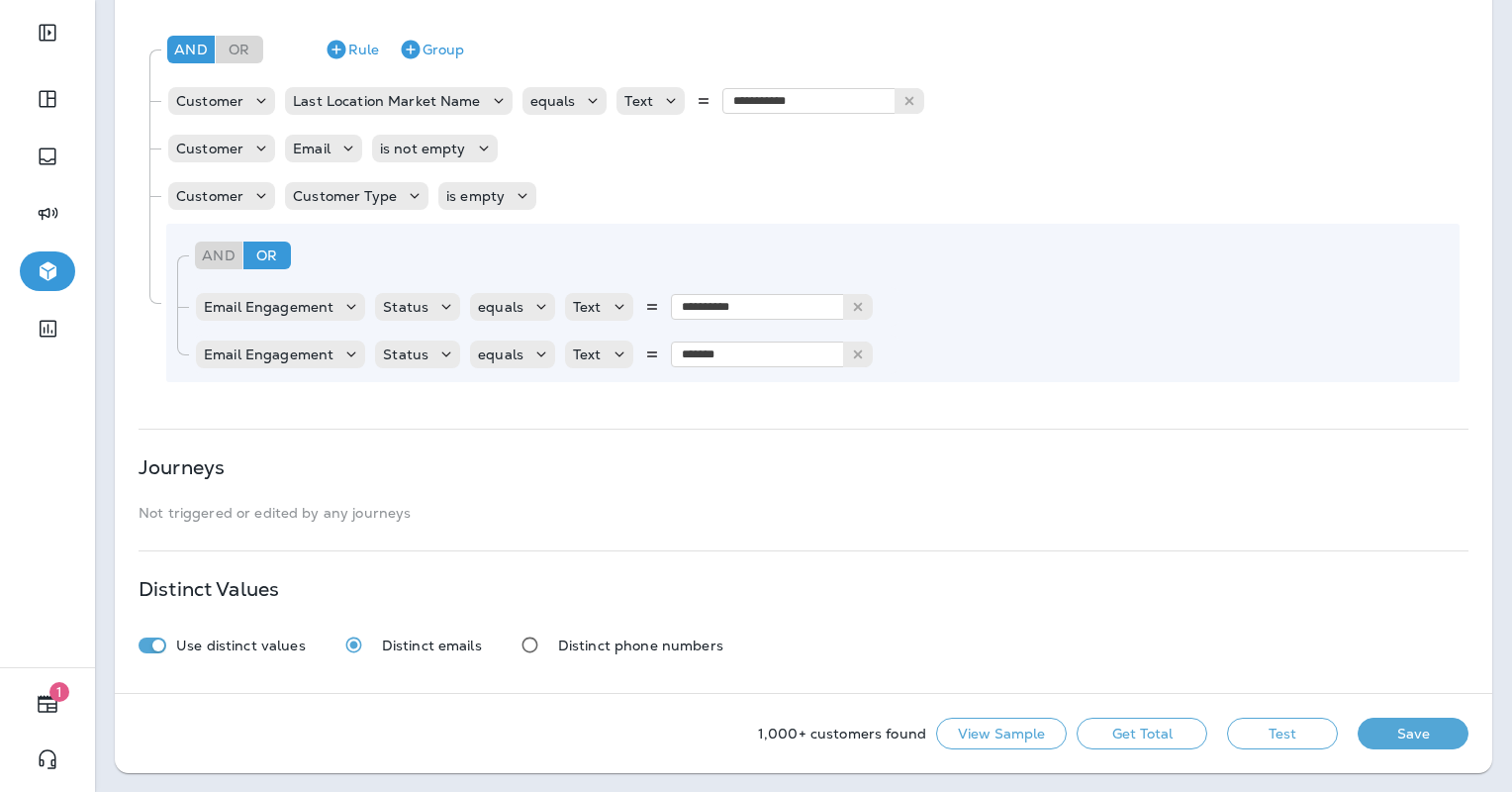 click on "Get Total" at bounding box center [1142, 734] 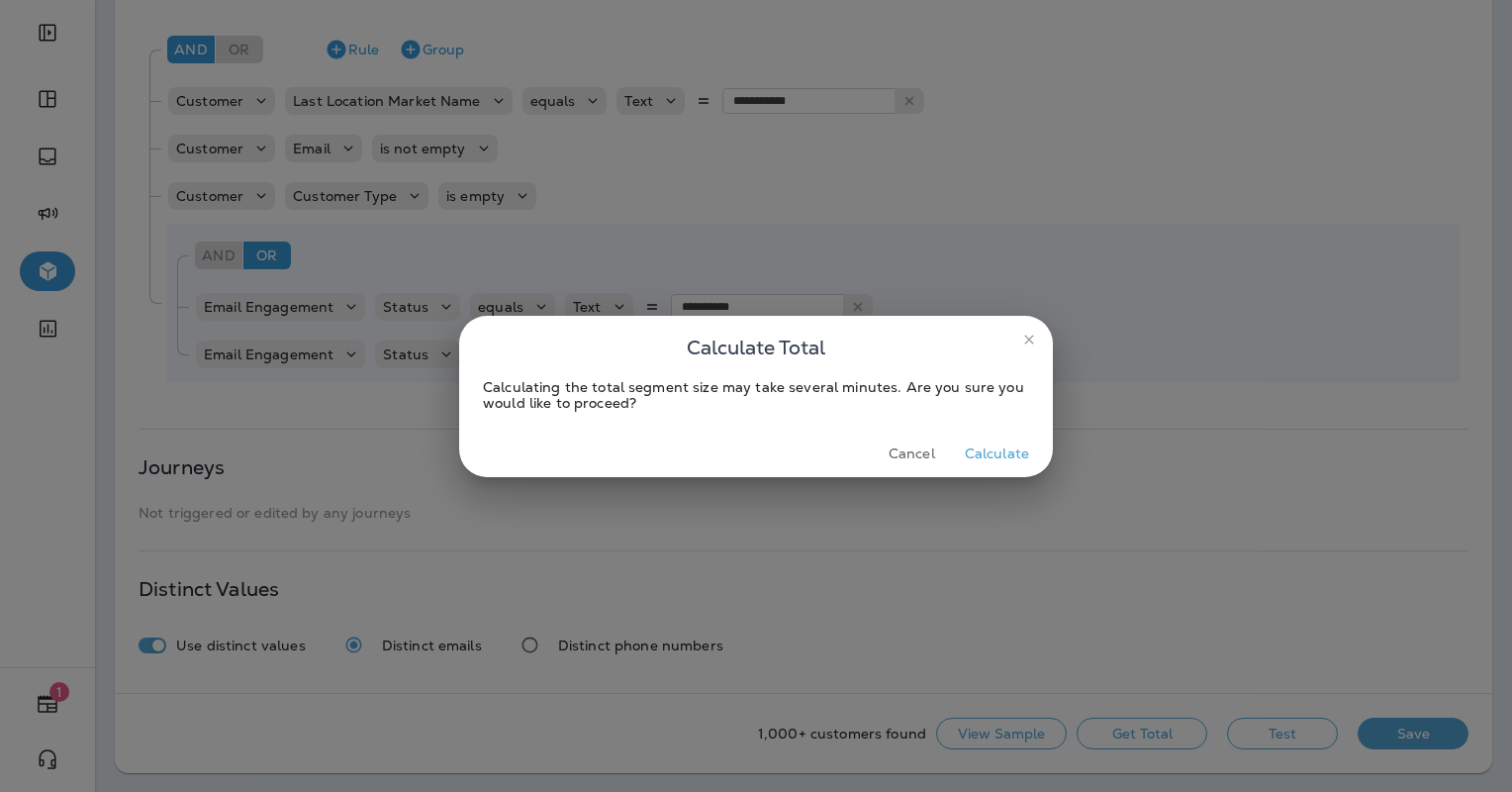 click on "Calculate" at bounding box center [996, 453] 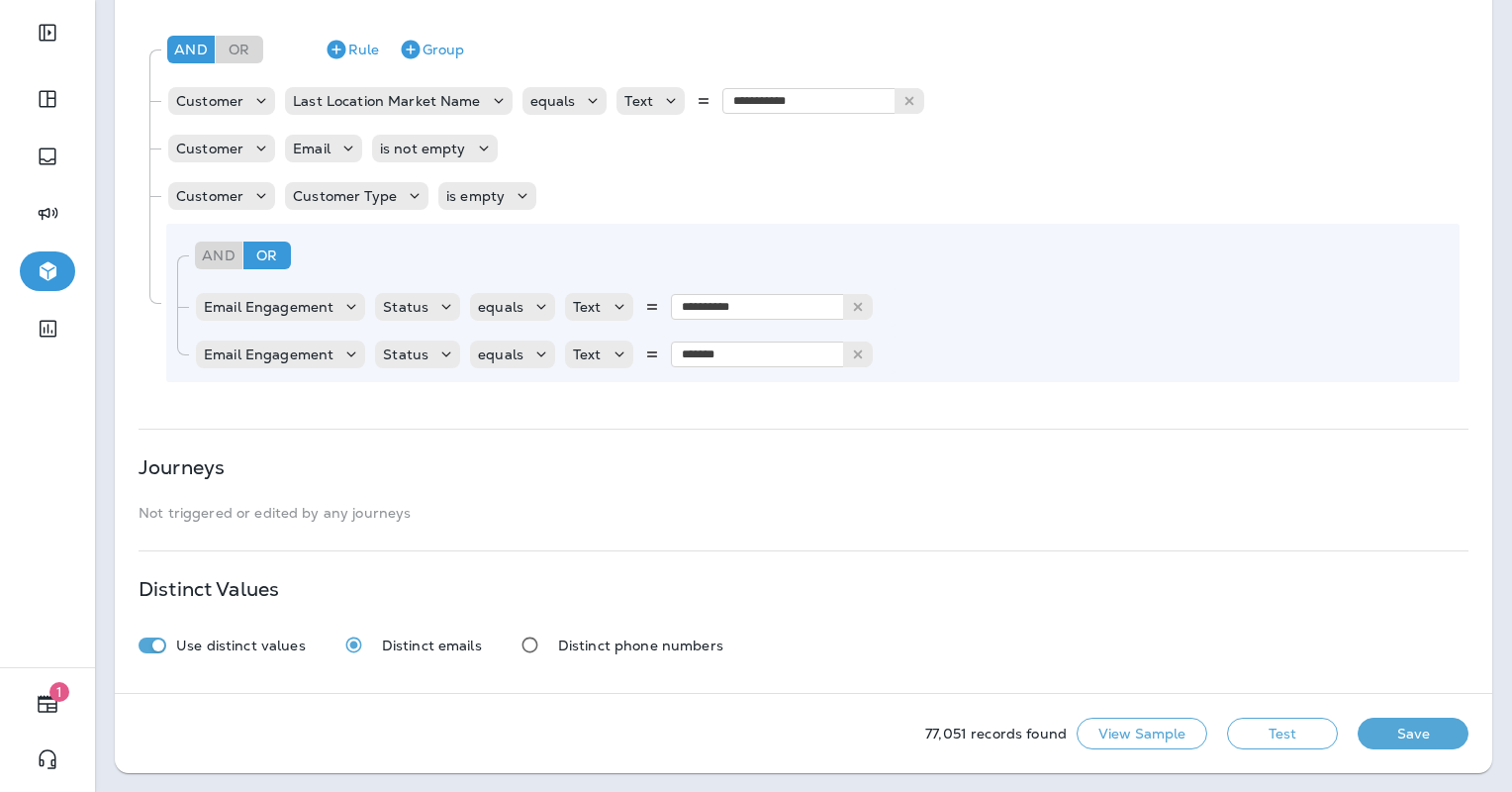 click on "Save" at bounding box center [1413, 734] 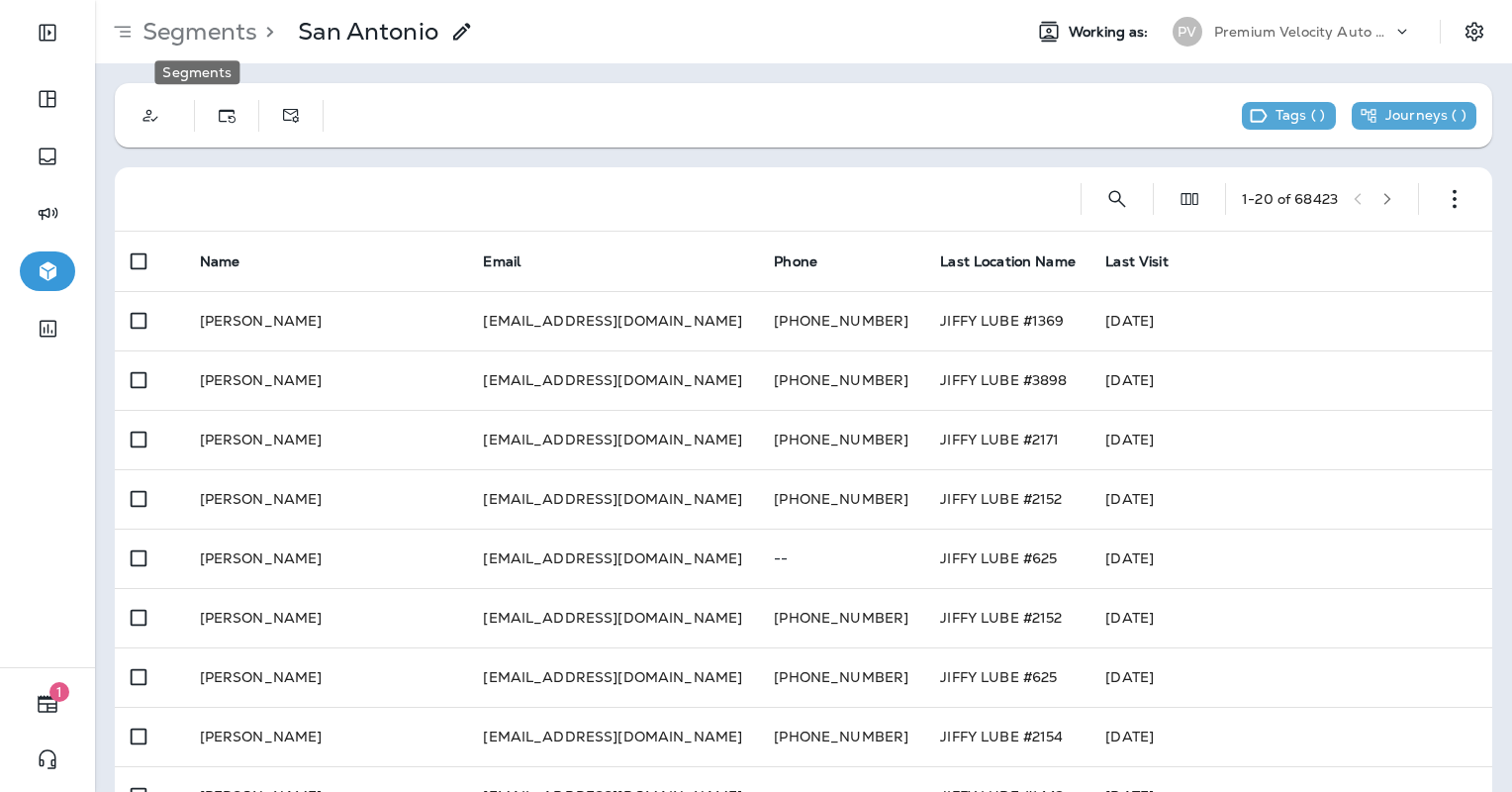 click on "Segments" at bounding box center (196, 32) 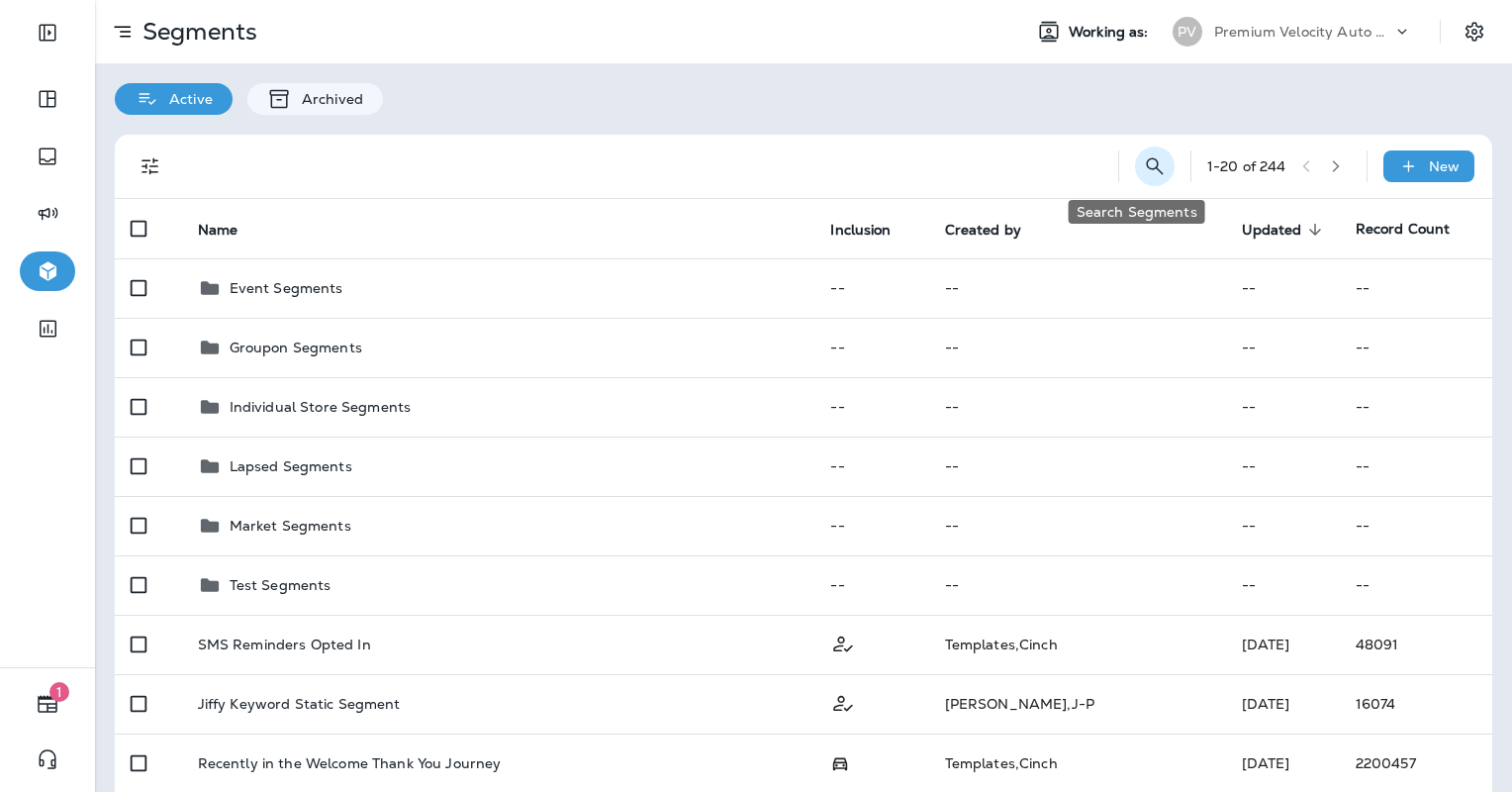 click 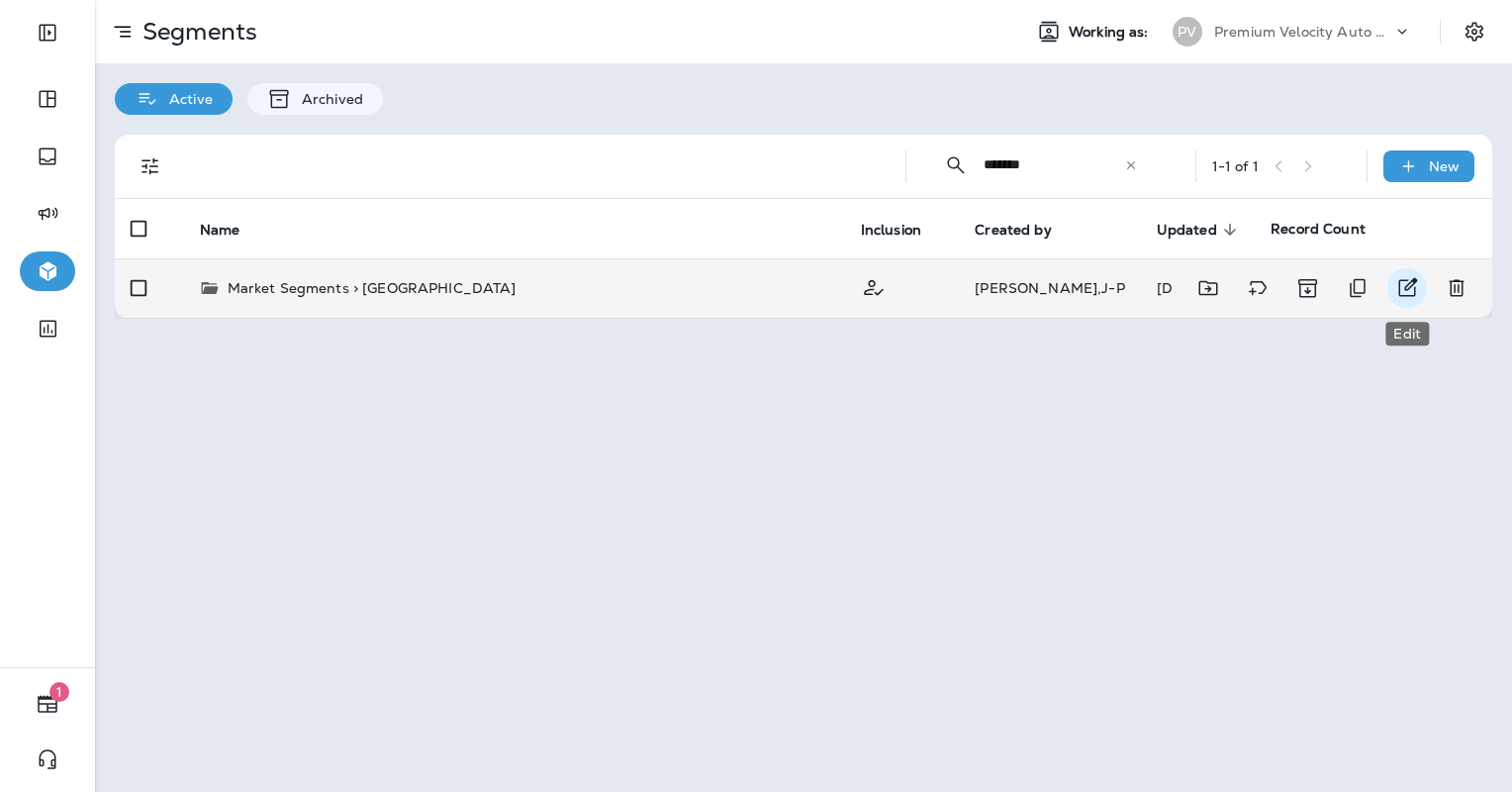 type on "*******" 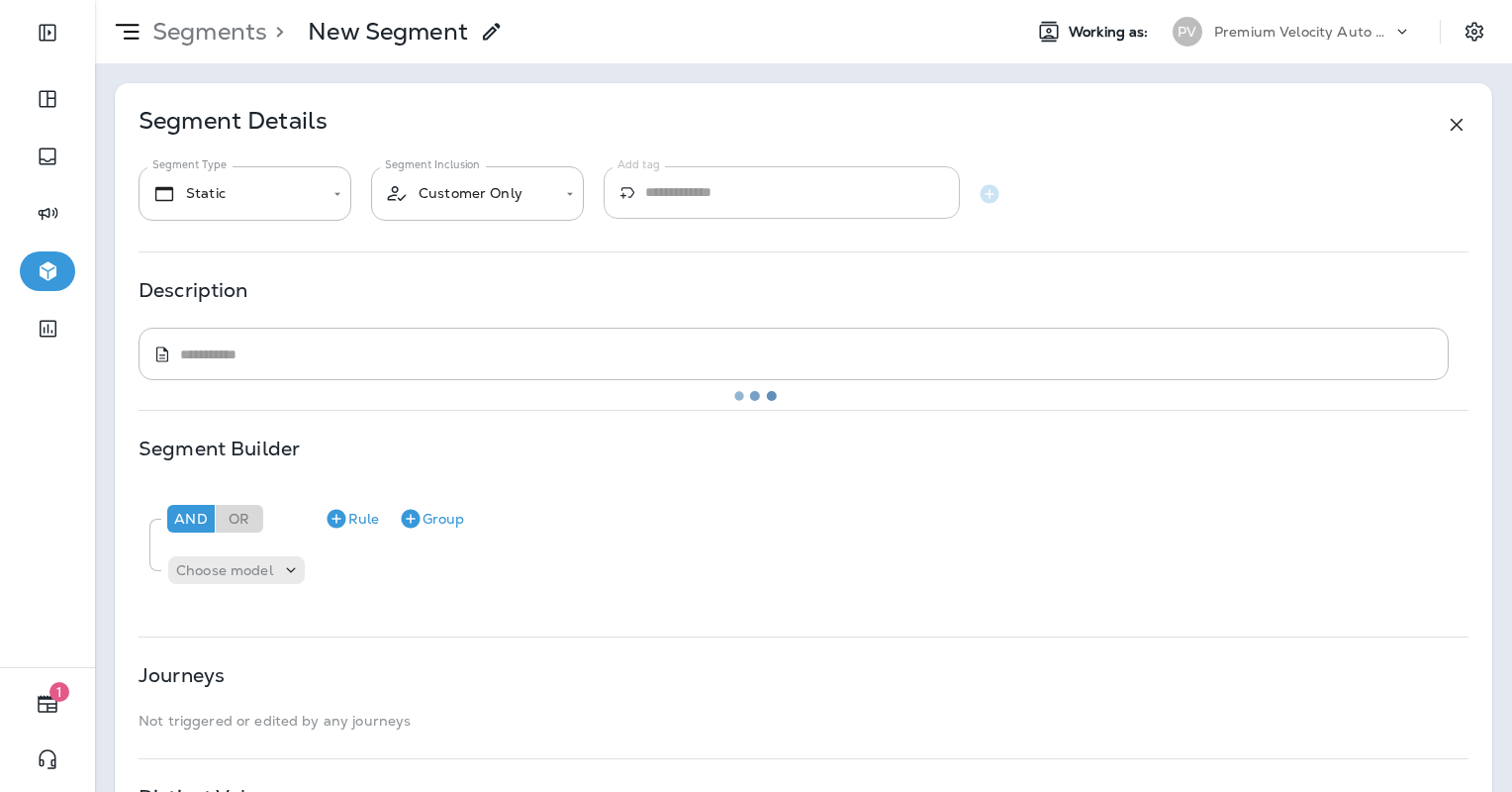 type on "*******" 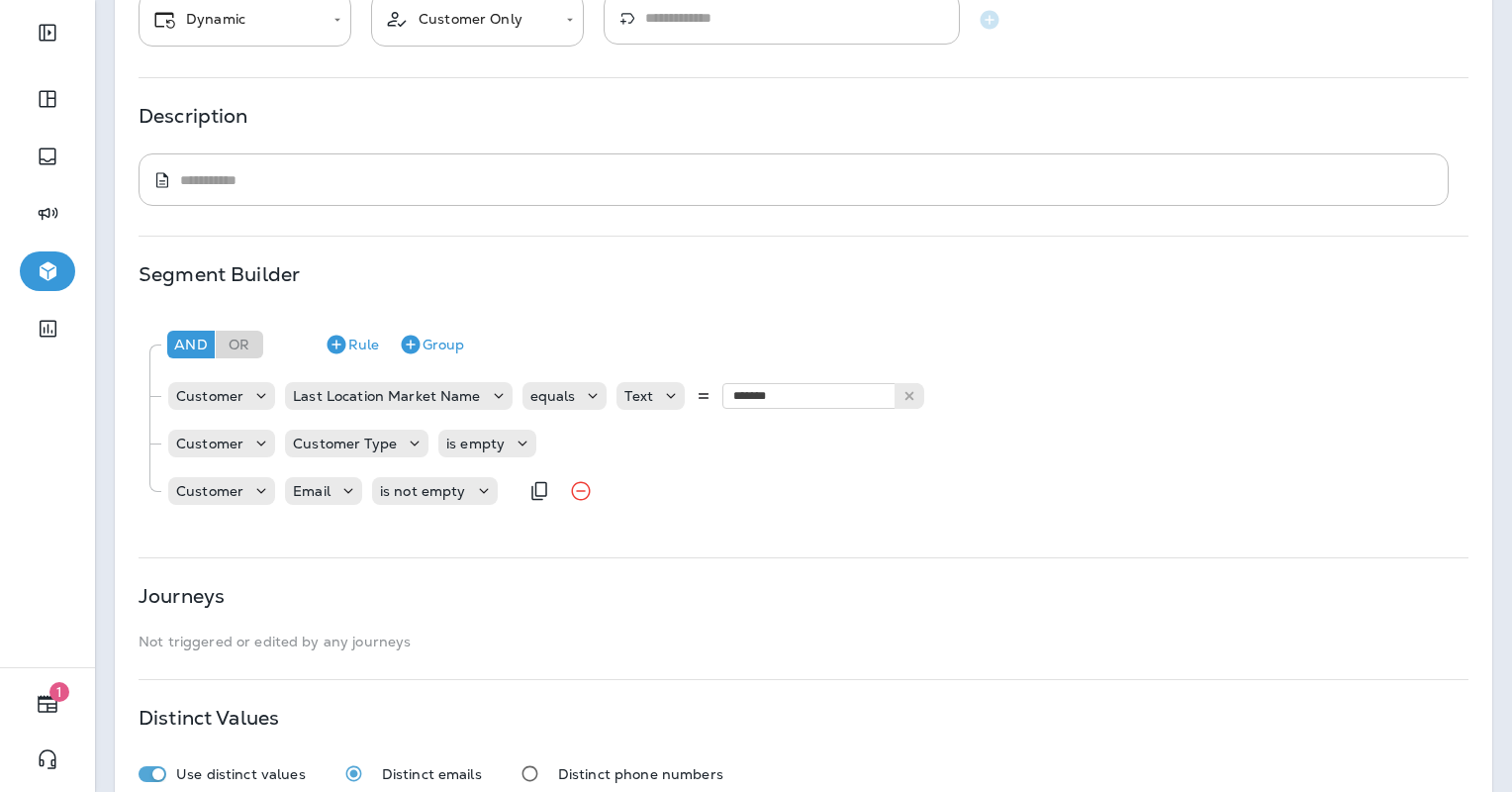 scroll, scrollTop: 303, scrollLeft: 0, axis: vertical 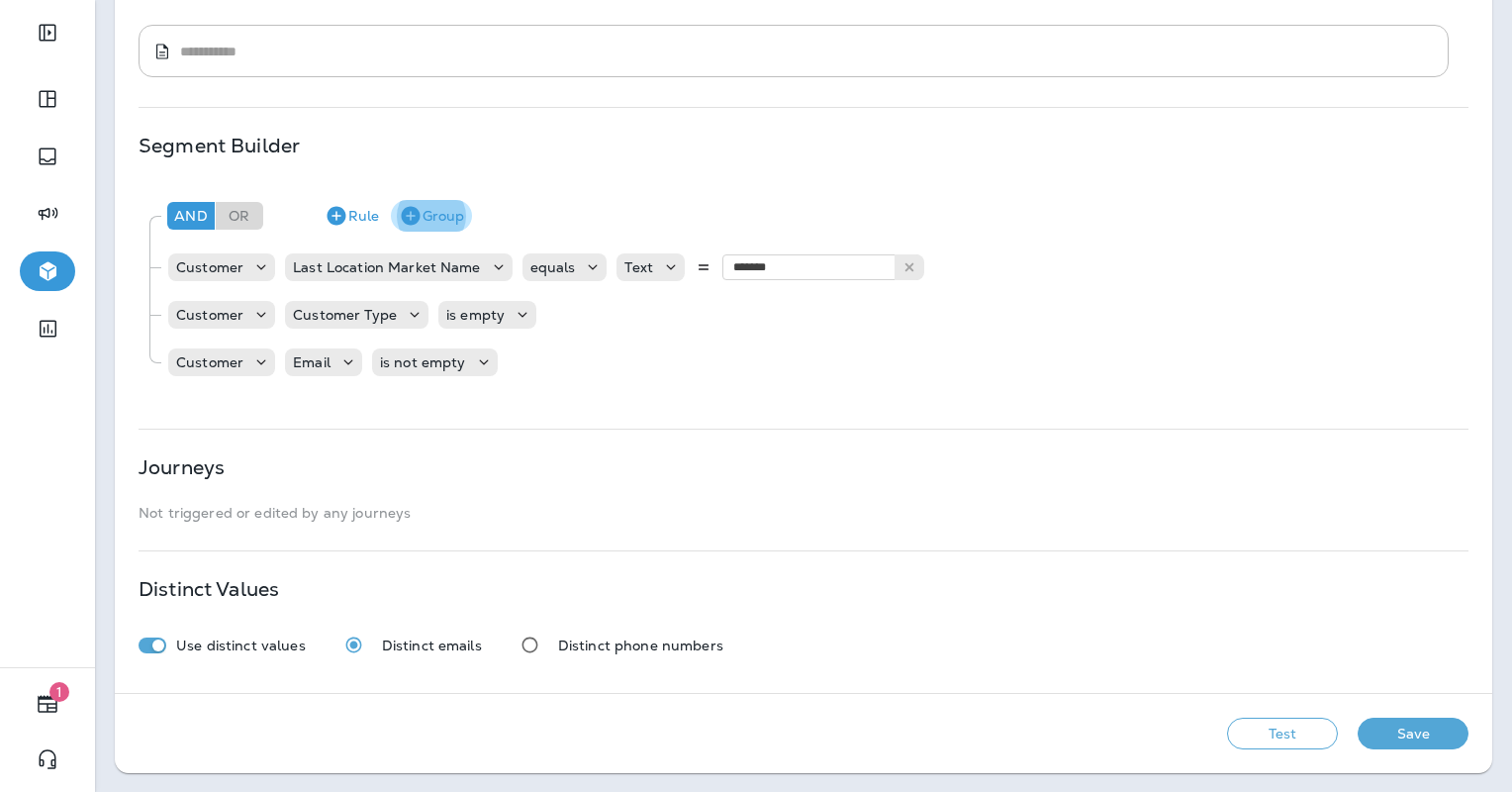 click on "Group" at bounding box center (431, 216) 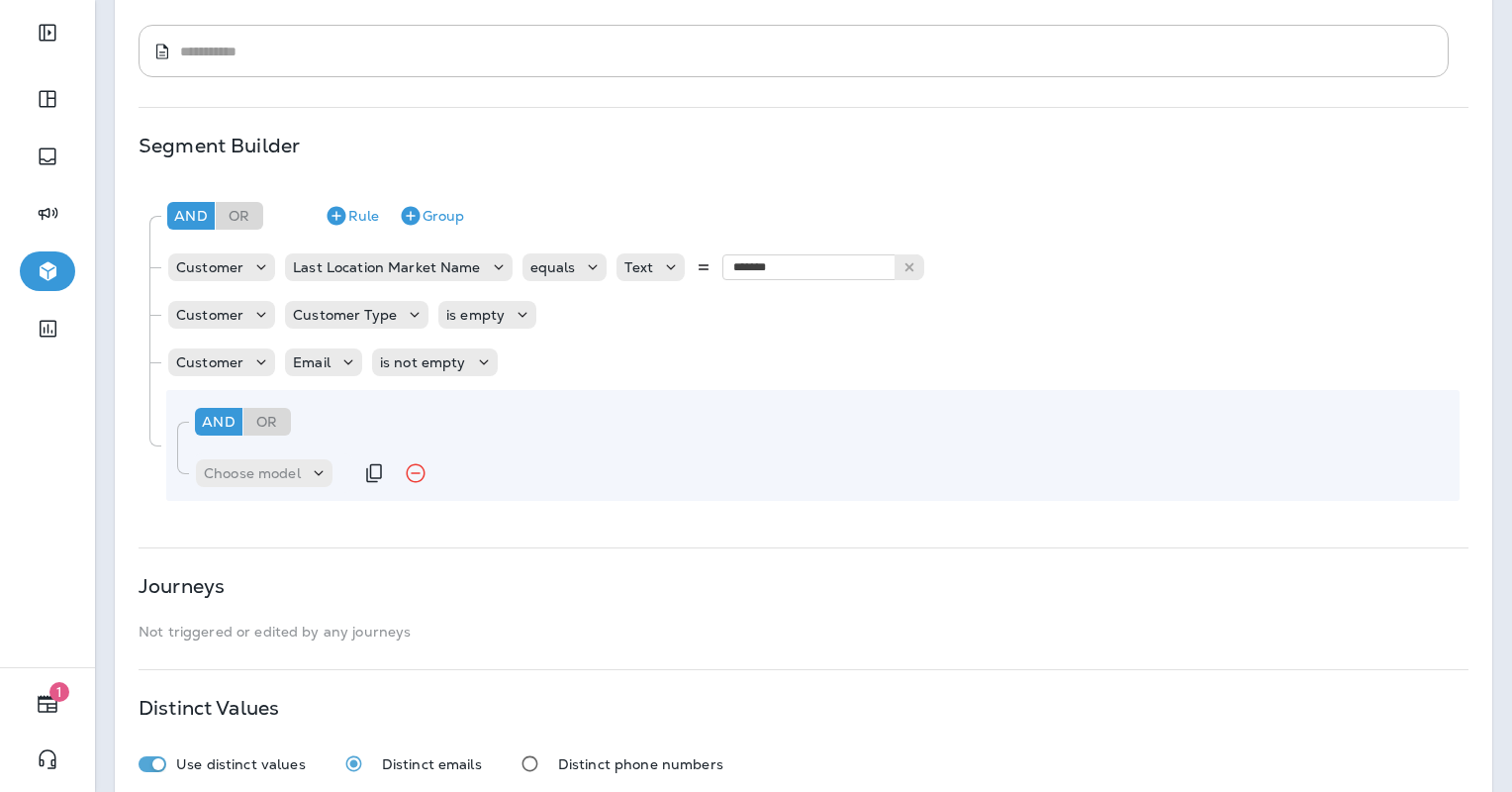 click on "Choose model" at bounding box center (273, 473) 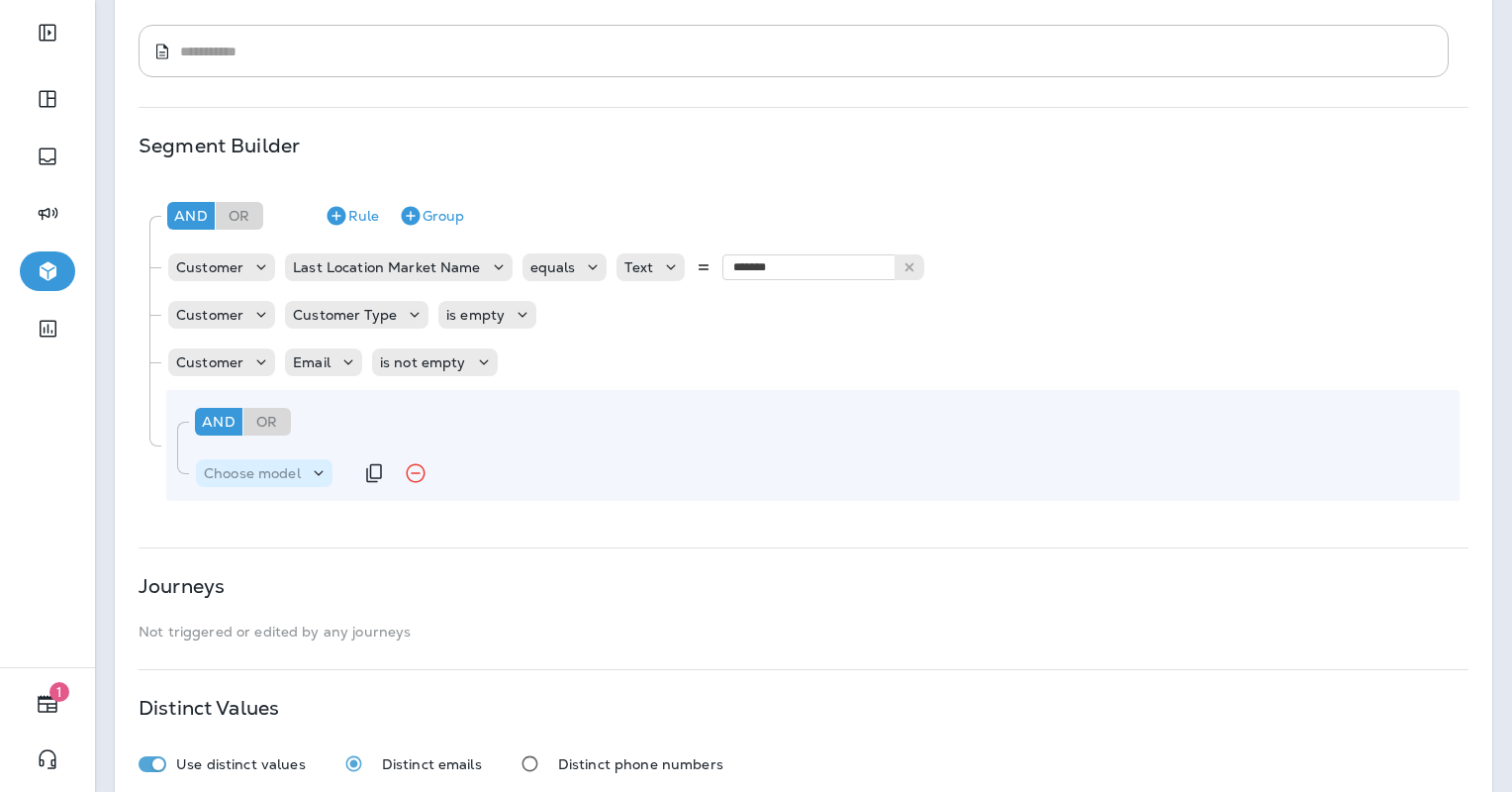 click on "Choose model" at bounding box center [252, 473] 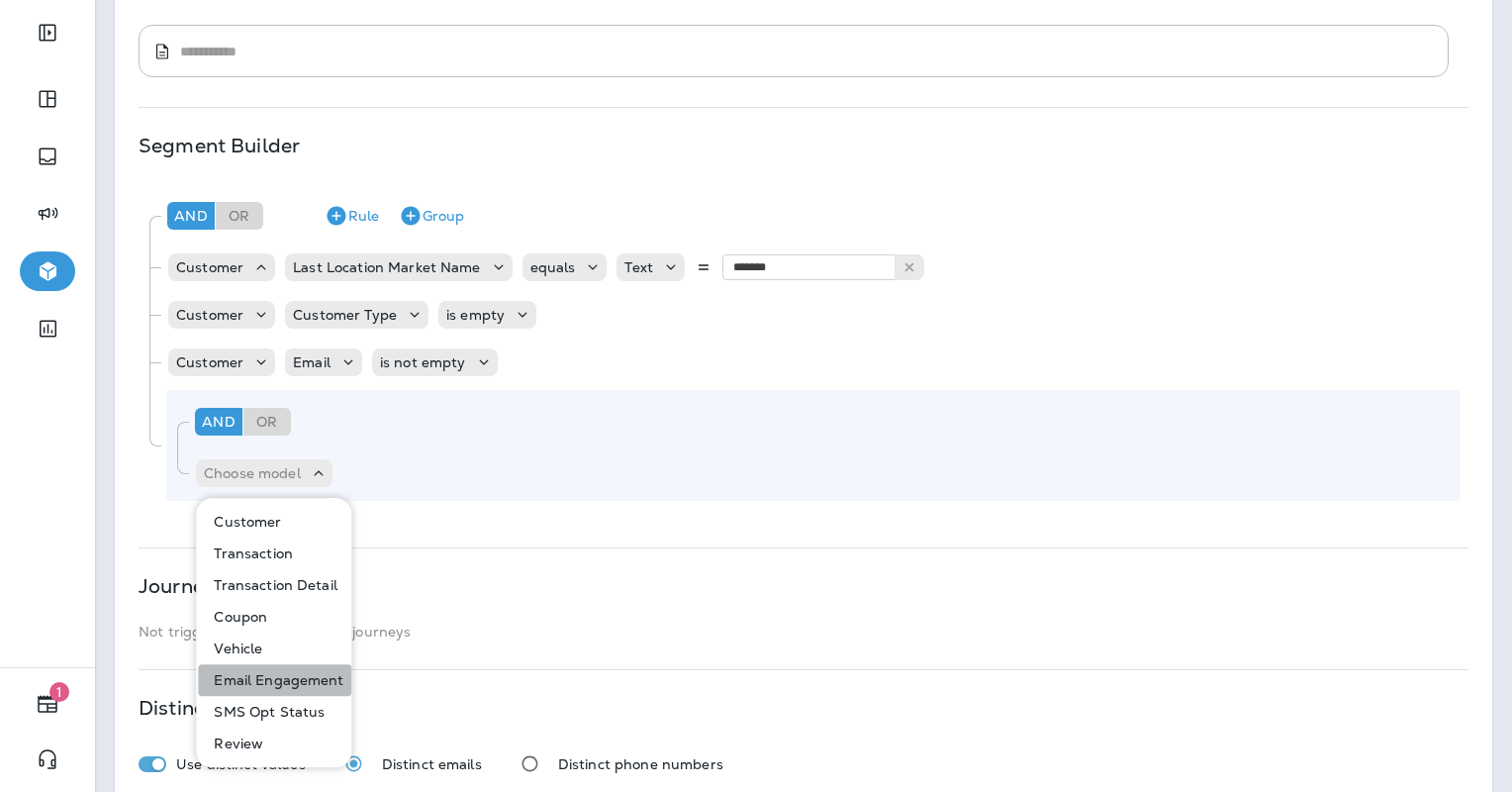 click on "Email Engagement" at bounding box center [274, 680] 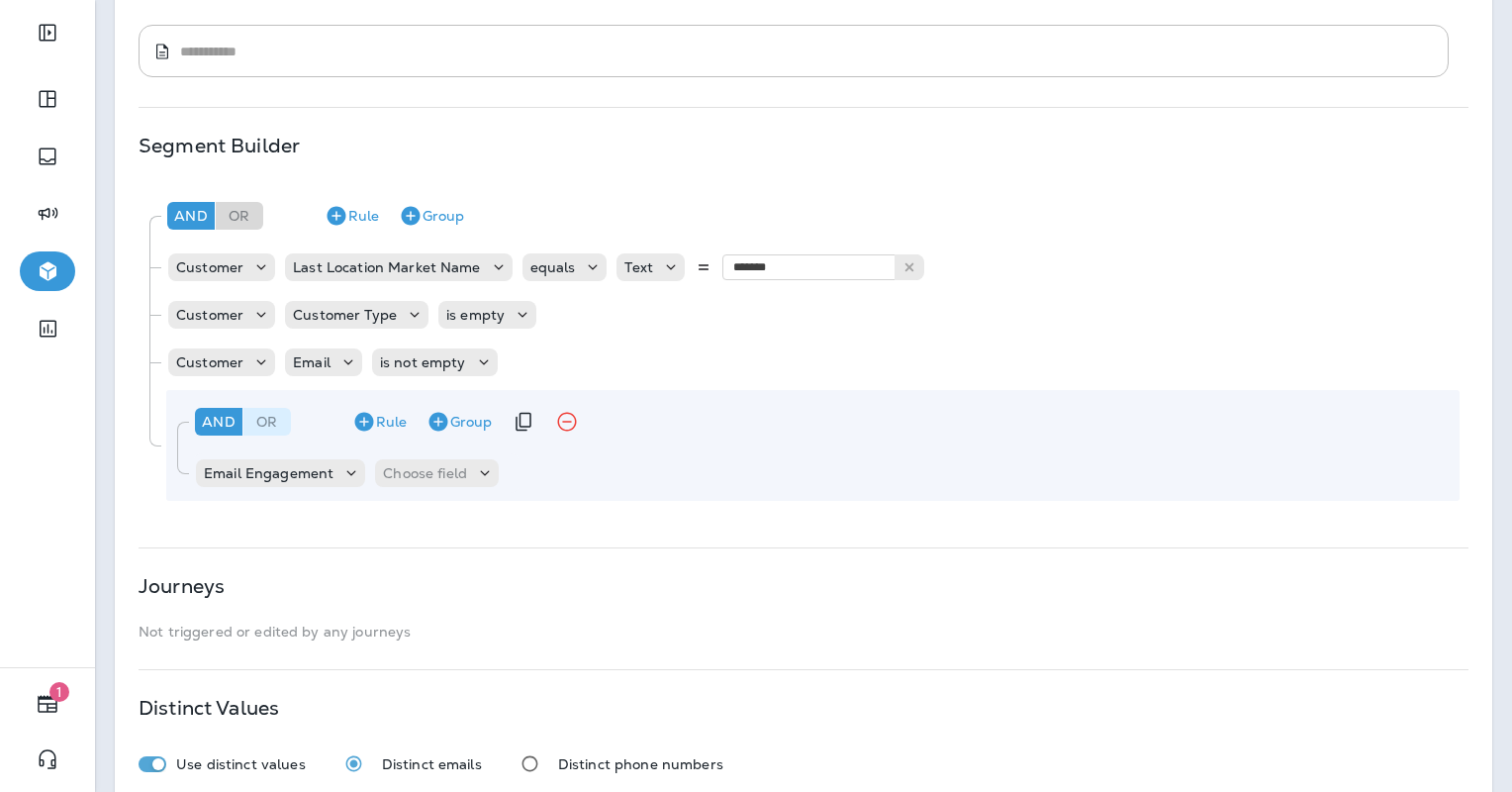 click on "Or" at bounding box center [267, 422] 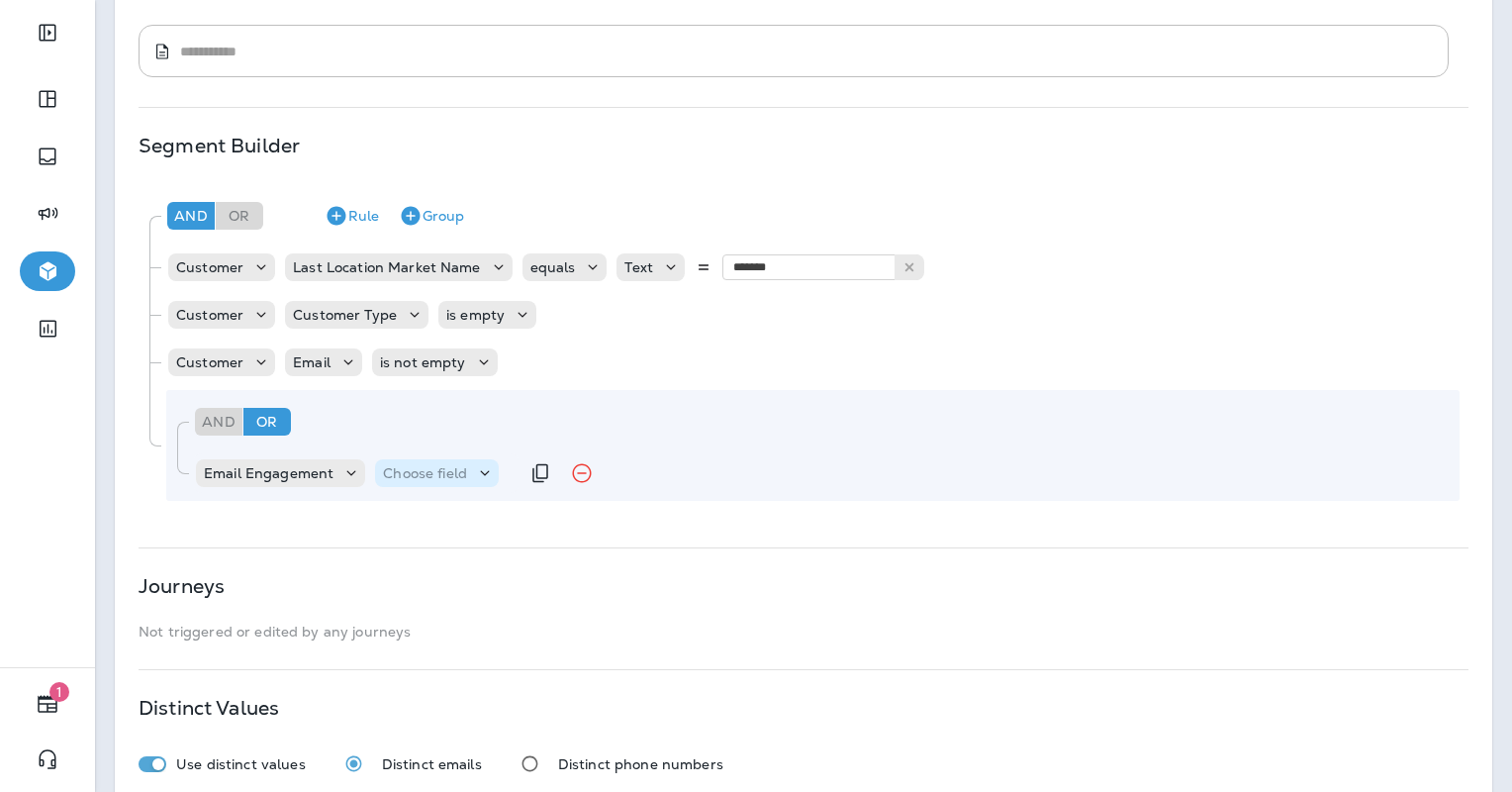 click on "Choose field" at bounding box center [425, 473] 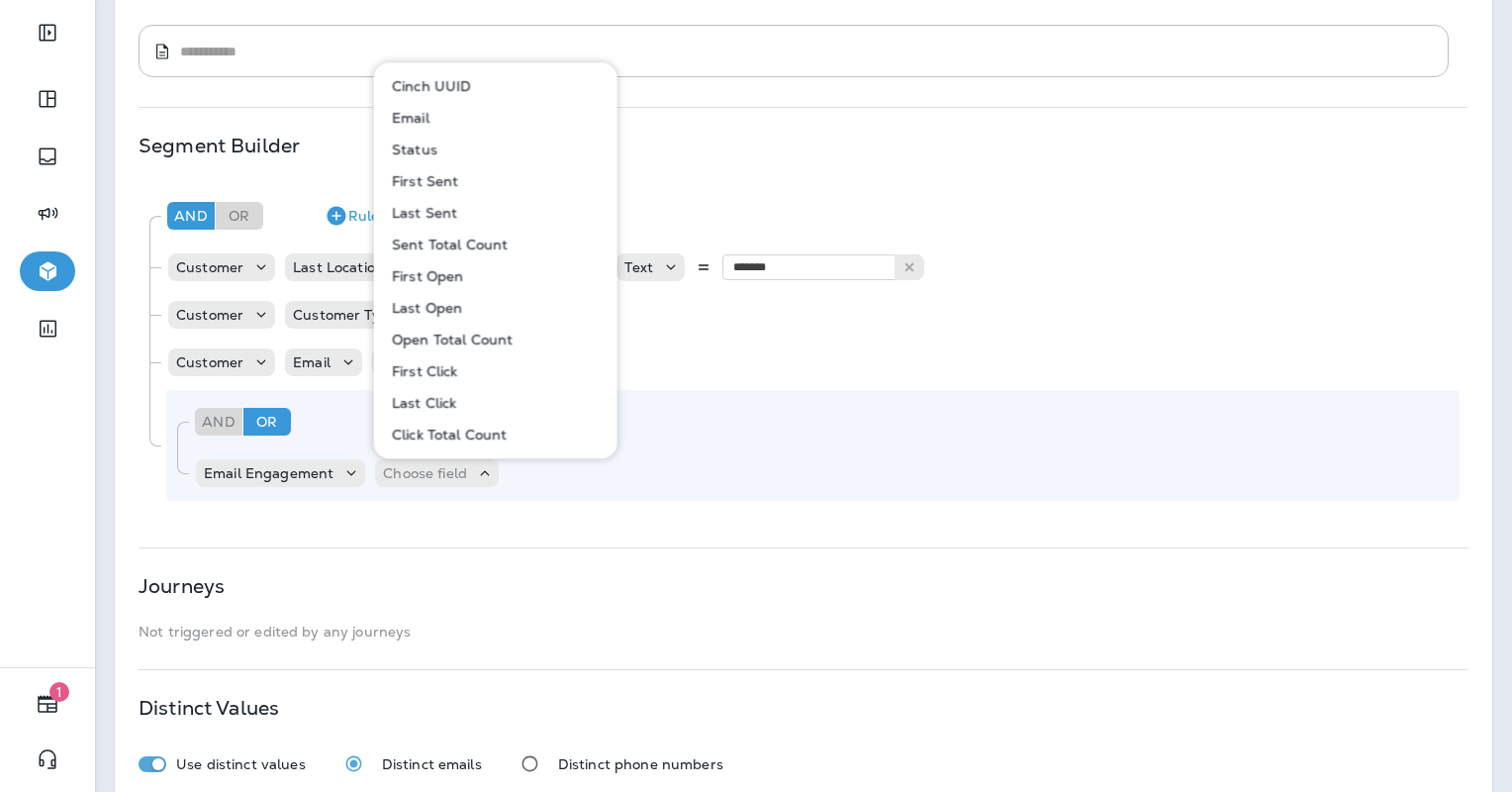 click on "Status" at bounding box center (411, 149) 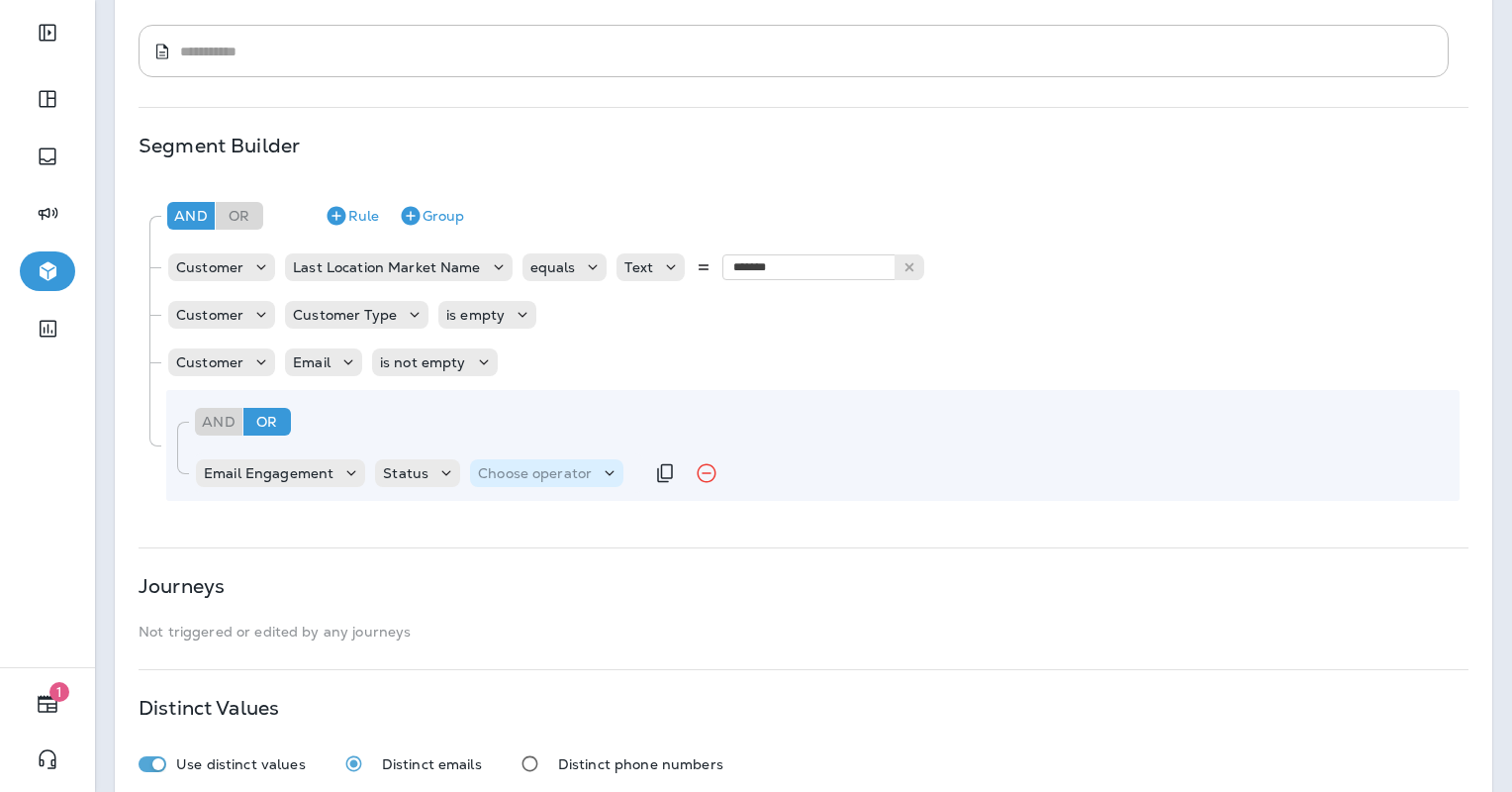 click on "Choose operator" at bounding box center [534, 473] 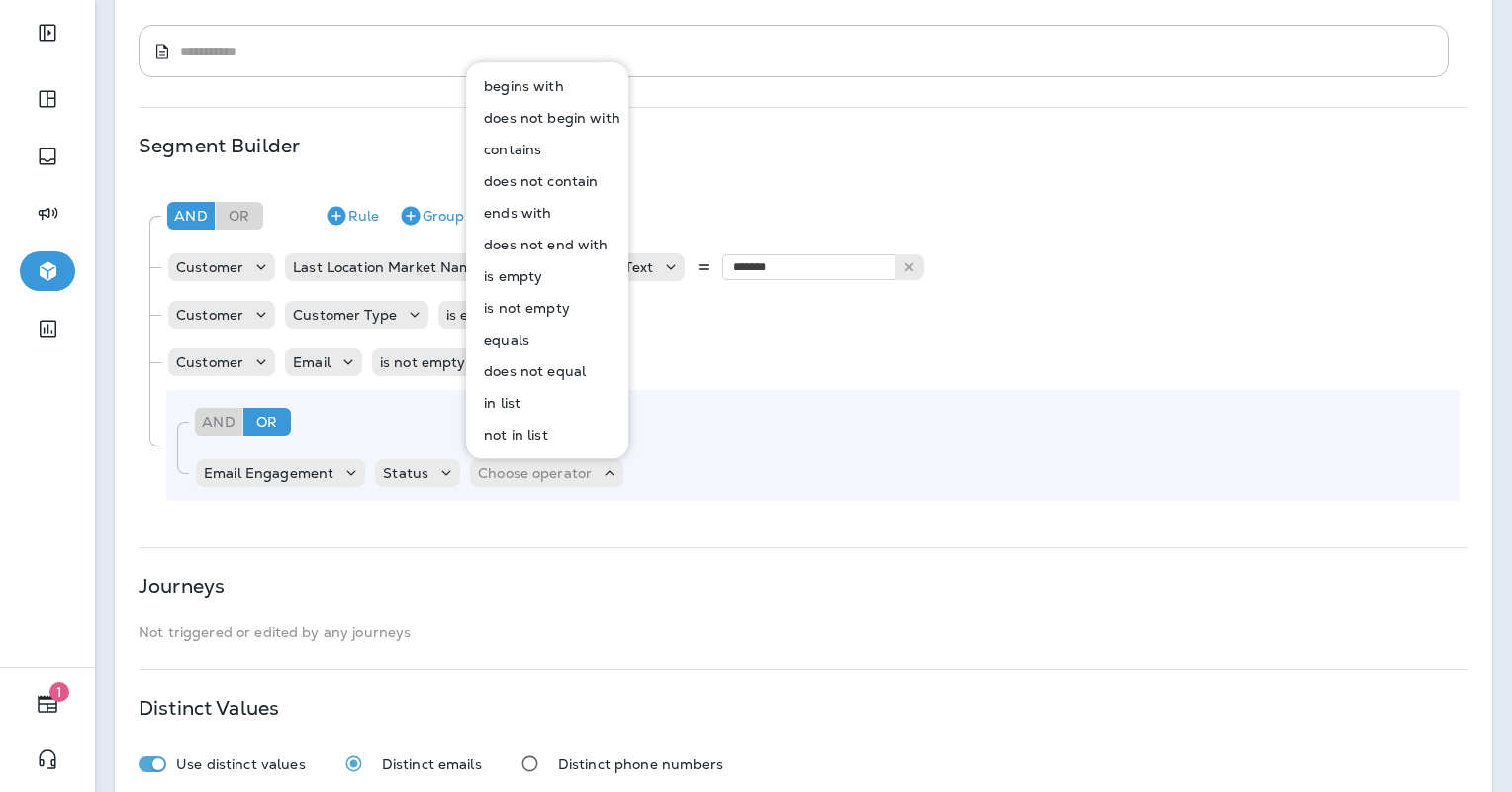 click on "equals" at bounding box center [503, 340] 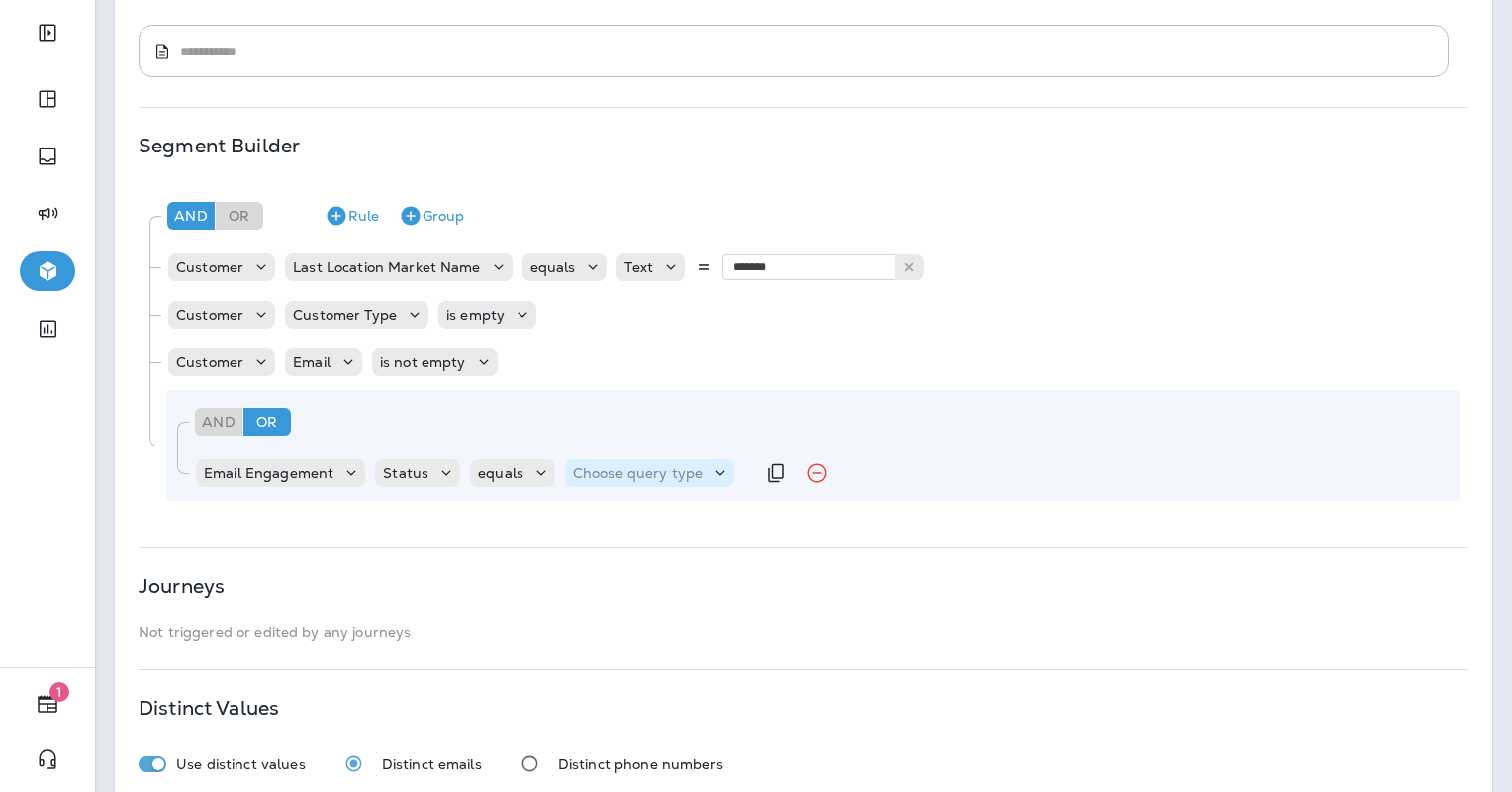 click on "Choose query type" at bounding box center (637, 473) 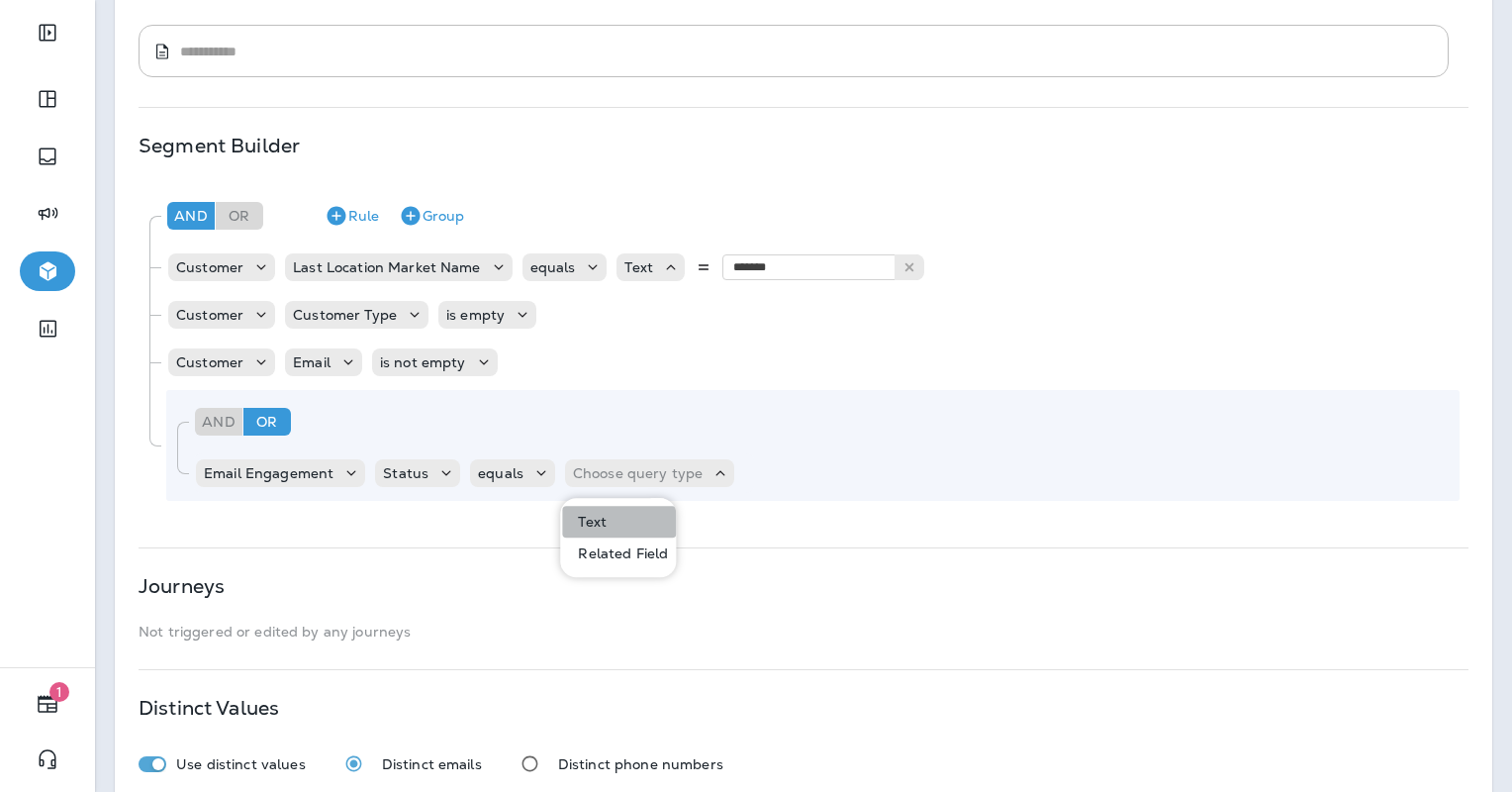 click on "Text" at bounding box center [618, 522] 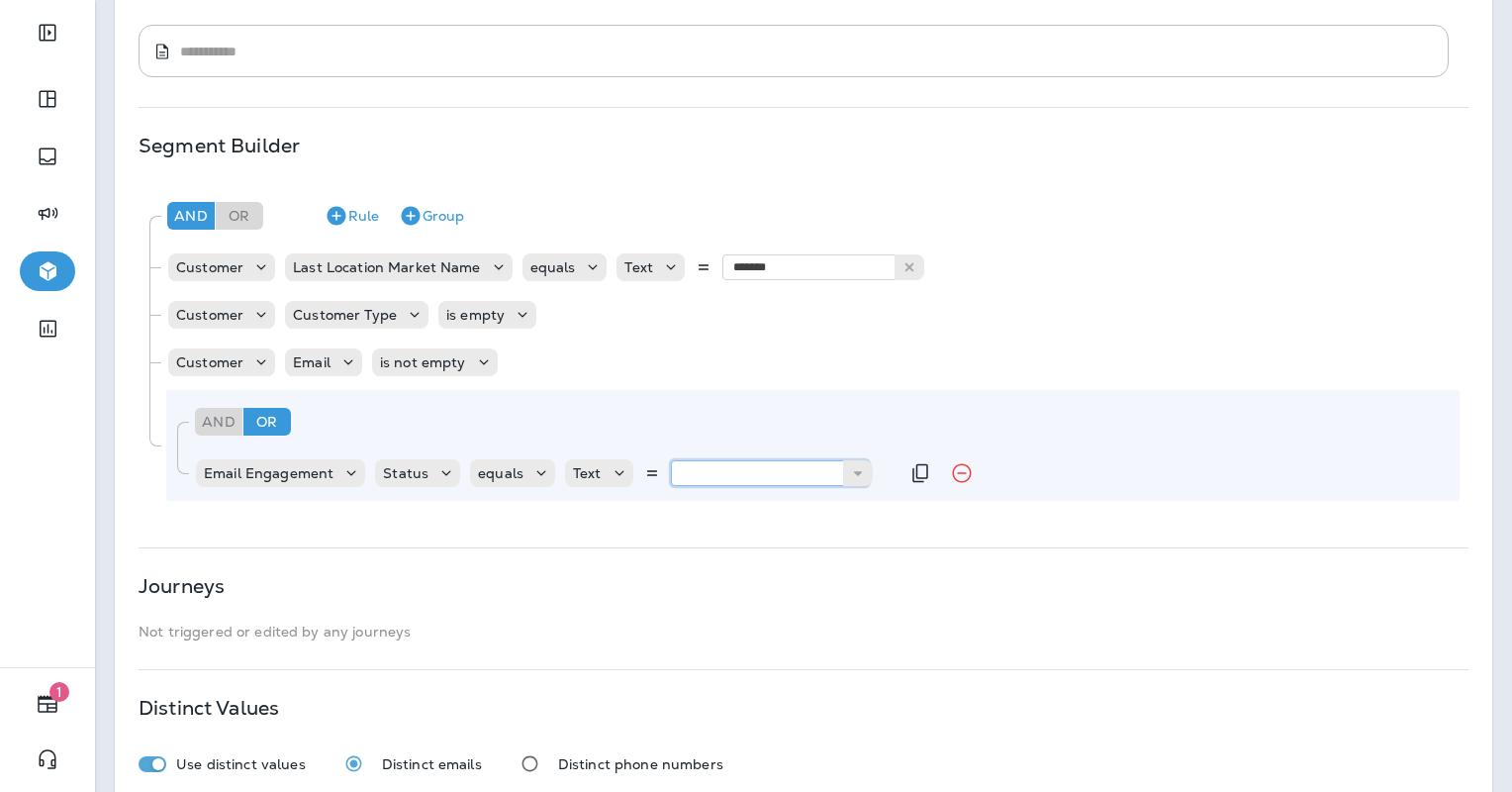 click at bounding box center [770, 473] 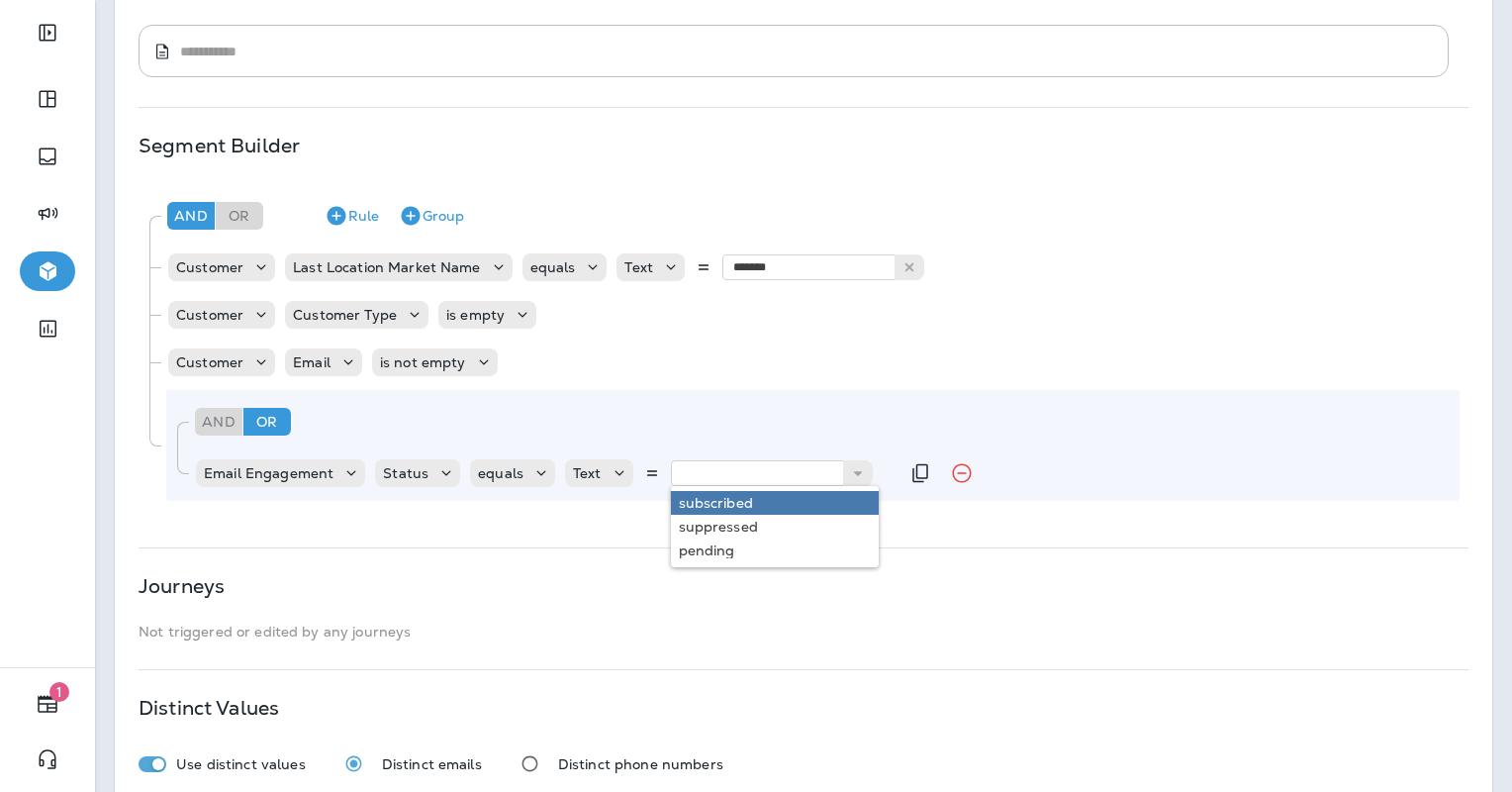type on "**********" 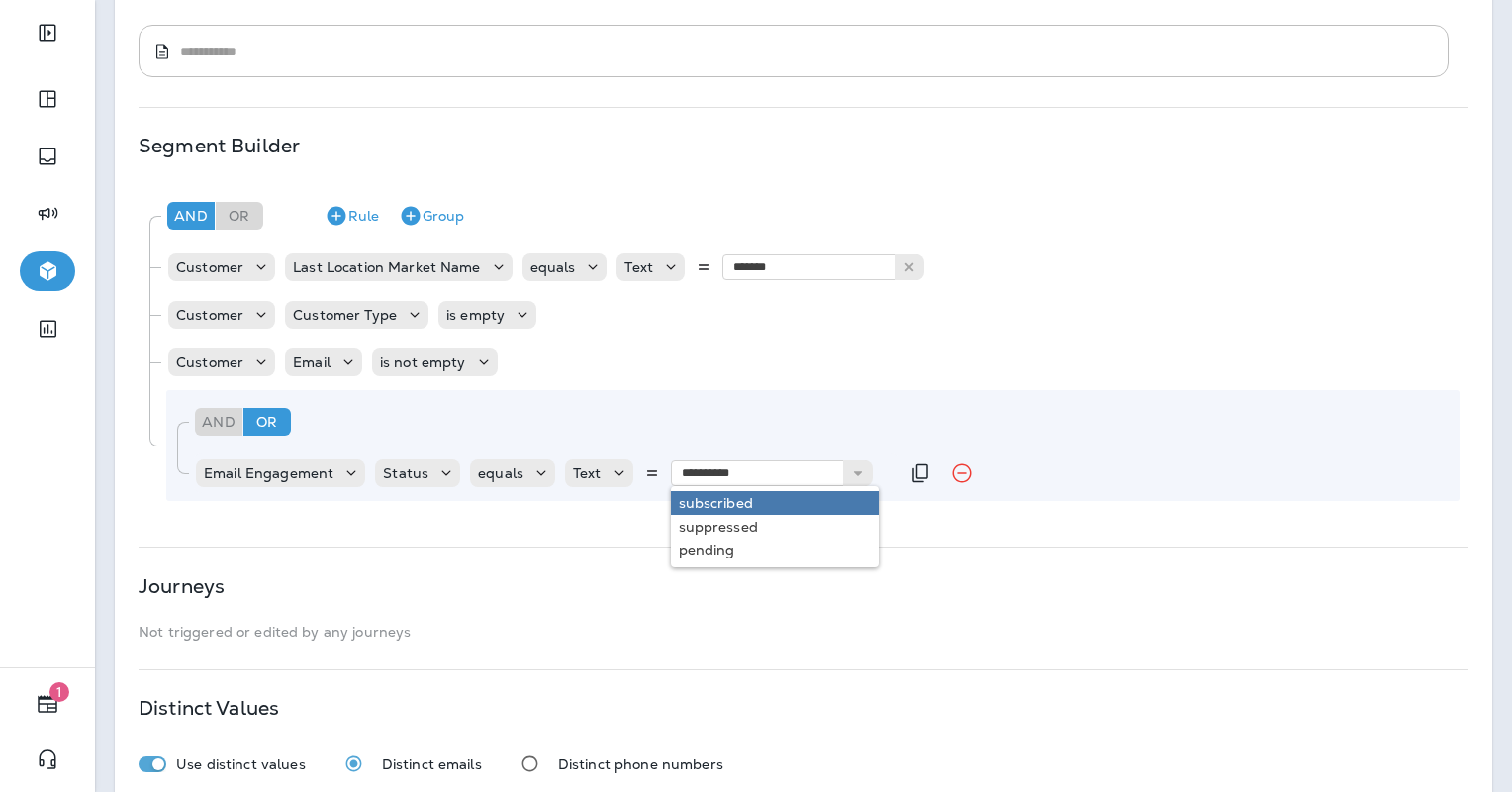 click on "**********" at bounding box center (803, 346) 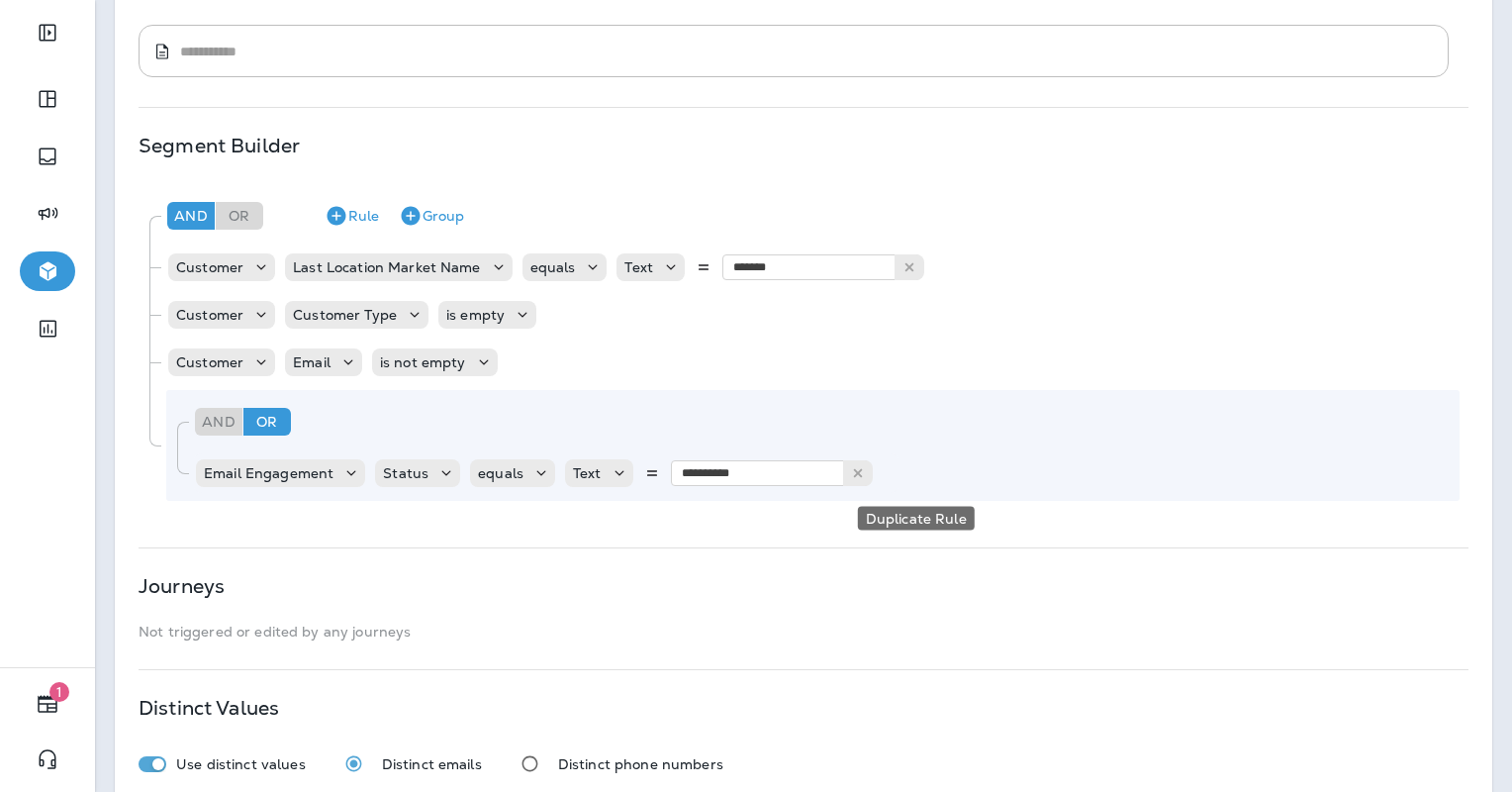 drag, startPoint x: 905, startPoint y: 471, endPoint x: 849, endPoint y: 499, distance: 62.609903 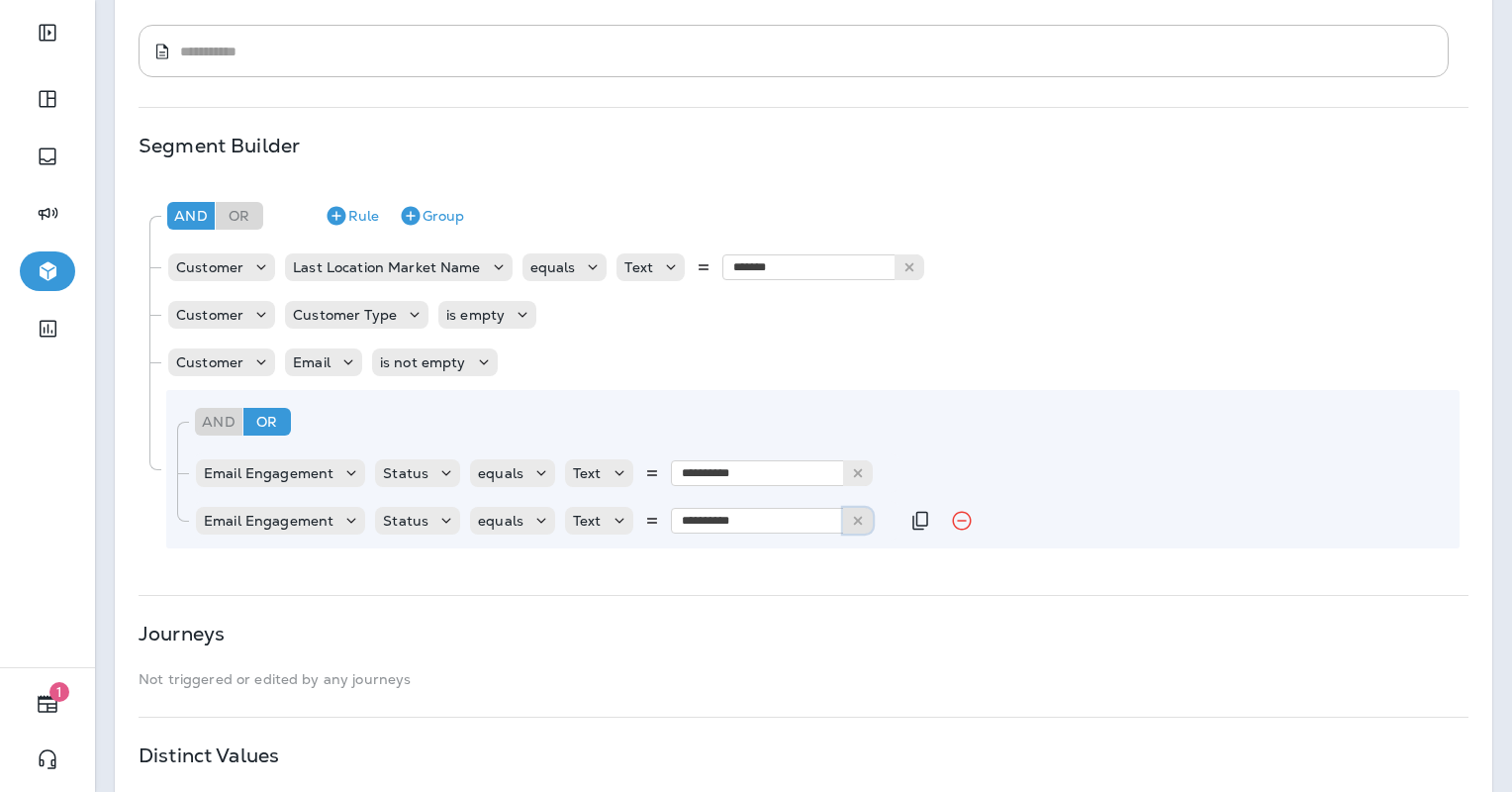 click 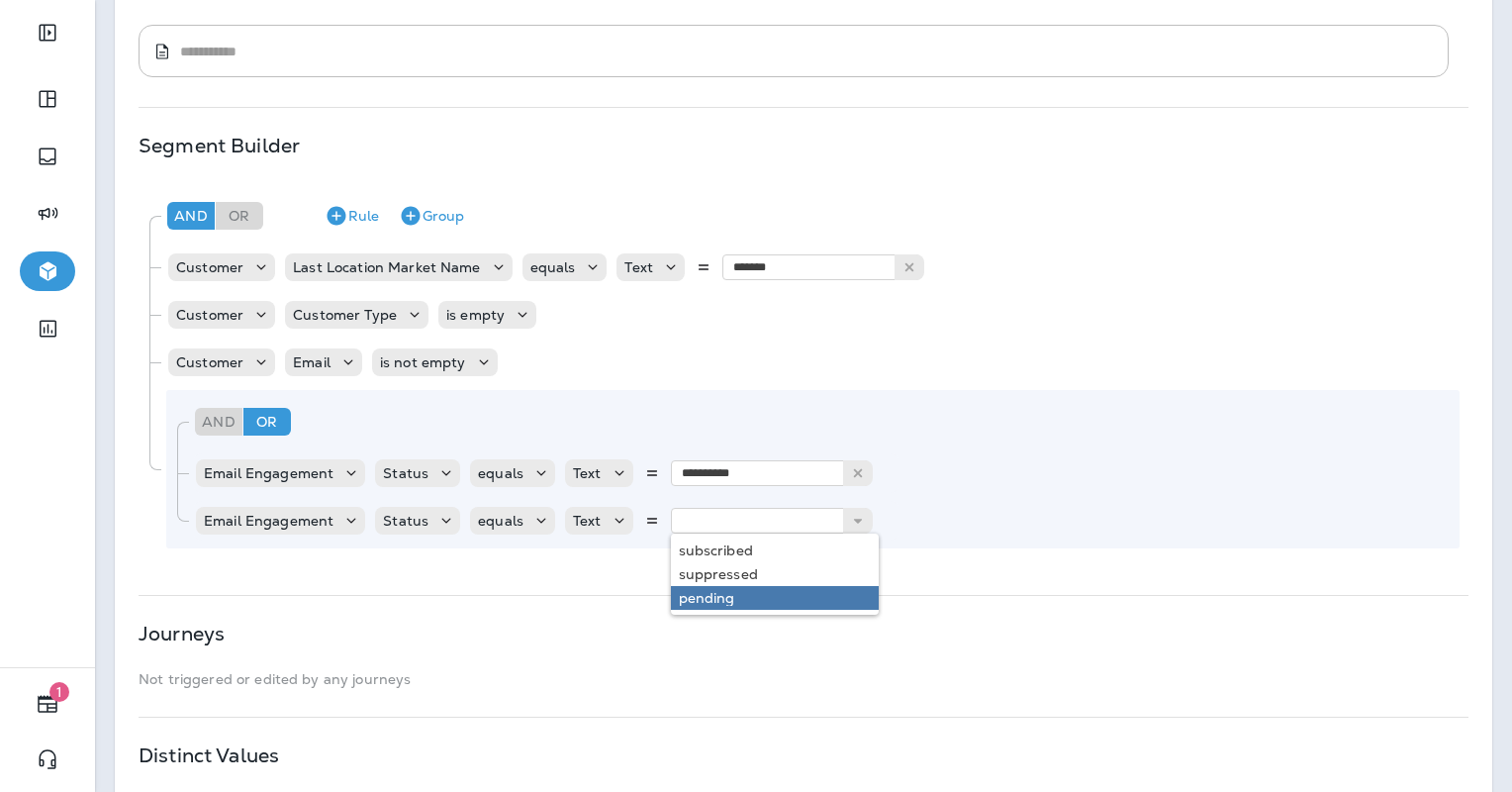 type on "*******" 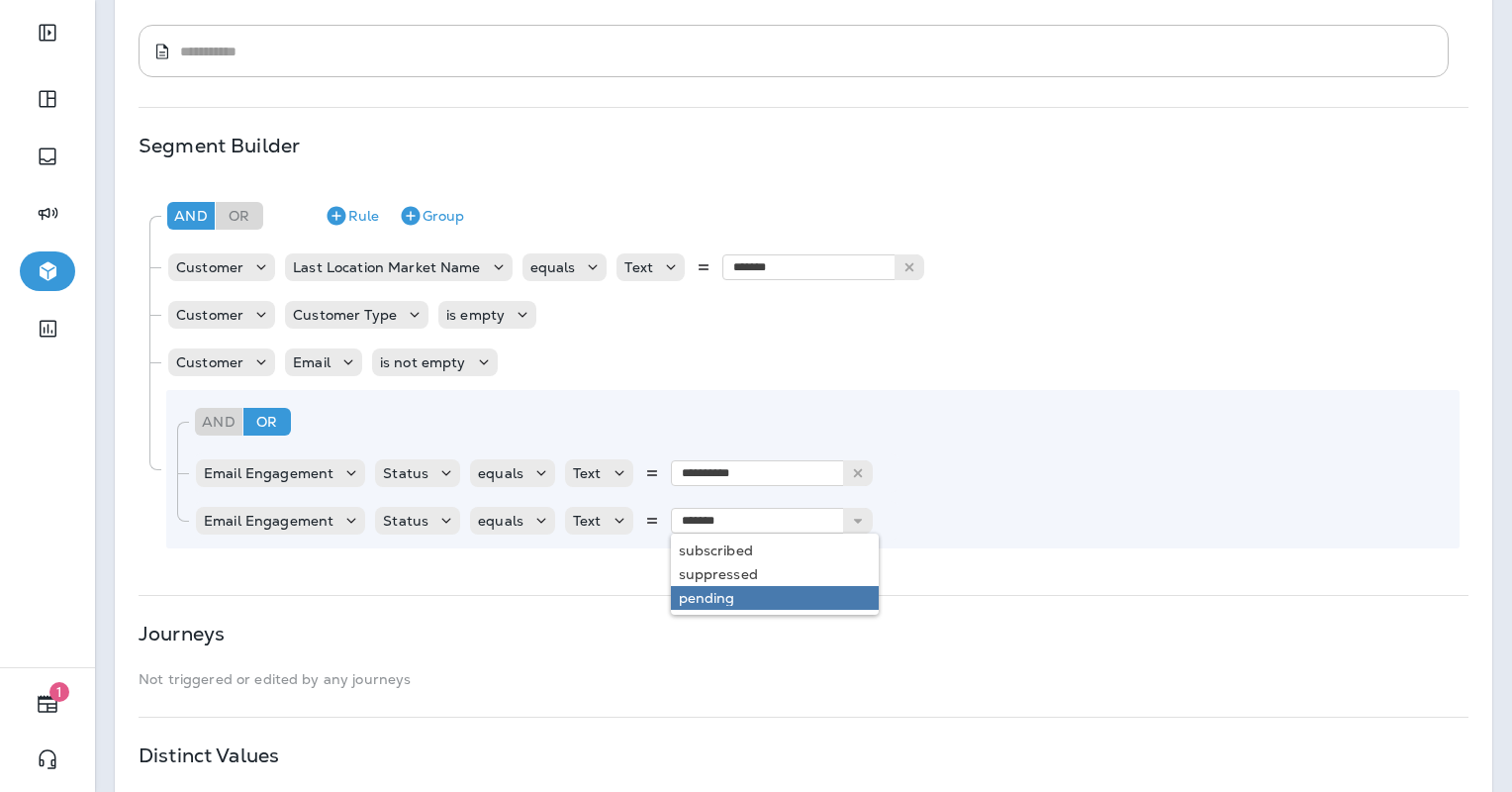 click on "**********" at bounding box center [803, 320] 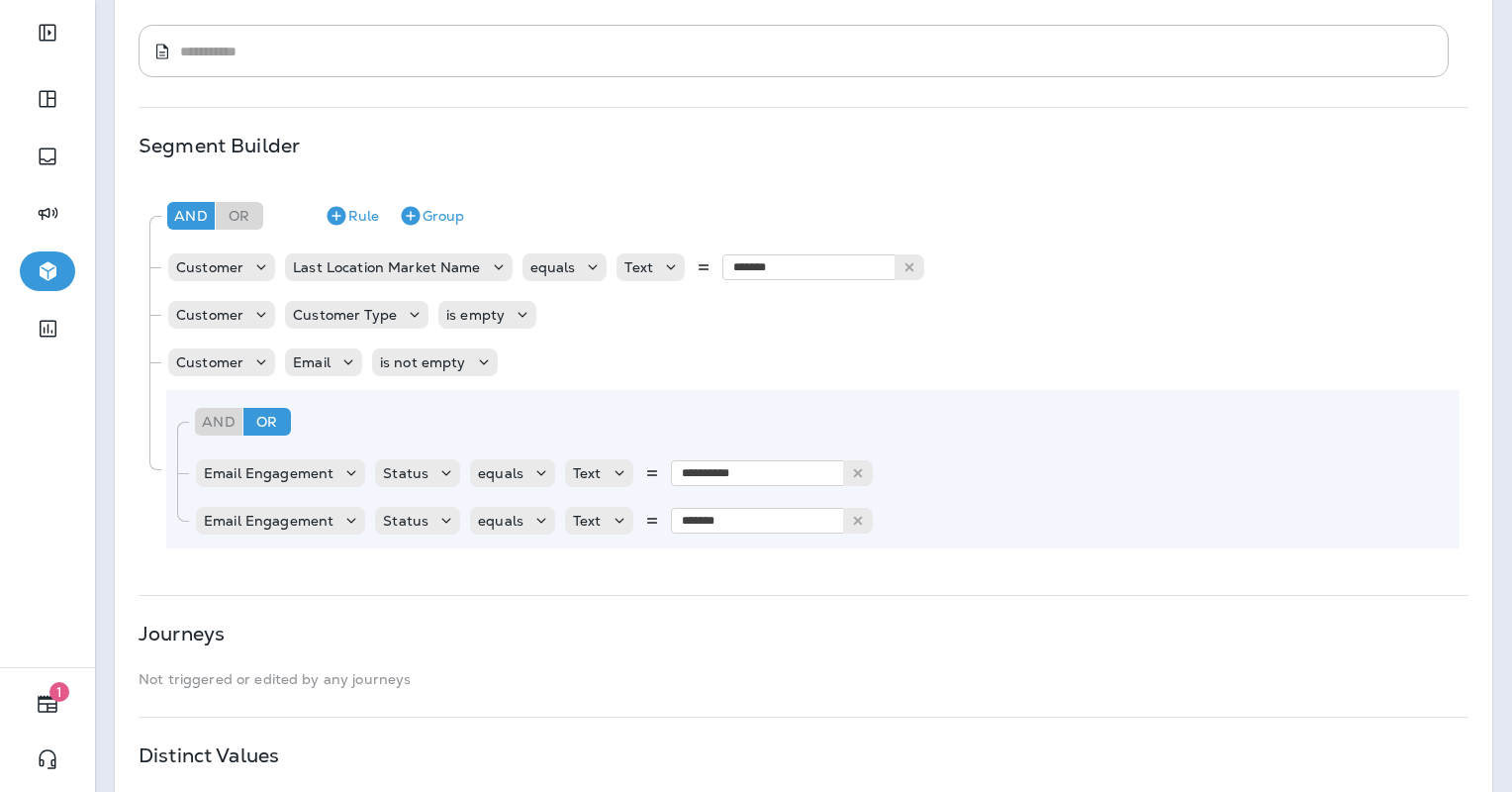 scroll, scrollTop: 469, scrollLeft: 0, axis: vertical 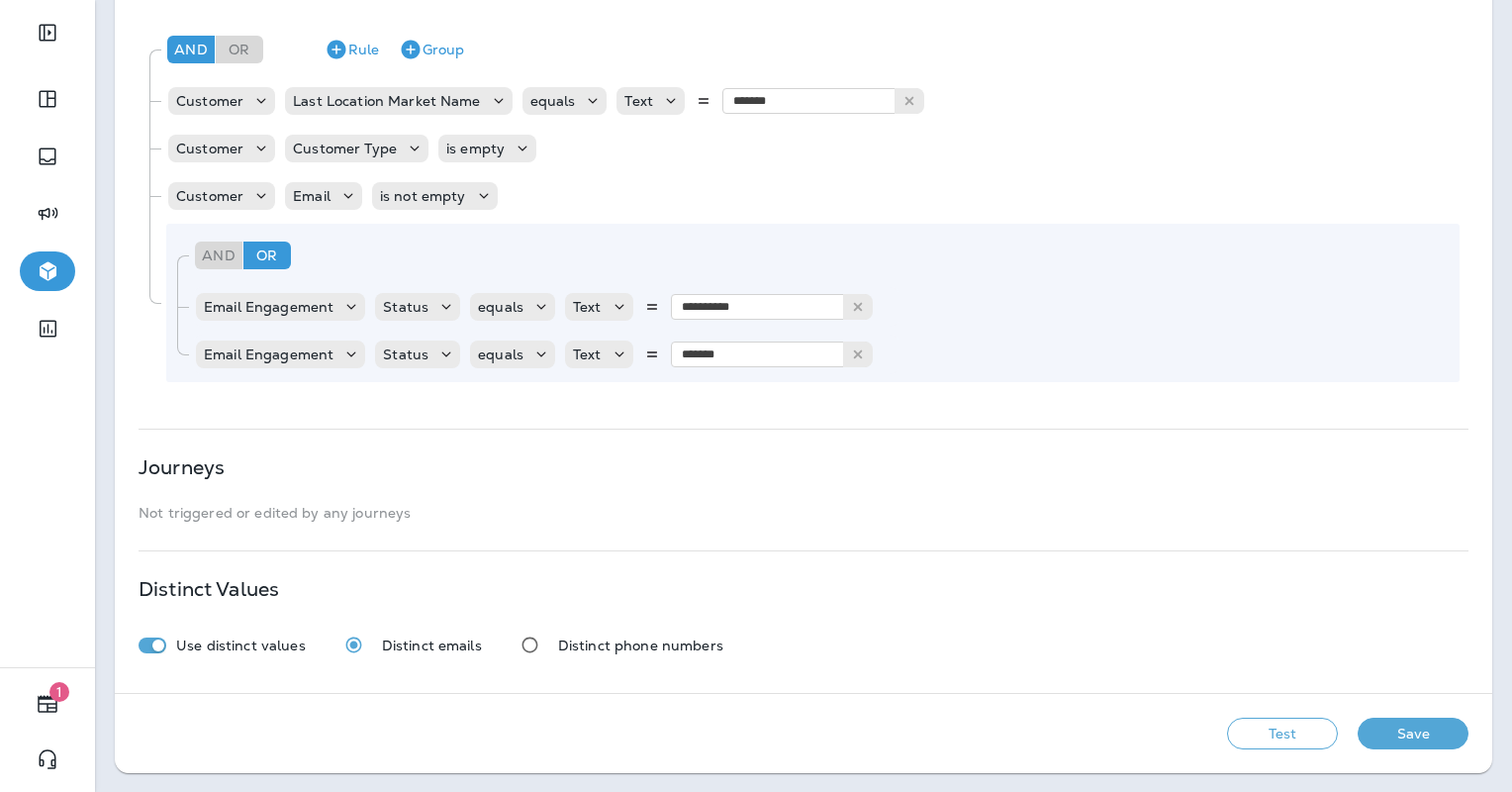 click on "Test" at bounding box center (1282, 734) 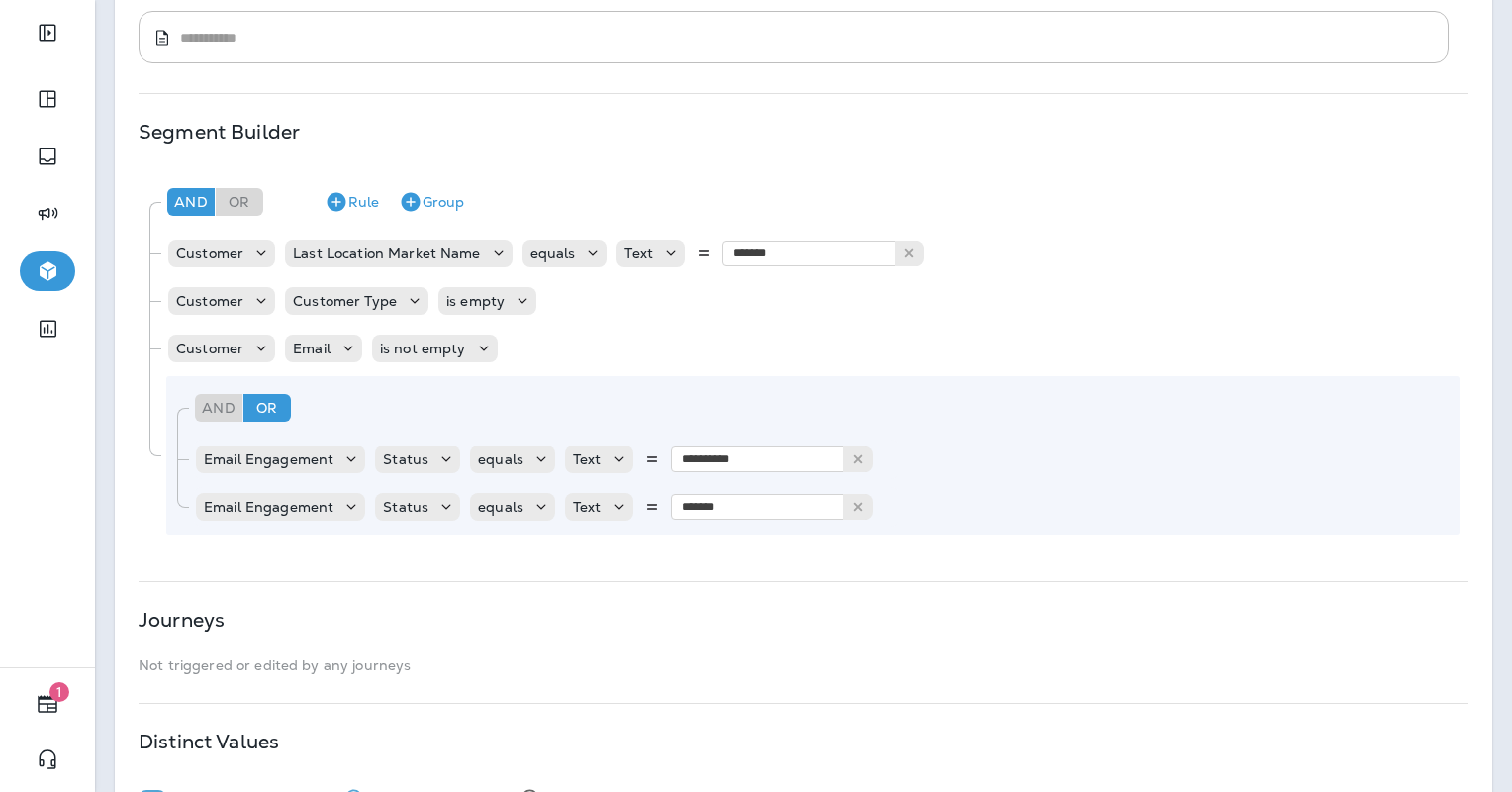 scroll, scrollTop: 469, scrollLeft: 0, axis: vertical 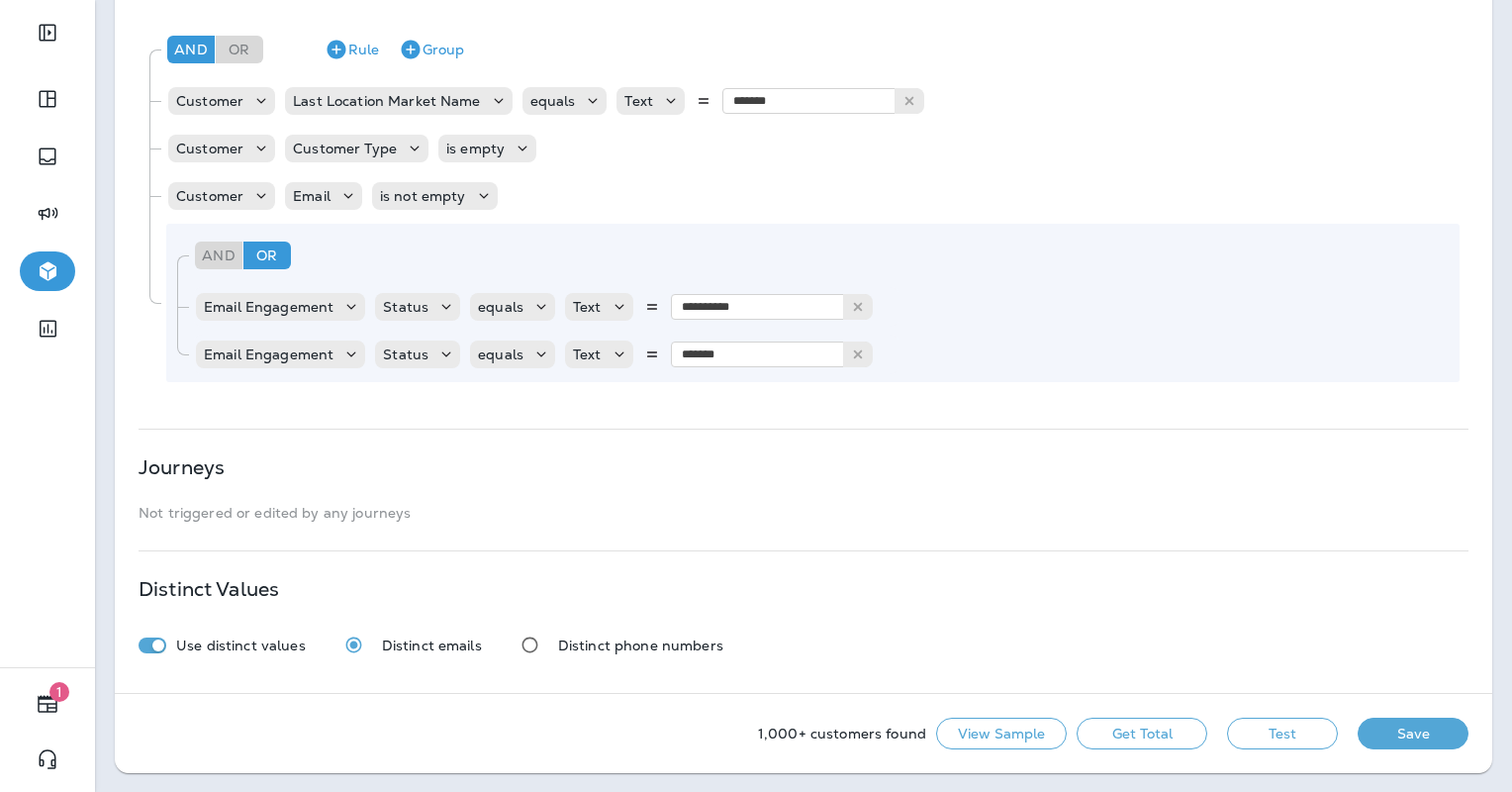 click on "Get Total" at bounding box center [1142, 734] 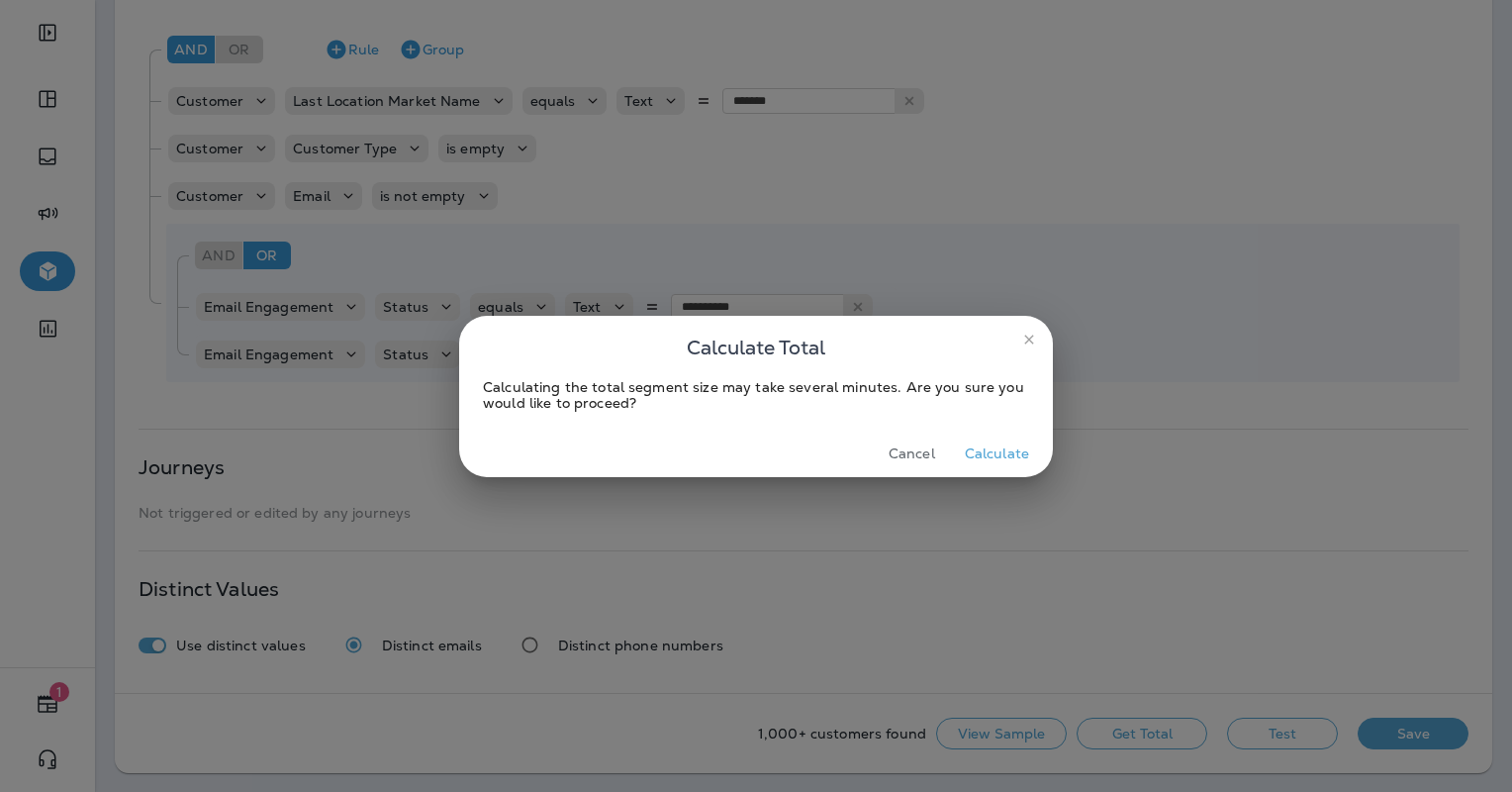 click on "Calculate" at bounding box center (996, 453) 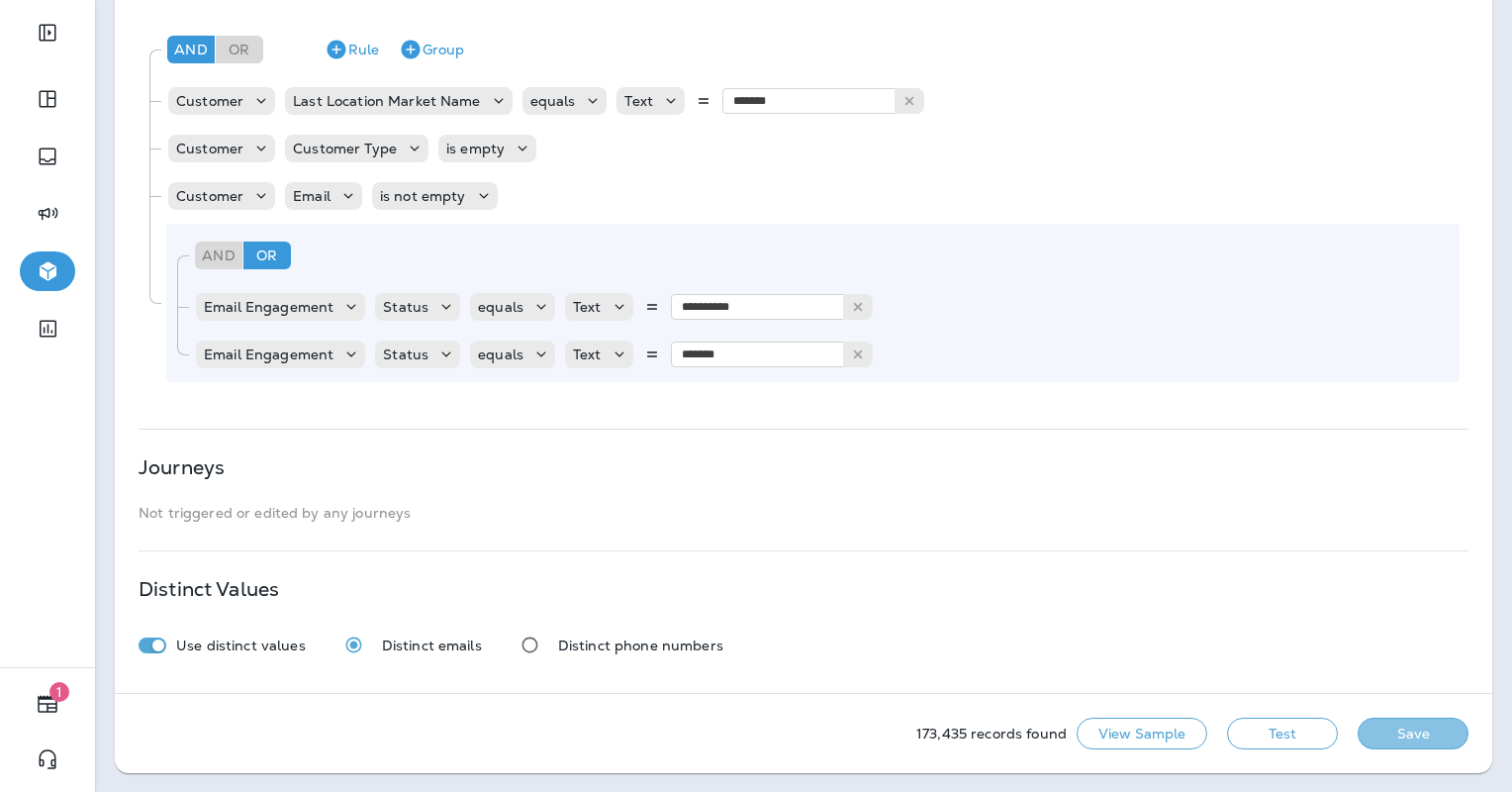 click on "Save" at bounding box center [1413, 734] 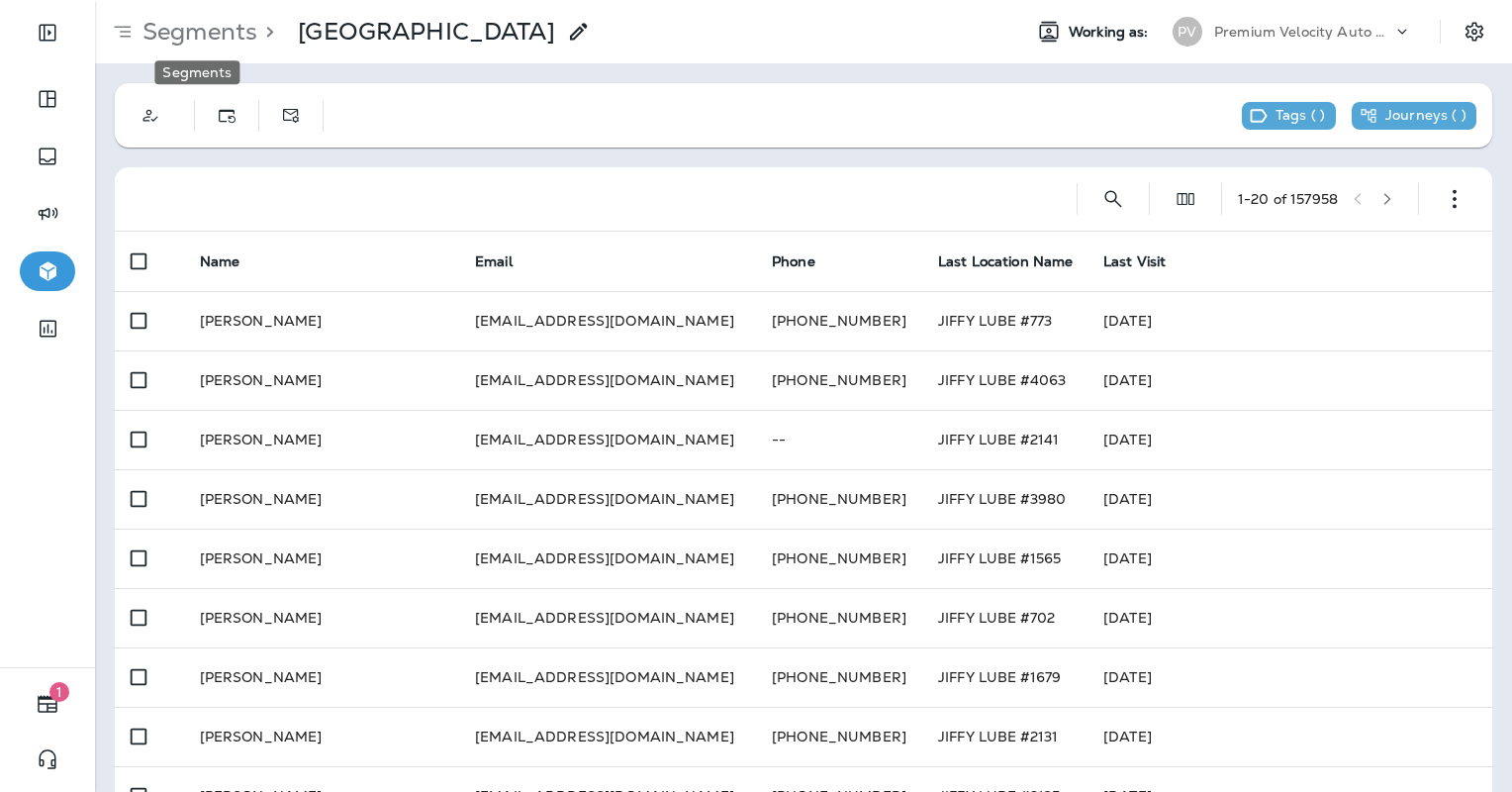 click on "Segments" at bounding box center (196, 32) 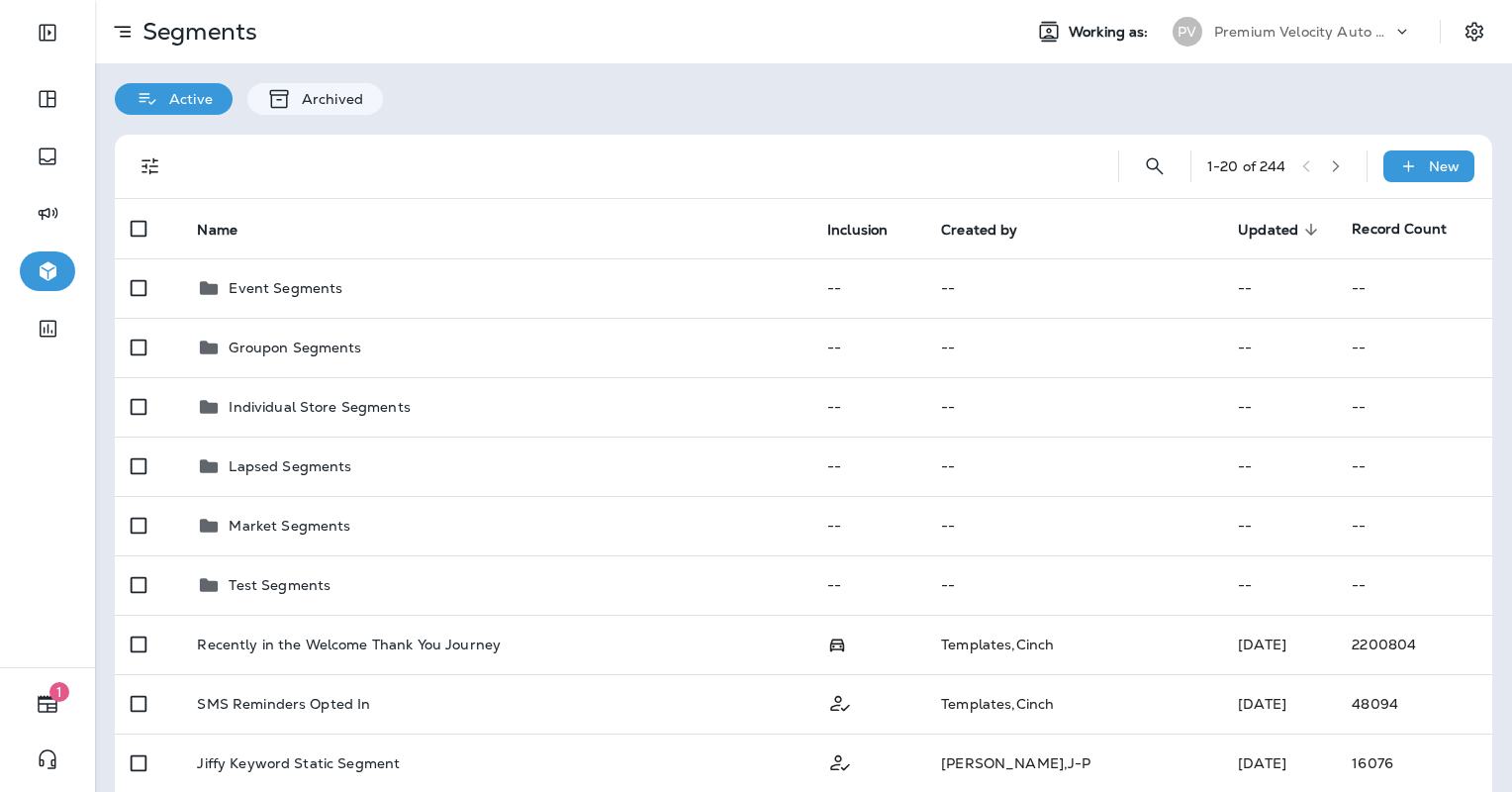 click on "Active Archived" at bounding box center (803, 89) 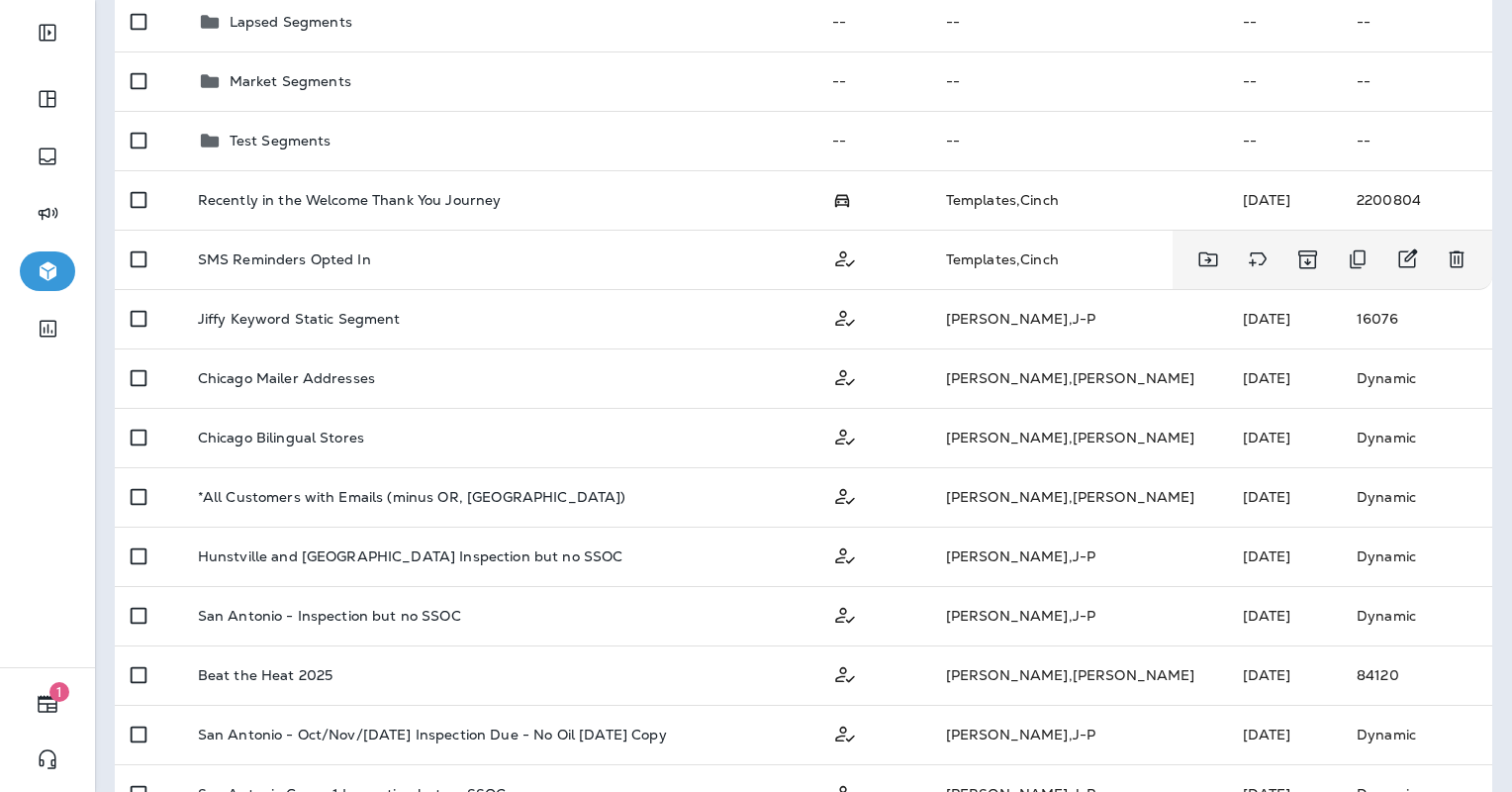 scroll, scrollTop: 495, scrollLeft: 0, axis: vertical 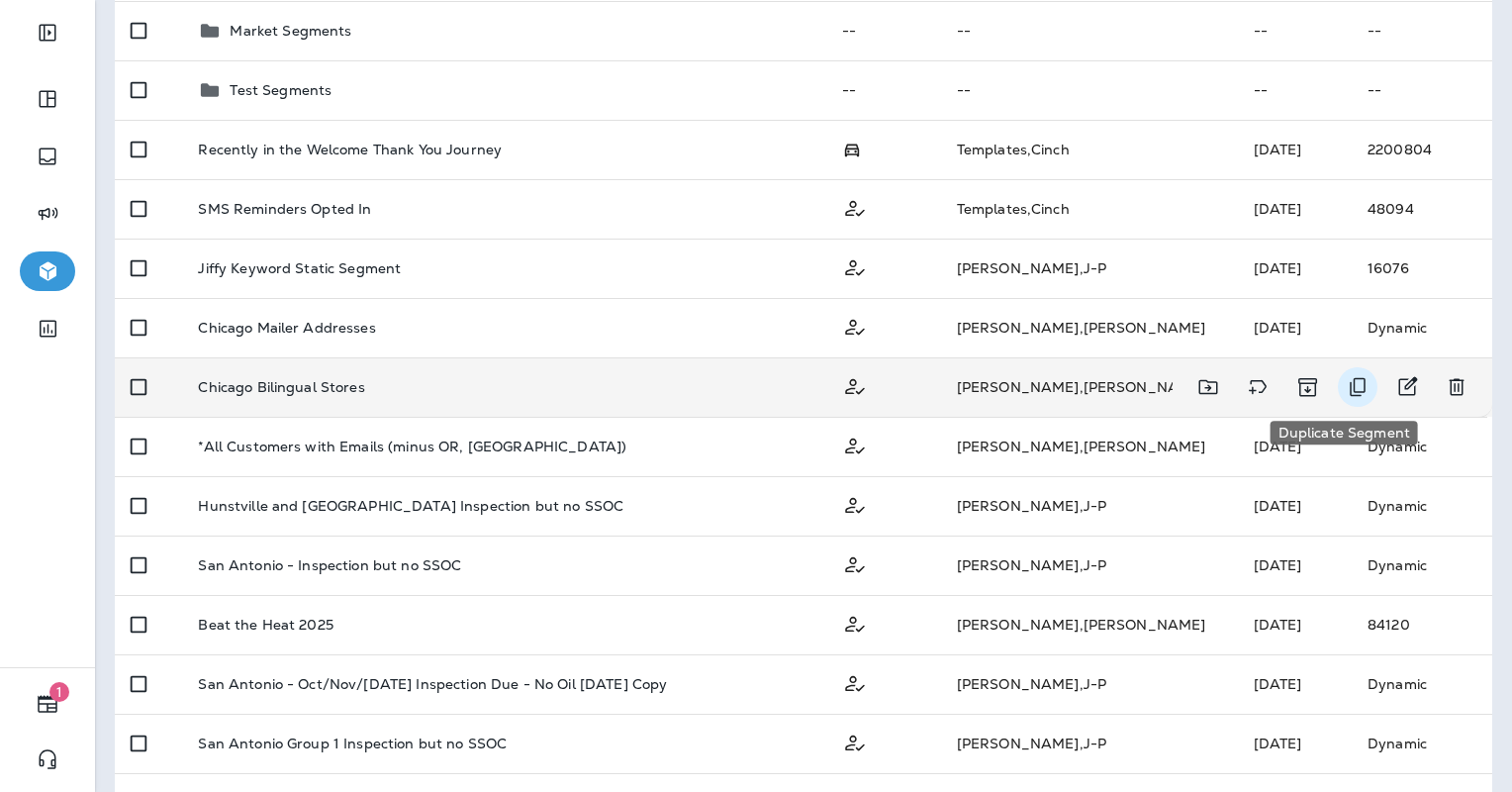 click 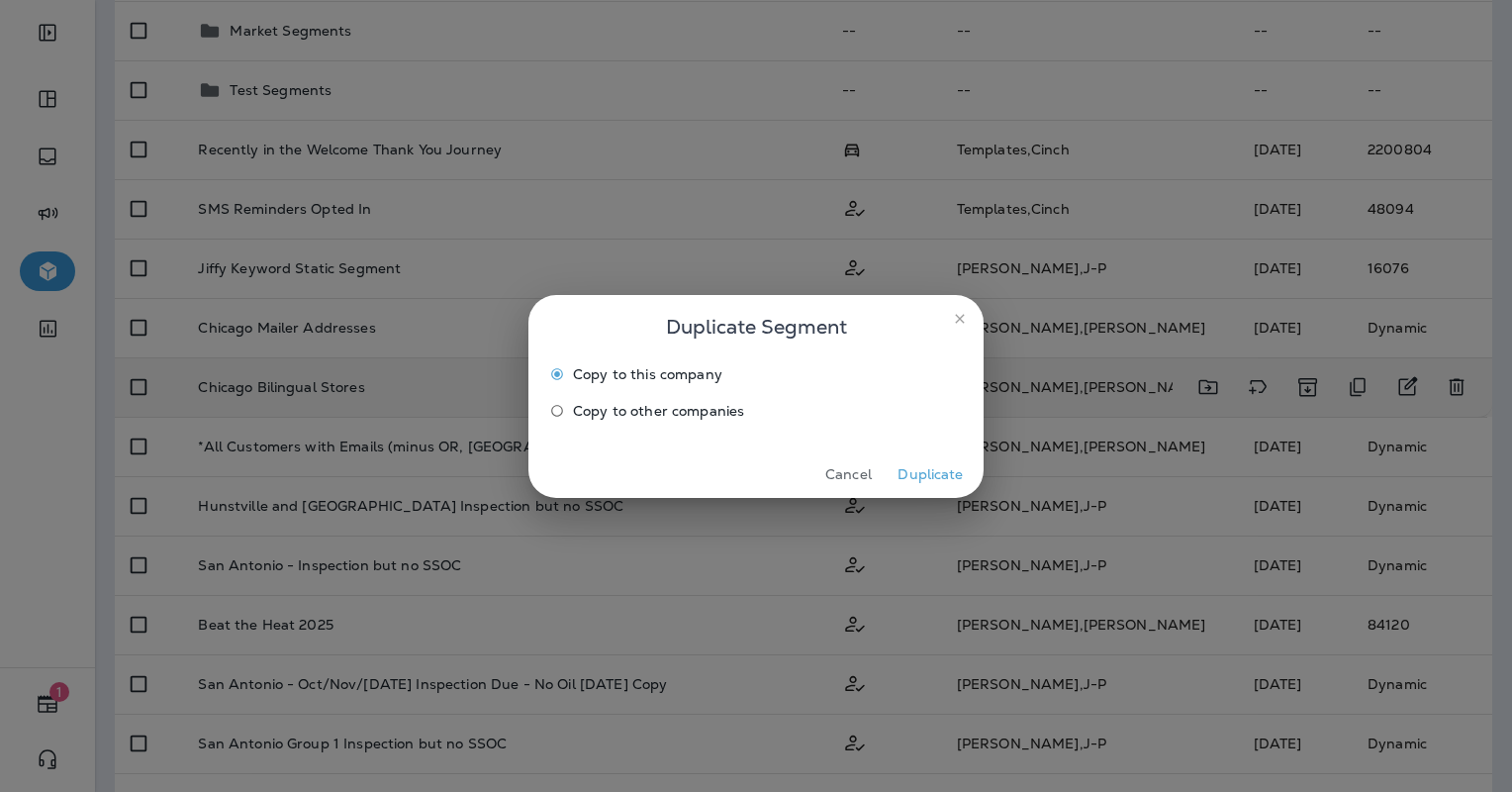 click on "Duplicate" at bounding box center [930, 474] 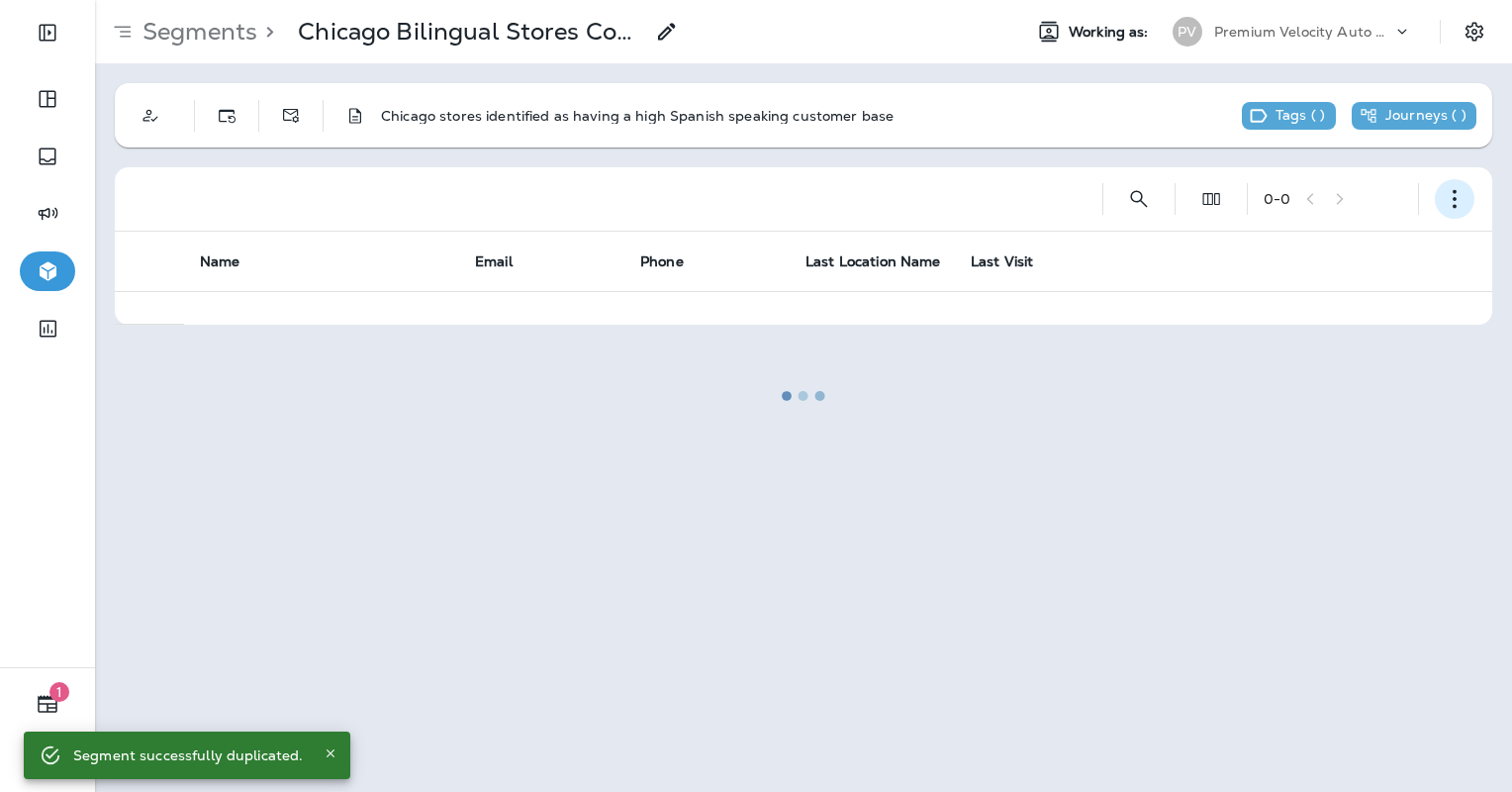 click at bounding box center [1455, 199] 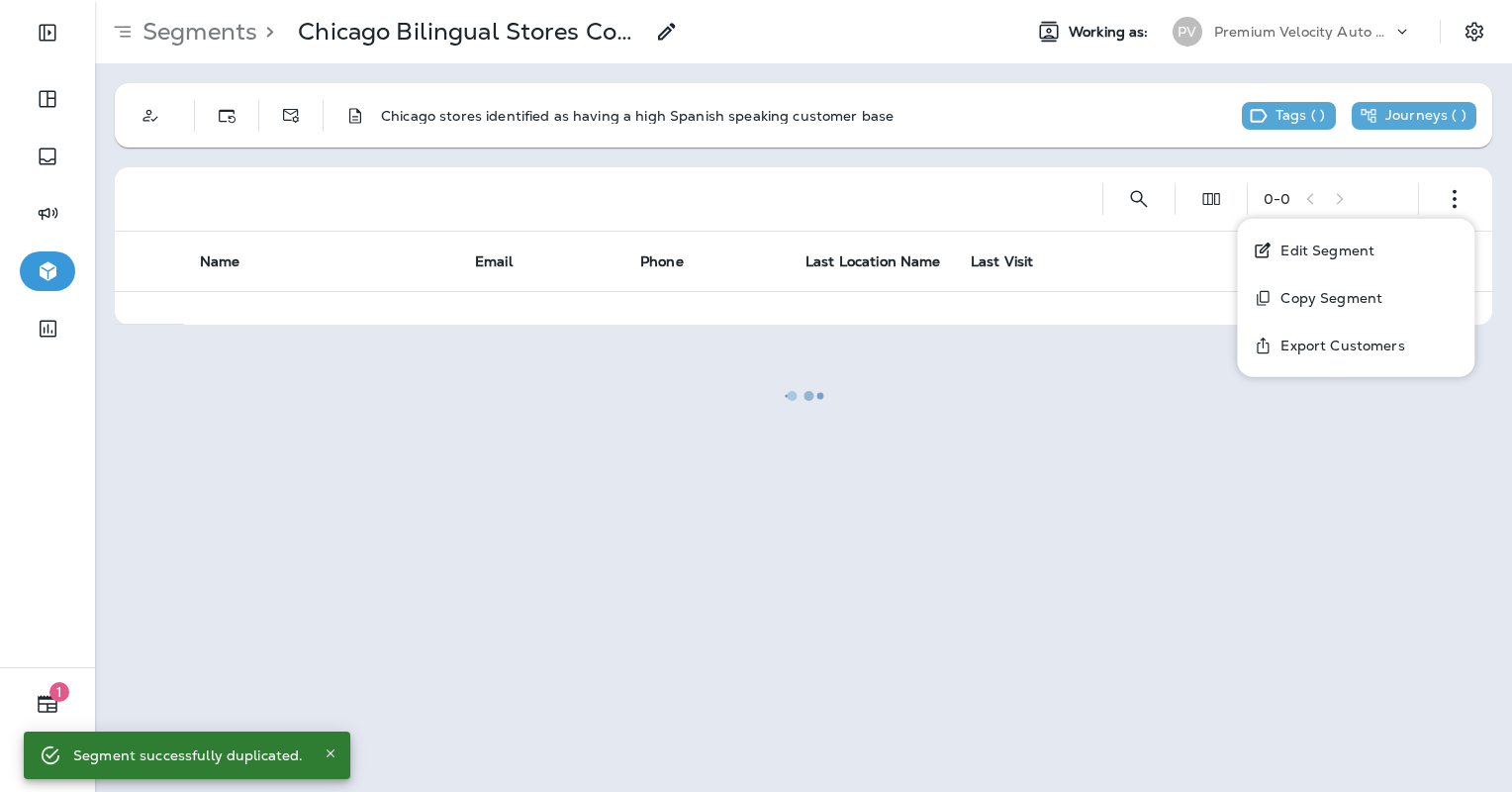 click on "Edit Segment" at bounding box center (1323, 250) 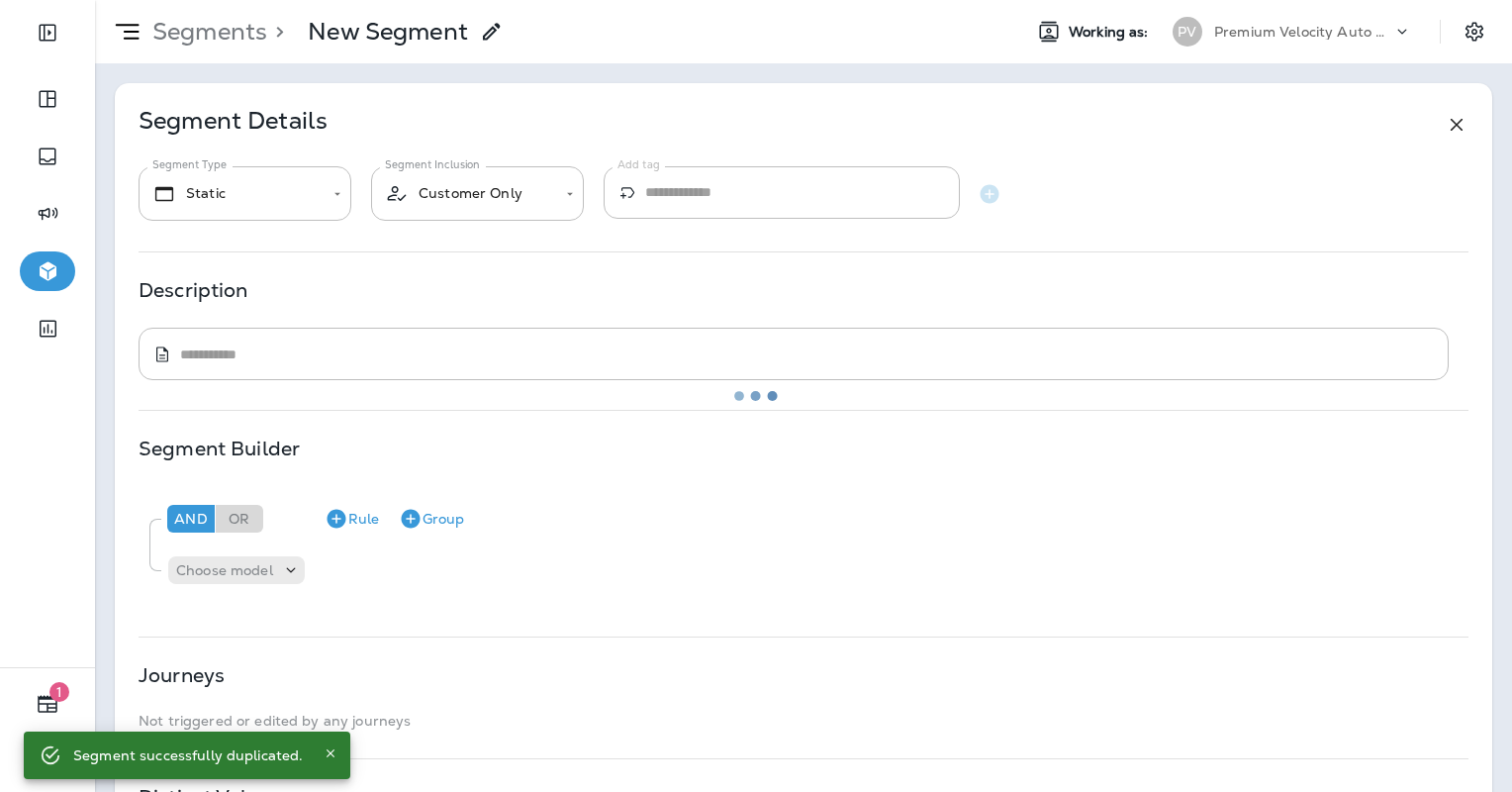 type on "*******" 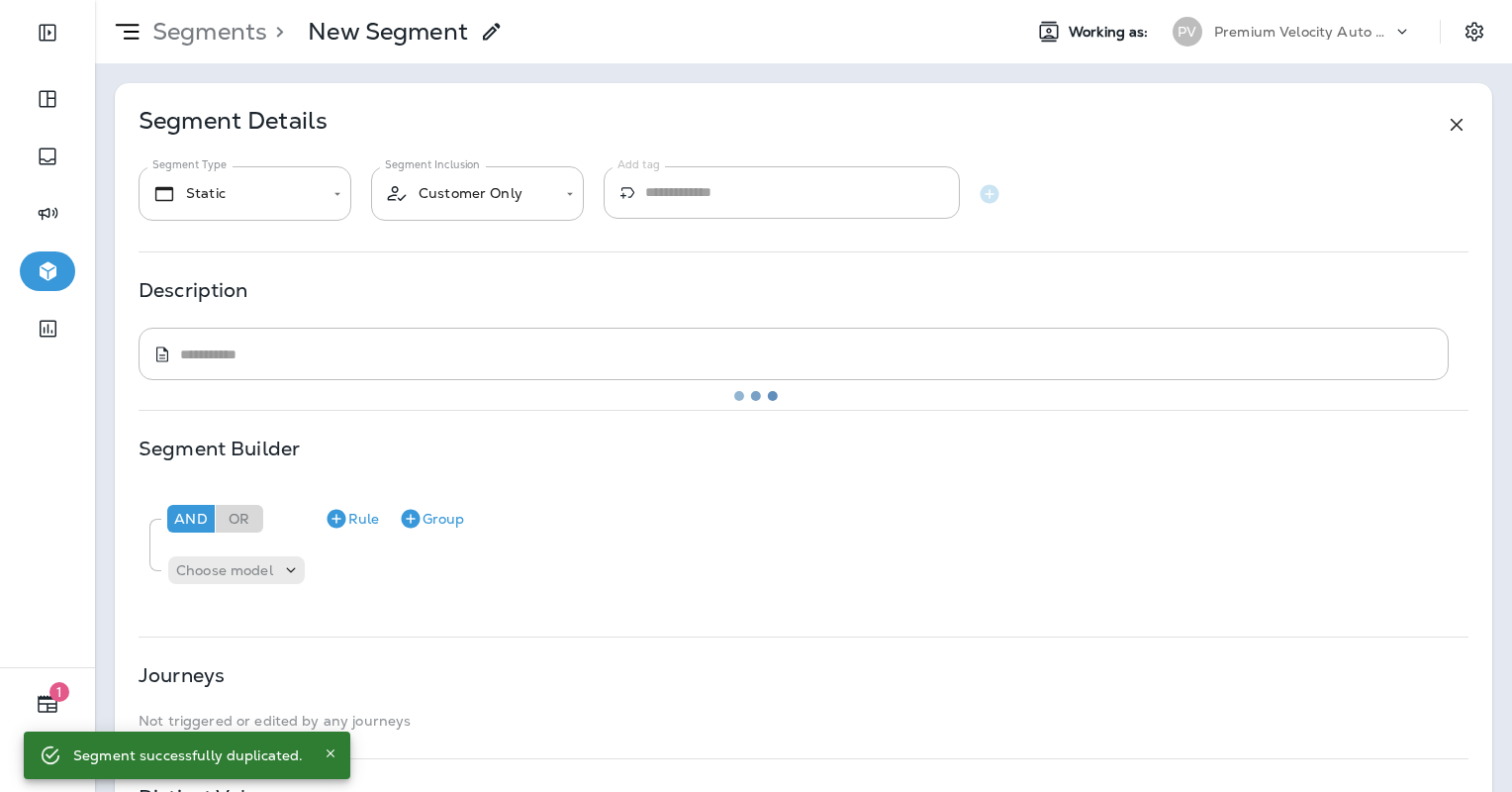 type on "**********" 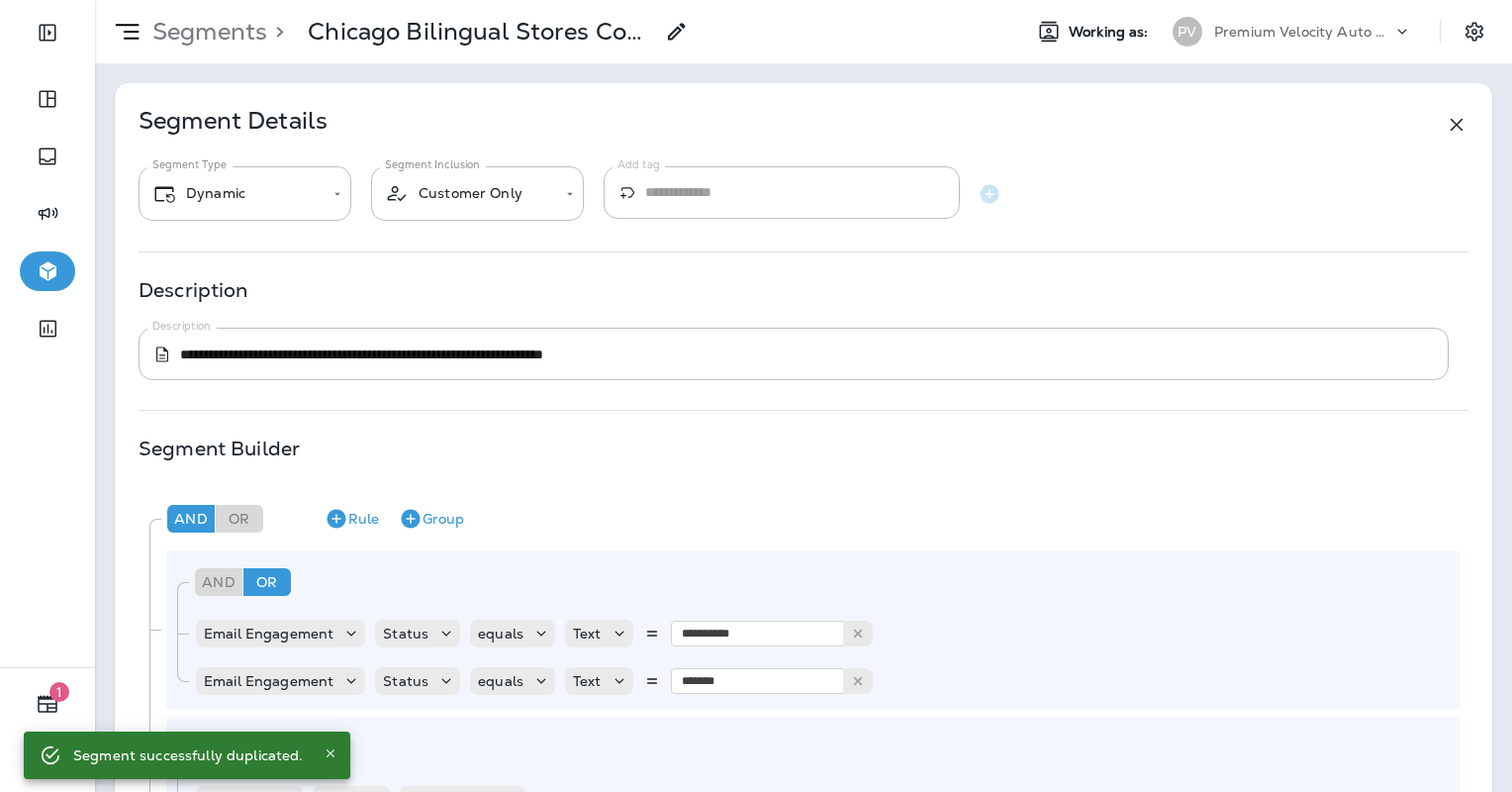 click 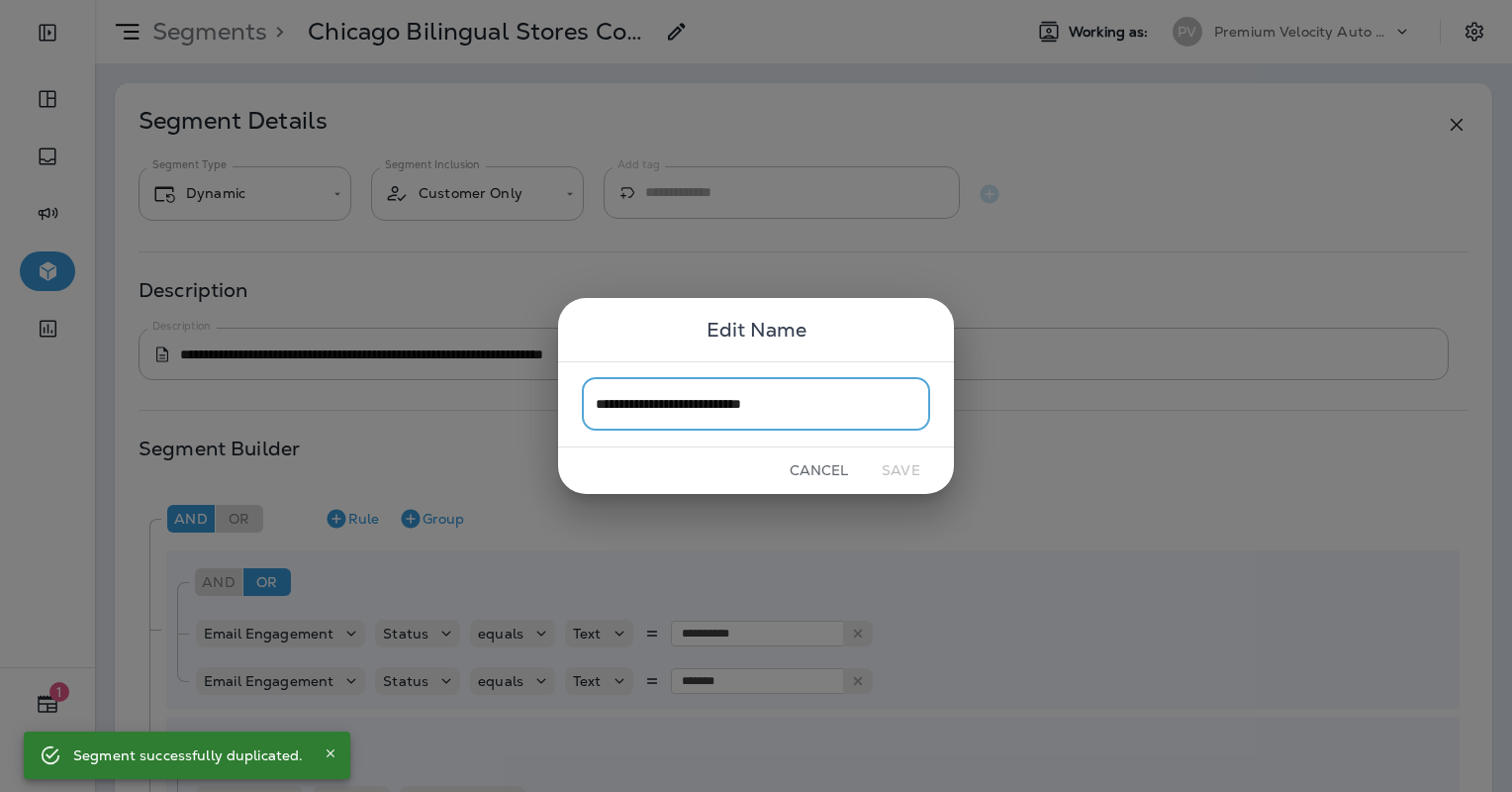 type on "*" 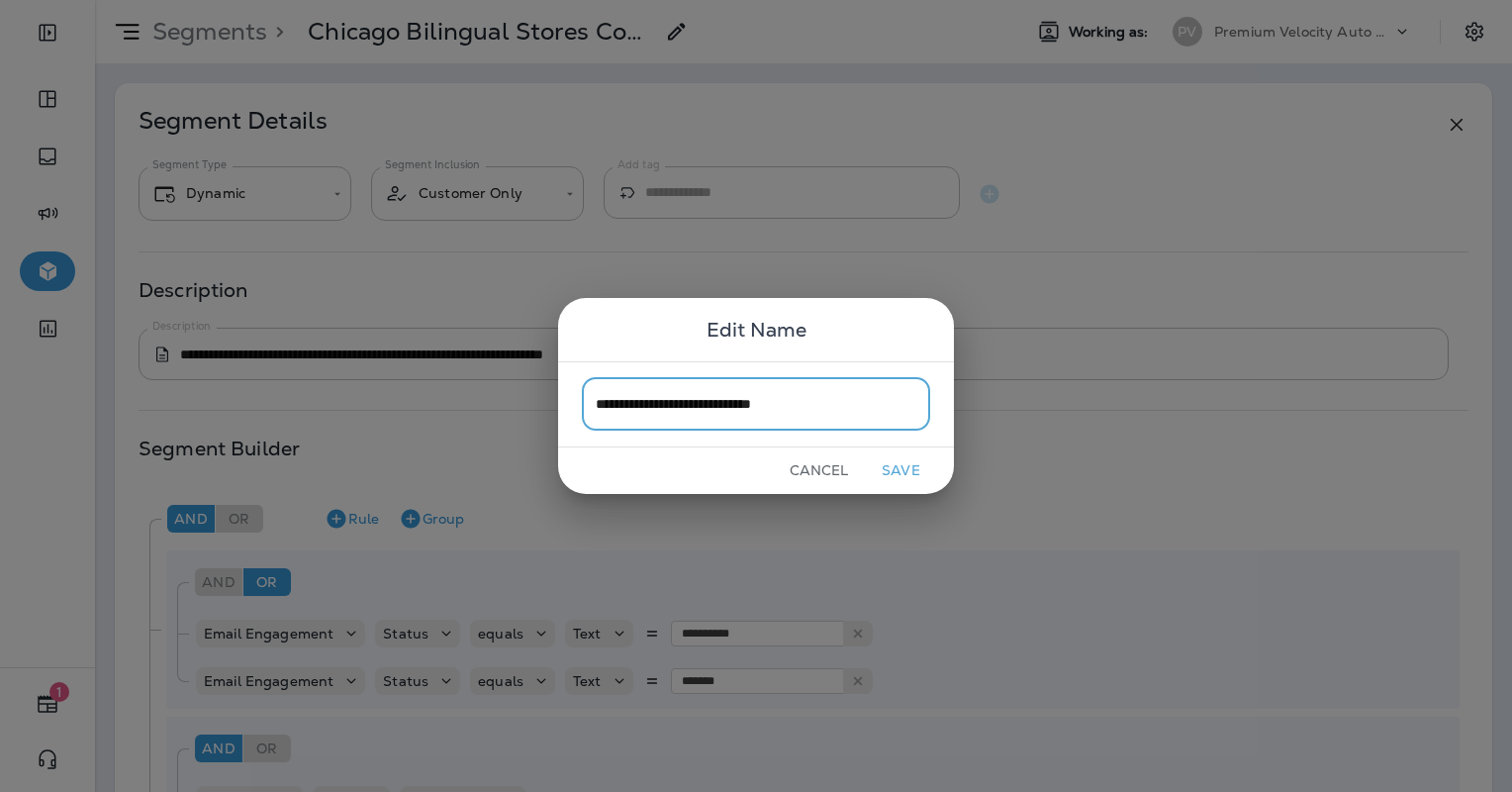type on "**********" 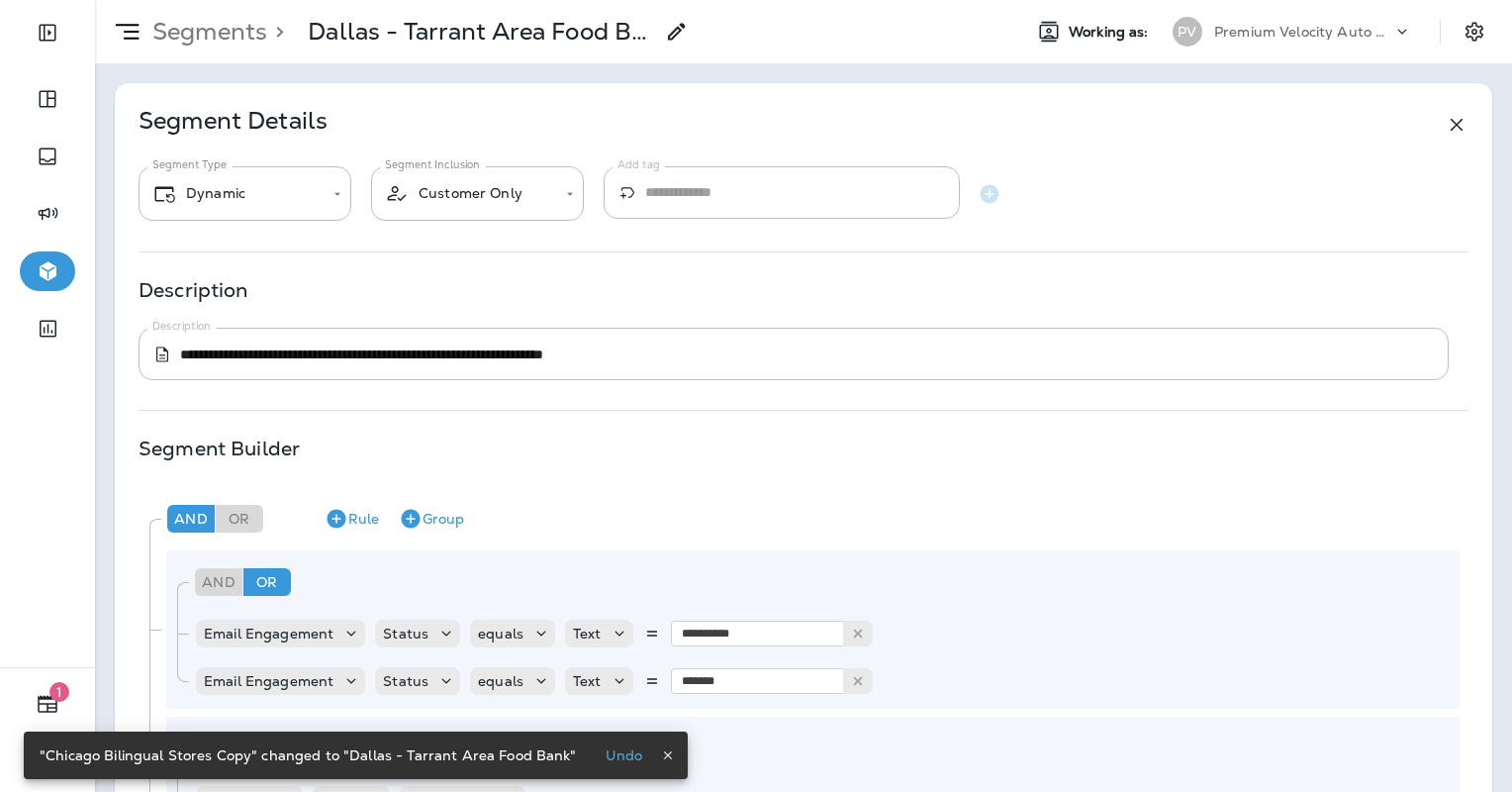drag, startPoint x: 698, startPoint y: 343, endPoint x: 123, endPoint y: 377, distance: 576.0043 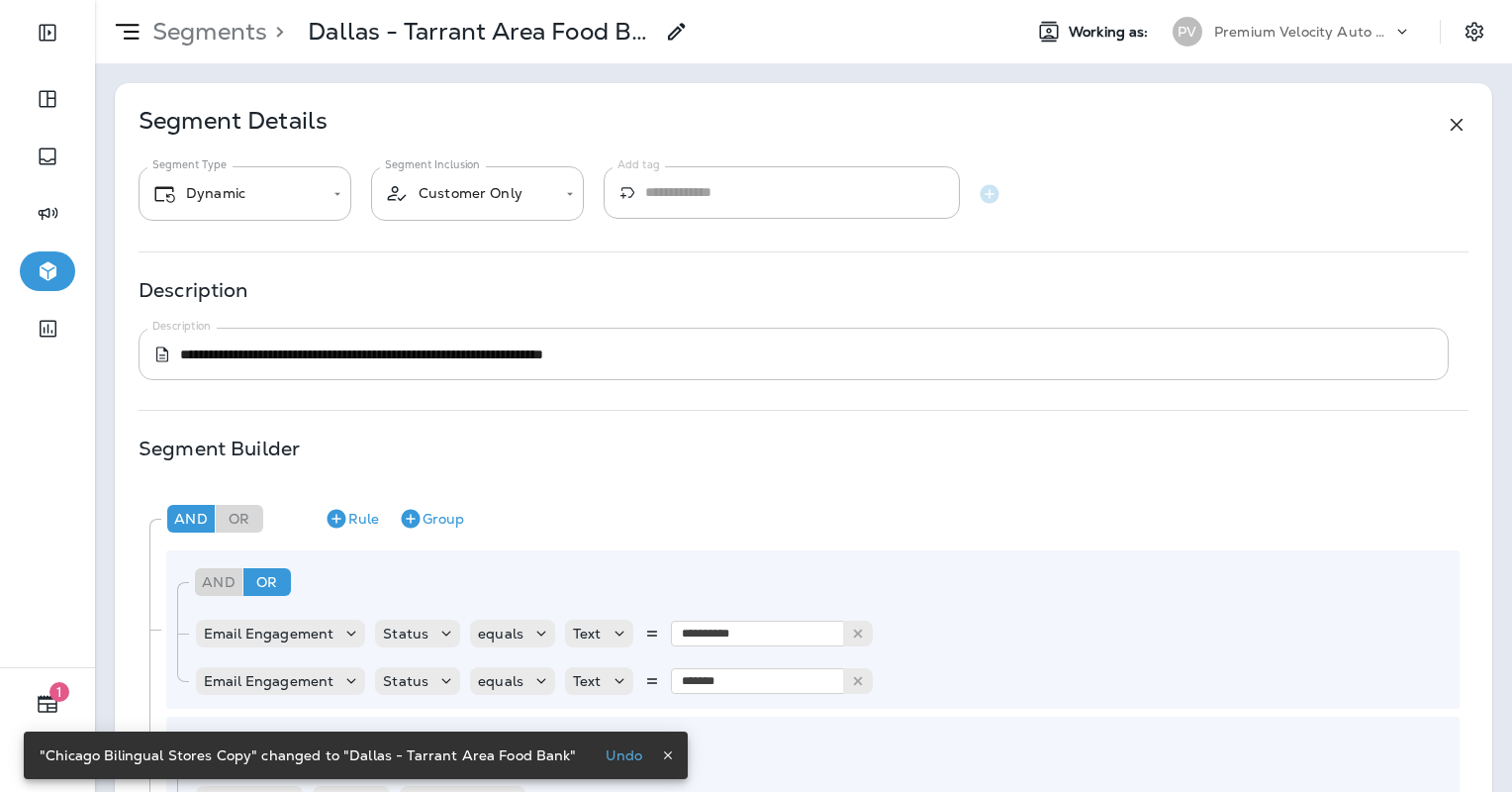 click on "**********" at bounding box center [794, 353] 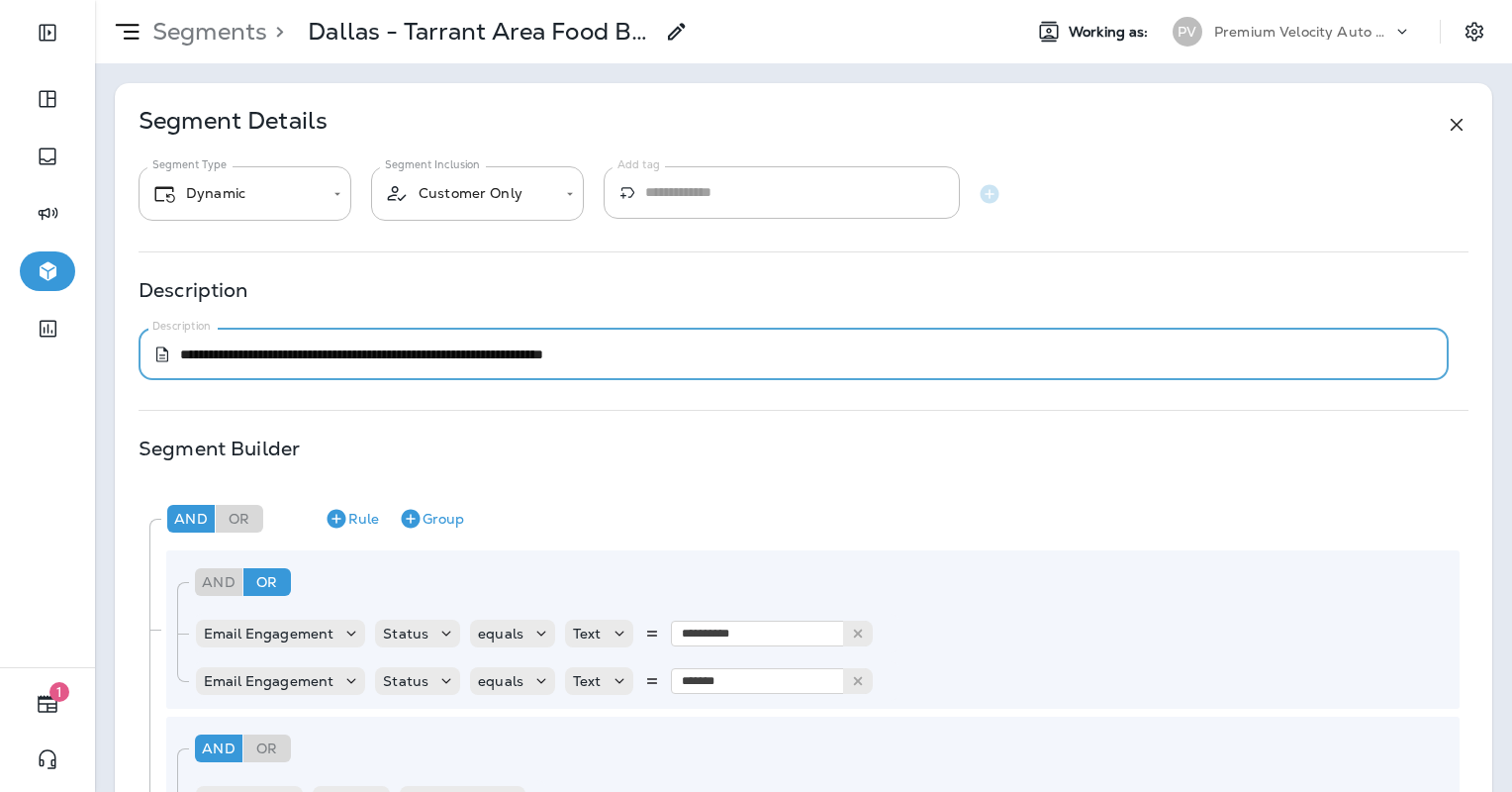 drag, startPoint x: 465, startPoint y: 355, endPoint x: 99, endPoint y: 355, distance: 366 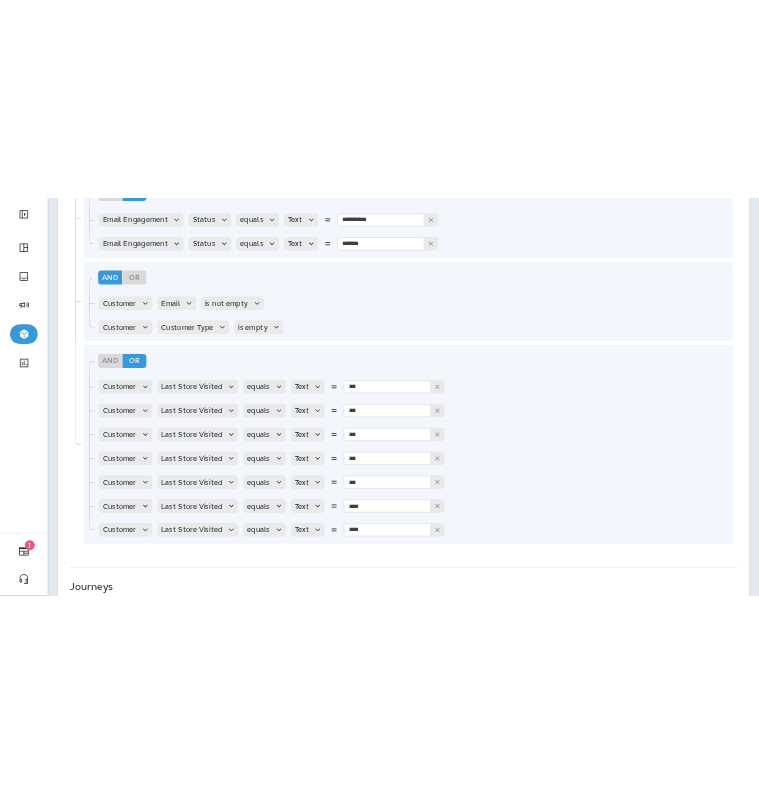 scroll, scrollTop: 700, scrollLeft: 0, axis: vertical 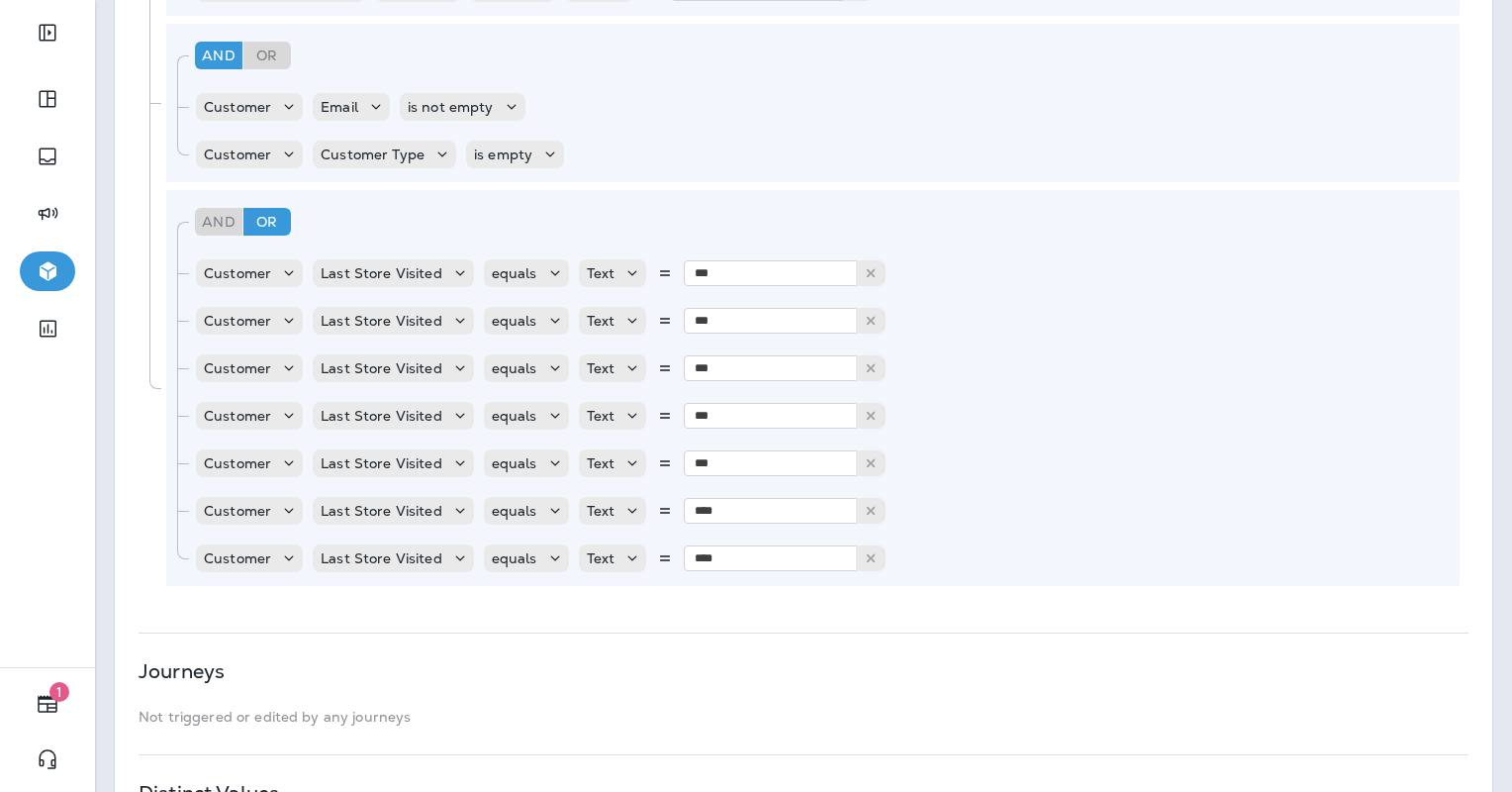 type 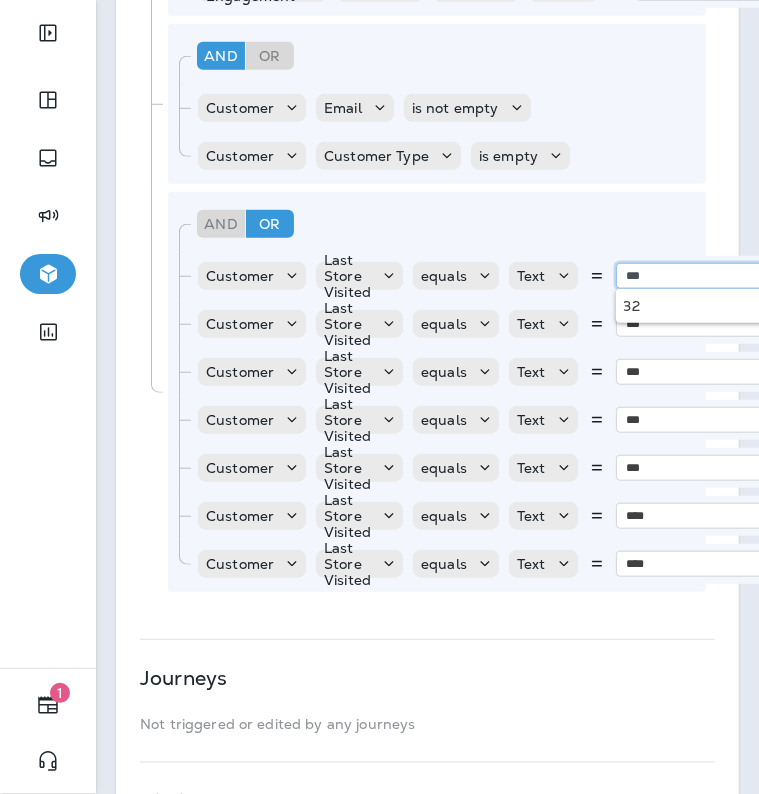 type on "***" 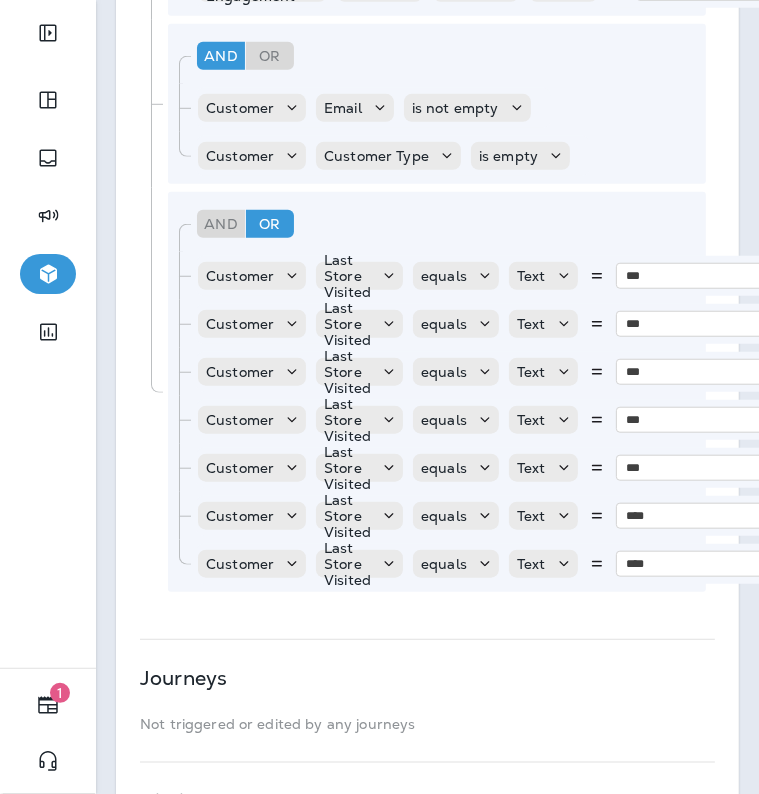 type 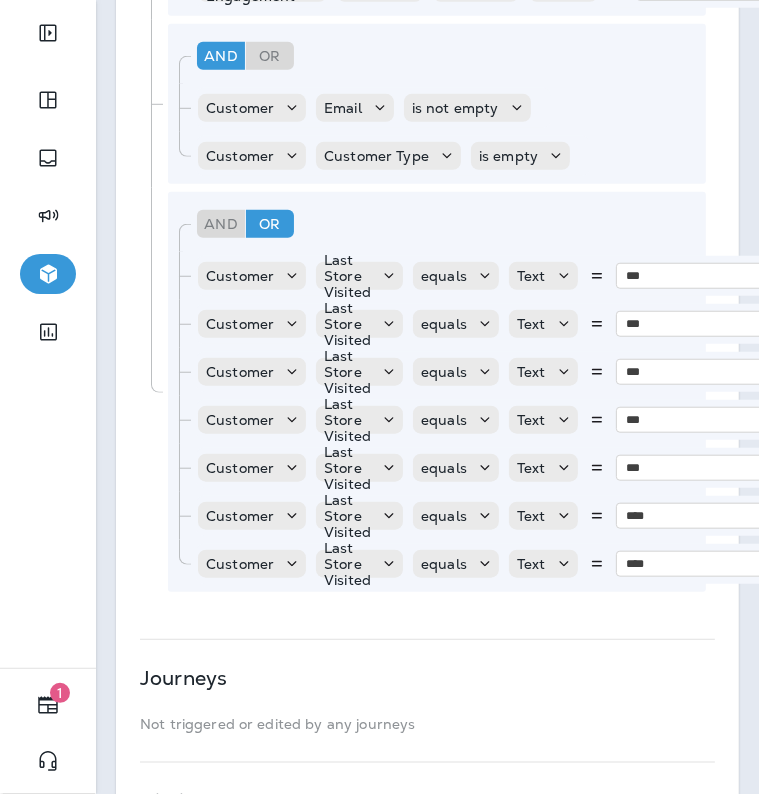 scroll, scrollTop: 700, scrollLeft: 286, axis: both 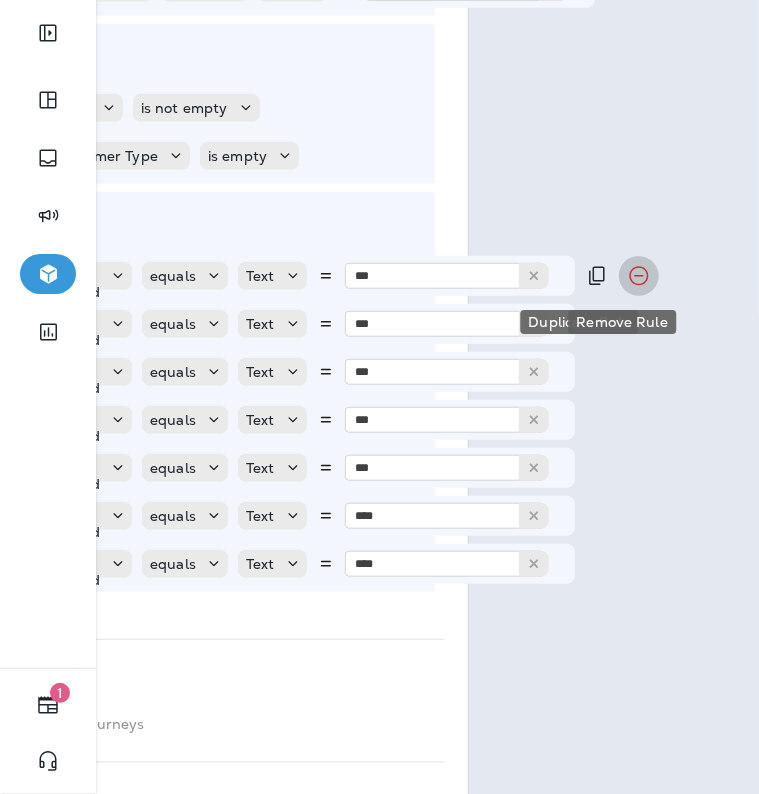 type 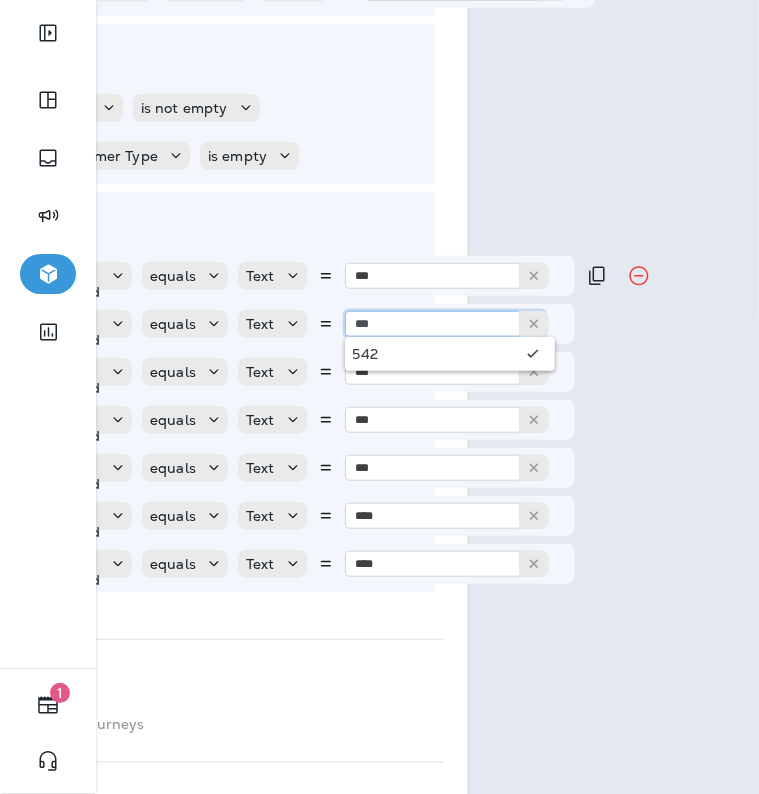 type on "***" 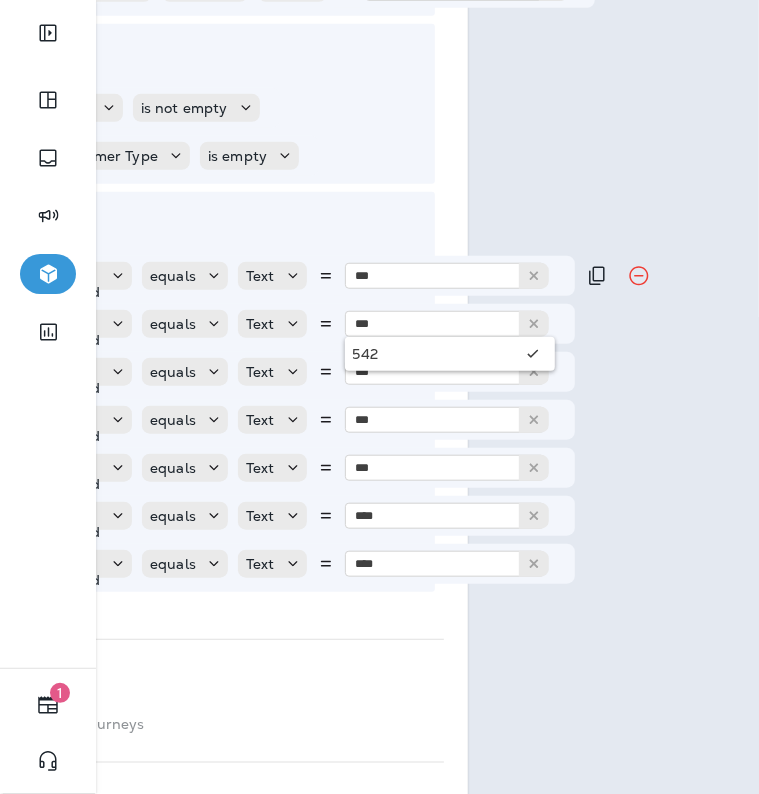 type 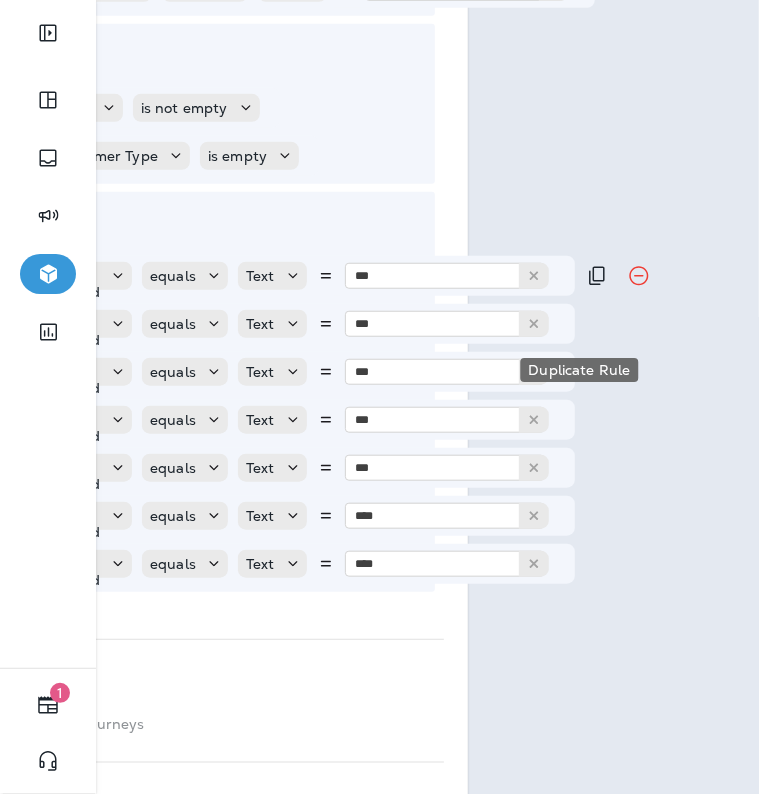 type 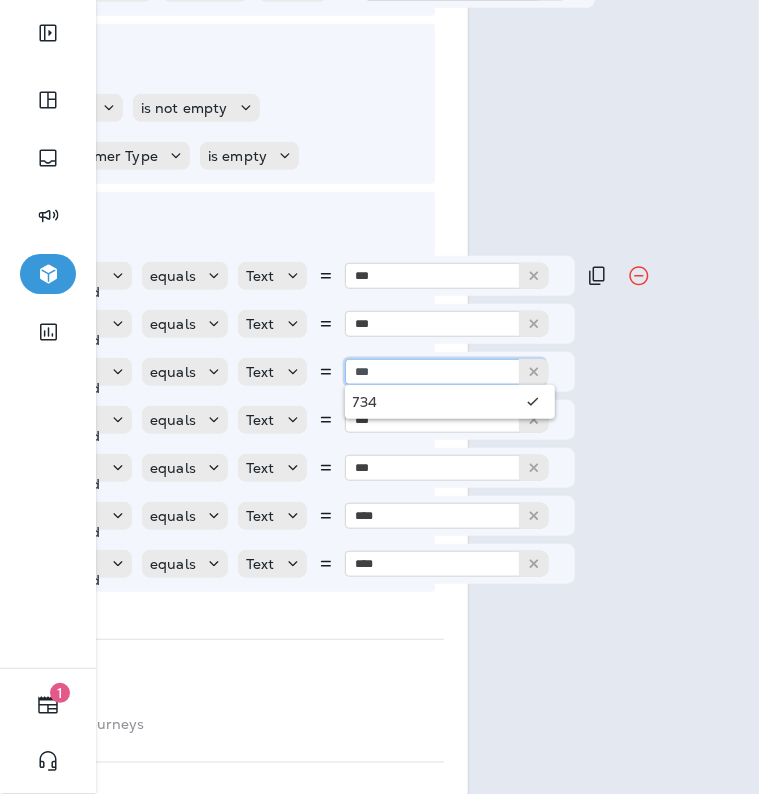 type on "***" 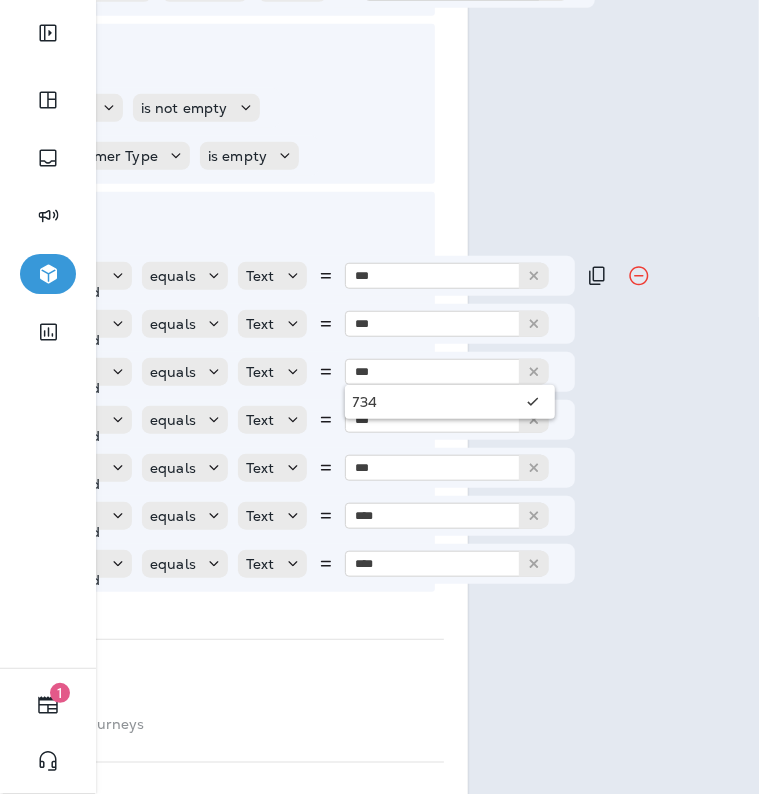 type 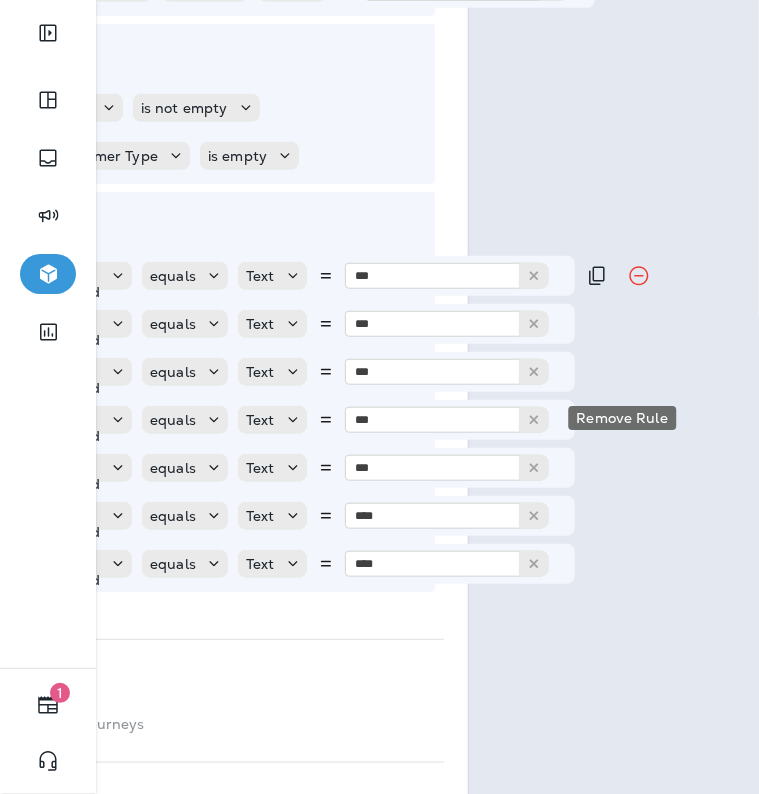 type 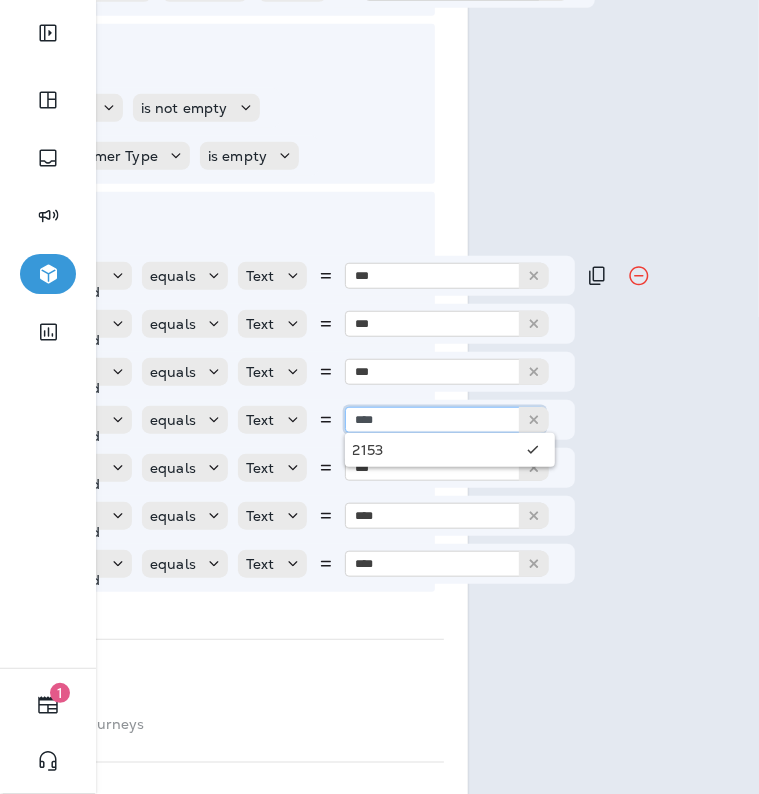 type on "****" 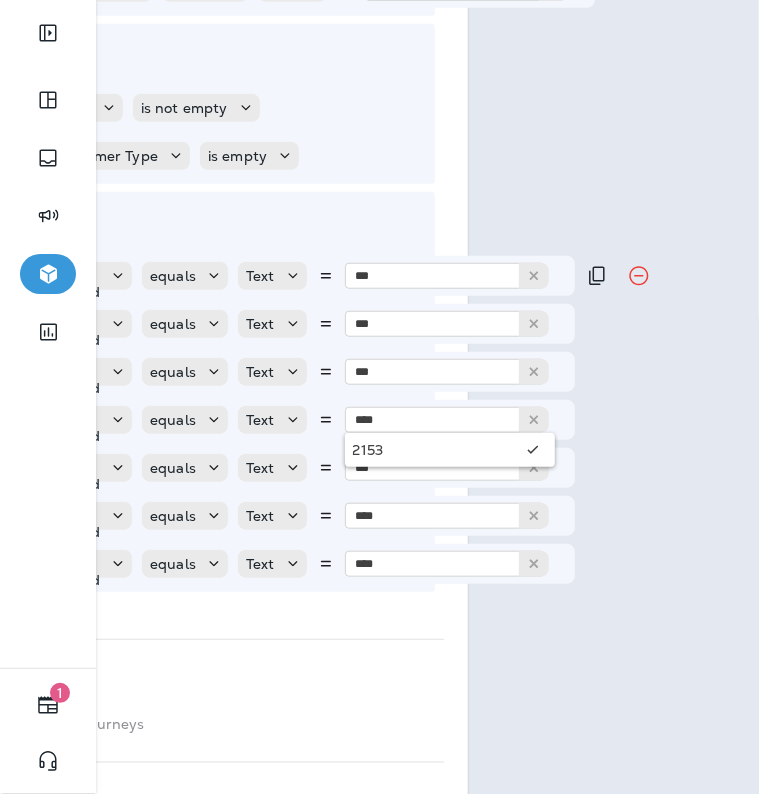 type 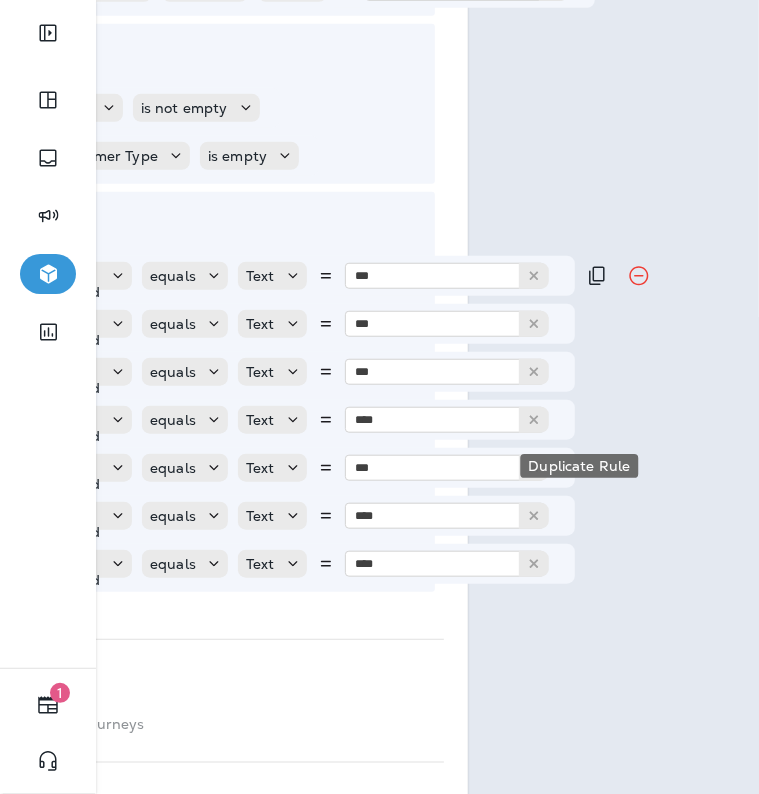 type 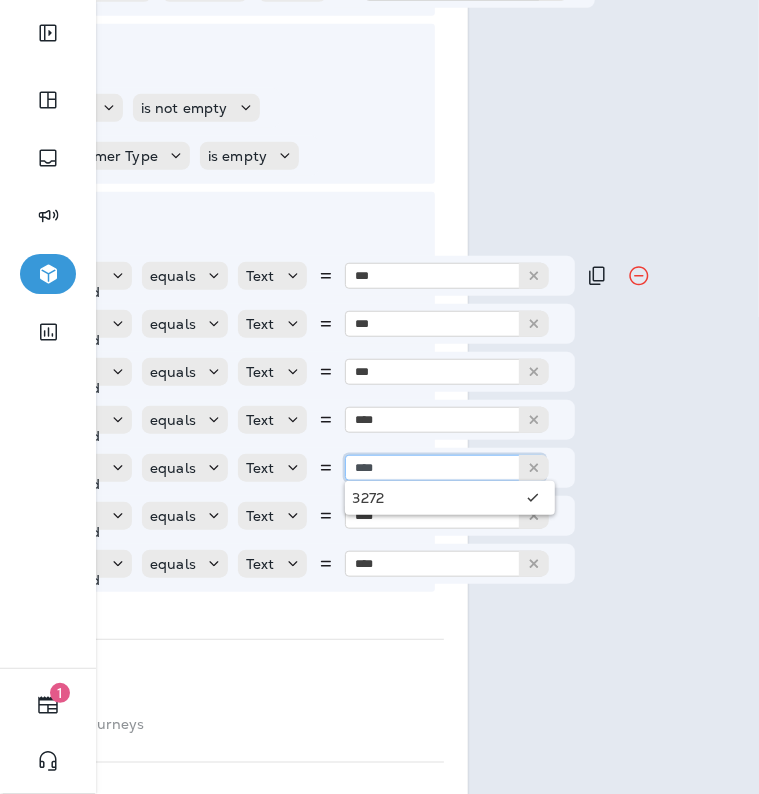 type on "****" 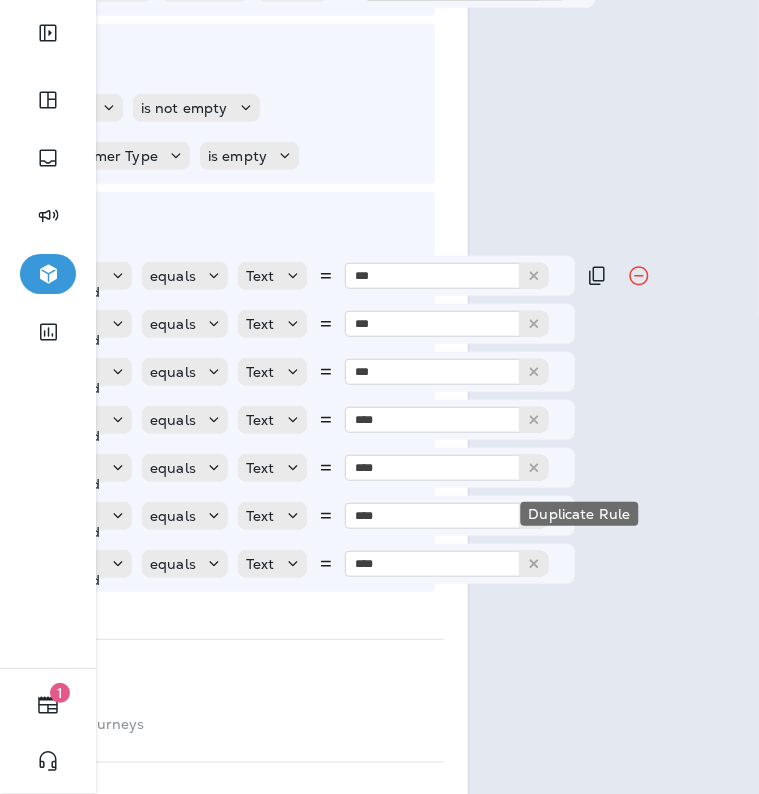 type 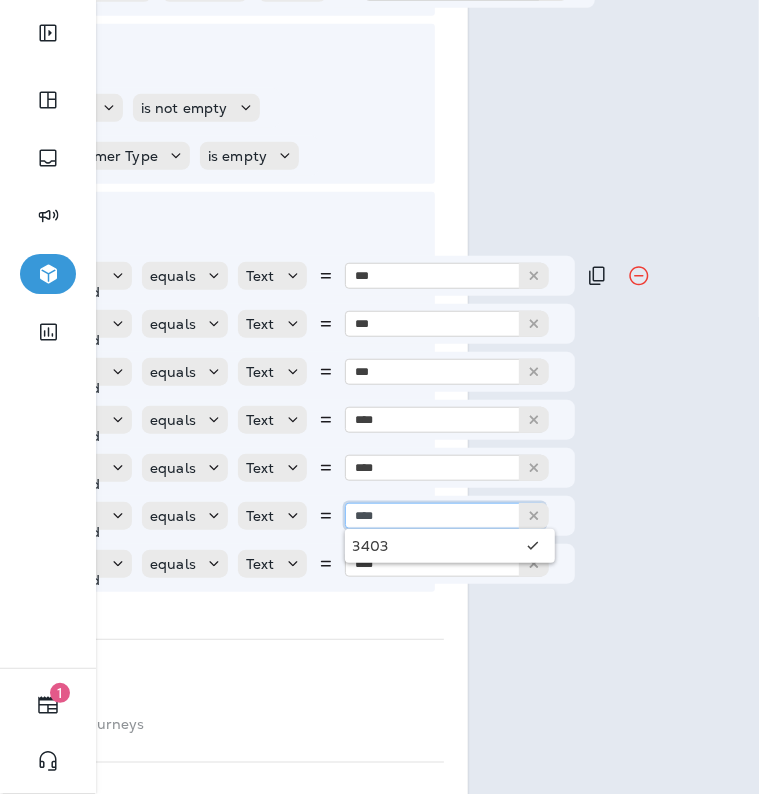 type on "****" 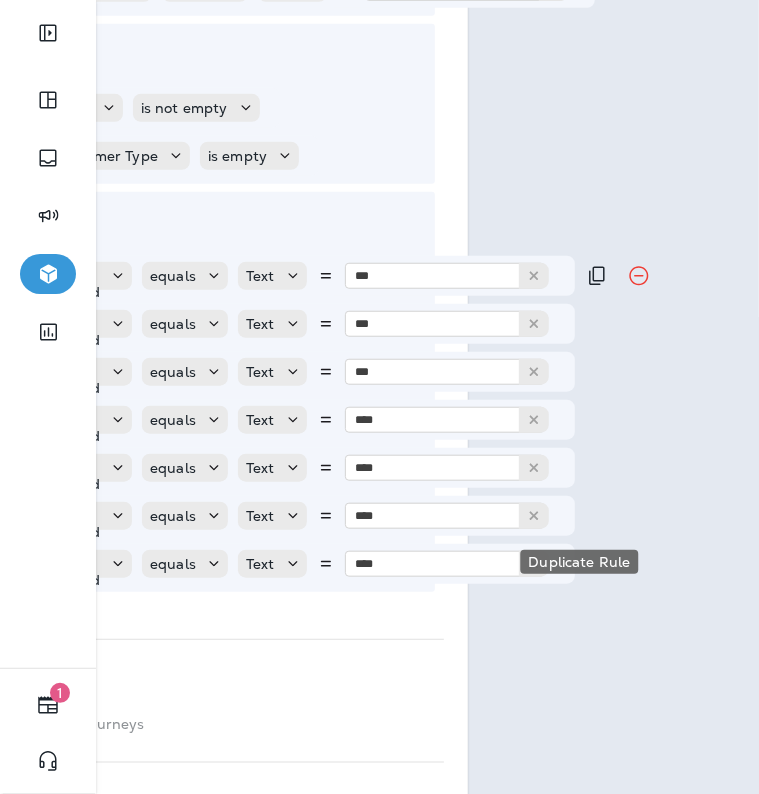 type 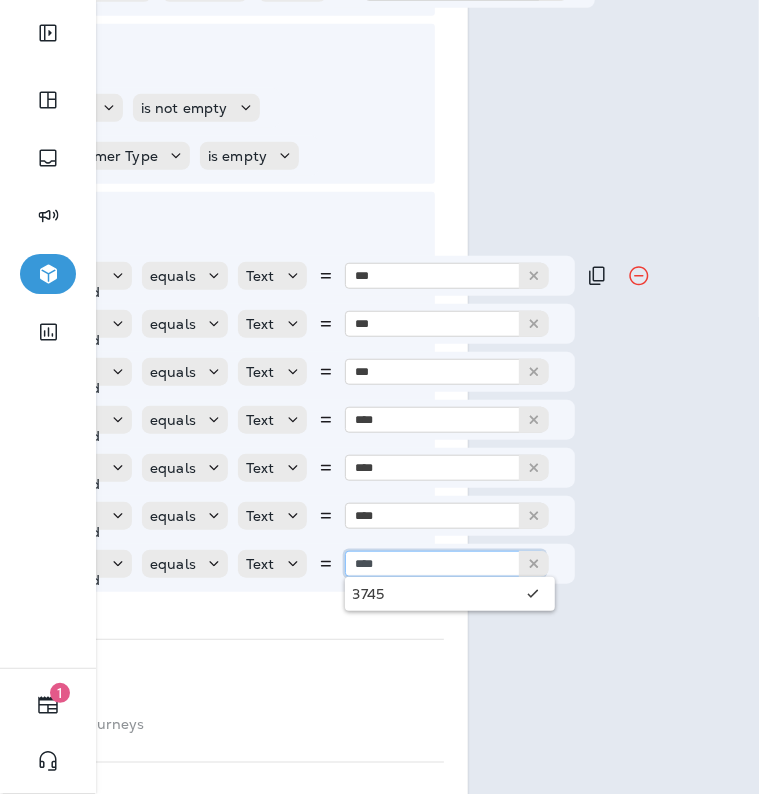 type on "****" 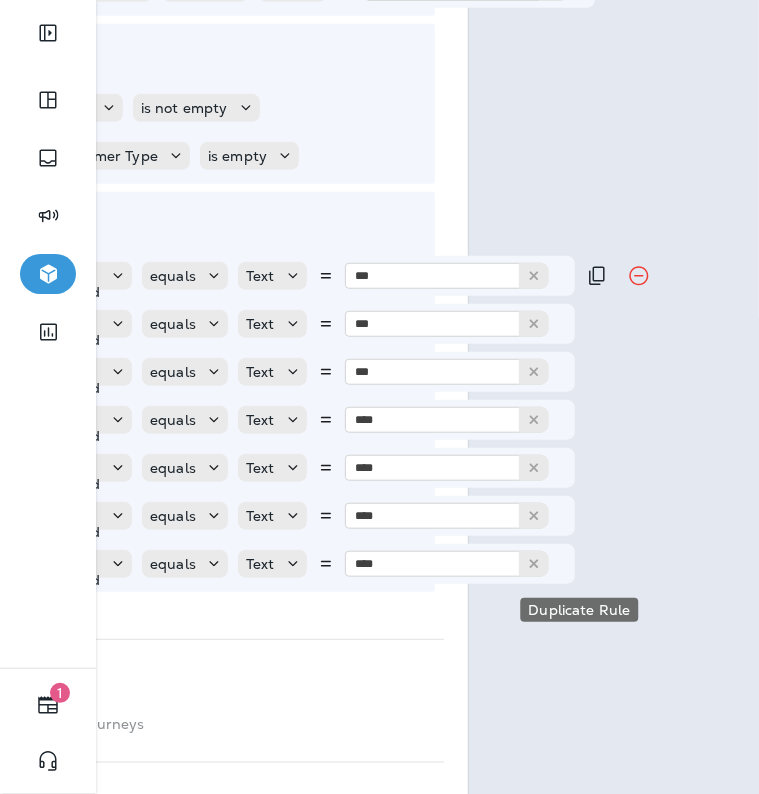 type 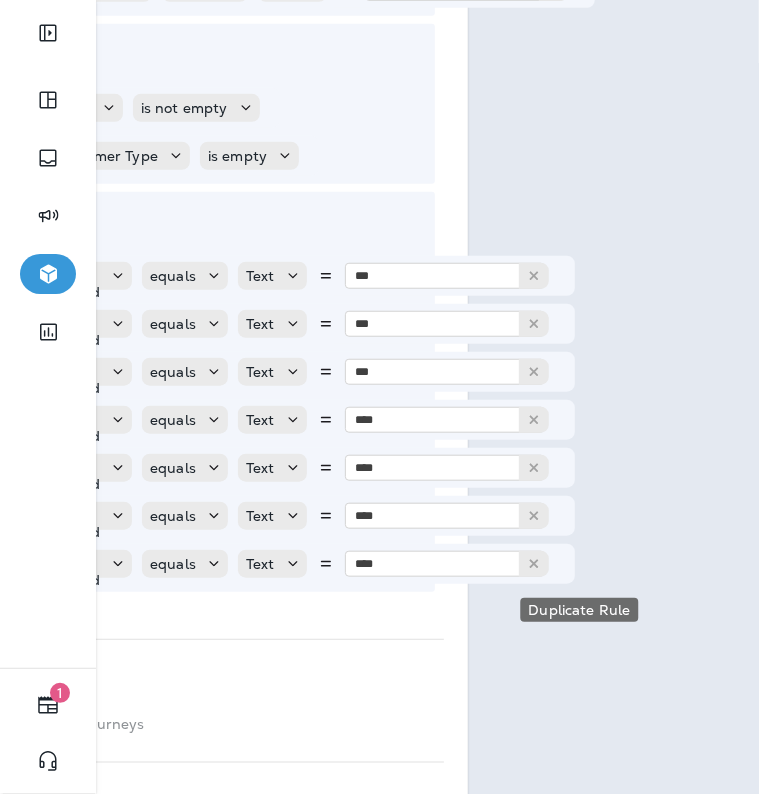 click at bounding box center [597, 564] 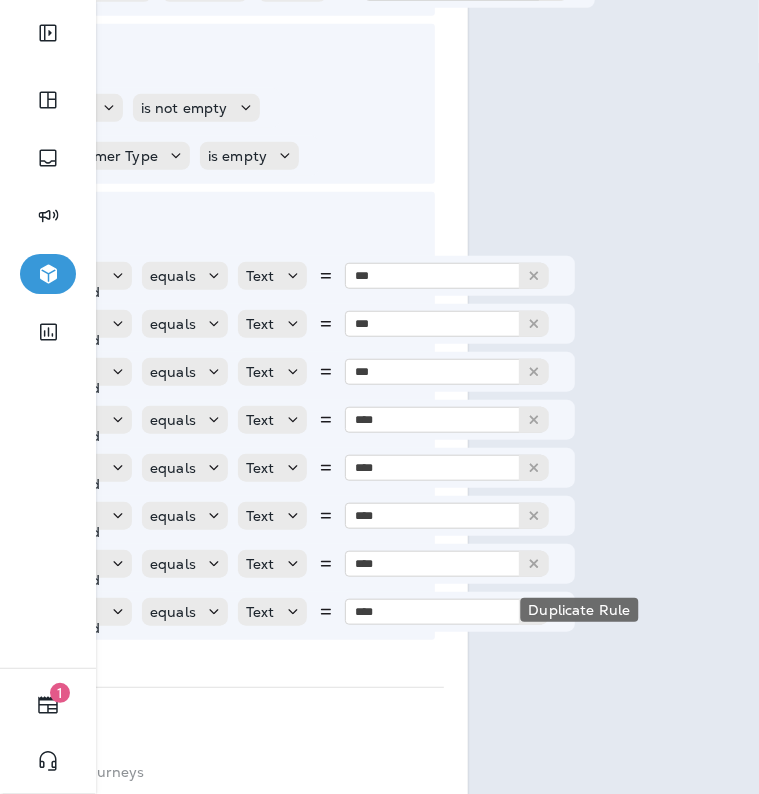 click at bounding box center (597, 564) 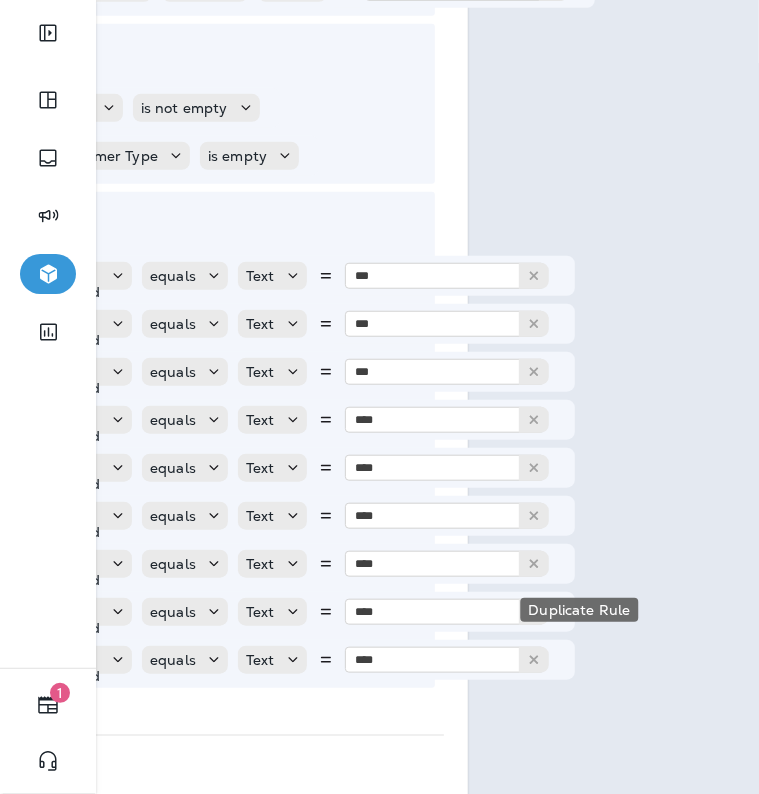 click at bounding box center (597, 564) 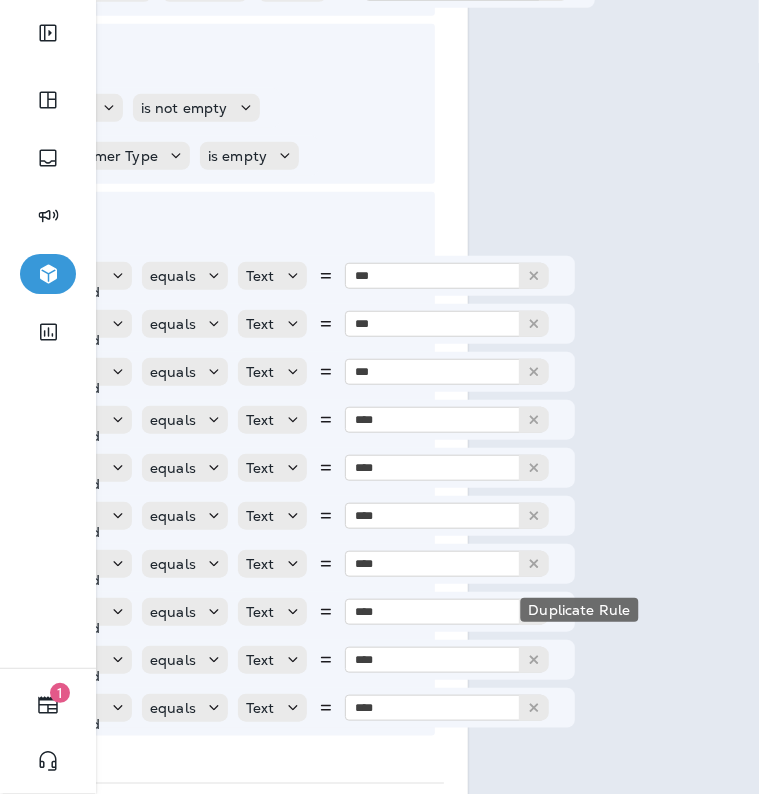 click at bounding box center (597, 564) 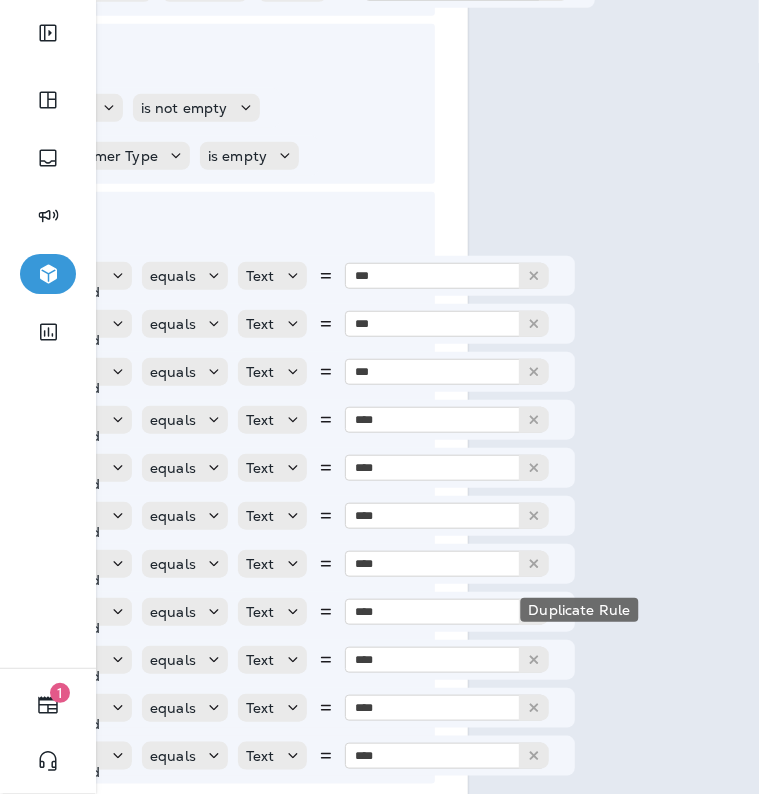 click at bounding box center [597, 564] 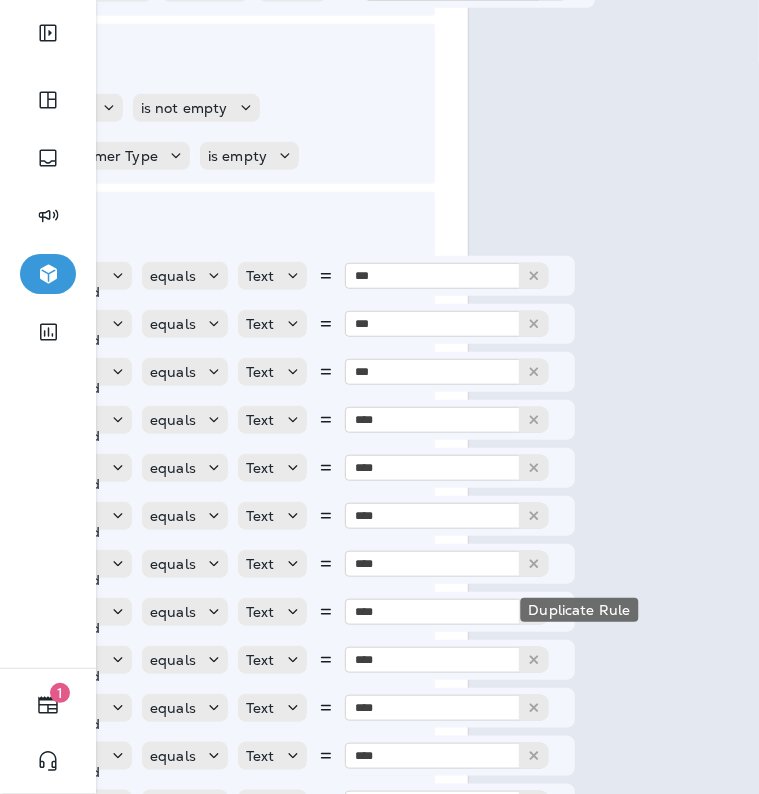 click at bounding box center (597, 564) 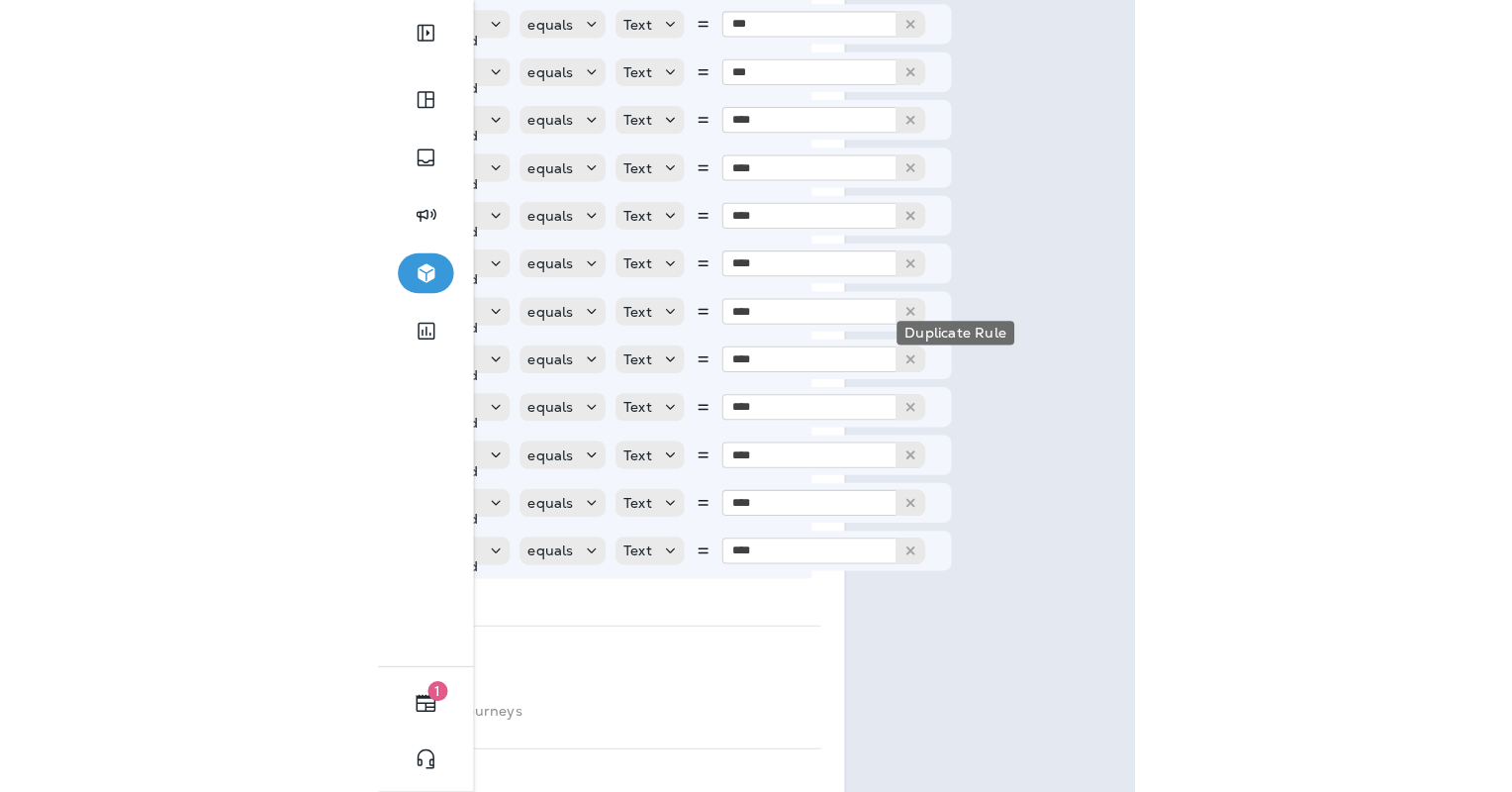 scroll, scrollTop: 891, scrollLeft: 283, axis: both 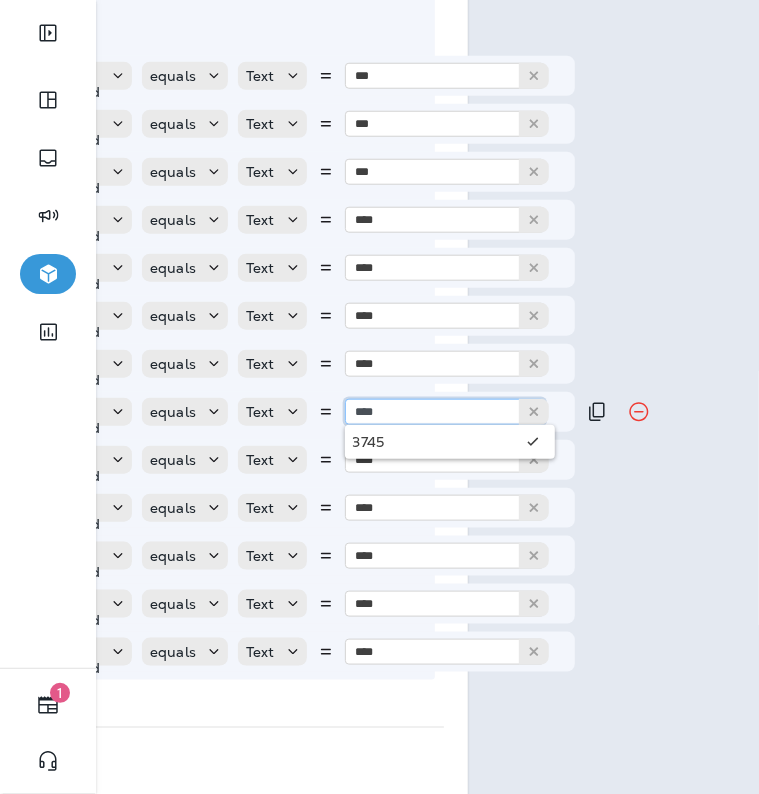 click on "****" at bounding box center [445, 412] 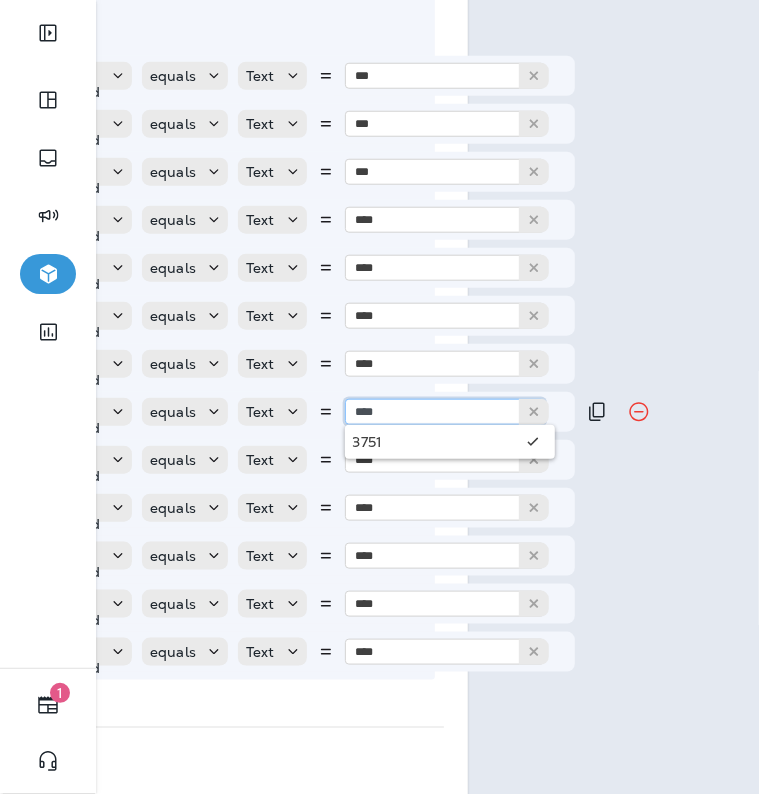 type on "****" 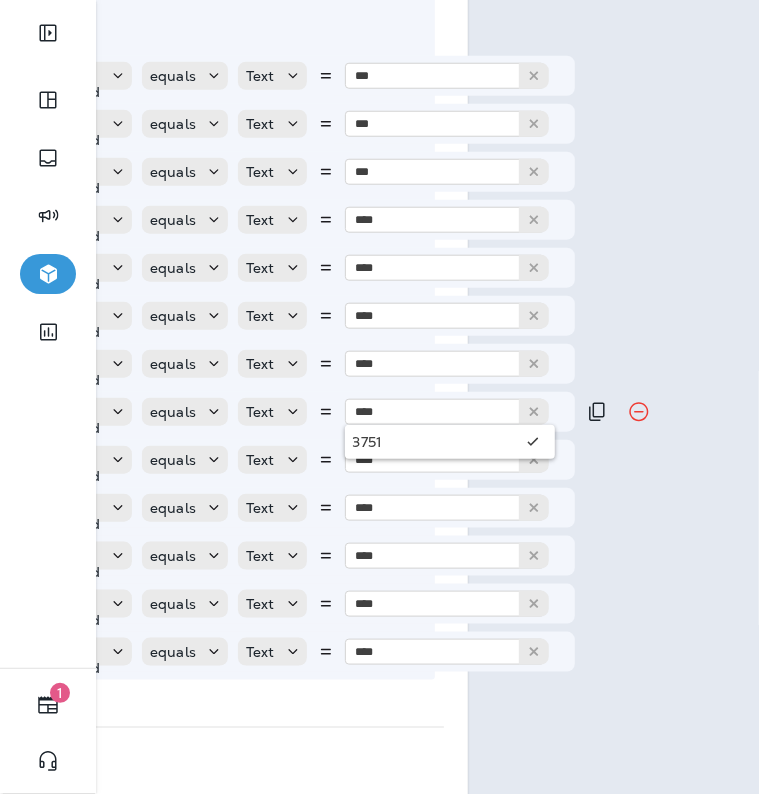 type 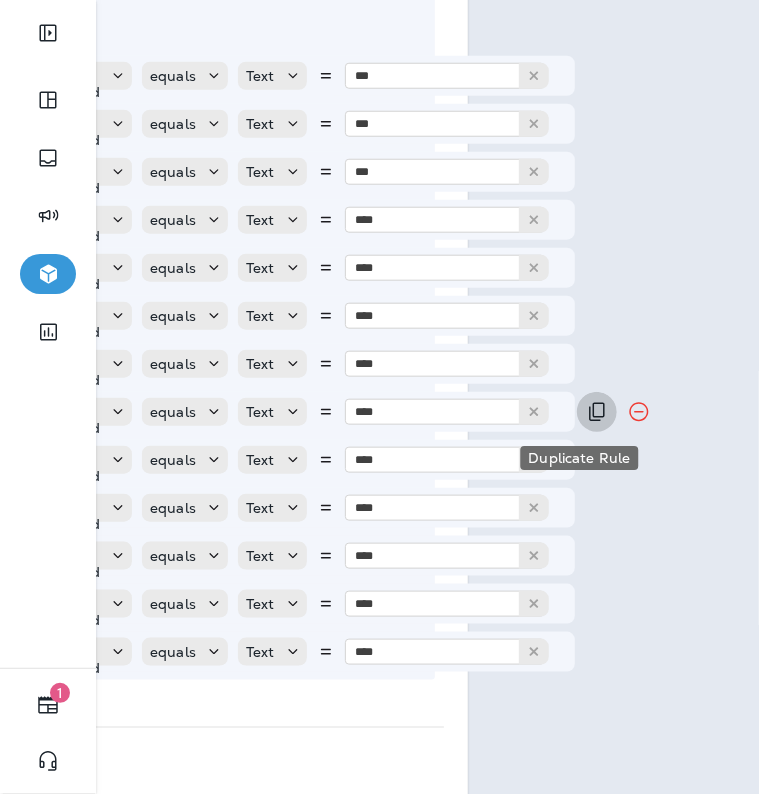 type 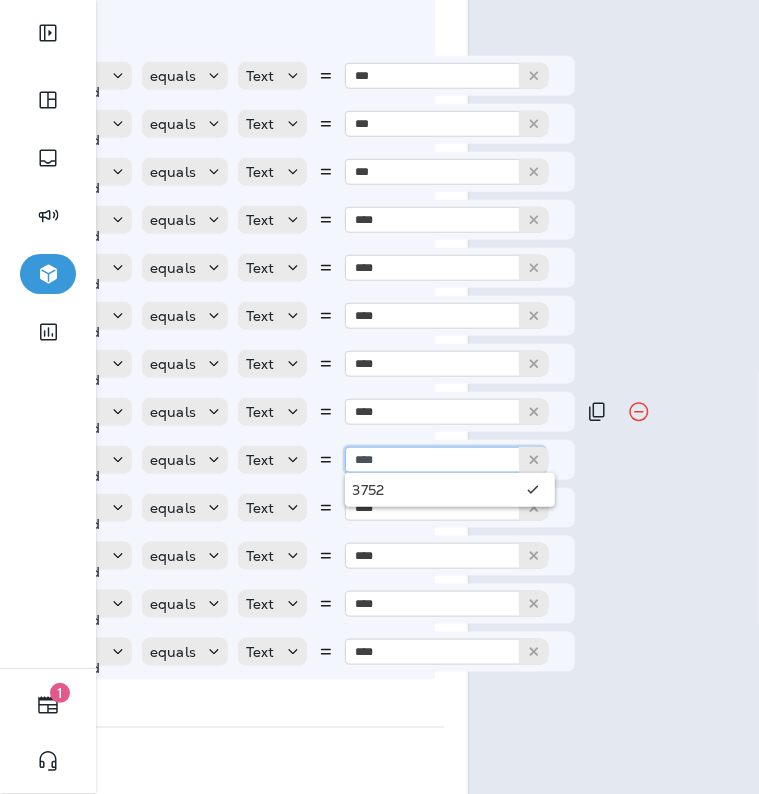type on "****" 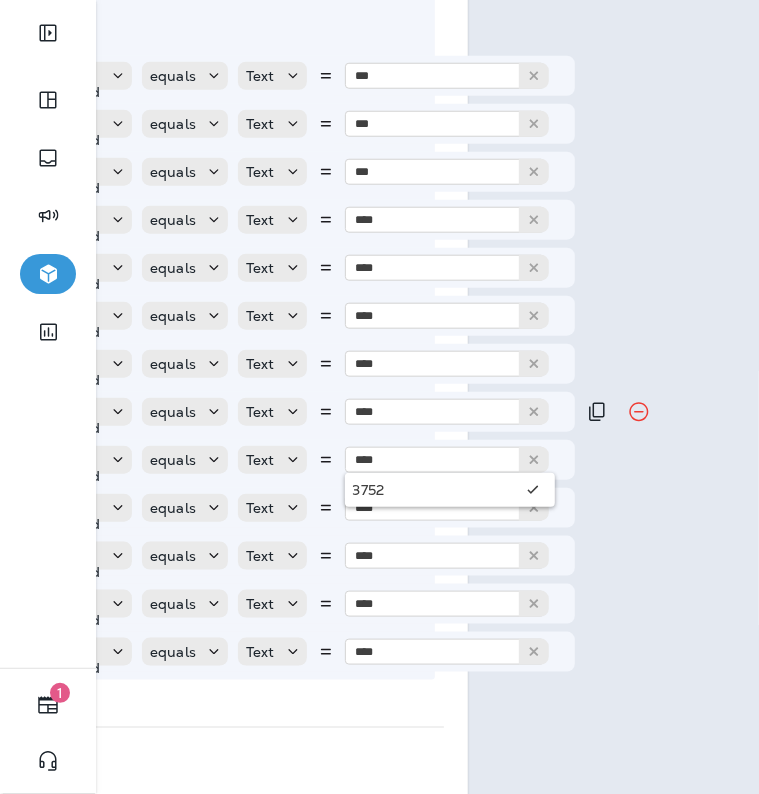 type 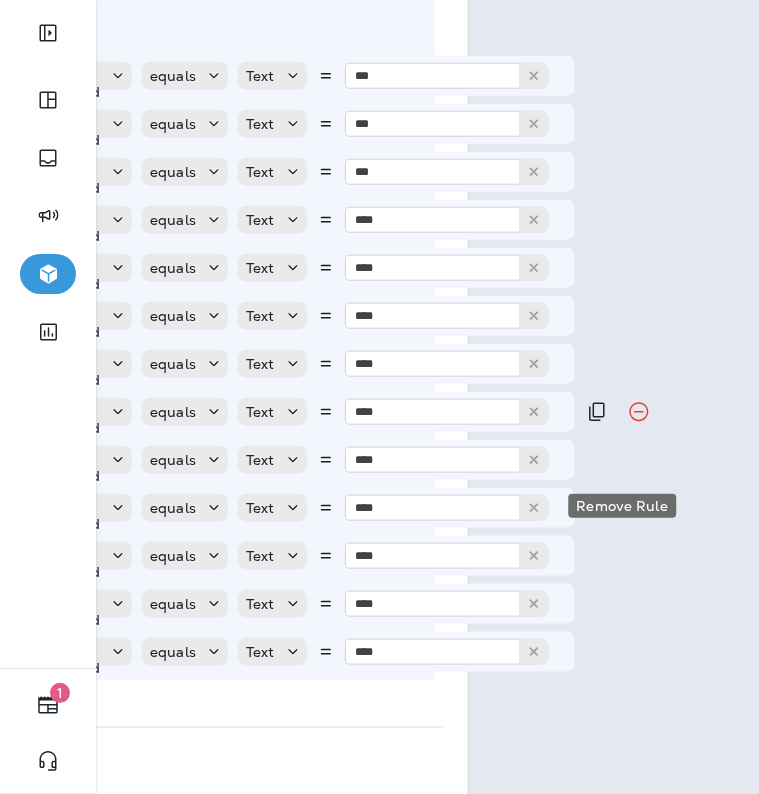type 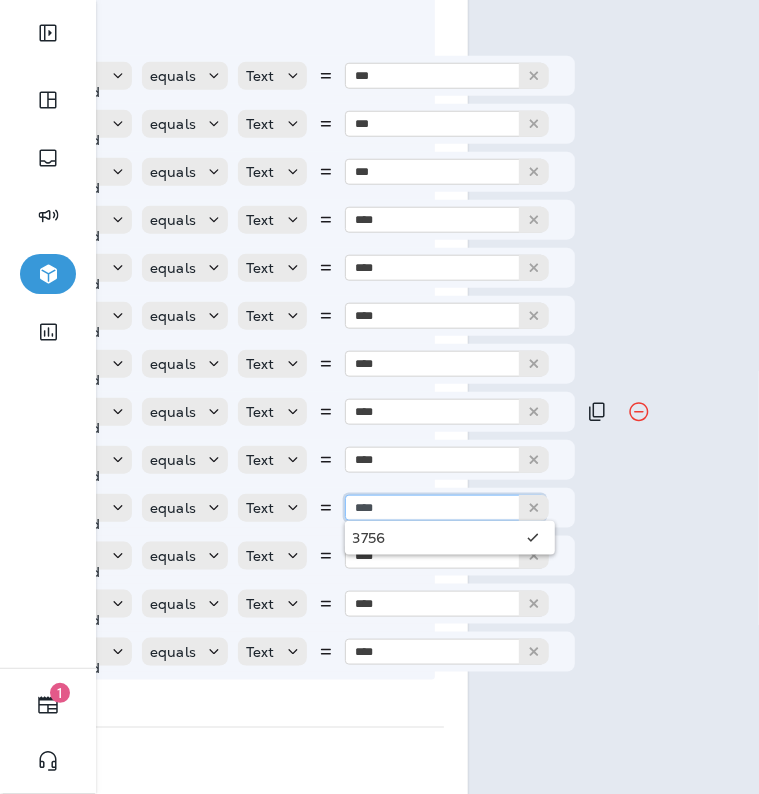 type on "****" 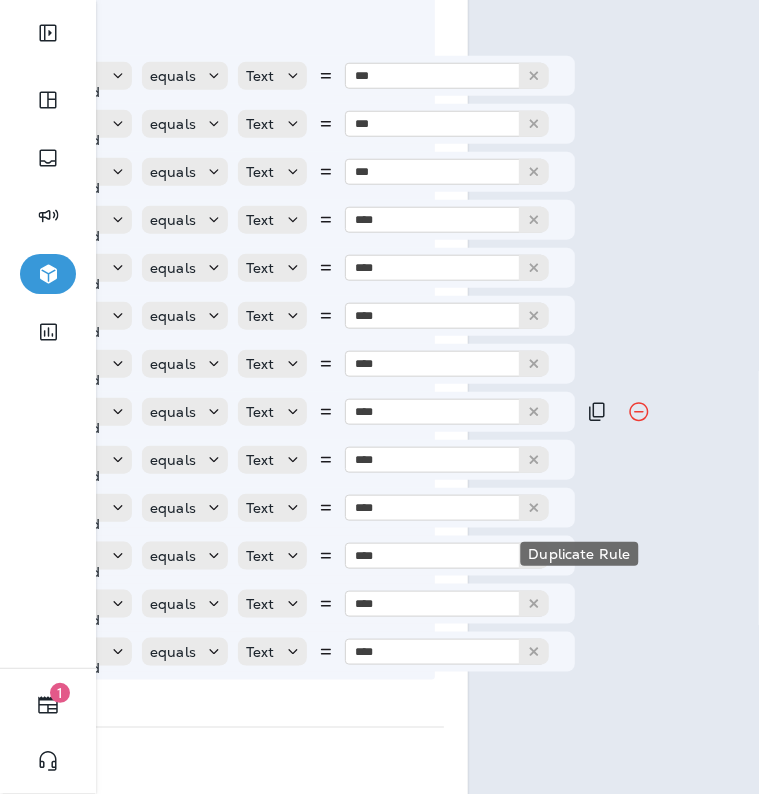 type 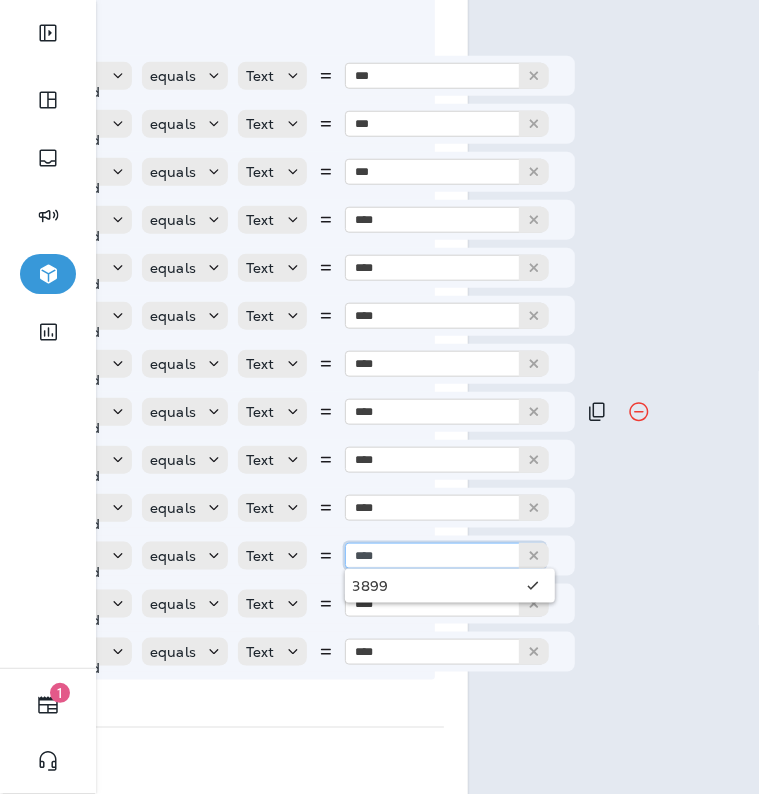 type on "****" 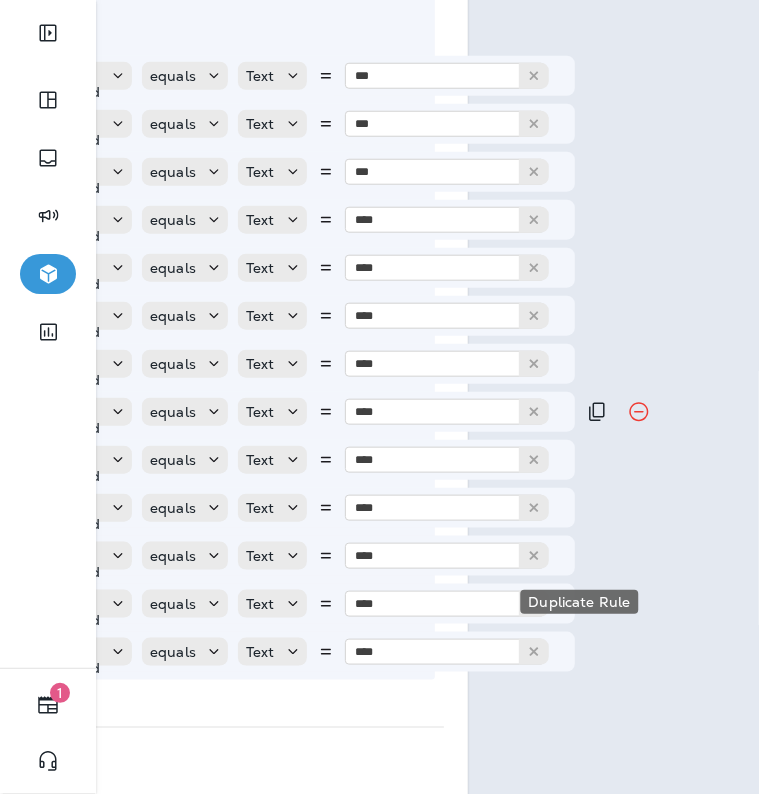 type 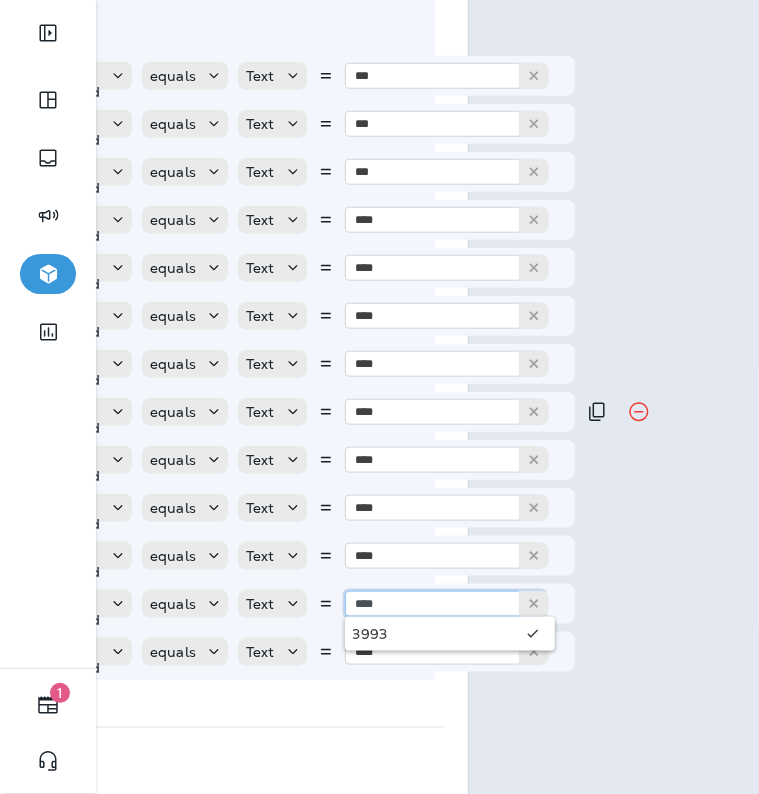type on "****" 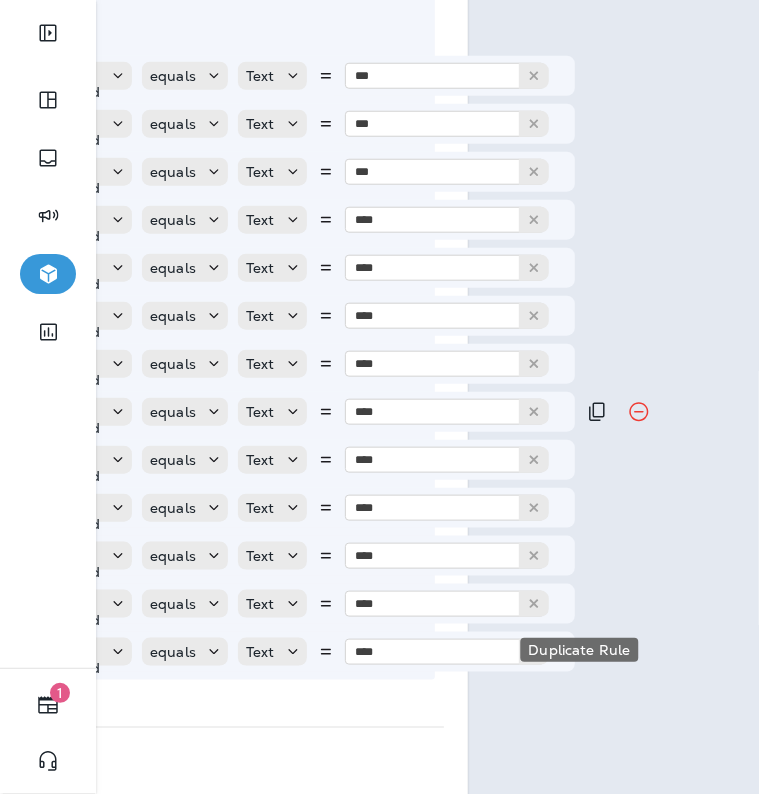 type 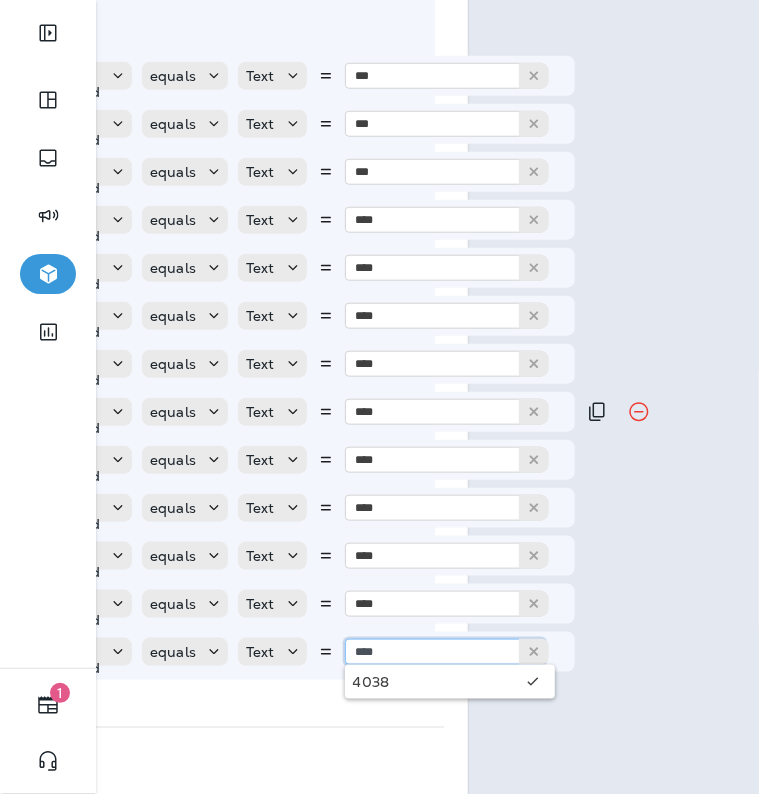 type on "****" 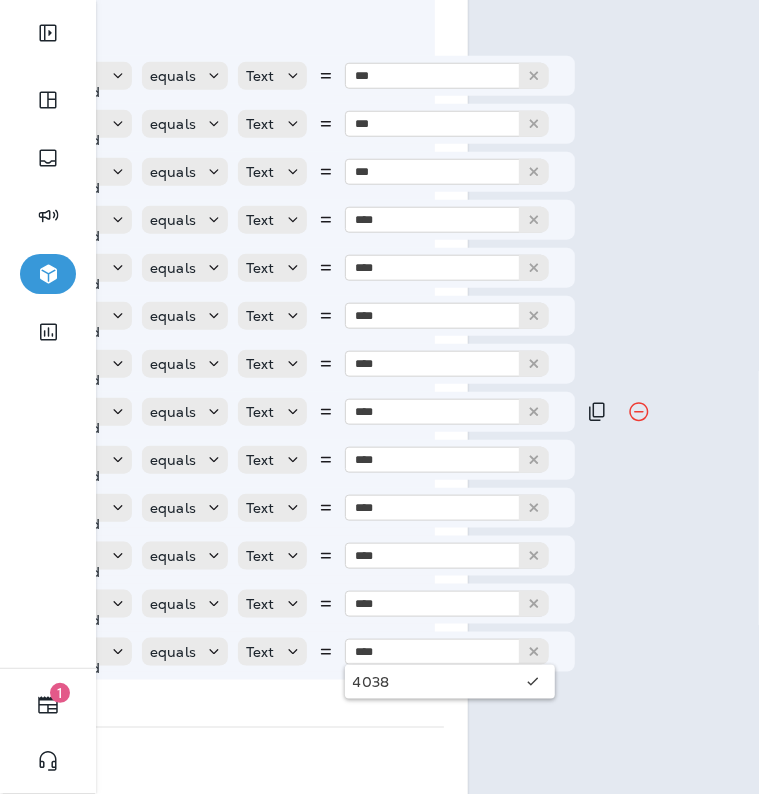 type 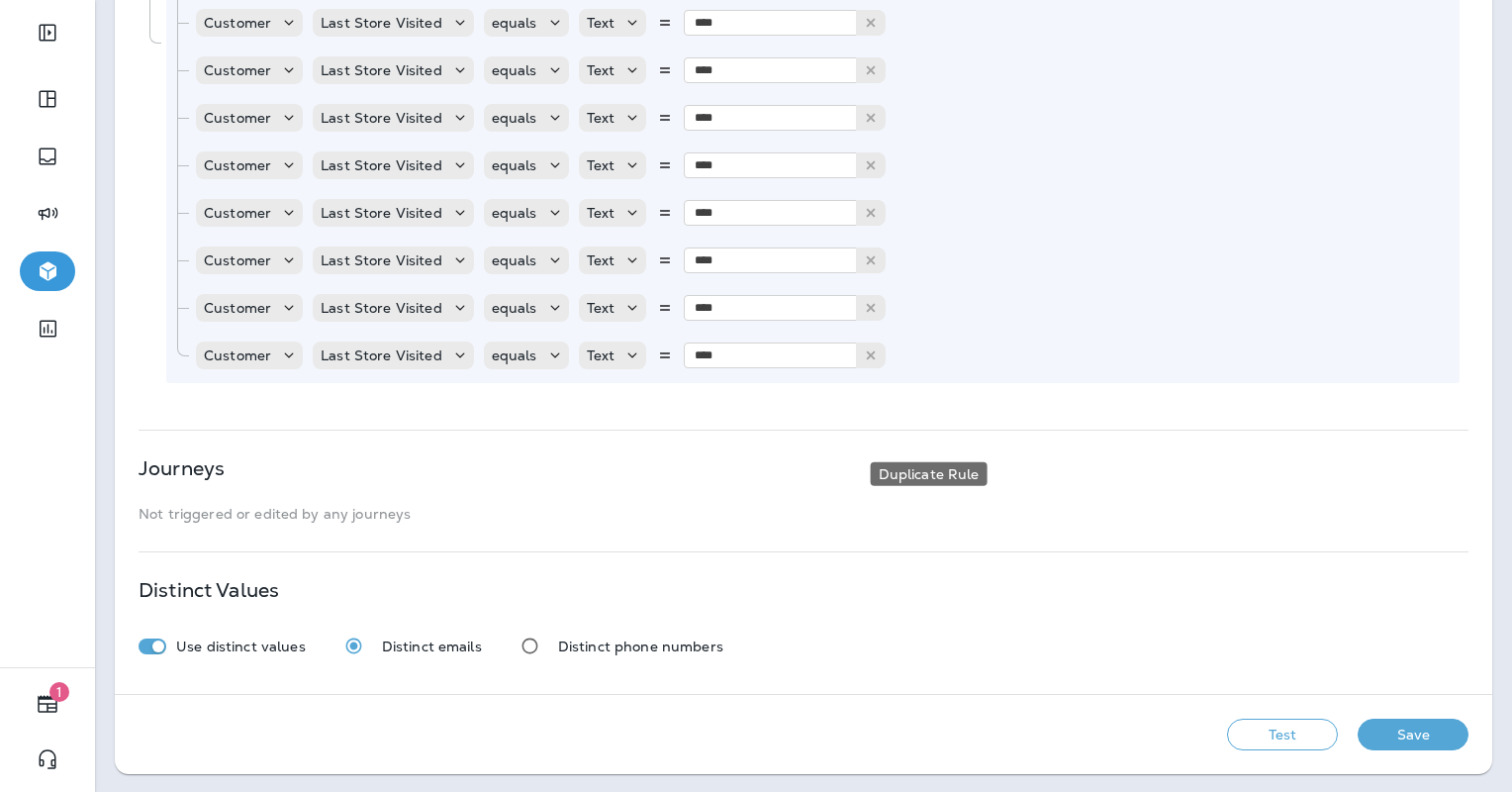 scroll, scrollTop: 1182, scrollLeft: 0, axis: vertical 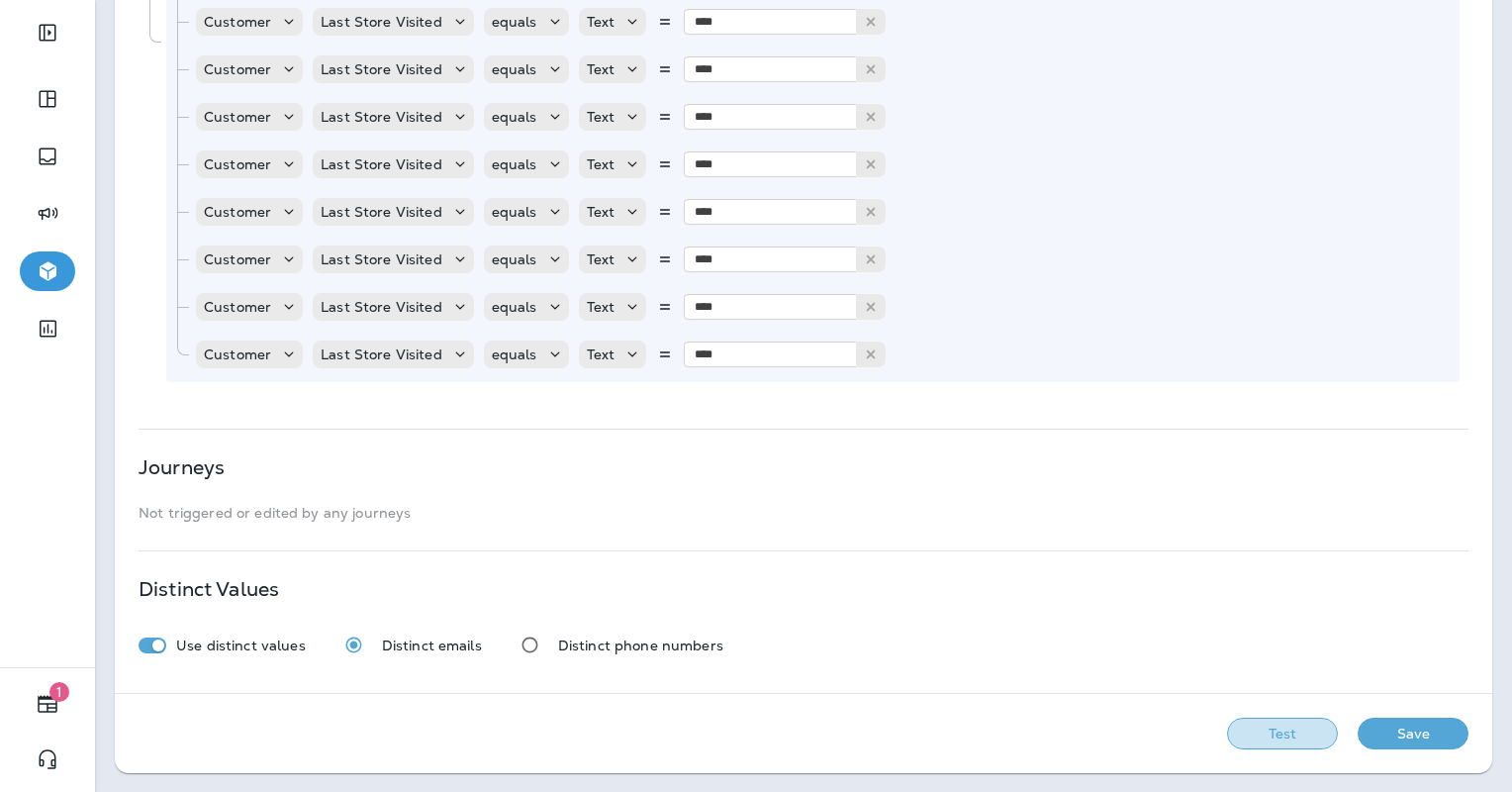 click on "Test" at bounding box center [1282, 734] 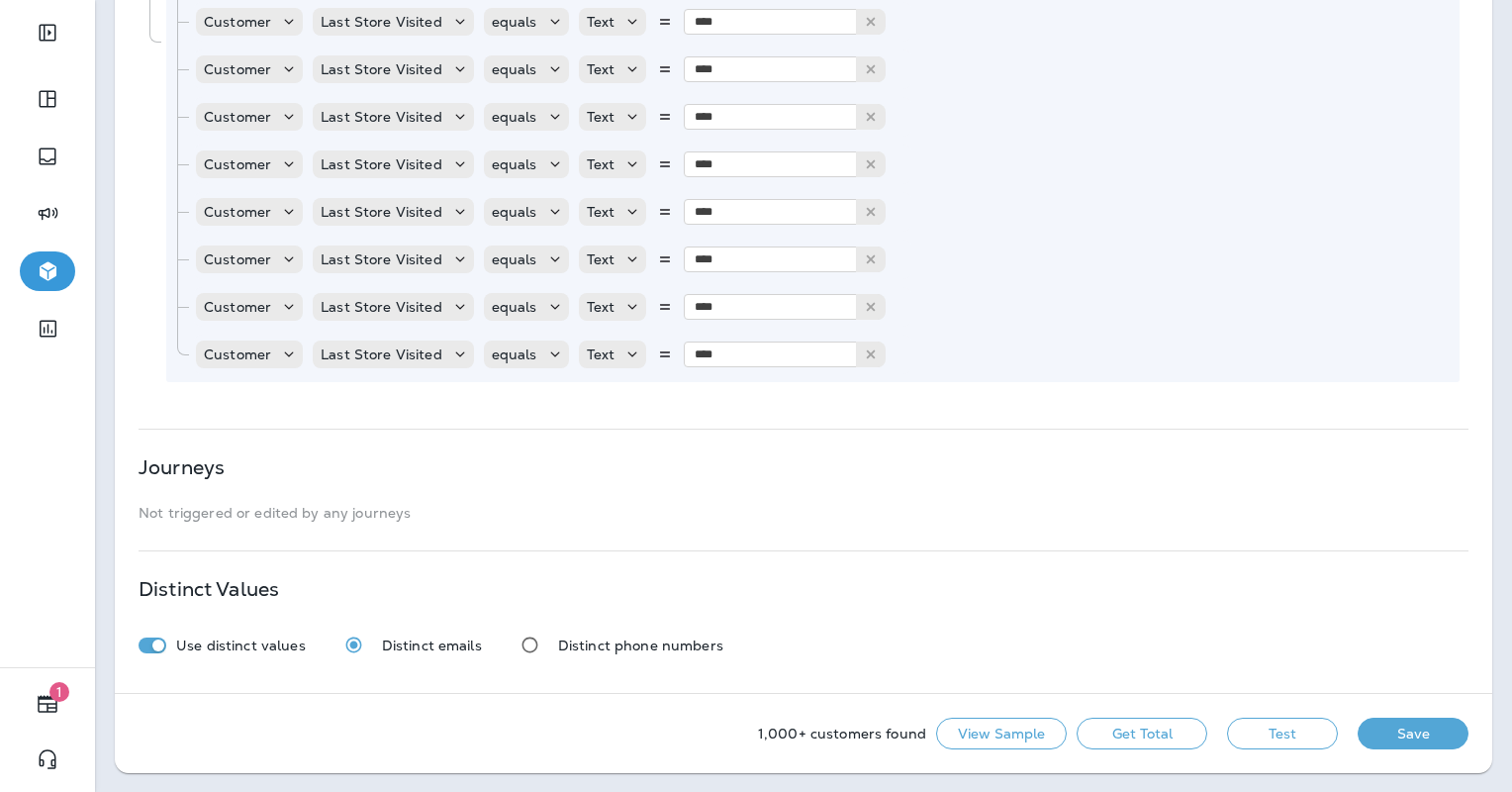 click on "Get Total" at bounding box center (1142, 734) 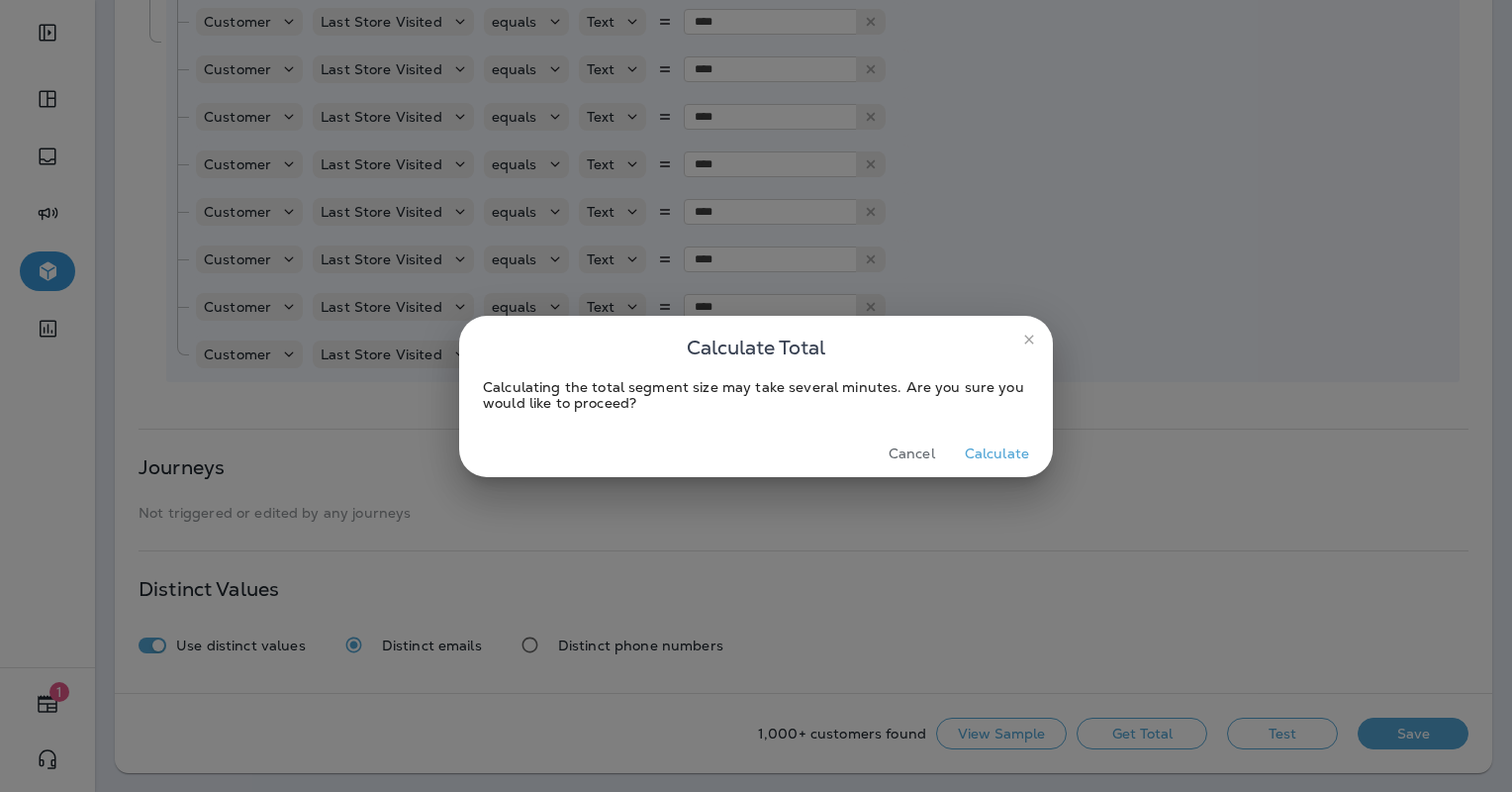 click on "Calculate" at bounding box center (996, 453) 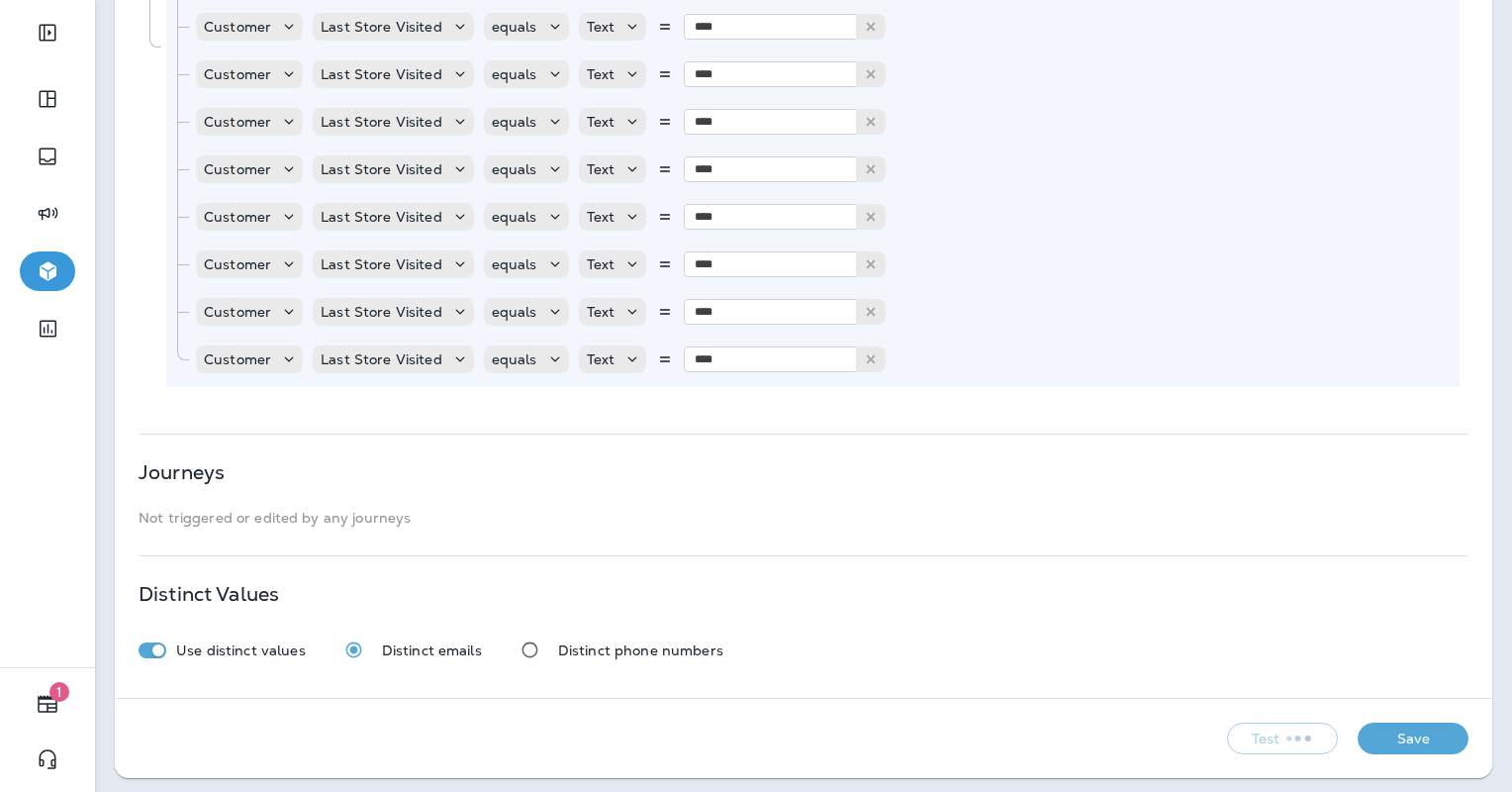 scroll, scrollTop: 1182, scrollLeft: 0, axis: vertical 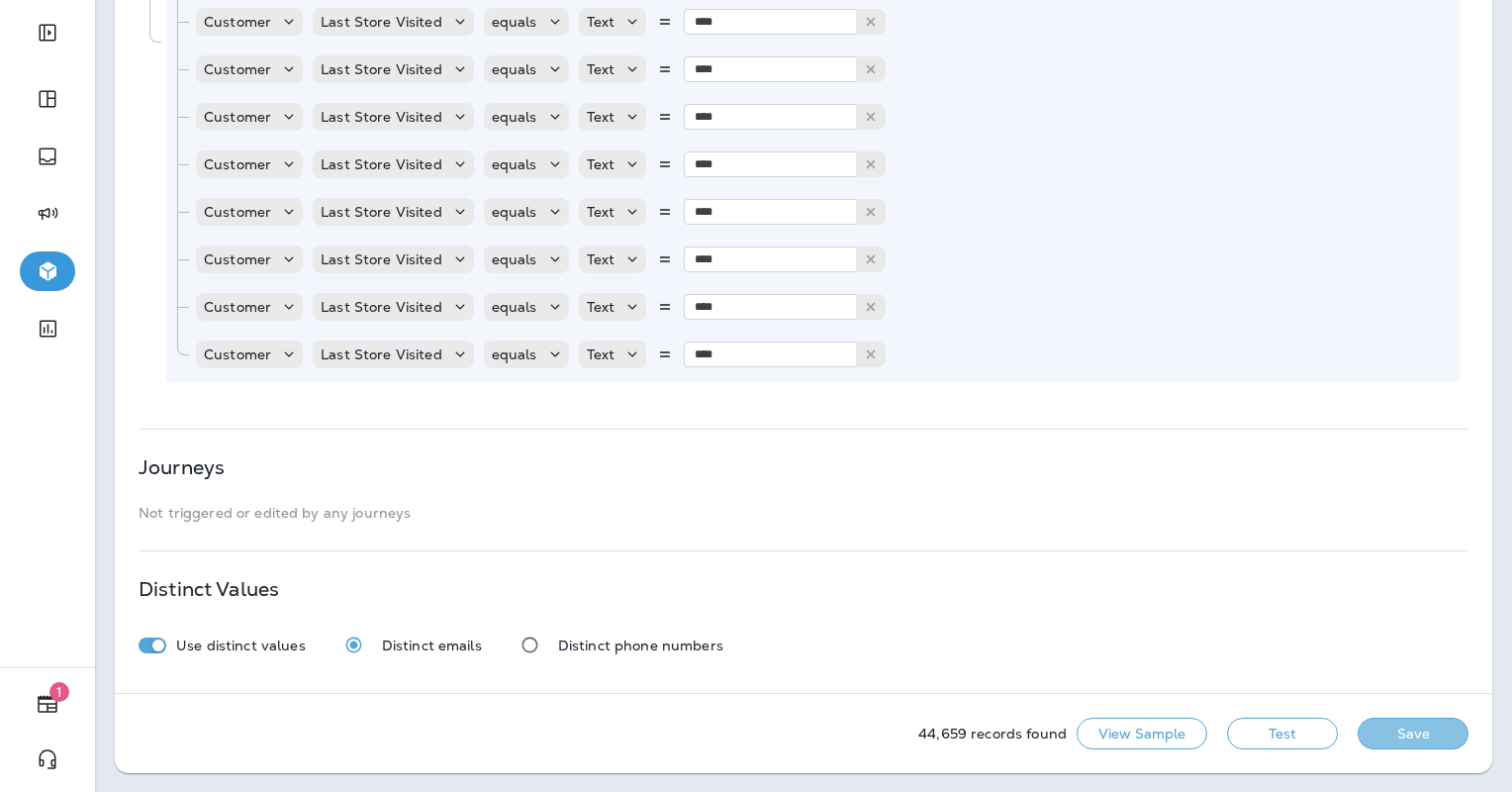 click on "Save" at bounding box center (1413, 734) 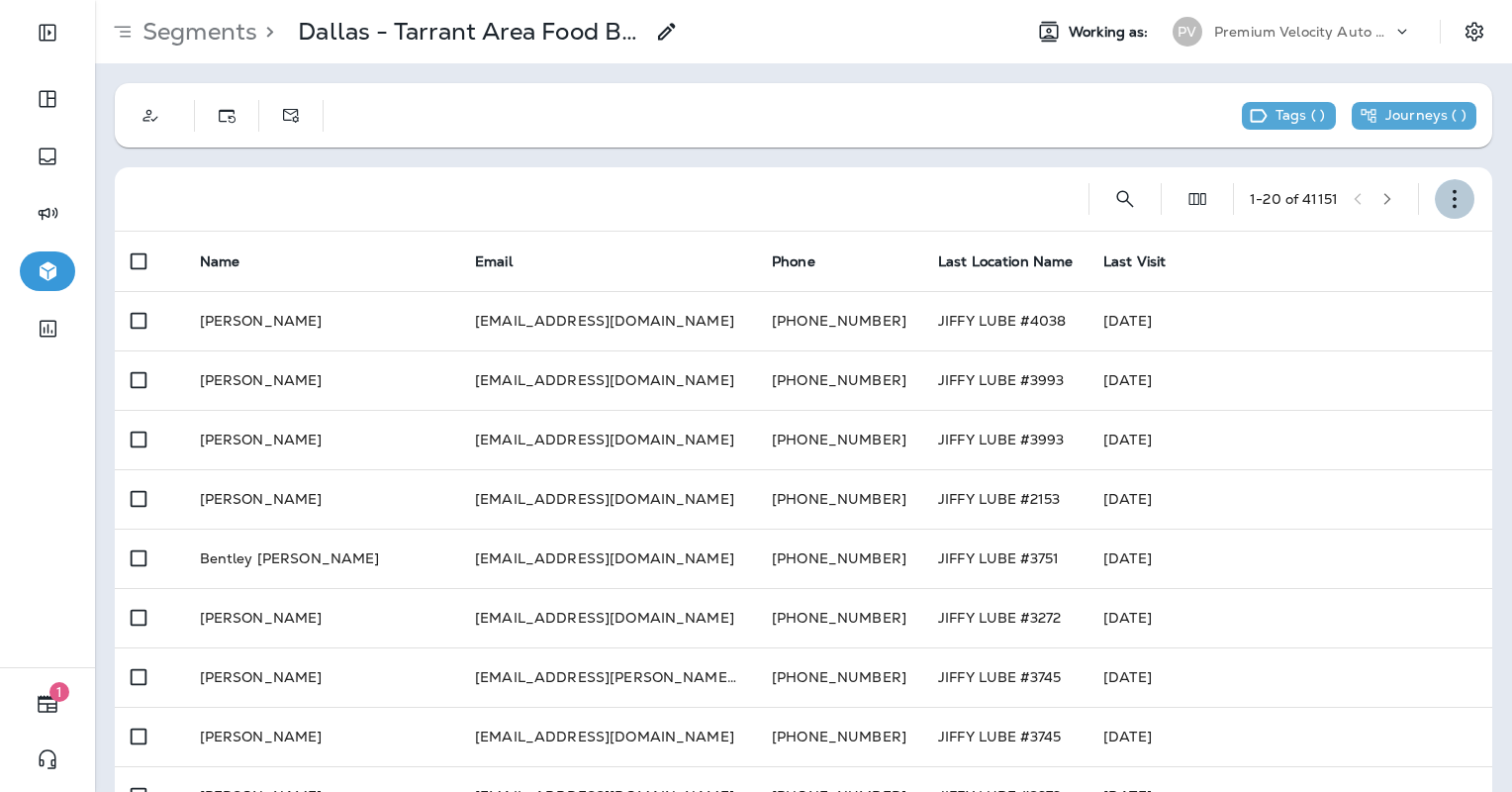 click 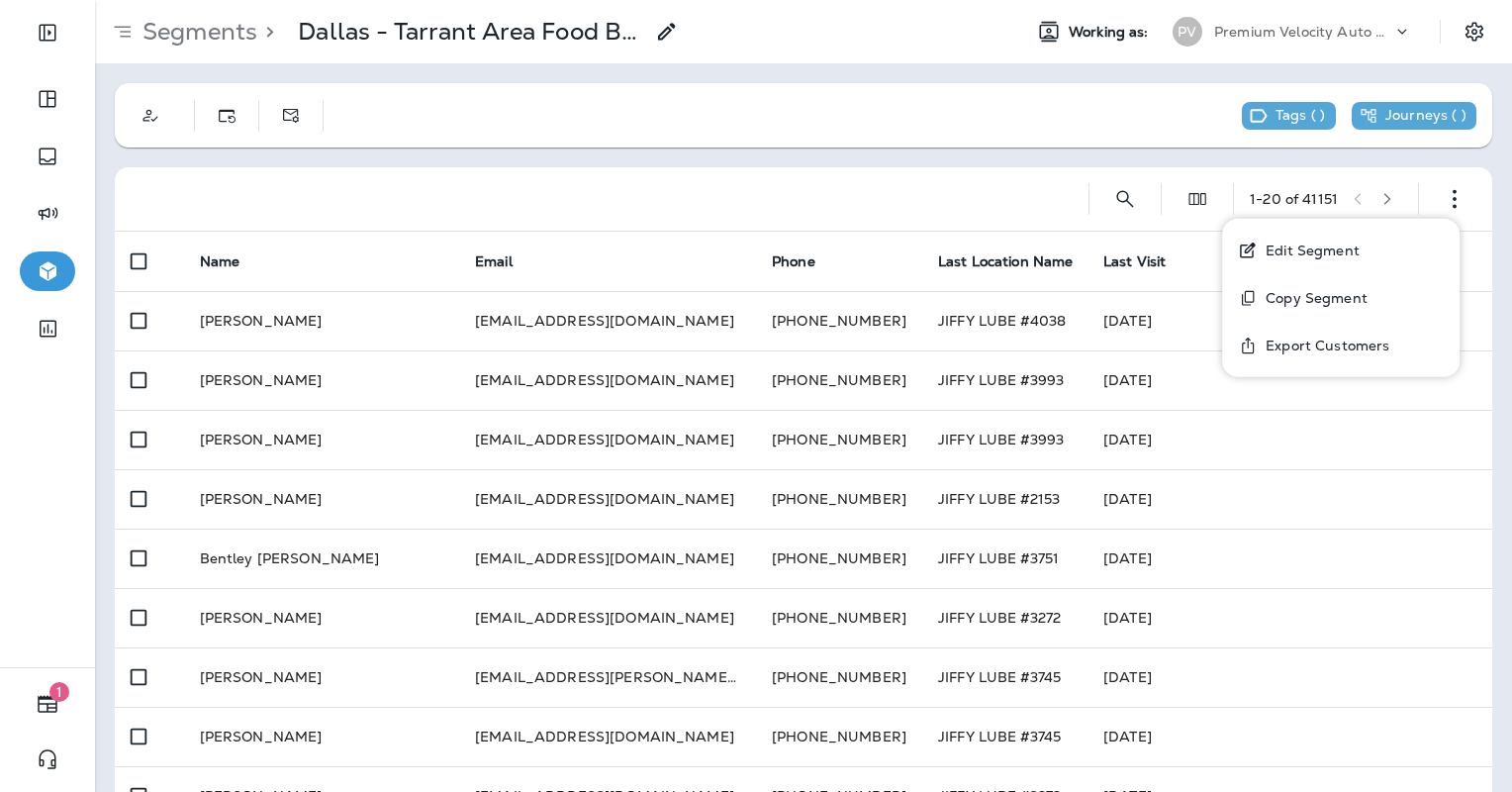 click on "Edit Segment" at bounding box center (1308, 250) 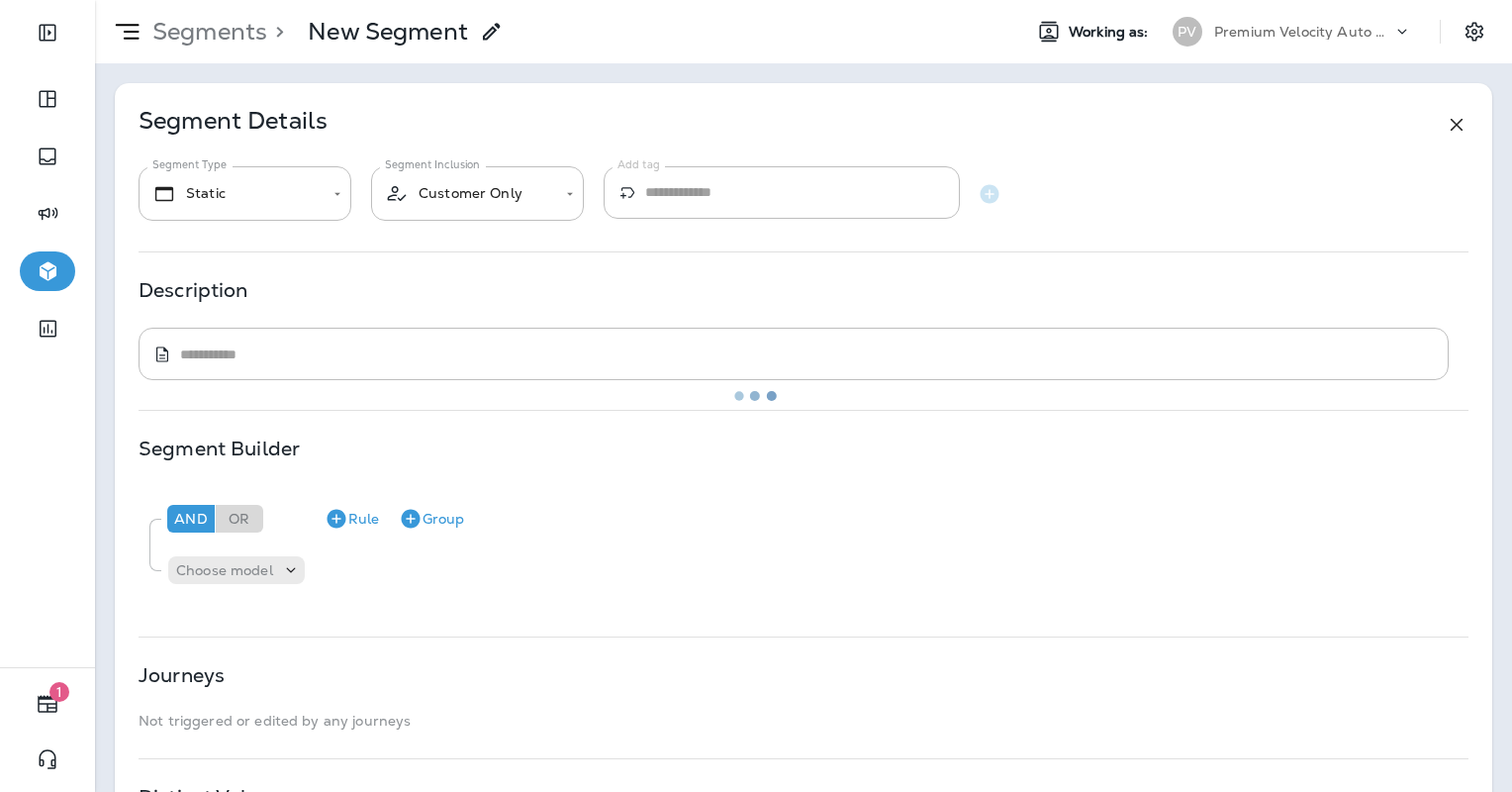 type on "*******" 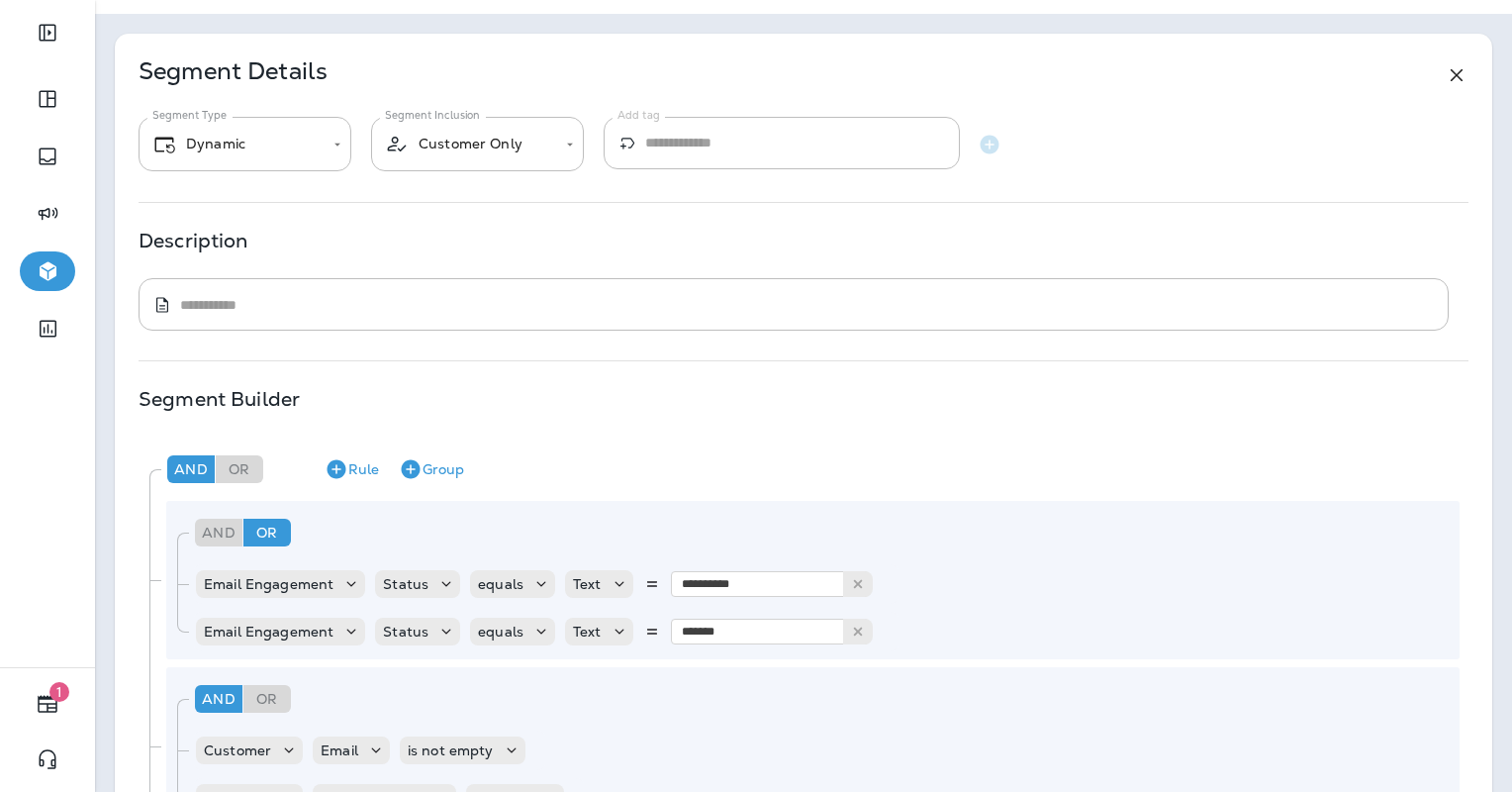 scroll, scrollTop: 0, scrollLeft: 0, axis: both 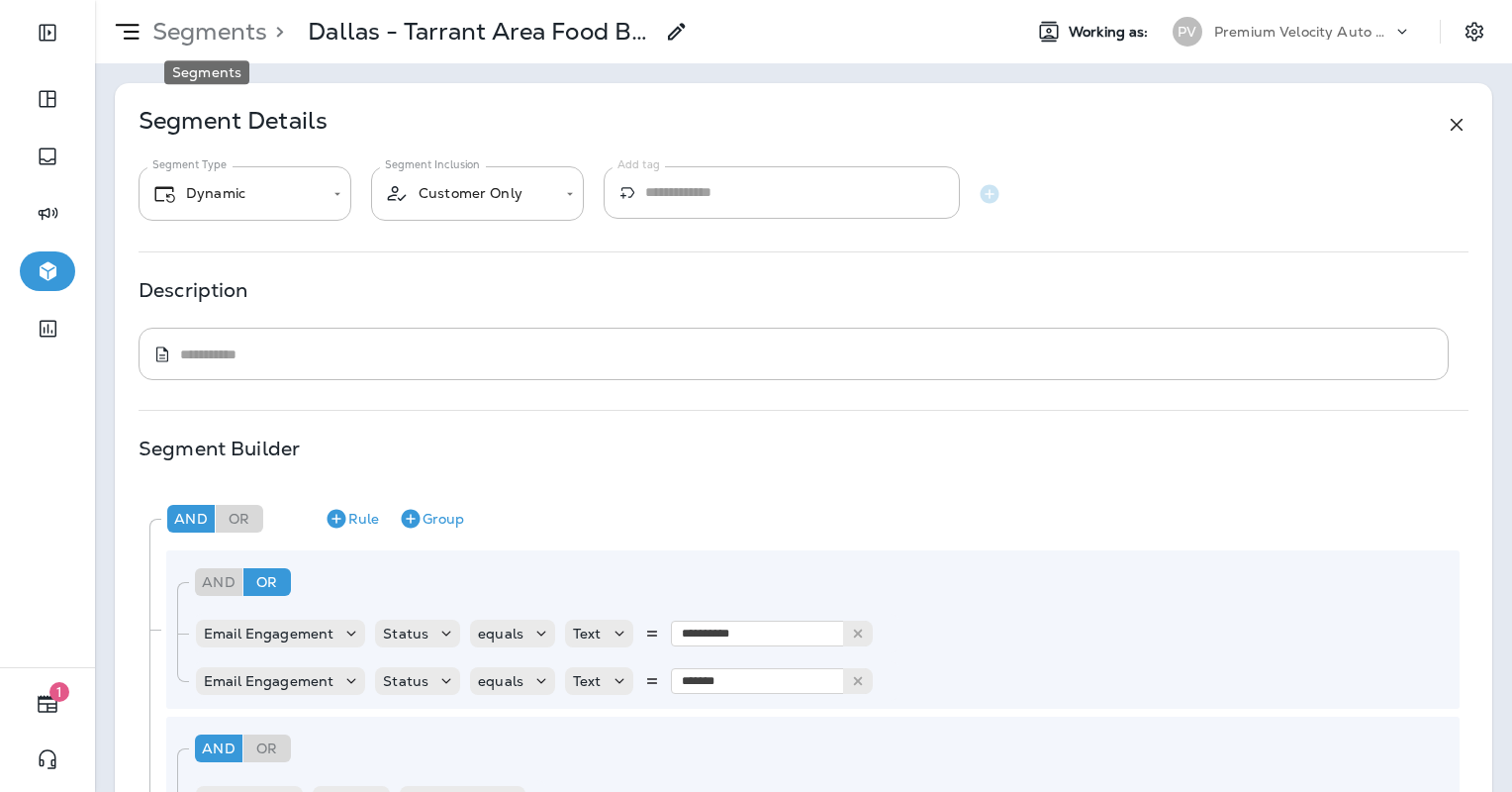 click on "Segments" at bounding box center [206, 32] 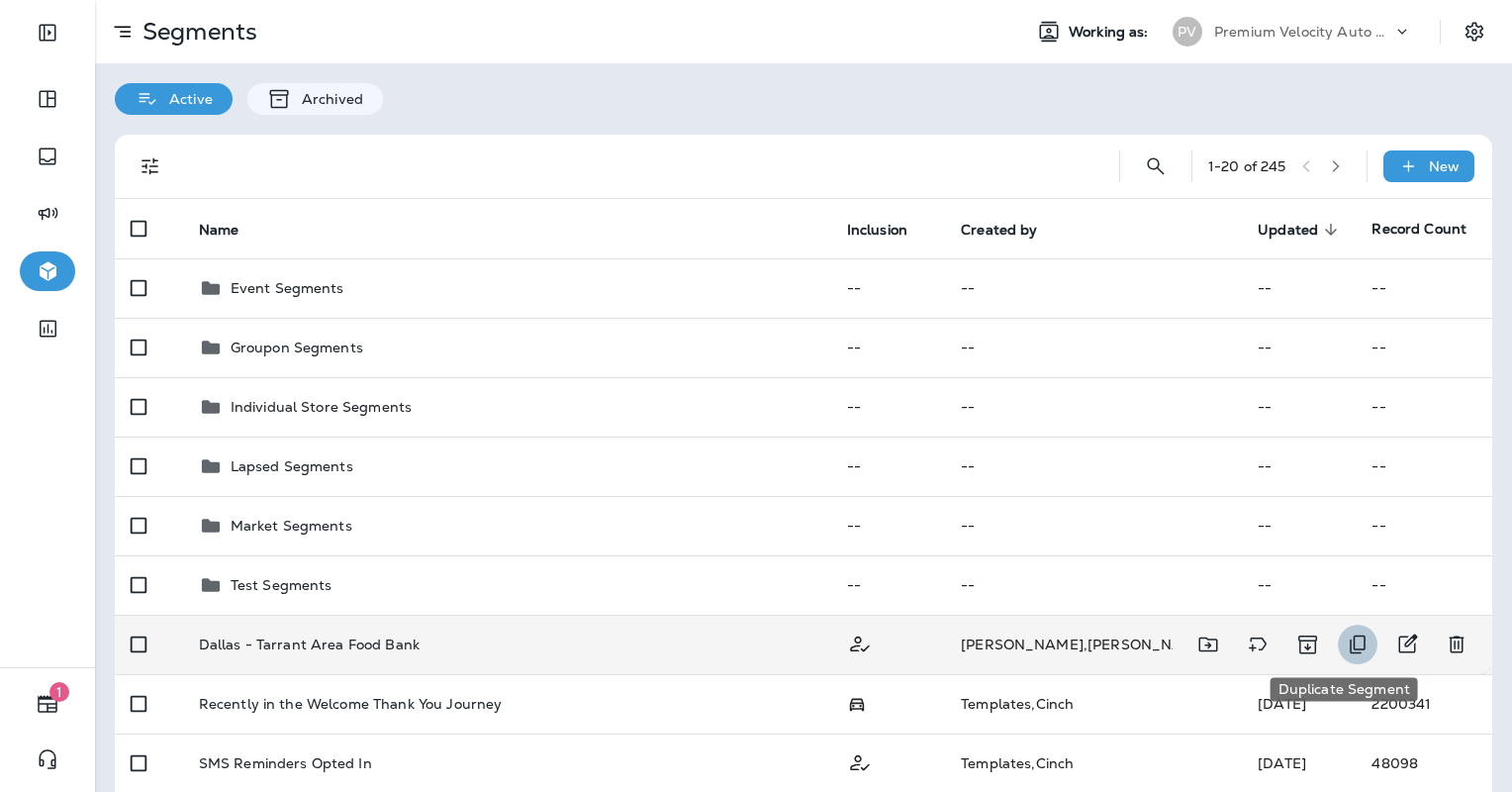 click 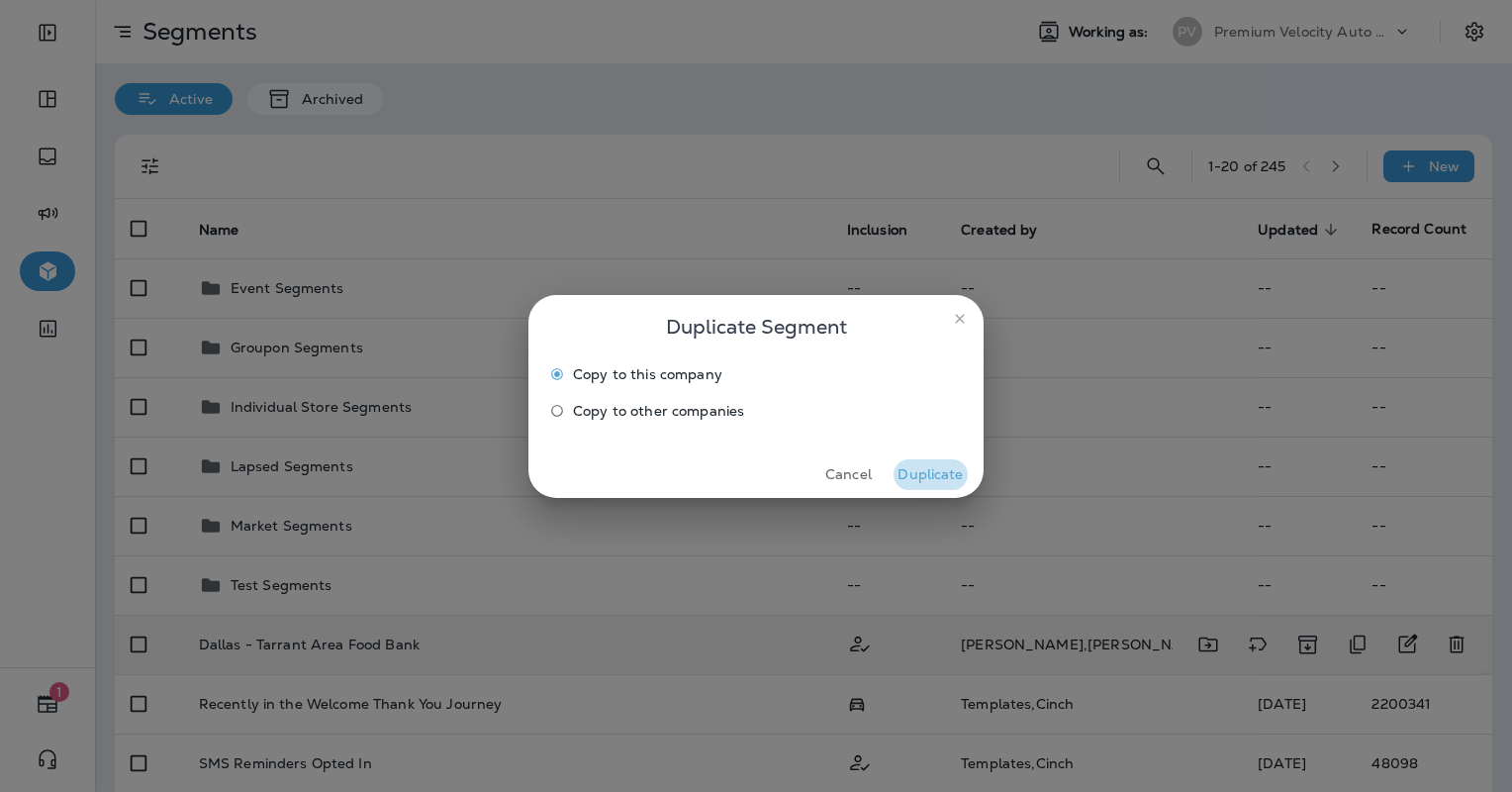 click on "Duplicate" at bounding box center [930, 474] 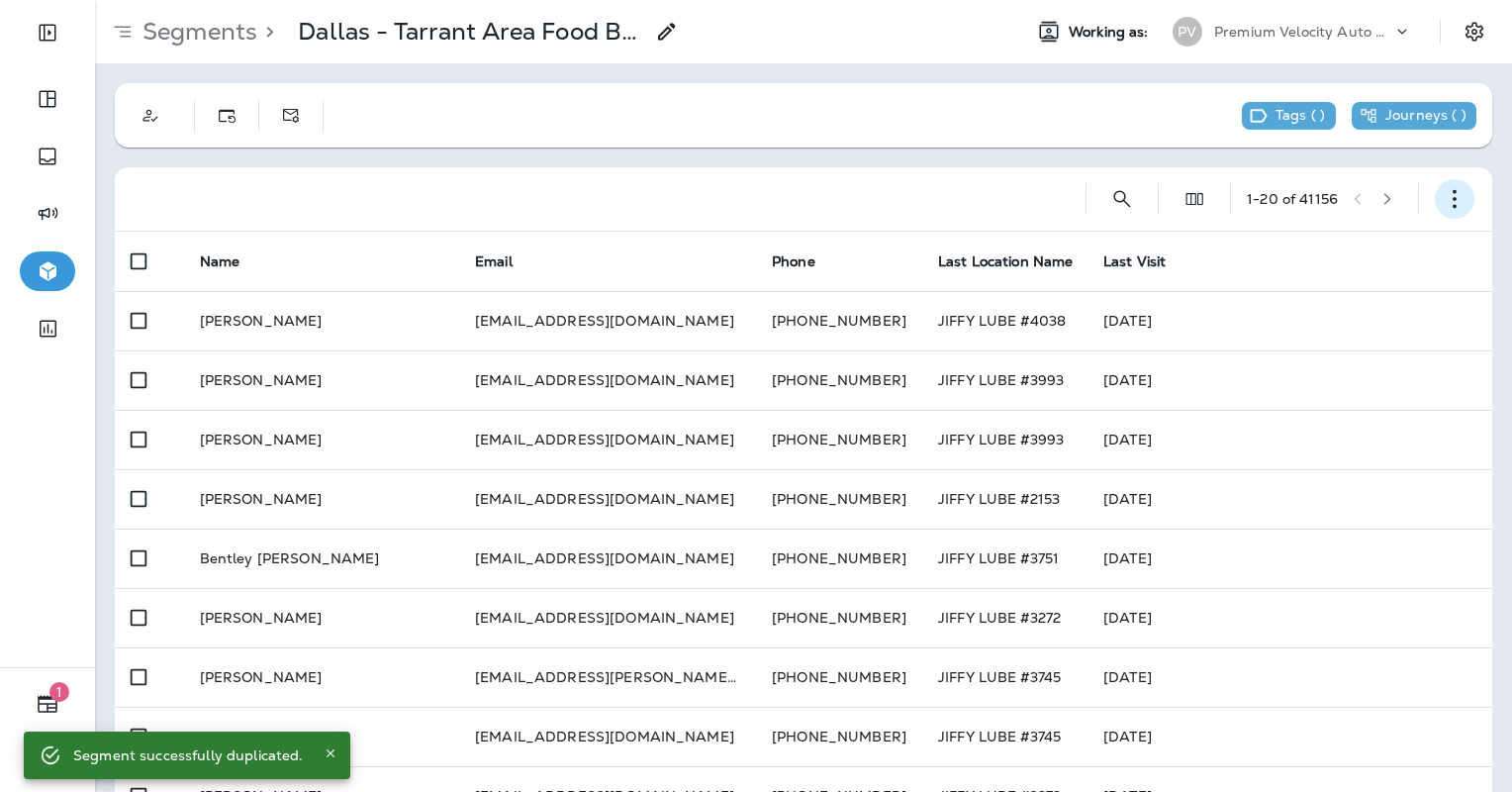 click 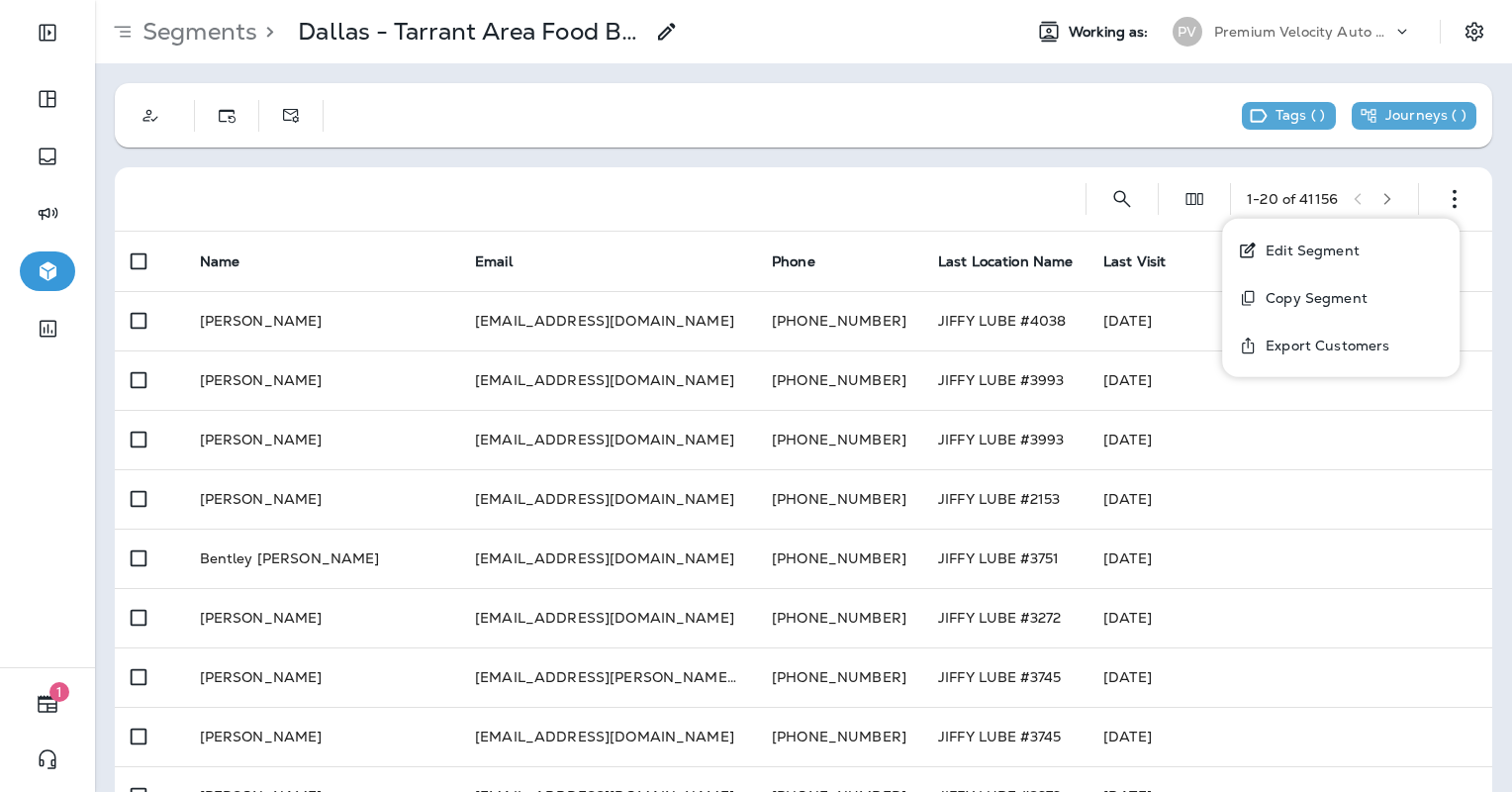click on "Edit Segment" at bounding box center (1308, 250) 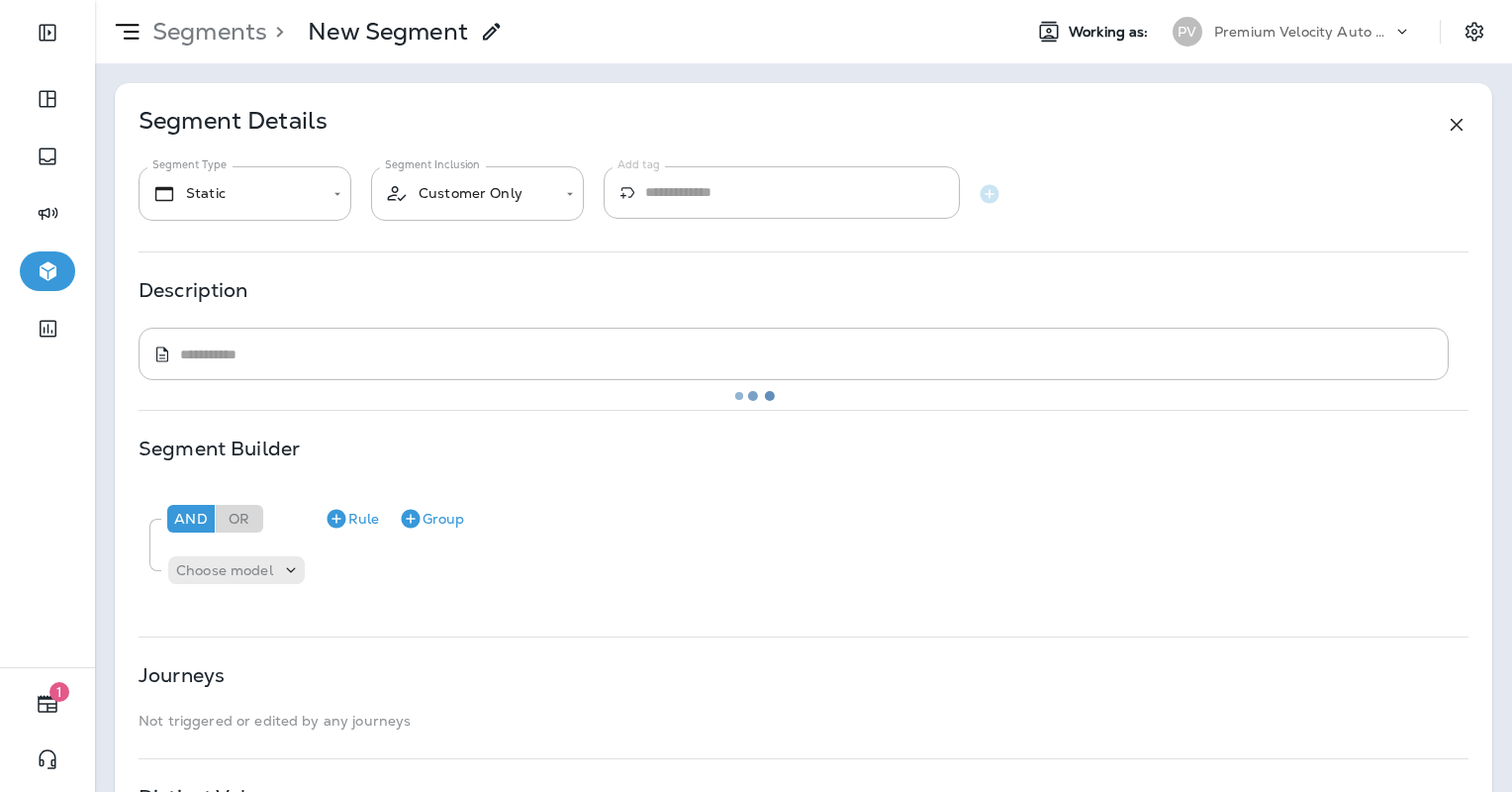 type on "*******" 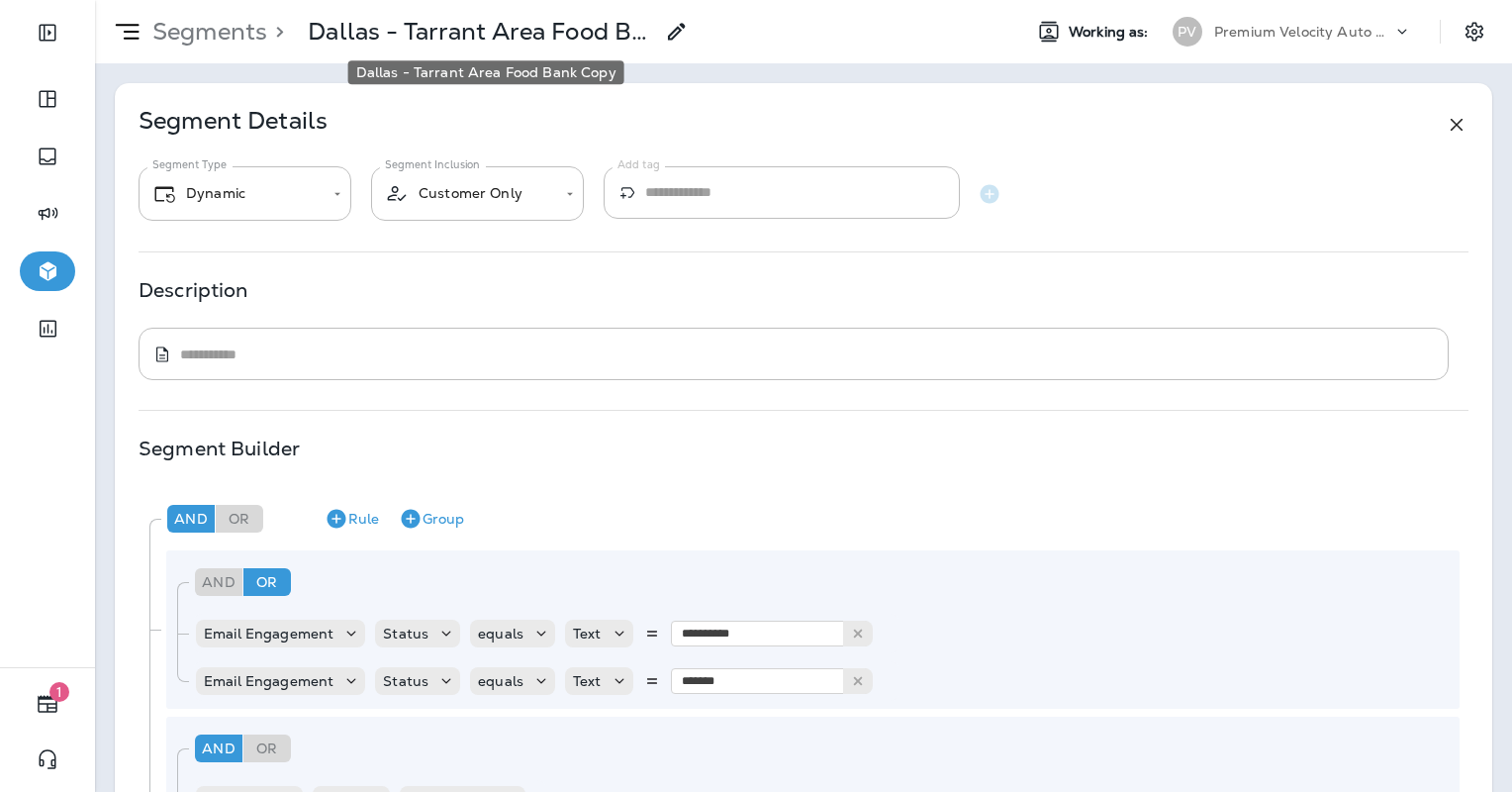 click on "Dallas - Tarrant Area Food Bank Copy" at bounding box center [480, 32] 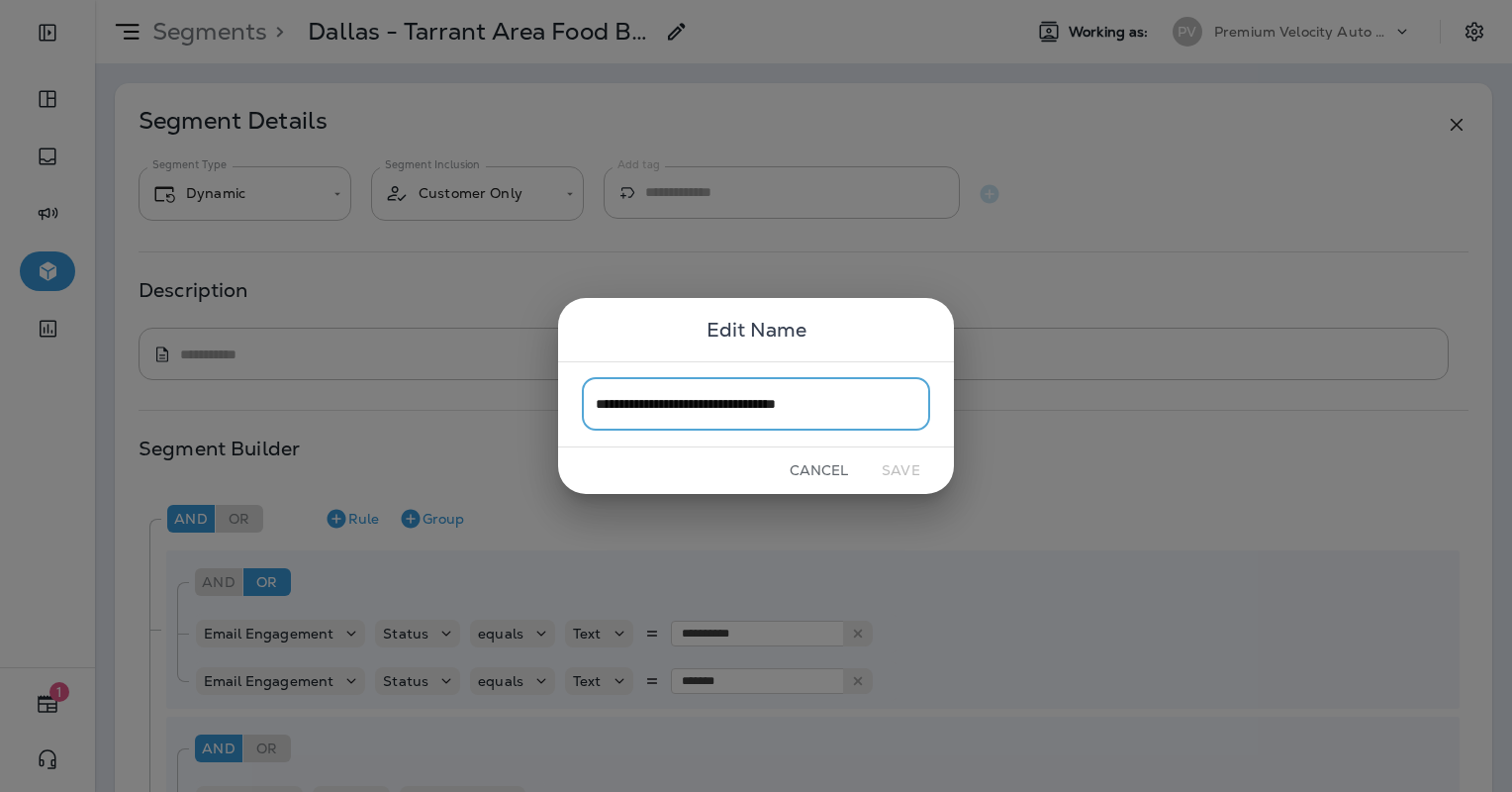 click on "**********" at bounding box center [756, 404] 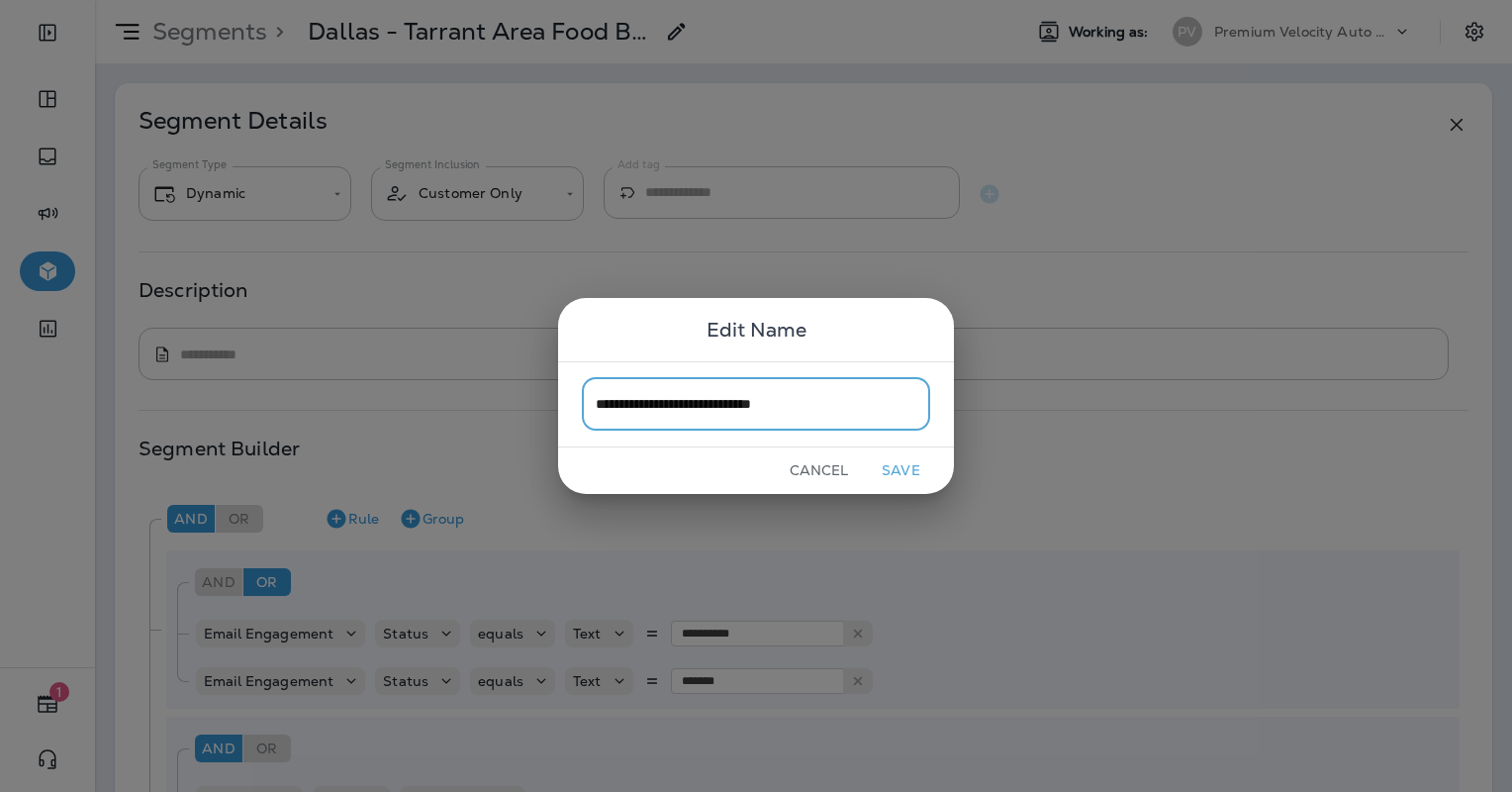 drag, startPoint x: 735, startPoint y: 406, endPoint x: 657, endPoint y: 404, distance: 78.025637 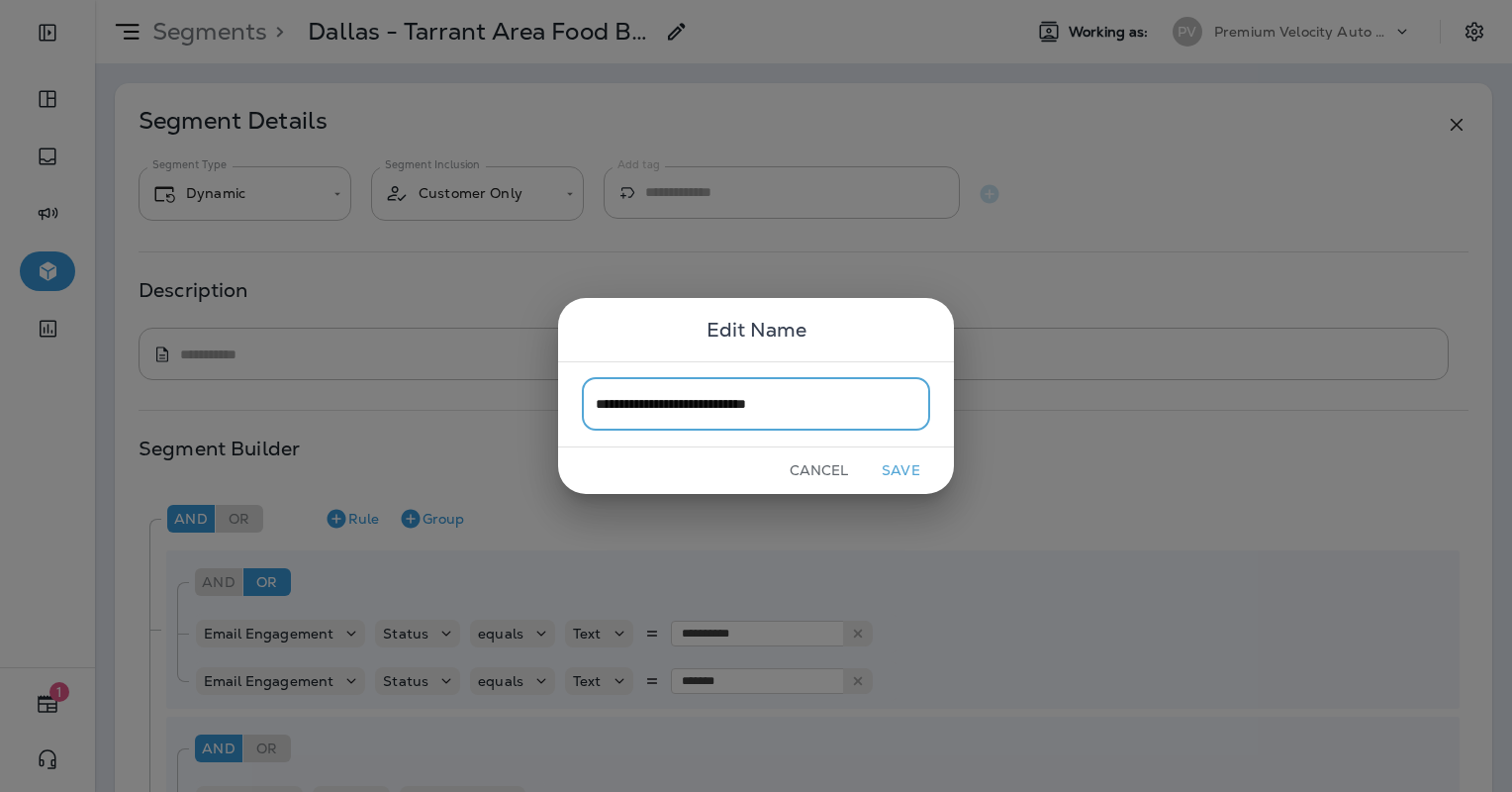 type on "**********" 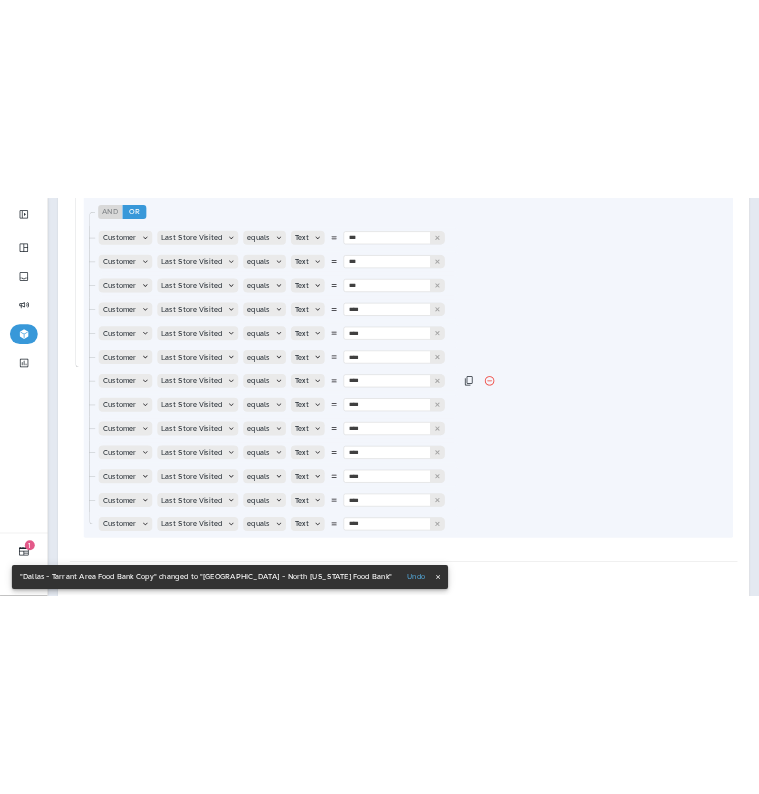 scroll, scrollTop: 900, scrollLeft: 0, axis: vertical 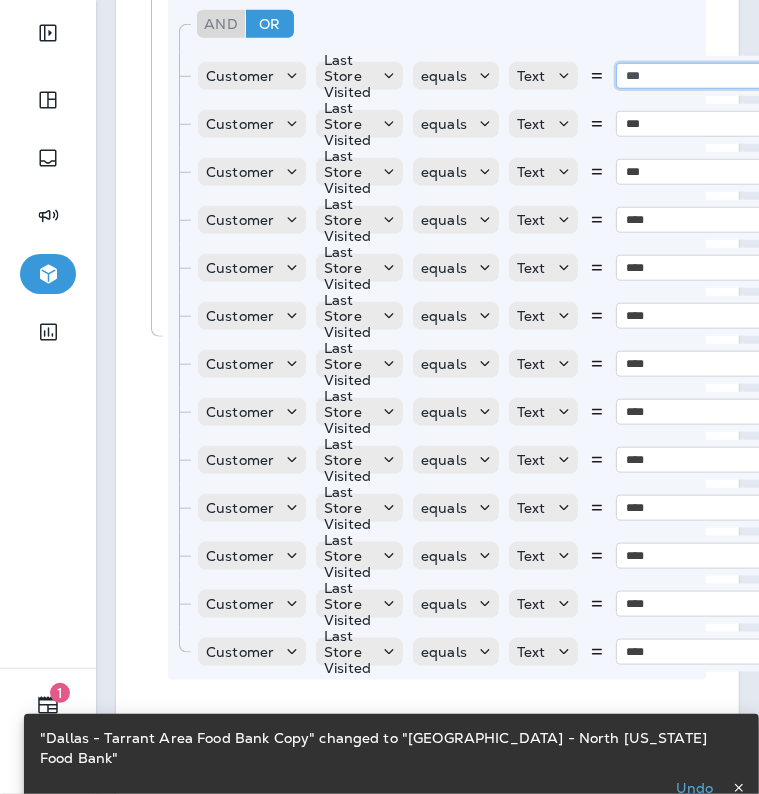 click on "***" at bounding box center (716, 76) 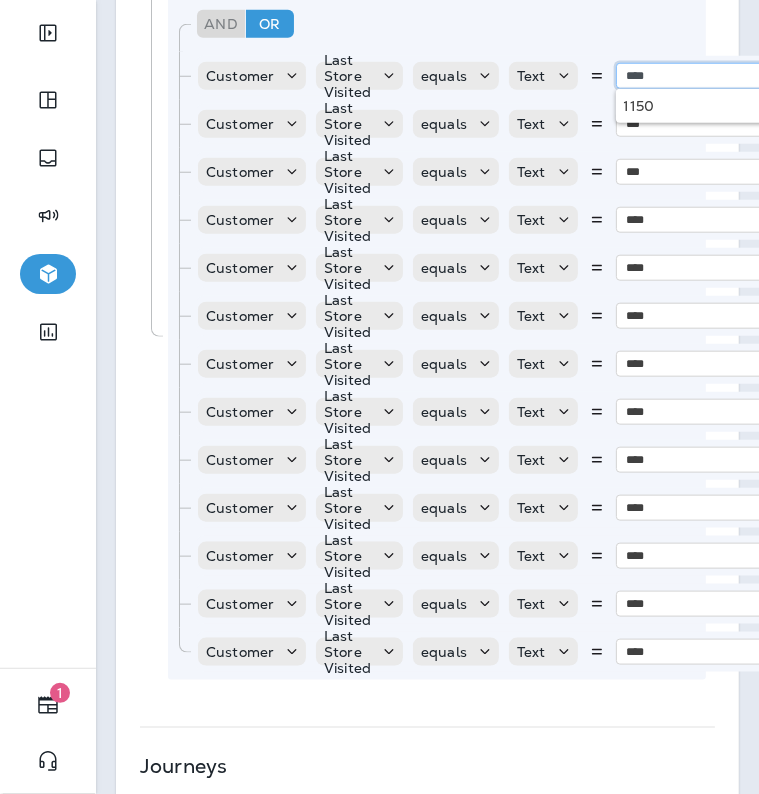 type on "****" 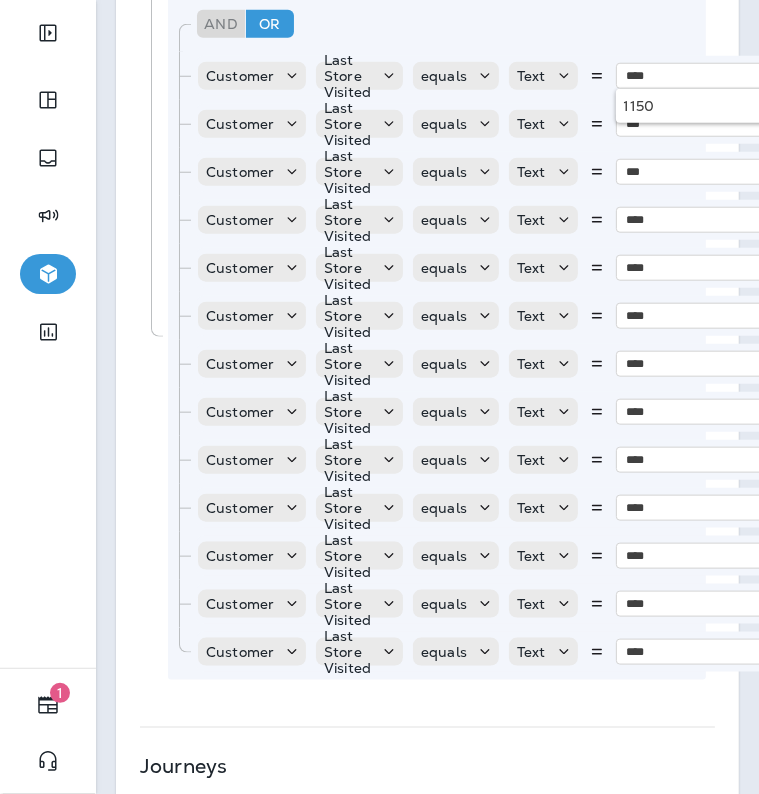 type 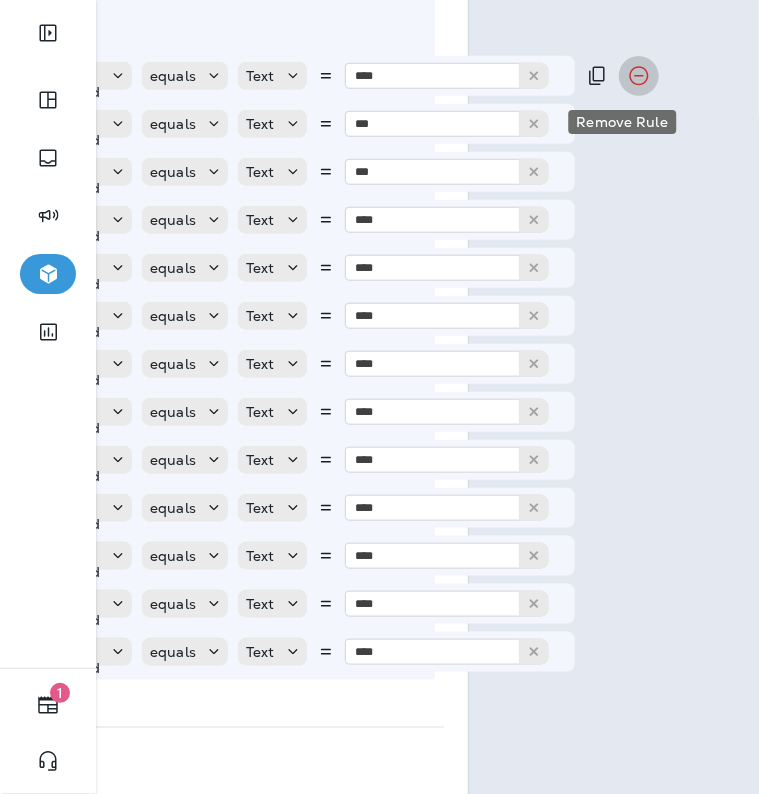 type 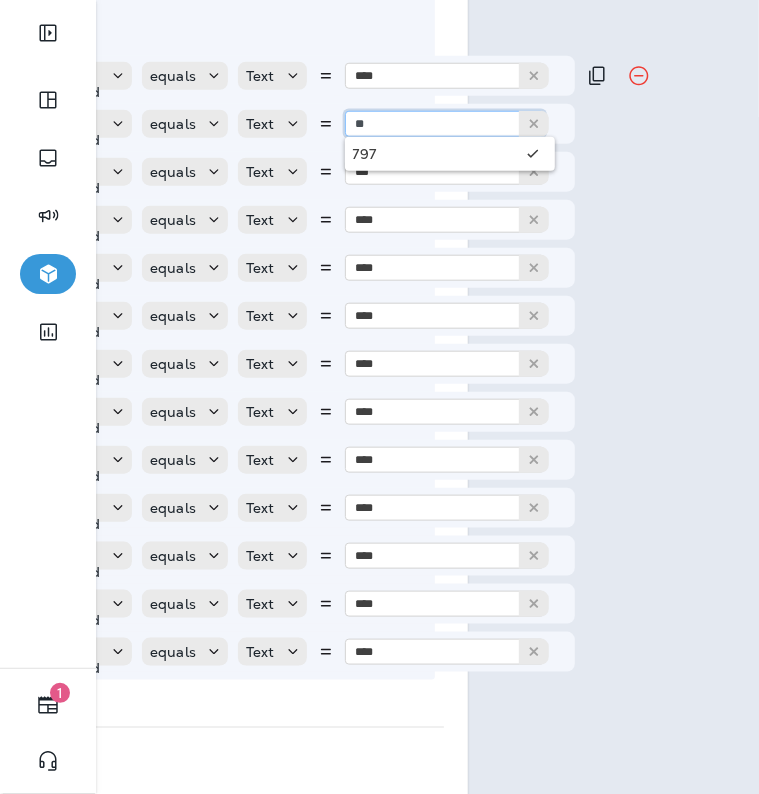 type on "*" 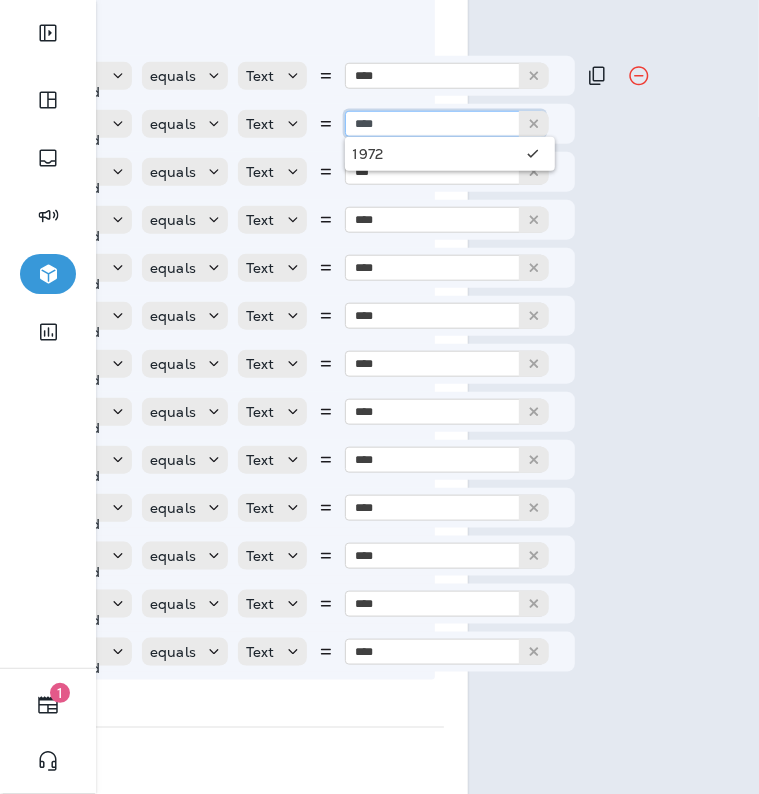 type on "****" 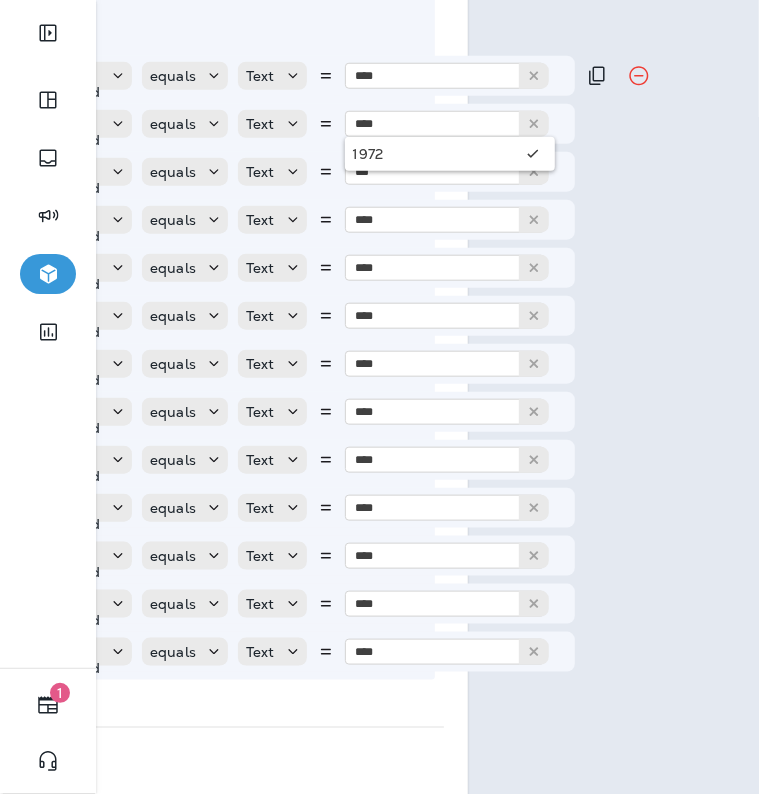 type 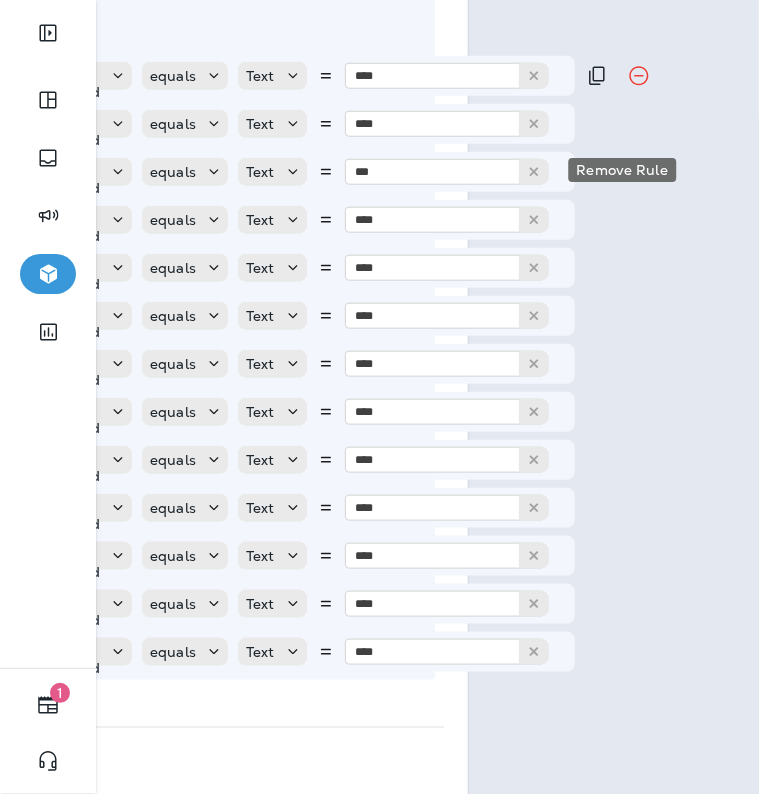 type 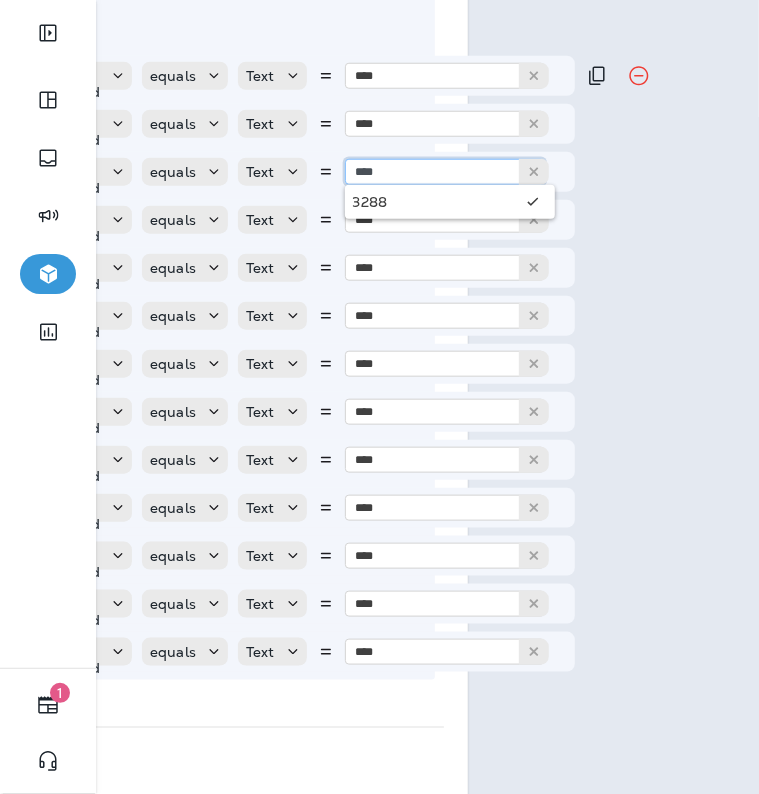 type on "****" 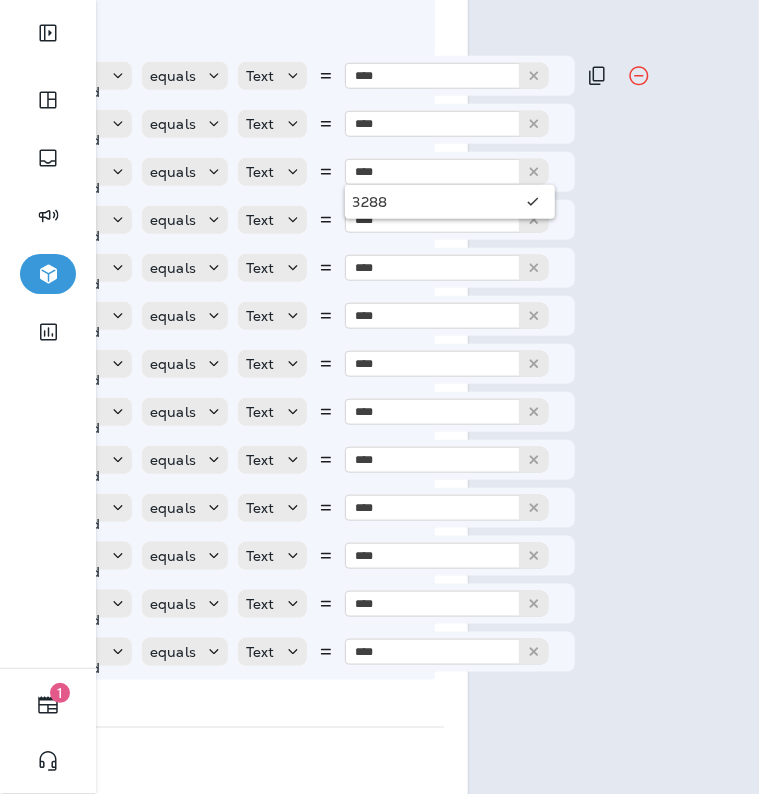 type 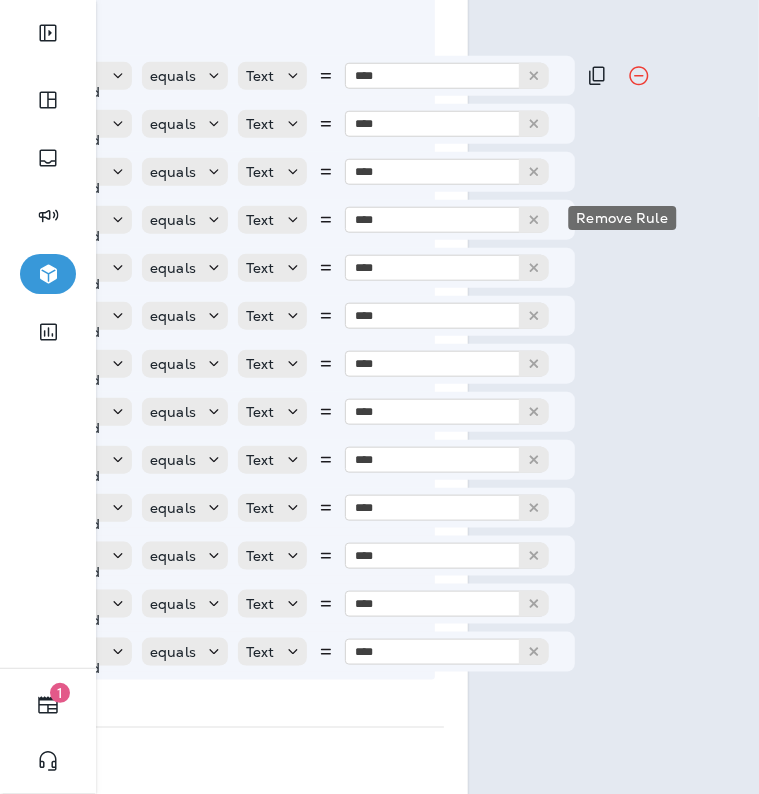 type 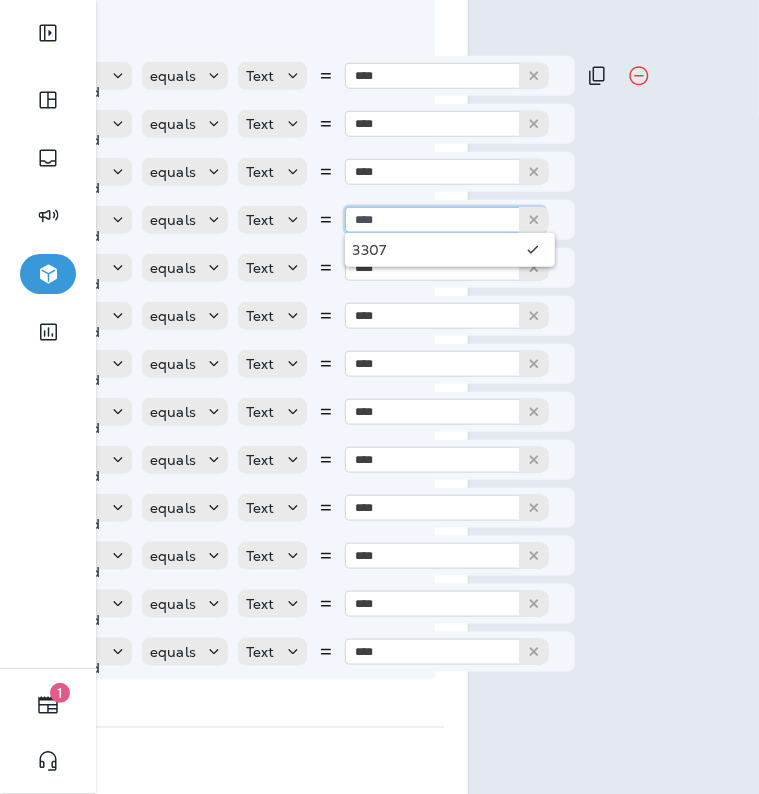 type on "****" 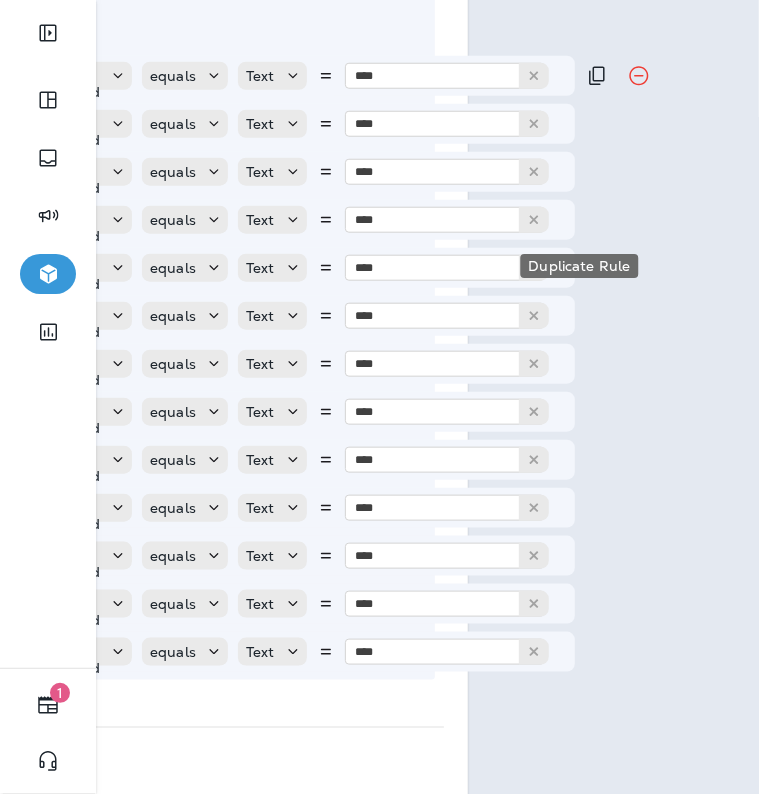 type 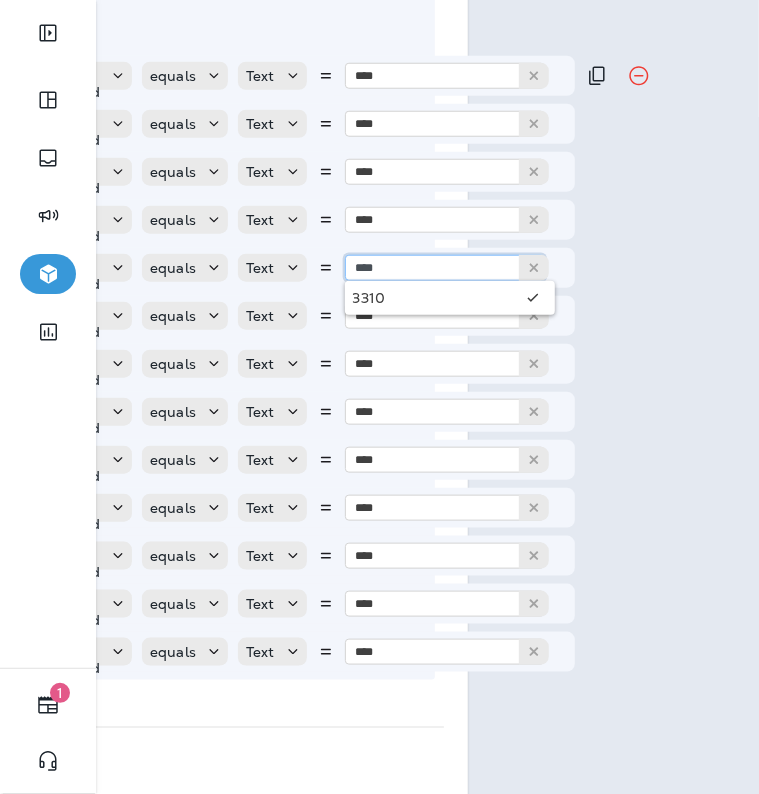 type on "****" 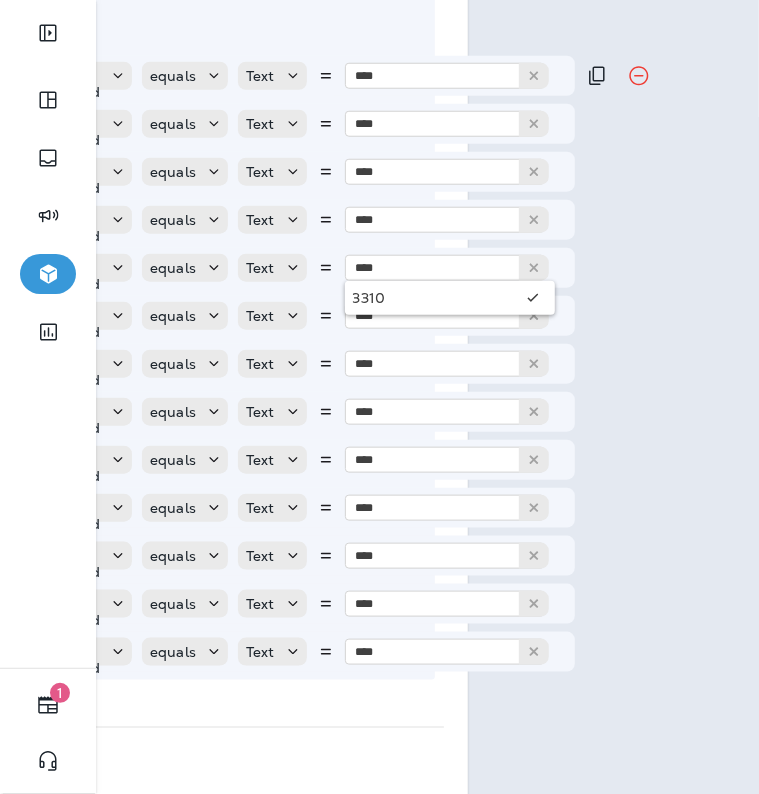 type 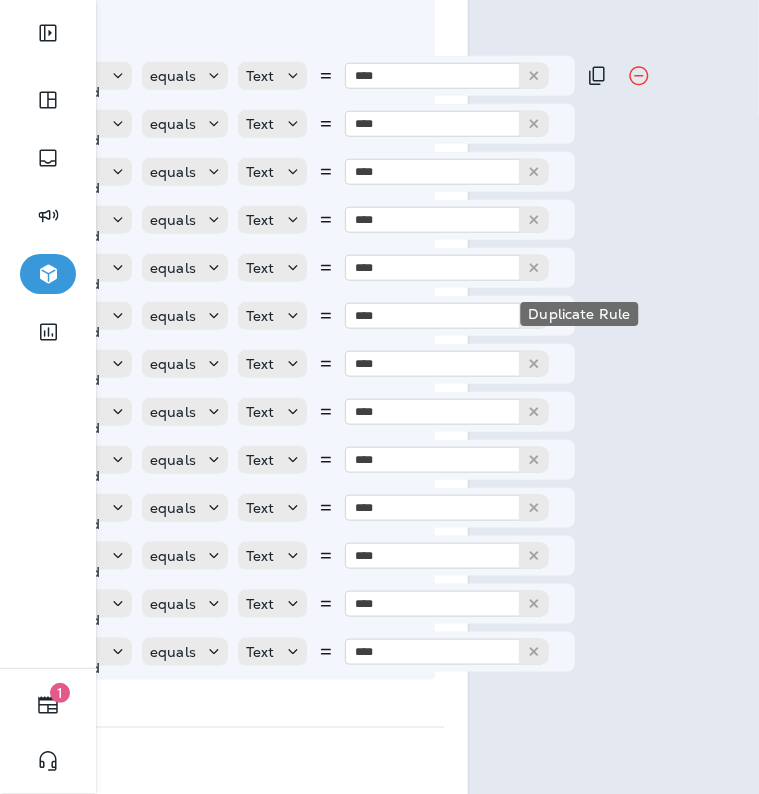 type 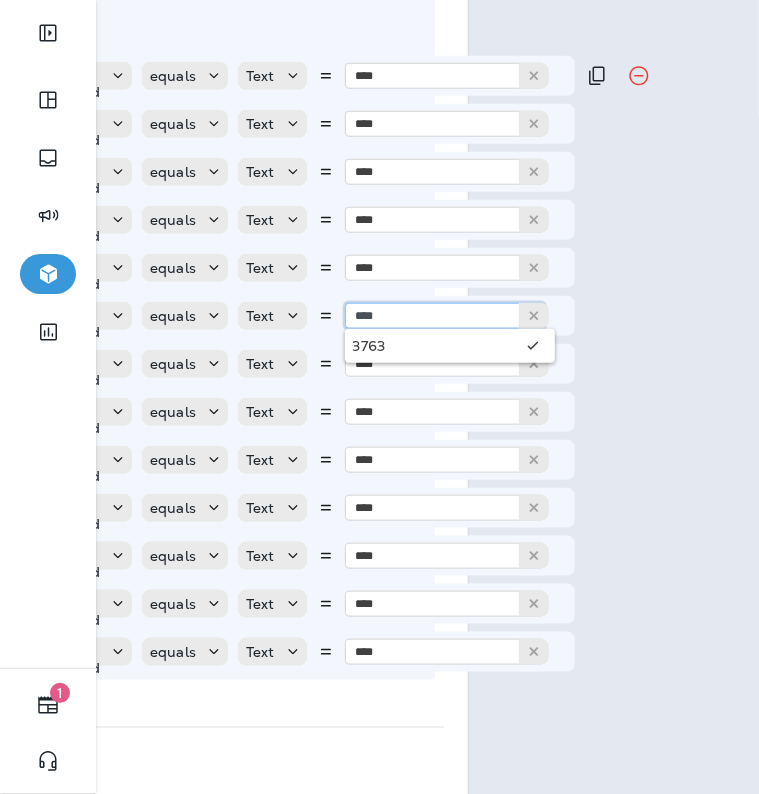 type on "****" 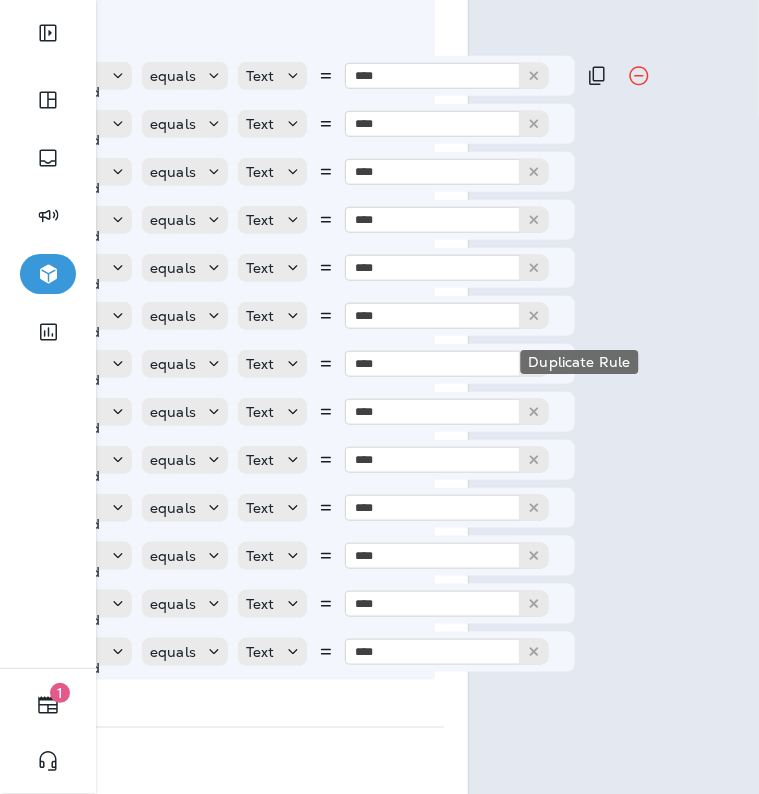 type 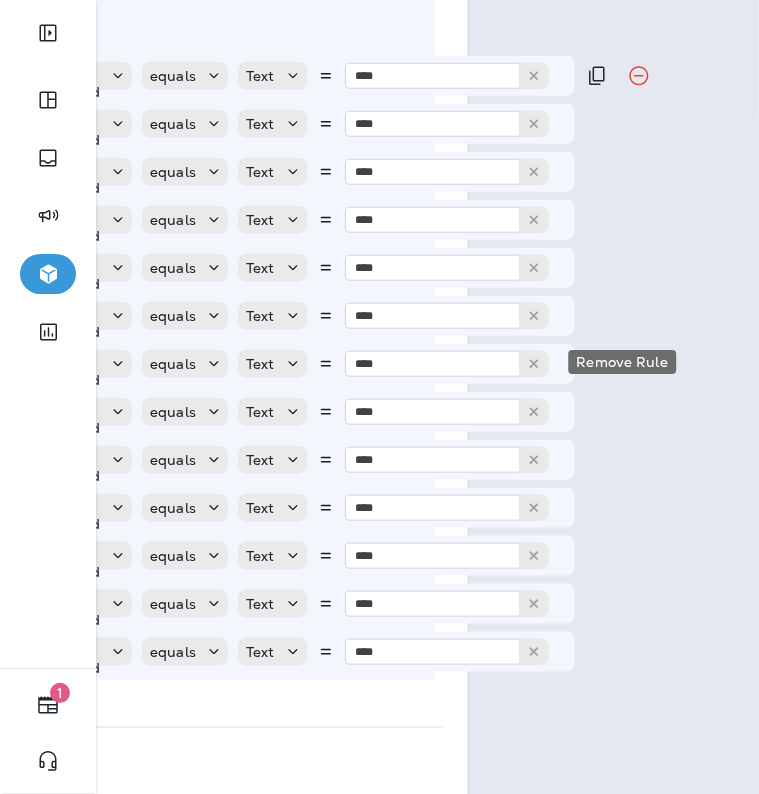 type 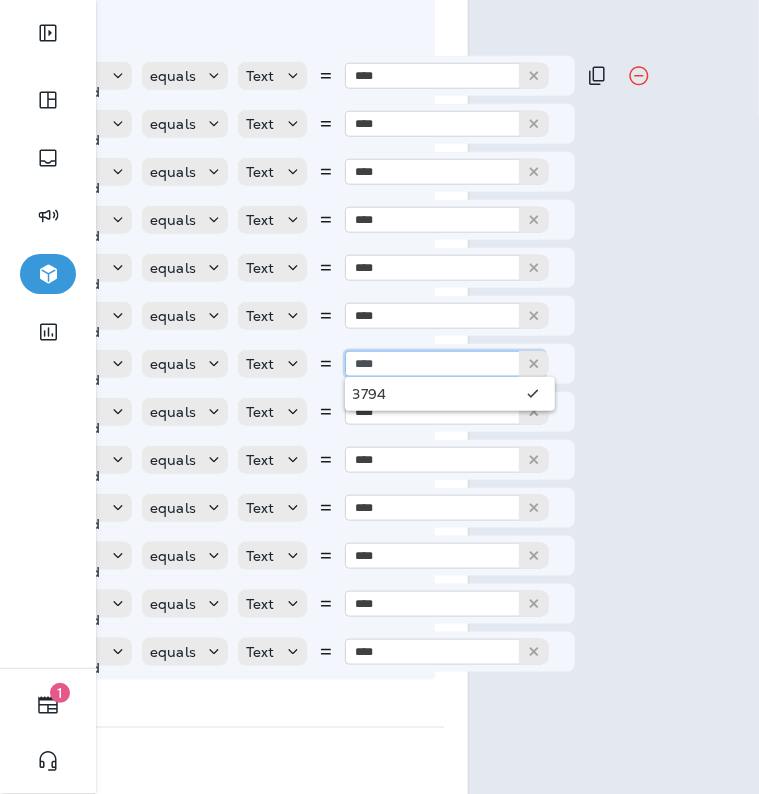 type on "****" 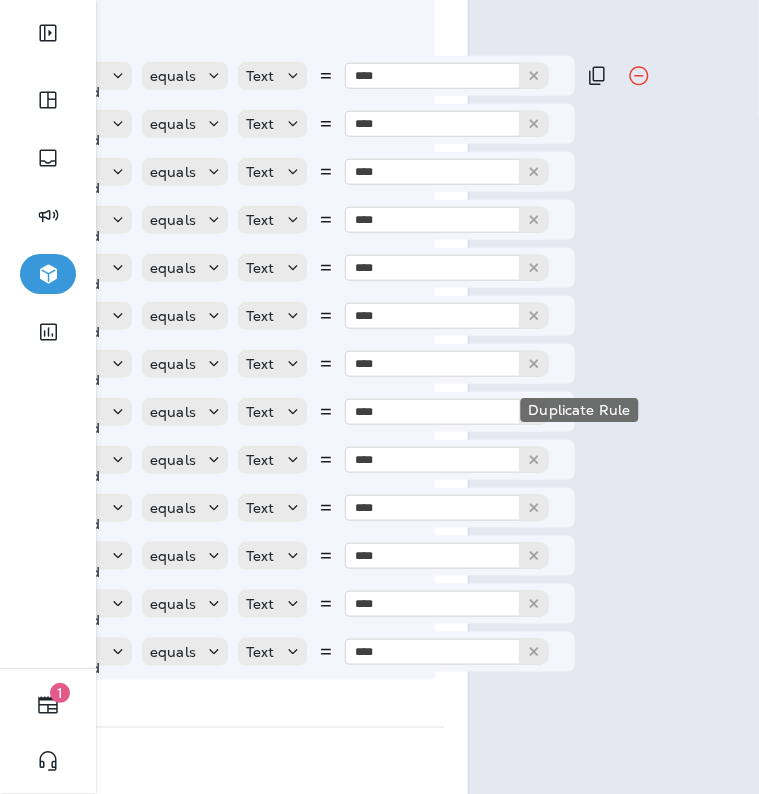 type 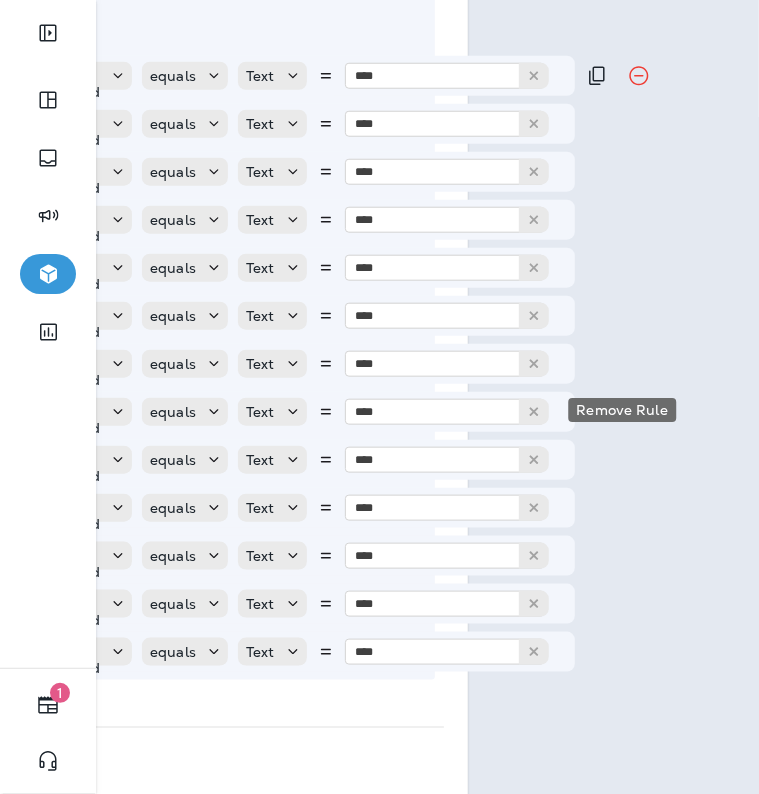type 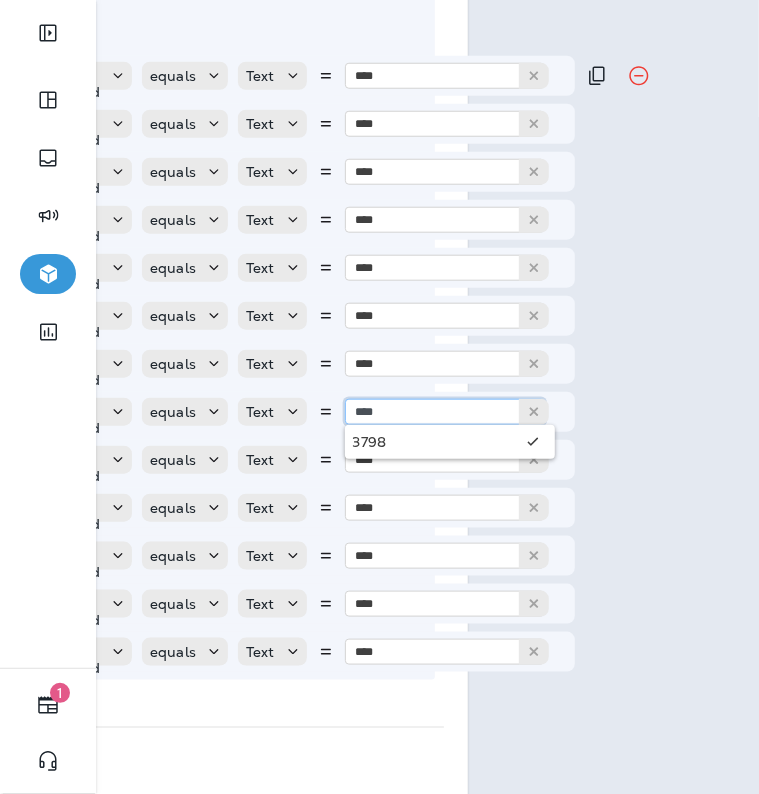 type on "****" 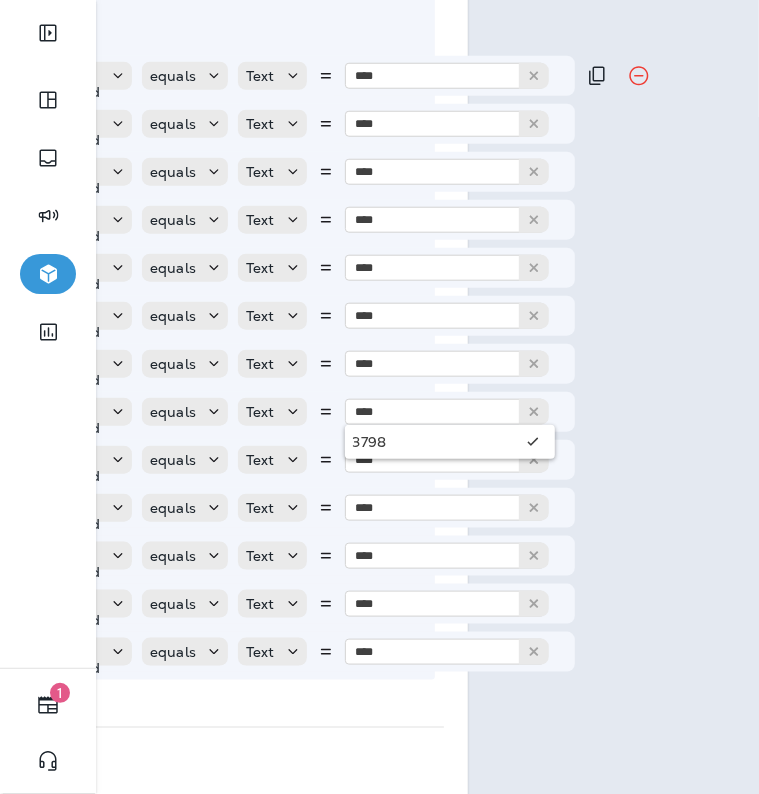 type 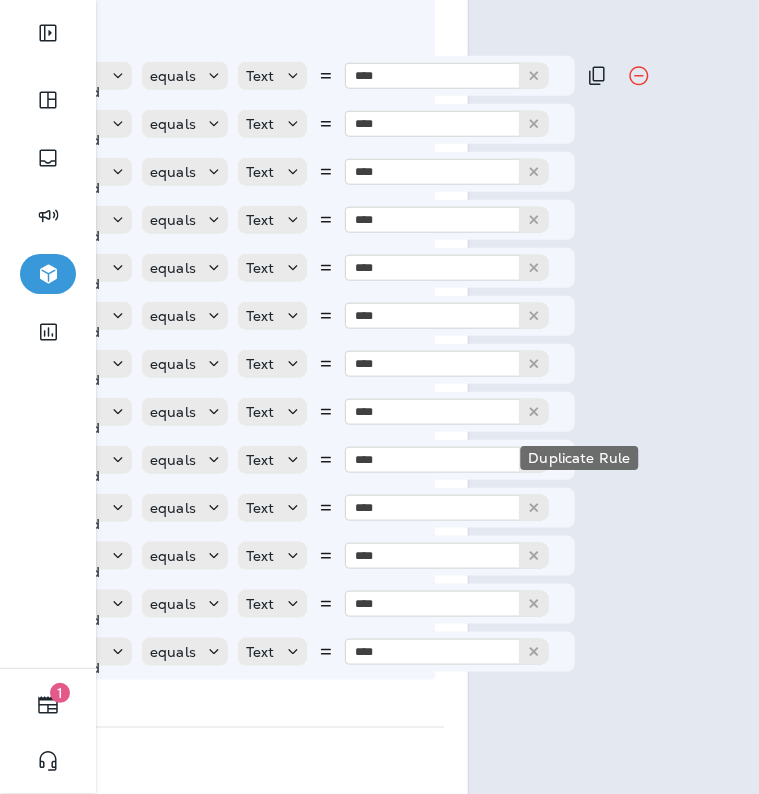 type 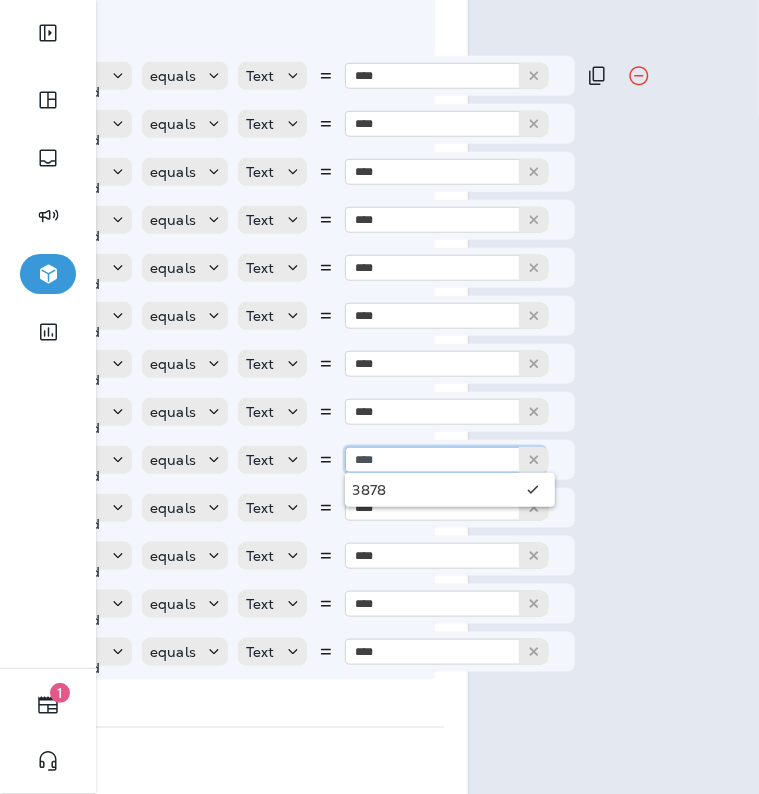 type on "****" 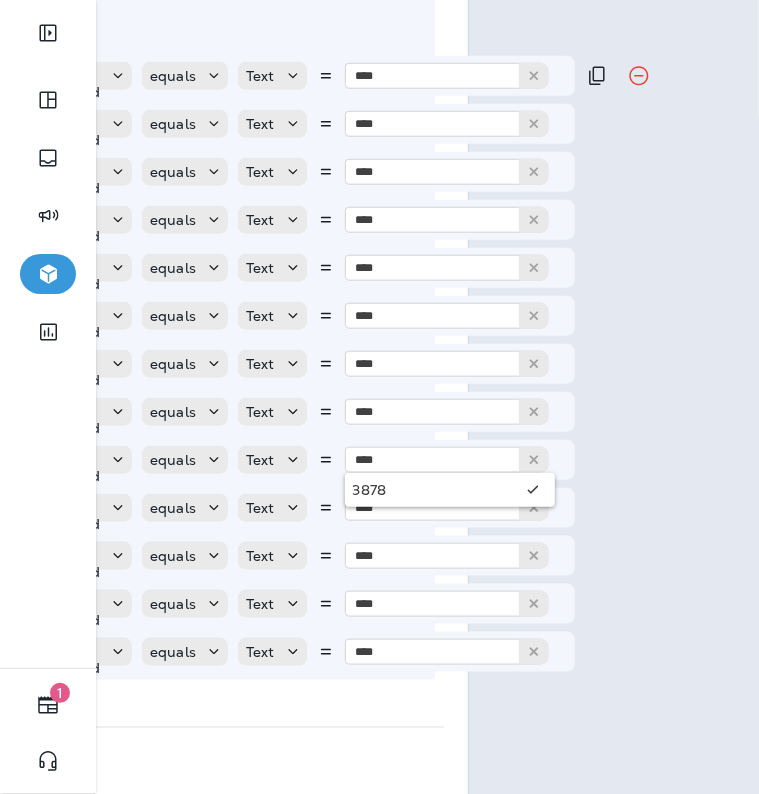 type 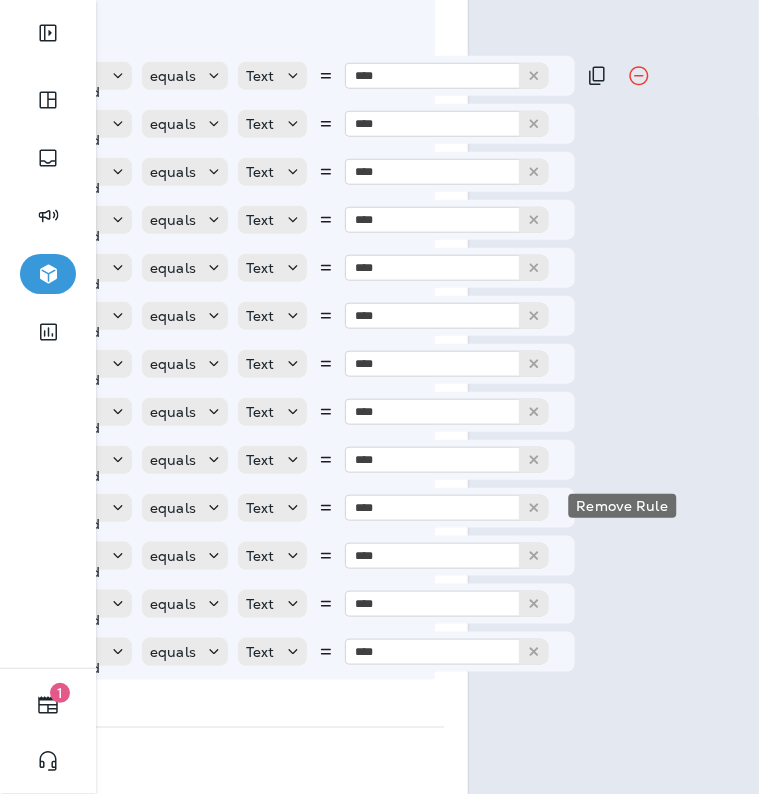 type 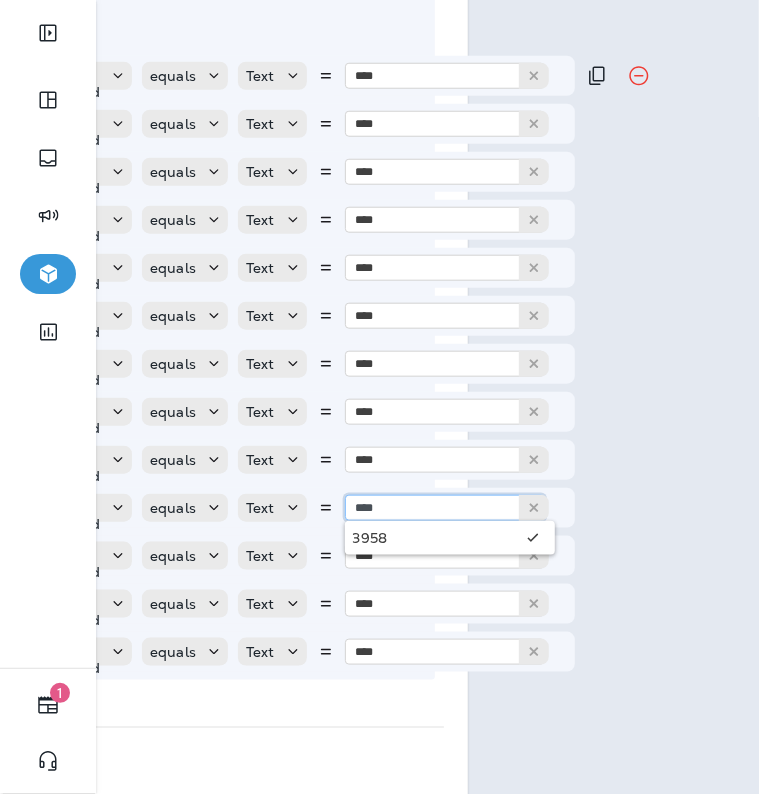 type on "****" 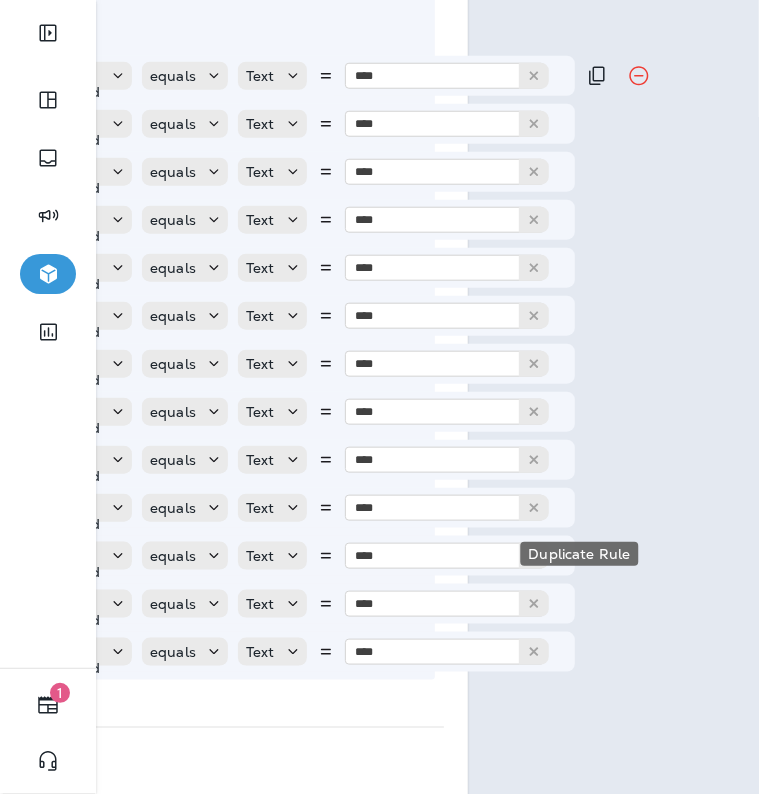 type 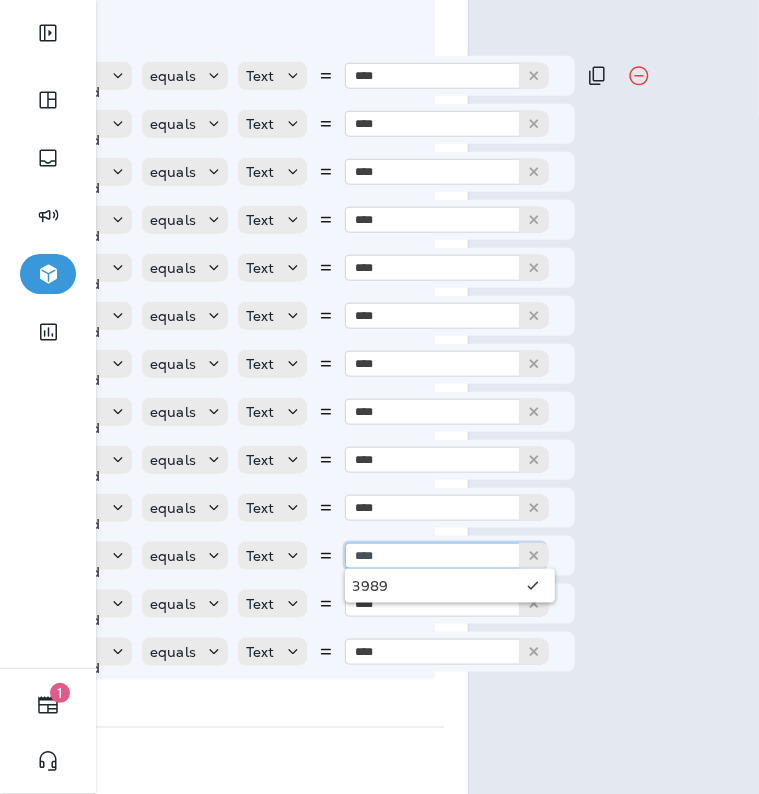 type on "****" 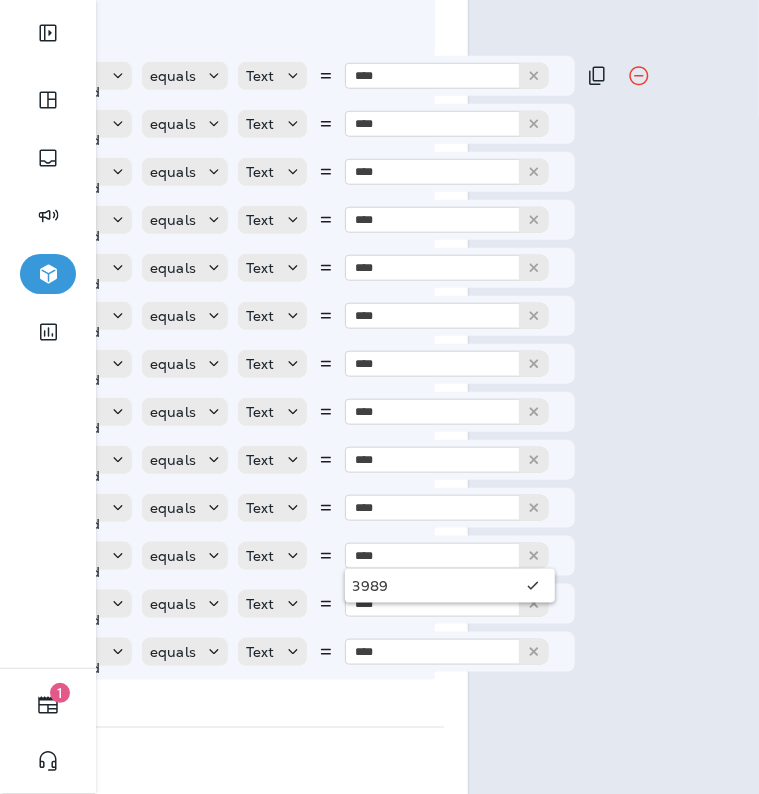 type 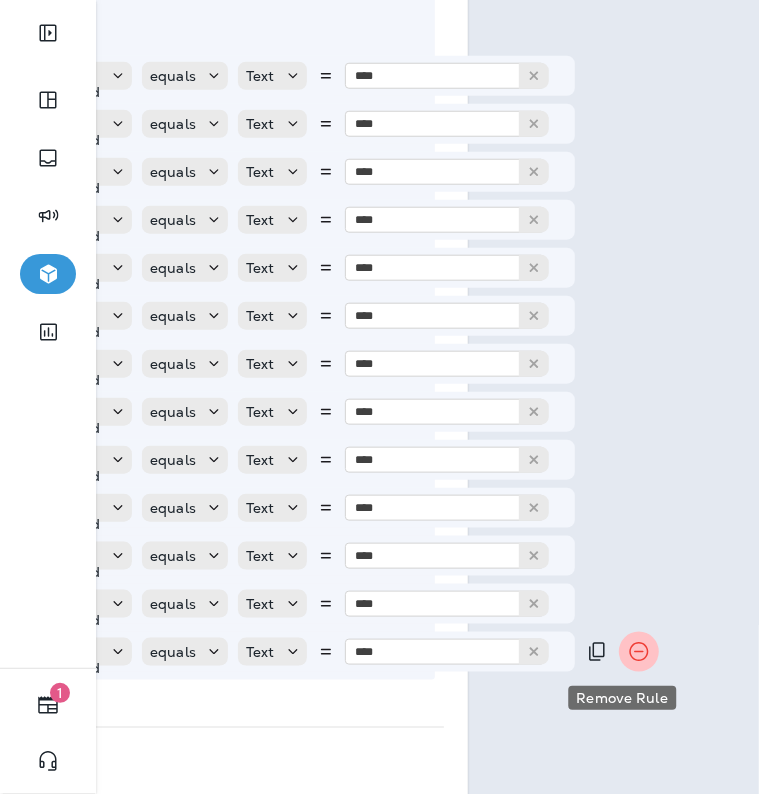 click 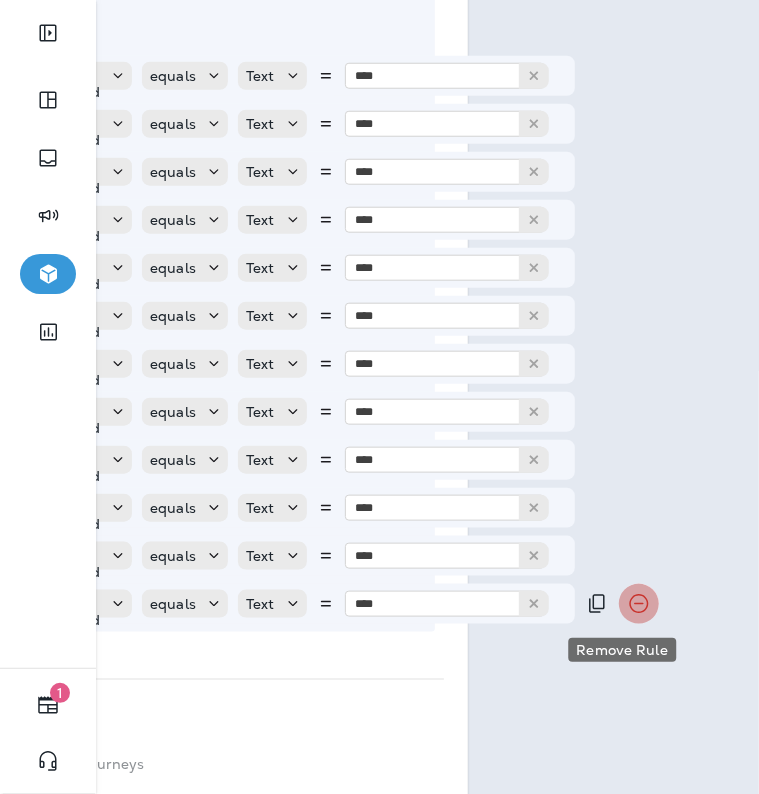 click 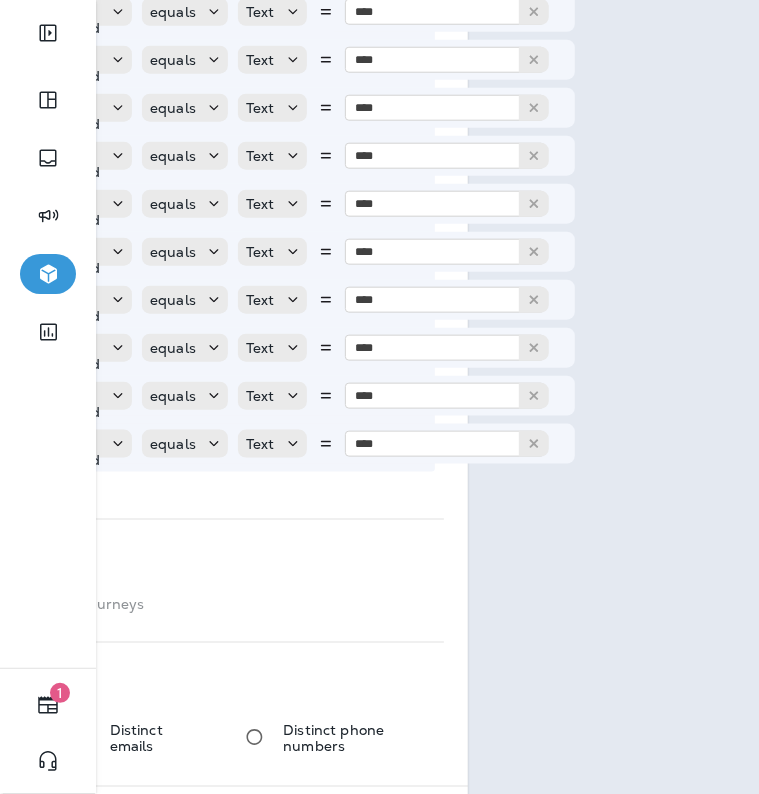 scroll, scrollTop: 1120, scrollLeft: 286, axis: both 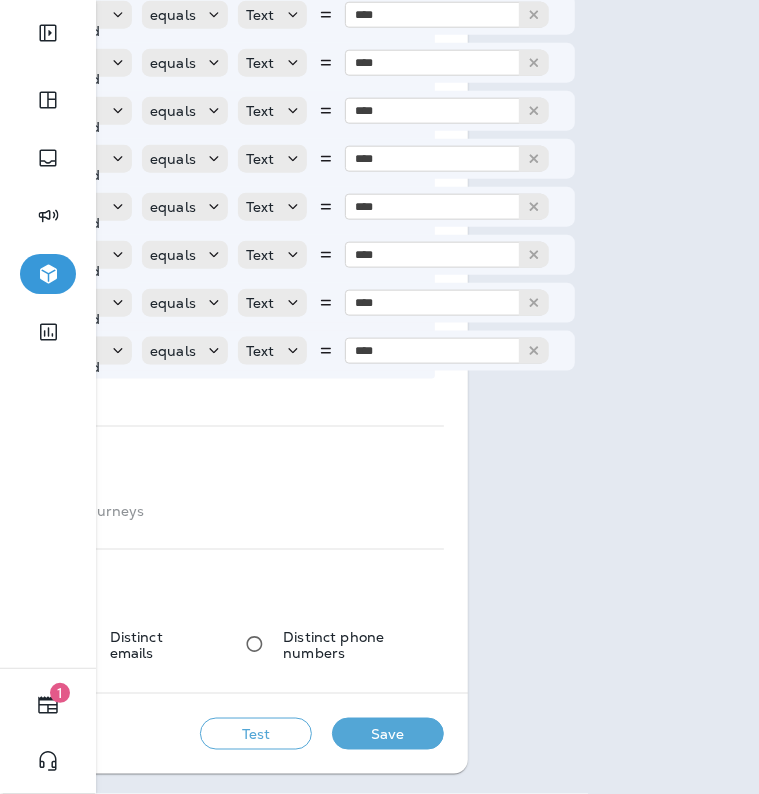 click on "Save" at bounding box center [388, 734] 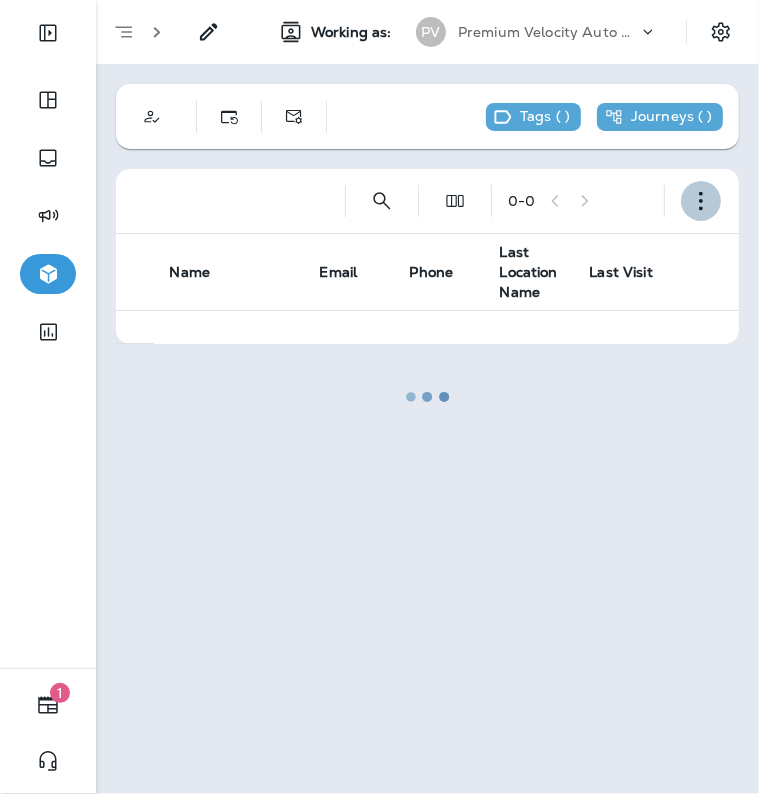 click at bounding box center [701, 201] 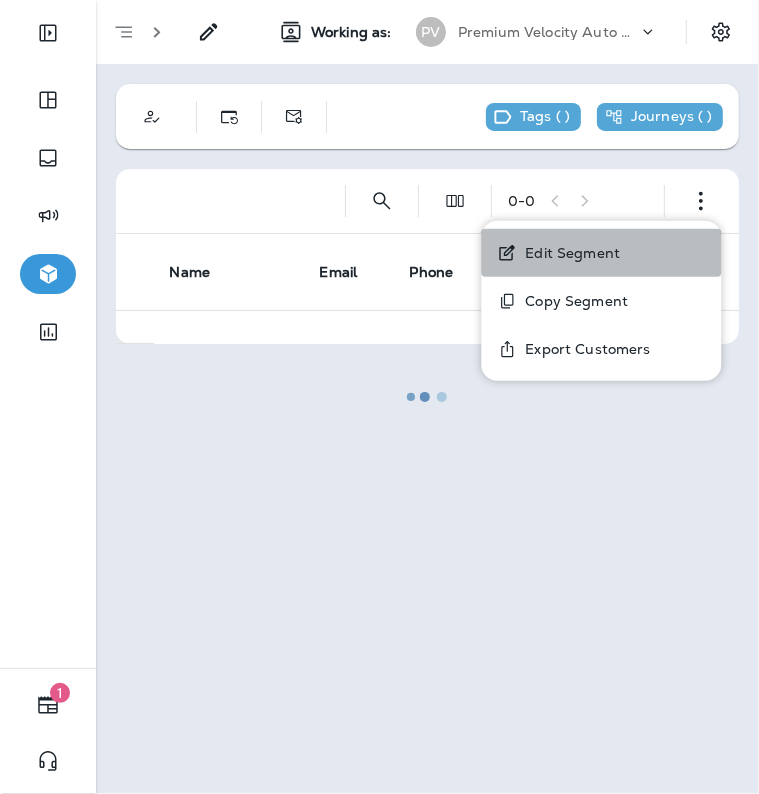 click on "Edit Segment" at bounding box center [568, 253] 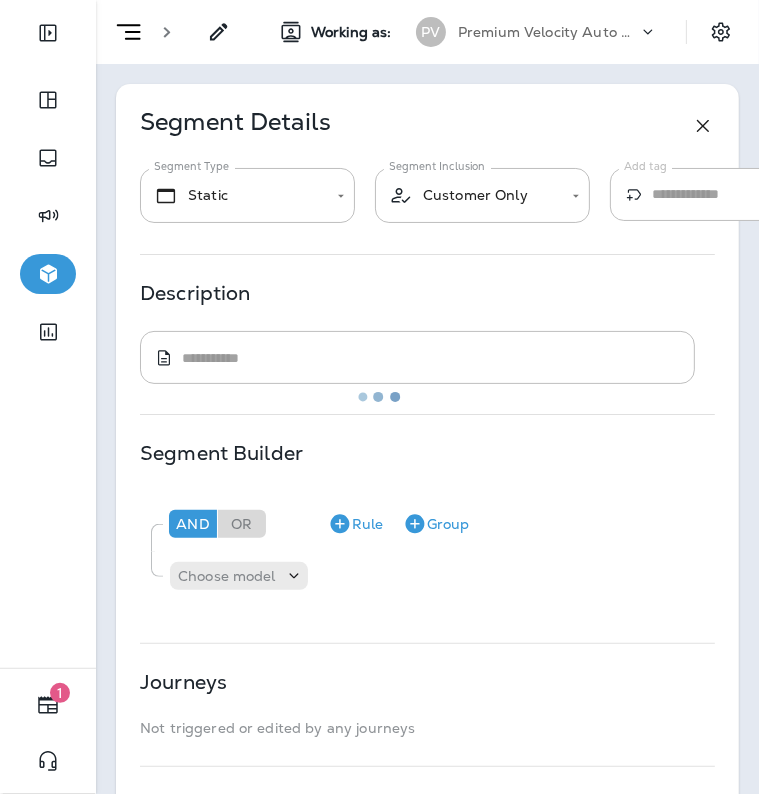 type on "*******" 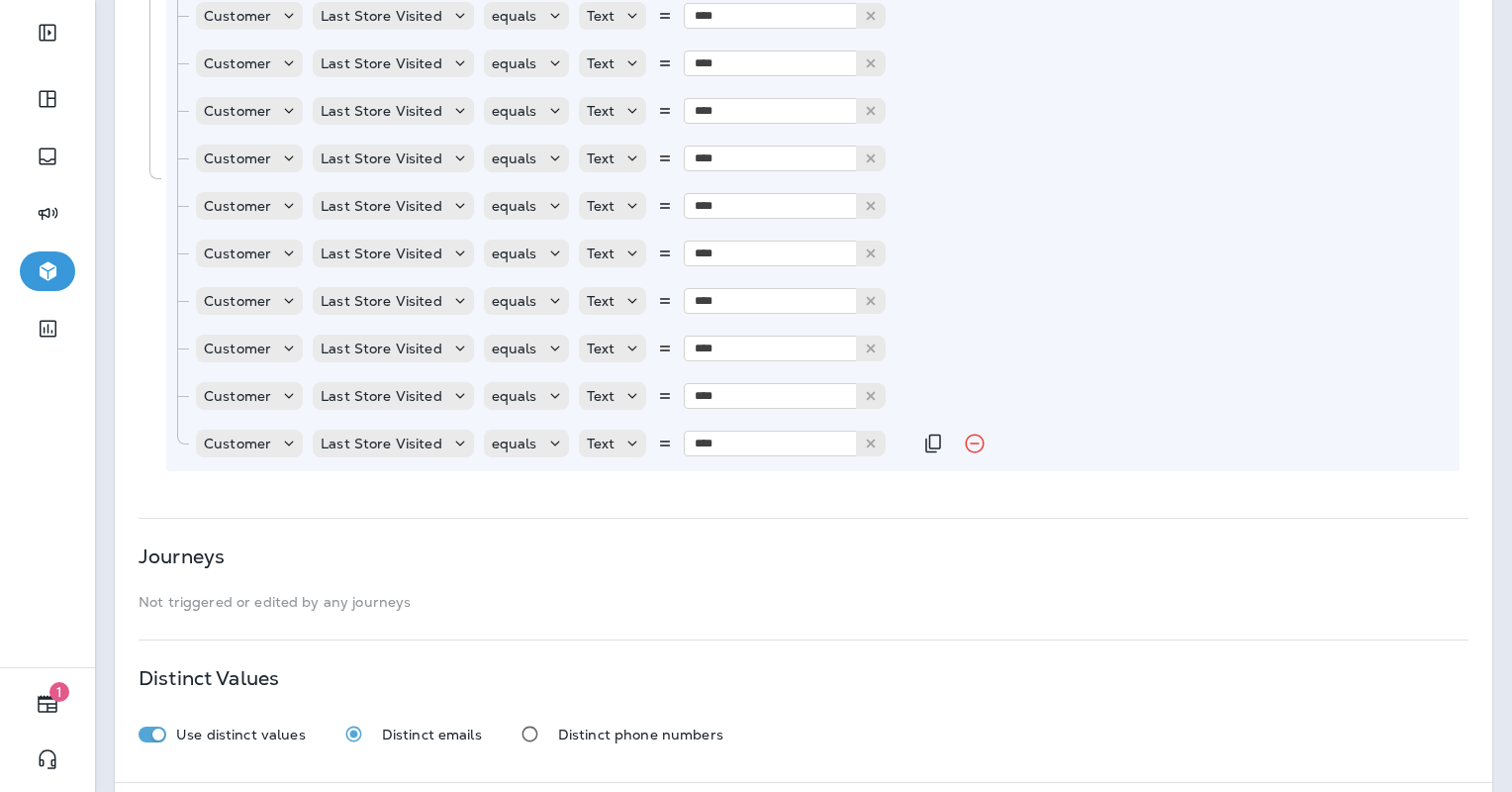 scroll, scrollTop: 1087, scrollLeft: 0, axis: vertical 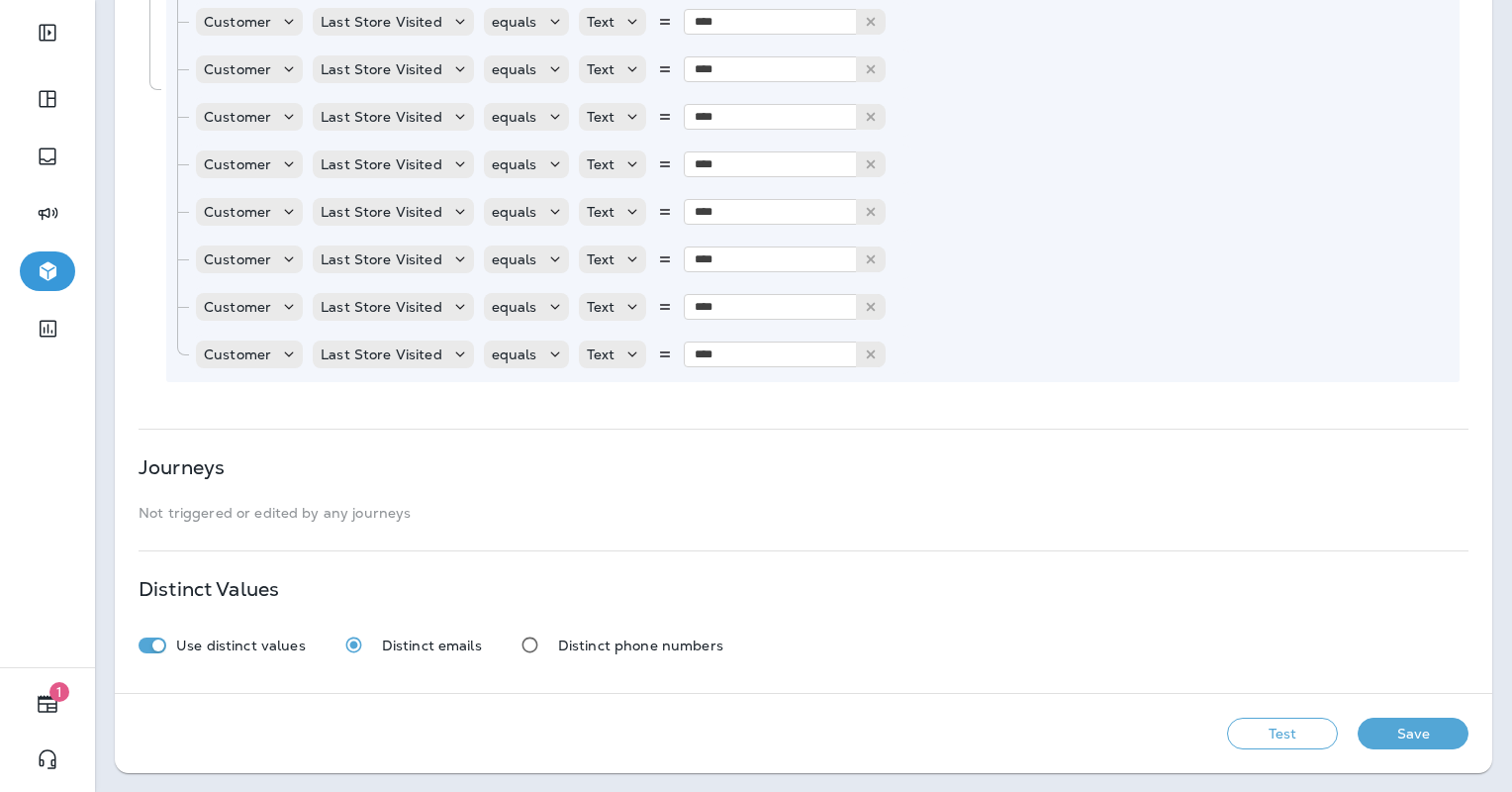click on "Test" at bounding box center (1282, 734) 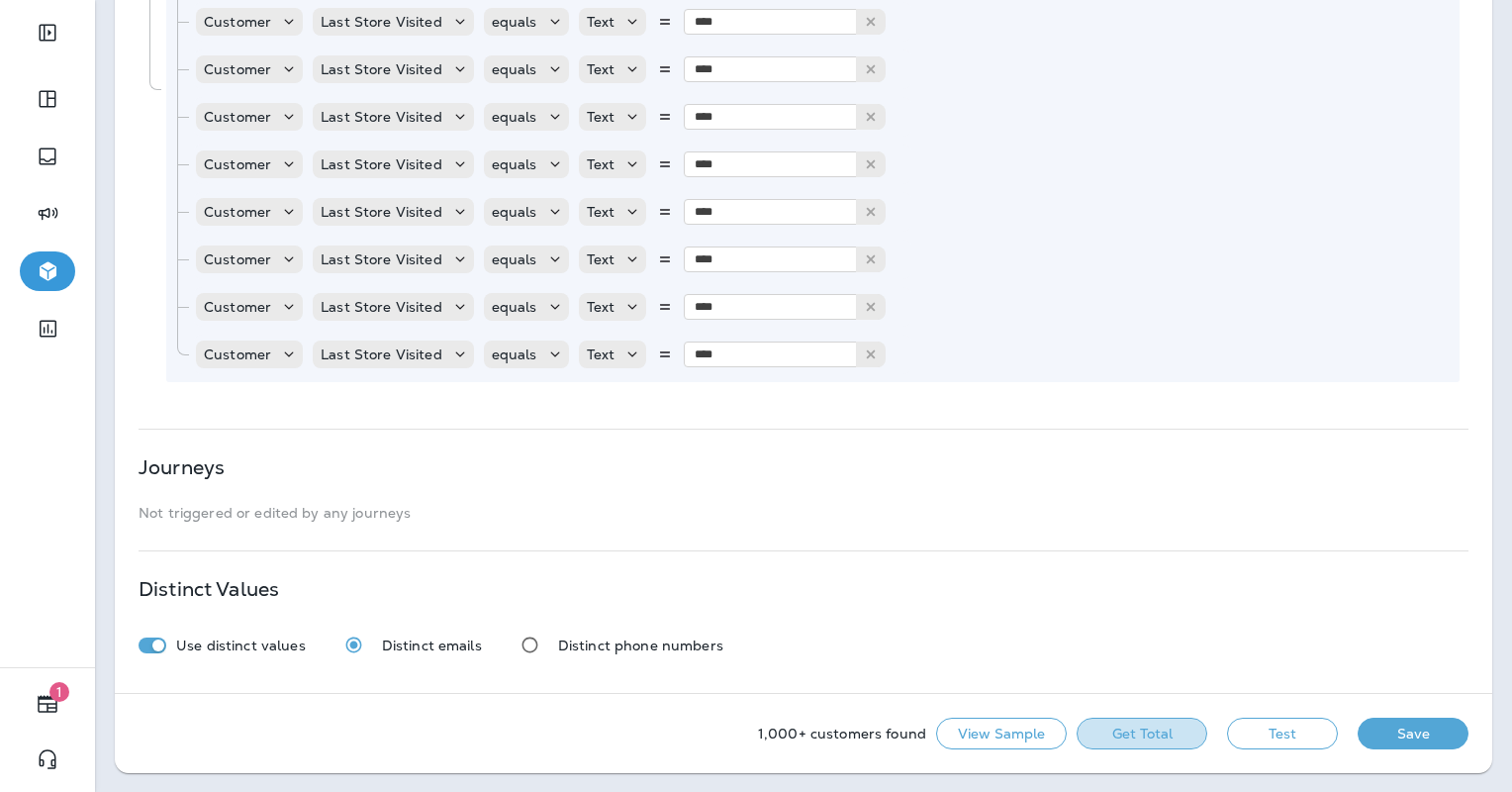 click on "Get Total" at bounding box center [1142, 734] 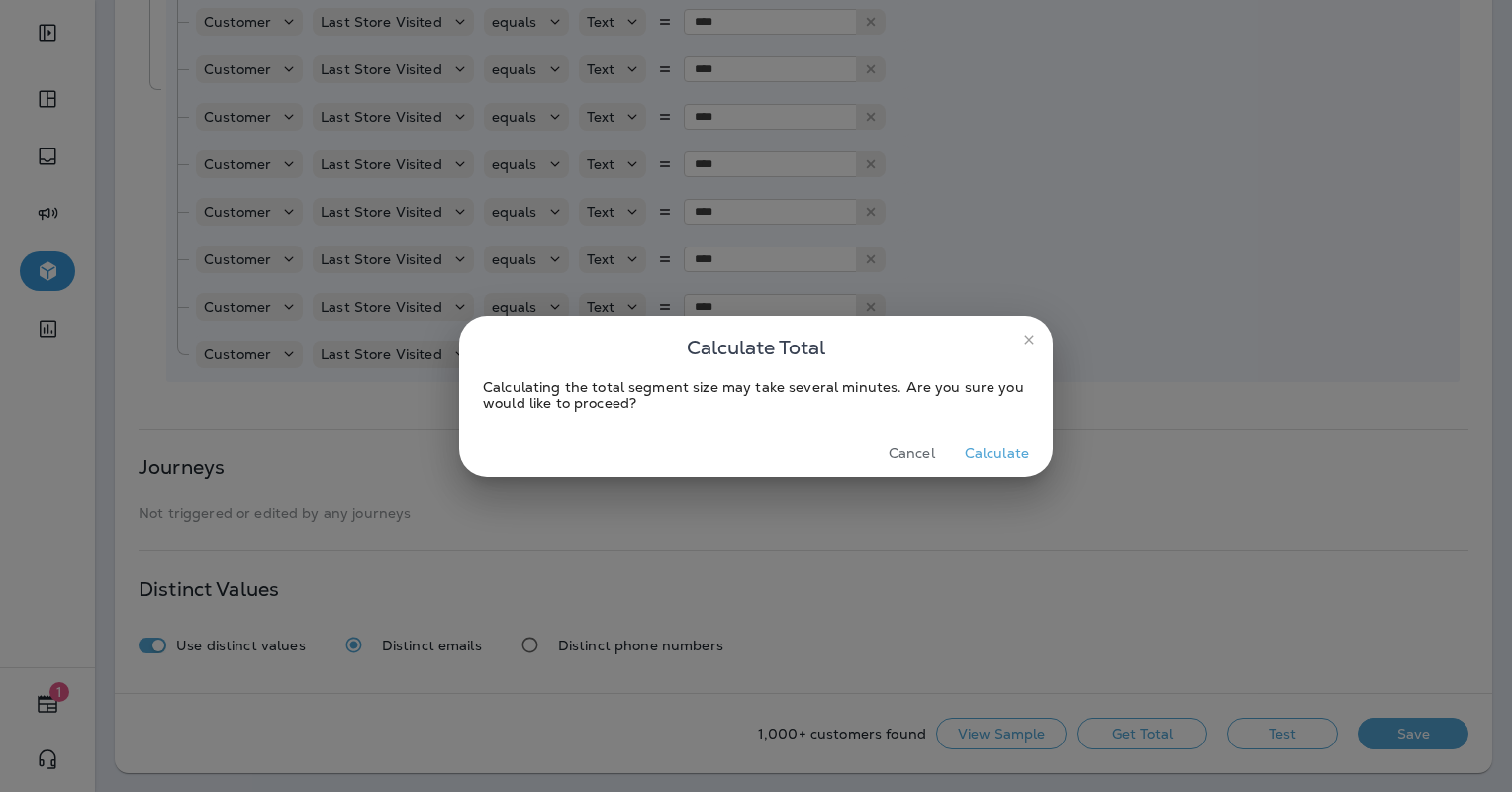 click on "Calculate" at bounding box center (996, 453) 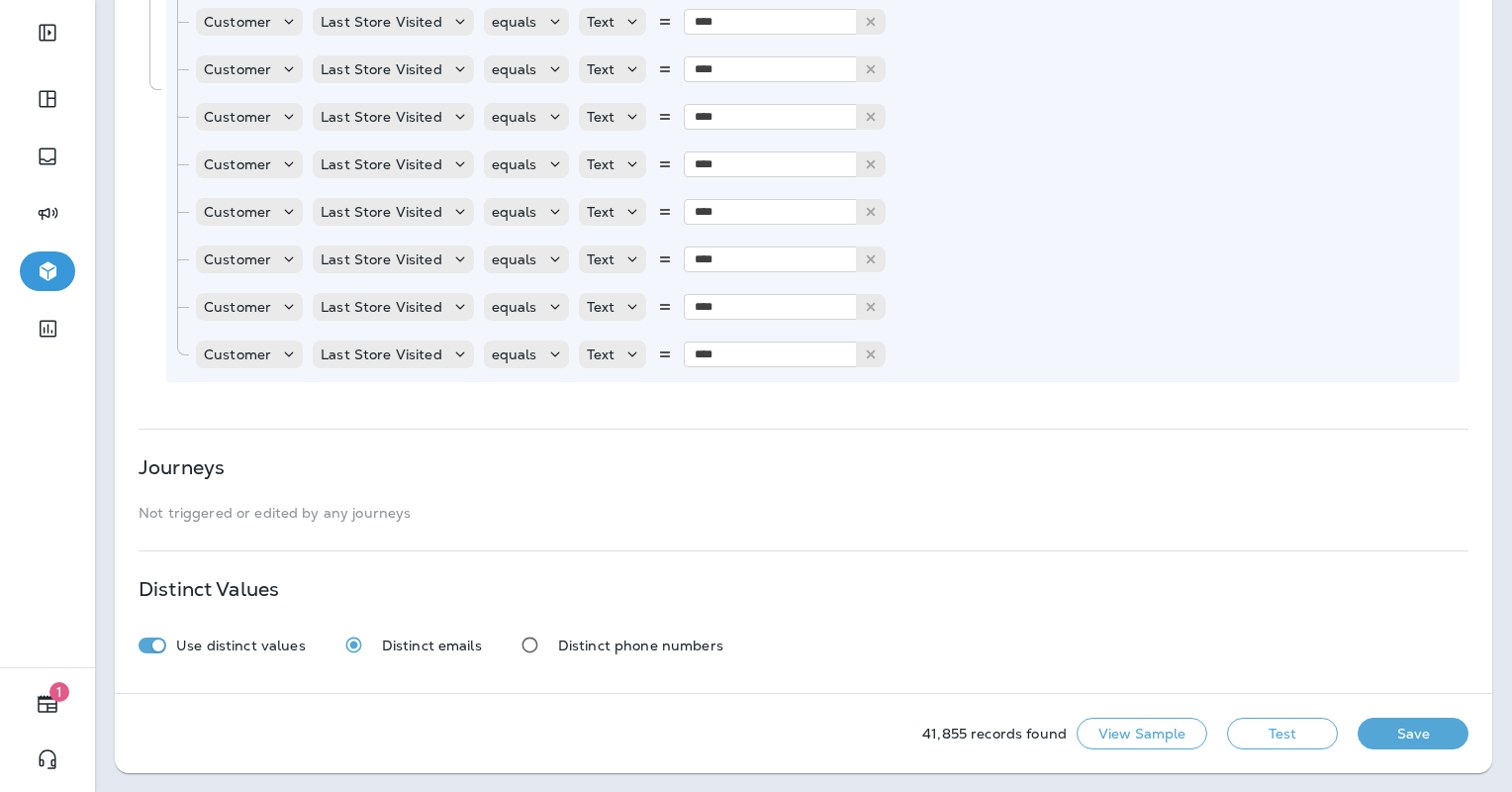 click on "Save" at bounding box center [1413, 734] 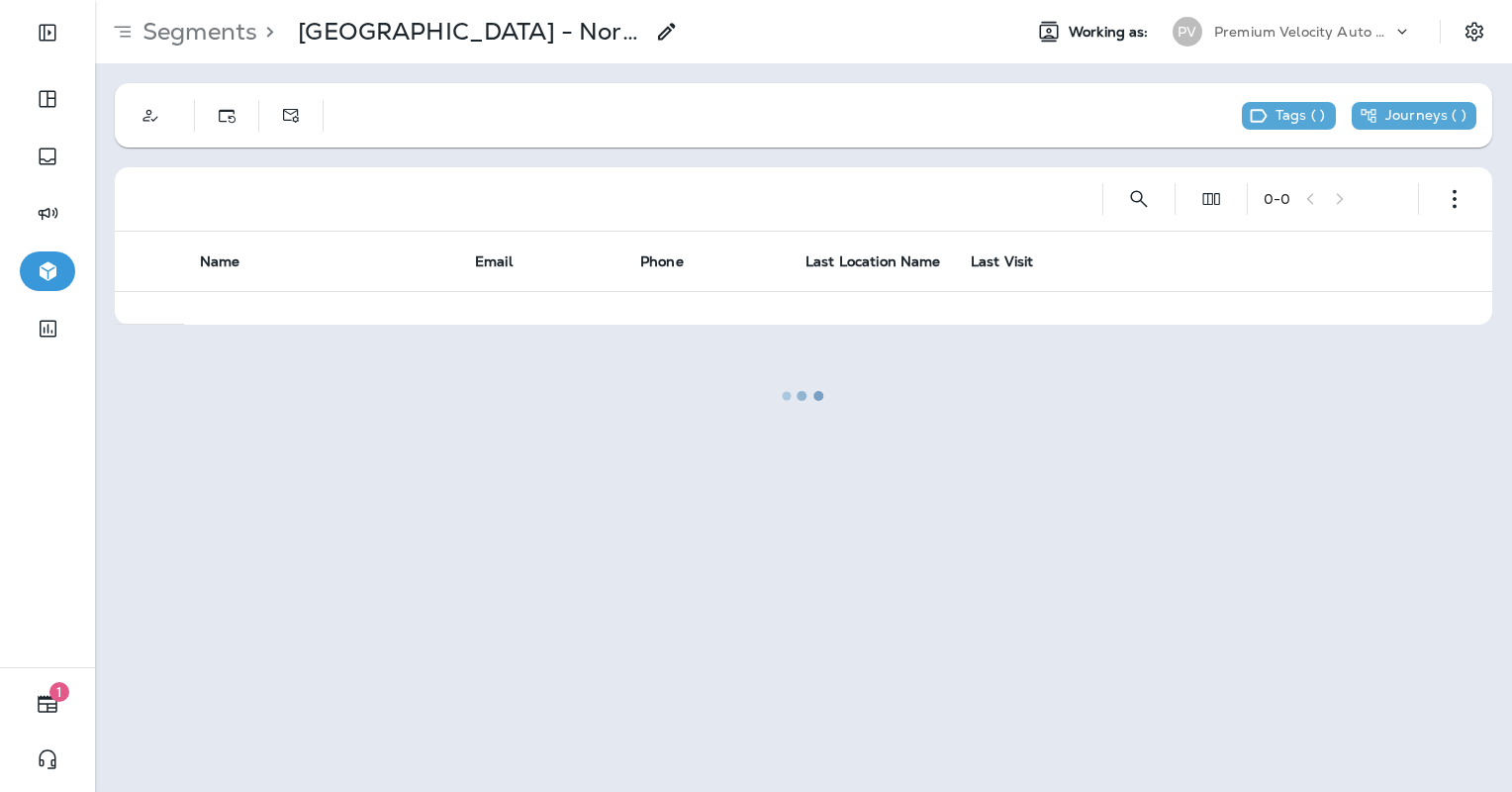 click at bounding box center (803, 396) 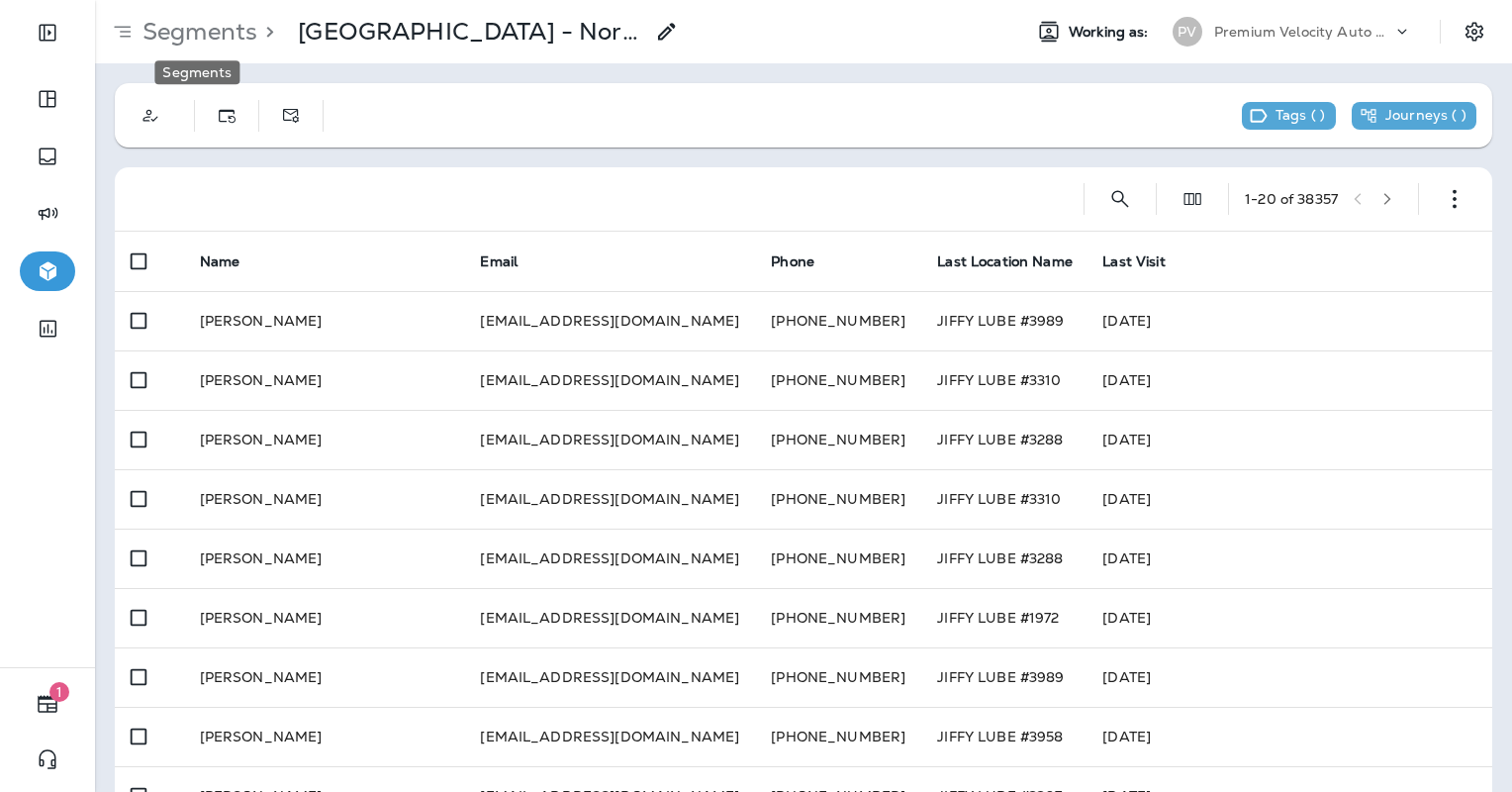 click on "Segments" at bounding box center (196, 32) 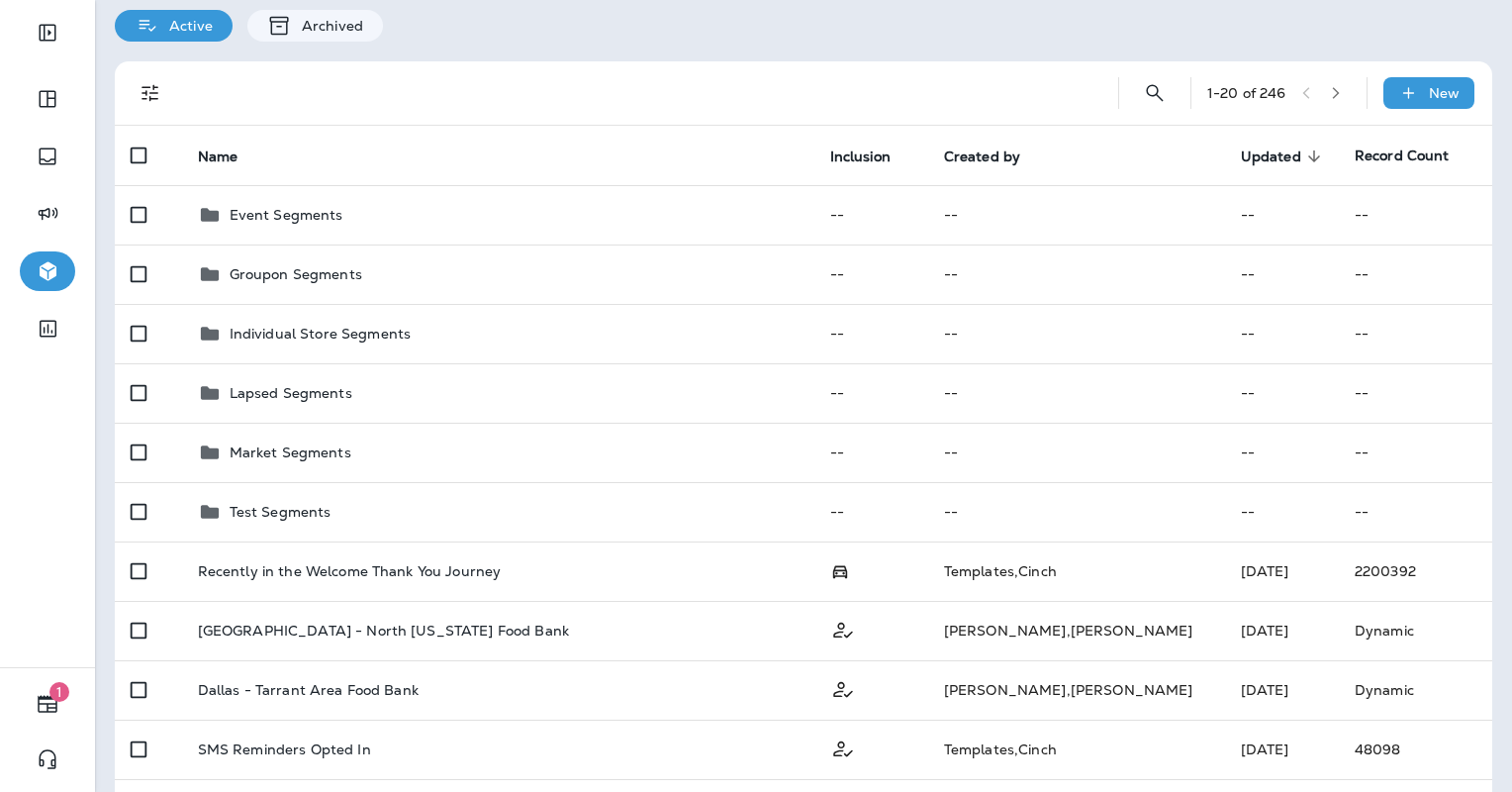 scroll, scrollTop: 198, scrollLeft: 0, axis: vertical 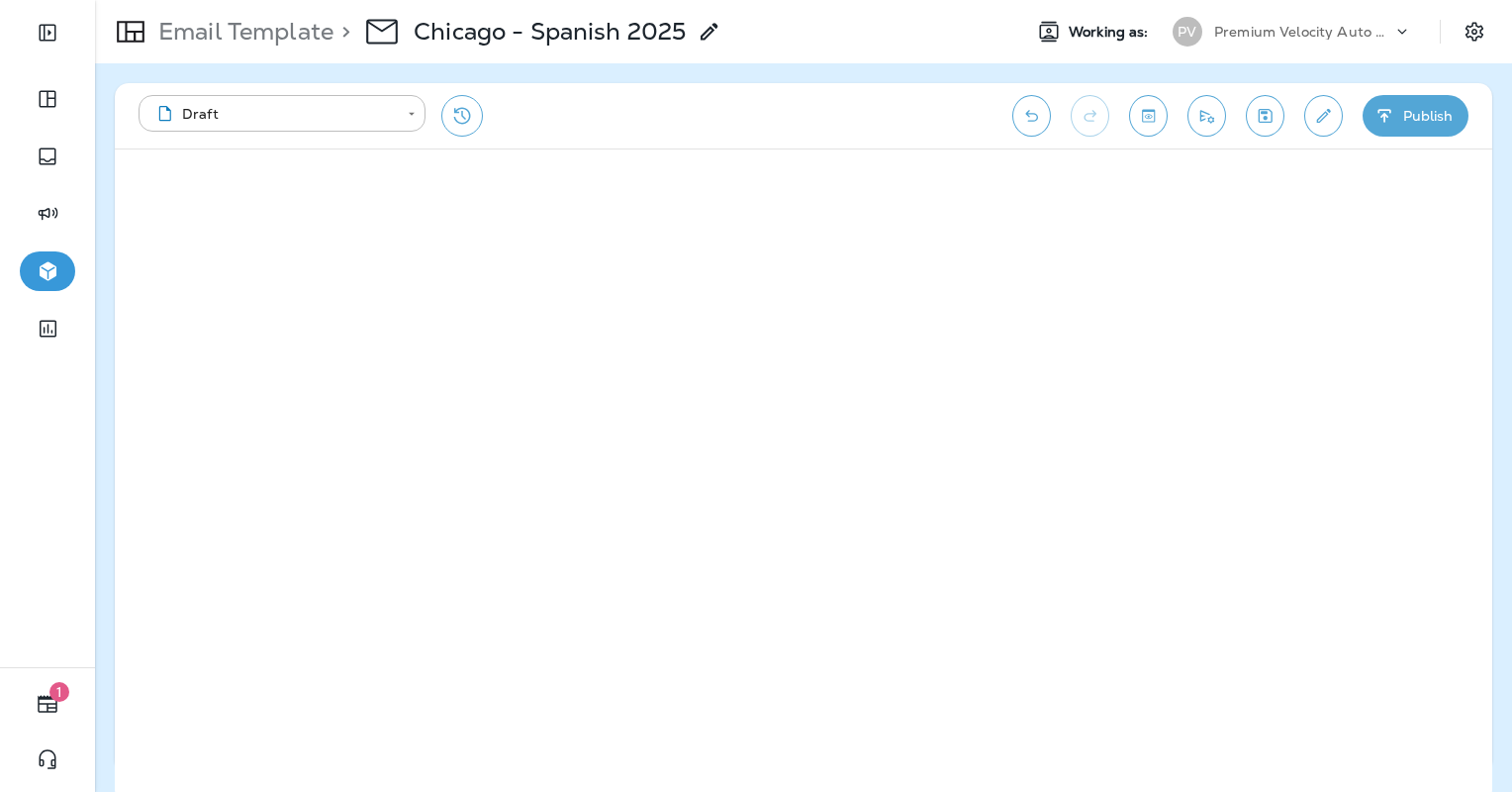 click on "Email Template" at bounding box center [241, 32] 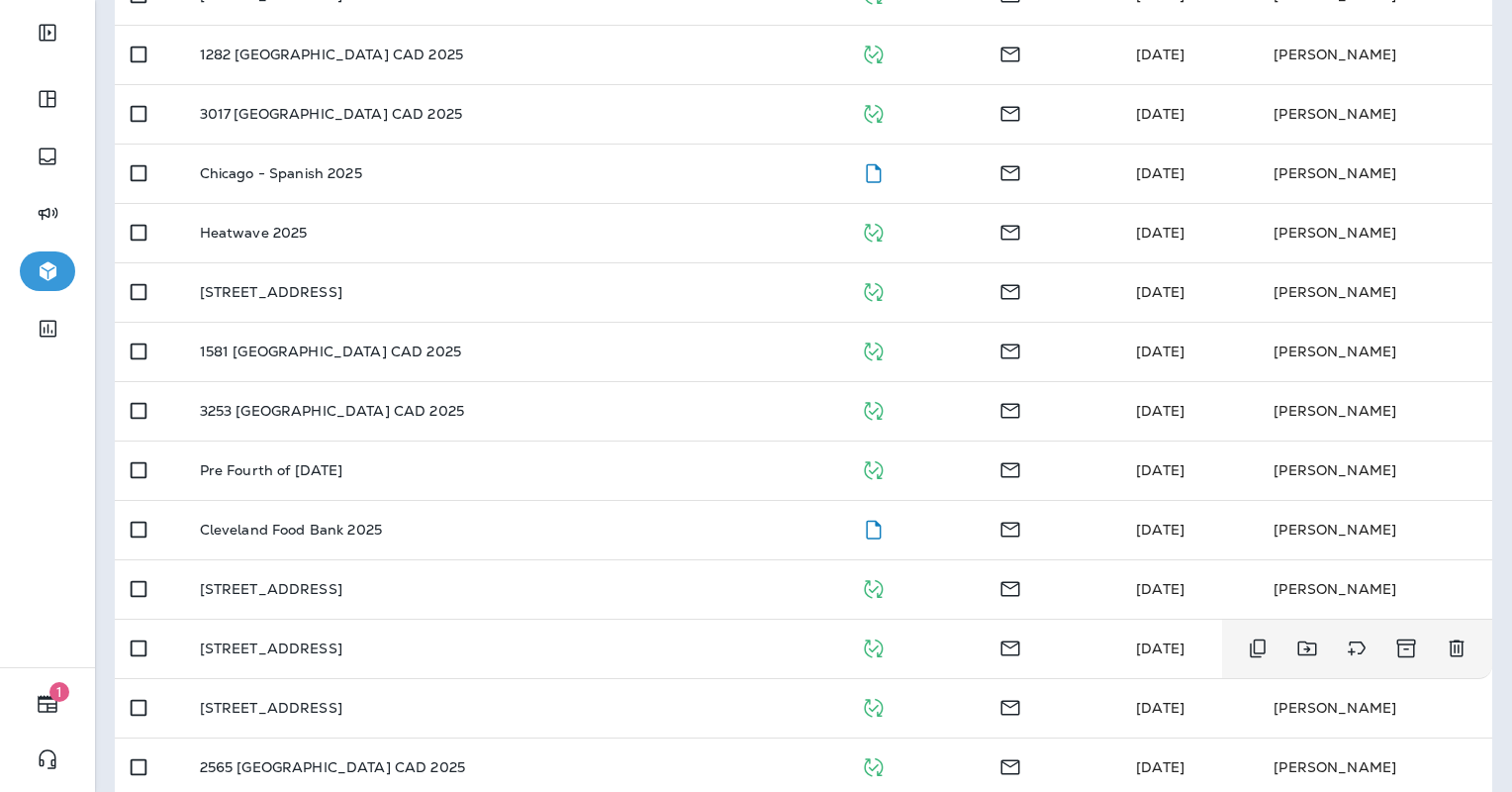 scroll, scrollTop: 0, scrollLeft: 0, axis: both 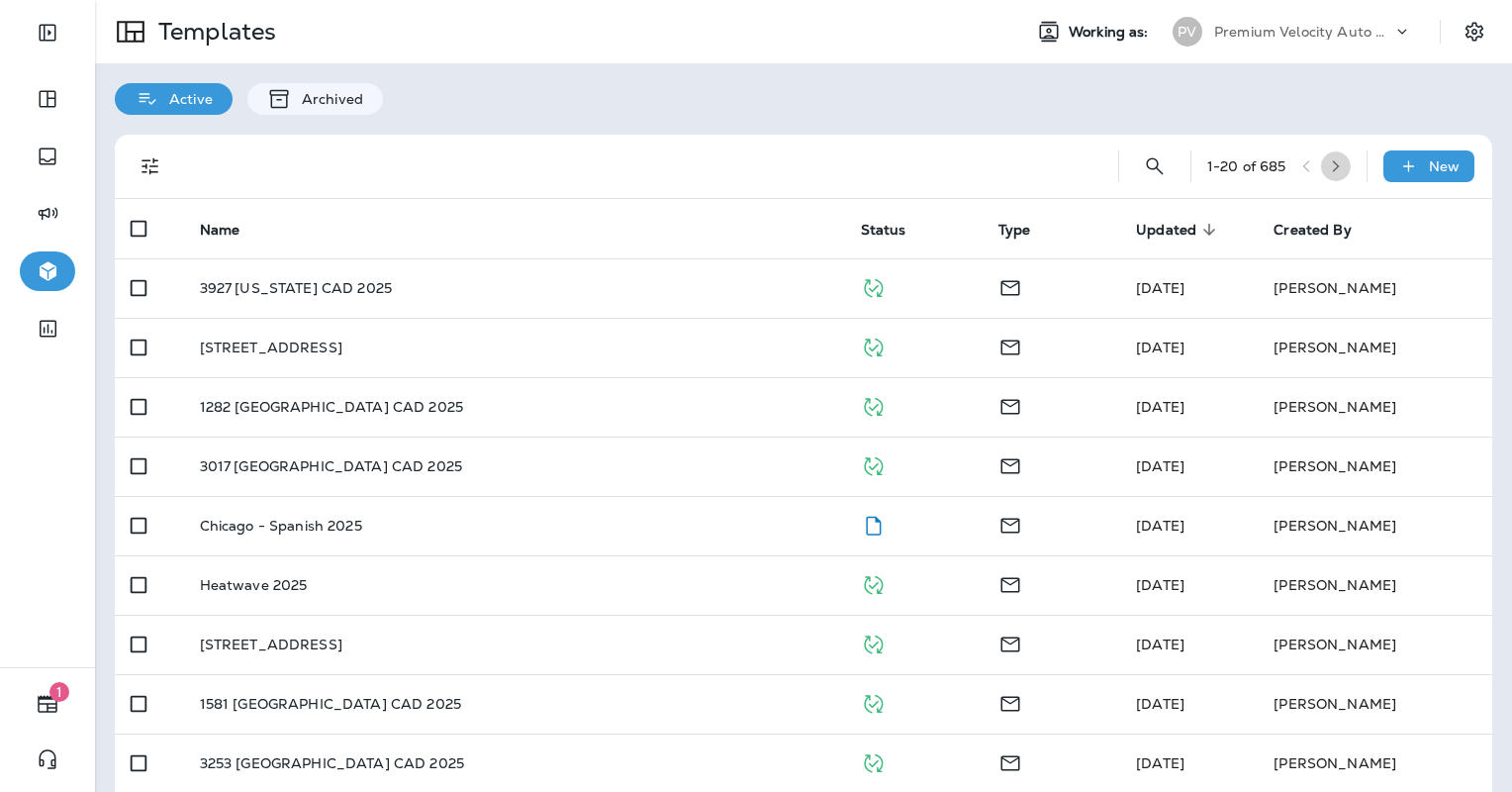 click at bounding box center [1336, 166] 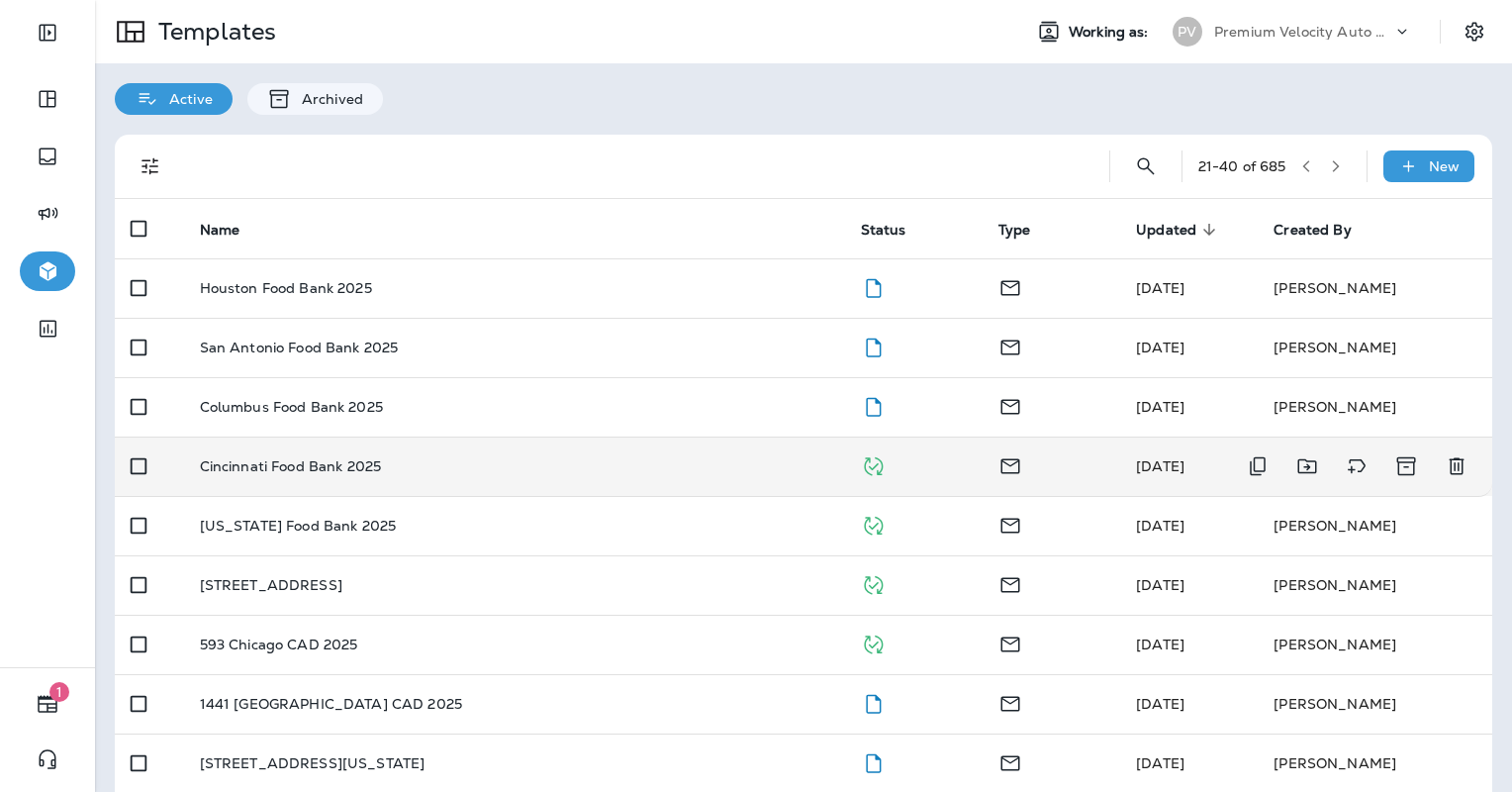 type 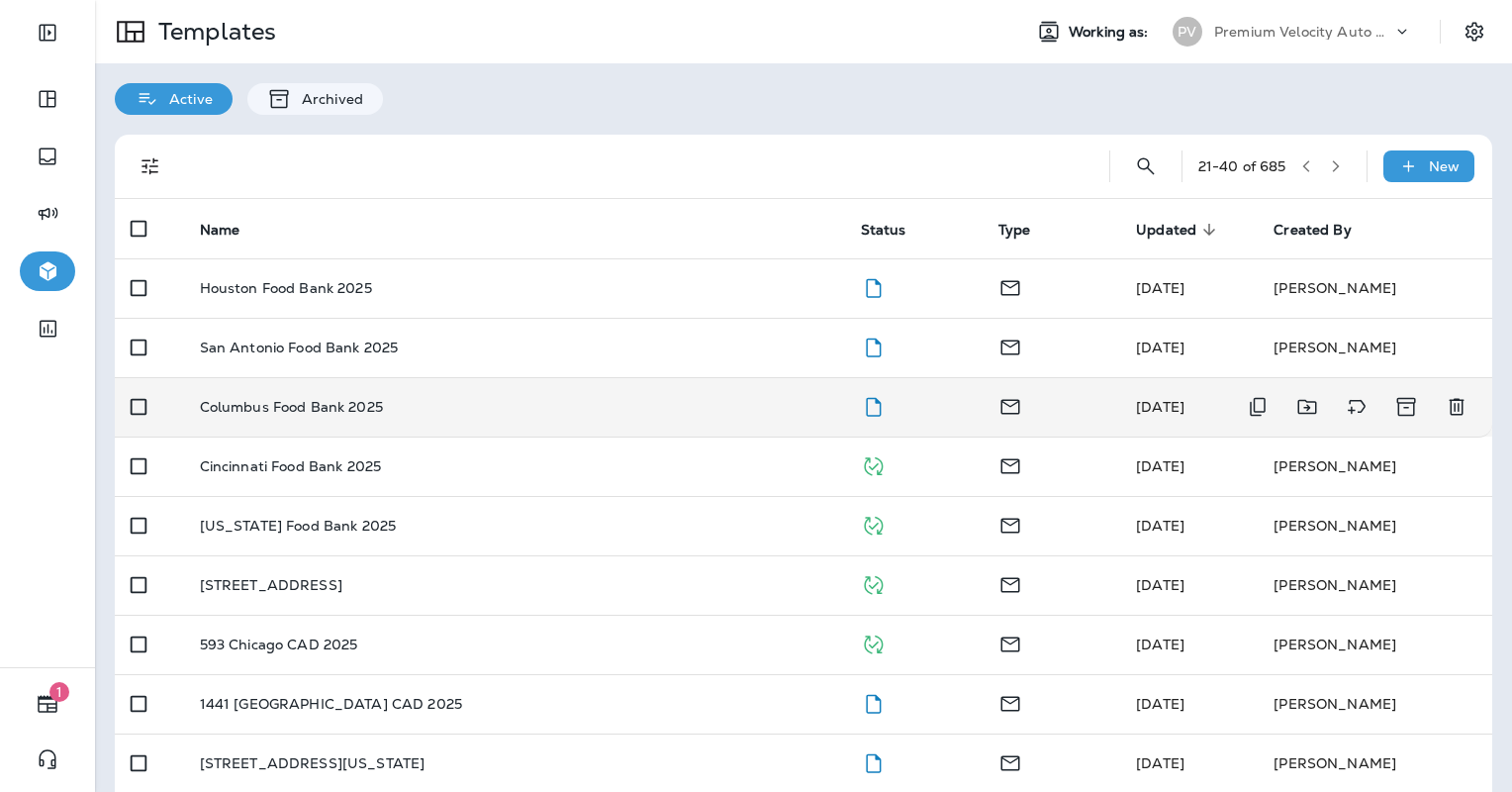 click on "Columbus Food Bank 2025" at bounding box center (515, 407) 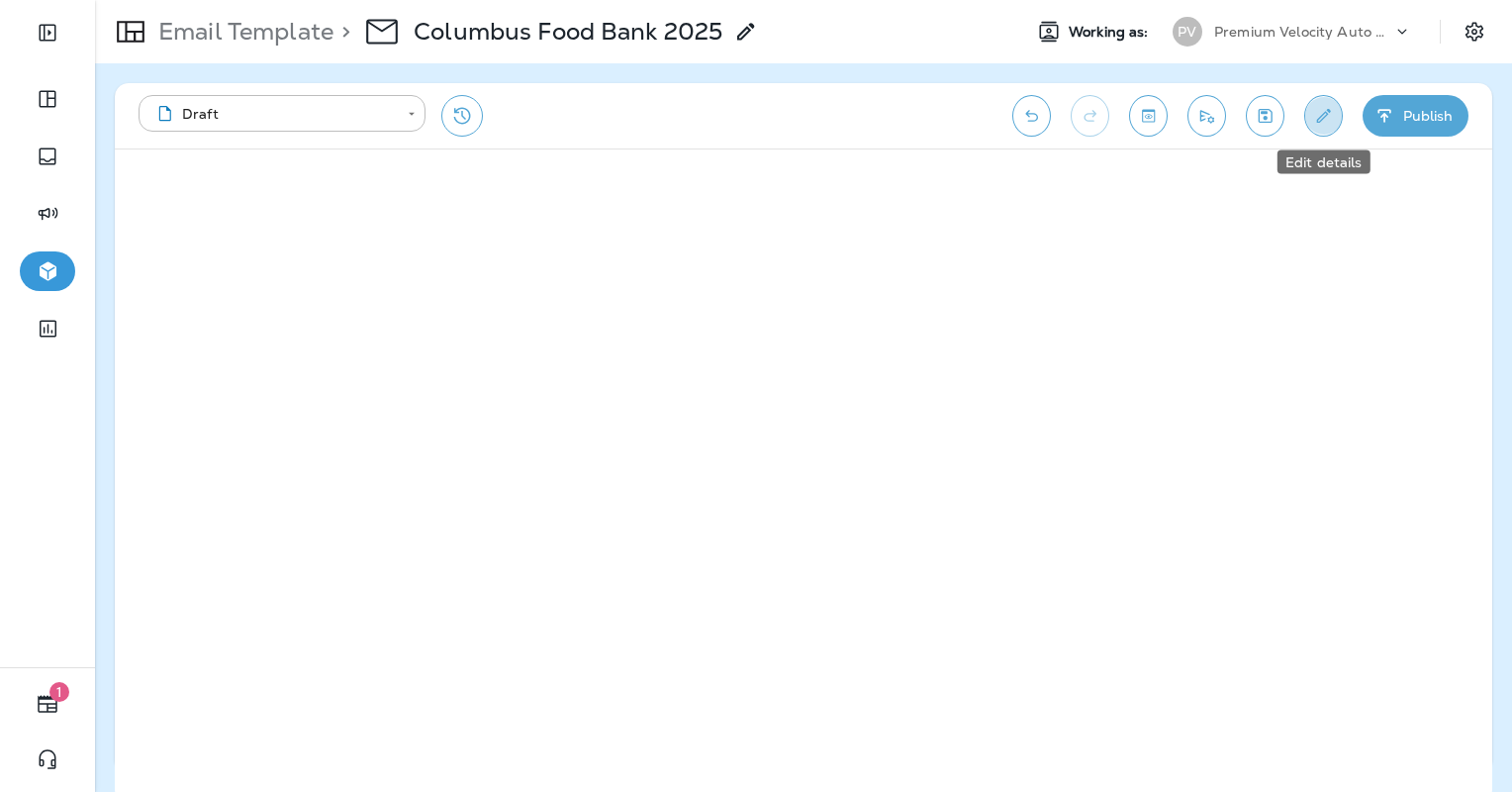 click 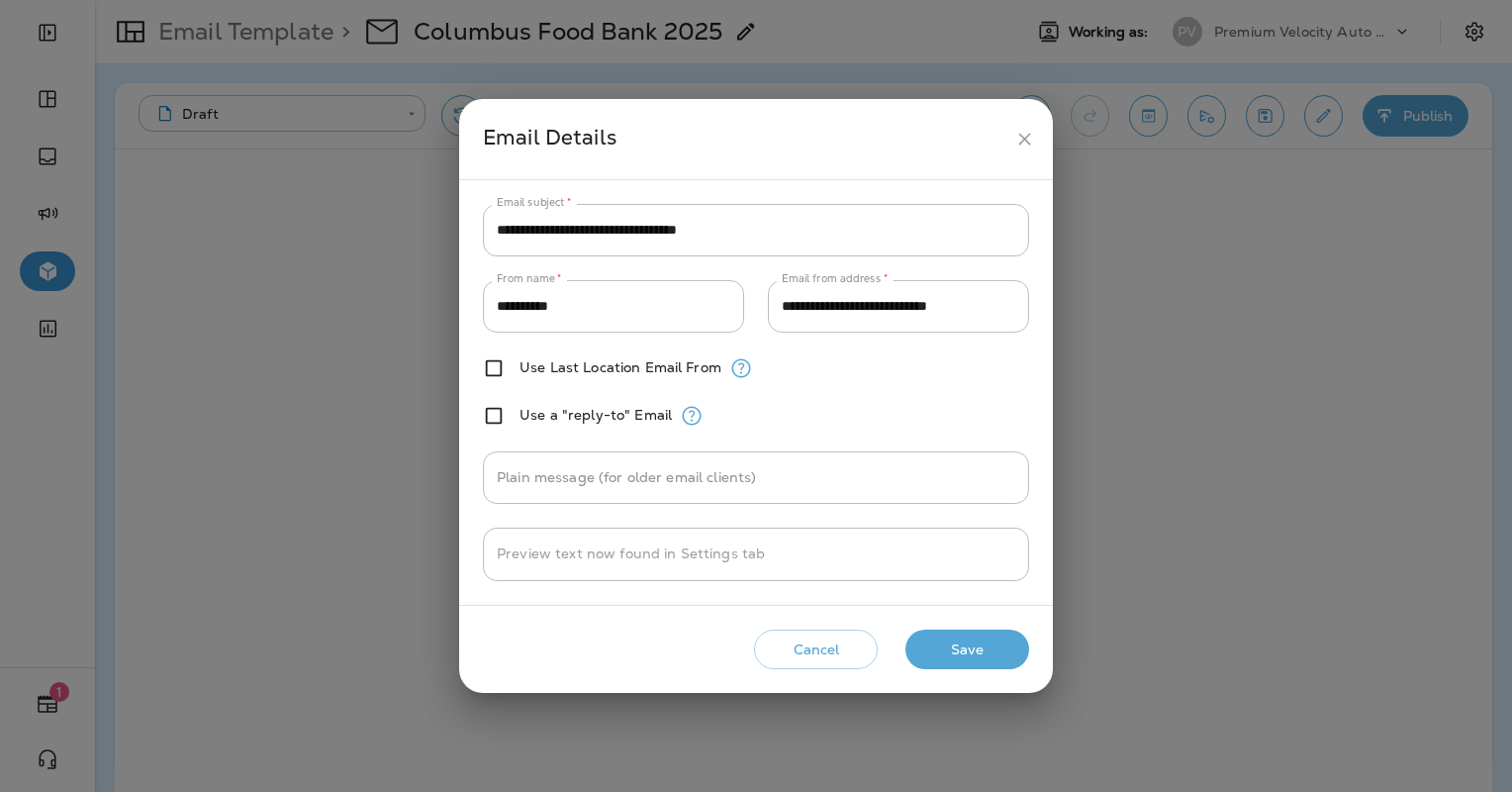 click on "Save" at bounding box center [967, 649] 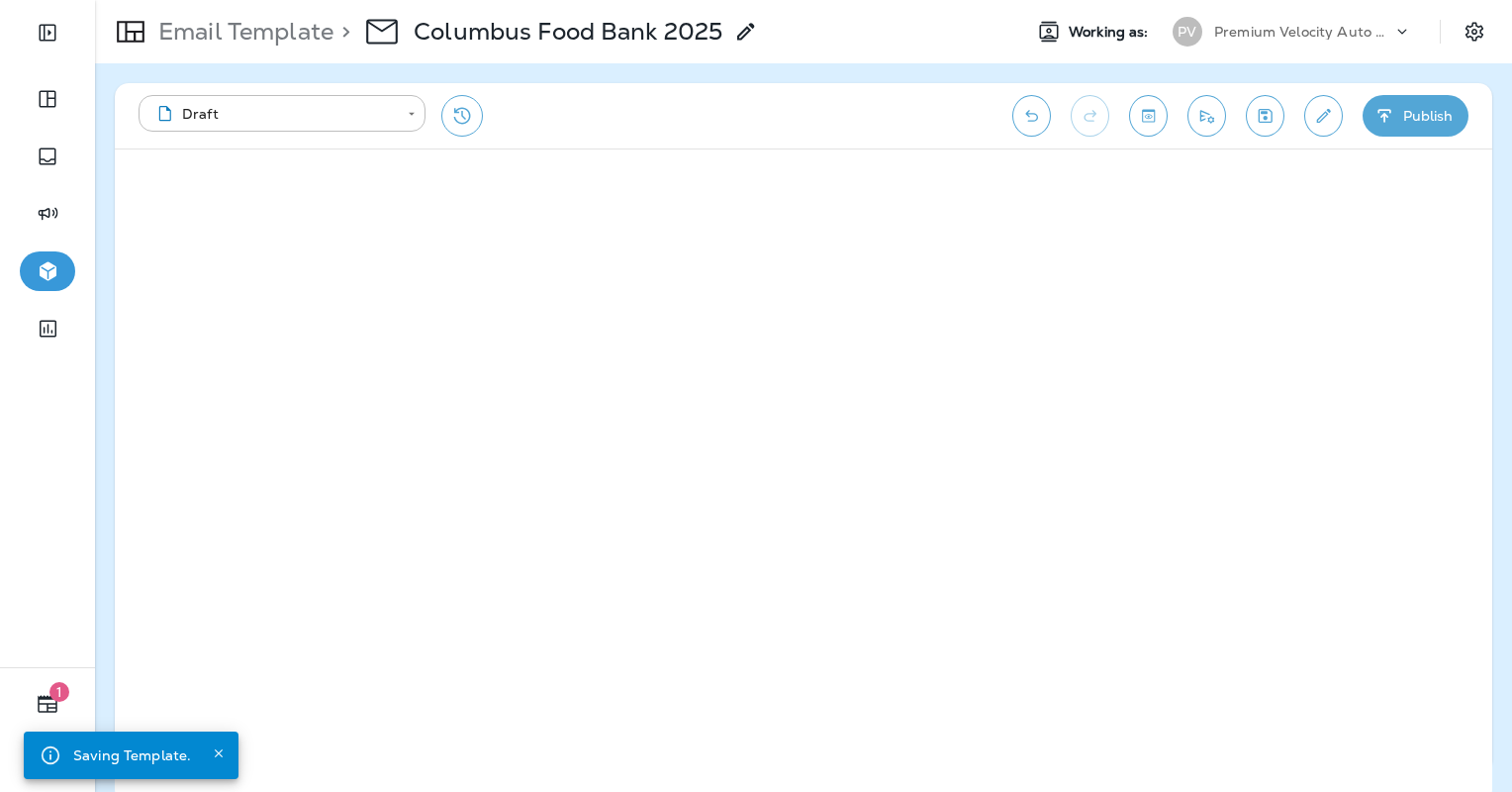 click on "Publish" at bounding box center (1415, 116) 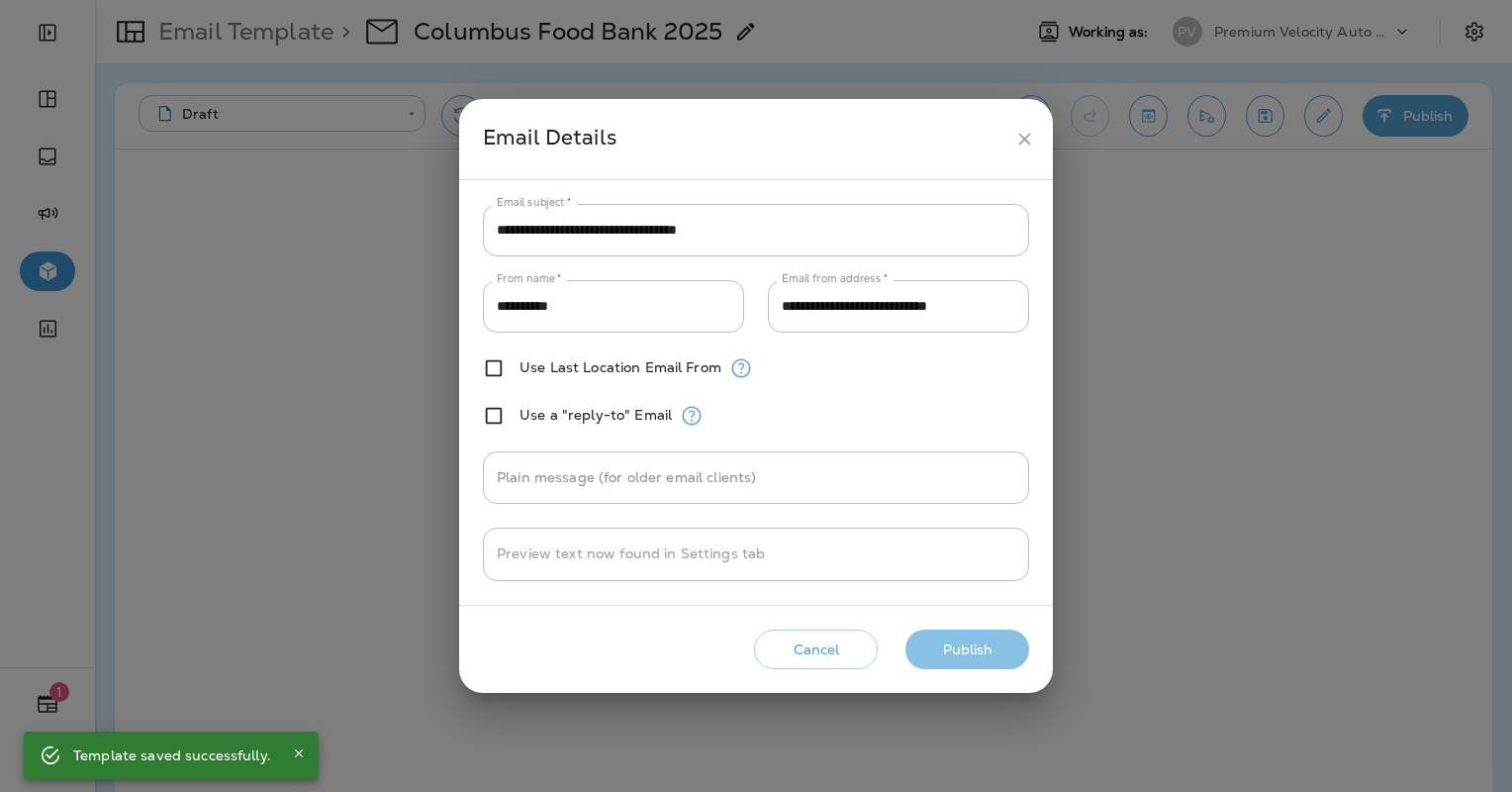 click on "Publish" at bounding box center [967, 649] 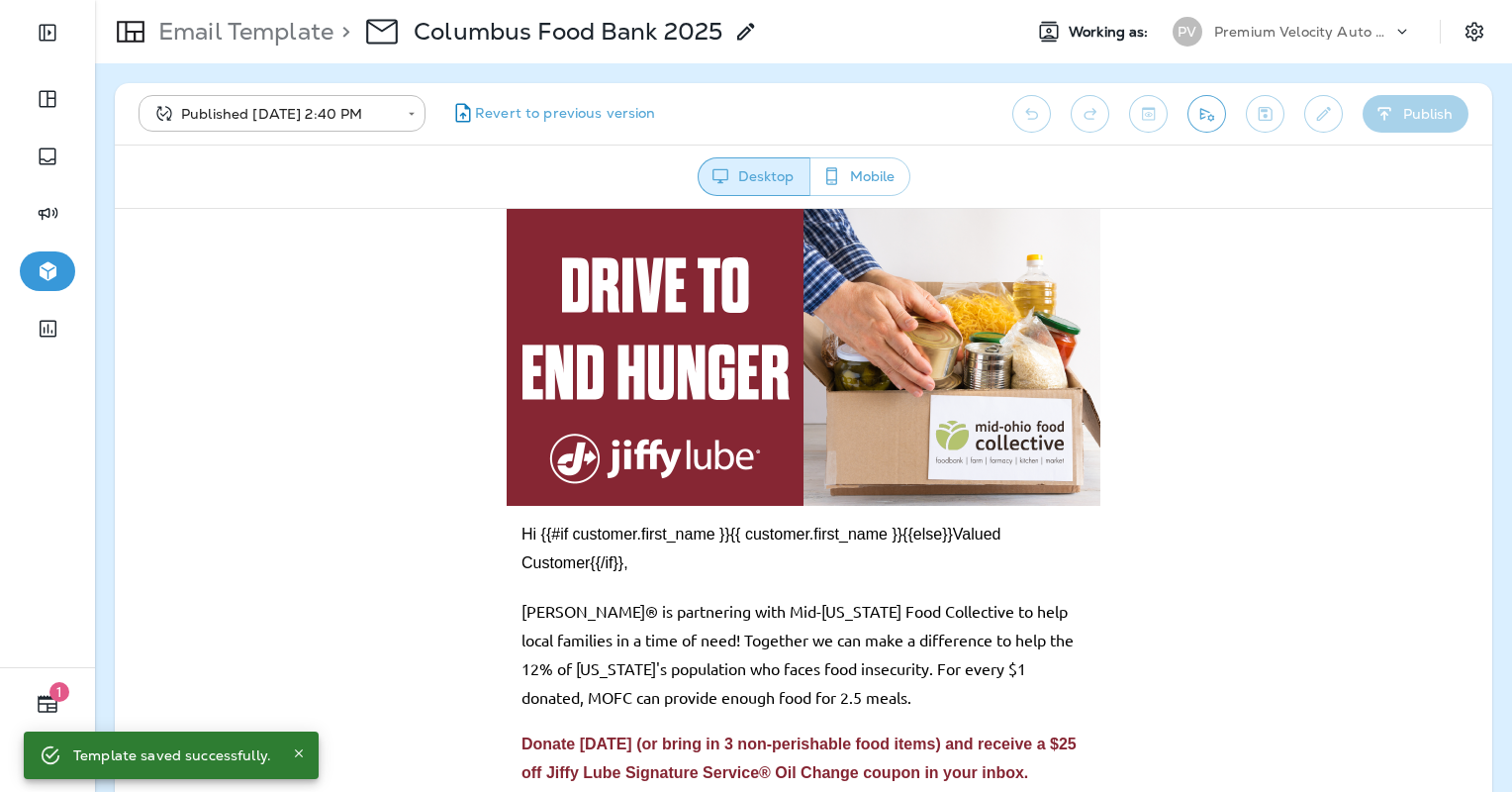 scroll, scrollTop: 0, scrollLeft: 0, axis: both 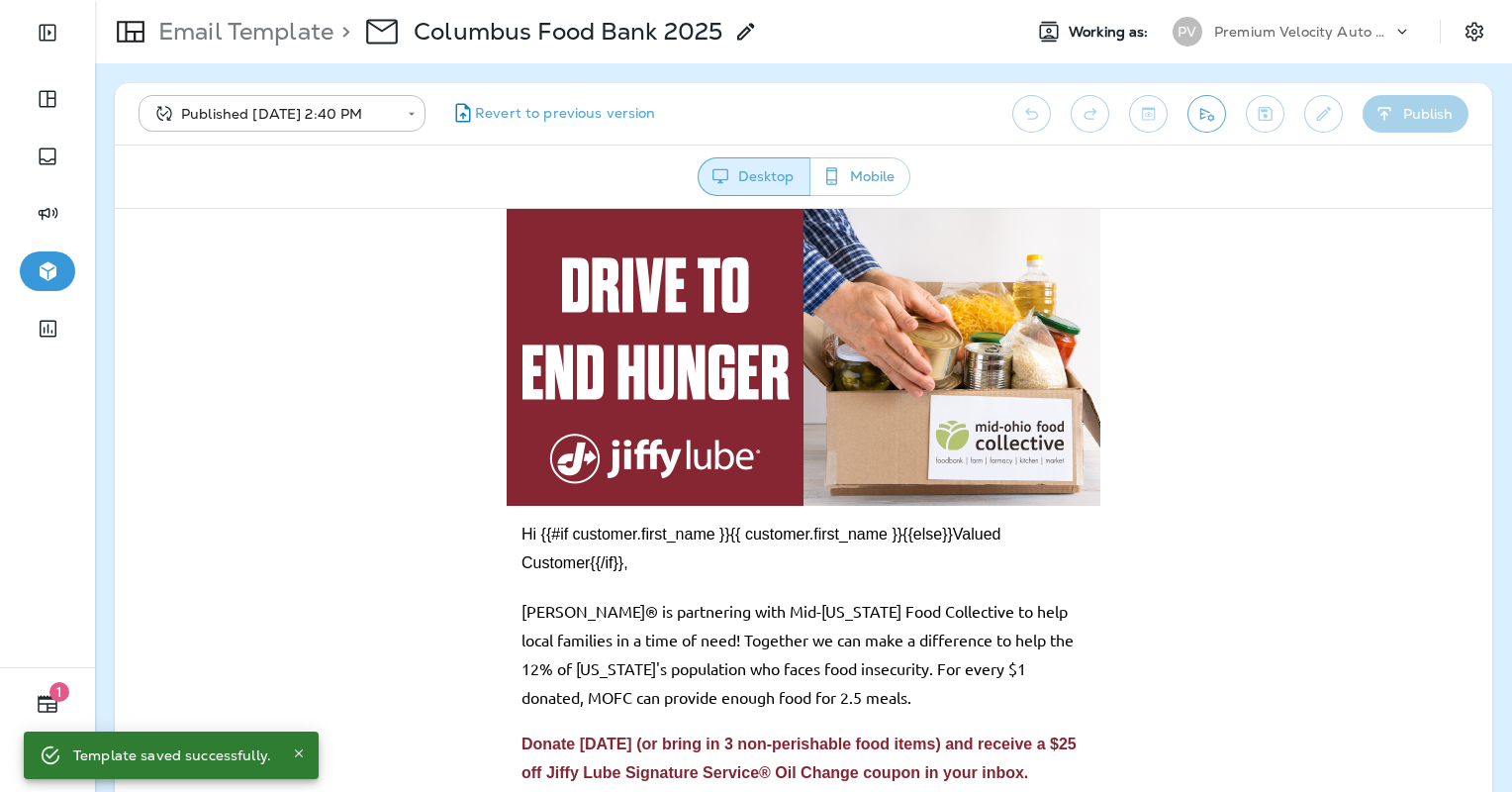 click on "Email Template" at bounding box center [241, 32] 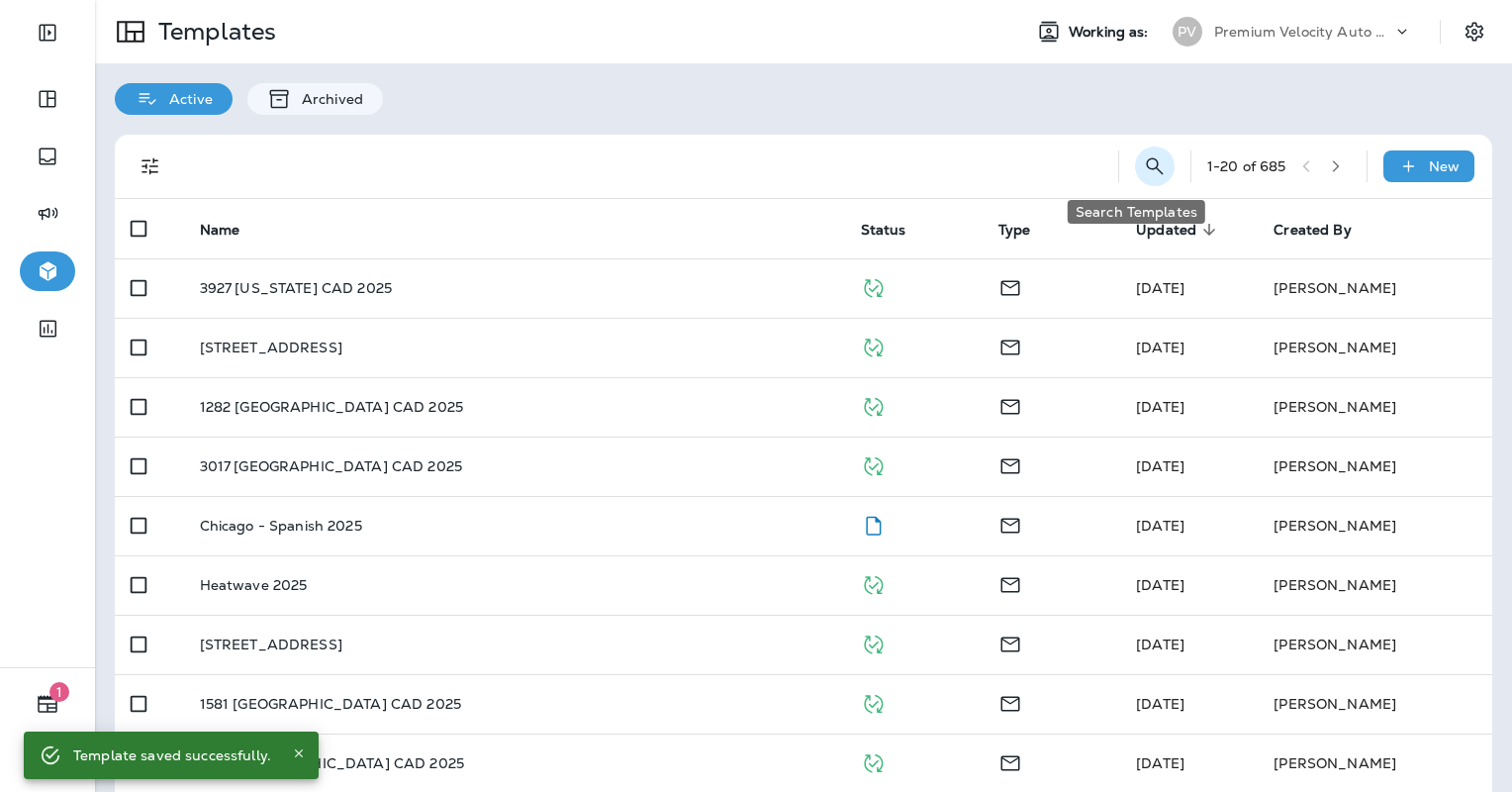 click 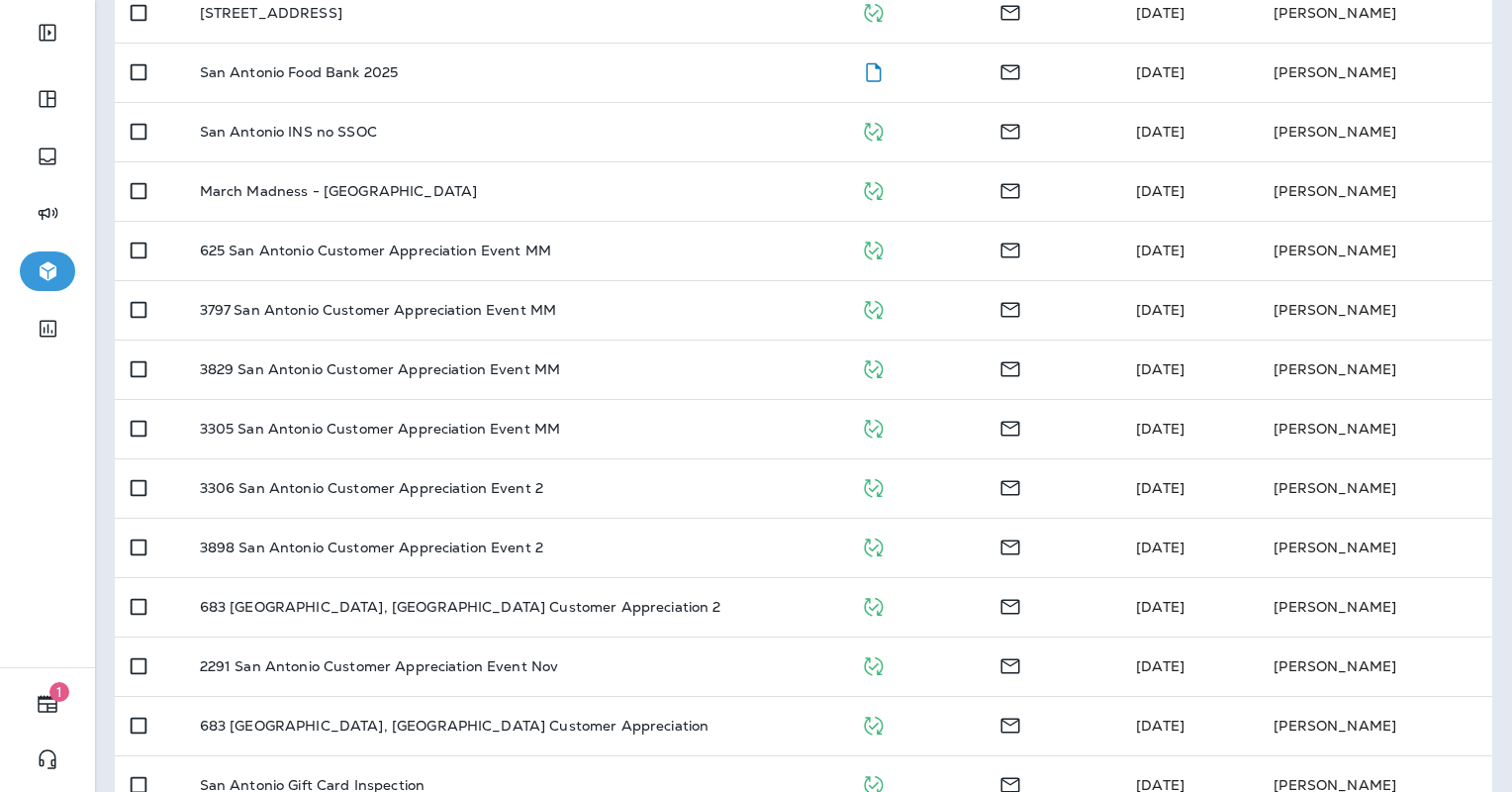 scroll, scrollTop: 0, scrollLeft: 0, axis: both 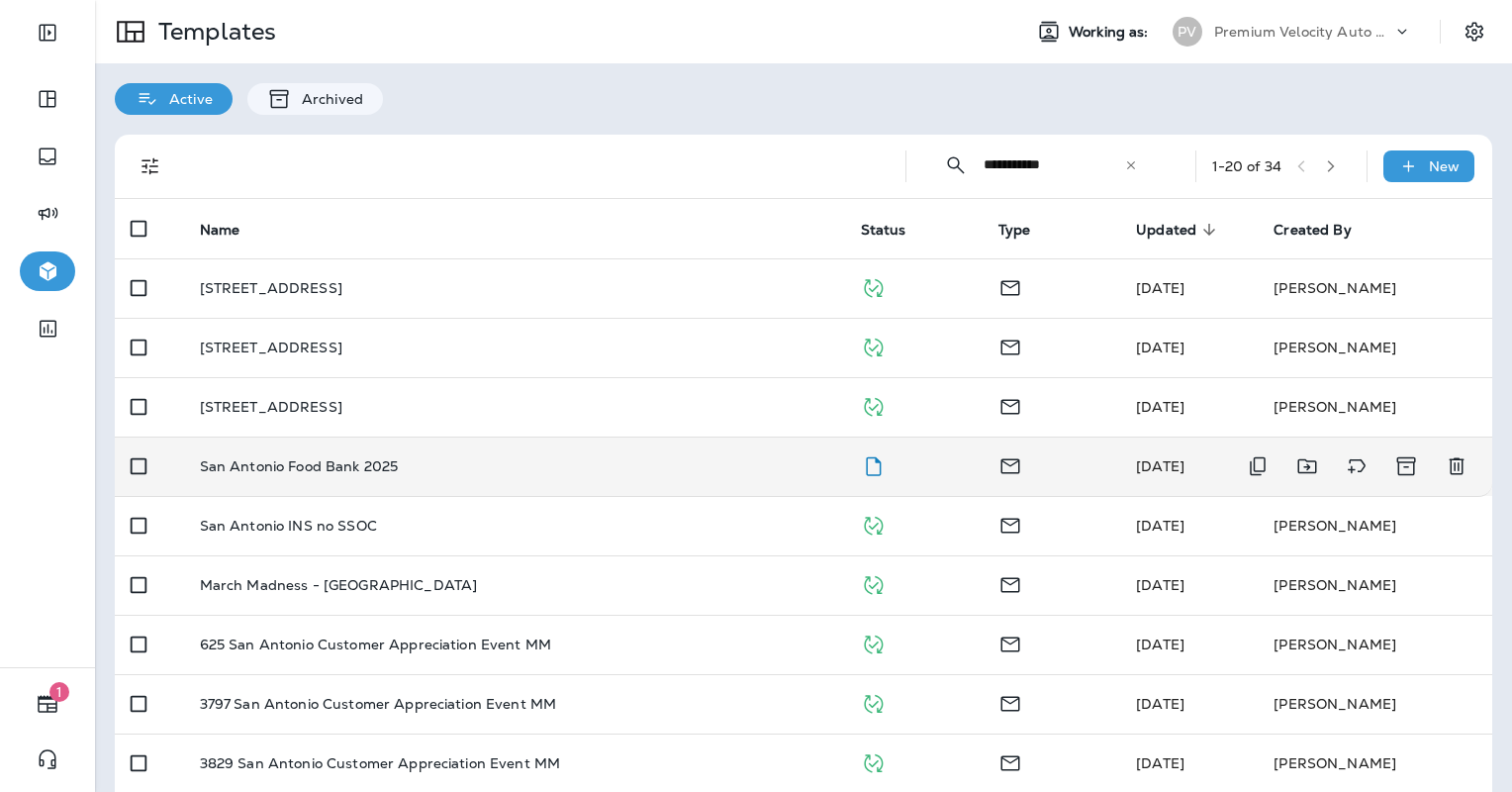 type on "**********" 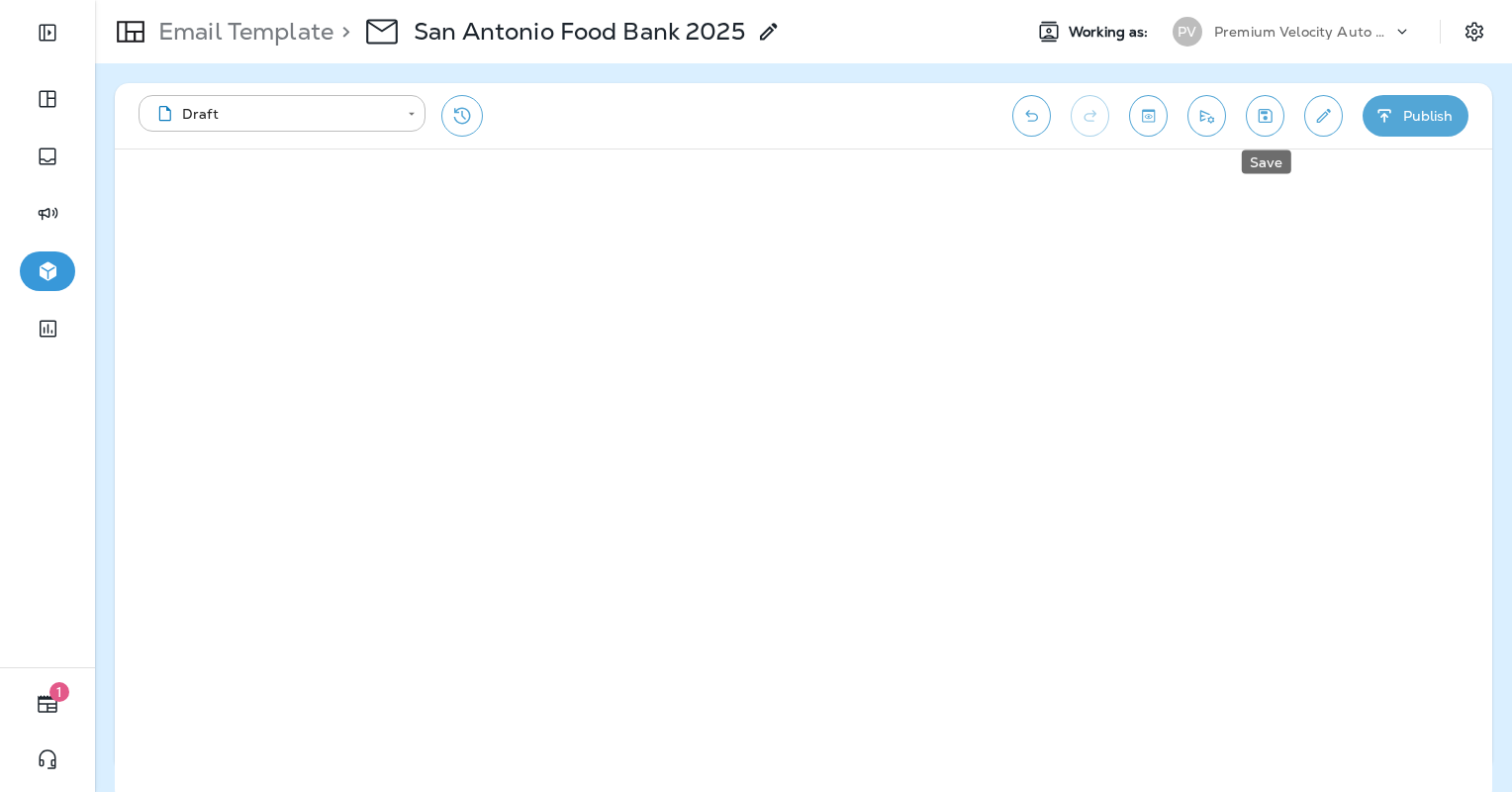 click 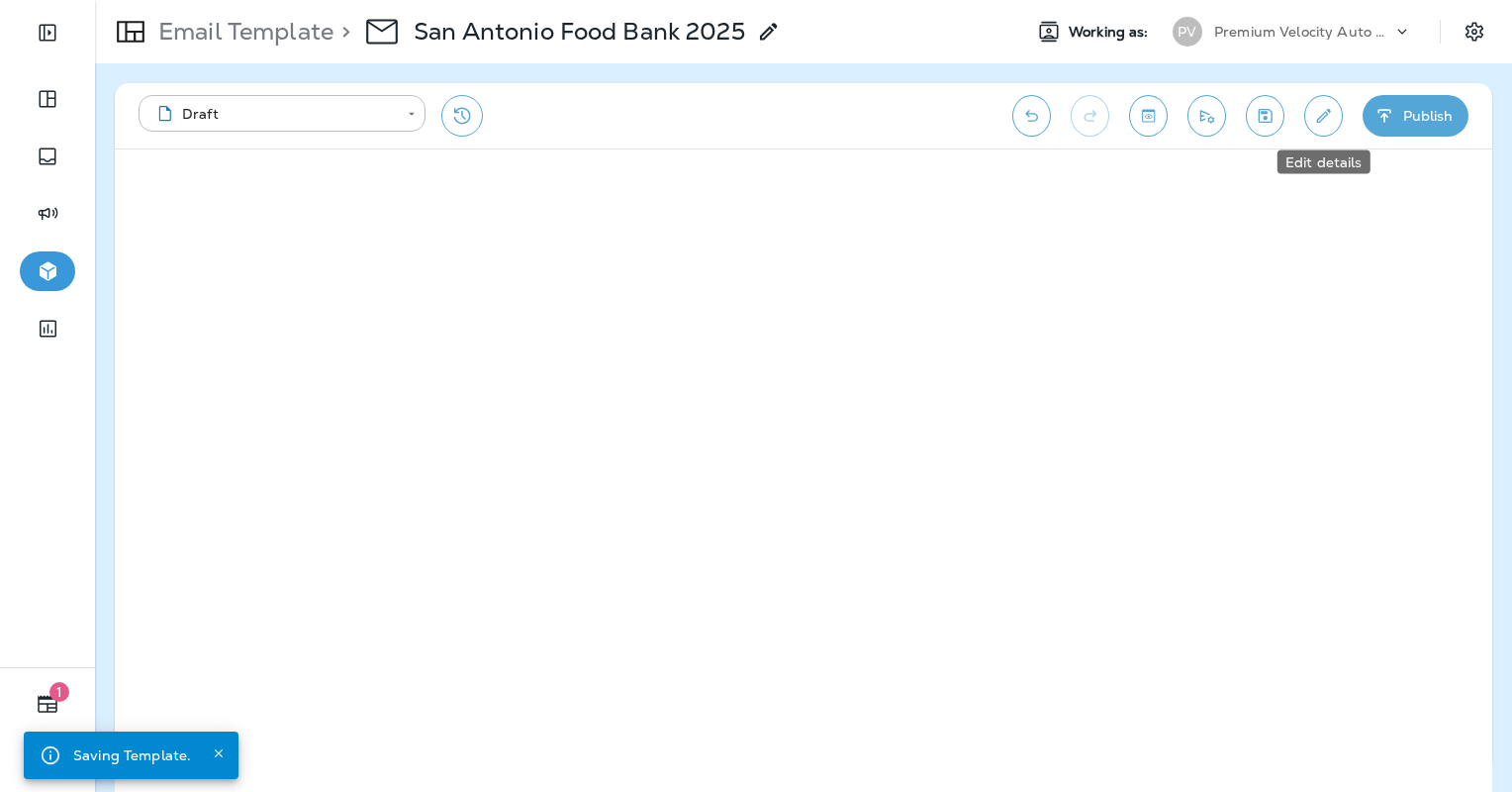 click 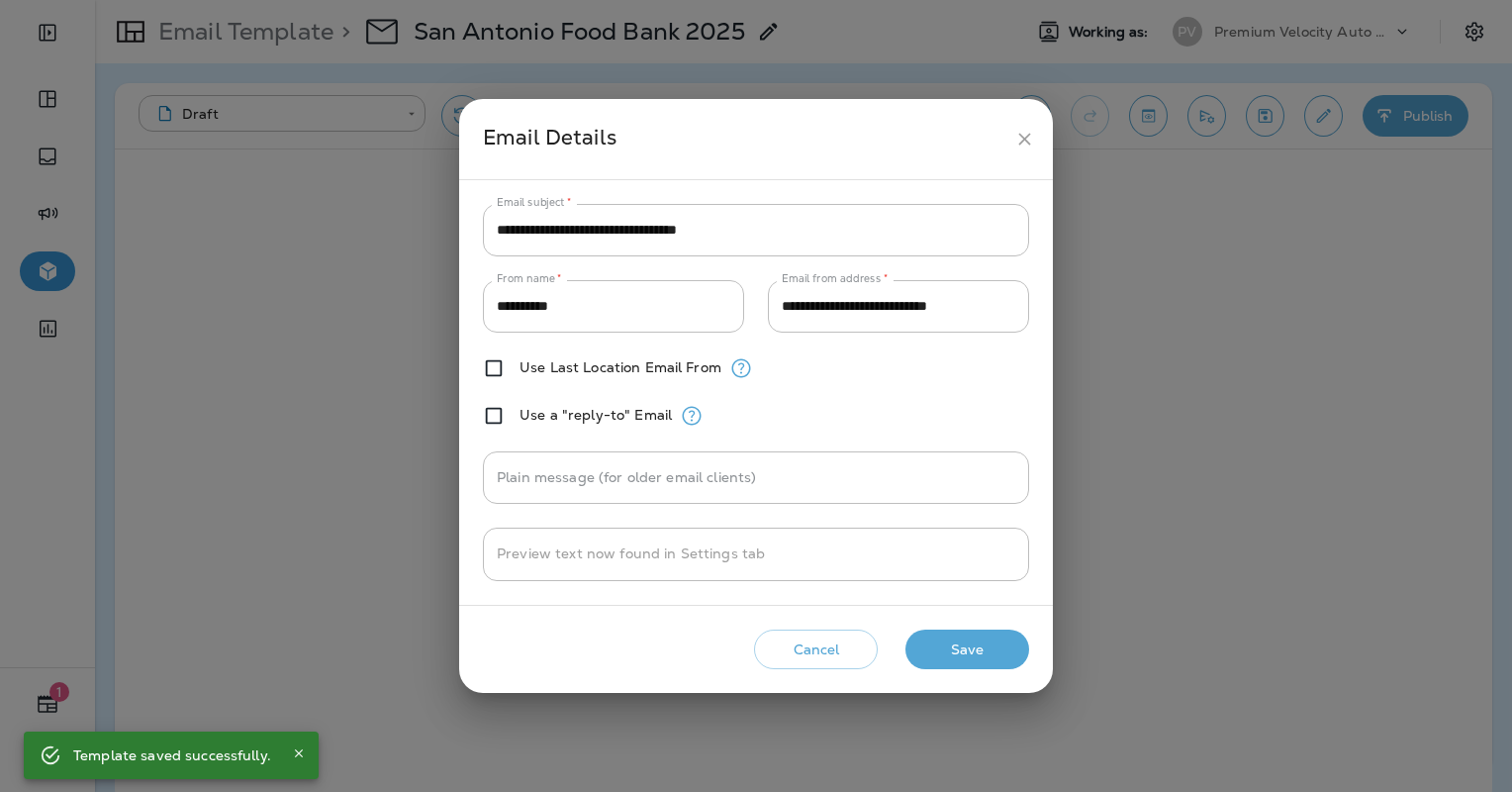 click on "Save" at bounding box center (967, 649) 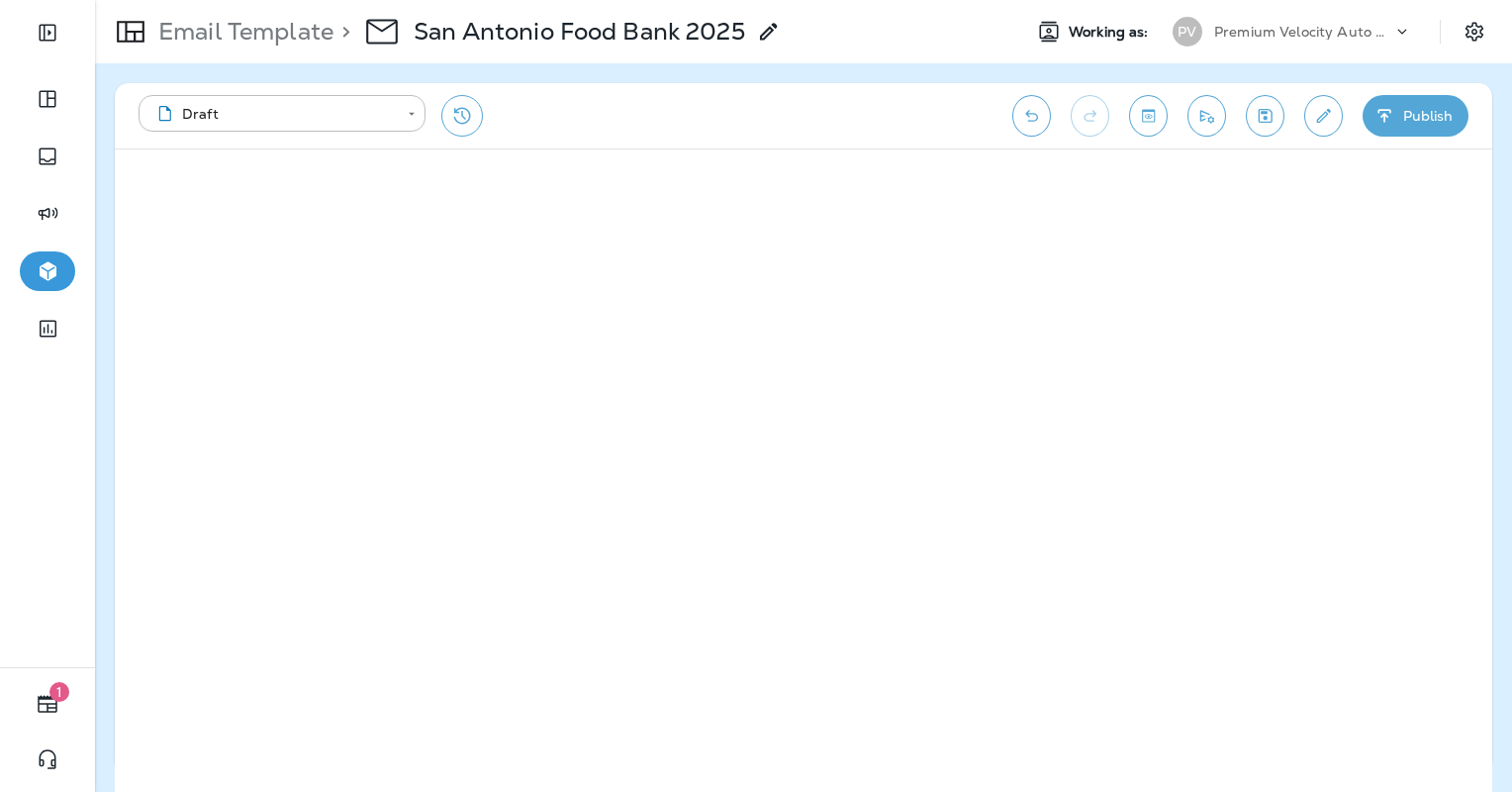 click on "Publish" at bounding box center (1415, 116) 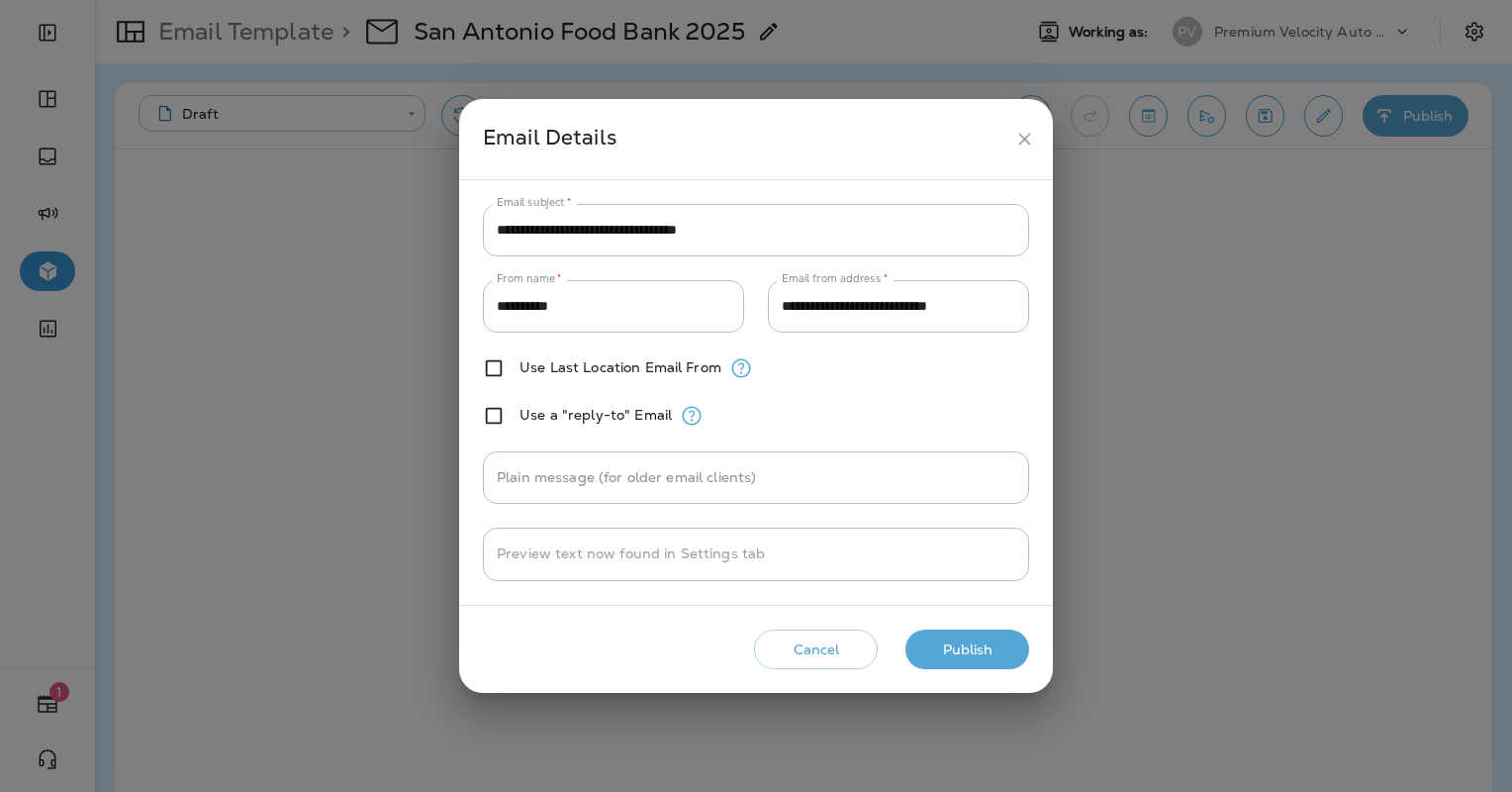 click on "Publish" at bounding box center [967, 649] 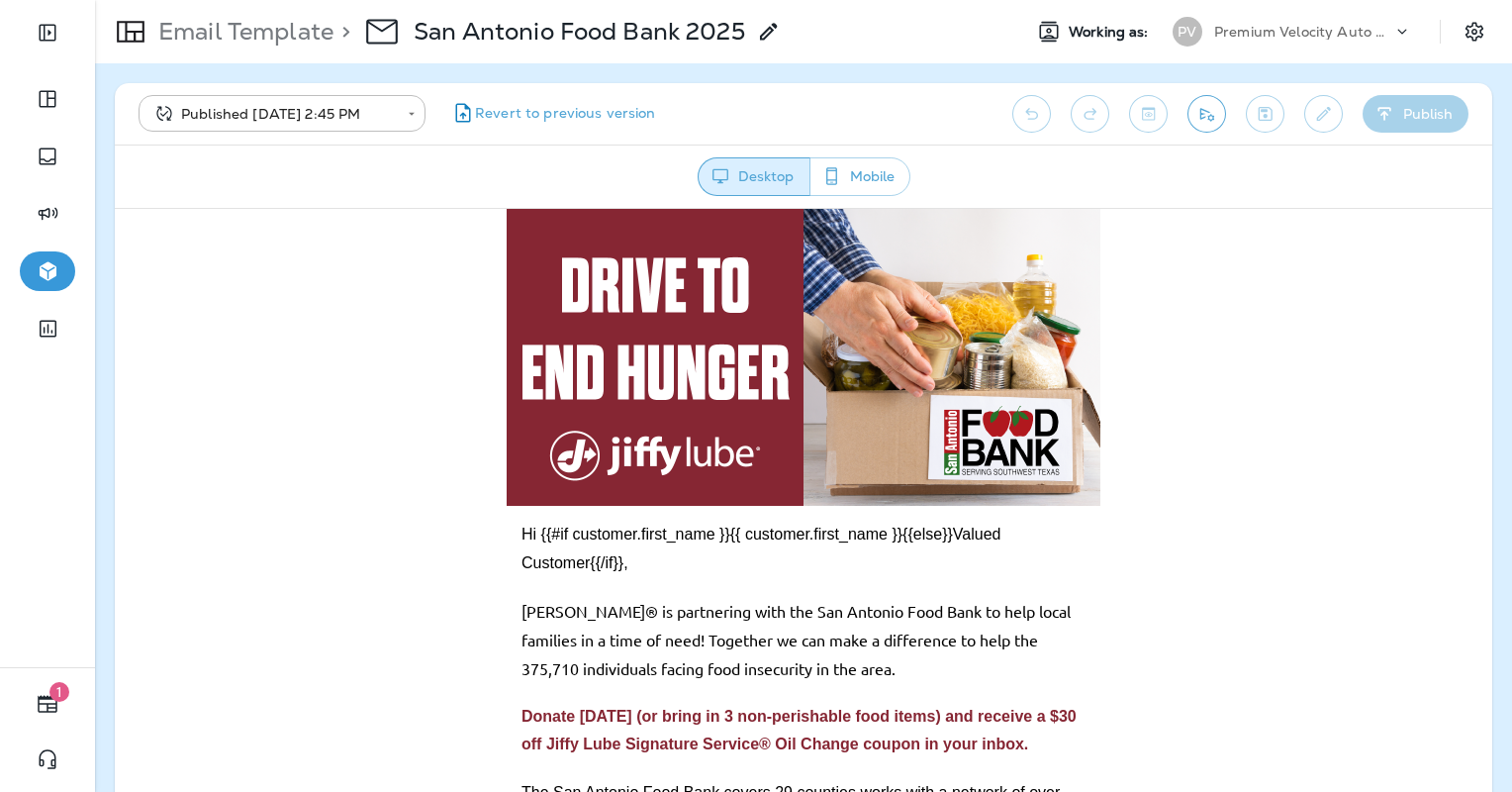scroll, scrollTop: 0, scrollLeft: 0, axis: both 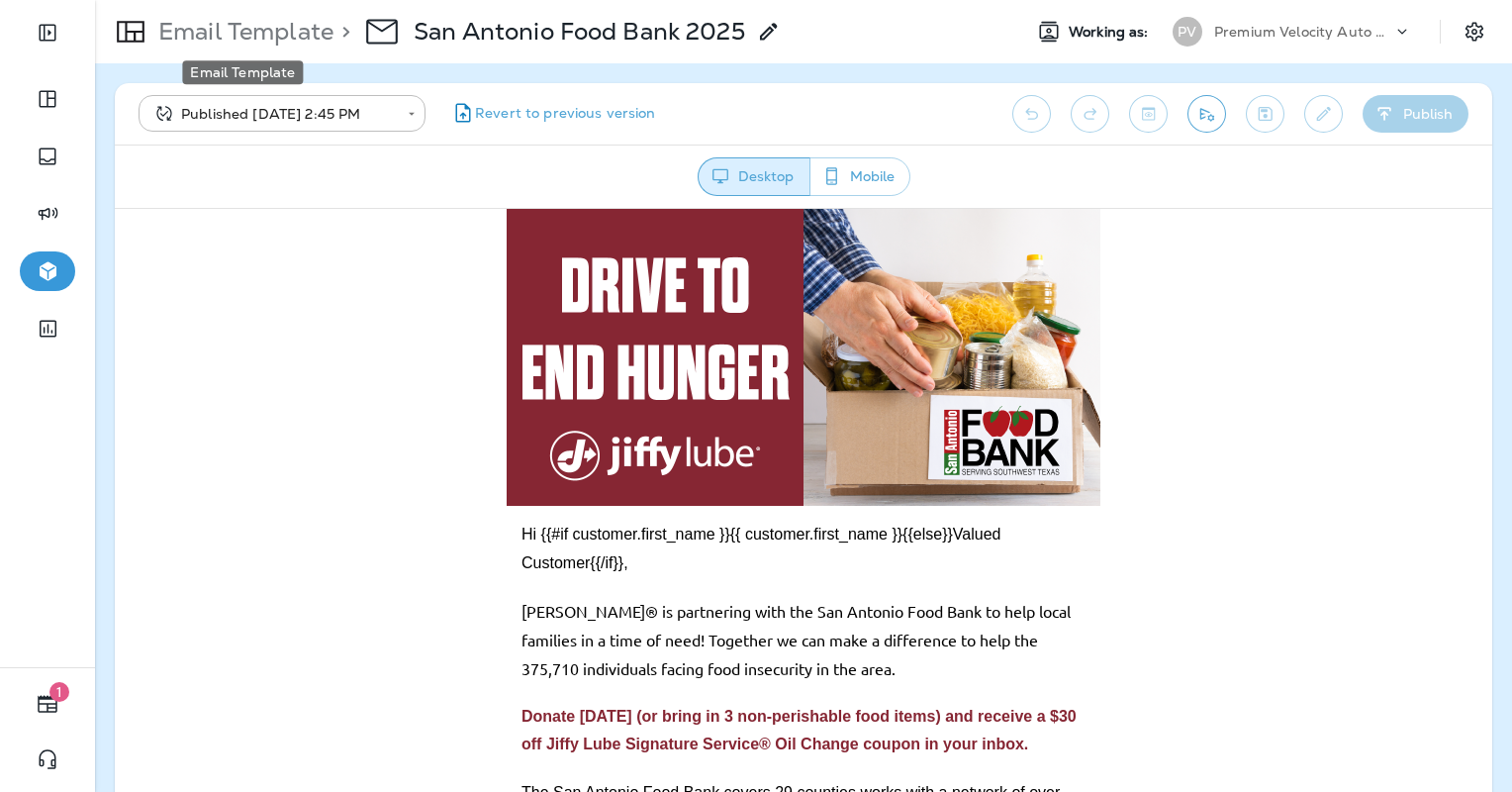 click on "Email Template" at bounding box center (241, 32) 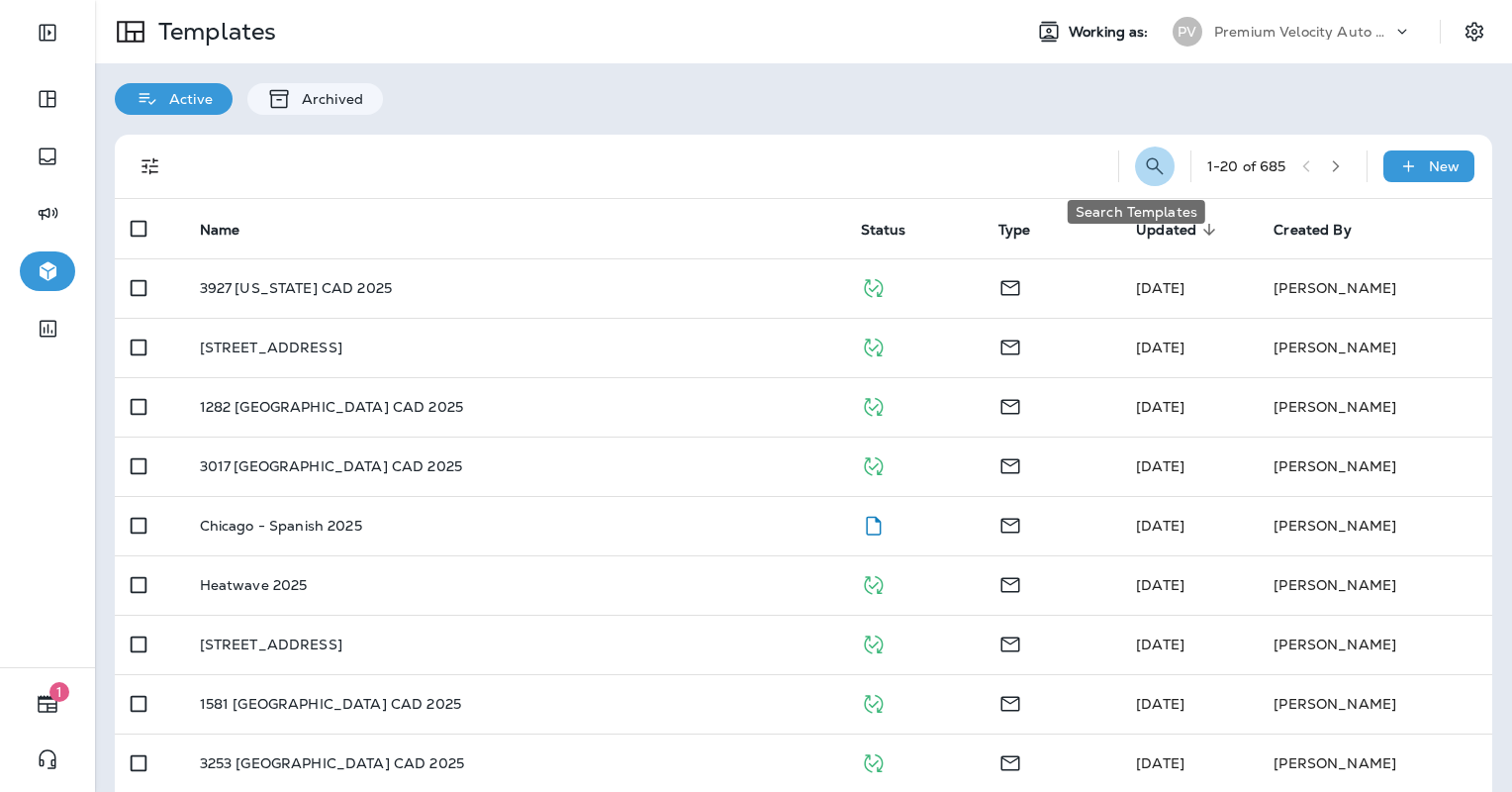 click at bounding box center (1155, 166) 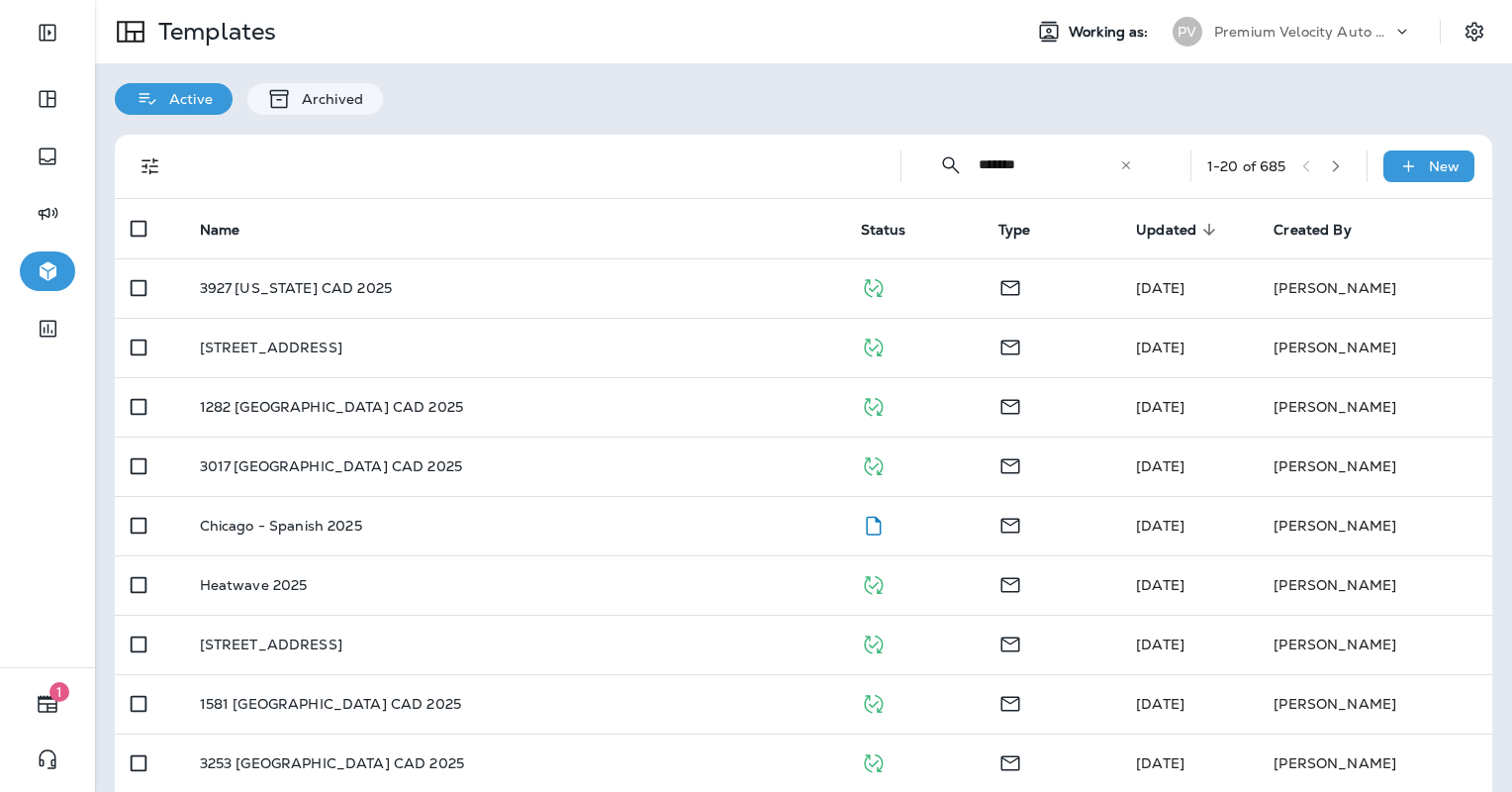 type on "*******" 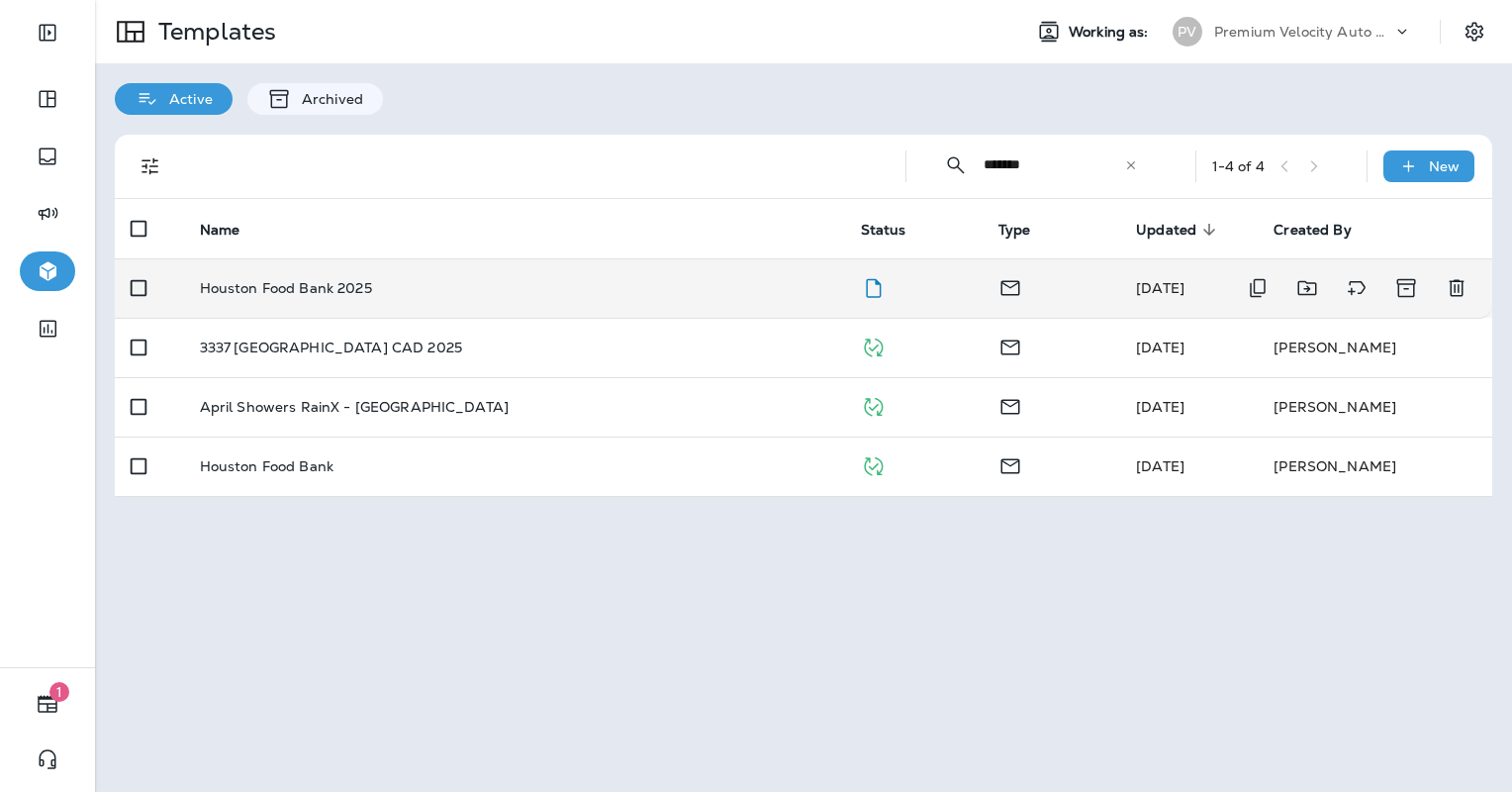 click on "Houston Food Bank 2025" at bounding box center (515, 288) 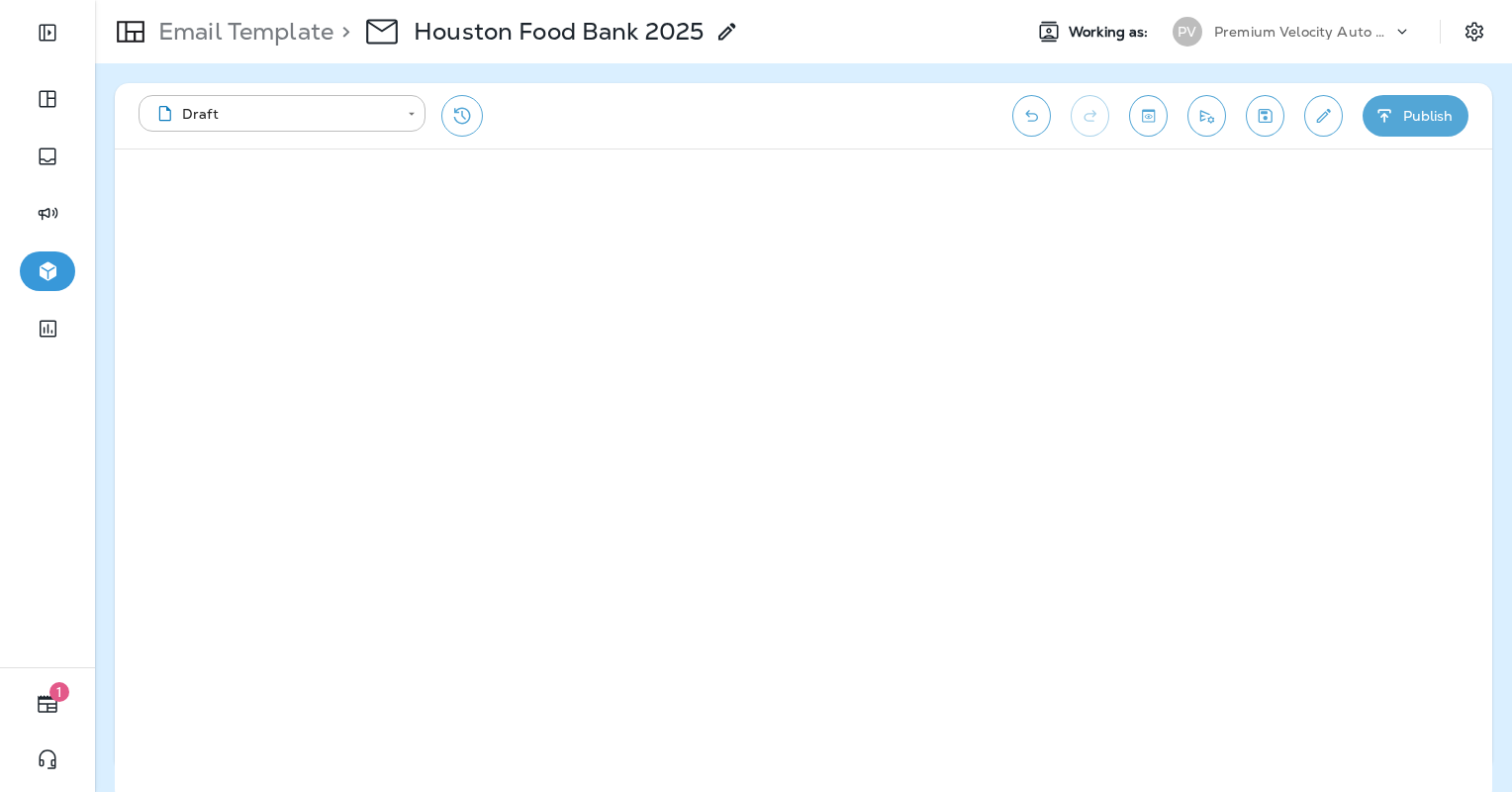 click on "Publish" at bounding box center [1415, 116] 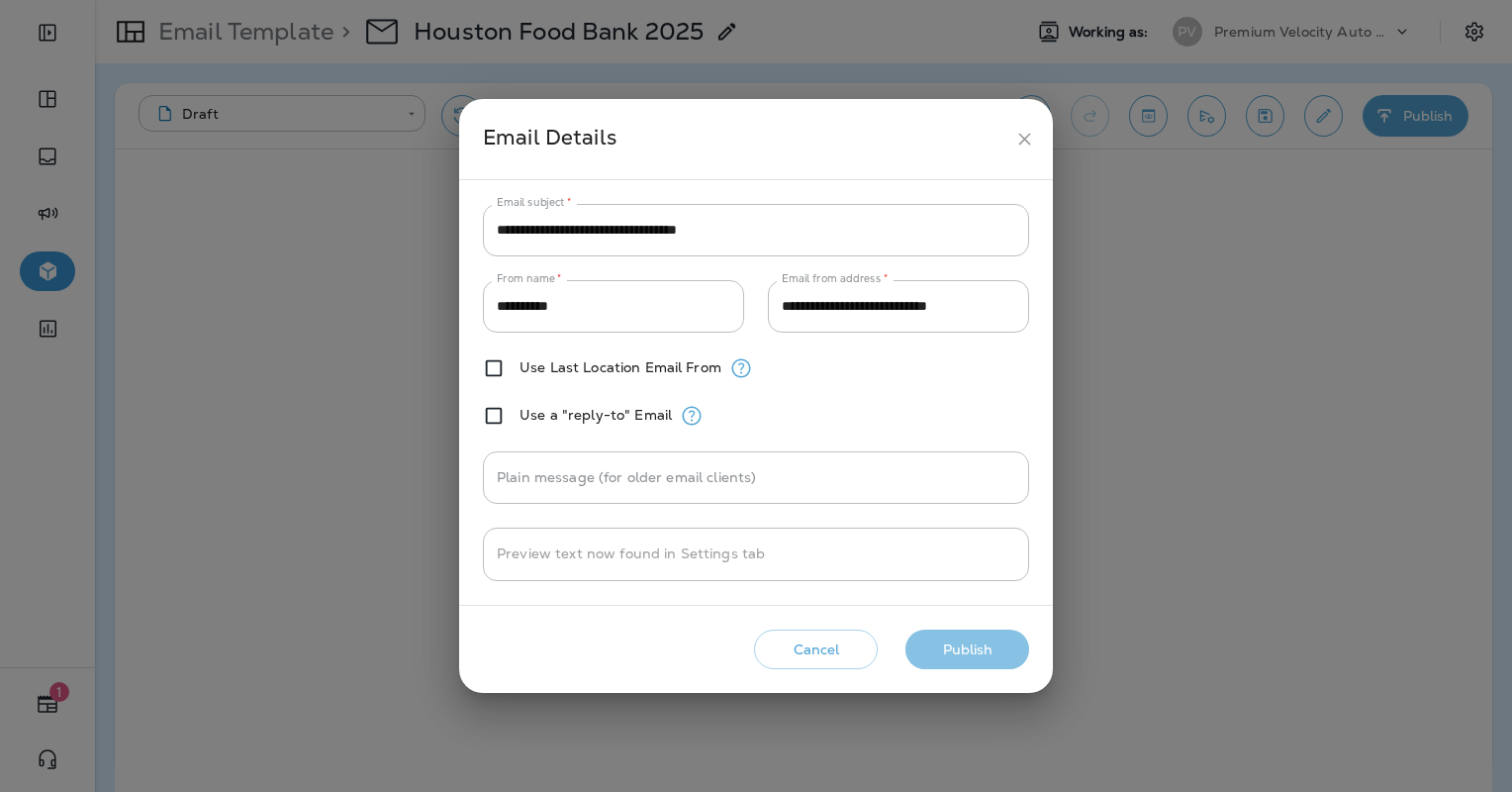 click on "Publish" at bounding box center [967, 649] 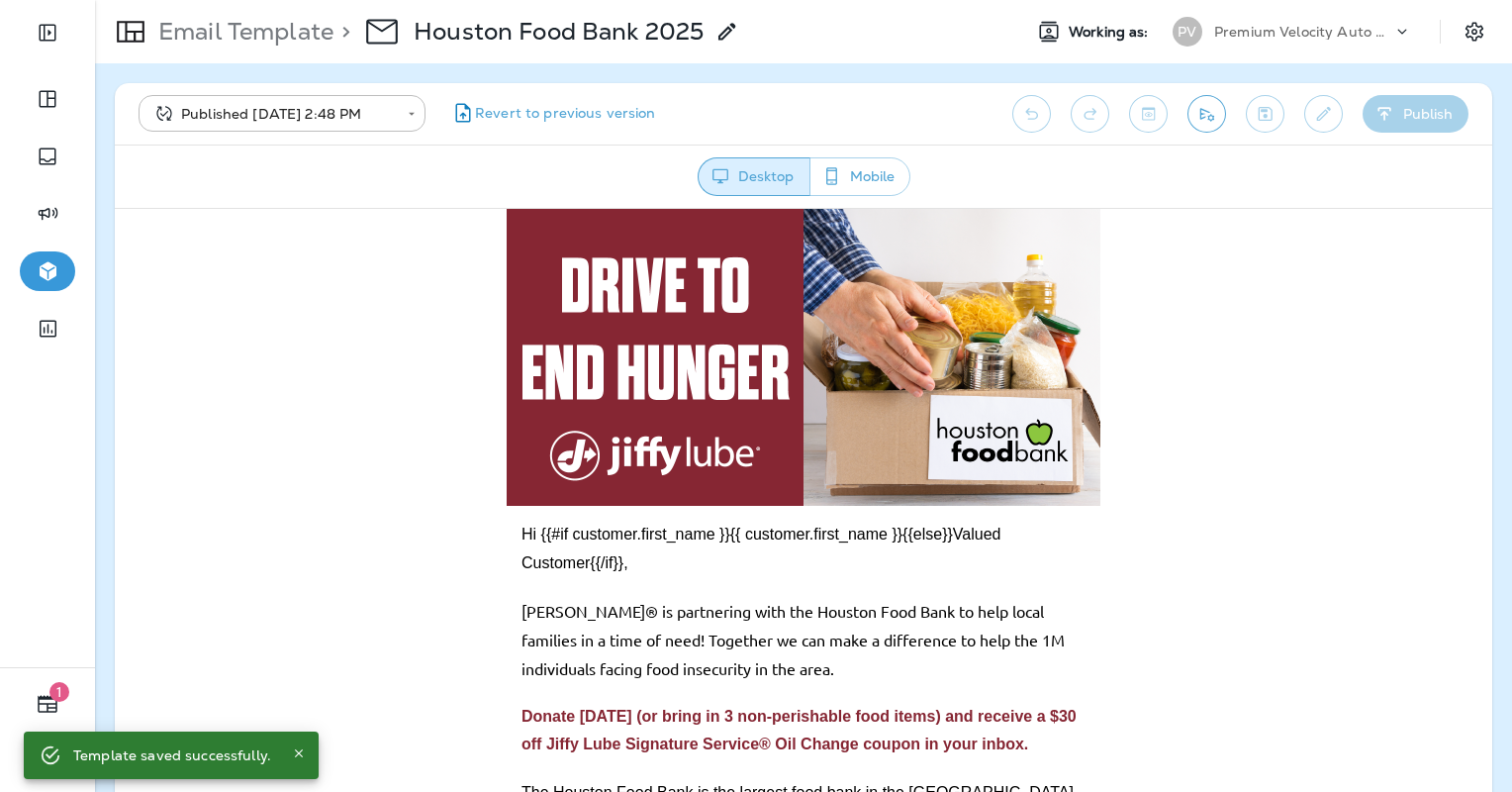 scroll, scrollTop: 0, scrollLeft: 0, axis: both 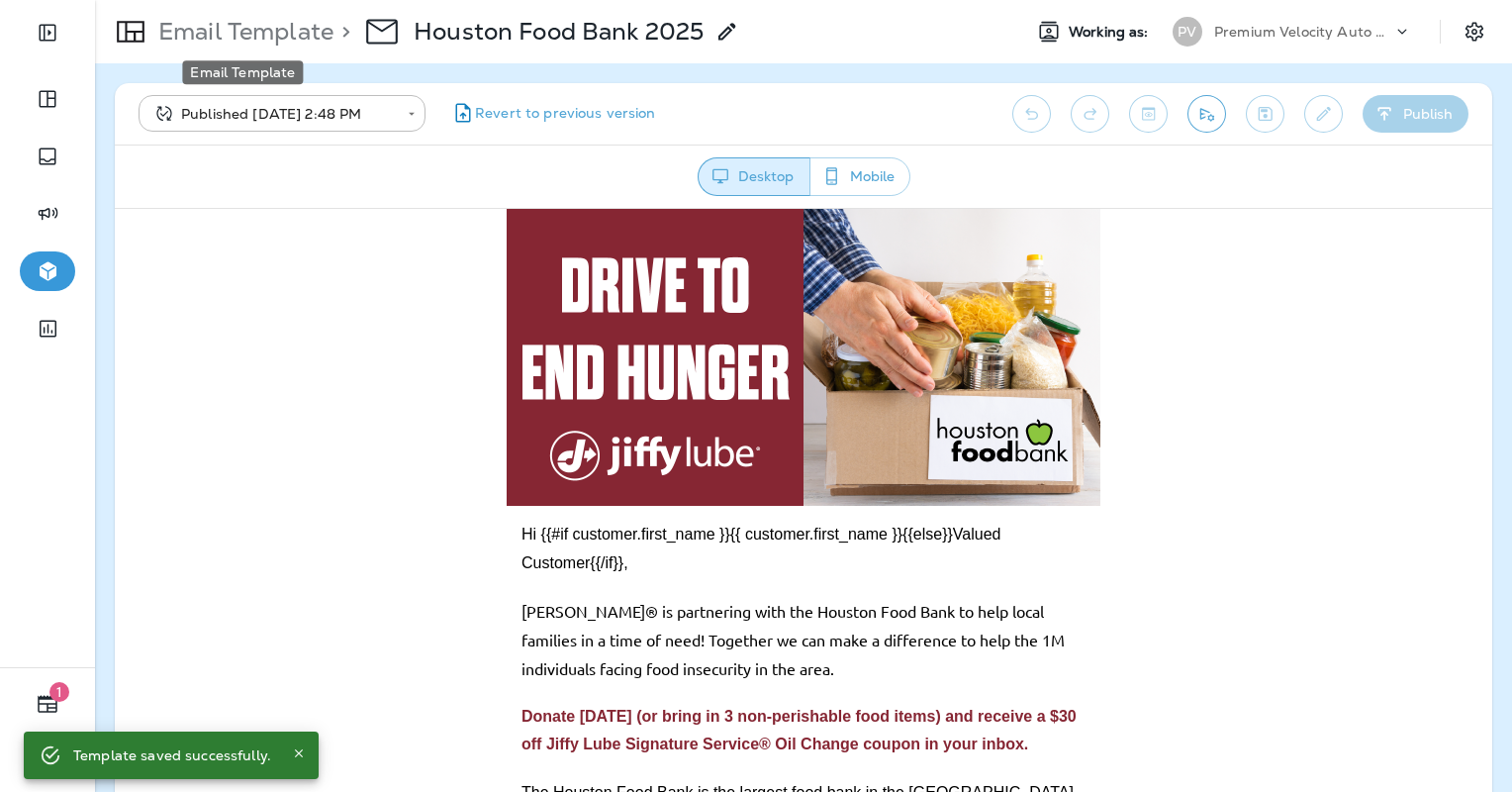 click on "Email Template" at bounding box center (241, 32) 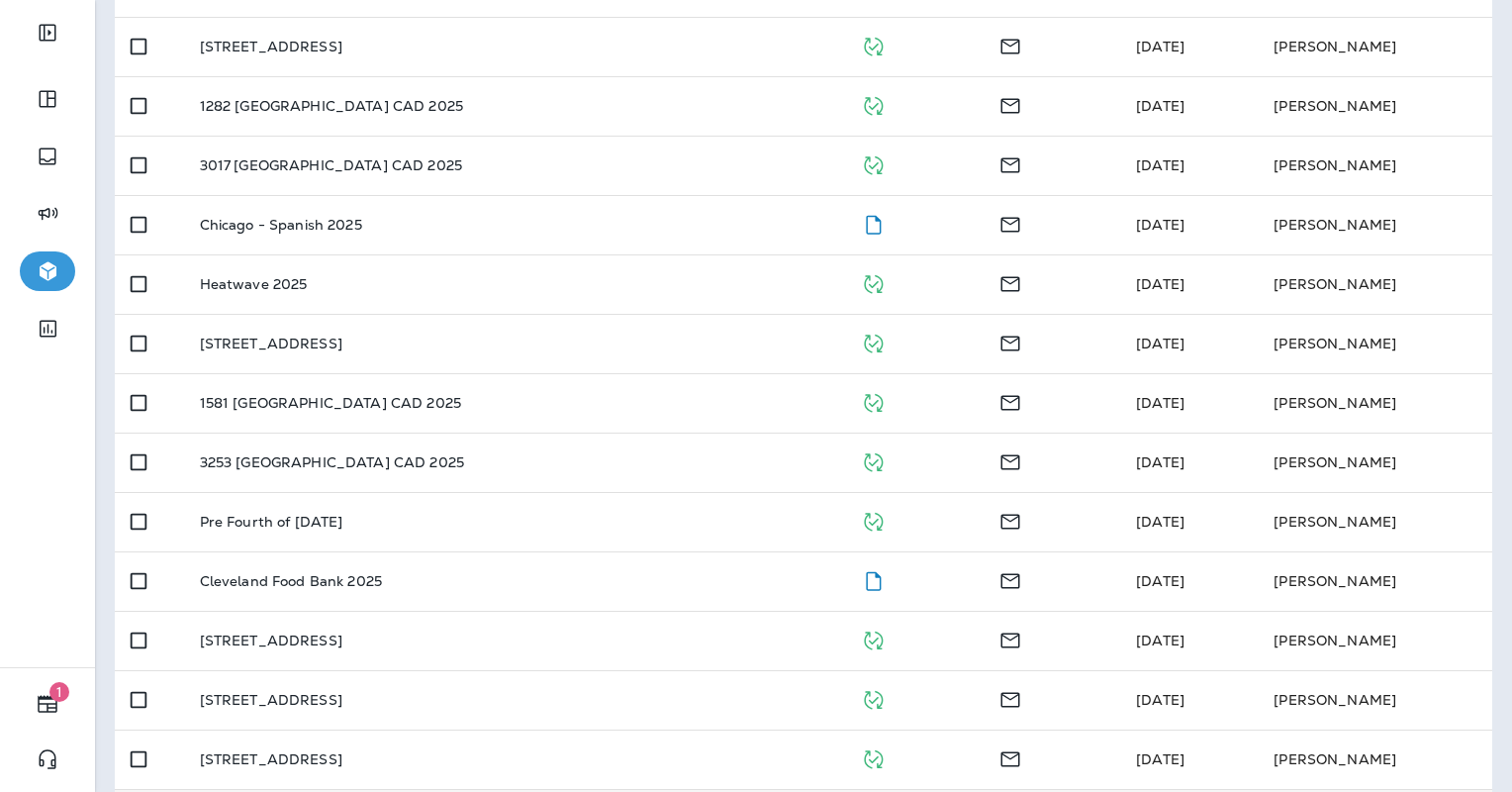 scroll, scrollTop: 0, scrollLeft: 0, axis: both 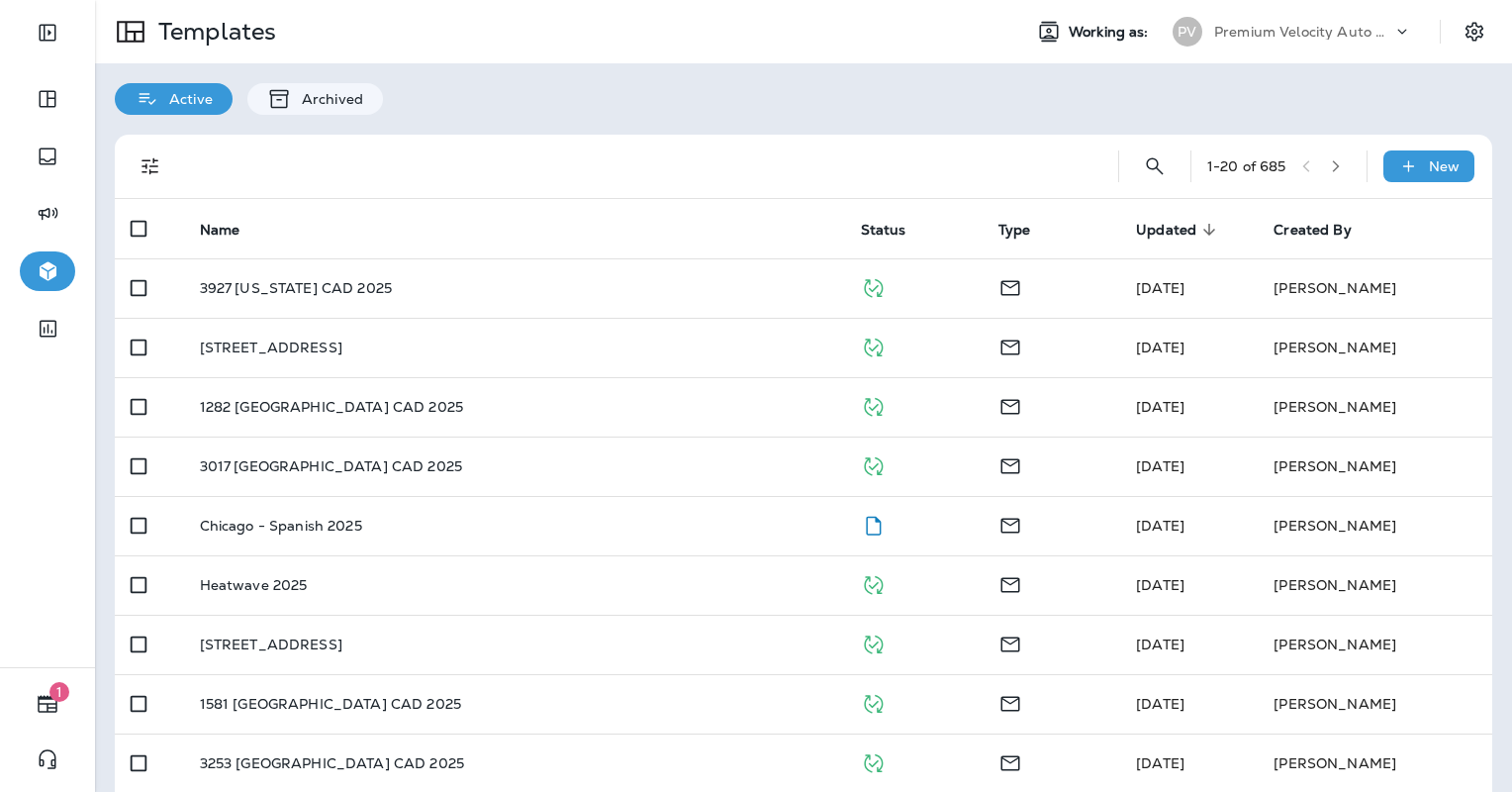 click on "1  -  20   of 685 New" at bounding box center [807, 166] 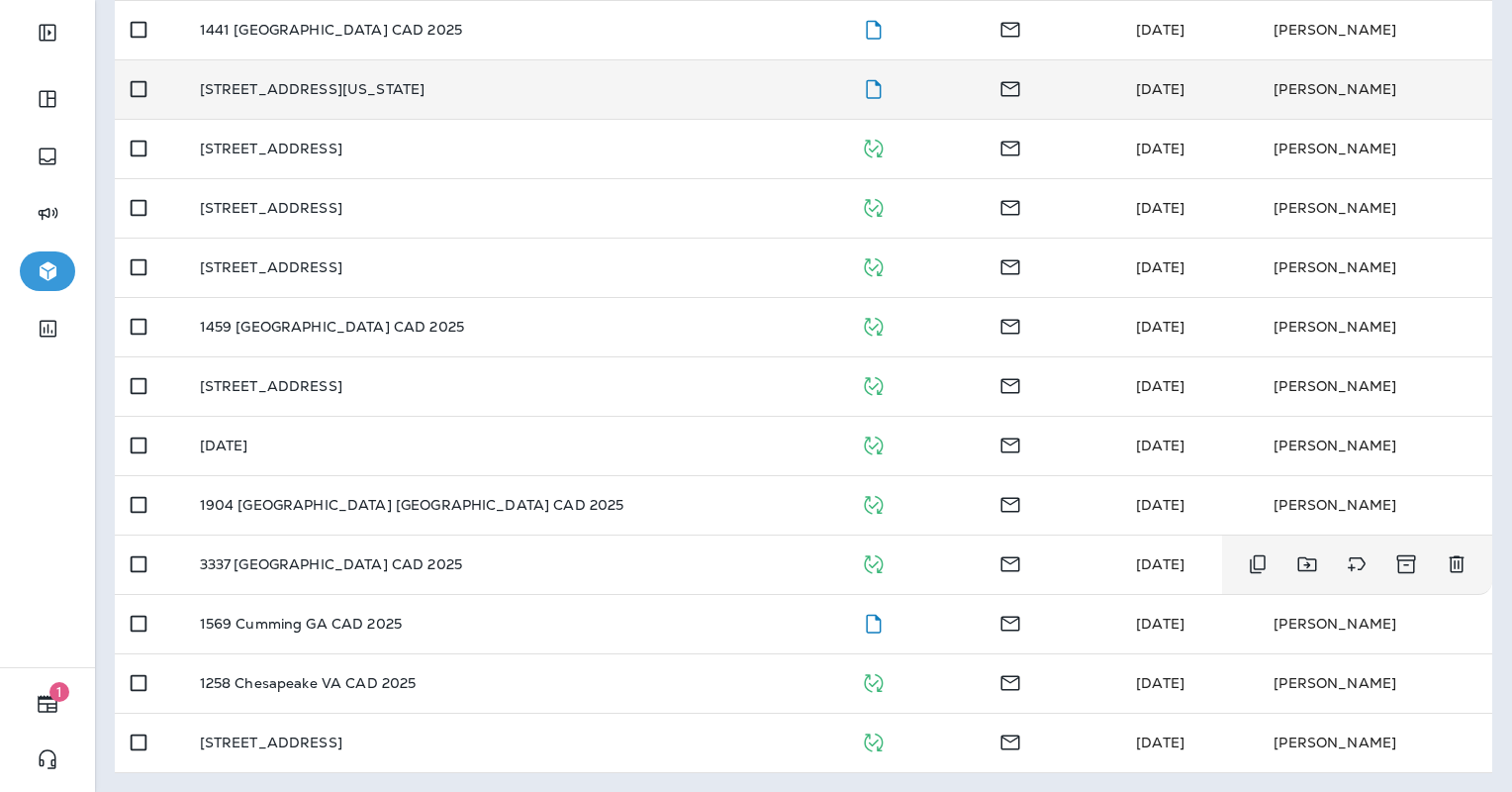 scroll, scrollTop: 0, scrollLeft: 0, axis: both 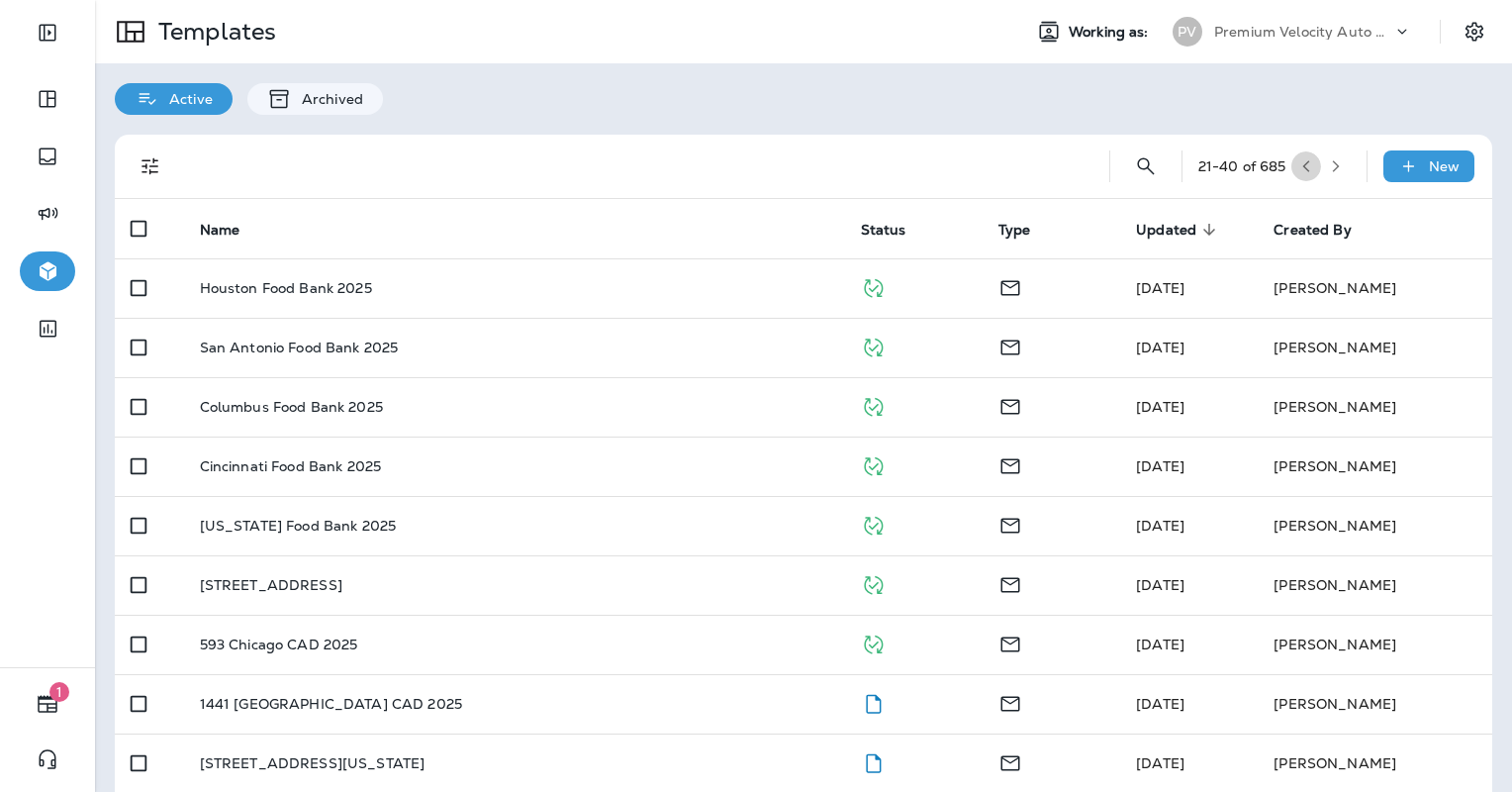 click at bounding box center [1306, 166] 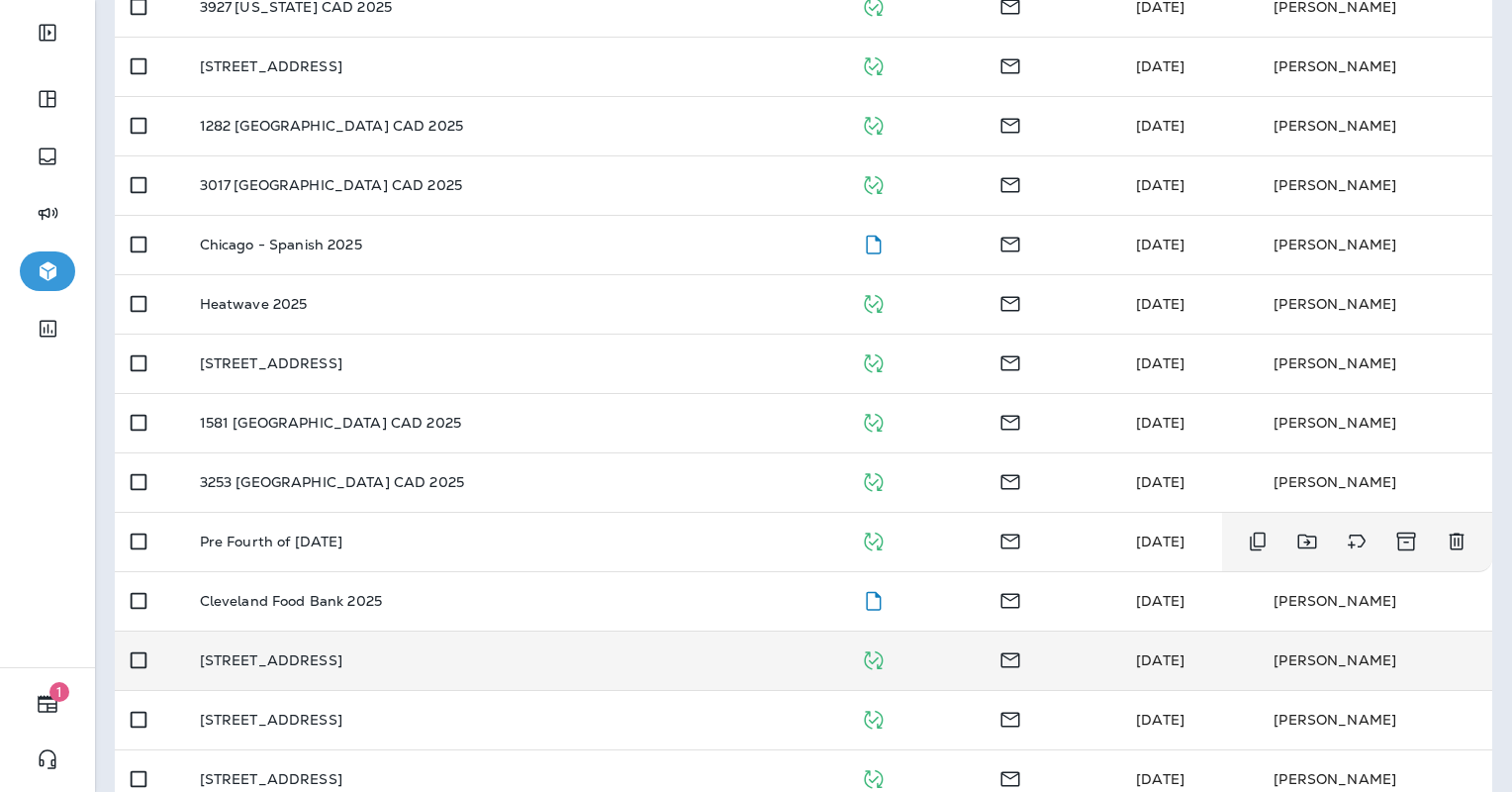 scroll, scrollTop: 674, scrollLeft: 0, axis: vertical 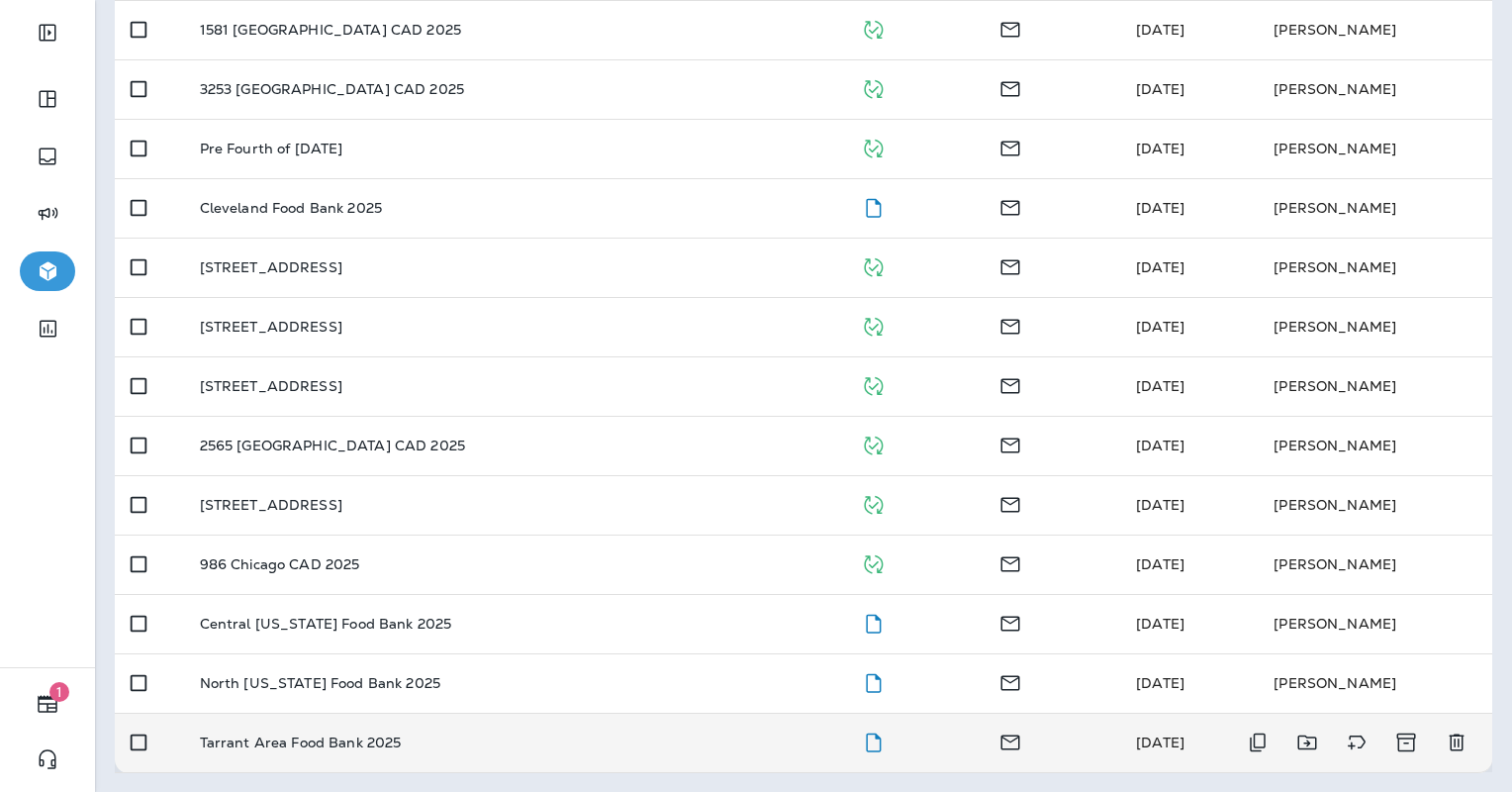 click on "Tarrant Area Food Bank 2025" at bounding box center (515, 742) 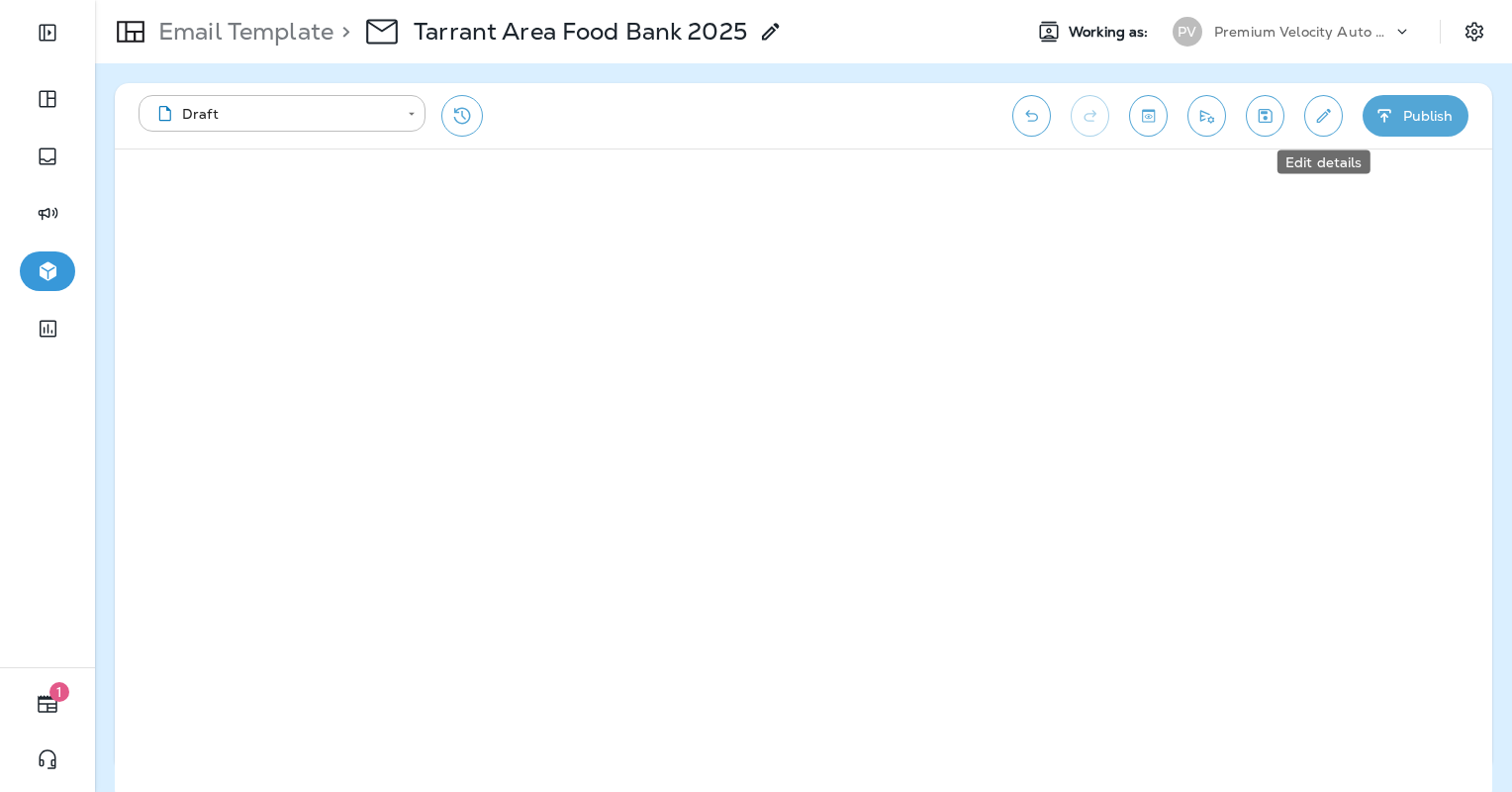 click 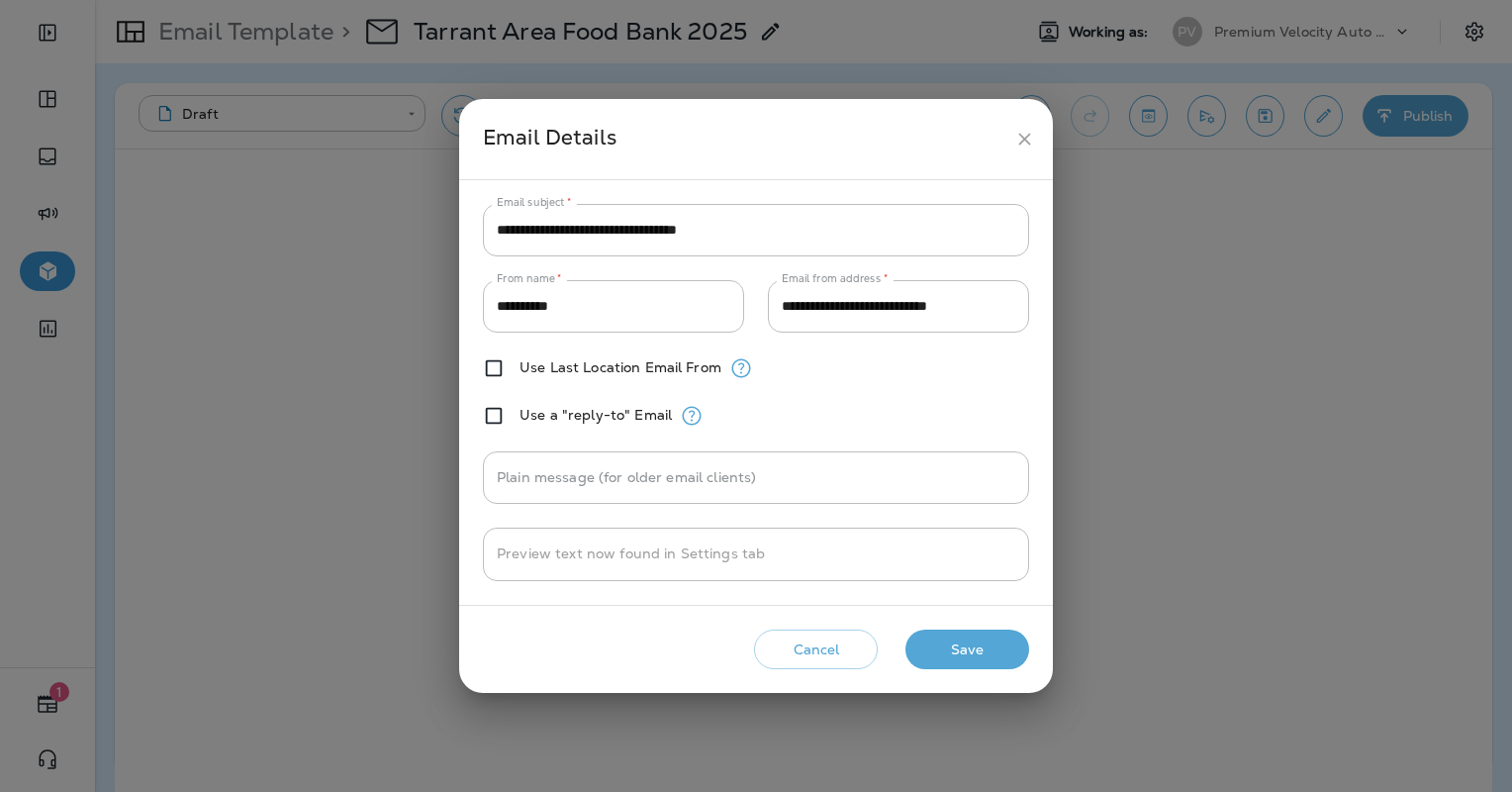 click 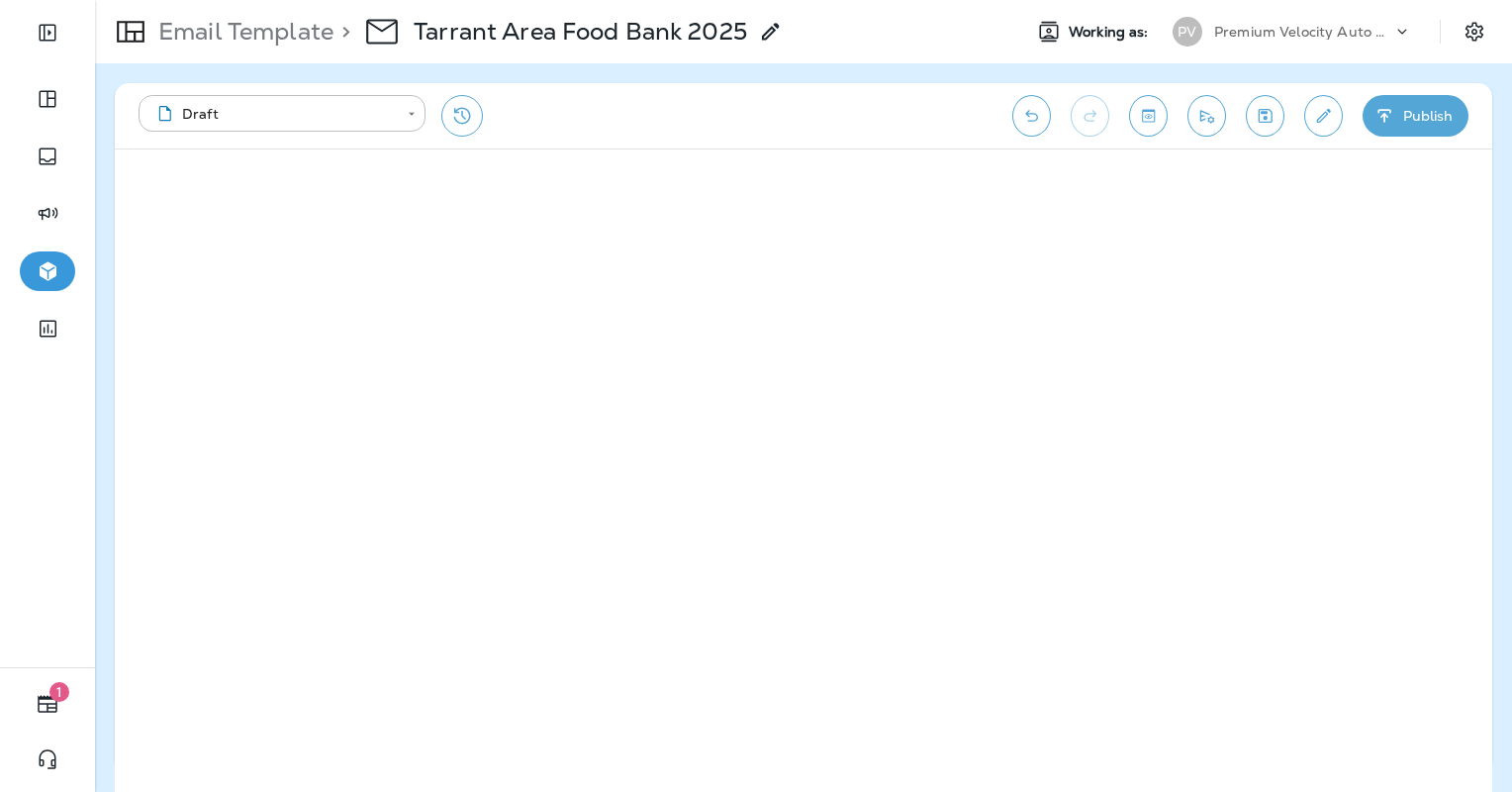 click on "Publish" at bounding box center [1415, 116] 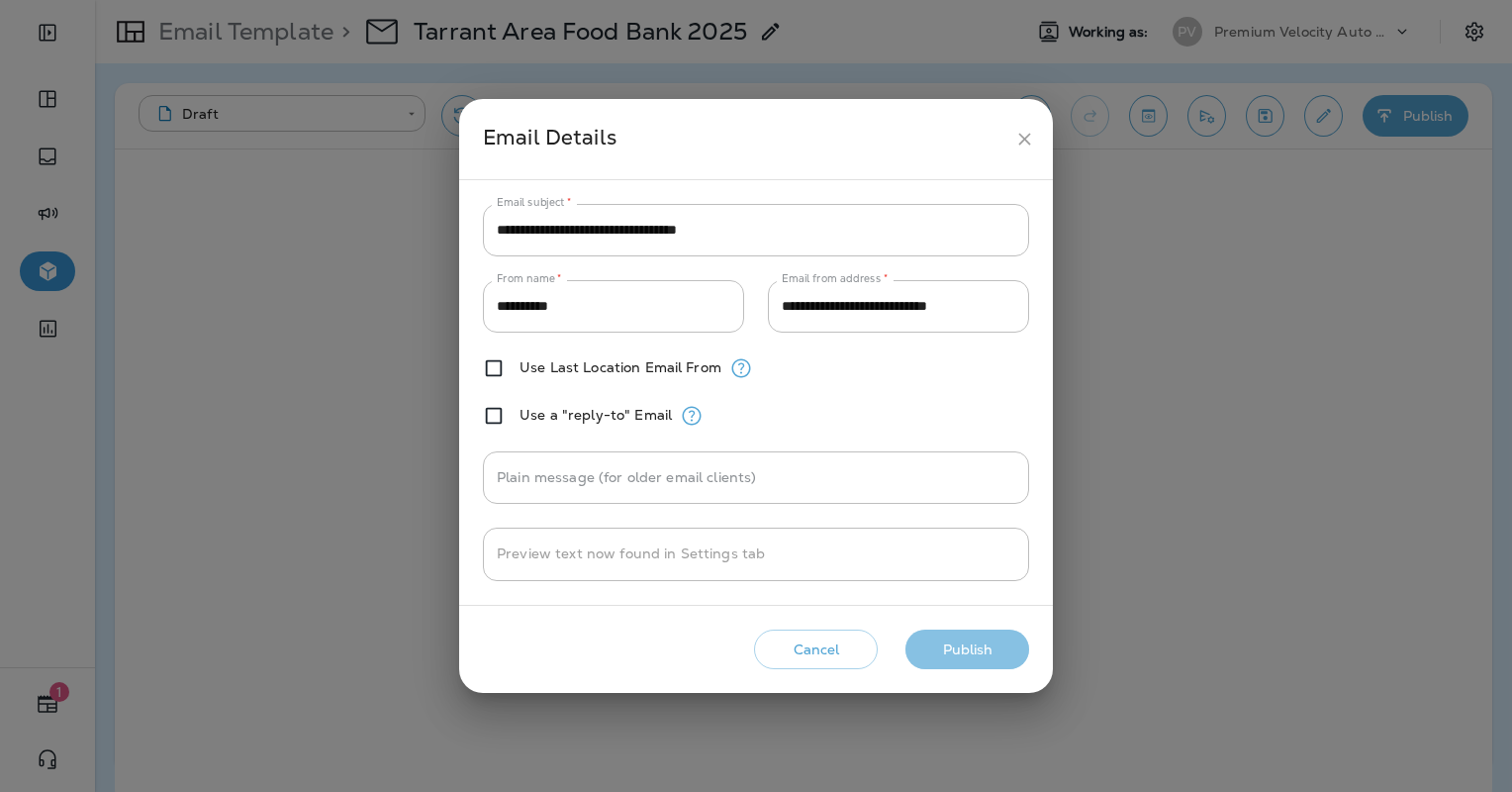 click on "Publish" at bounding box center (967, 649) 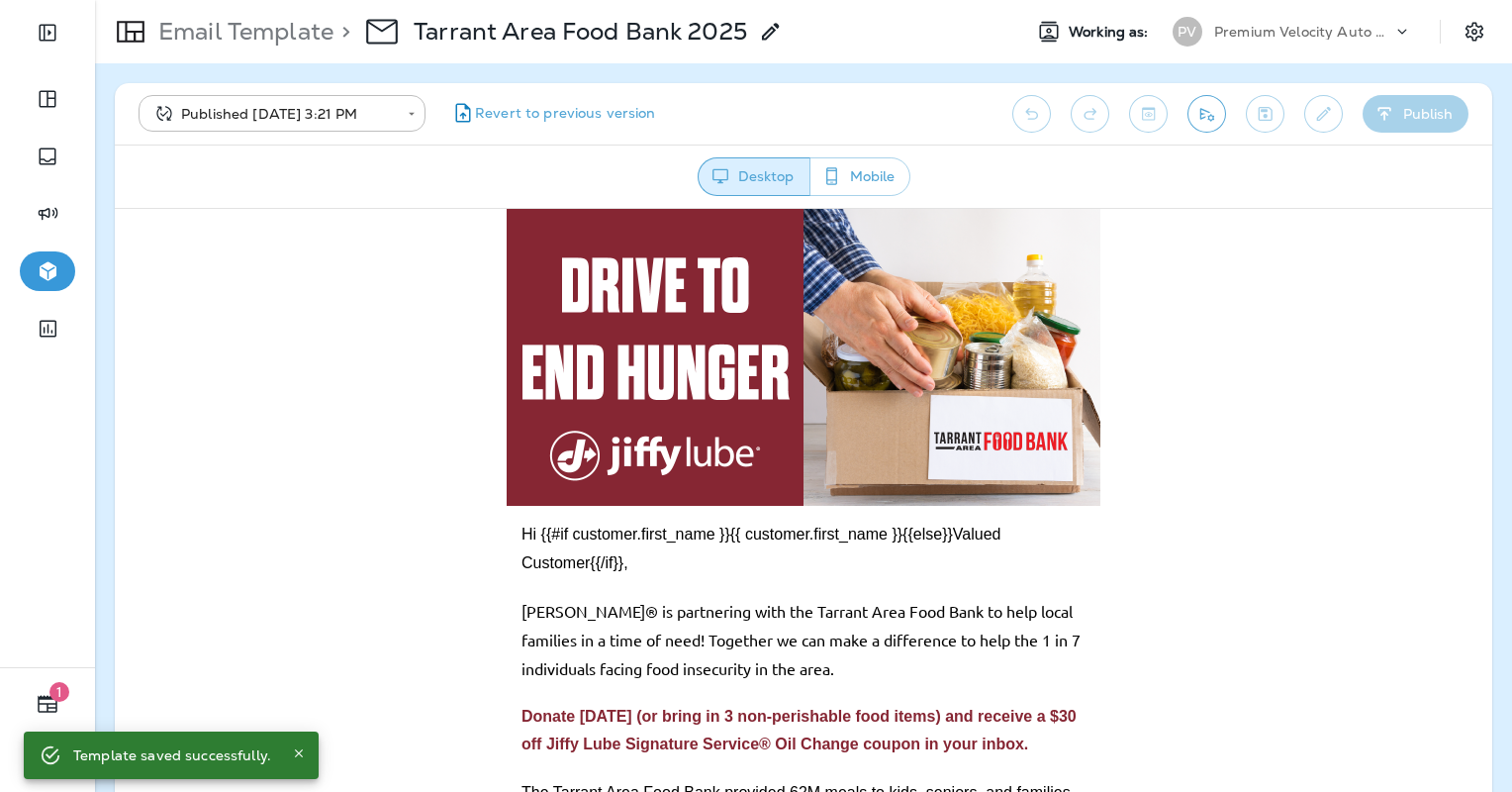 scroll, scrollTop: 0, scrollLeft: 0, axis: both 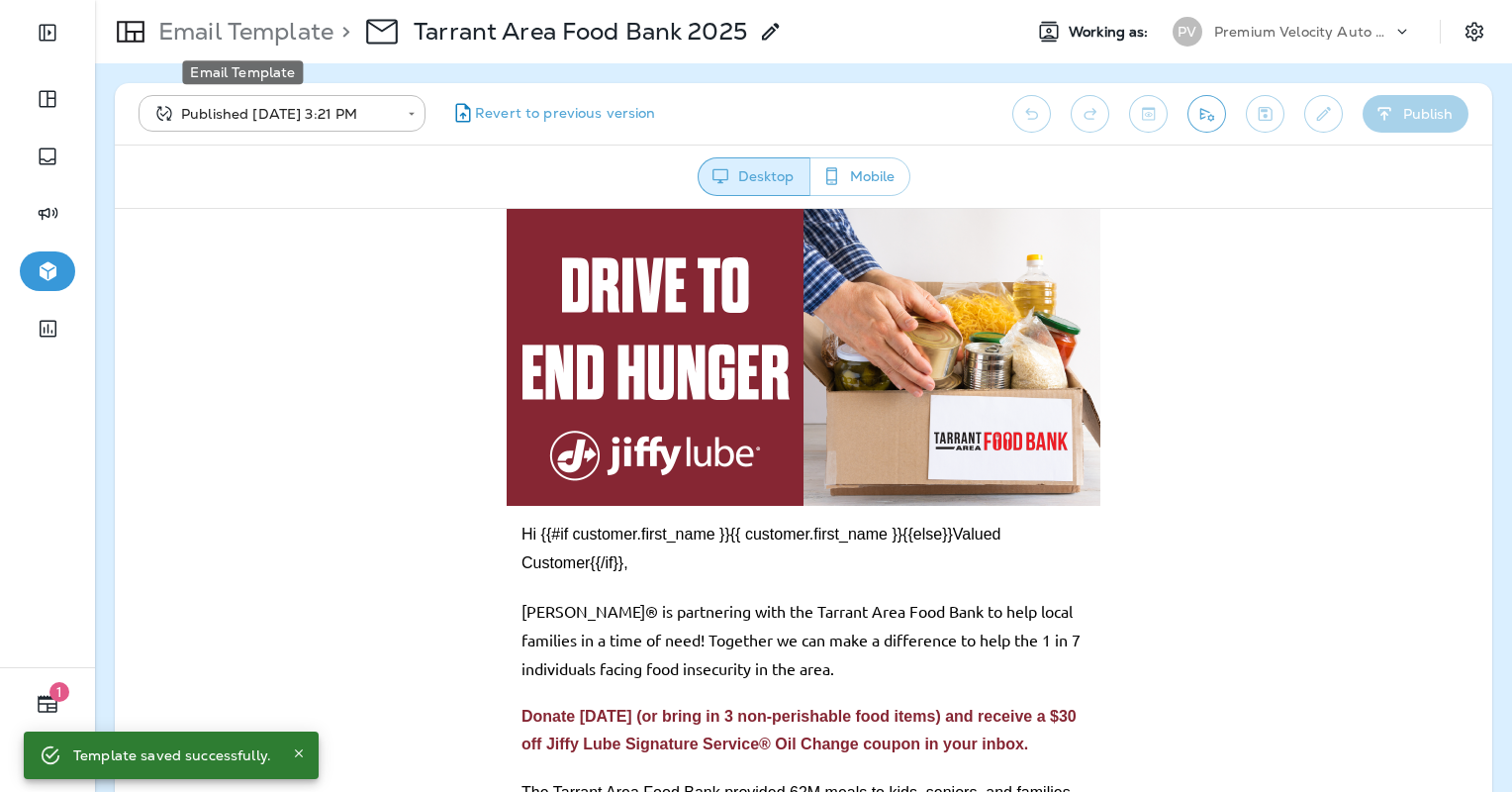 click on "Email Template" at bounding box center (241, 32) 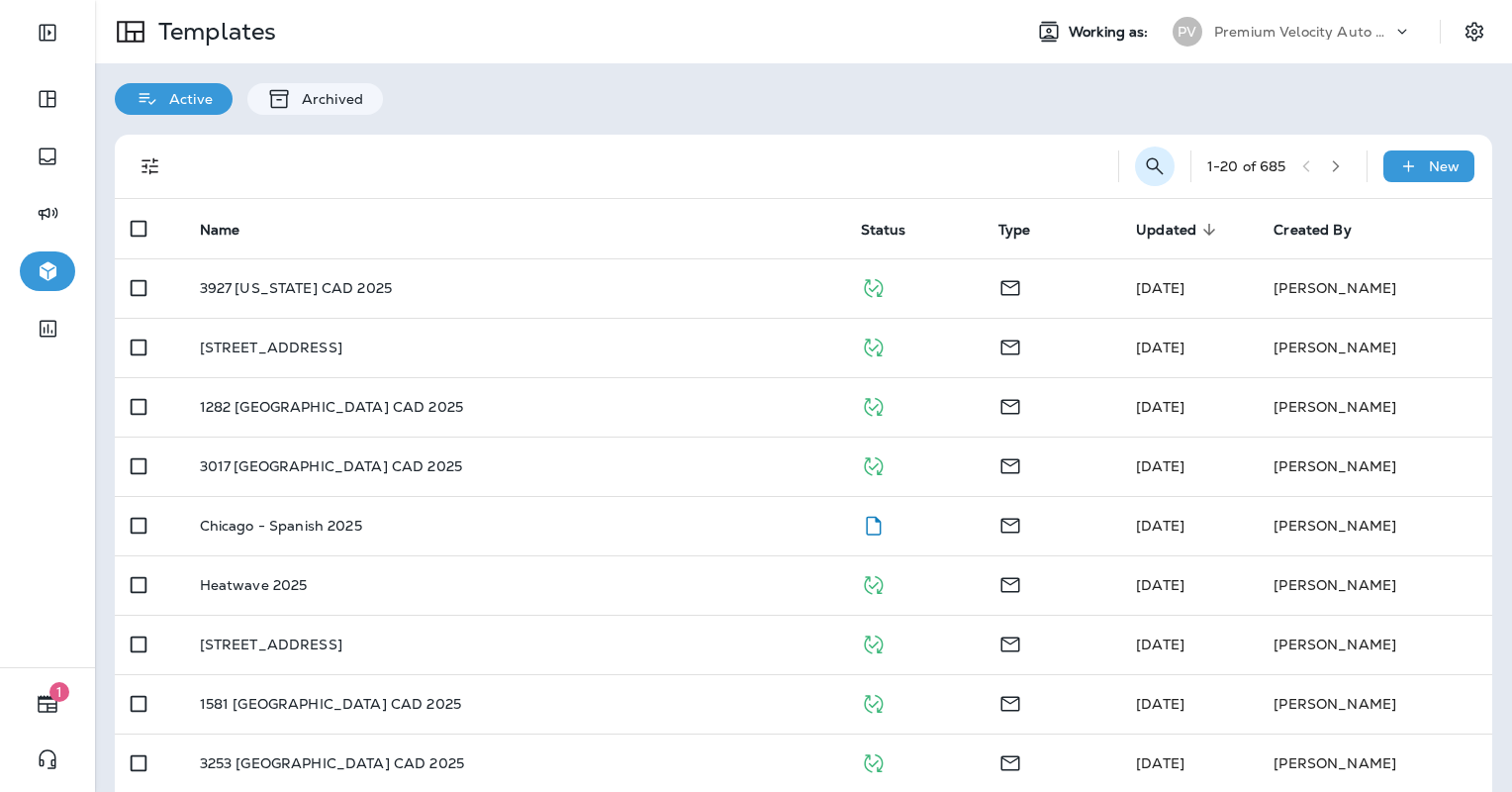 click 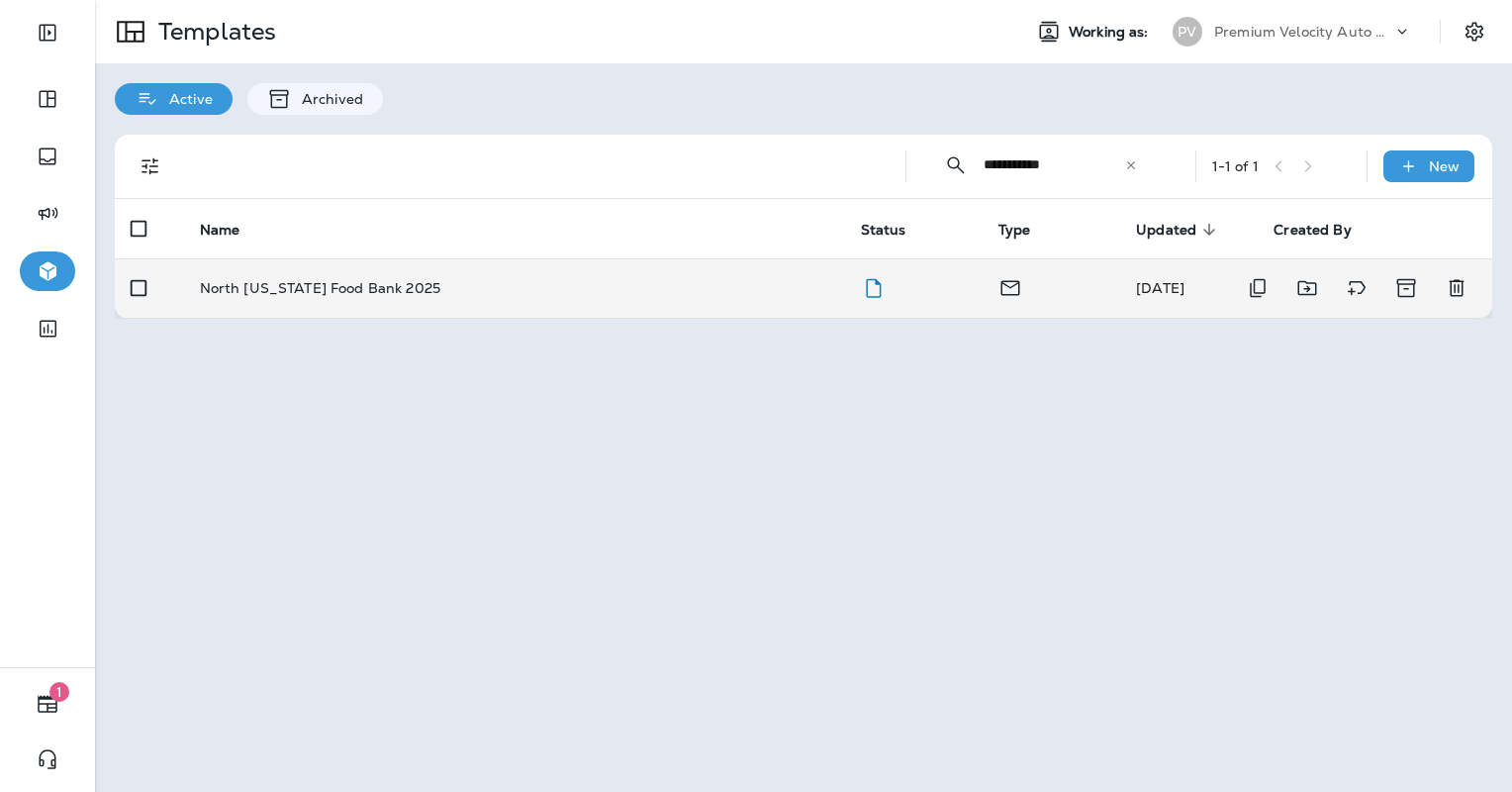 type on "**********" 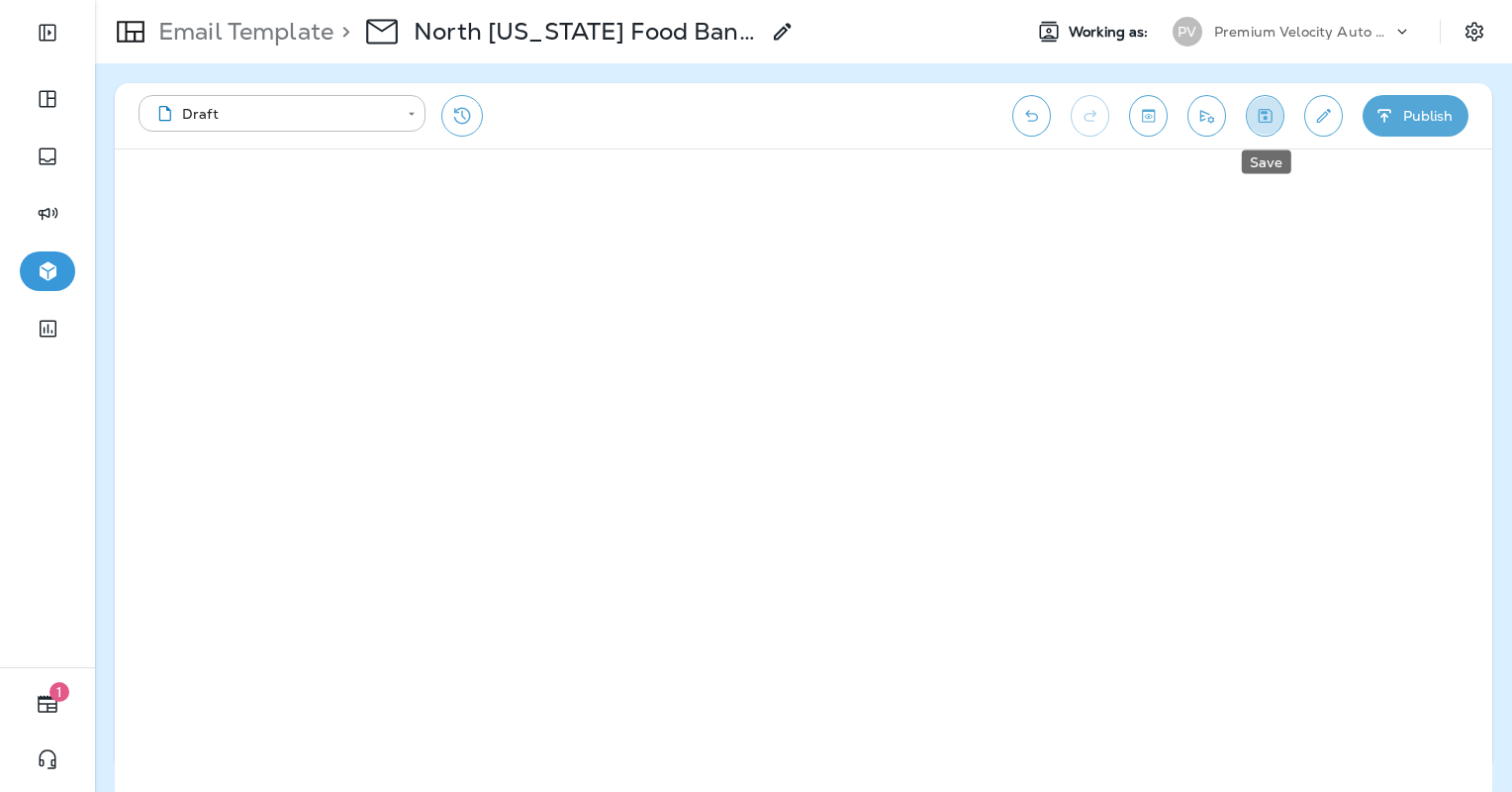 click 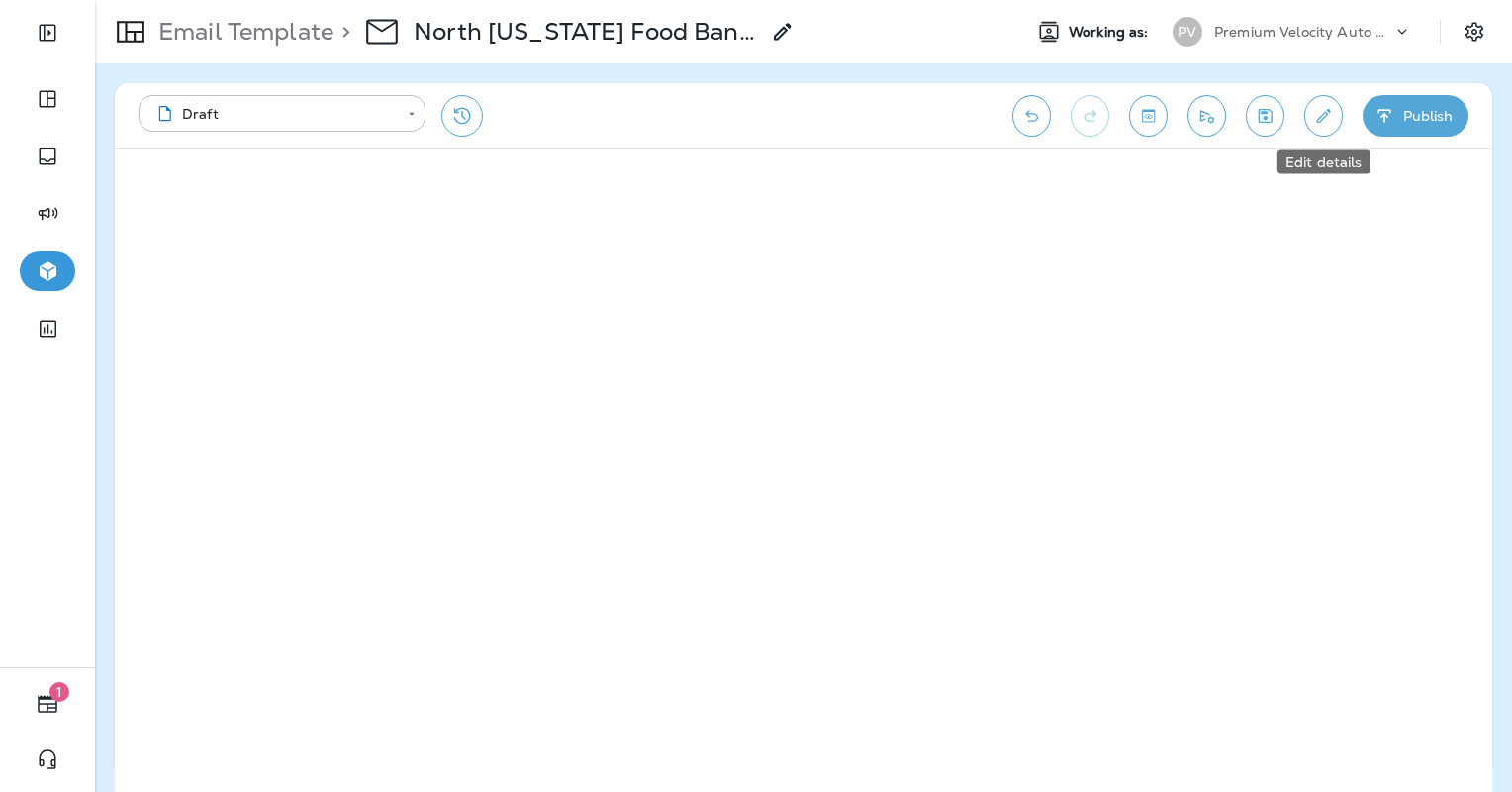 click 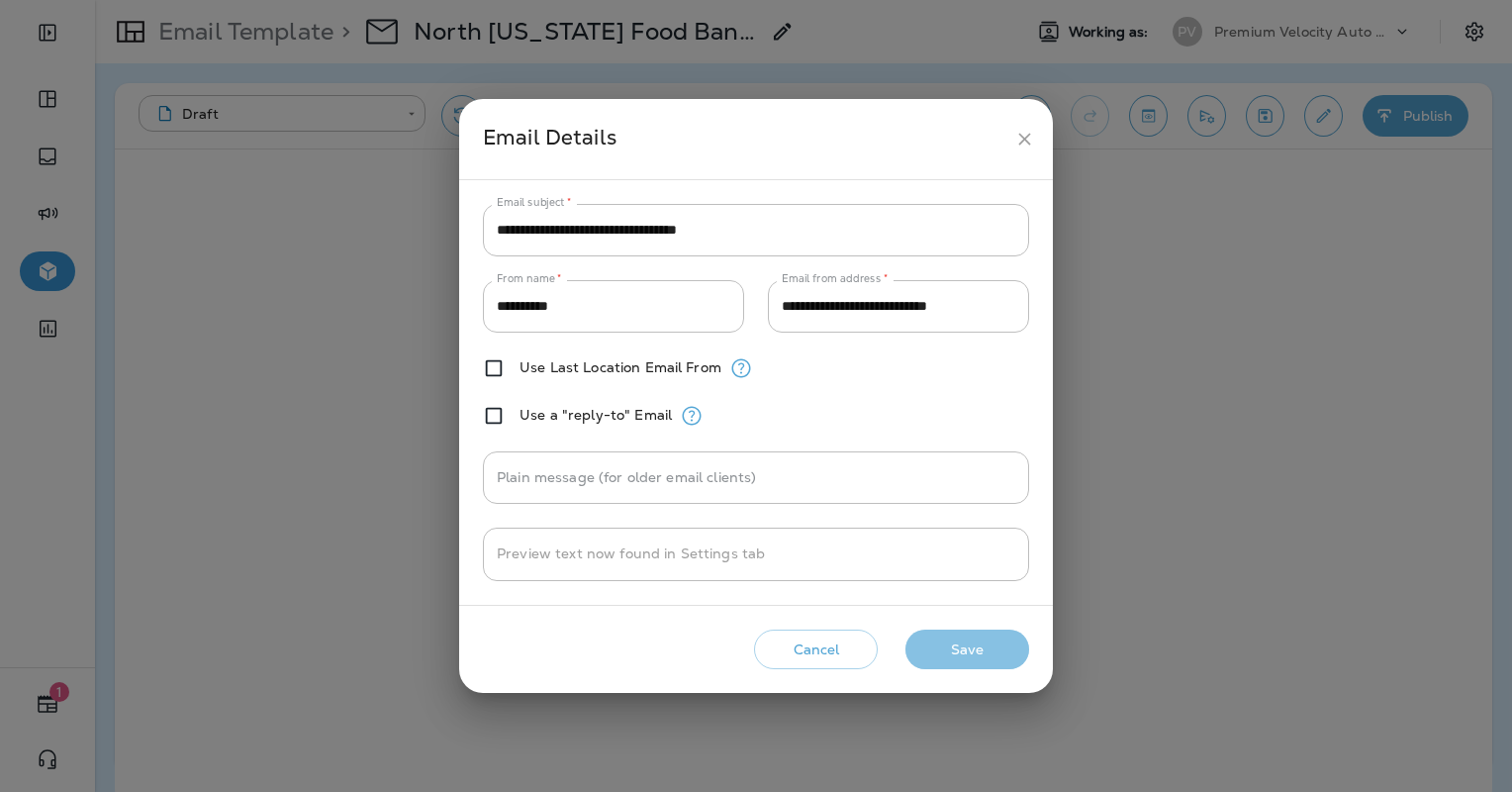 click on "Save" at bounding box center [967, 649] 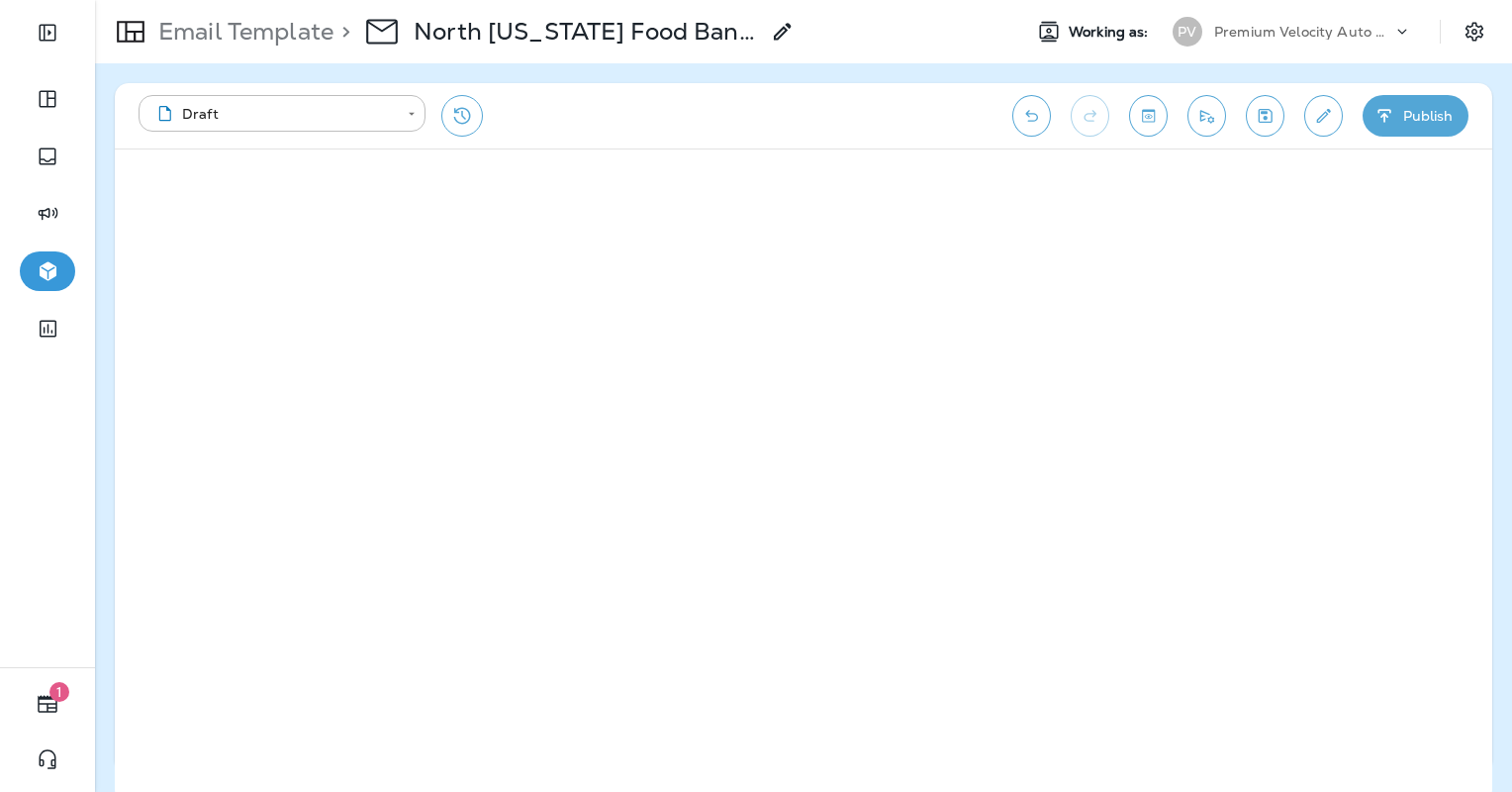 click on "Publish" at bounding box center [1415, 116] 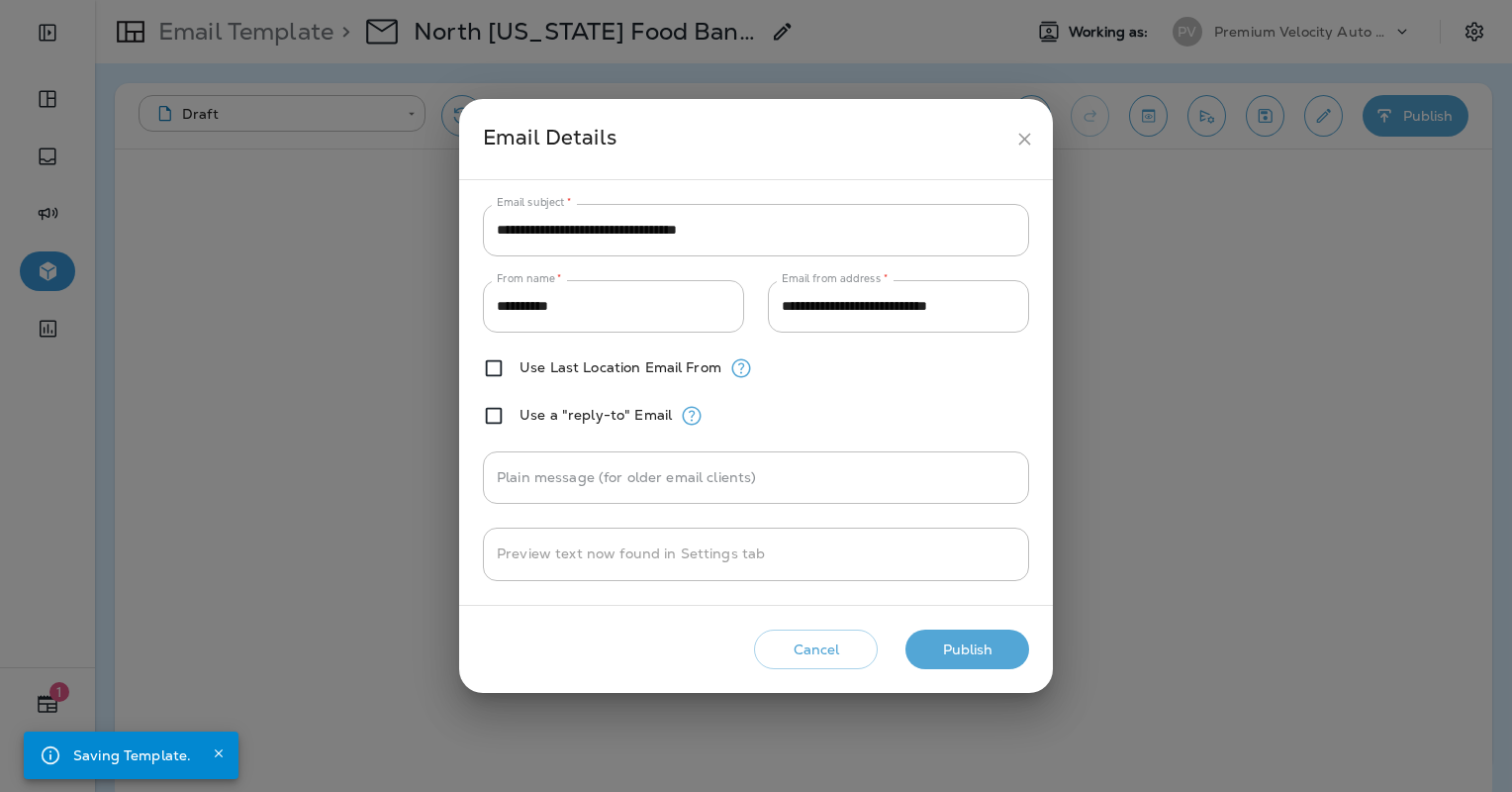 click on "Publish" at bounding box center [967, 649] 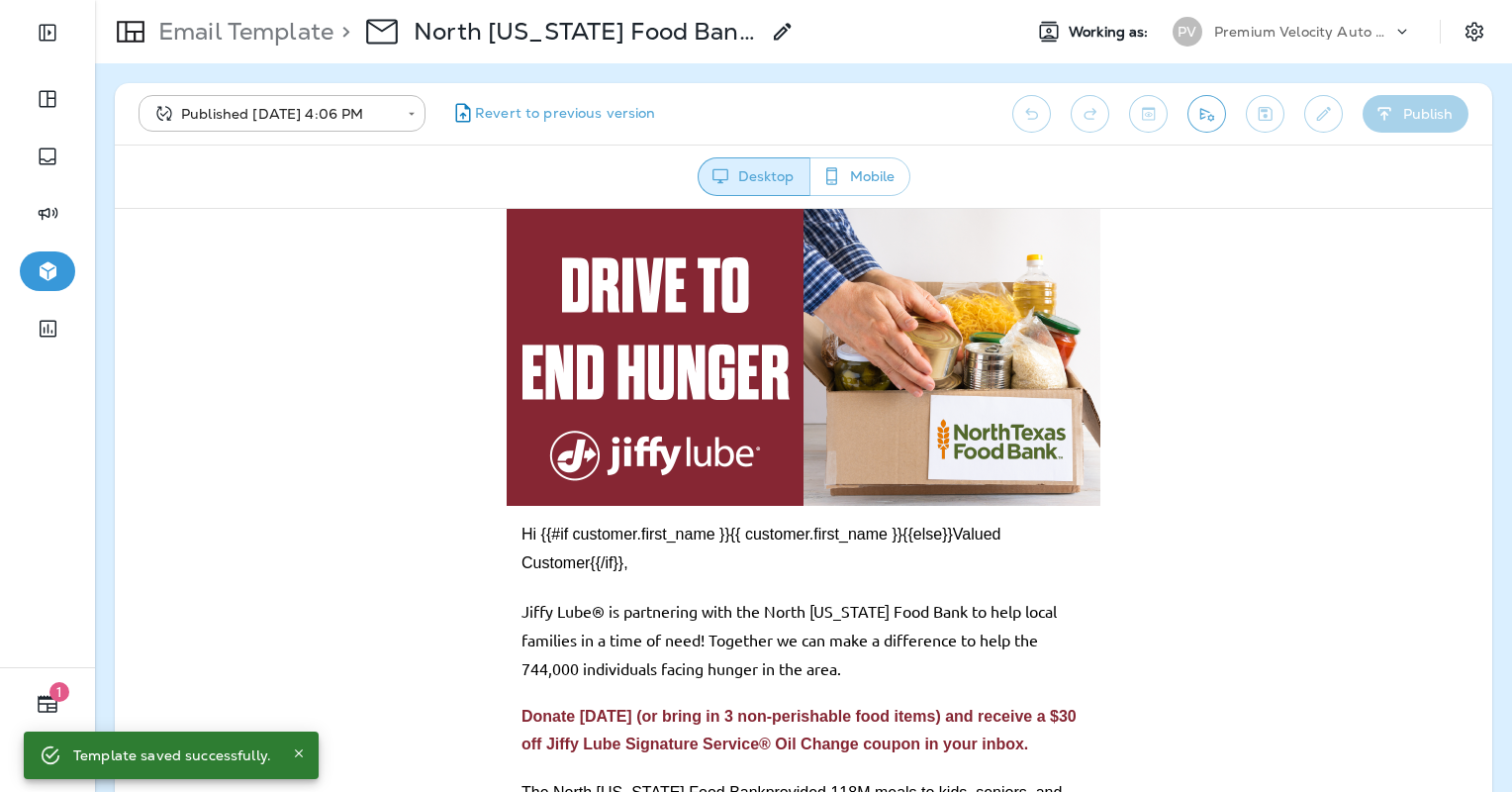 scroll, scrollTop: 0, scrollLeft: 0, axis: both 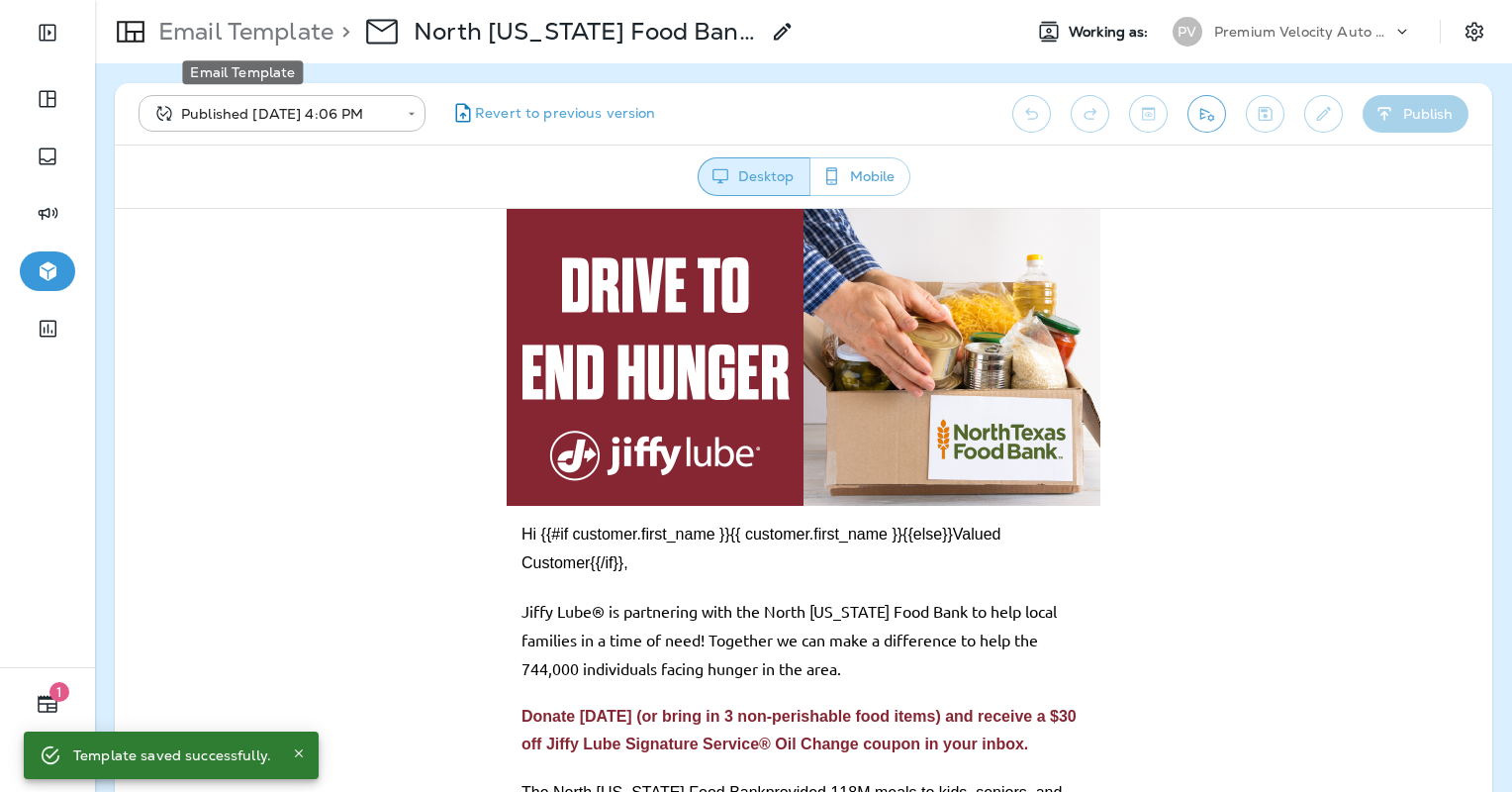 click on "Email Template" at bounding box center (241, 32) 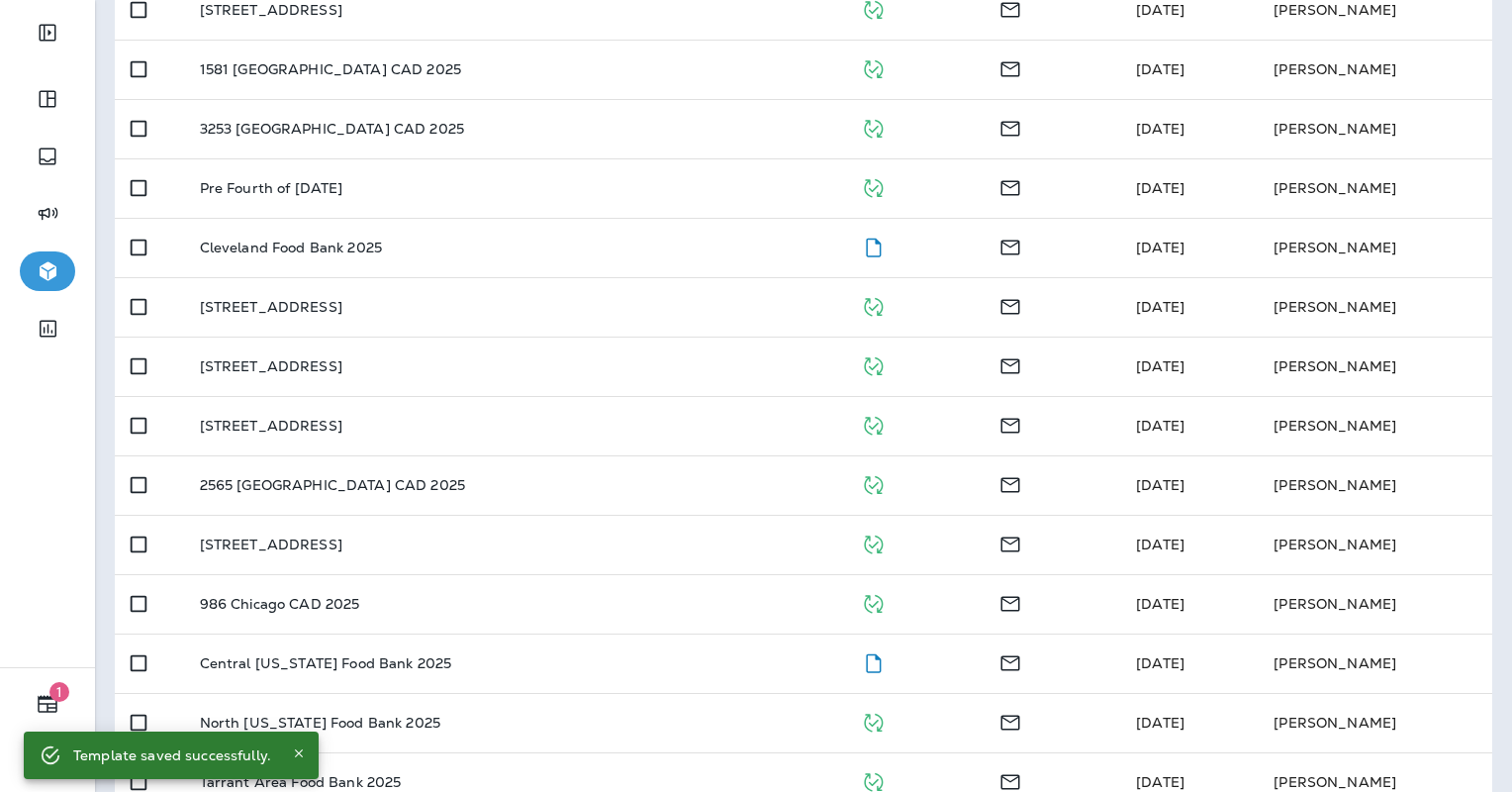 scroll, scrollTop: 674, scrollLeft: 0, axis: vertical 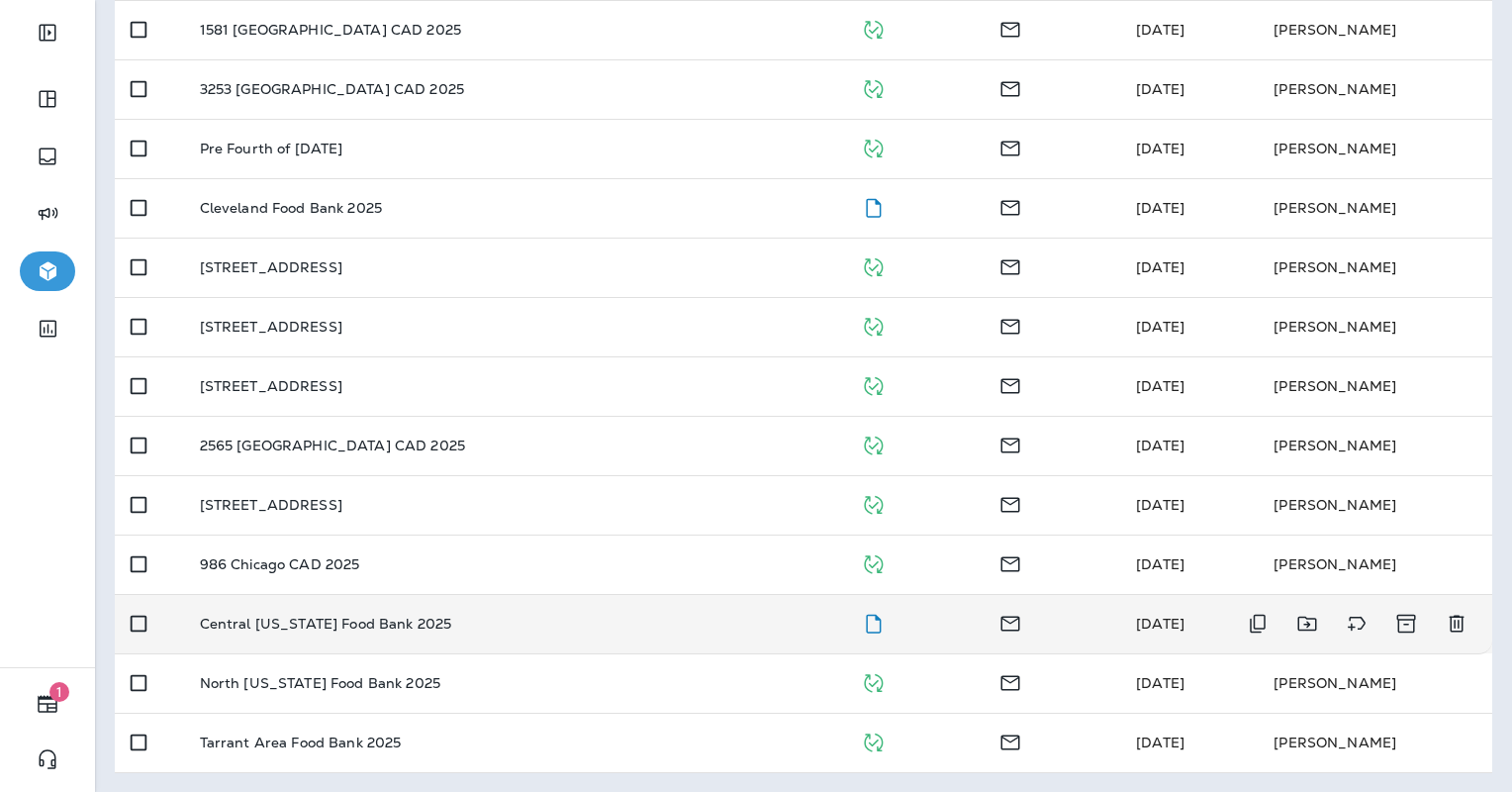 click on "Central [US_STATE] Food Bank 2025" at bounding box center [515, 624] 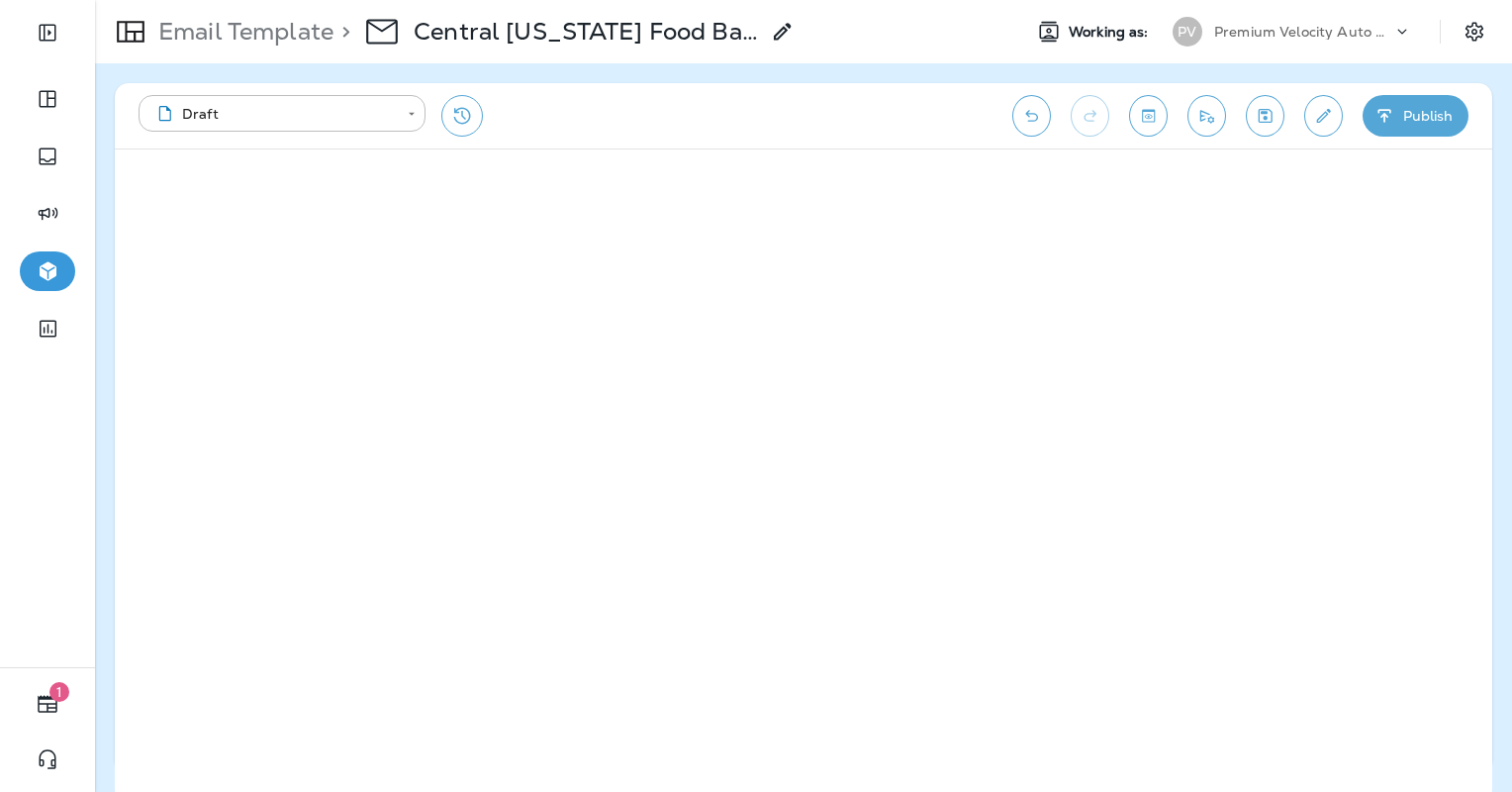 click on "Publish" at bounding box center [1415, 116] 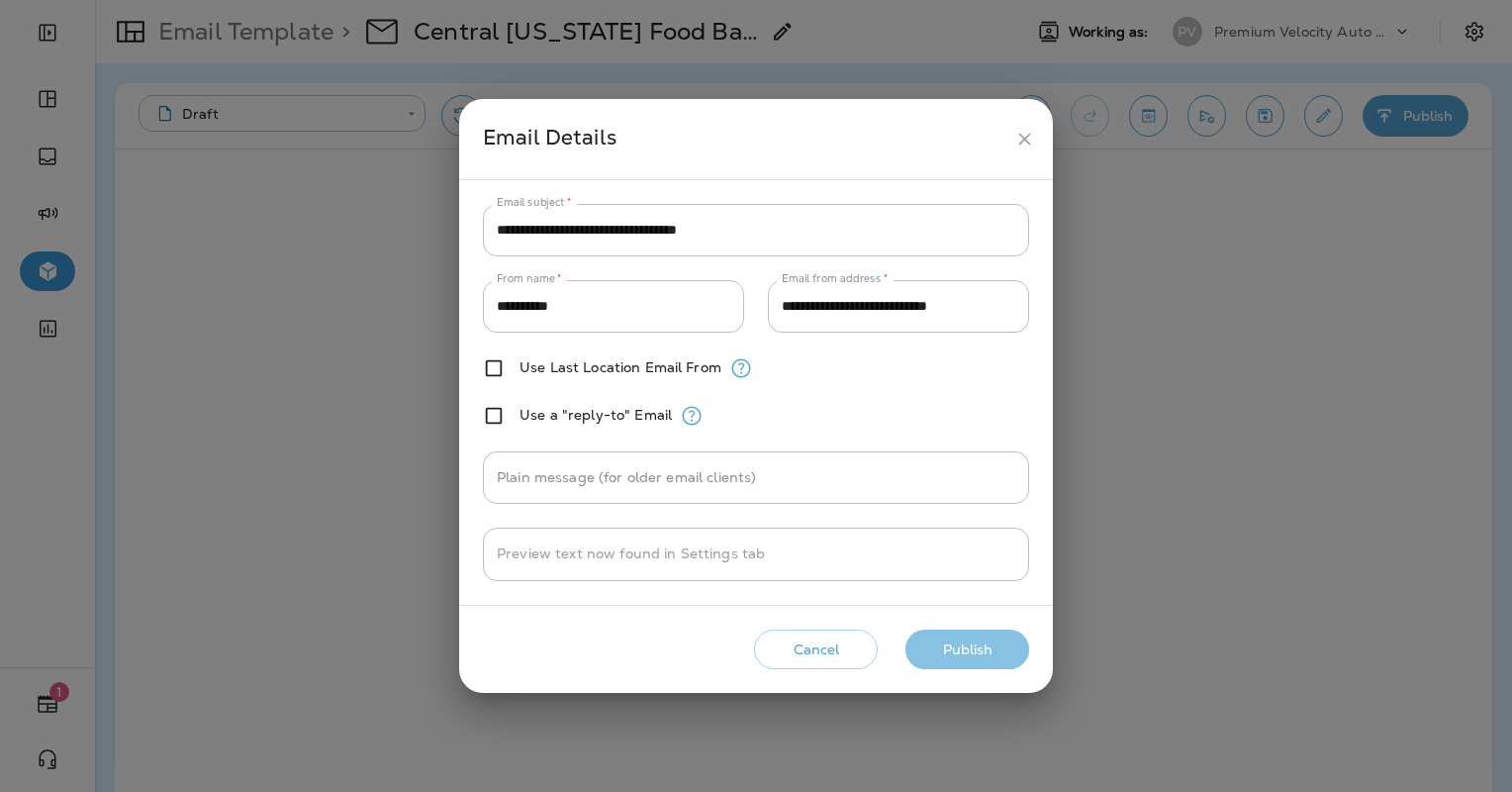 click on "Publish" at bounding box center (967, 649) 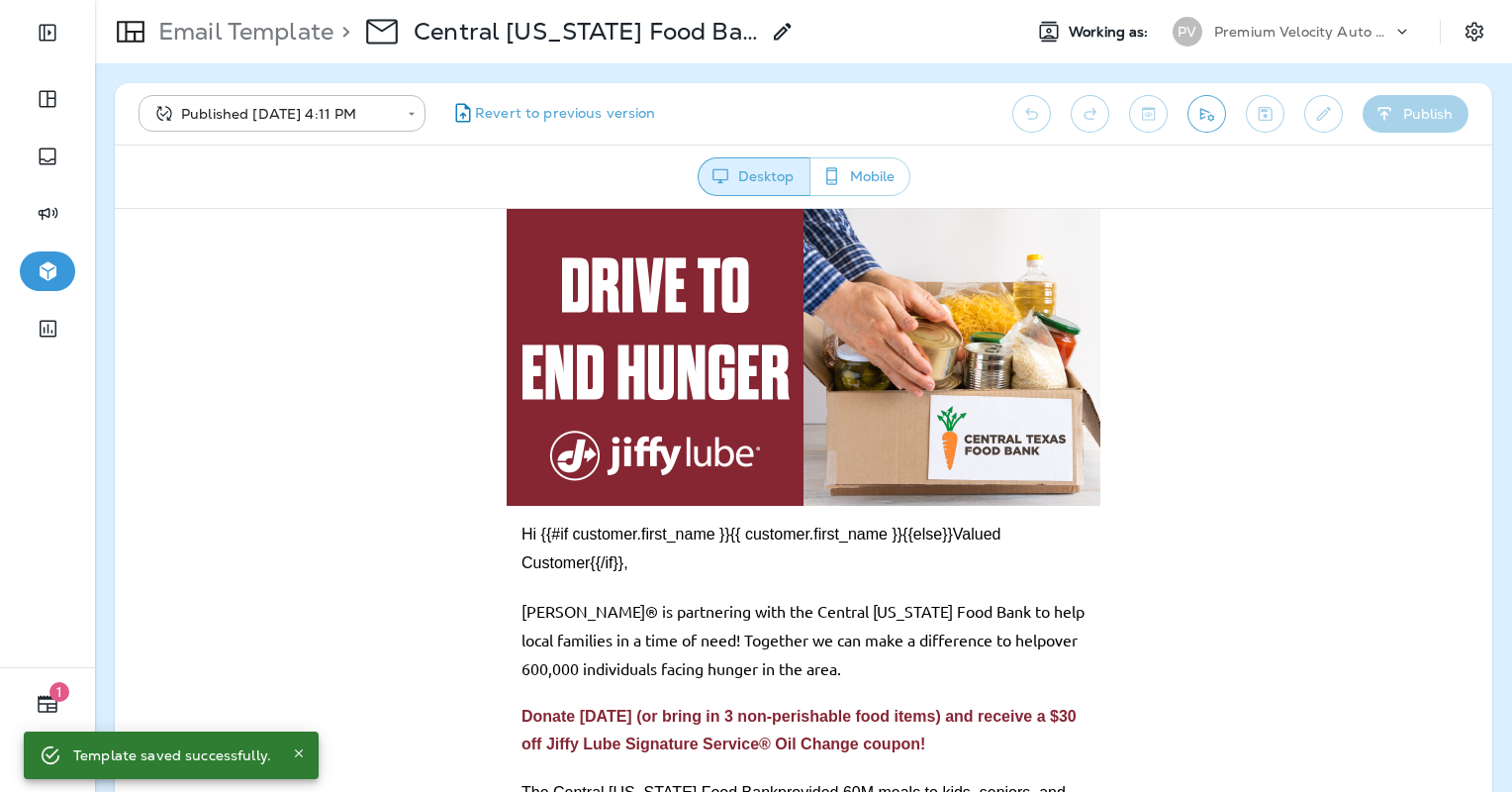 scroll, scrollTop: 0, scrollLeft: 0, axis: both 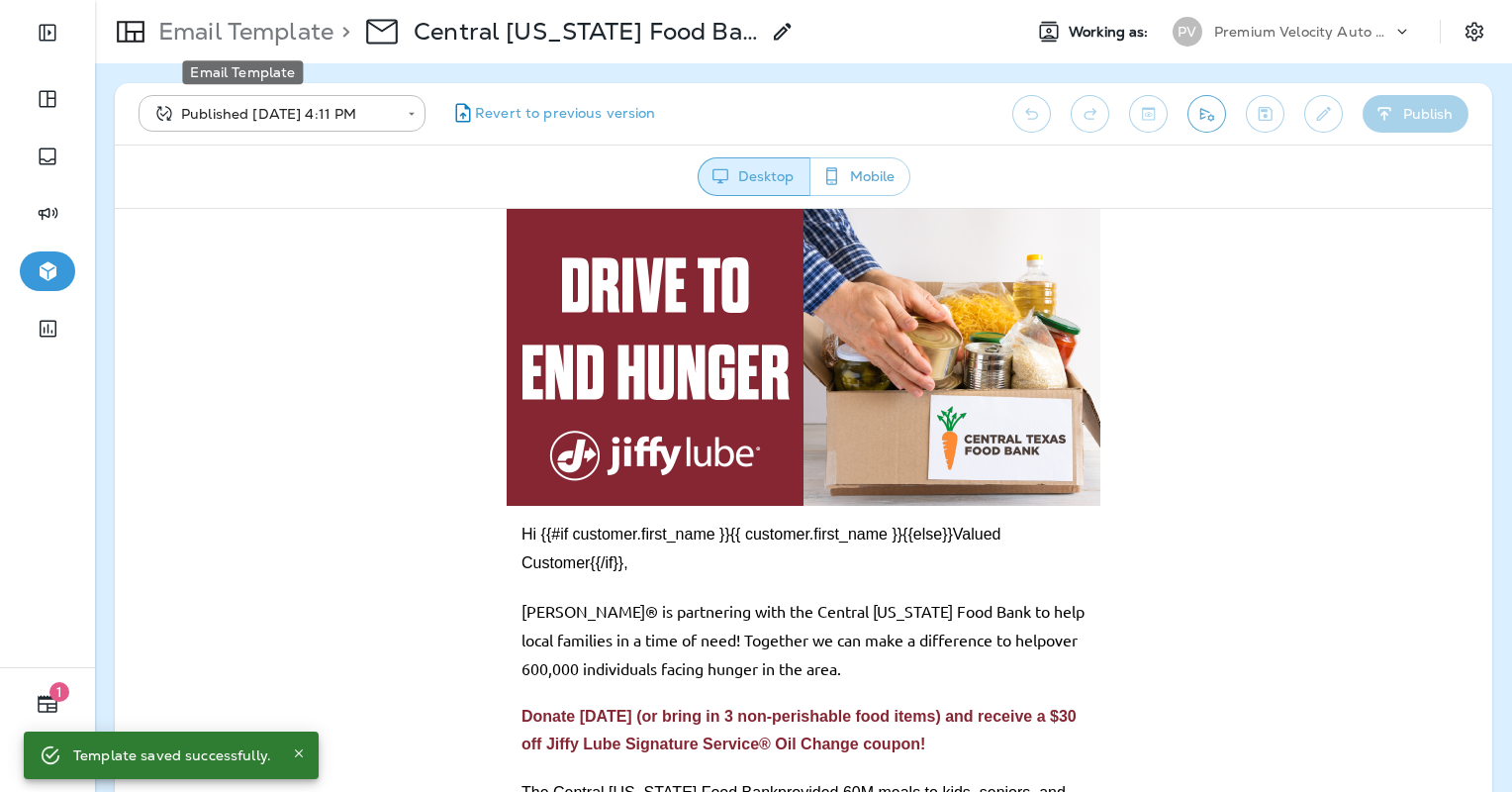 click on "Email Template" at bounding box center (241, 32) 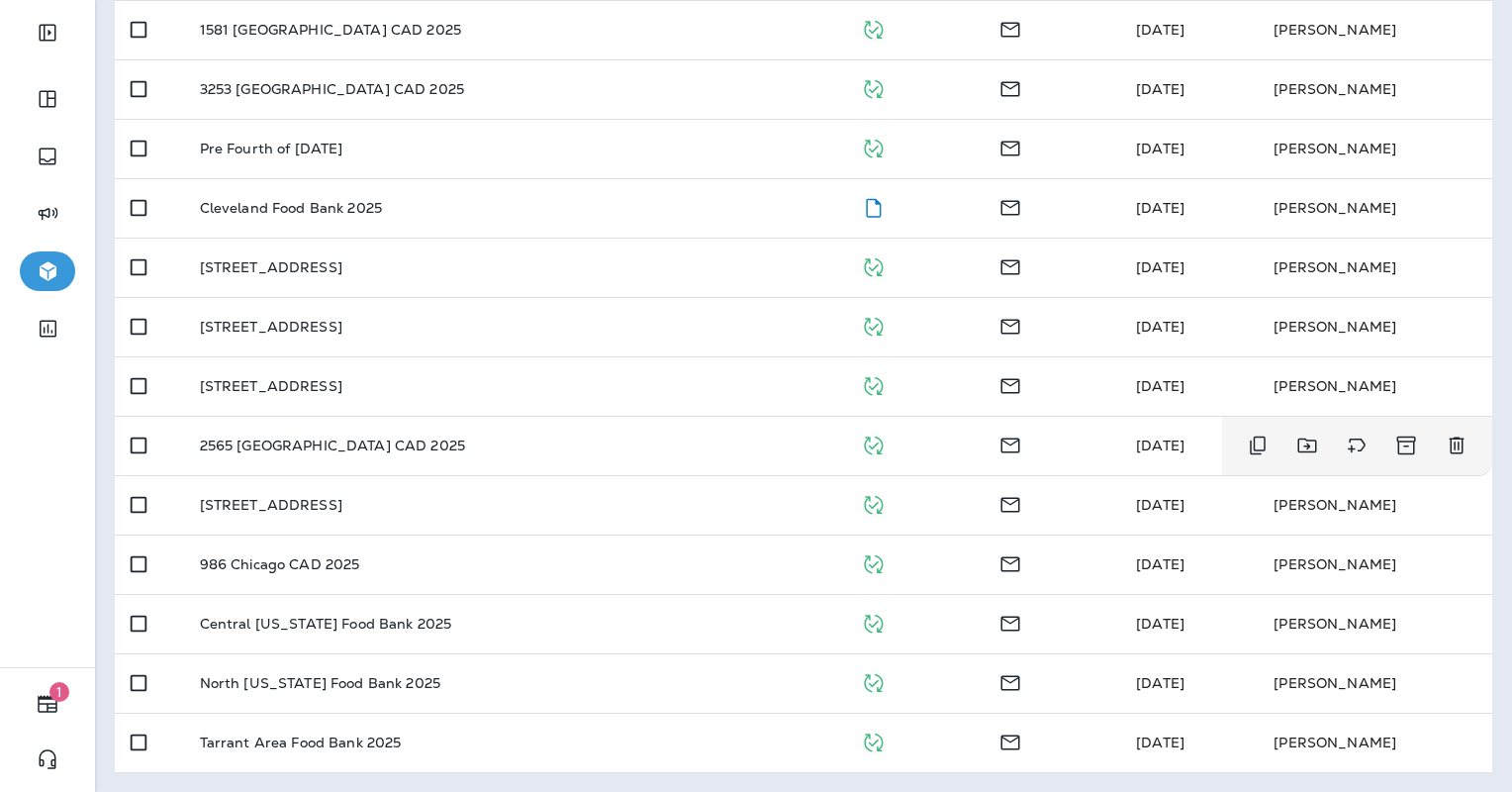 scroll, scrollTop: 575, scrollLeft: 0, axis: vertical 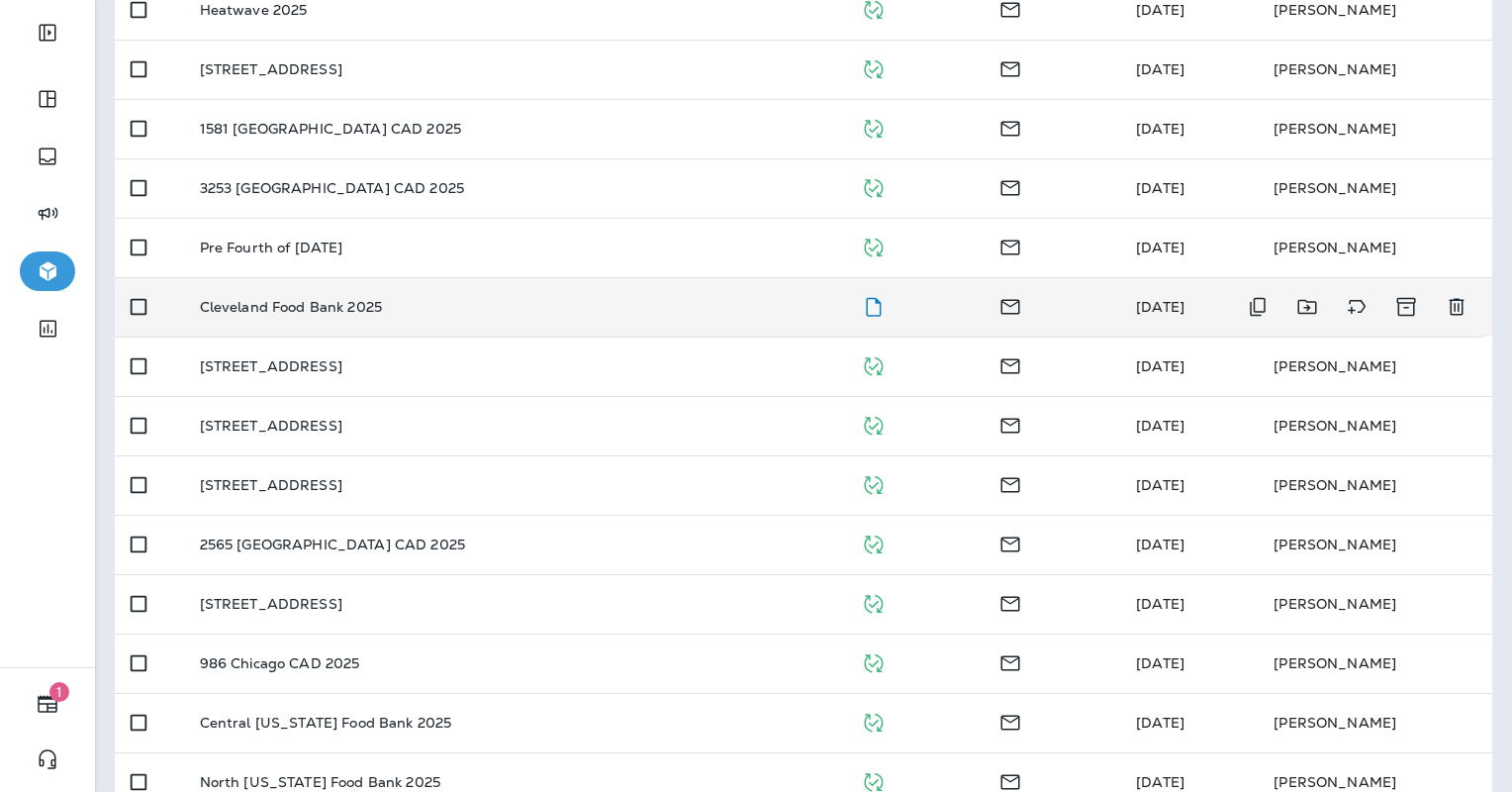 click on "Cleveland Food Bank 2025" at bounding box center [515, 307] 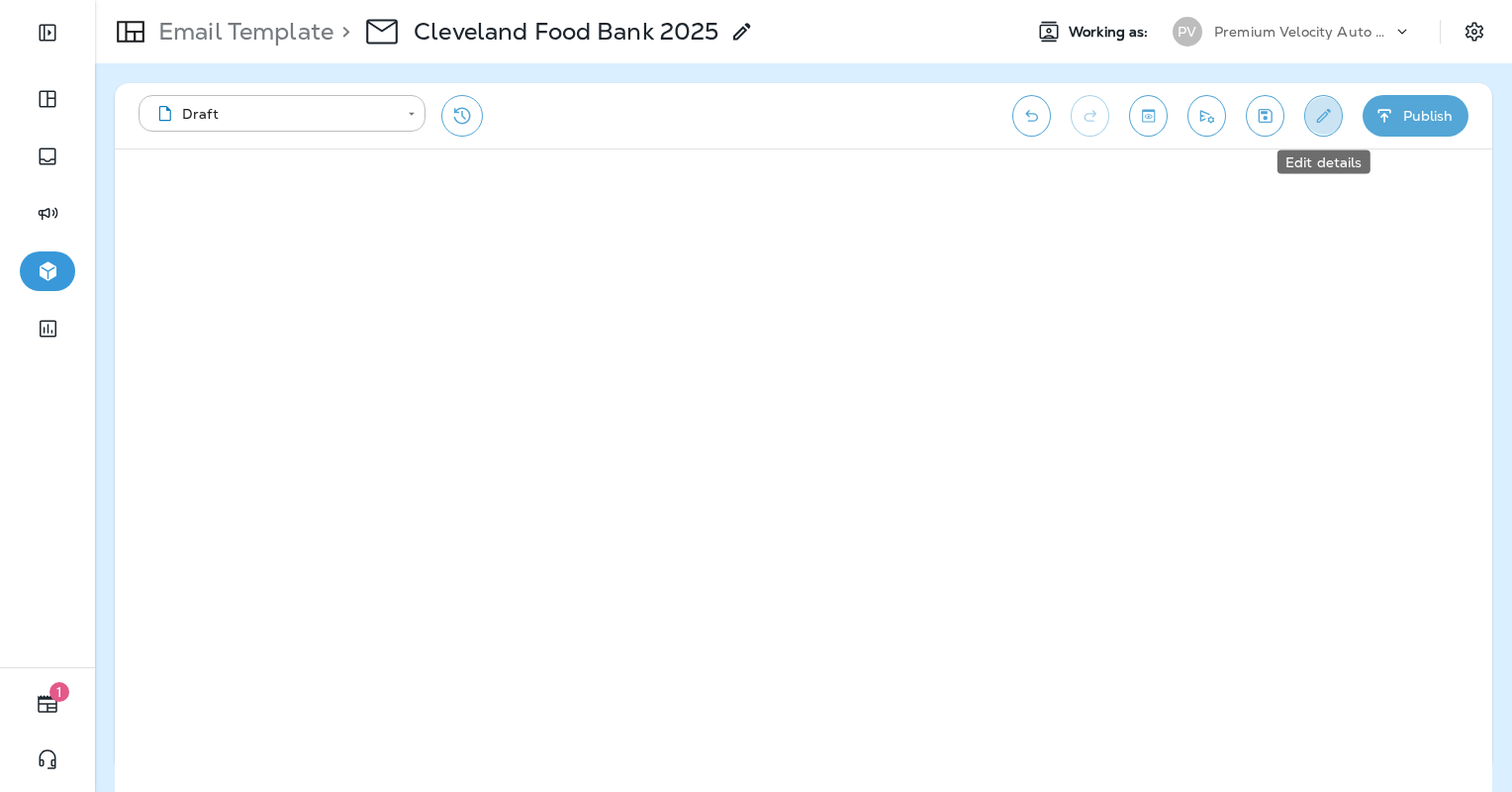click 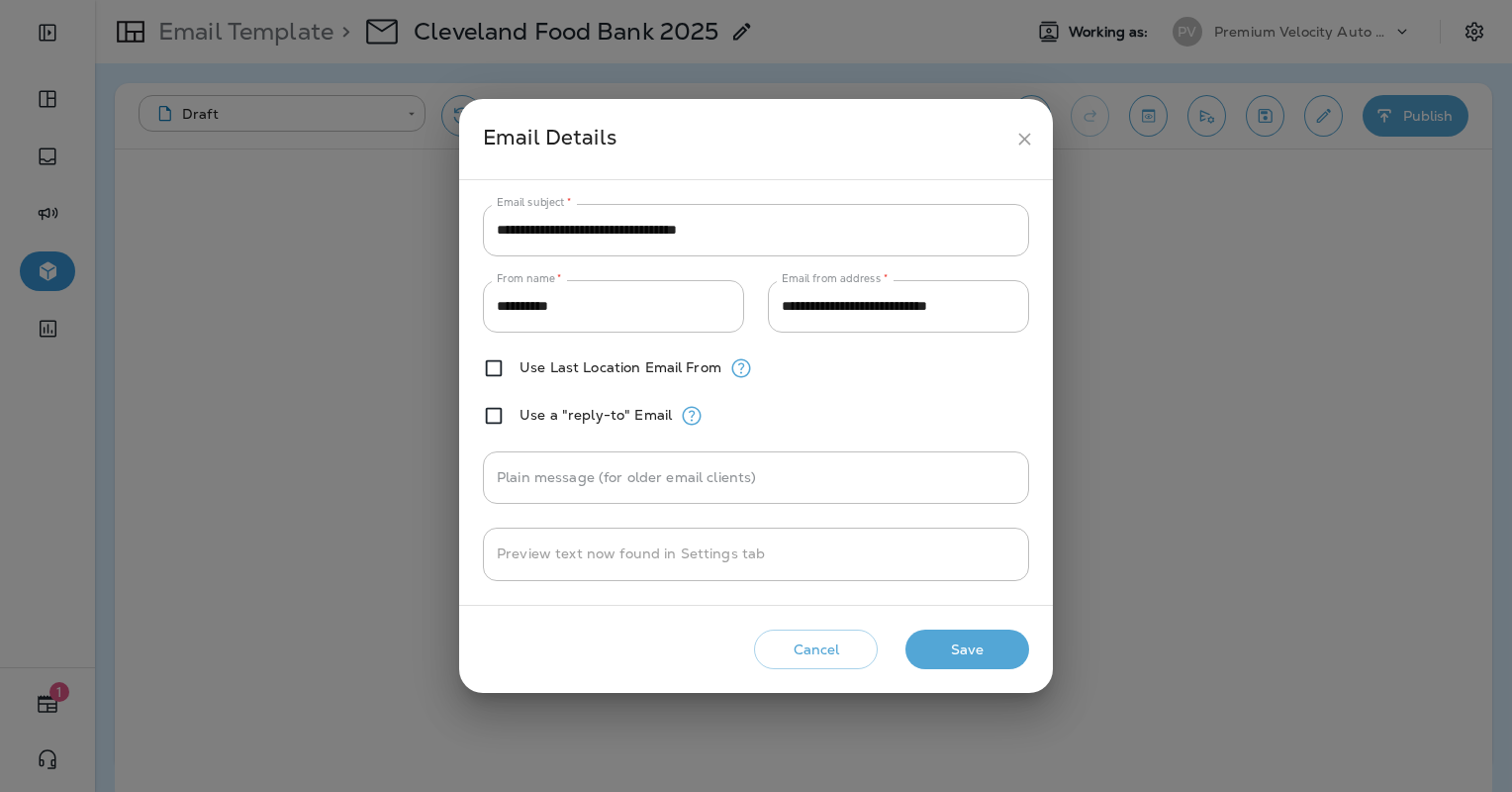 drag, startPoint x: 982, startPoint y: 657, endPoint x: 985, endPoint y: 642, distance: 15.29706 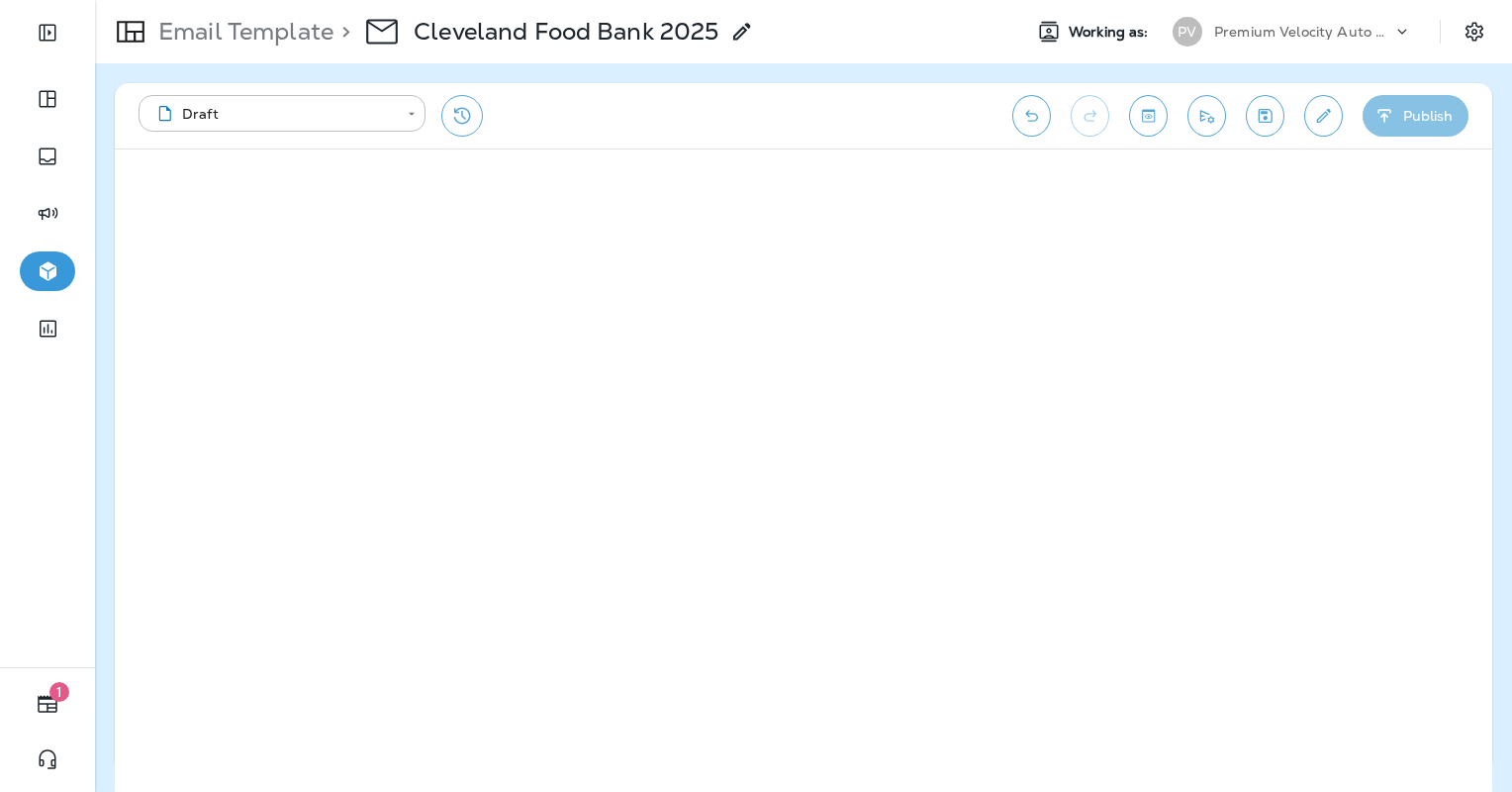 click on "Publish" at bounding box center [1415, 116] 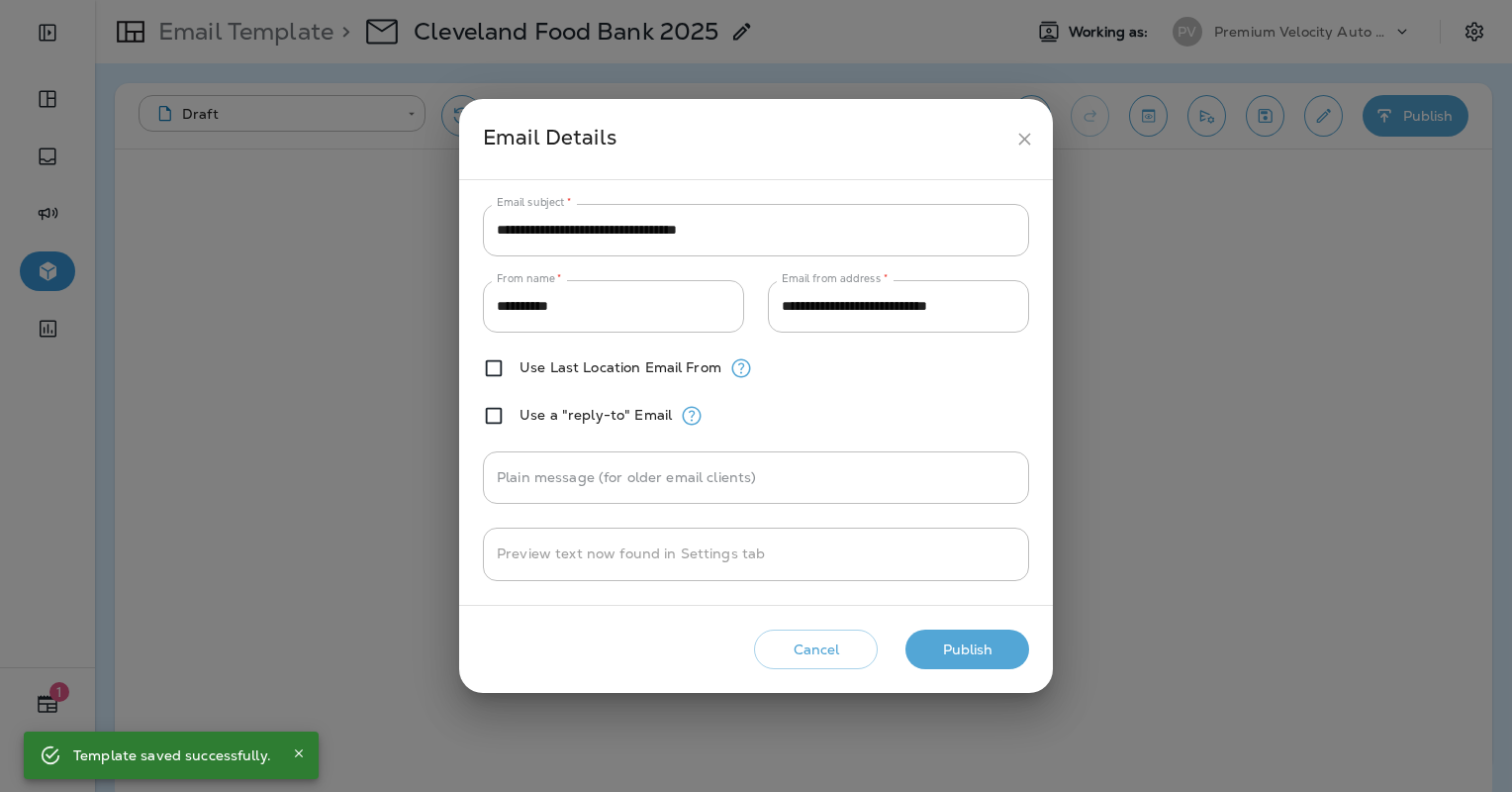 click on "Publish" at bounding box center (967, 649) 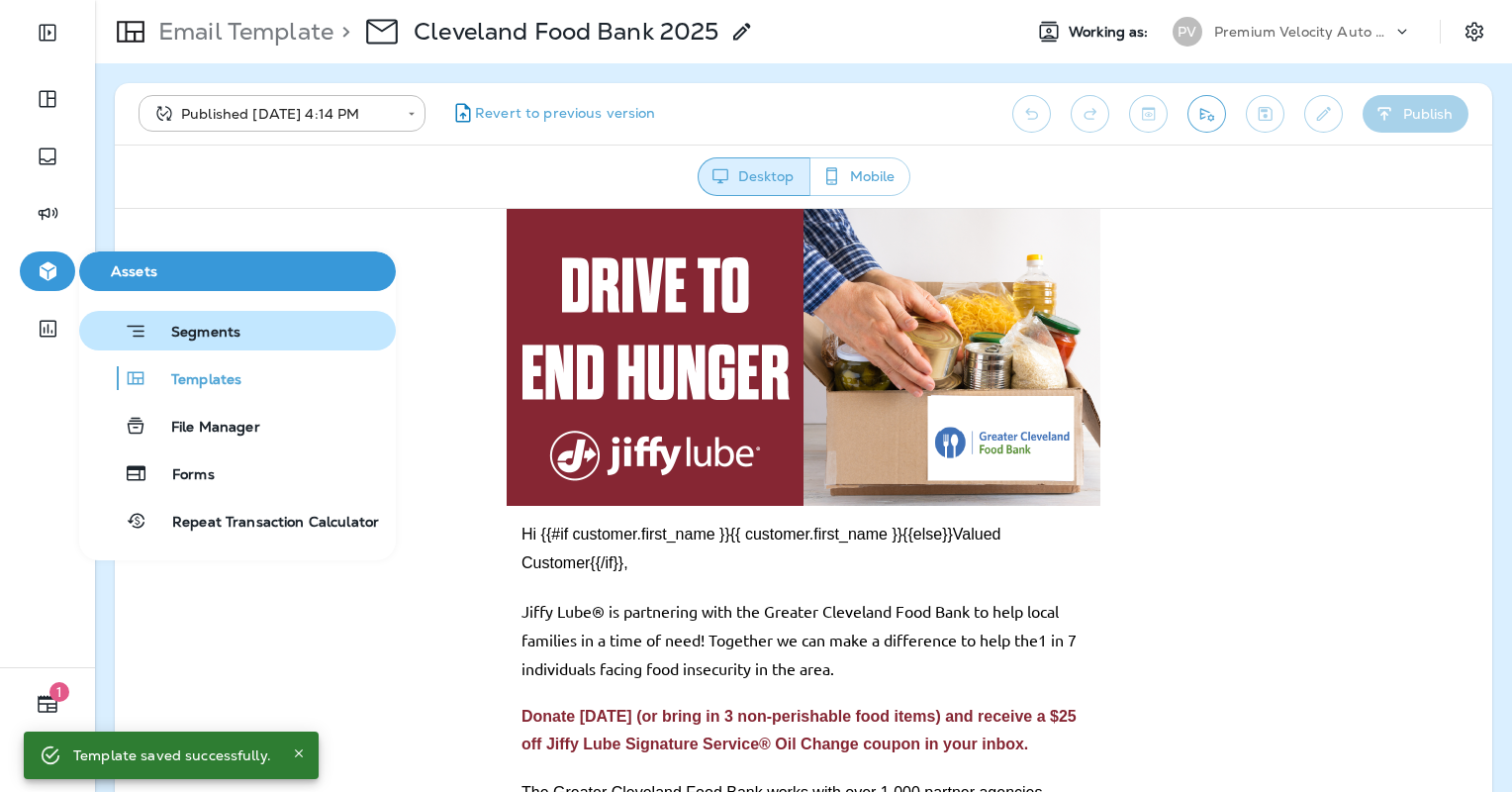scroll, scrollTop: 0, scrollLeft: 0, axis: both 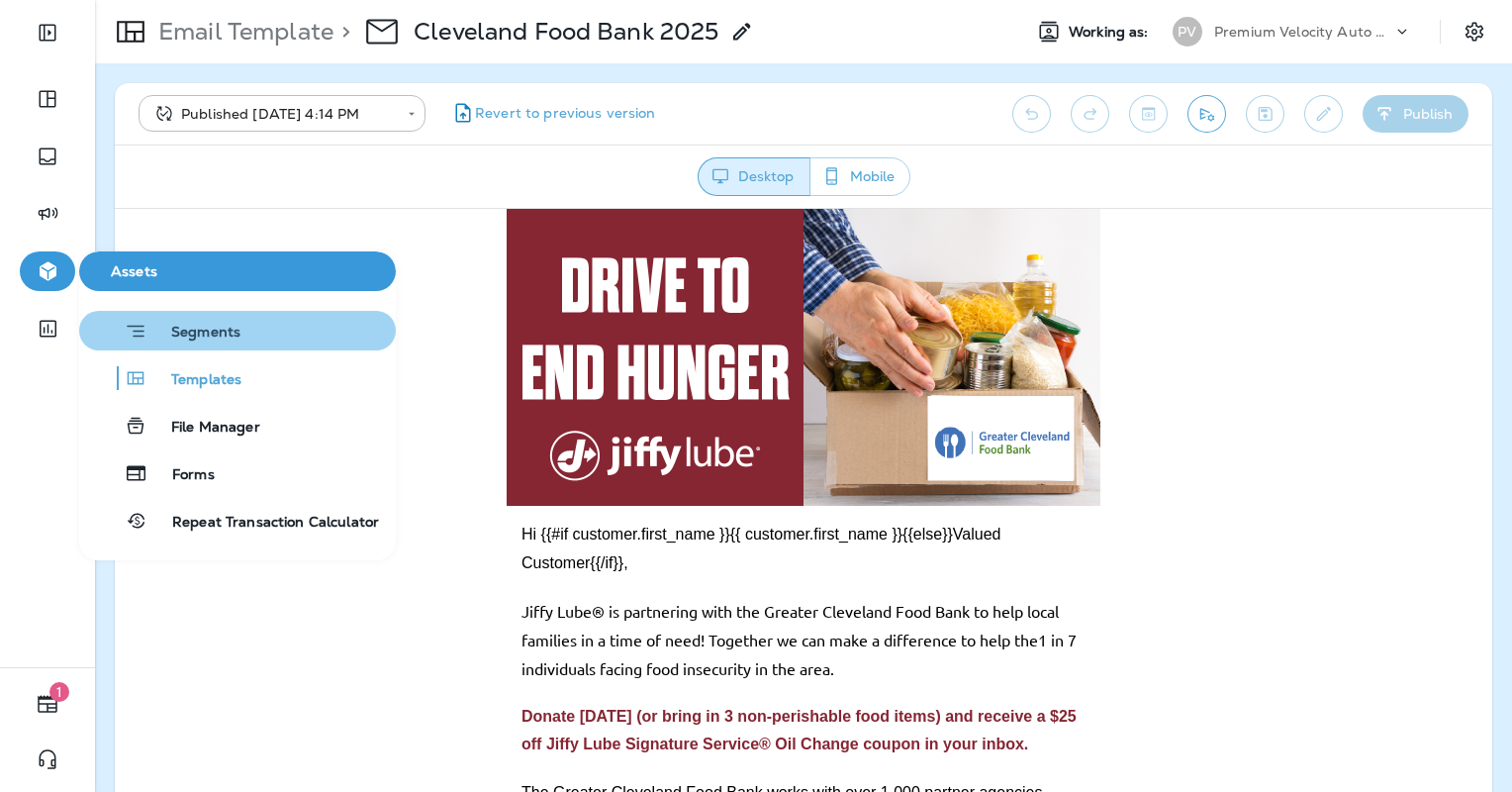 click on "Segments" at bounding box center [194, 334] 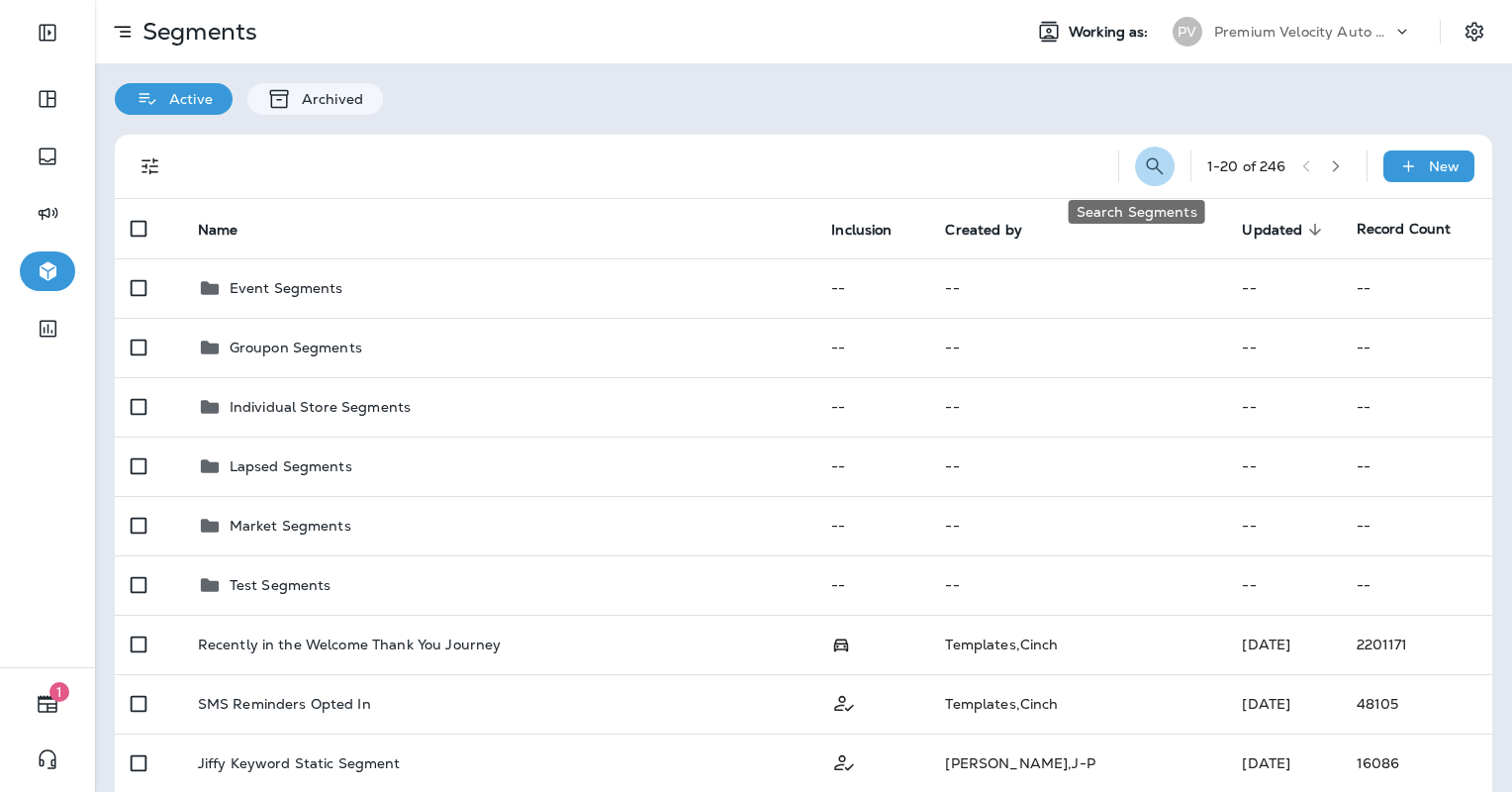 click 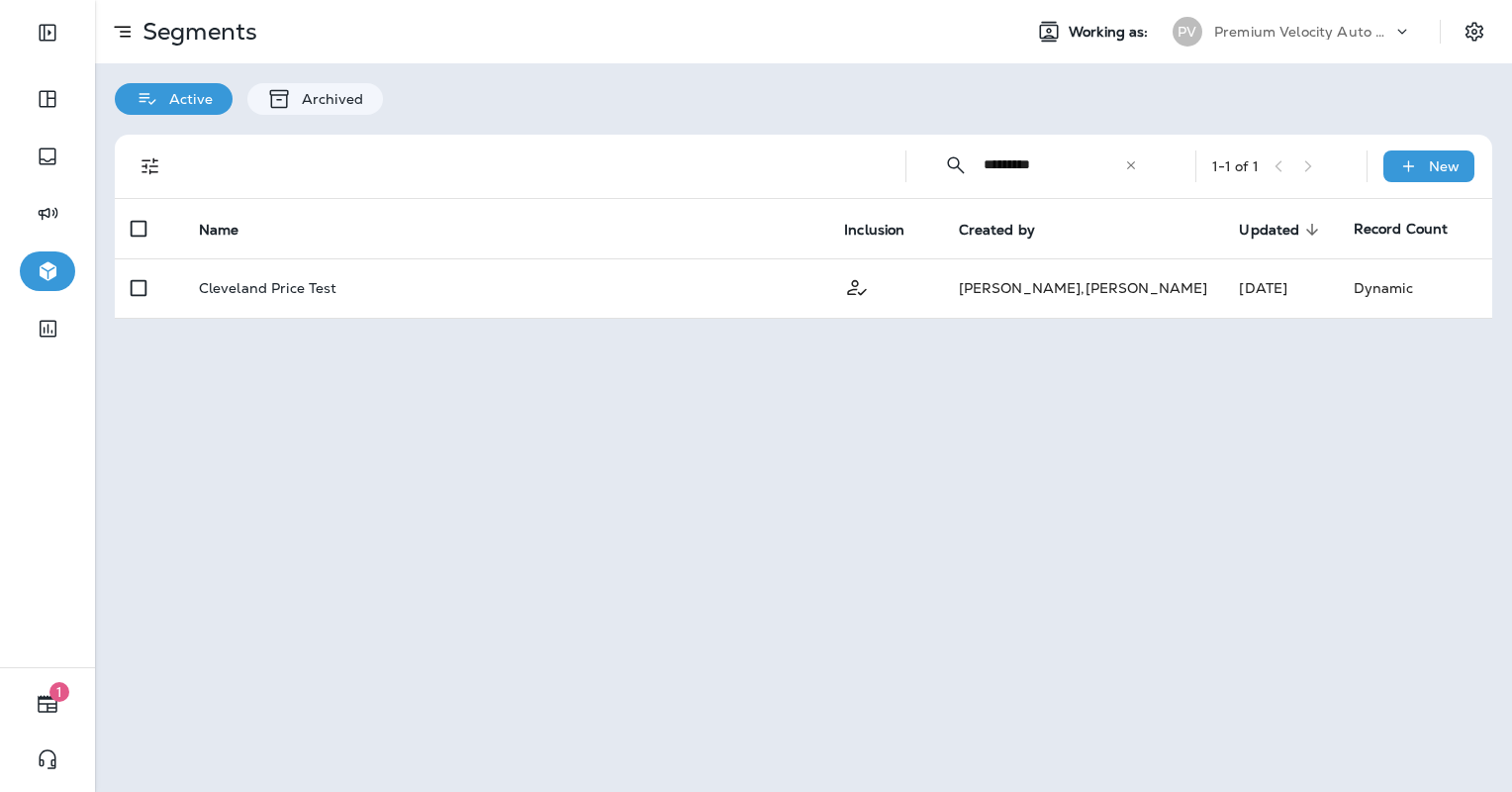 type on "*********" 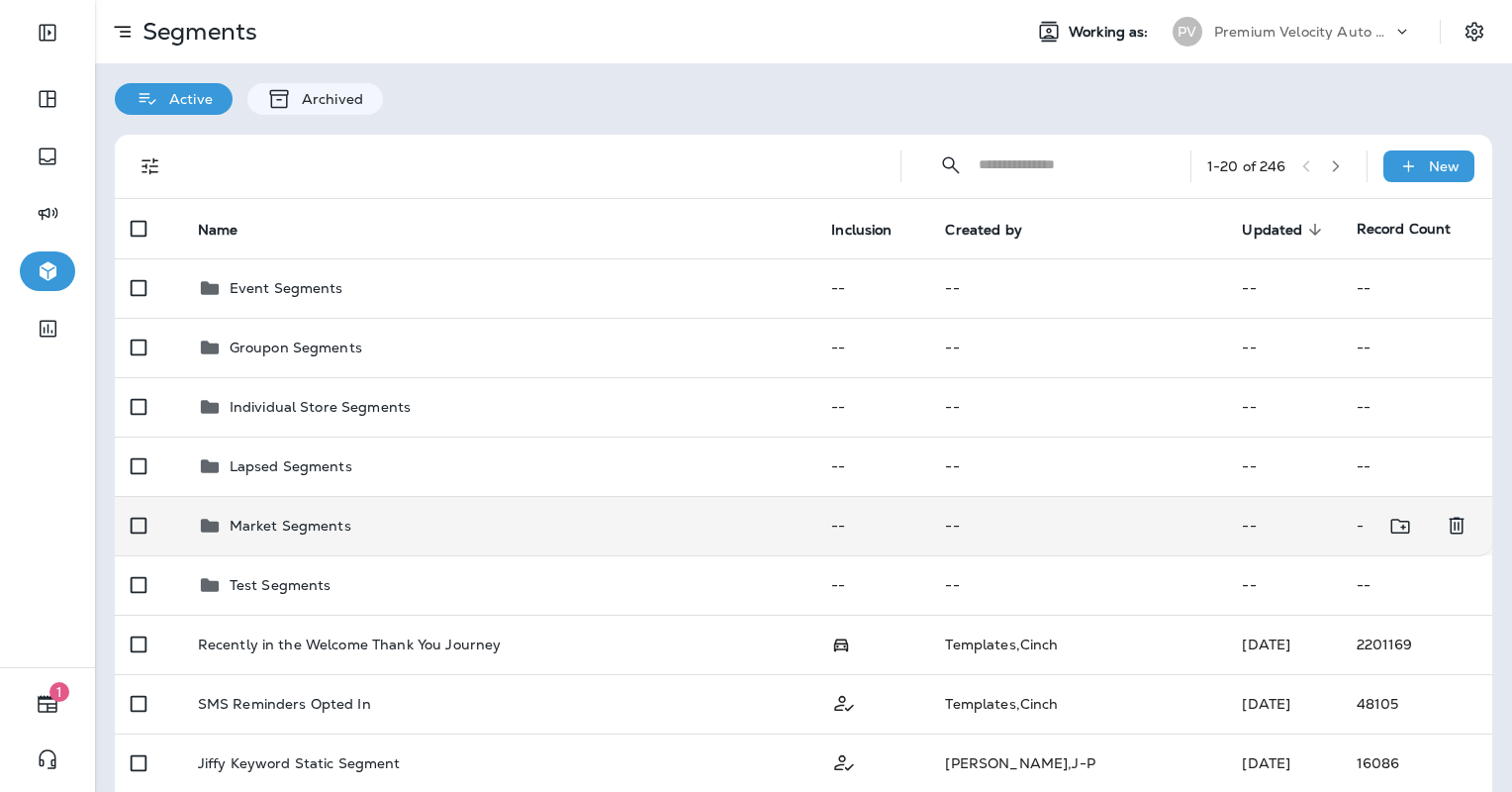 click on "Market Segments" at bounding box center [499, 526] 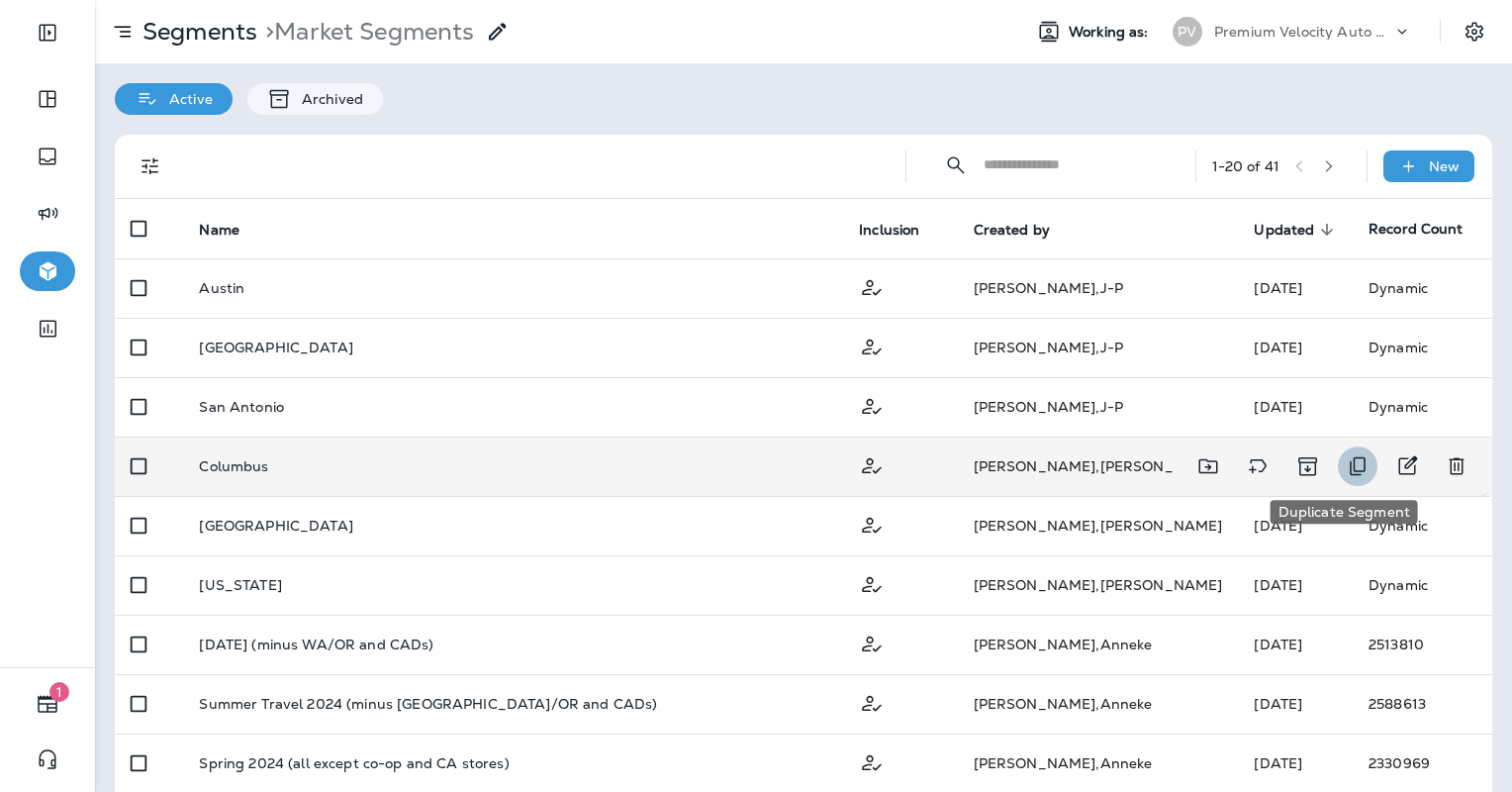 click 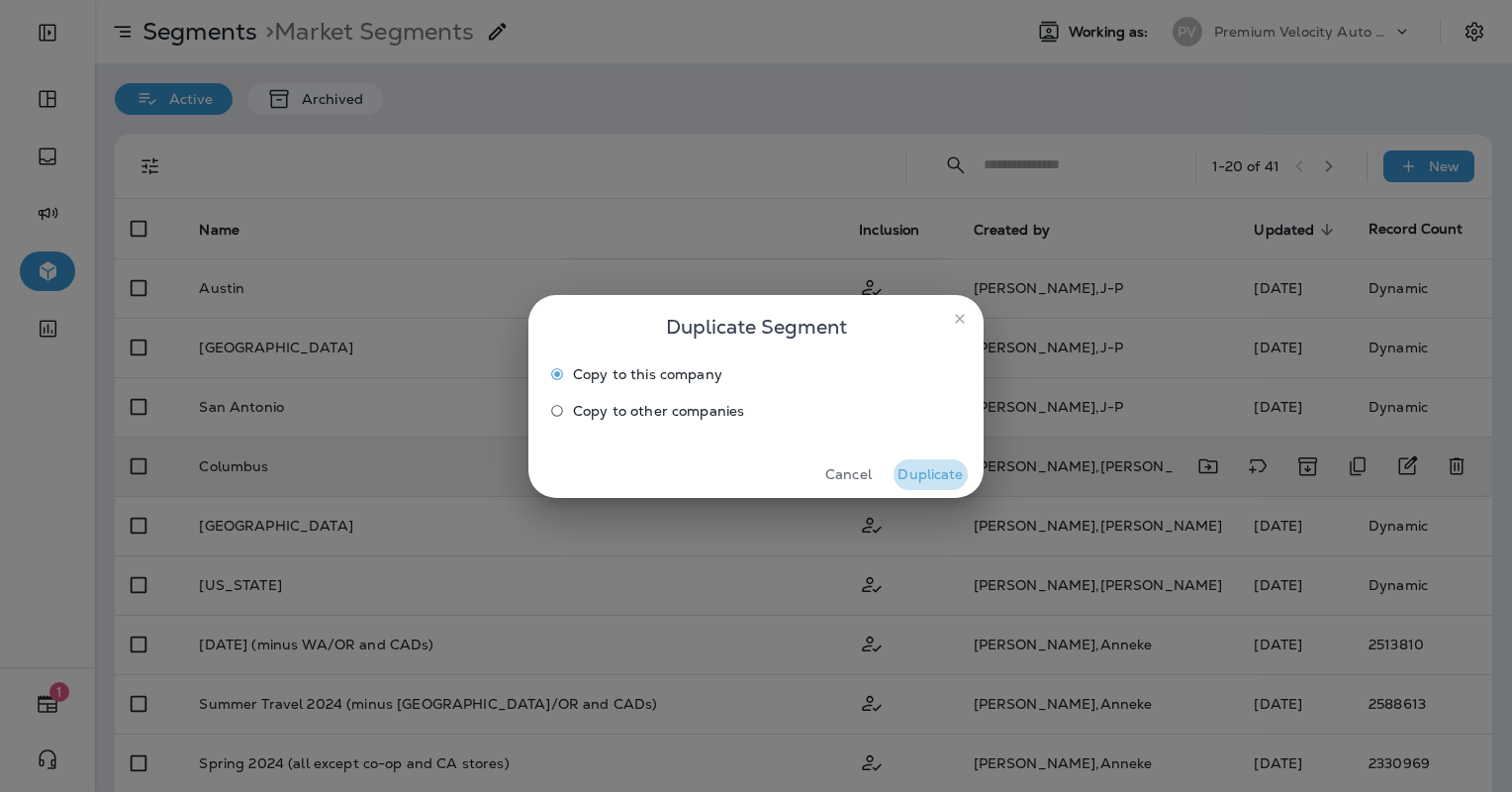 click on "Duplicate" at bounding box center [930, 474] 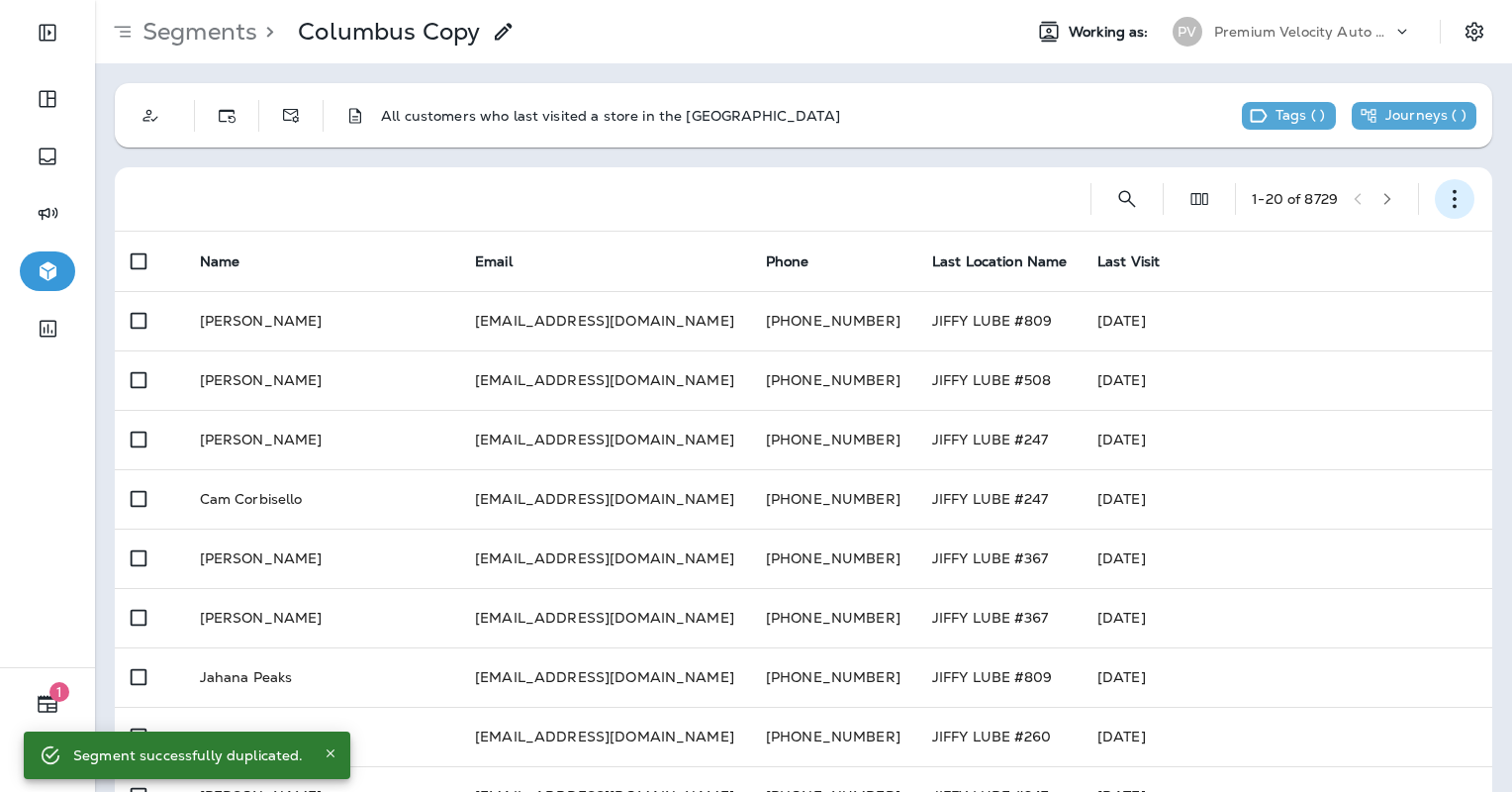click 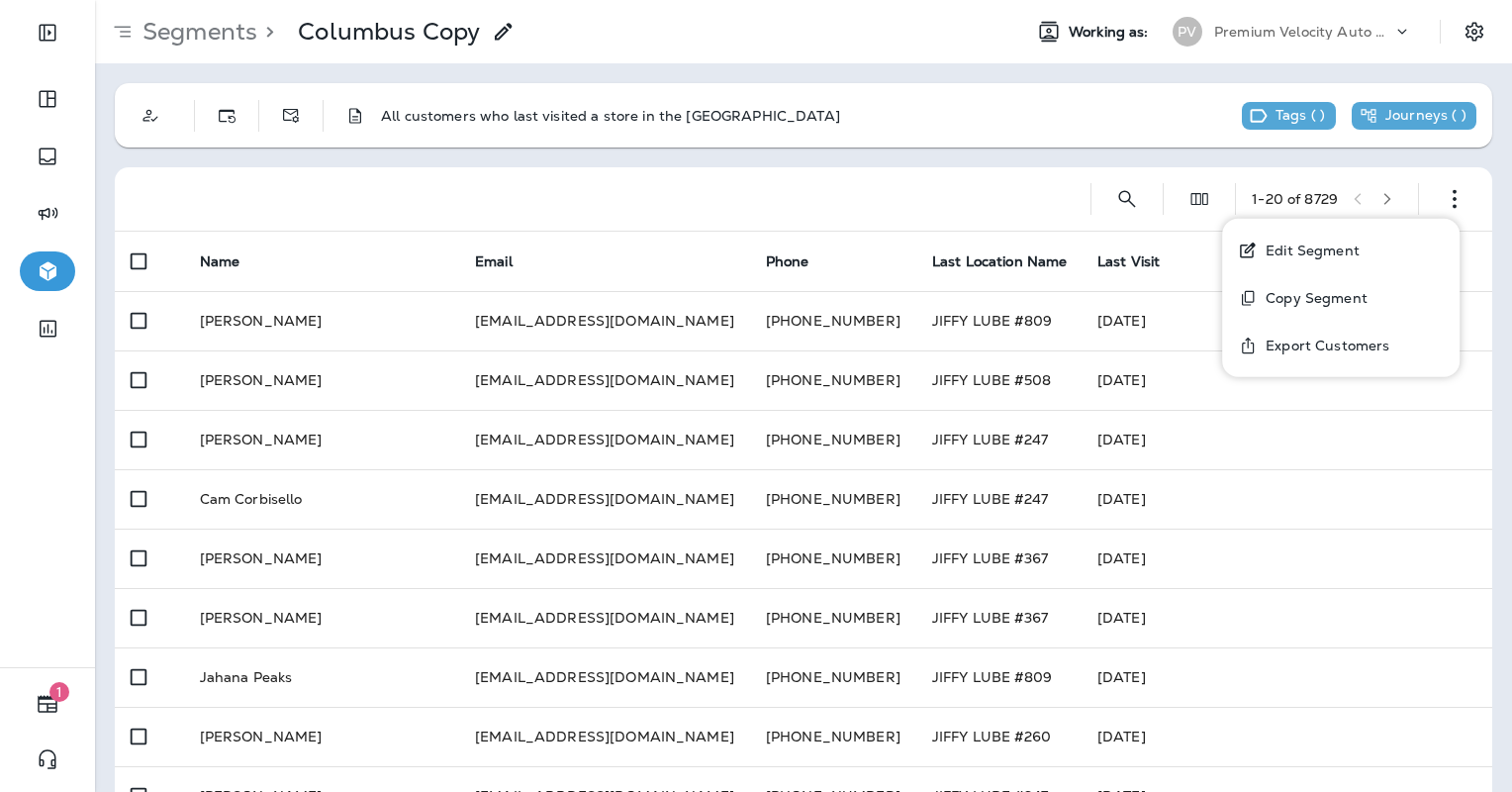 click on "Edit Segment" at bounding box center [1308, 250] 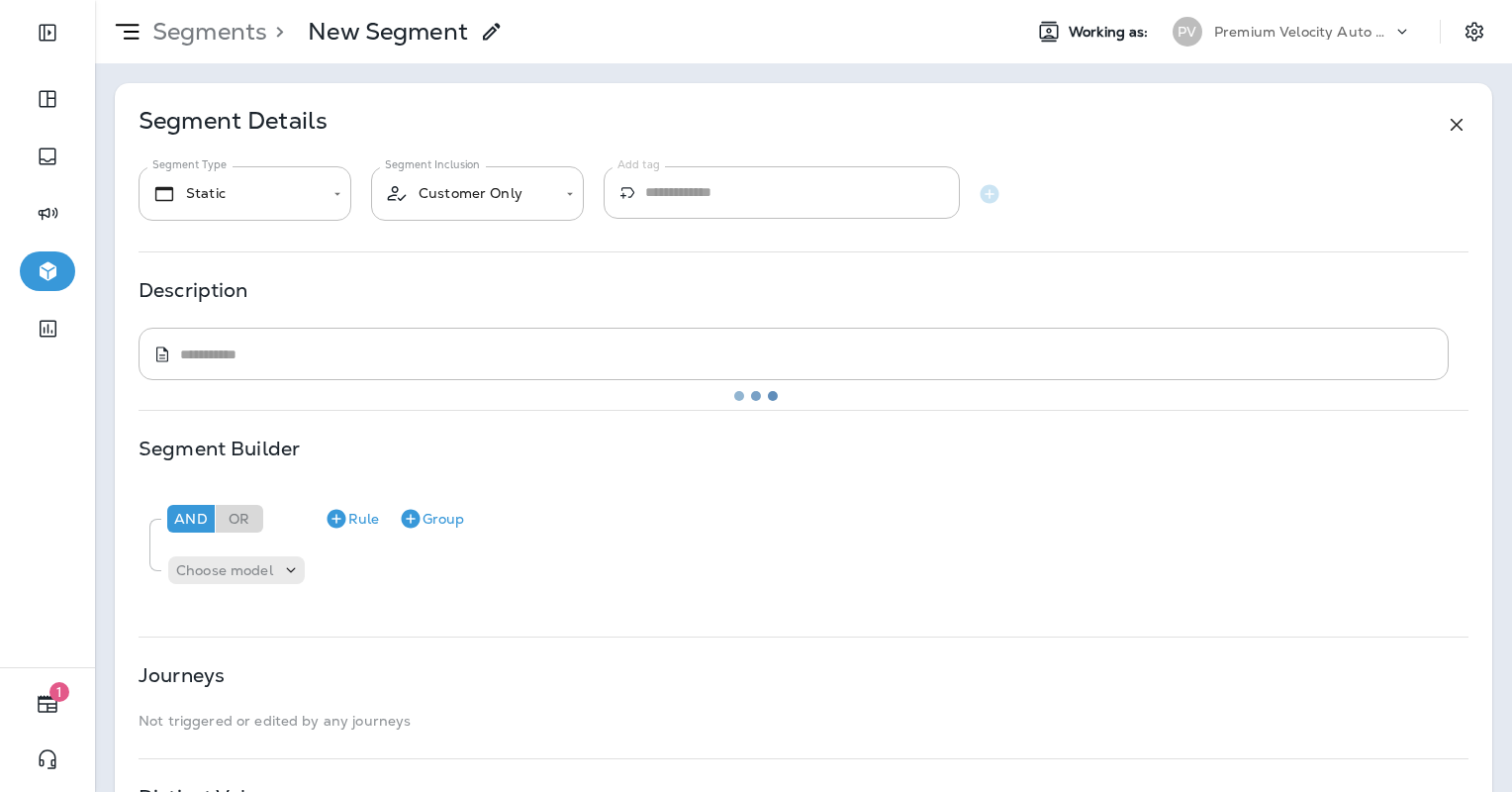type on "*******" 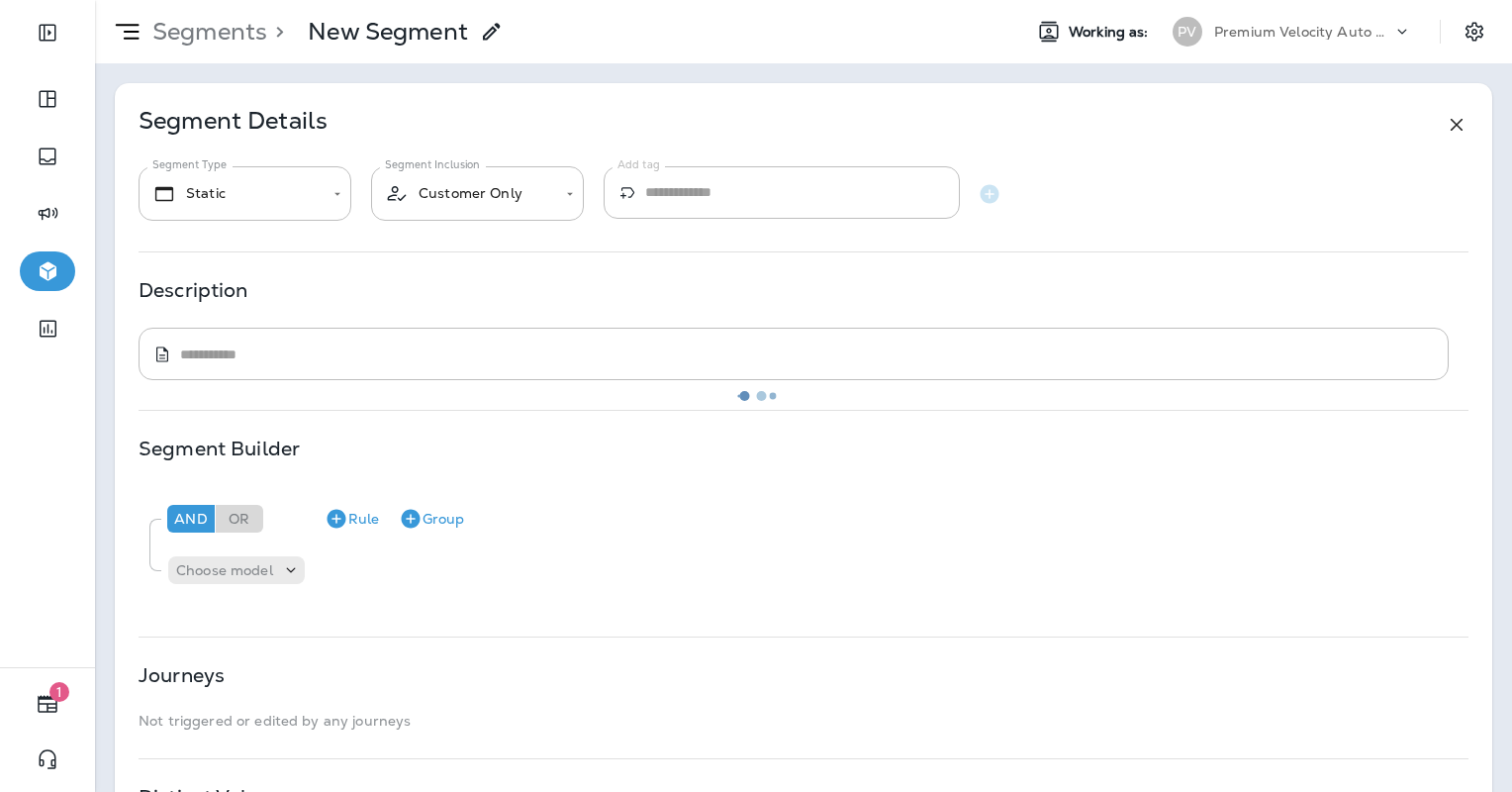 type on "**********" 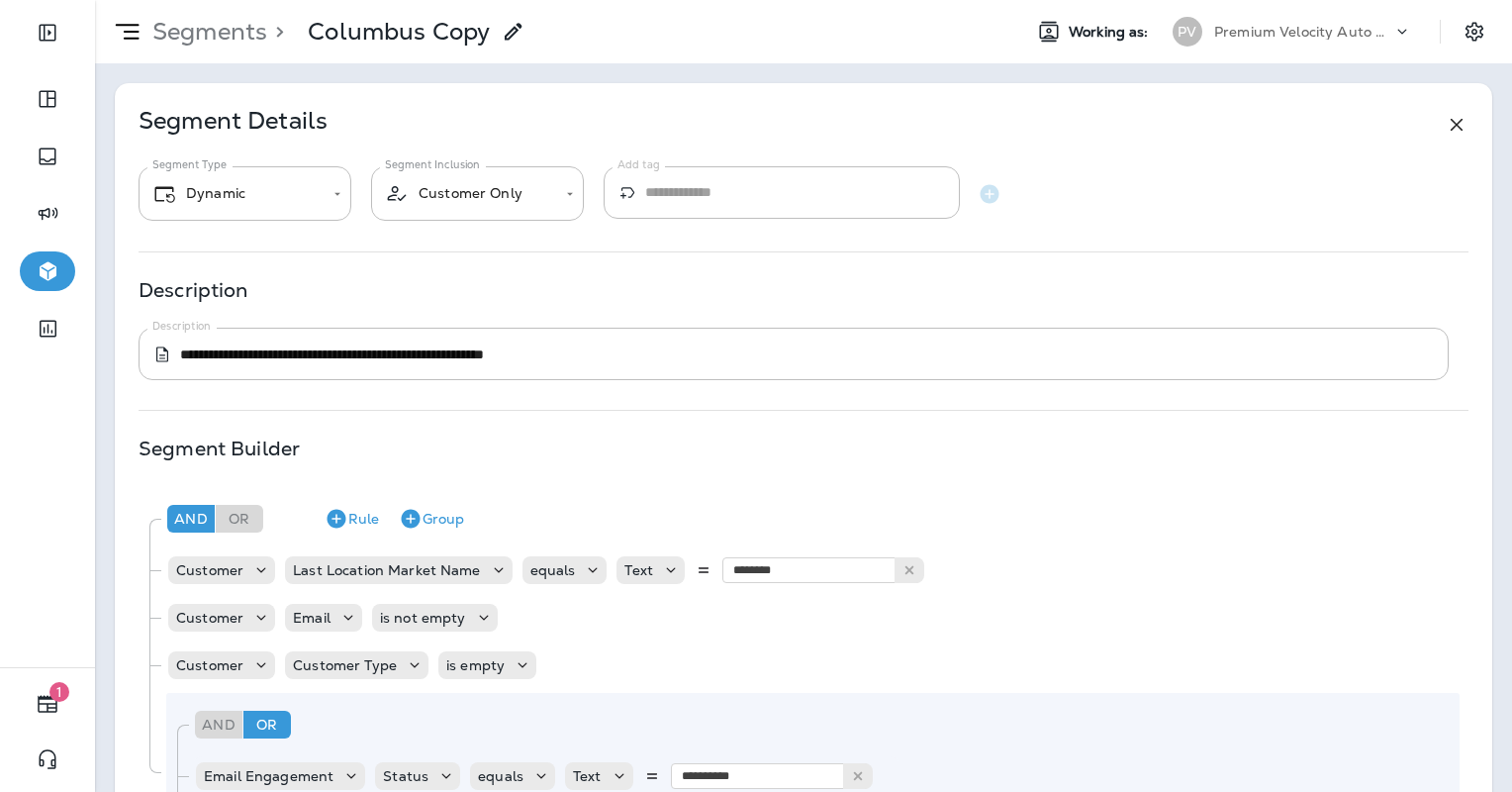 click 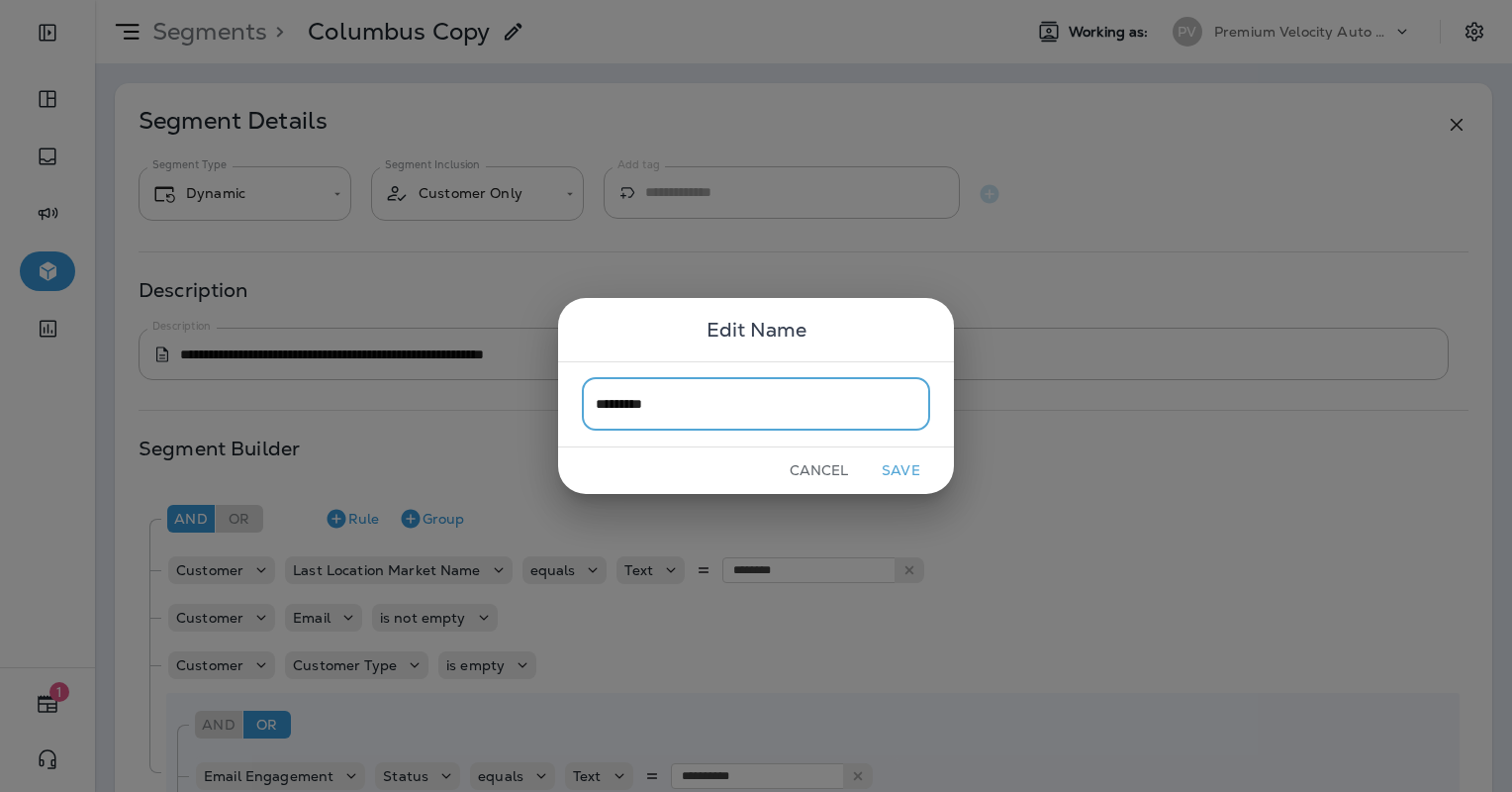 type on "*********" 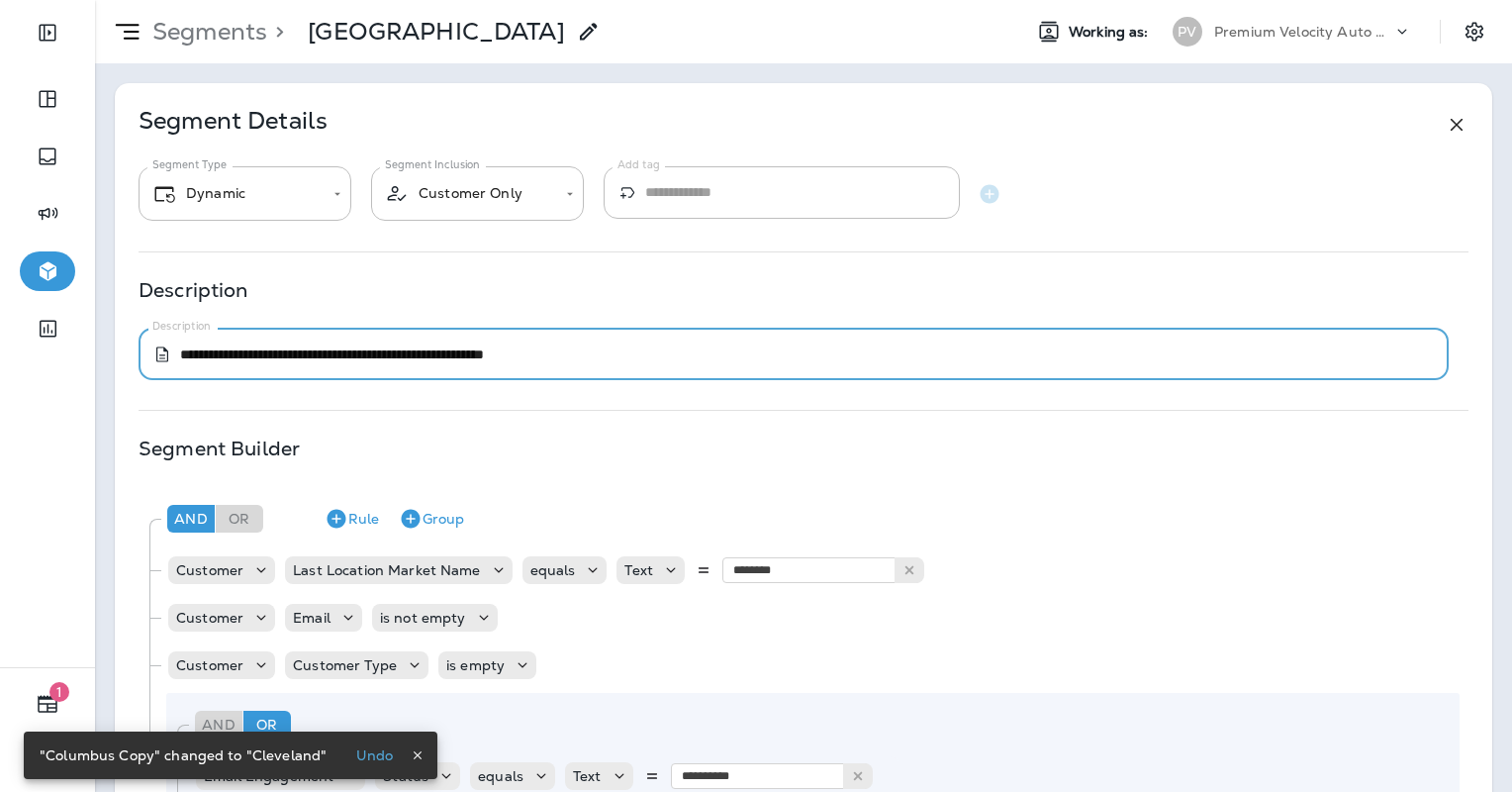 click on "**********" at bounding box center (800, 354) 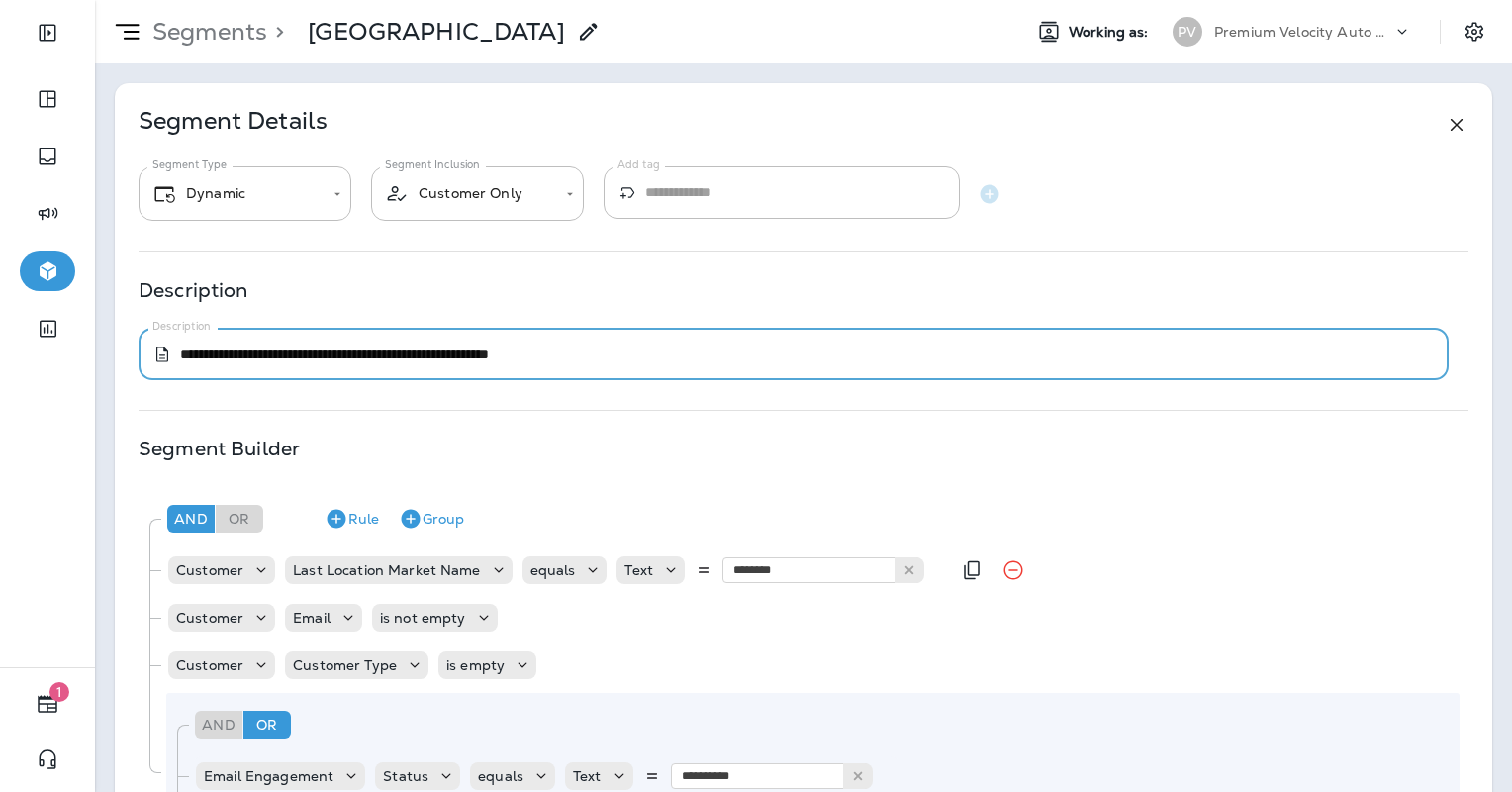 type on "**********" 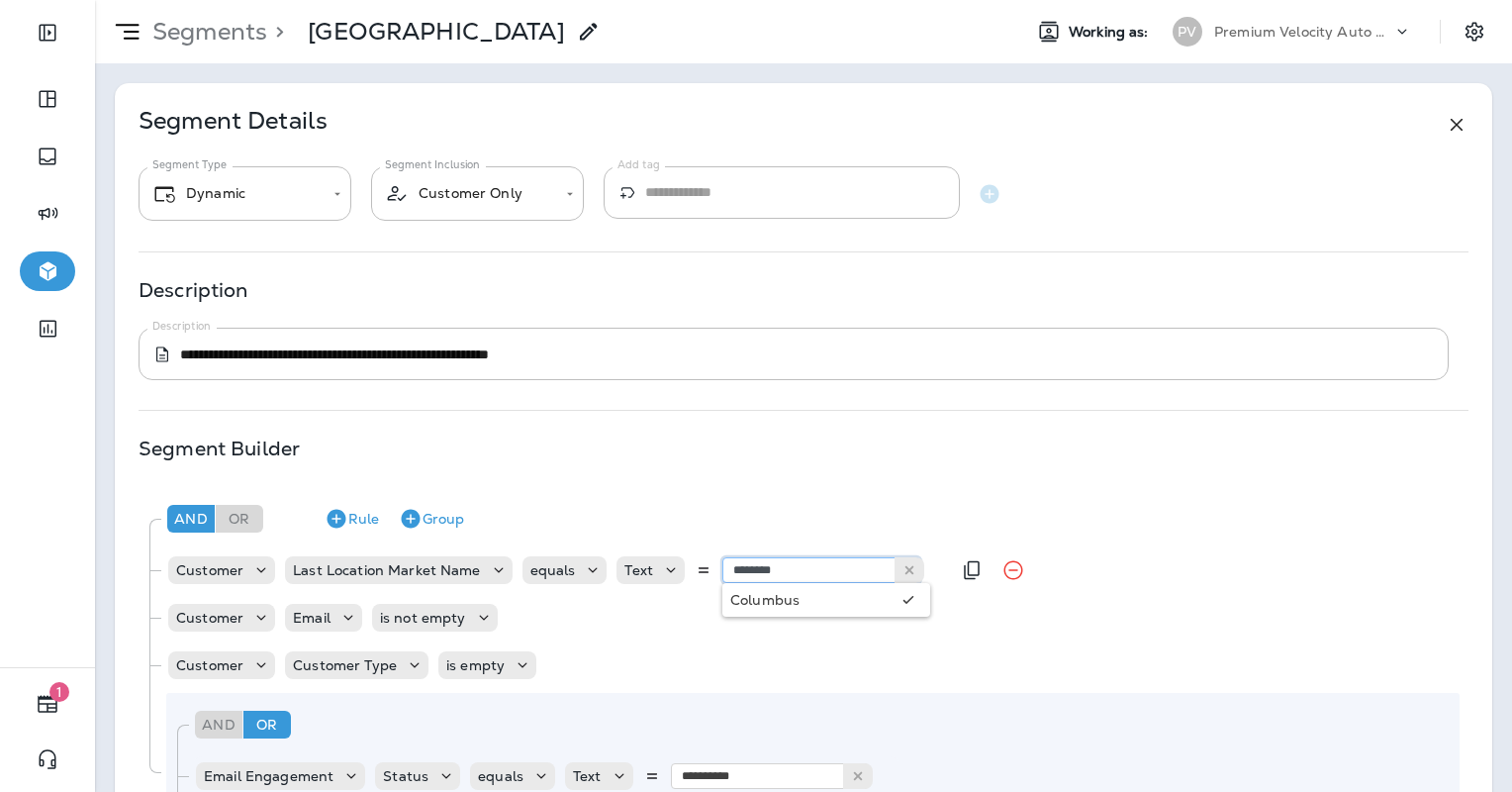 click on "********" at bounding box center [821, 570] 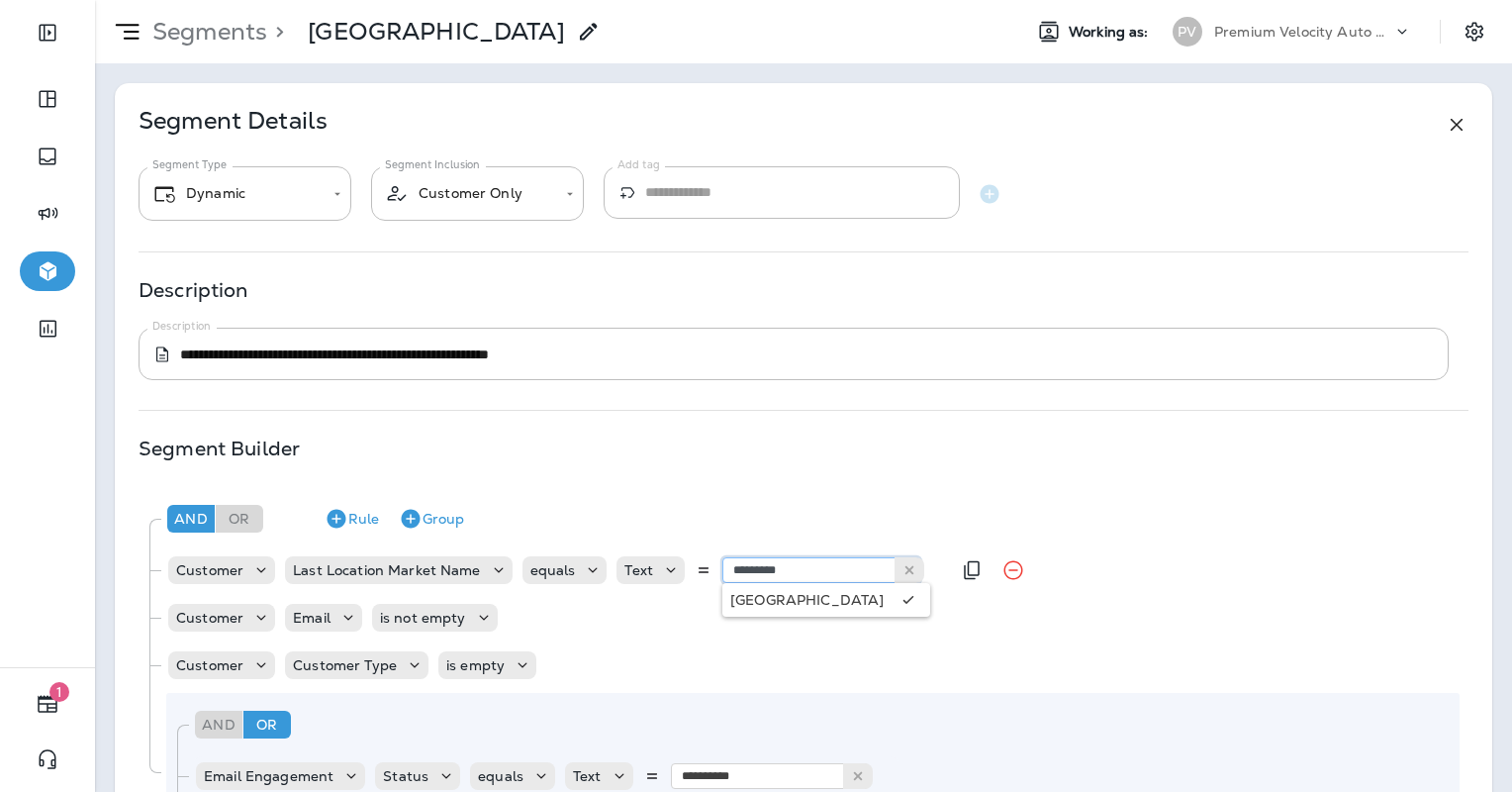 type on "*********" 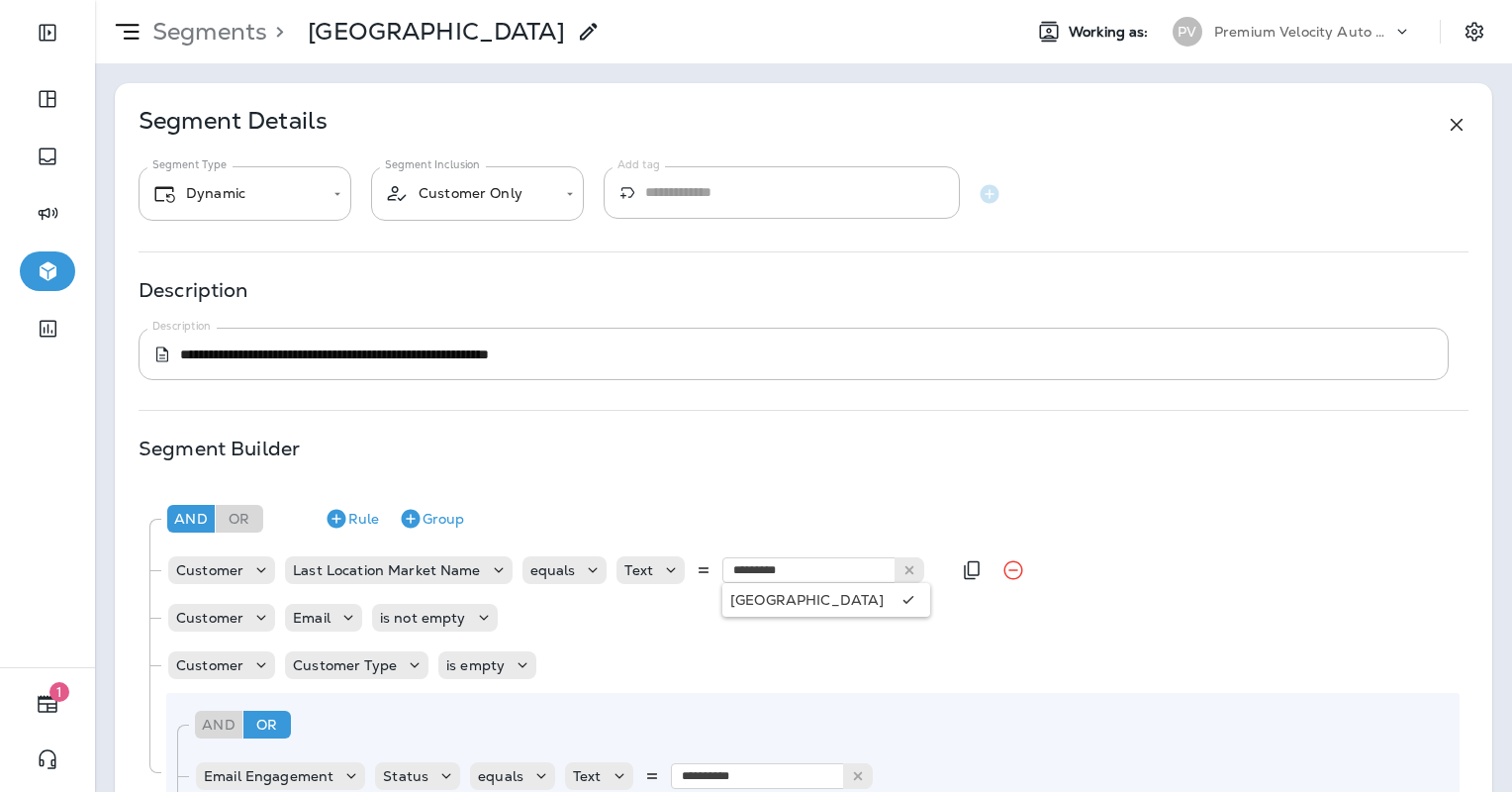 type 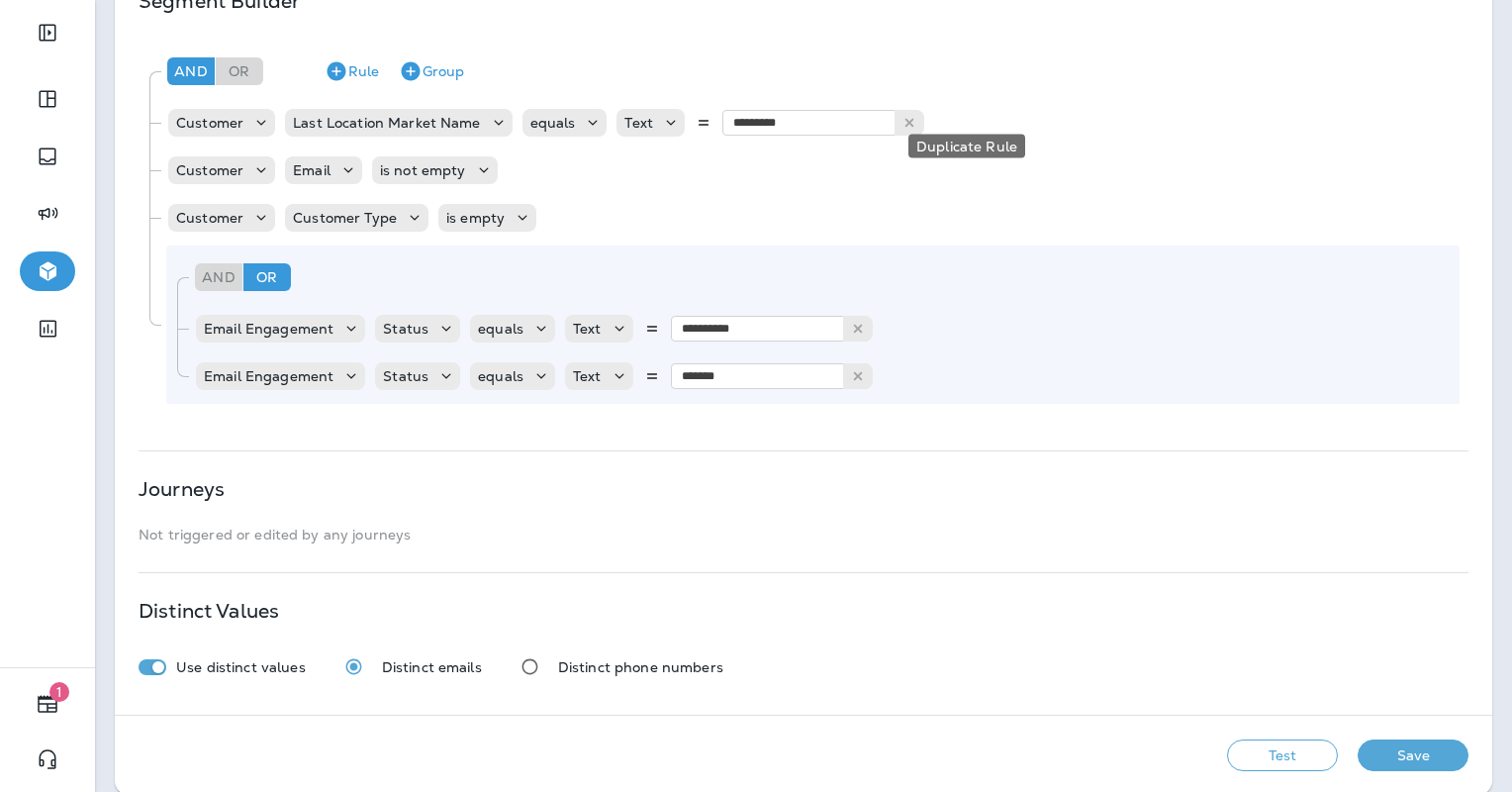 scroll, scrollTop: 469, scrollLeft: 0, axis: vertical 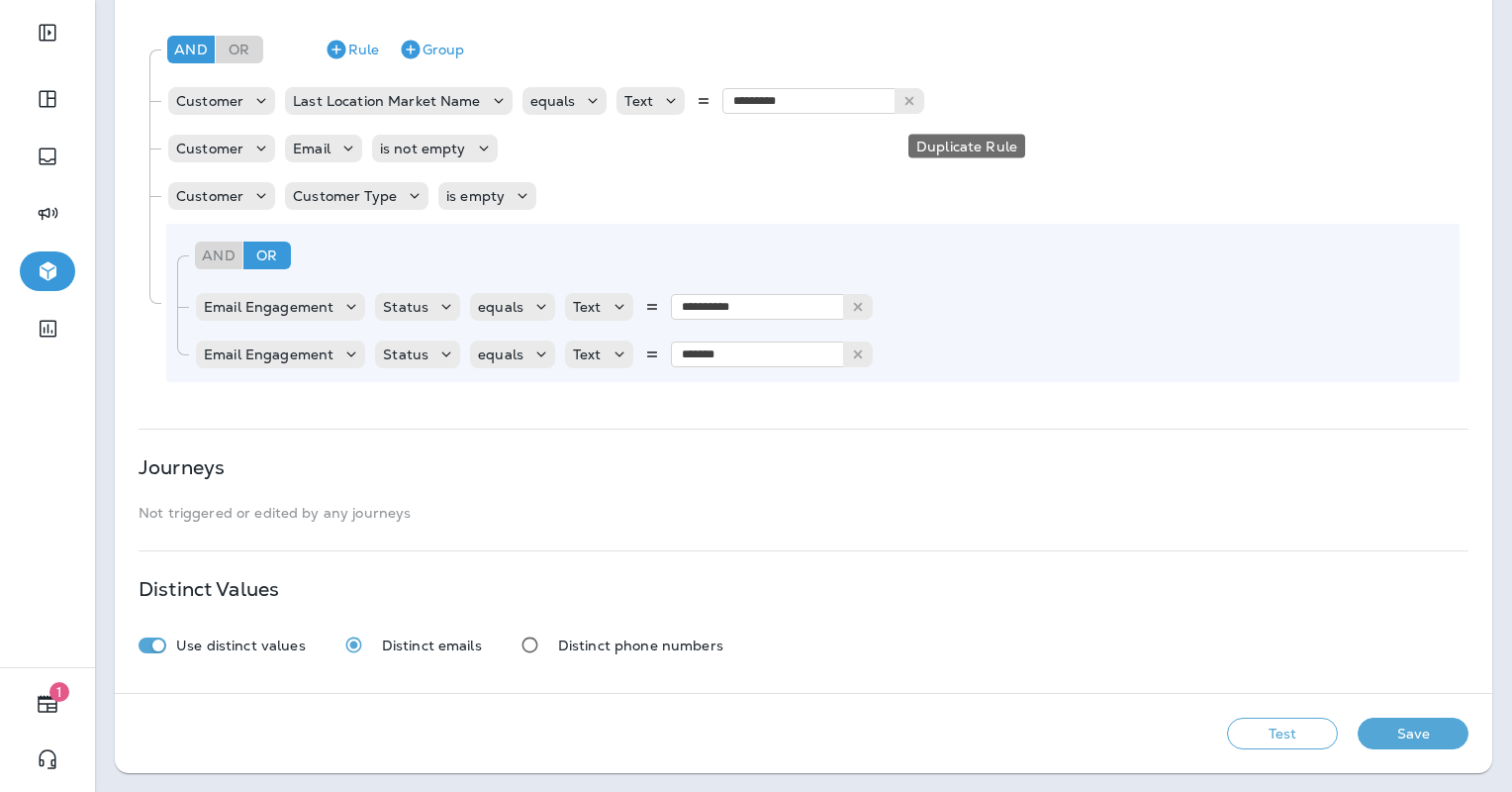 click on "Test" at bounding box center (1282, 734) 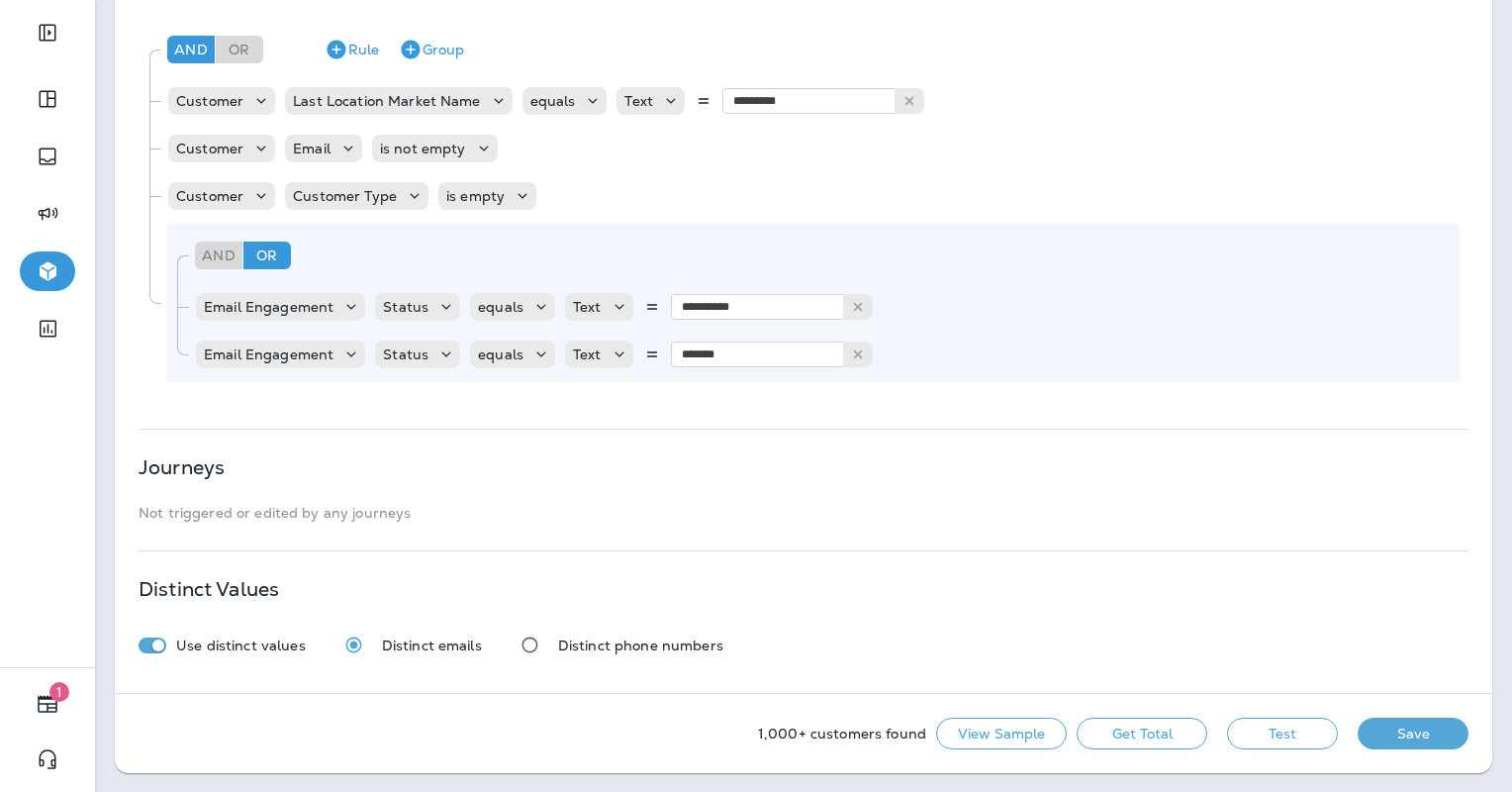 click on "Get Total" at bounding box center [1142, 734] 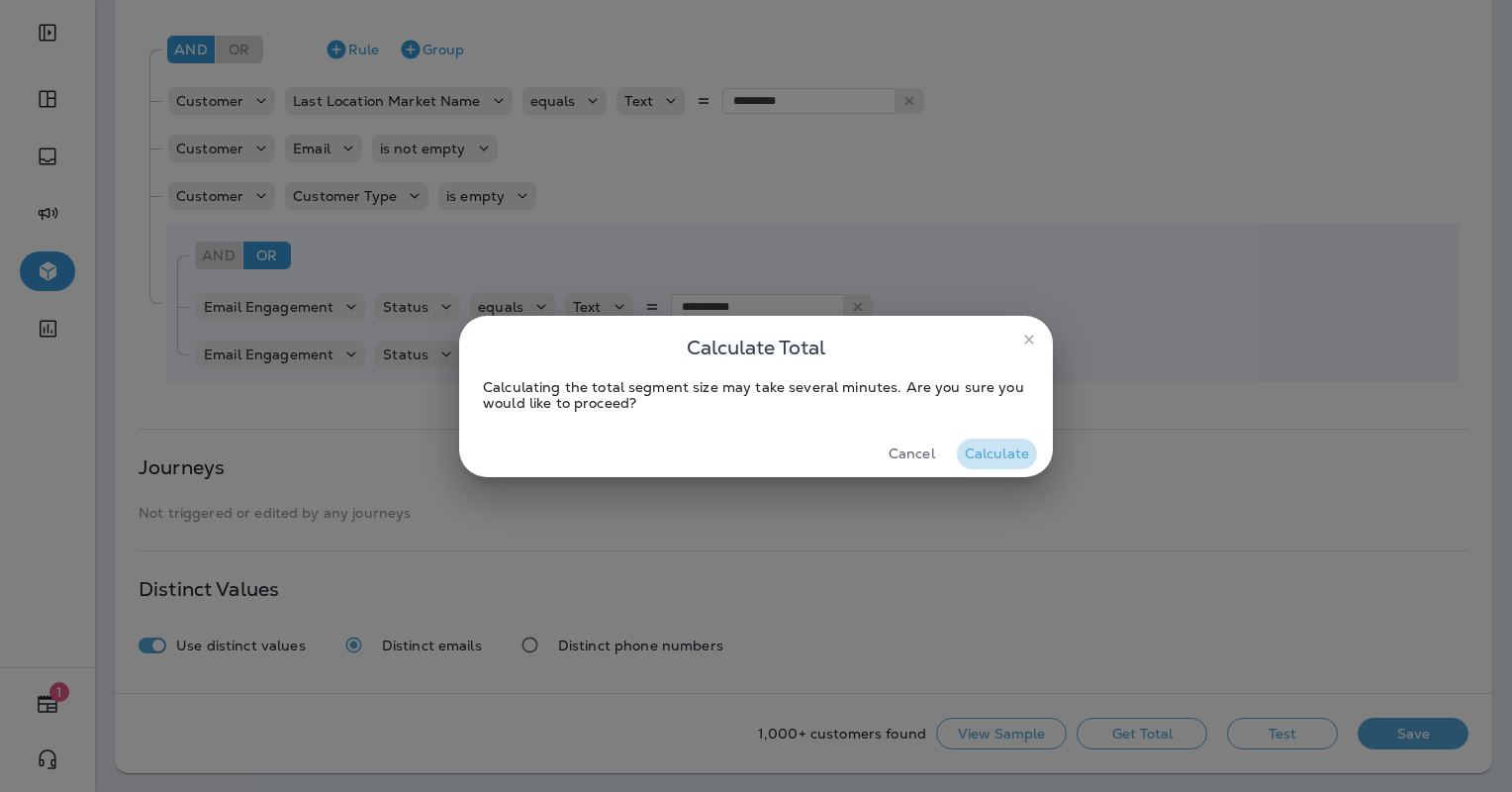 click on "Calculate" at bounding box center (996, 453) 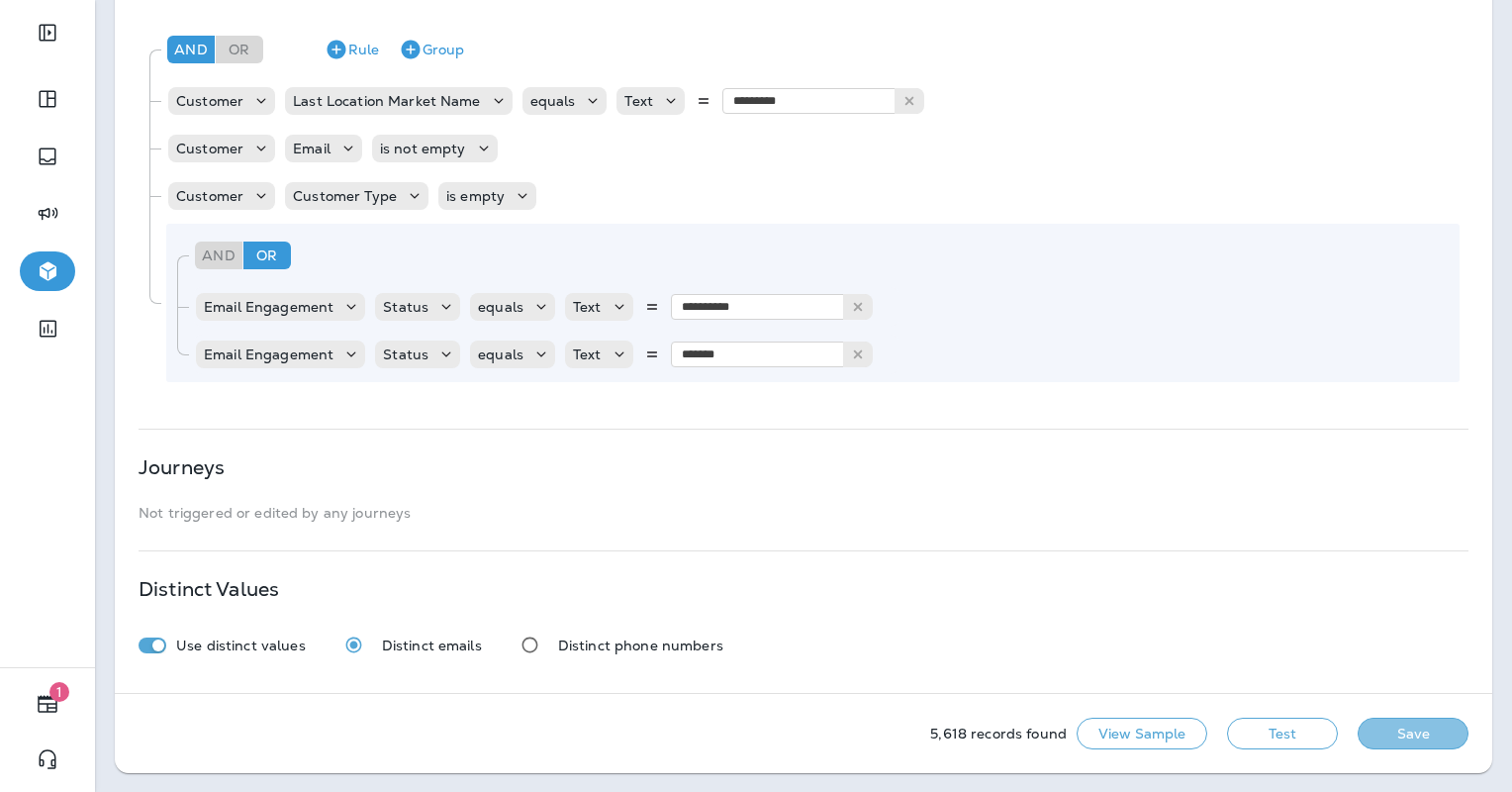 click on "Save" at bounding box center (1413, 734) 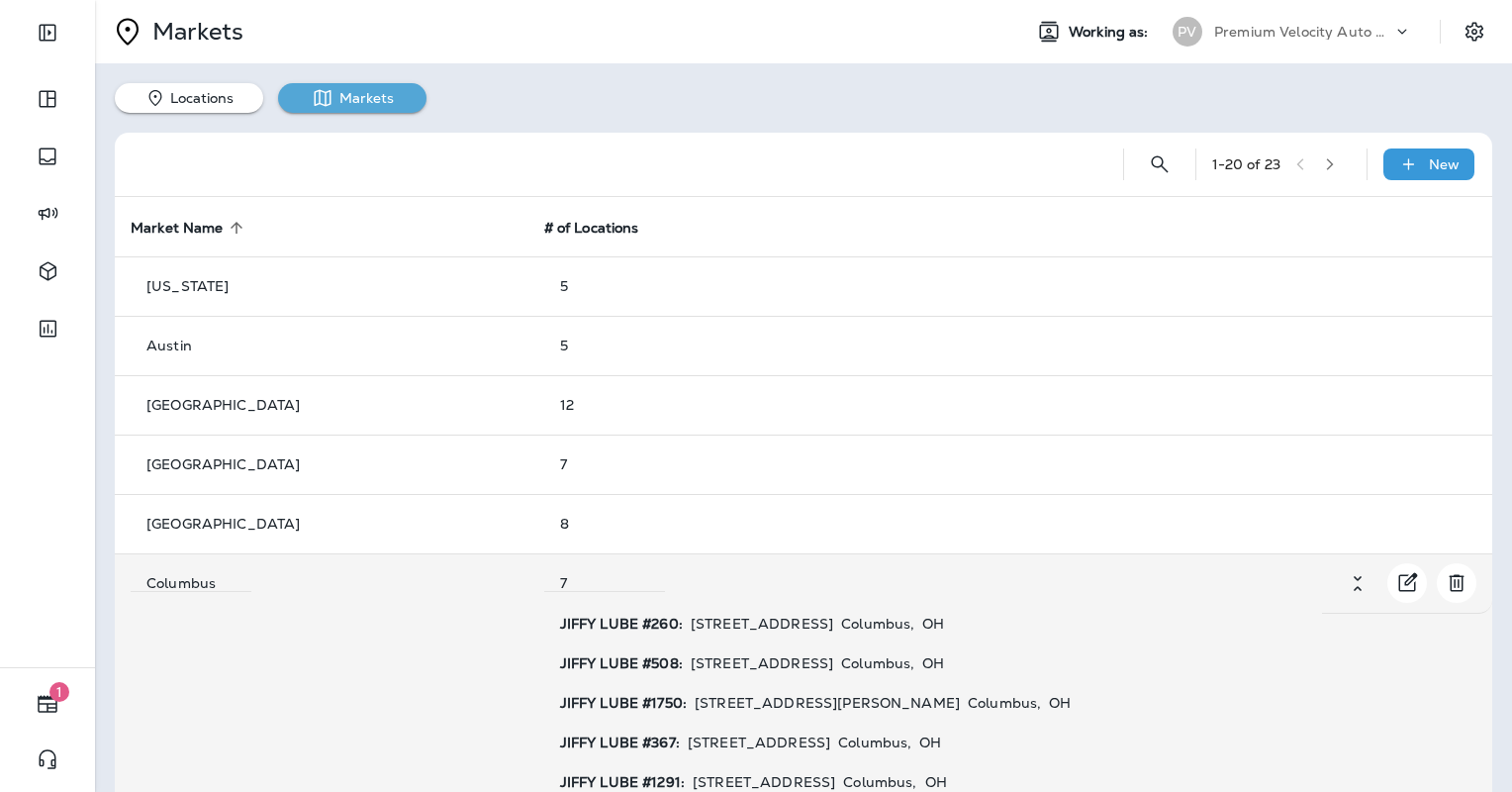 scroll, scrollTop: 0, scrollLeft: 0, axis: both 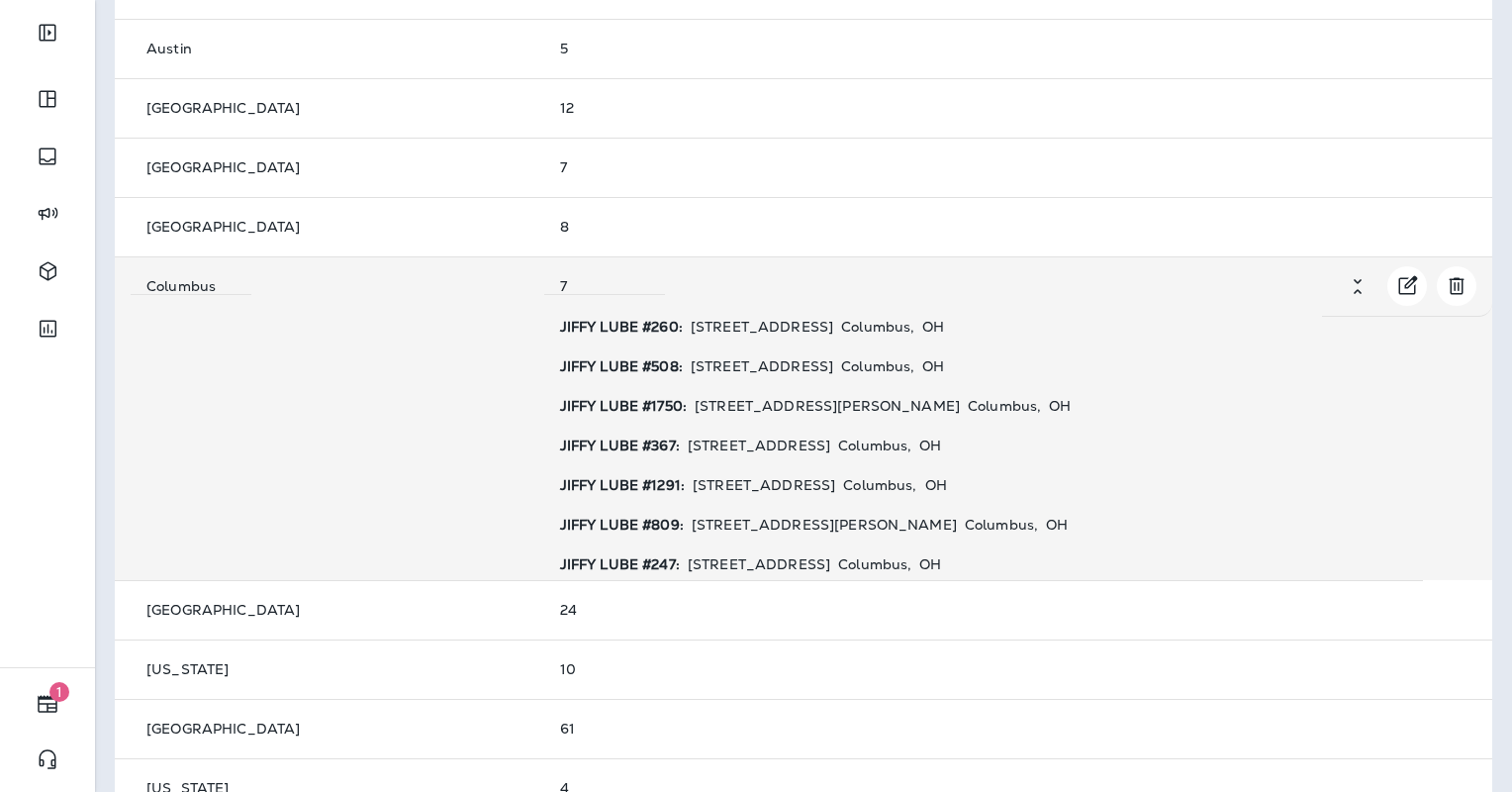 click on "7   JIFFY LUBE #260 :    3191 E Main Street     Columbus ,    OH     JIFFY LUBE #508 :    1800 E Dublin Granville Rd     Columbus ,    OH     JIFFY LUBE #1750 :    535 E Livingston Ave     Columbus ,    OH     JIFFY LUBE #367 :    515 Georgesville Rd     Columbus ,    OH     JIFFY LUBE #1291 :    2730 Bethel Rd     Columbus ,    OH     JIFFY LUBE #809 :    2136 Morse Rd     Columbus ,    OH     JIFFY LUBE #247 :    3550 N High Street     Columbus ,    OH" at bounding box center (976, 418) 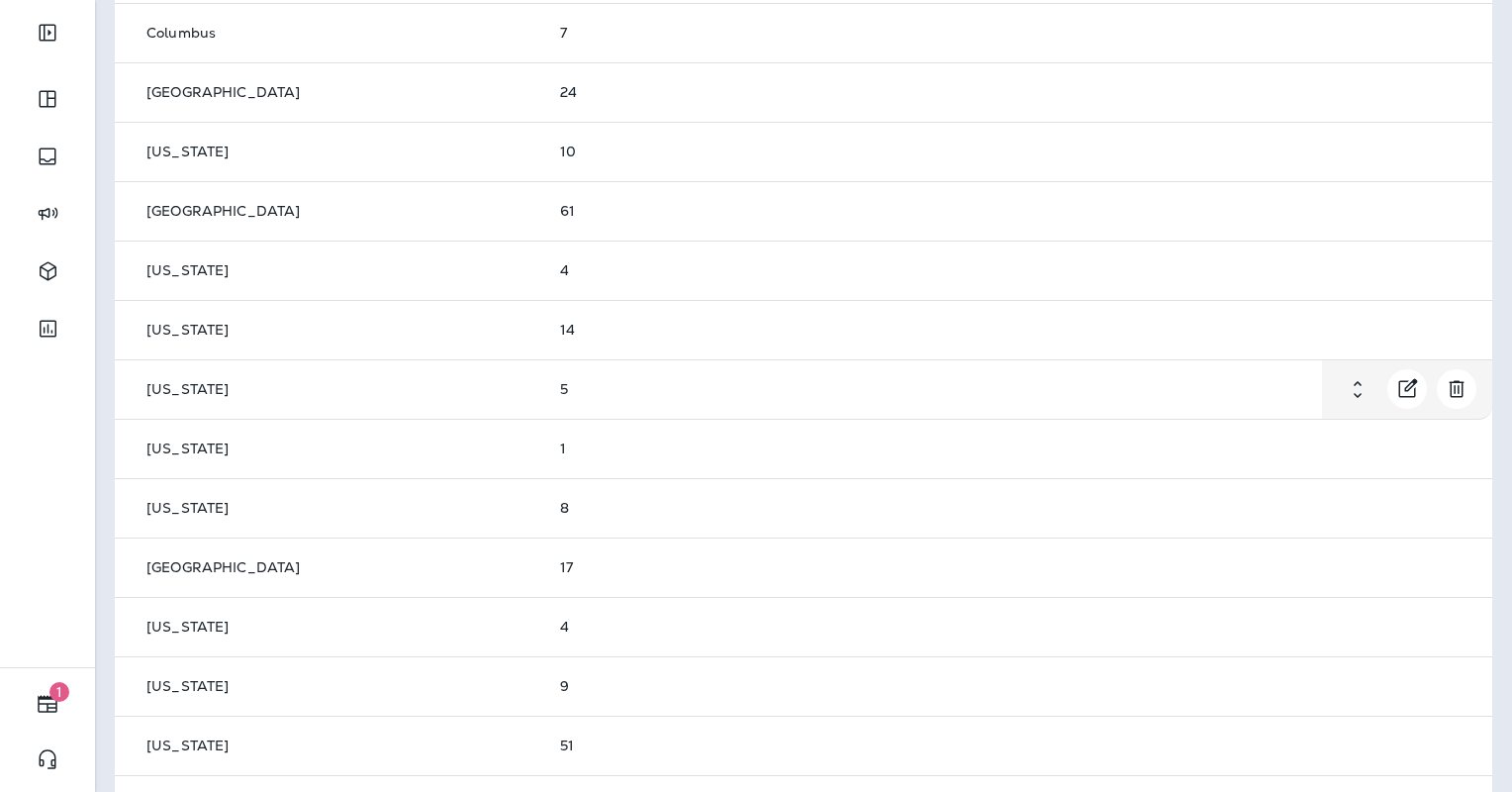 scroll, scrollTop: 0, scrollLeft: 0, axis: both 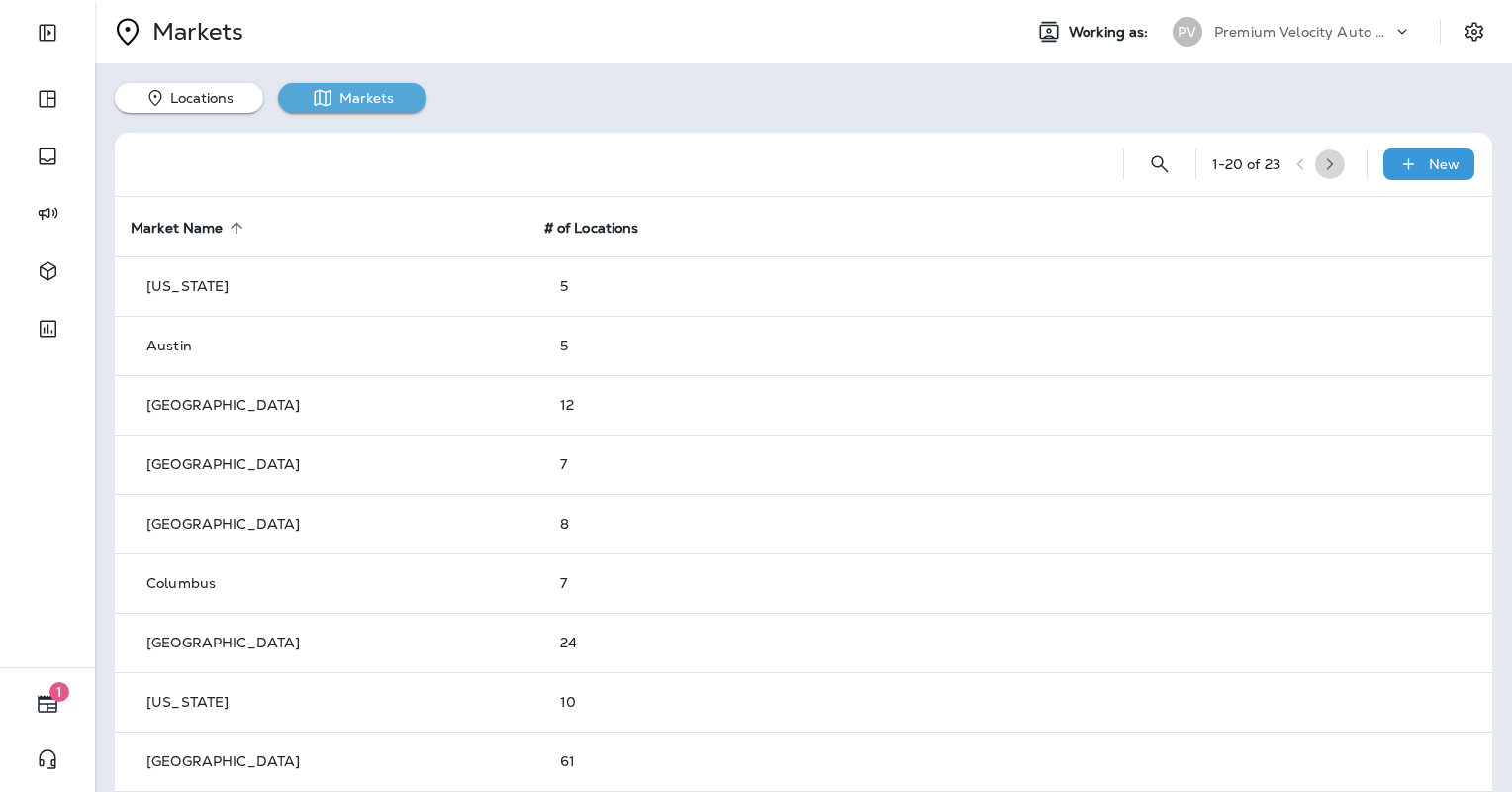 click 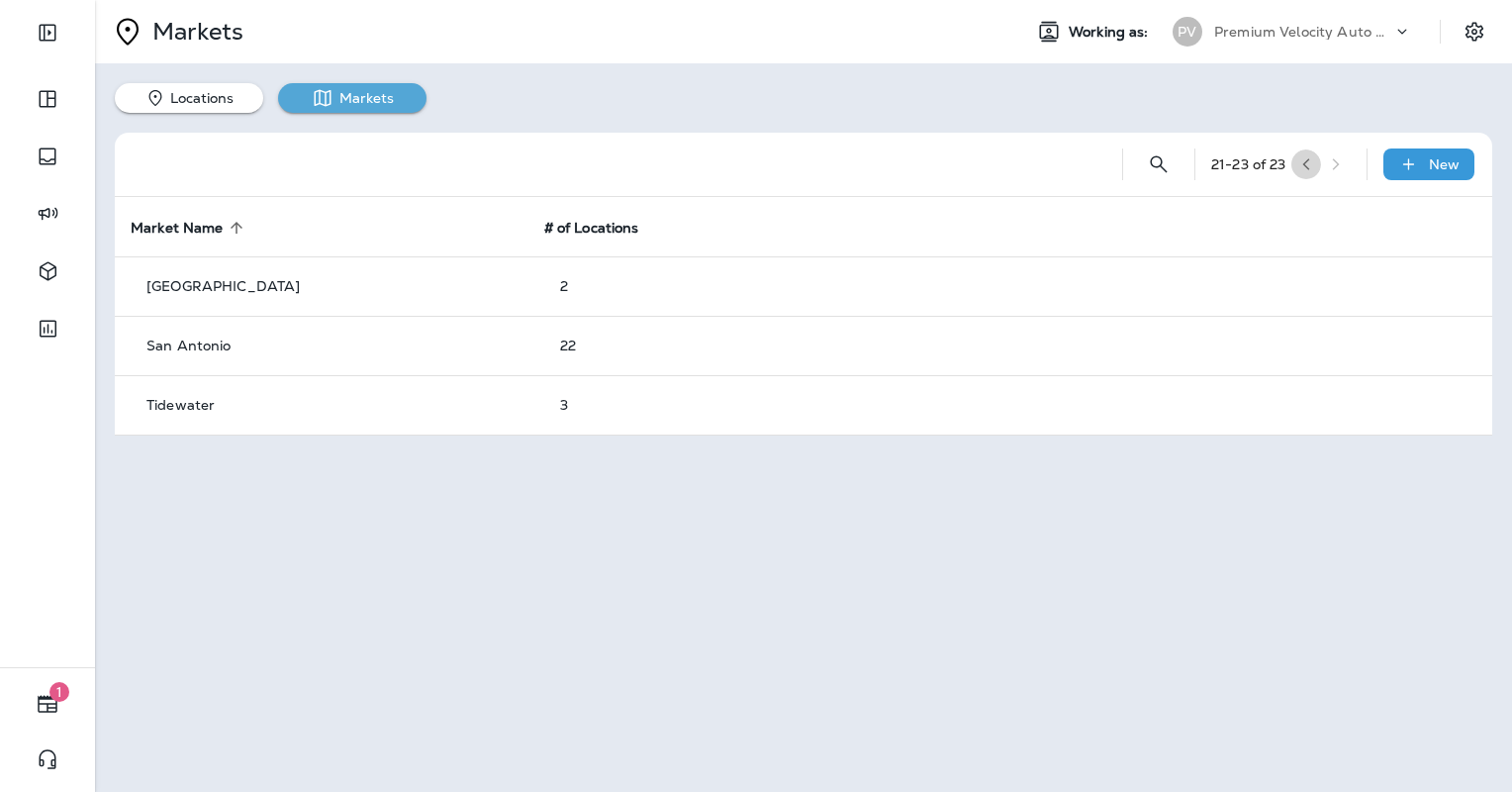 click 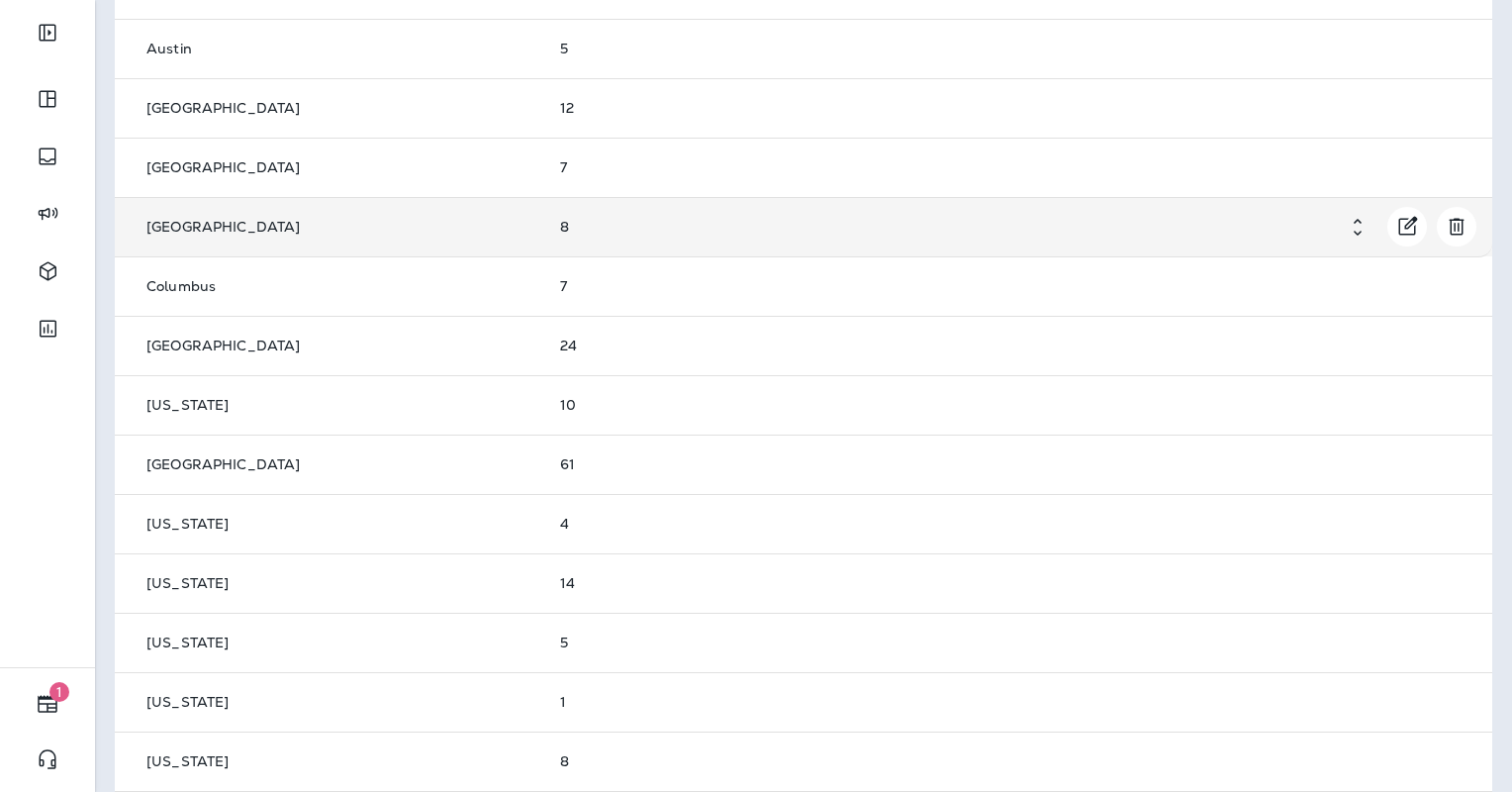 scroll, scrollTop: 0, scrollLeft: 0, axis: both 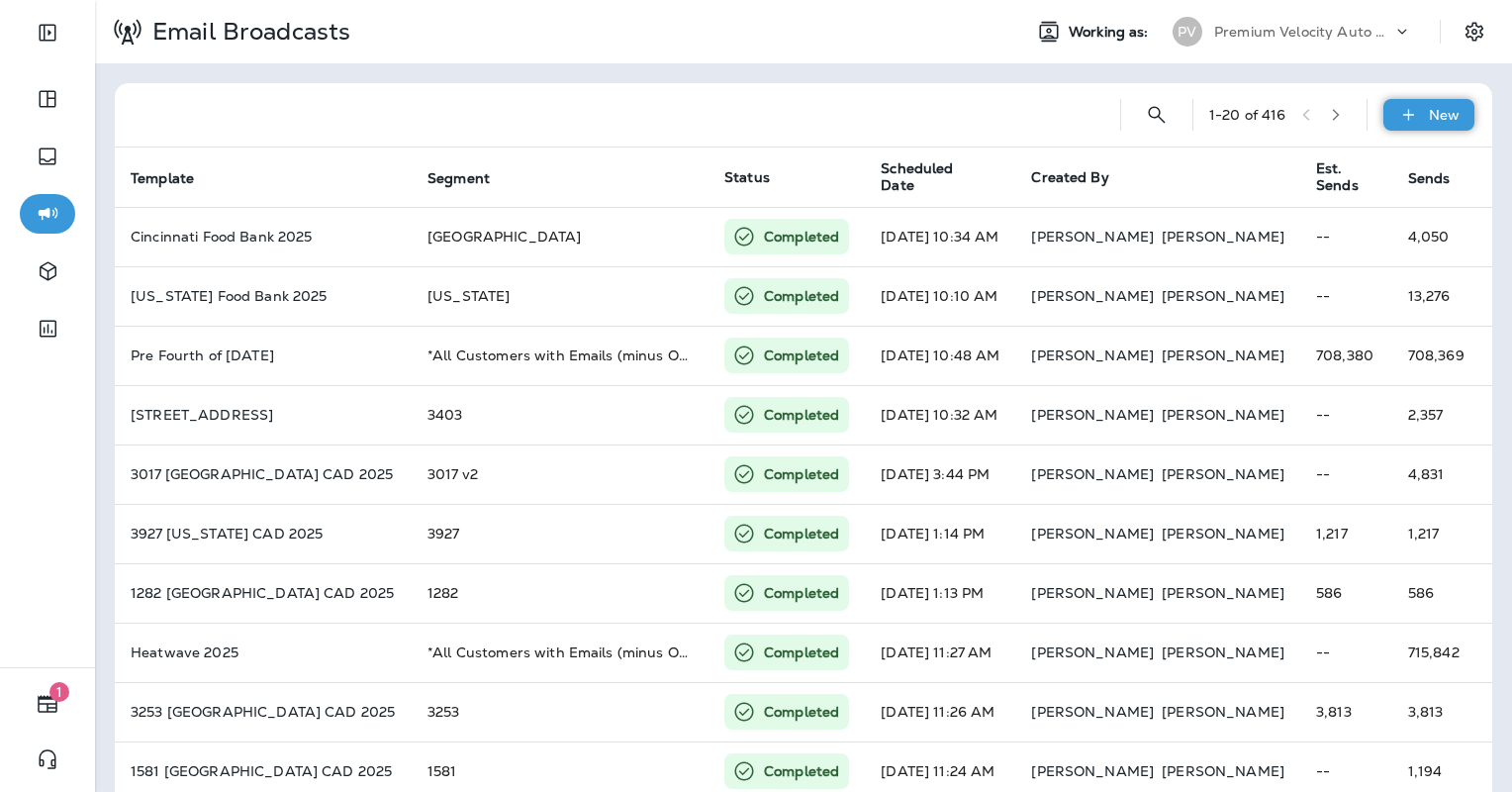 click on "New" at bounding box center [1444, 115] 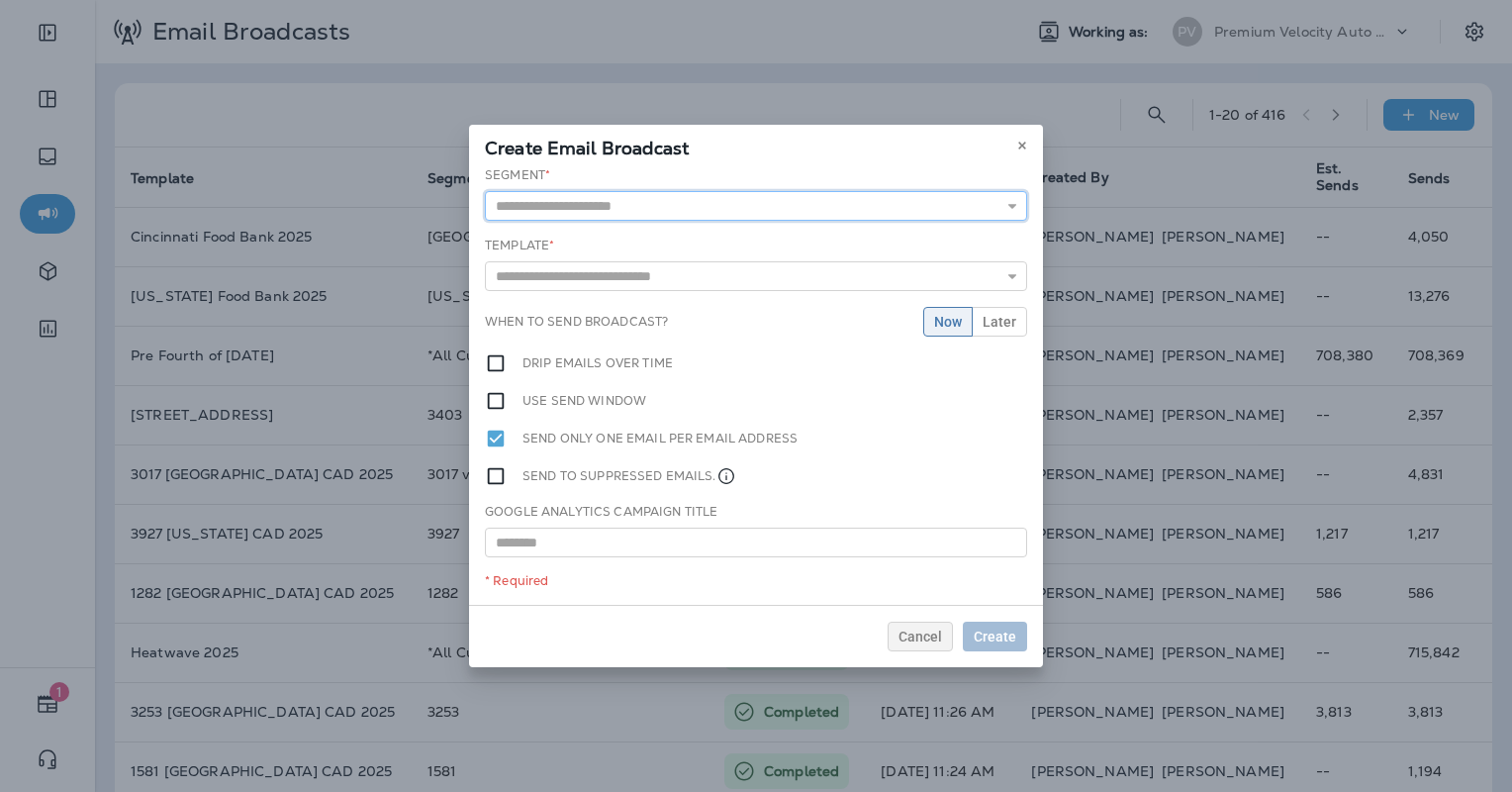 click at bounding box center [756, 206] 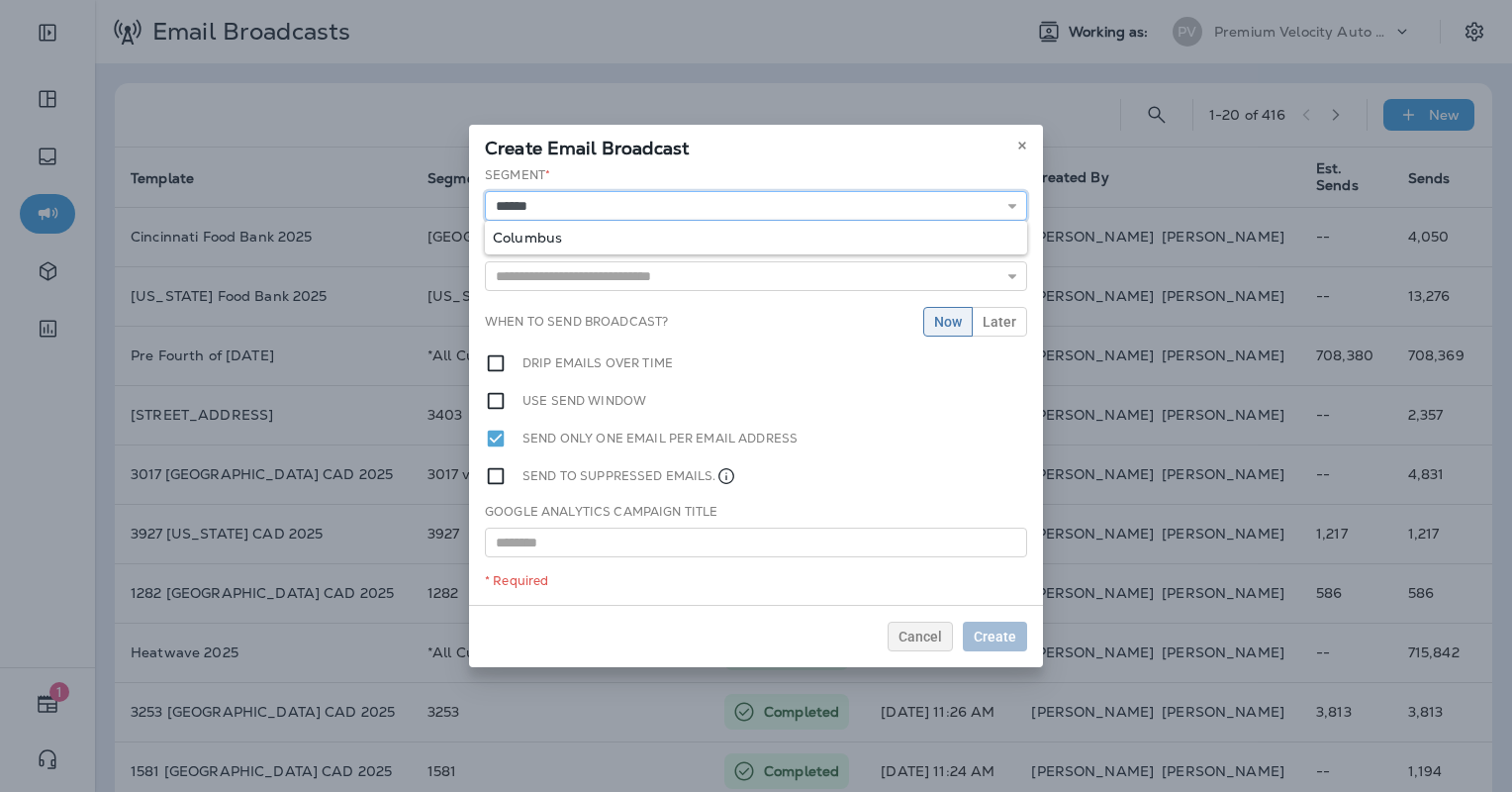 type on "********" 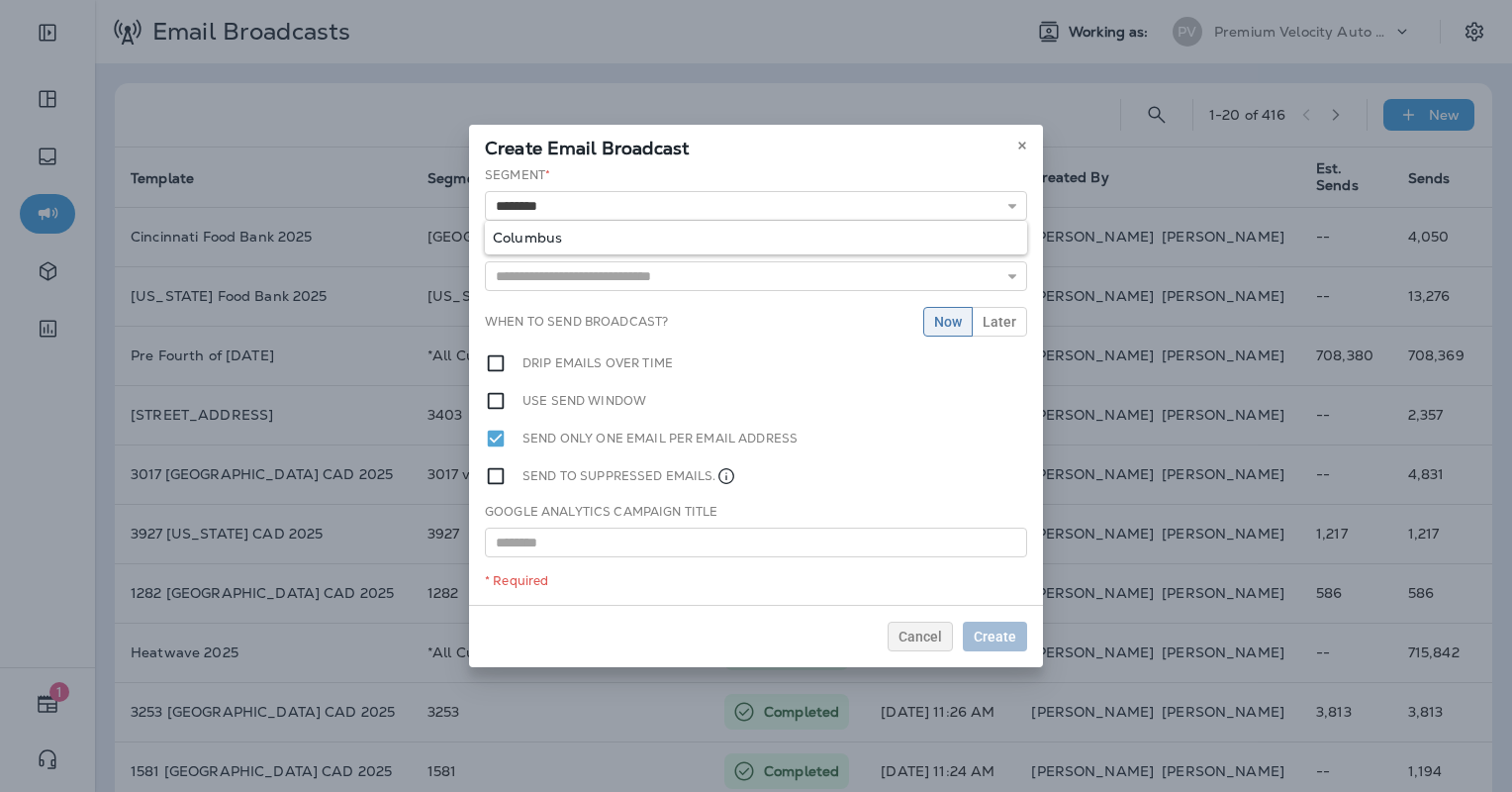 click on "Segment  * ******** Columbus Template  * 1004 Portland Customer Appreciation Event 1009 Portland Customer Appreciation Event 1016 Tigard, OR Customer Appreciation Event 1060 Permanently Closed 1113 Columbia Customer Appreciation Event 1116 Jefferson City Customer Appreciation Event 1150 Arlington Customer Appreciation Event 1150 Arlington TX CAD 2025 1153 Grand Re-Opening Event 1153 were open When to send broadcast?   Now   Later Drip emails over time Use send window Send only one email per email address Send to suppressed emails. Google Analytics Campaign Title * Required" at bounding box center (756, 385) 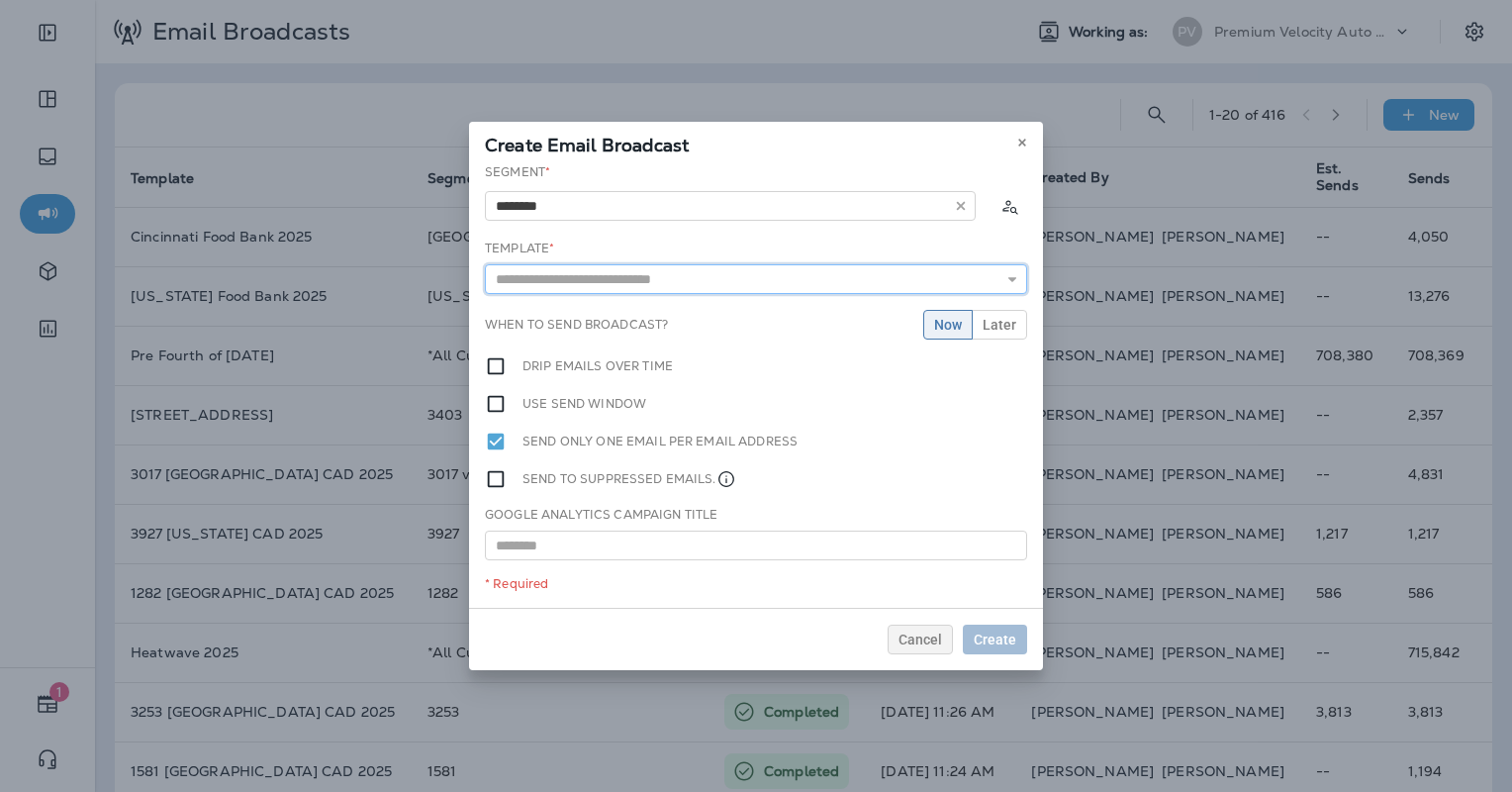 click at bounding box center (756, 279) 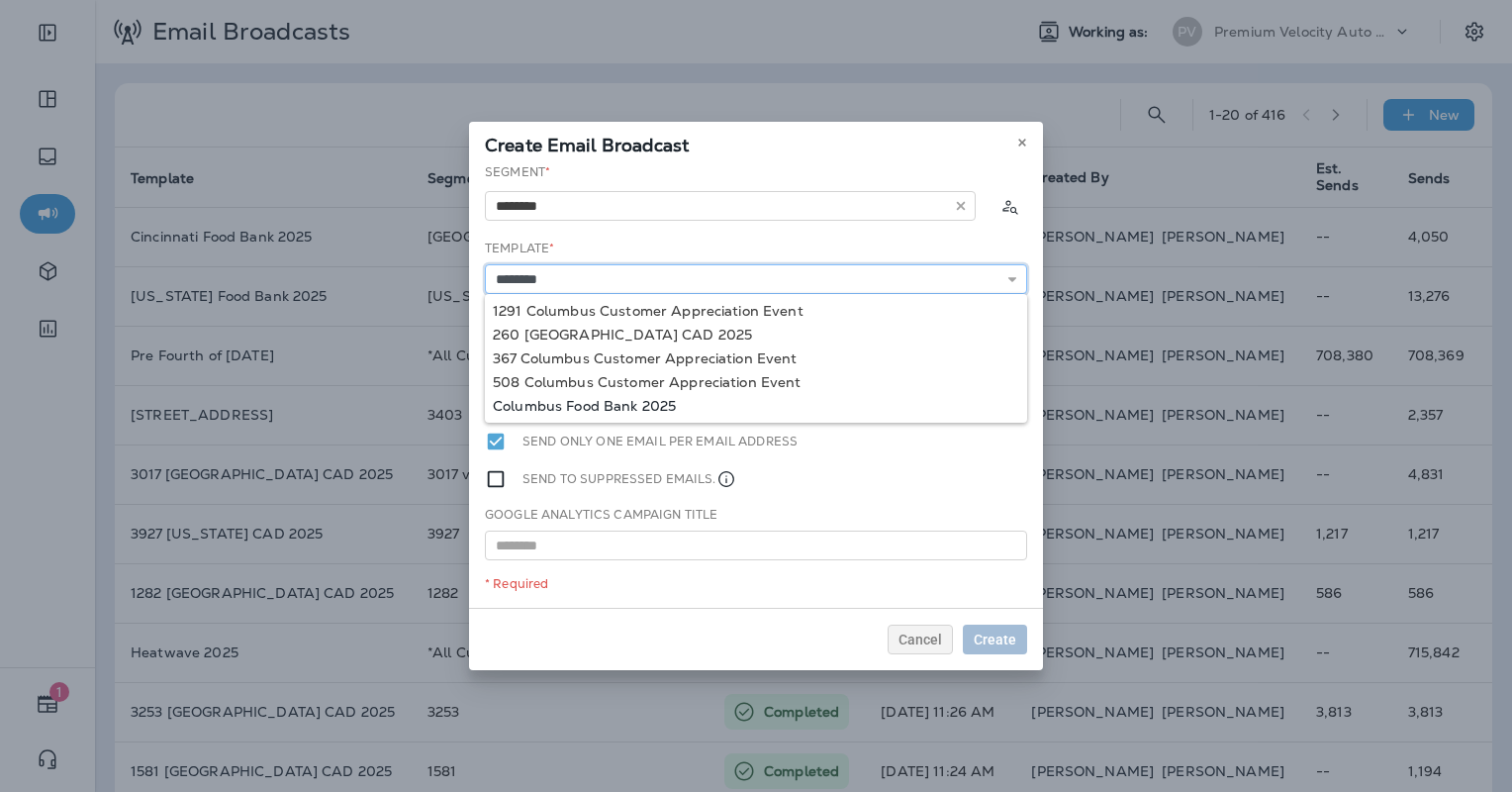 type on "**********" 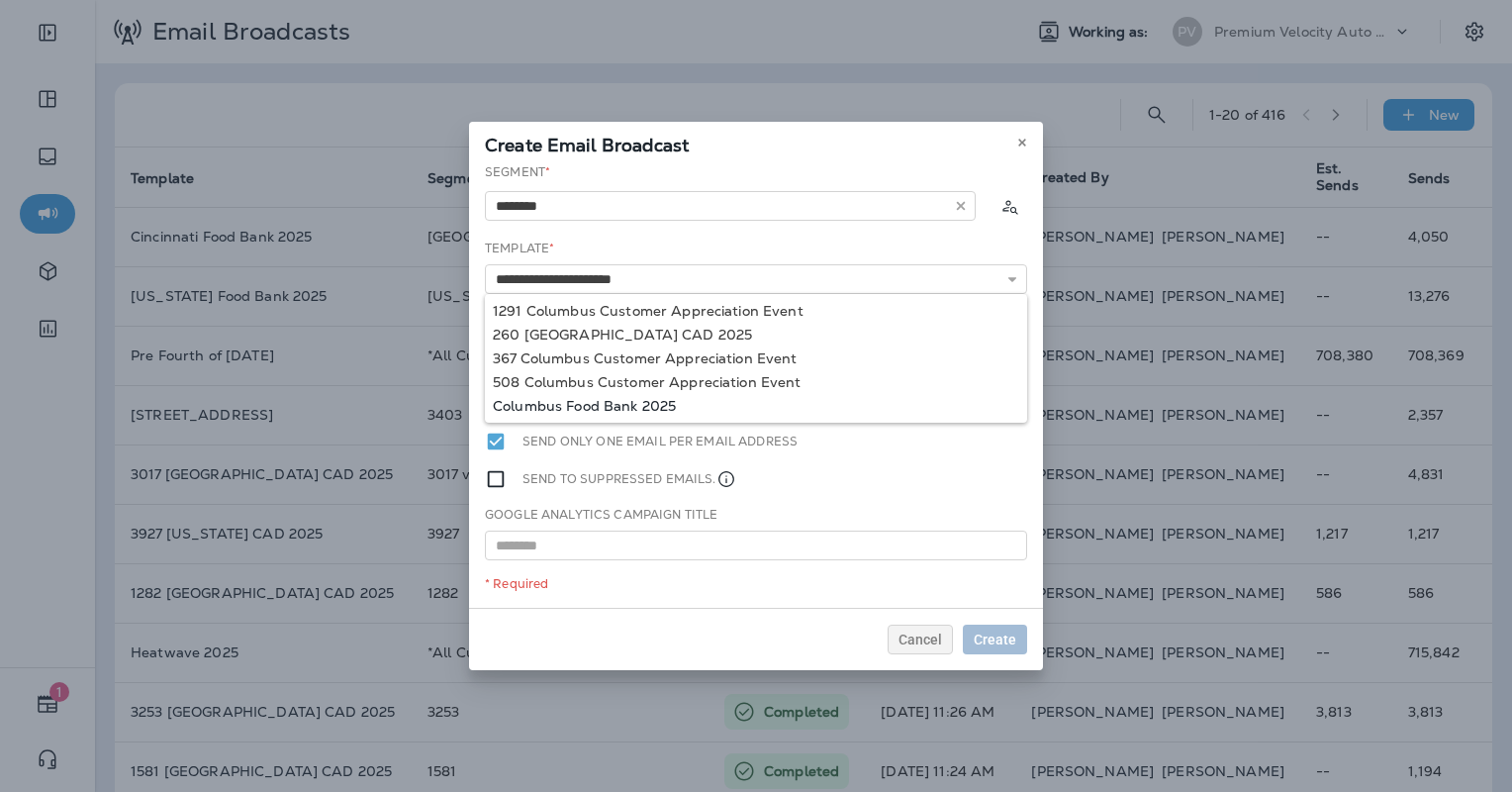 click on "**********" at bounding box center (756, 385) 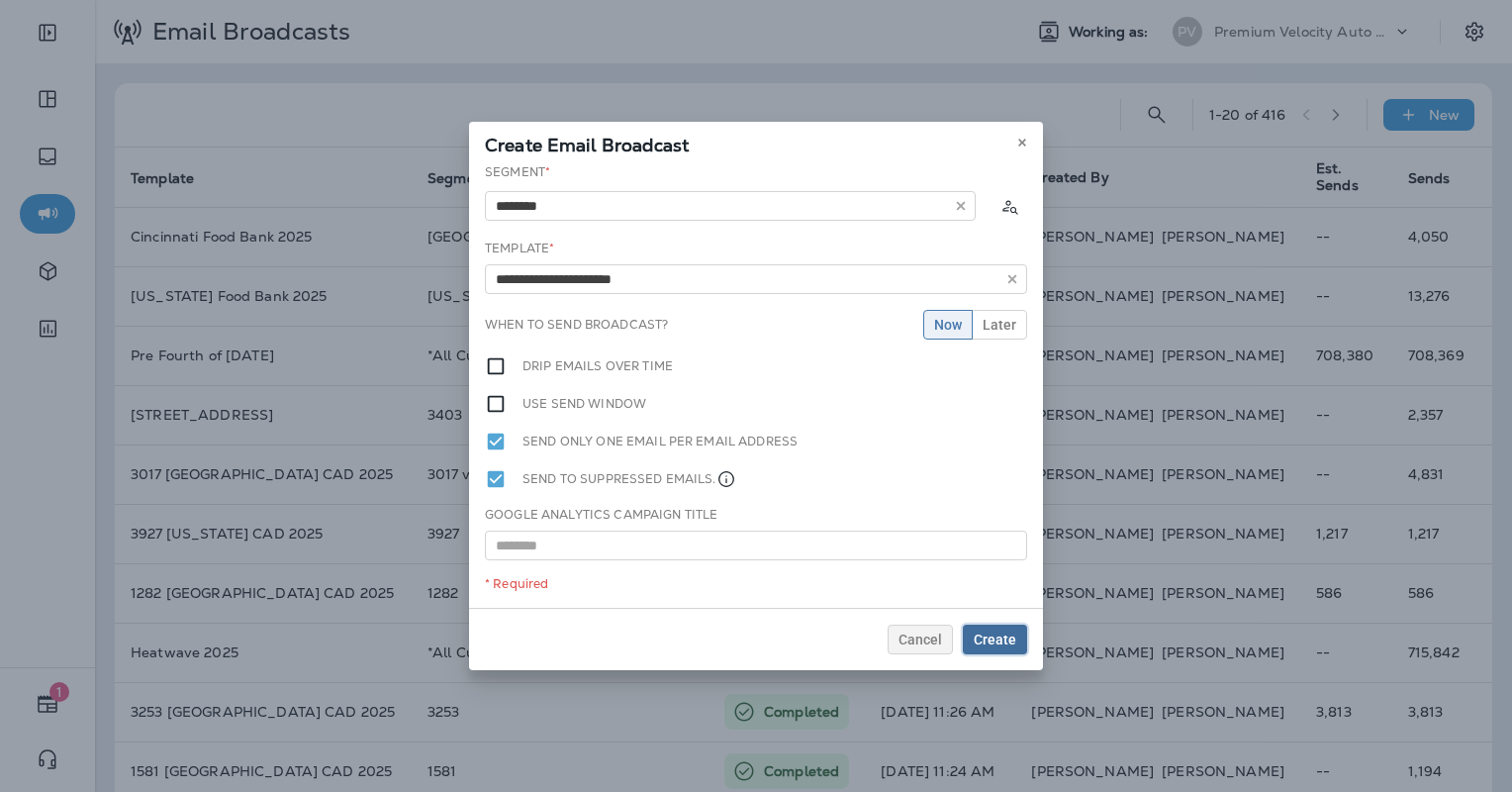 click on "Create" at bounding box center (994, 640) 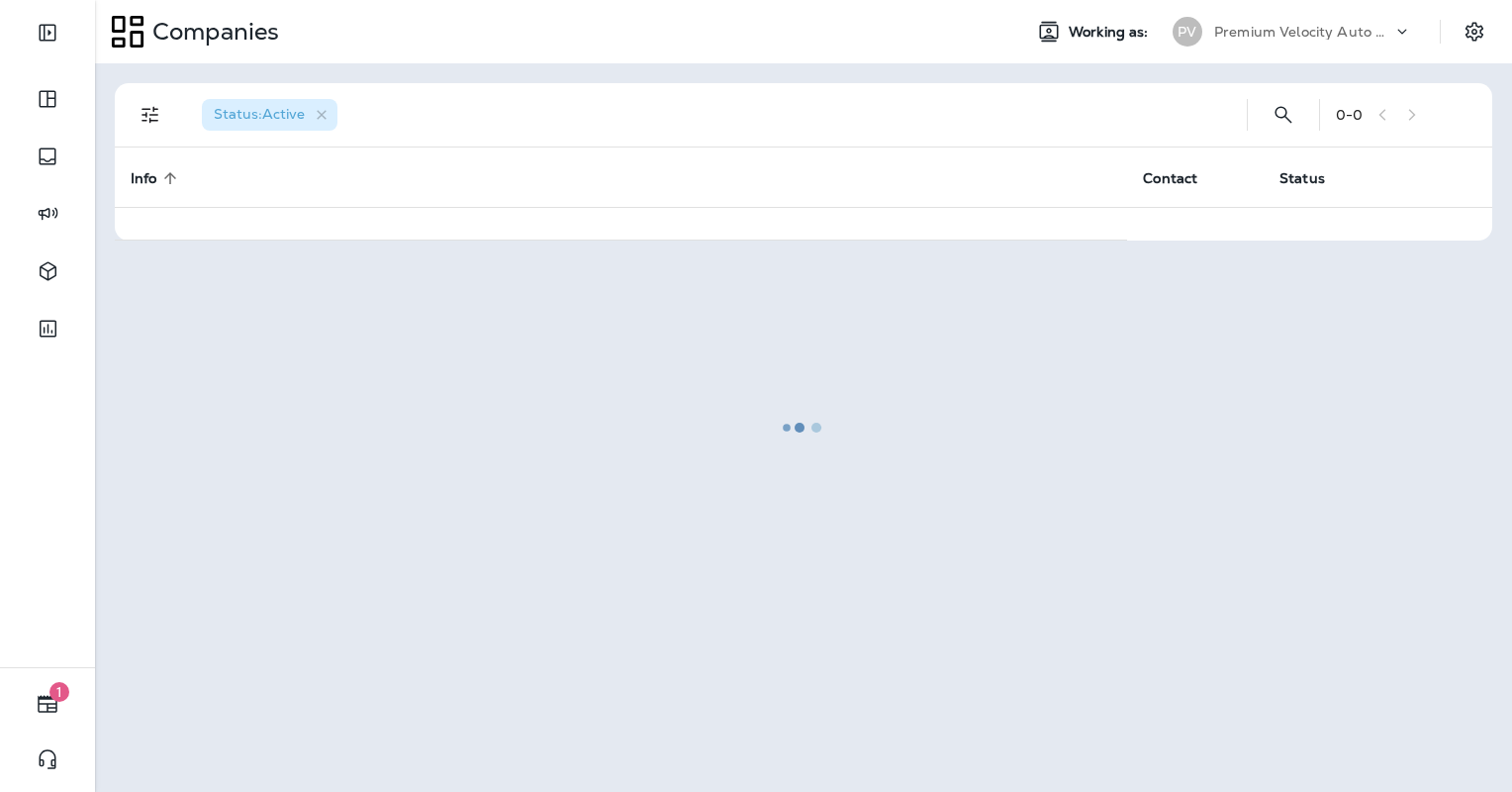 scroll, scrollTop: 0, scrollLeft: 0, axis: both 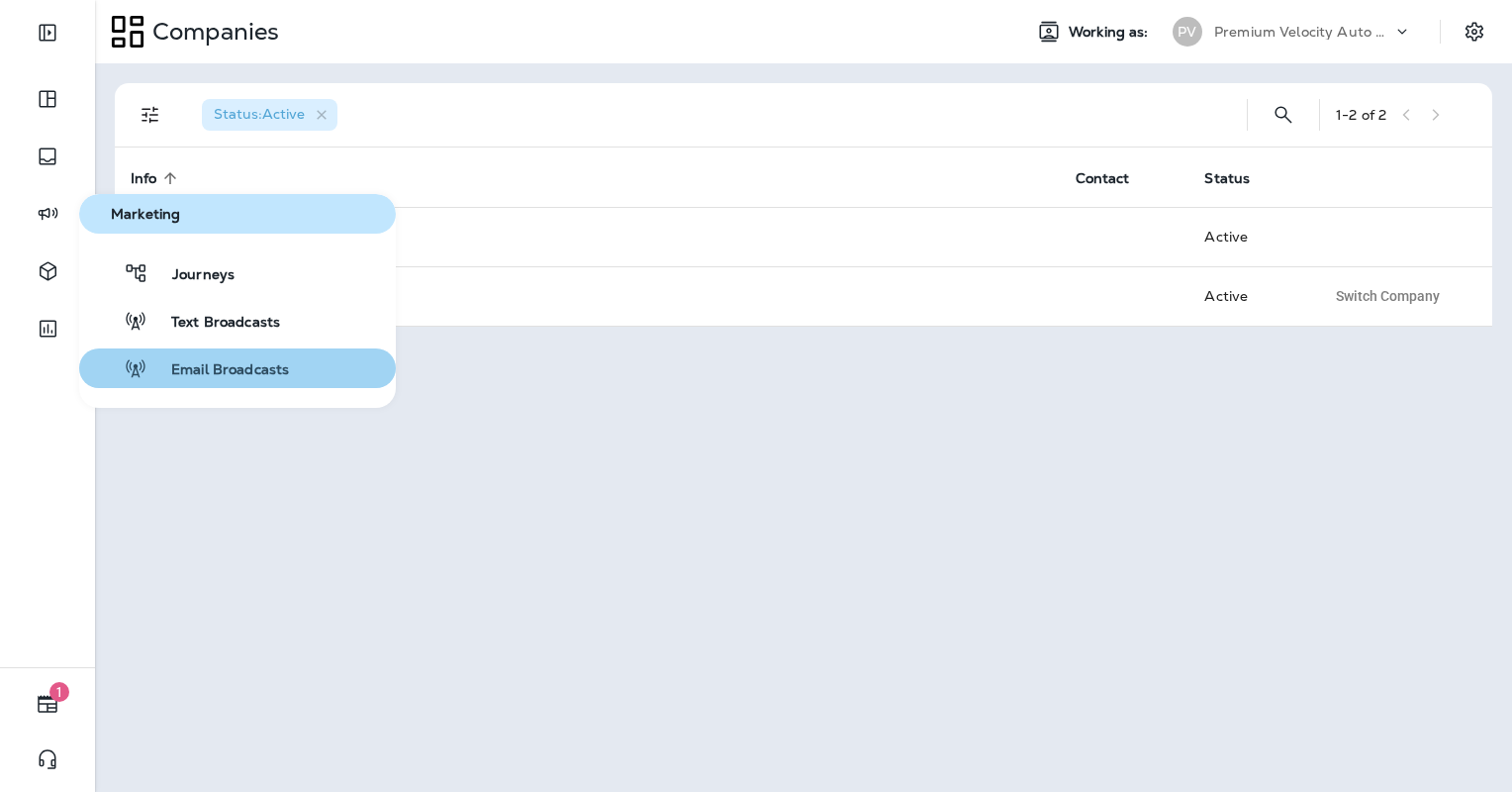 click on "Email Broadcasts" at bounding box center (218, 370) 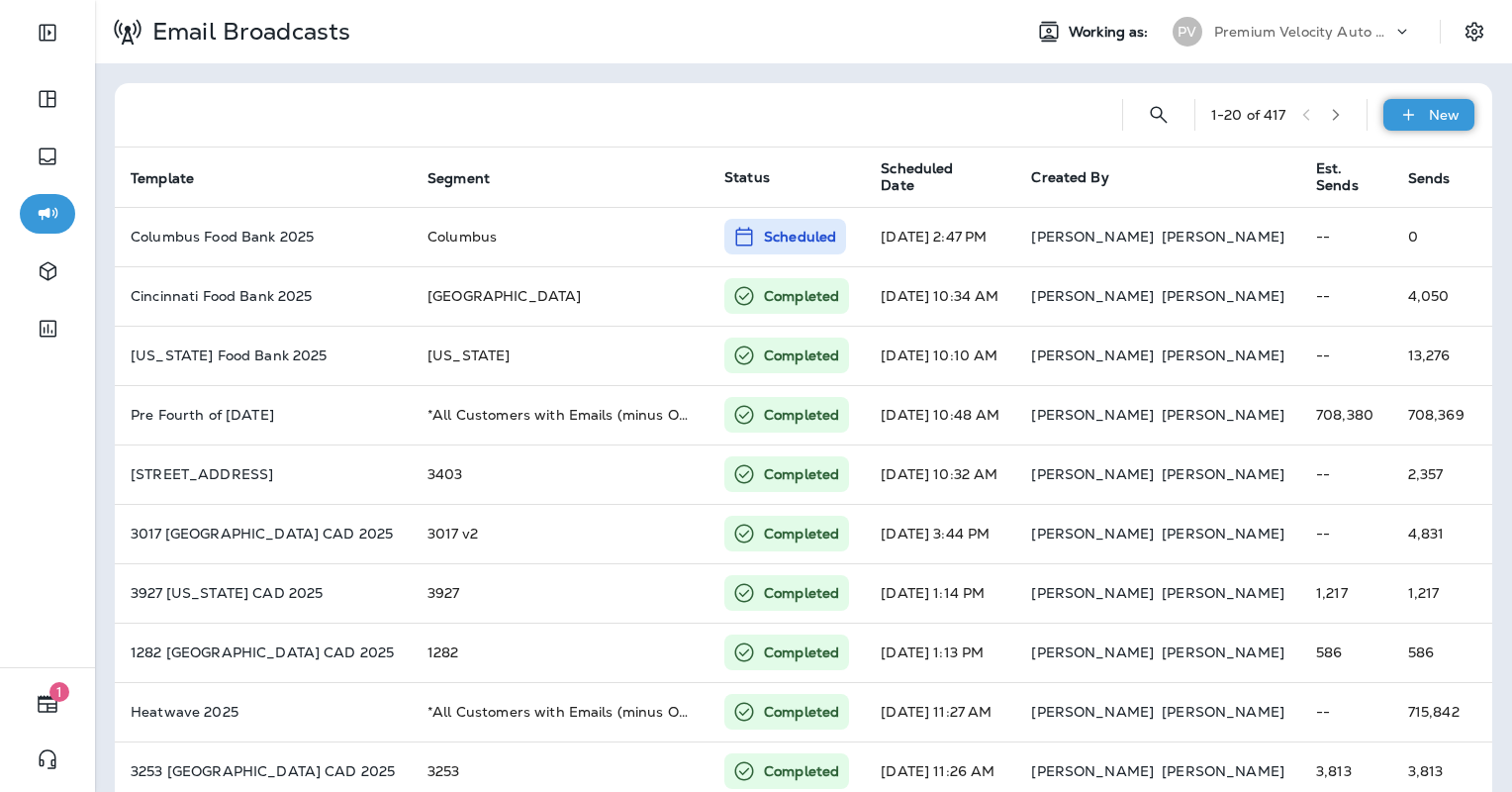 click on "New" at bounding box center (1429, 115) 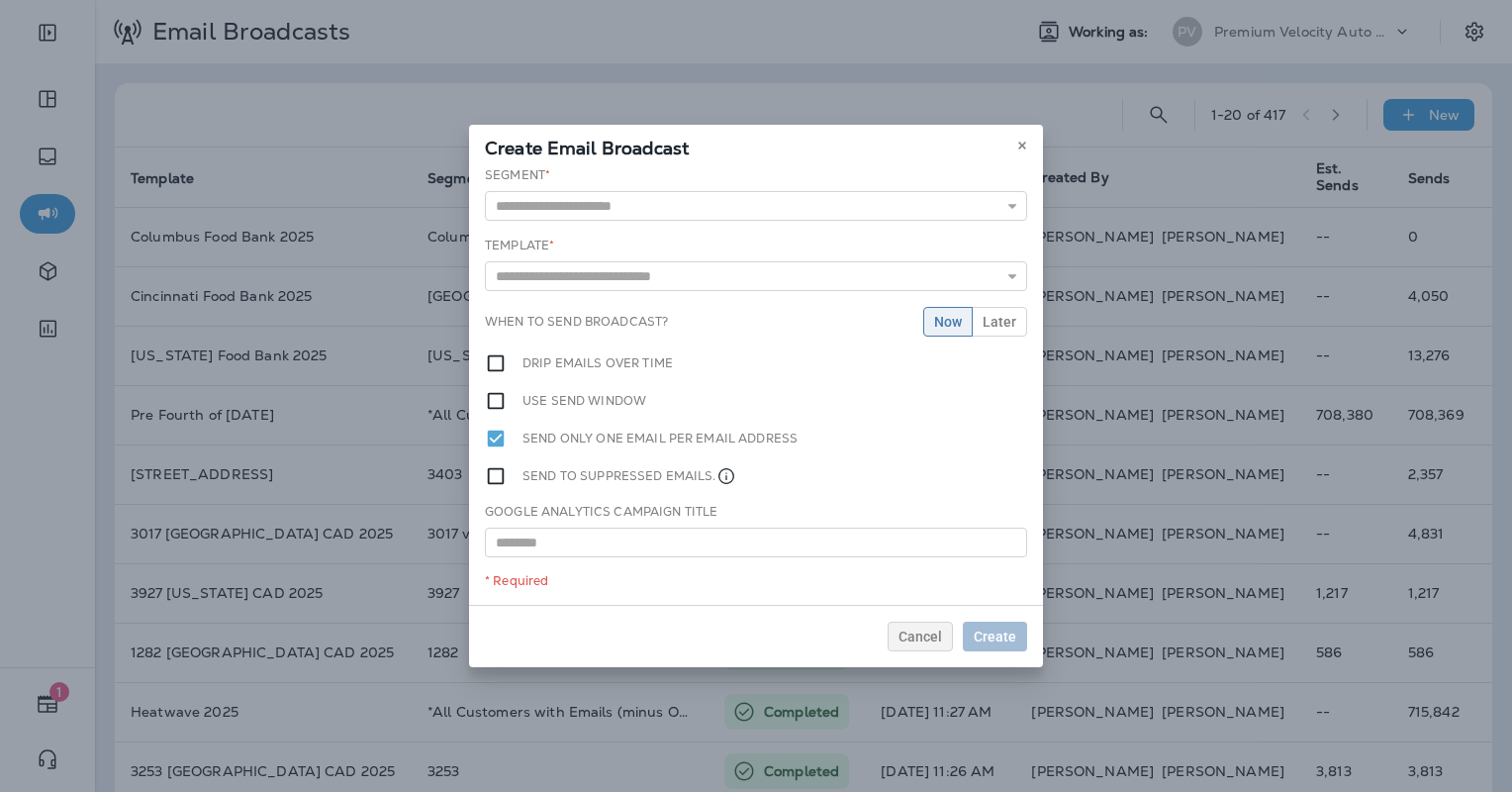 click on "Segment  * 1004 1009 1016 1060 1113 1116 1150 1153 1258 1282 Template  * 1004 Portland Customer Appreciation Event 1009 Portland Customer Appreciation Event 1016 Tigard, [GEOGRAPHIC_DATA] Customer Appreciation Event 1060 Permanently Closed 1113 Columbia Customer Appreciation Event 1116 Jefferson City Customer Appreciation Event 1150 [GEOGRAPHIC_DATA] Customer Appreciation Event 1150 [GEOGRAPHIC_DATA] [GEOGRAPHIC_DATA] CAD 2025 1153 Grand Re-Opening Event 1153 were open When to send broadcast?   Now   Later Drip emails over time Use send window Send only one email per email address Send to suppressed emails. Google Analytics Campaign Title * Required" at bounding box center (756, 385) 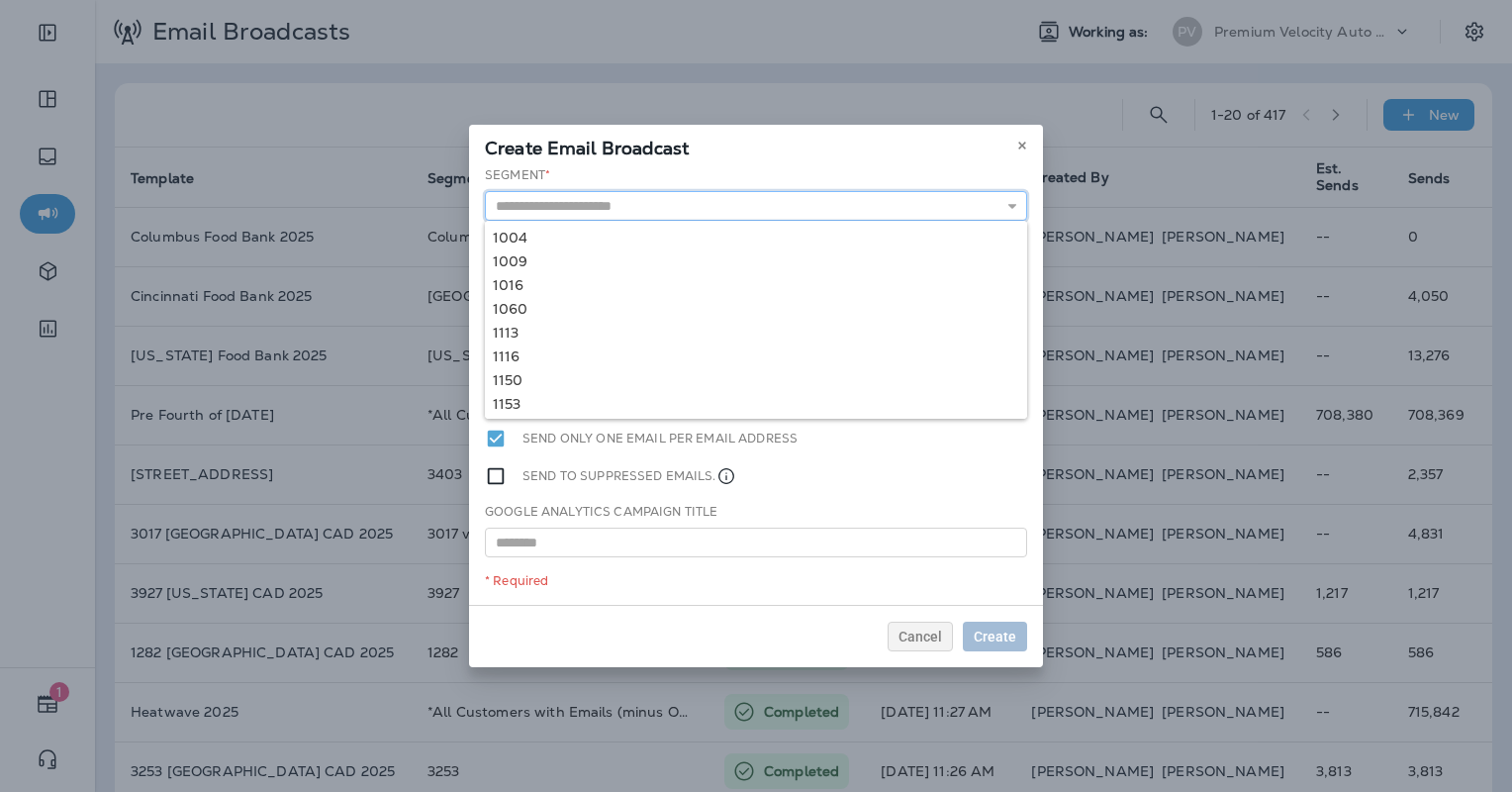 click at bounding box center [756, 206] 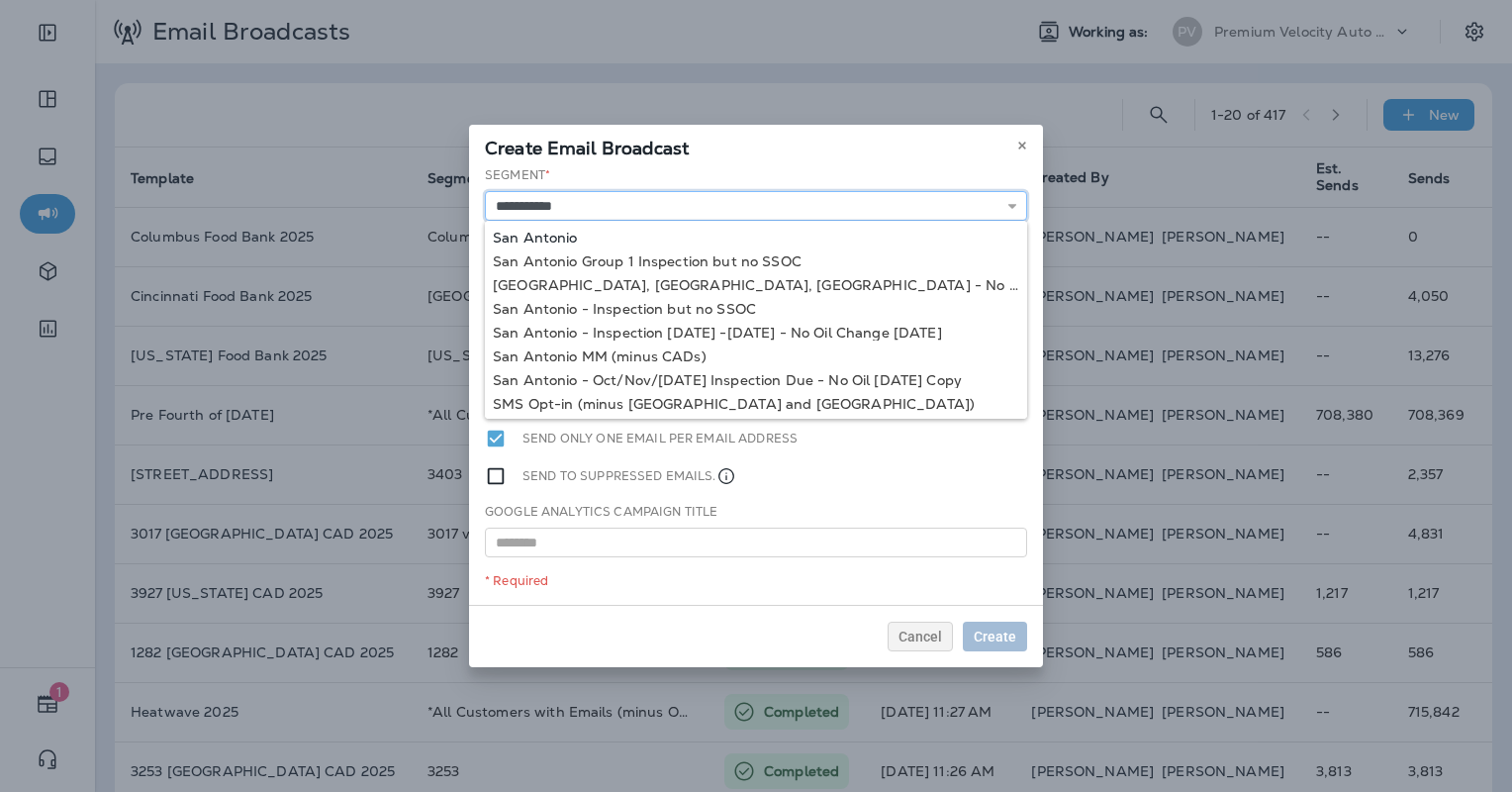 type on "**********" 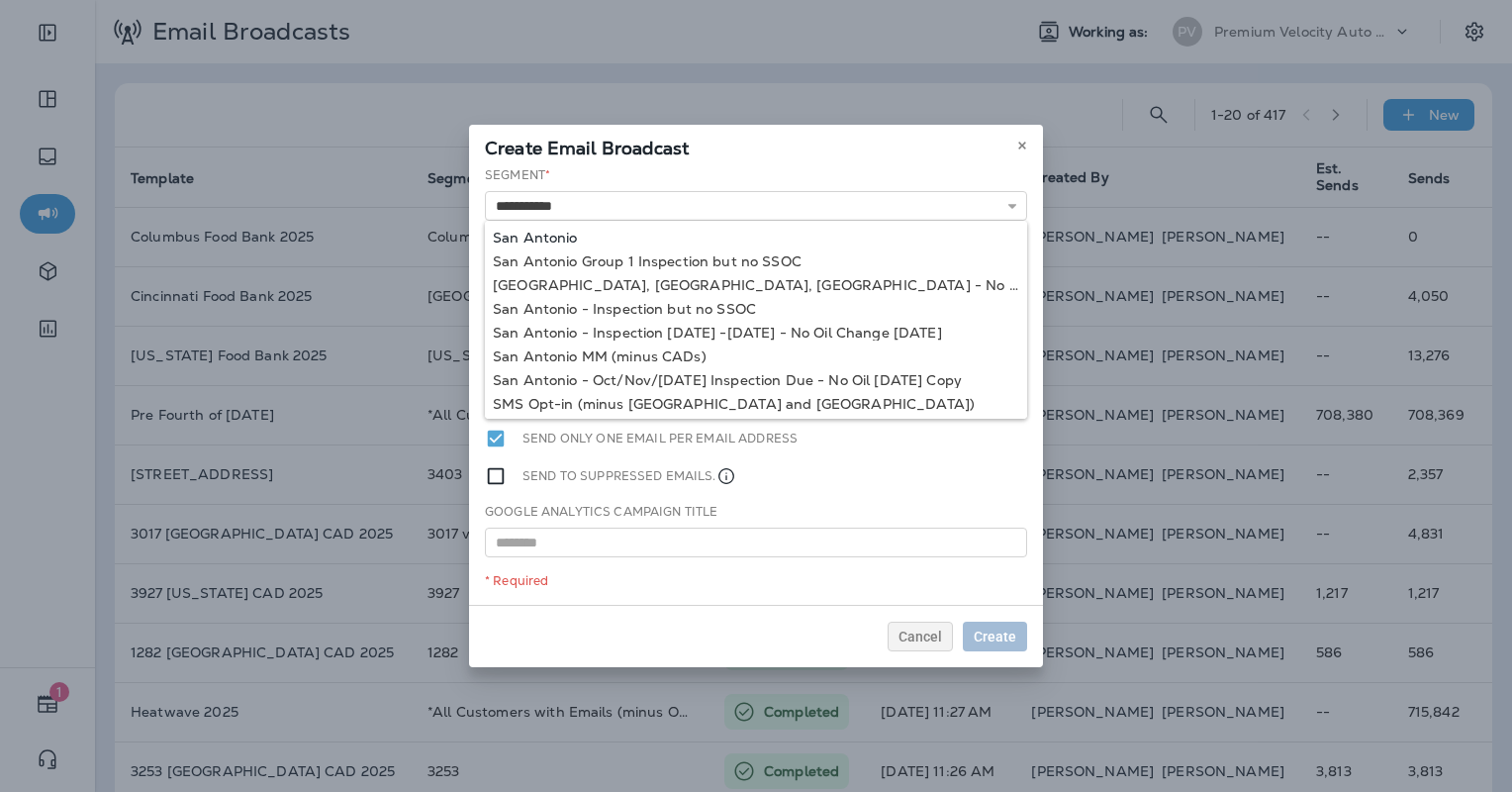 click on "**********" at bounding box center (756, 385) 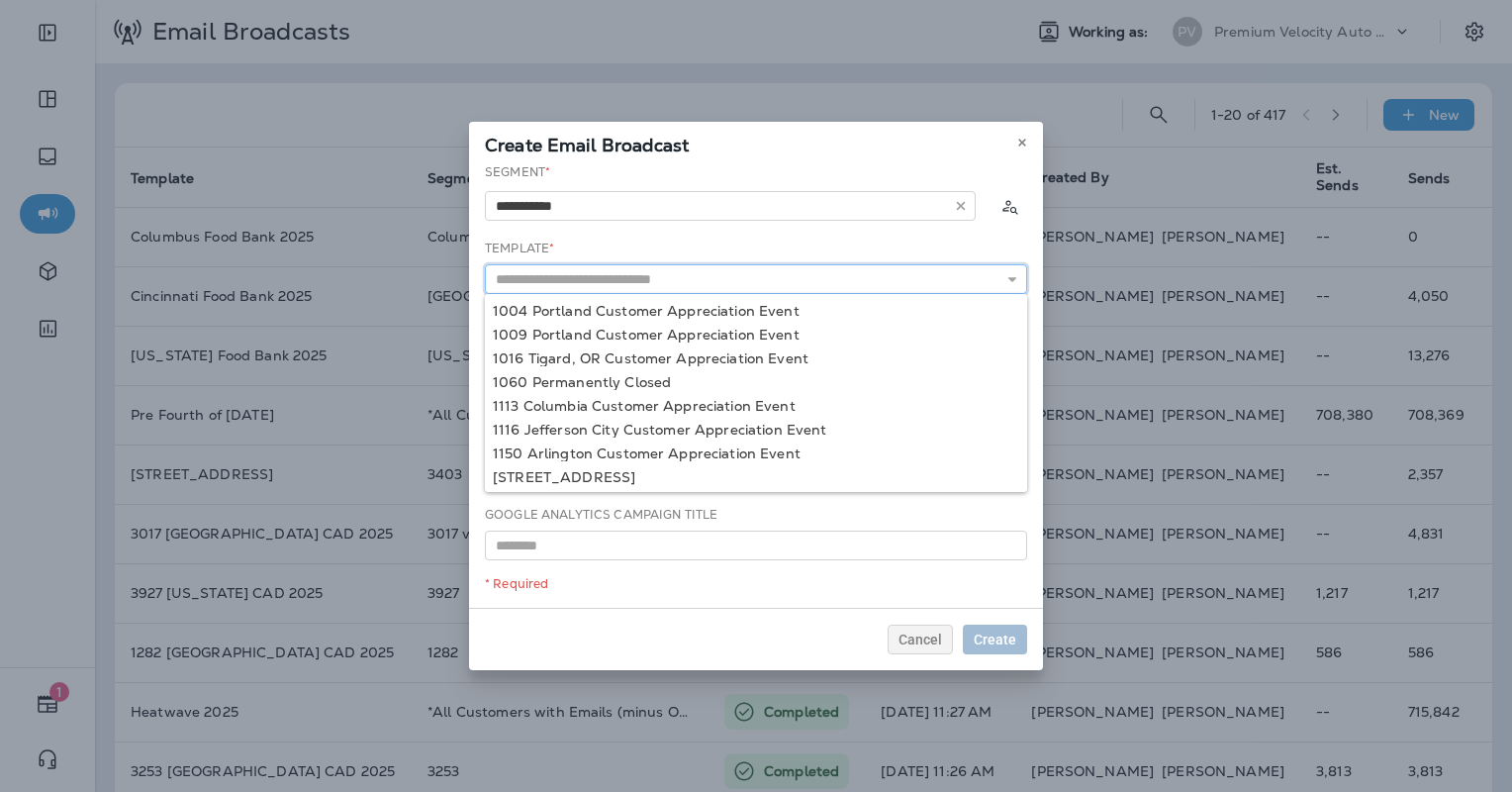 click at bounding box center (756, 279) 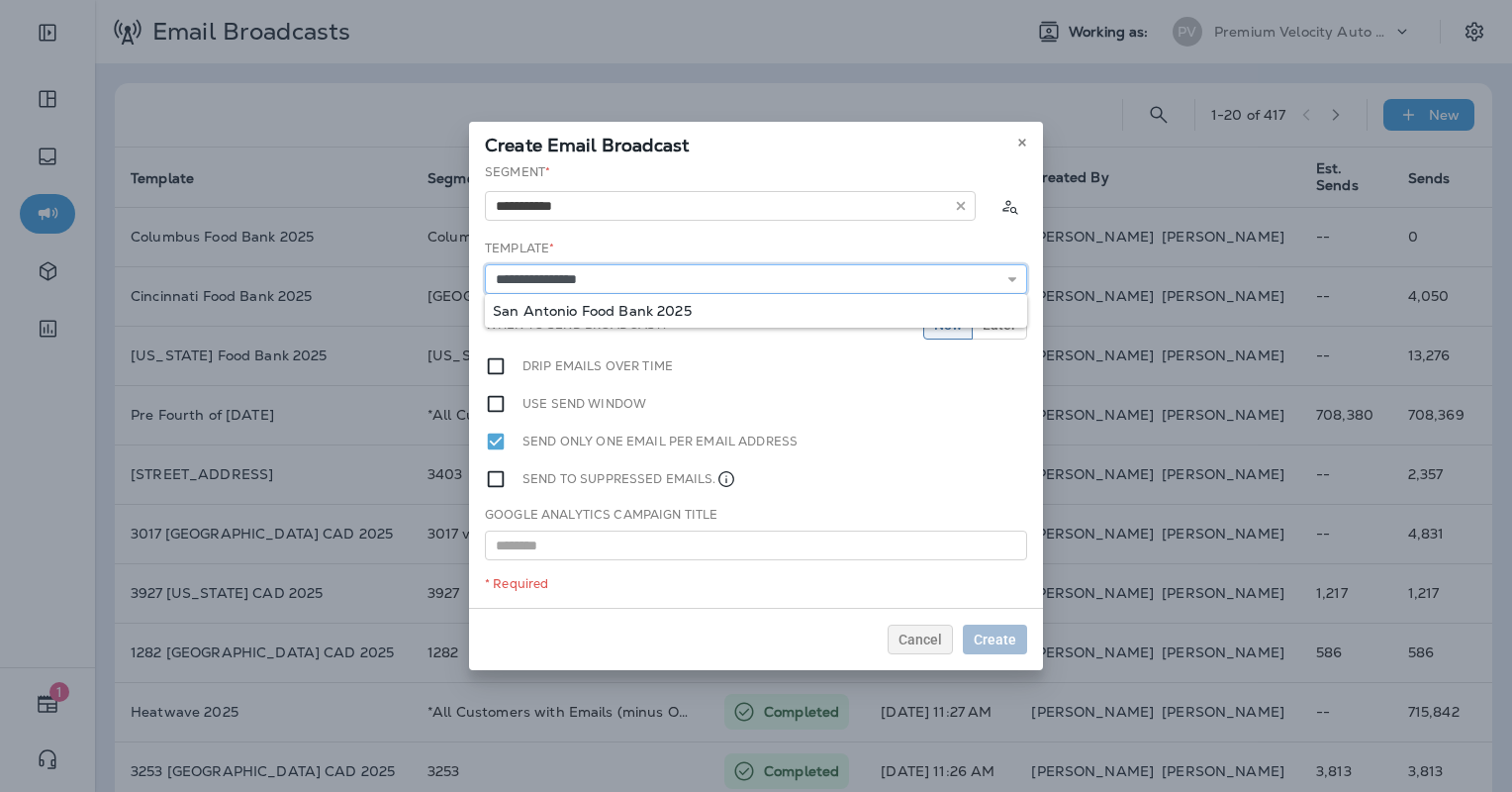 type on "**********" 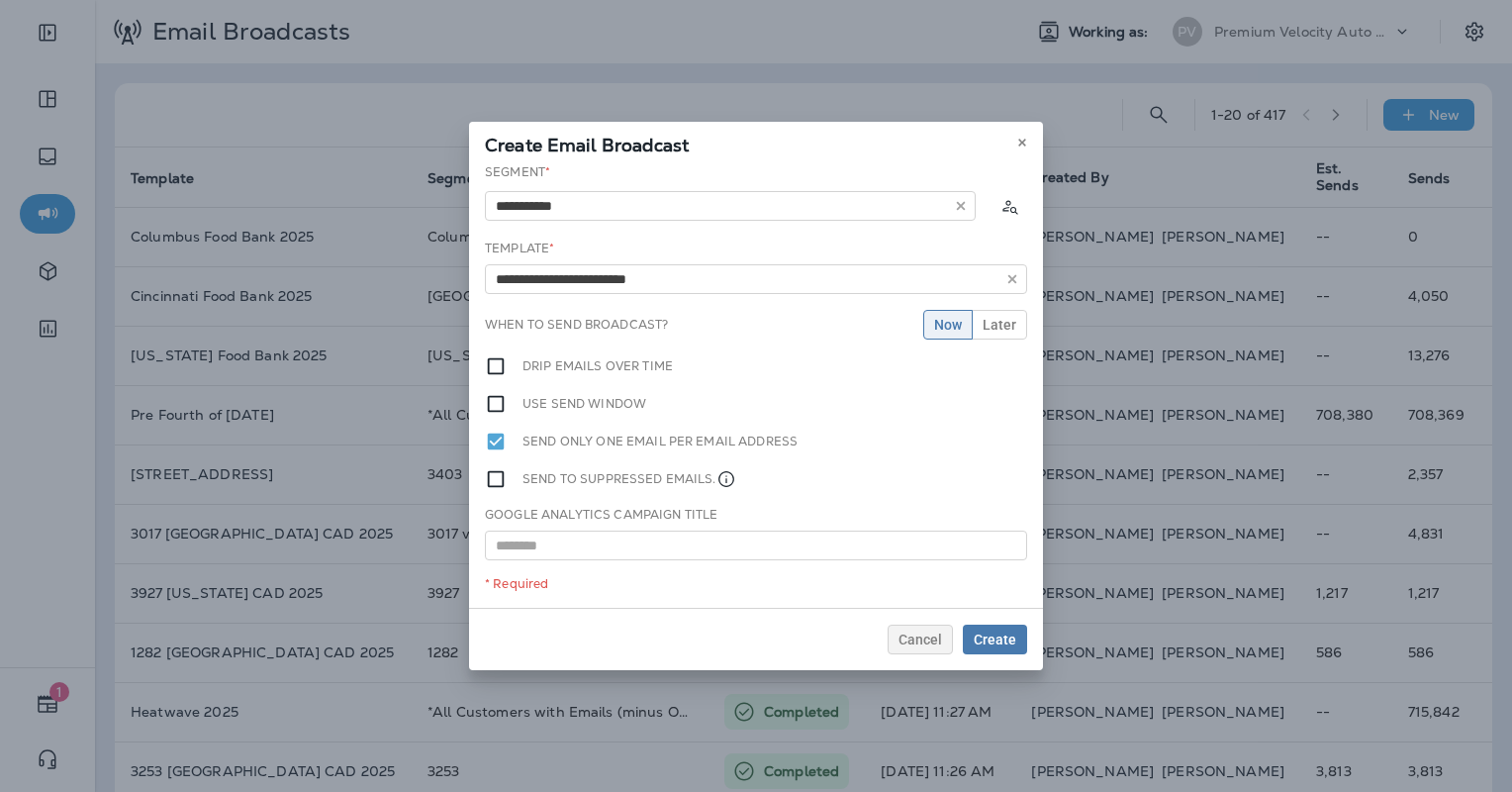 click on "**********" at bounding box center [756, 385] 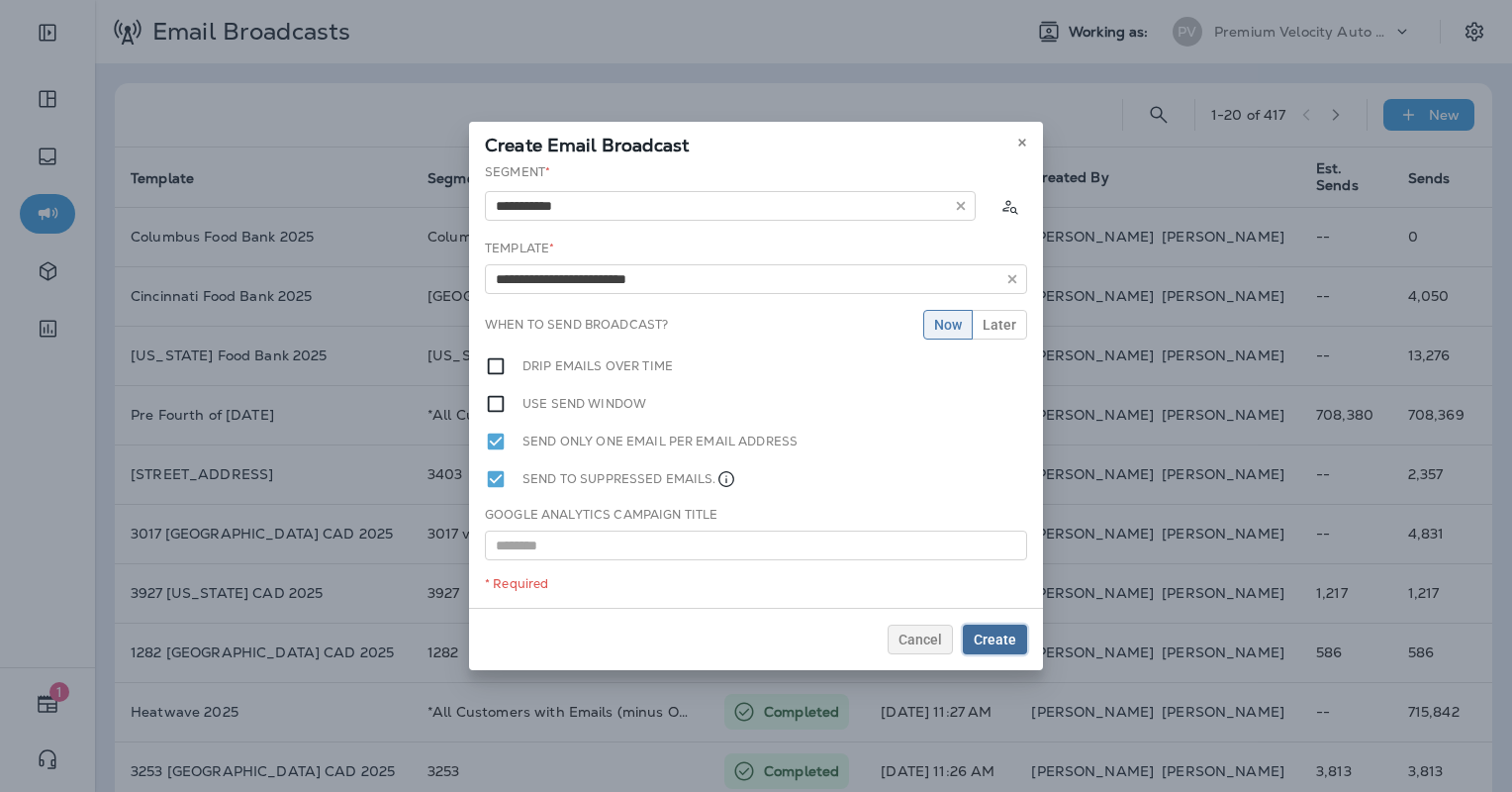 click on "Create" at bounding box center [994, 640] 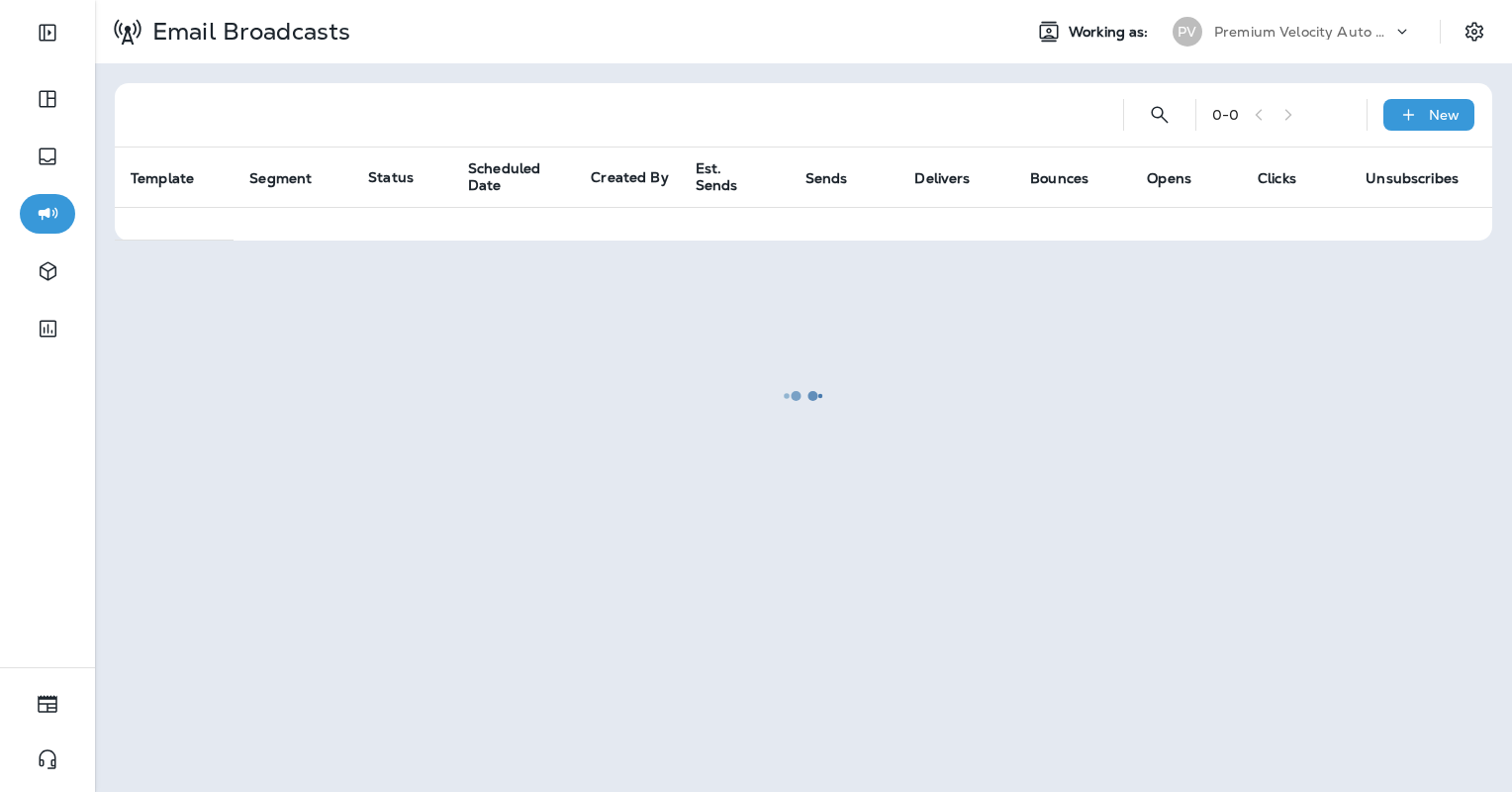 scroll, scrollTop: 0, scrollLeft: 0, axis: both 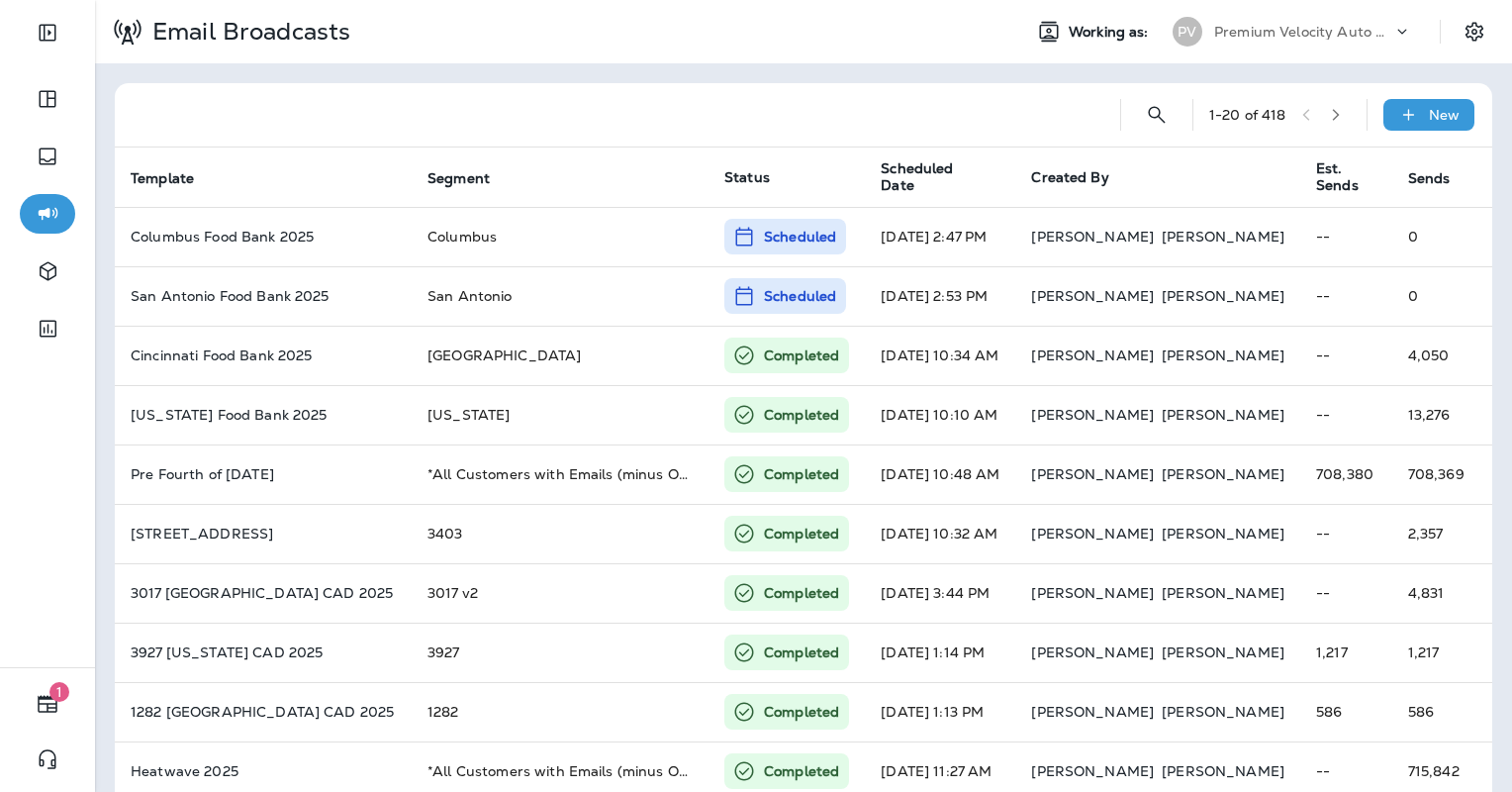 drag, startPoint x: 1433, startPoint y: 137, endPoint x: 1423, endPoint y: 121, distance: 18.867962 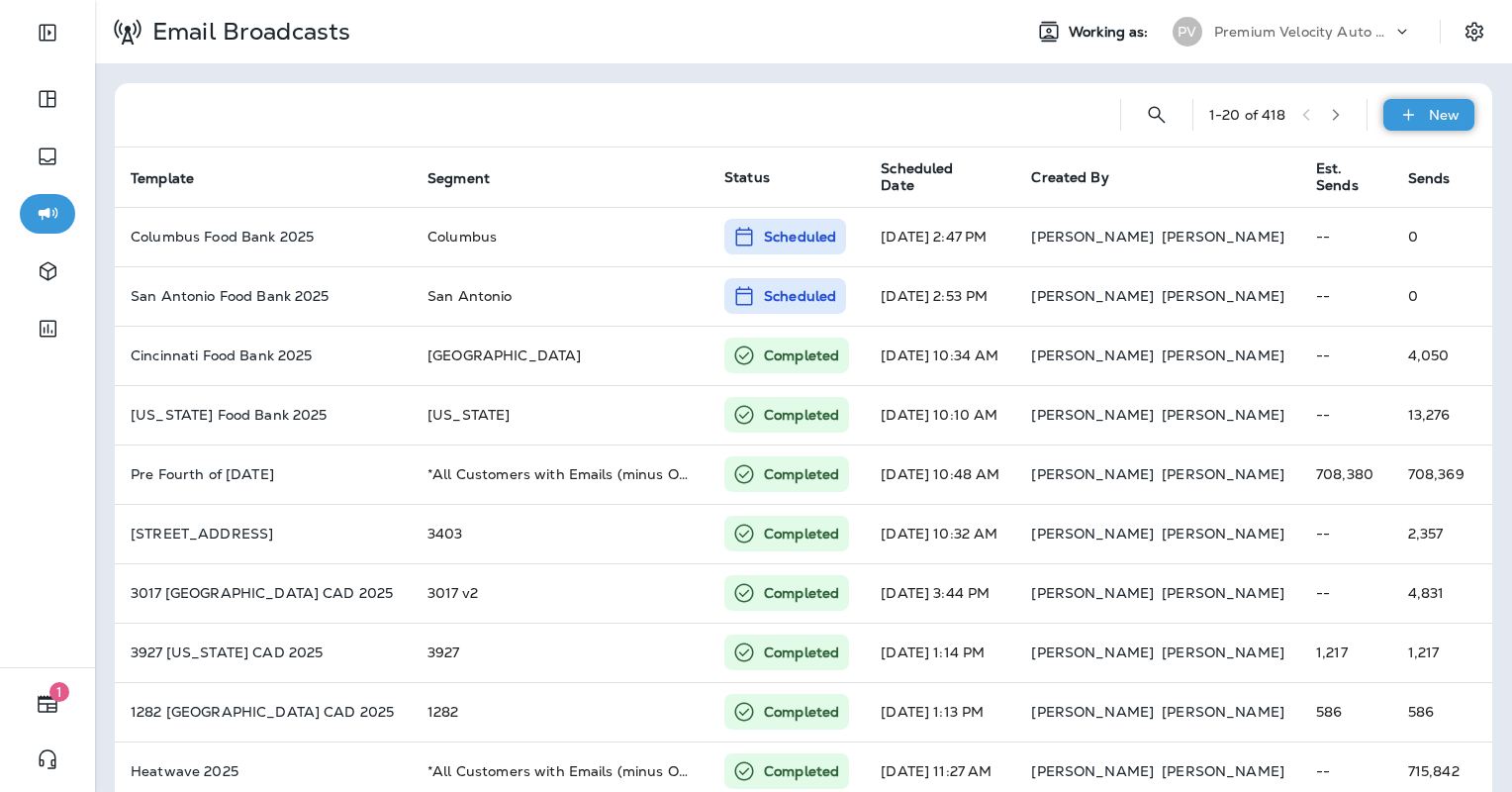 click on "New" at bounding box center [1444, 115] 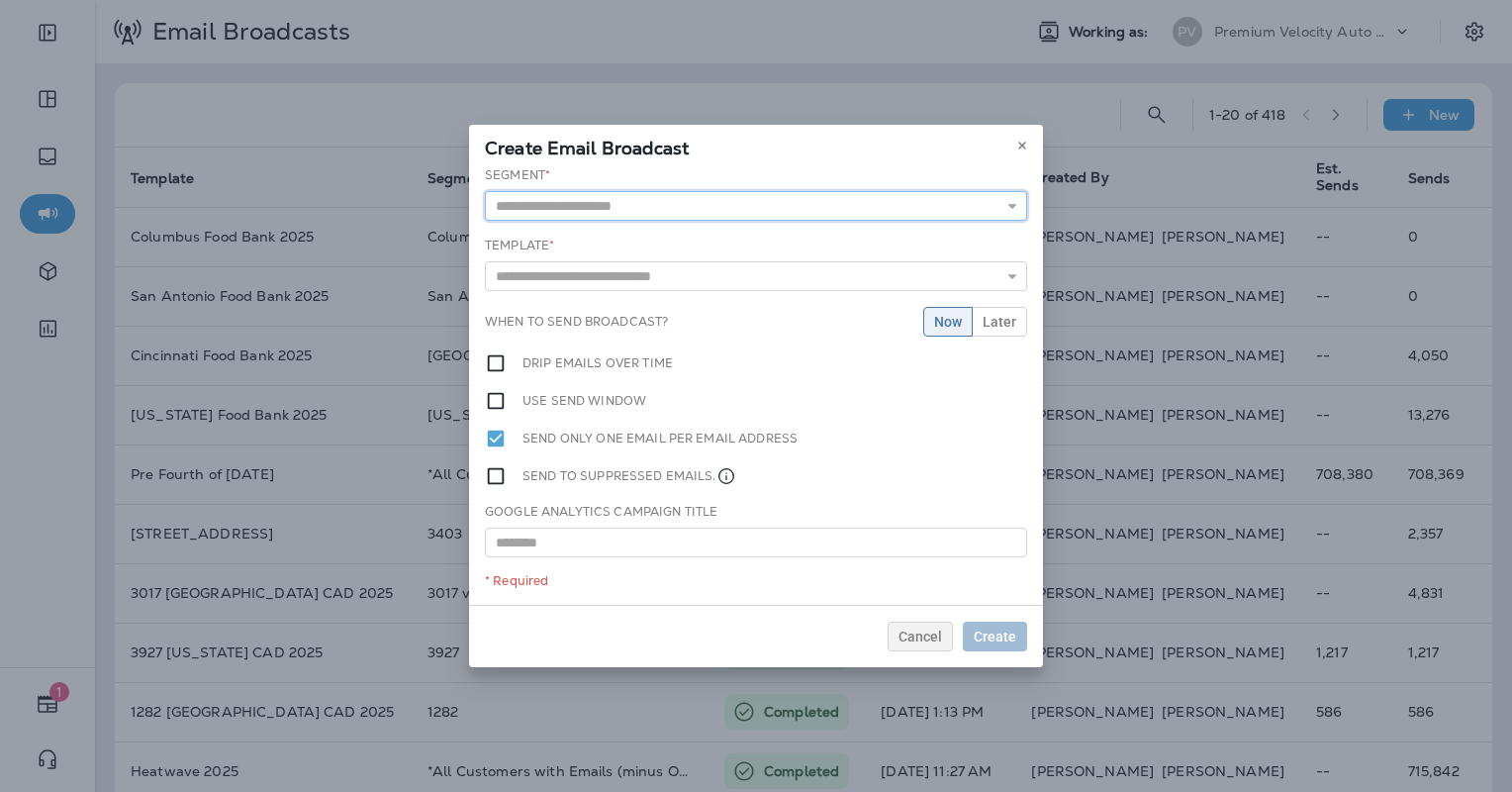 click at bounding box center (756, 206) 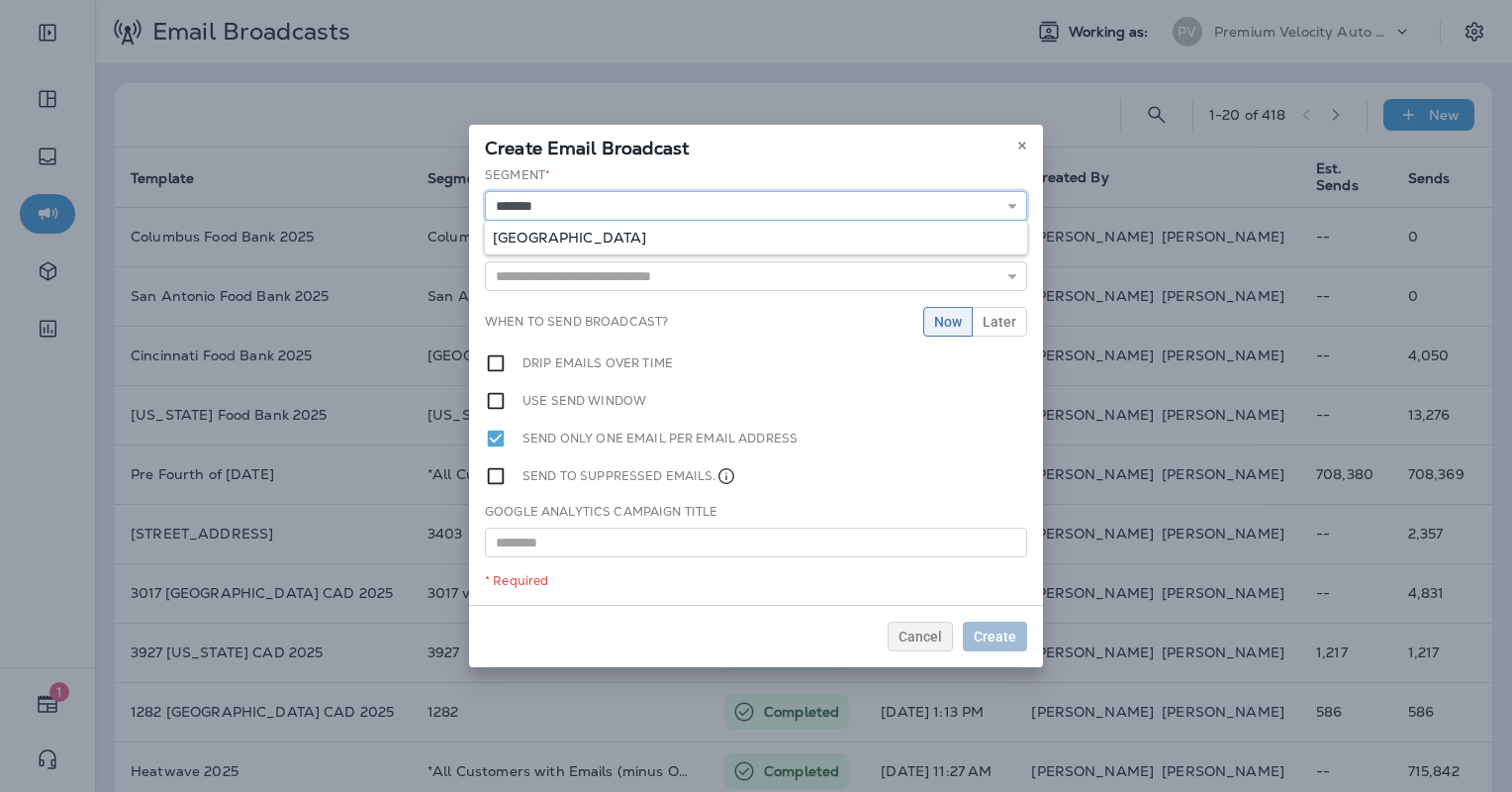 type on "*******" 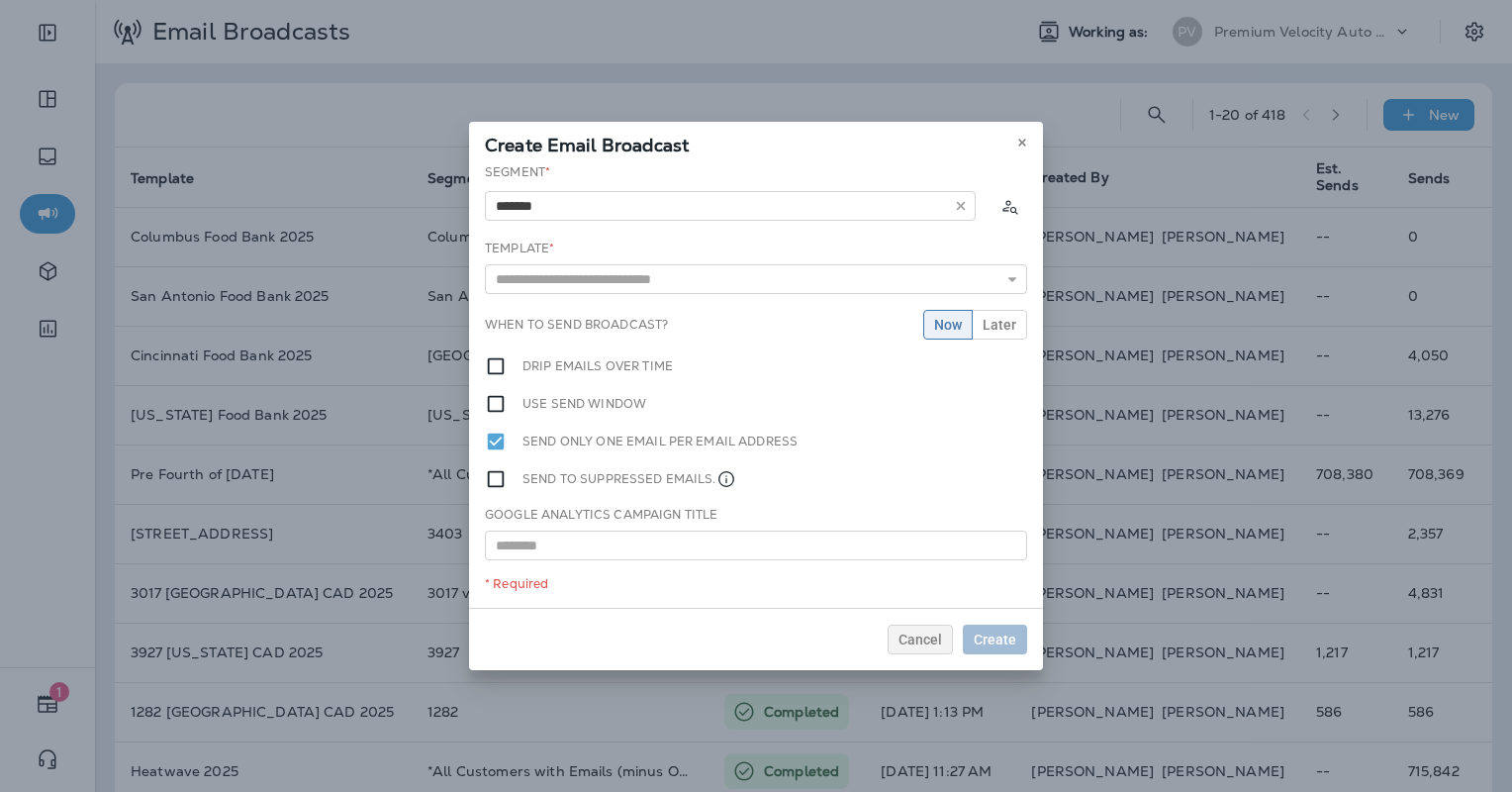 click on "Segment  * ******* Houston Template  * 1004 Portland Customer Appreciation Event 1009 Portland Customer Appreciation Event 1016 Tigard, [GEOGRAPHIC_DATA] Customer Appreciation Event 1060 Permanently Closed 1113 Columbia Customer Appreciation Event 1116 [GEOGRAPHIC_DATA] Customer Appreciation Event 1150 [GEOGRAPHIC_DATA] Customer Appreciation Event 1150 [GEOGRAPHIC_DATA] [GEOGRAPHIC_DATA] CAD 2025 1153 Grand Re-Opening Event 1153 were open When to send broadcast?   Now   Later Drip emails over time Use send window Send only one email per email address Send to suppressed emails. Google Analytics Campaign Title * Required" at bounding box center [756, 385] 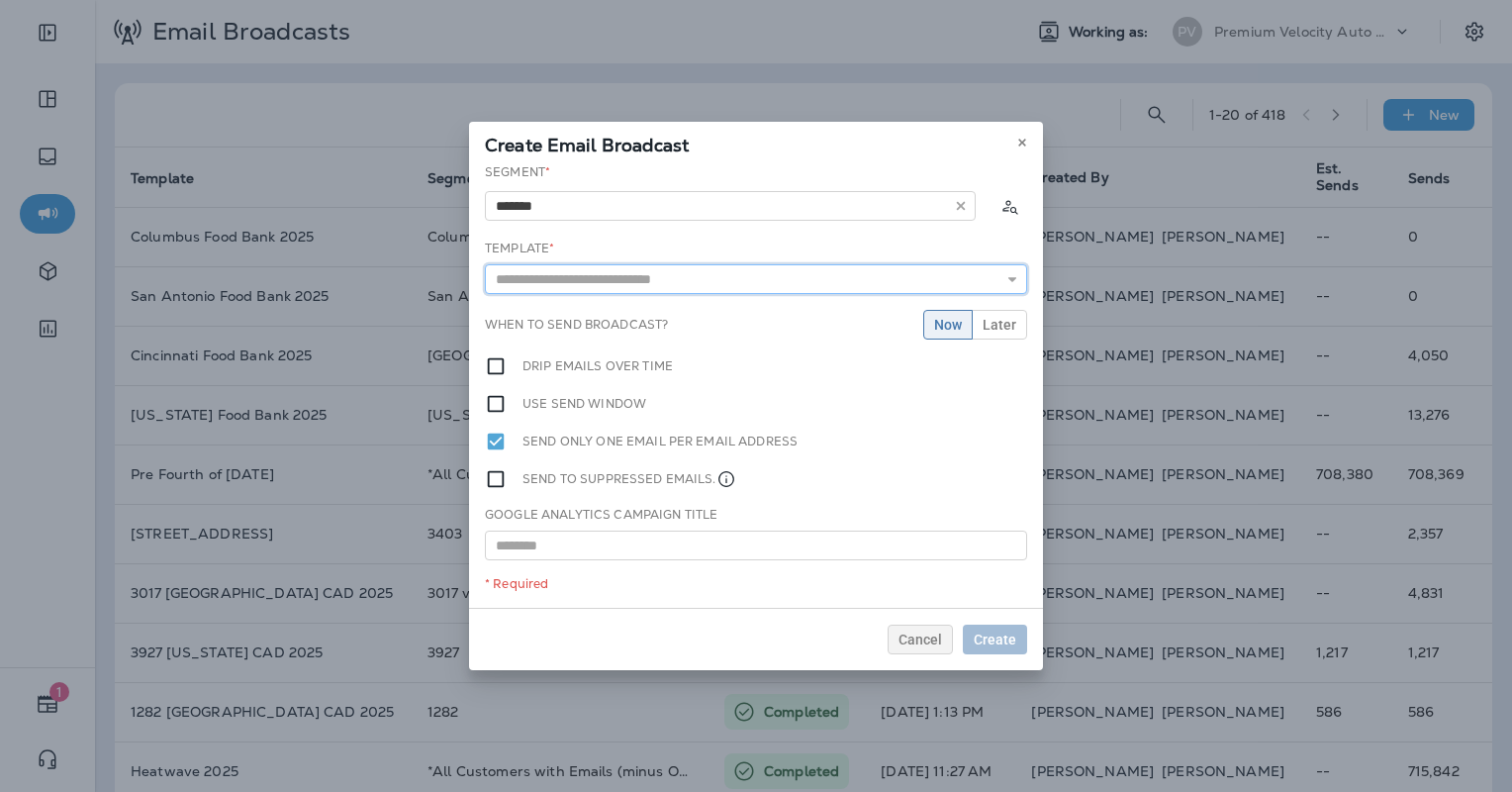 click at bounding box center (756, 279) 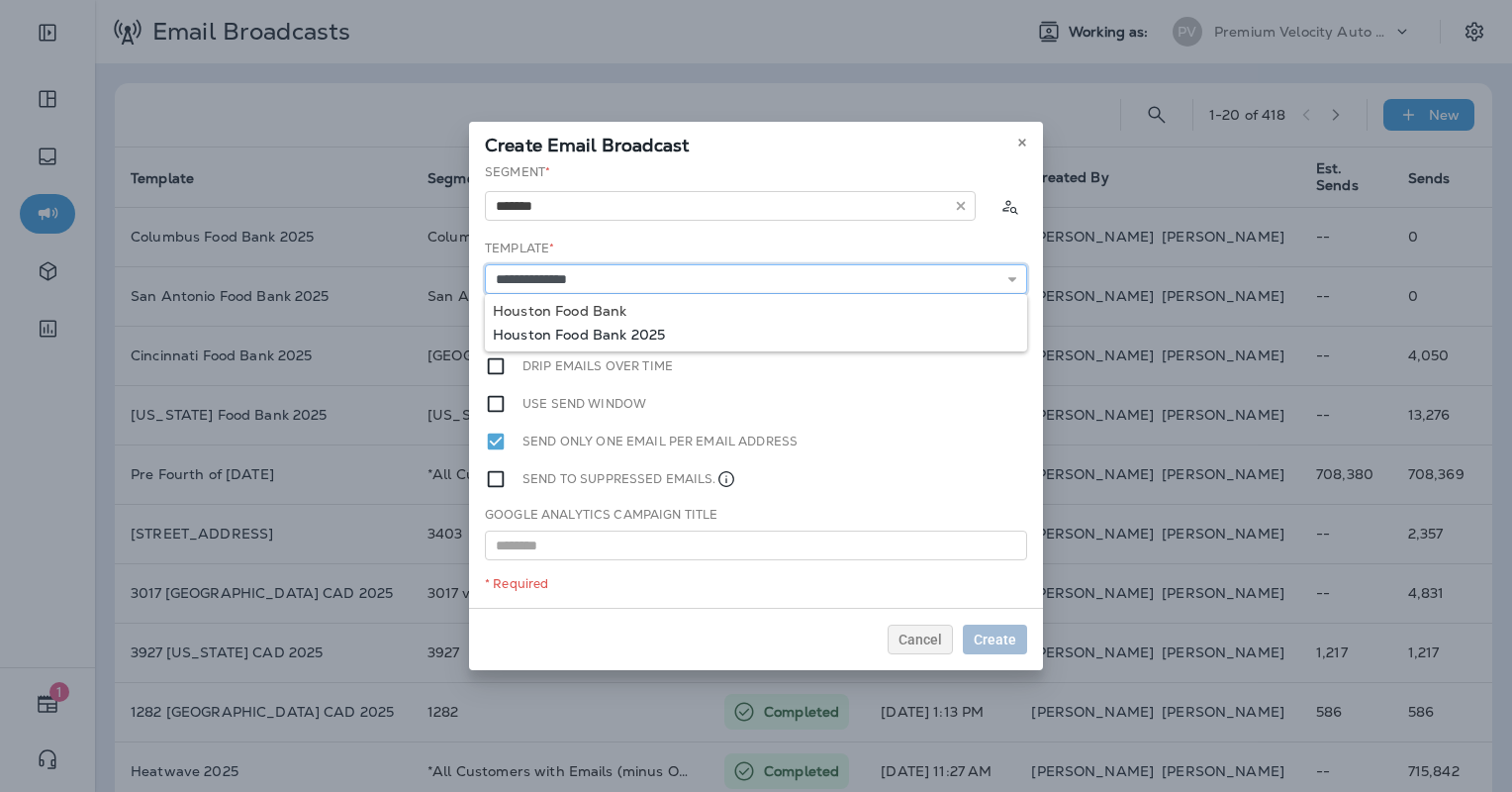 type on "**********" 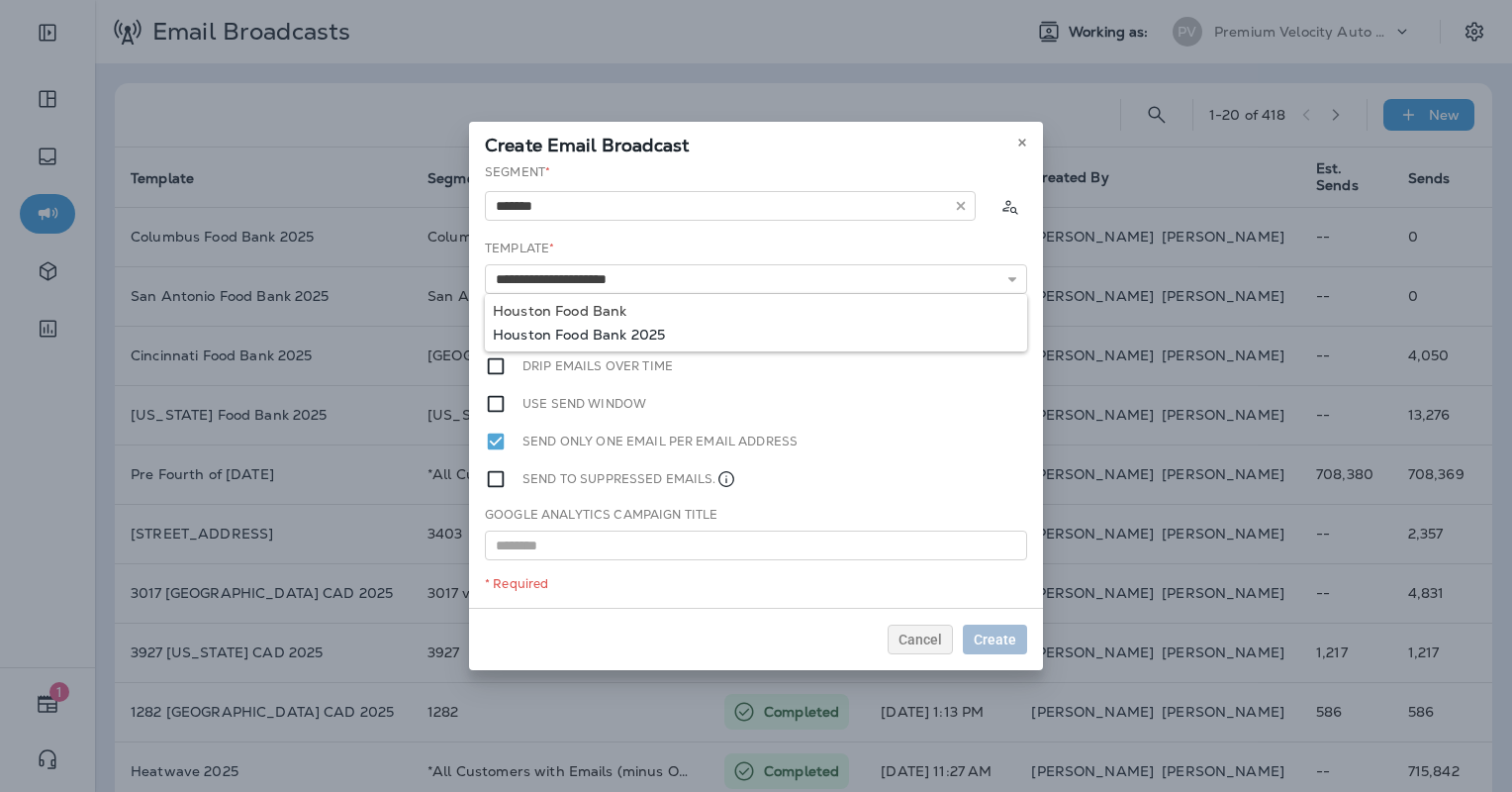 click on "**********" at bounding box center [756, 385] 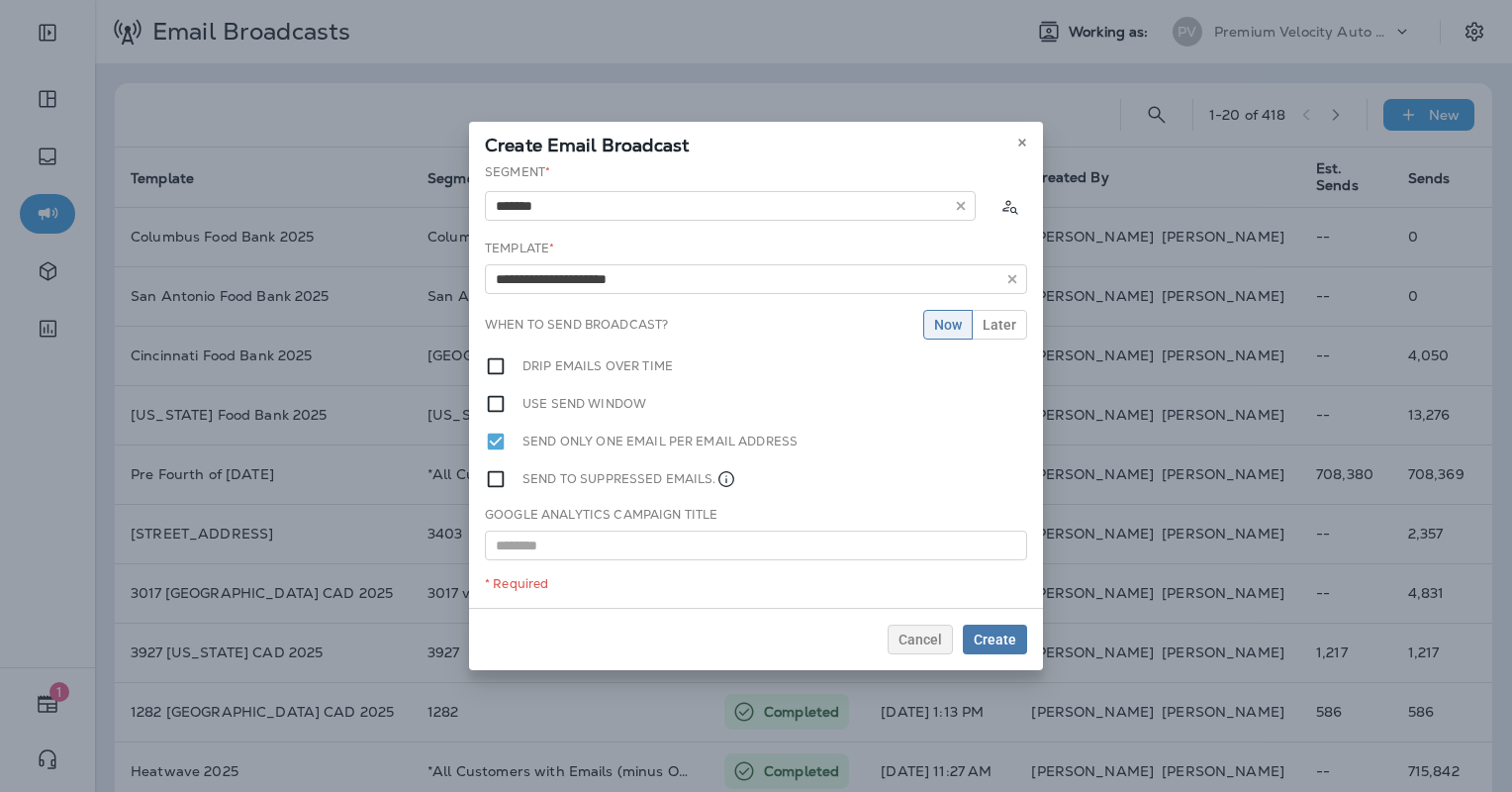 click on "Send to suppressed emails." at bounding box center [629, 479] 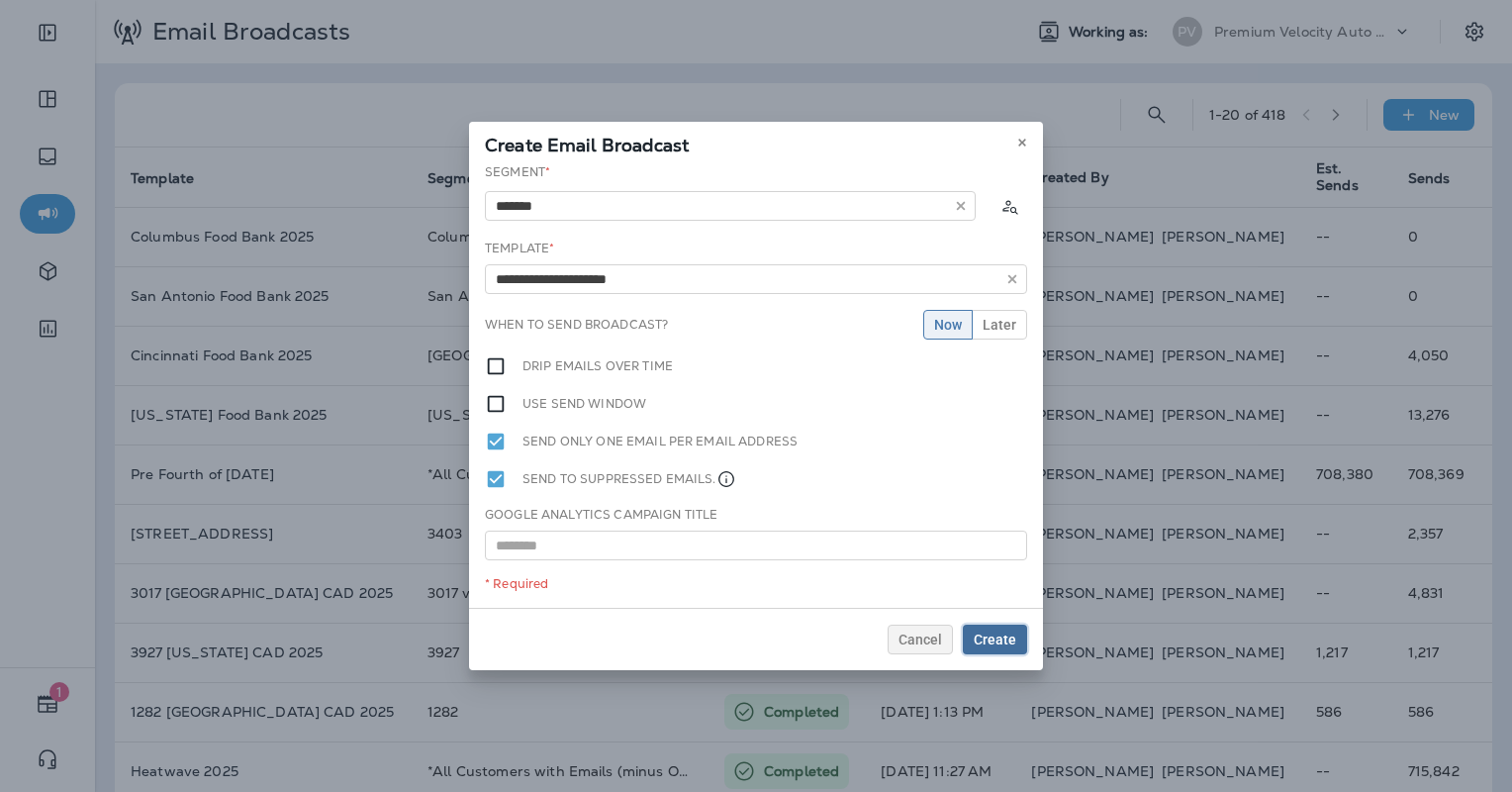 click on "Create" at bounding box center [994, 640] 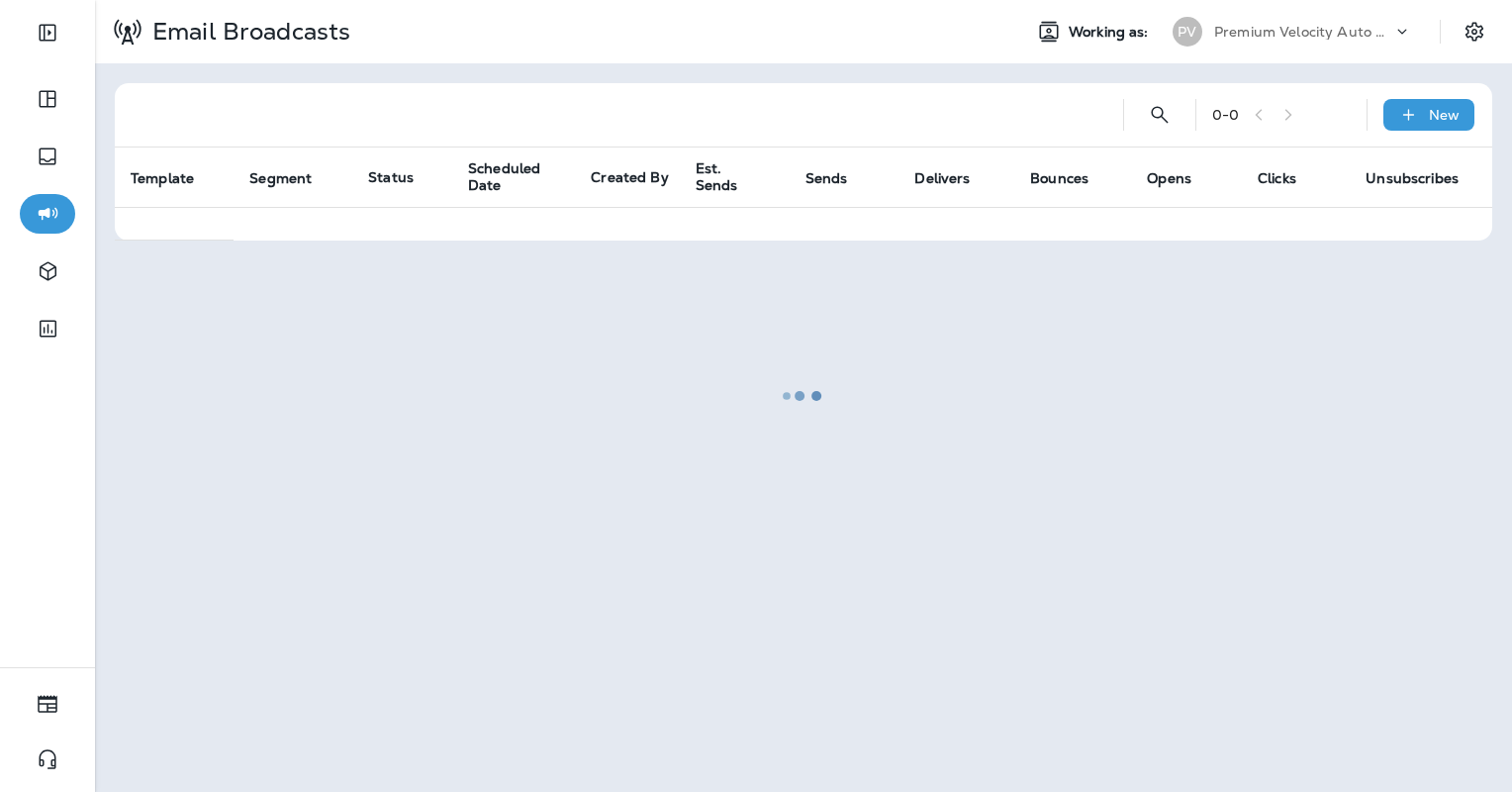 scroll, scrollTop: 0, scrollLeft: 0, axis: both 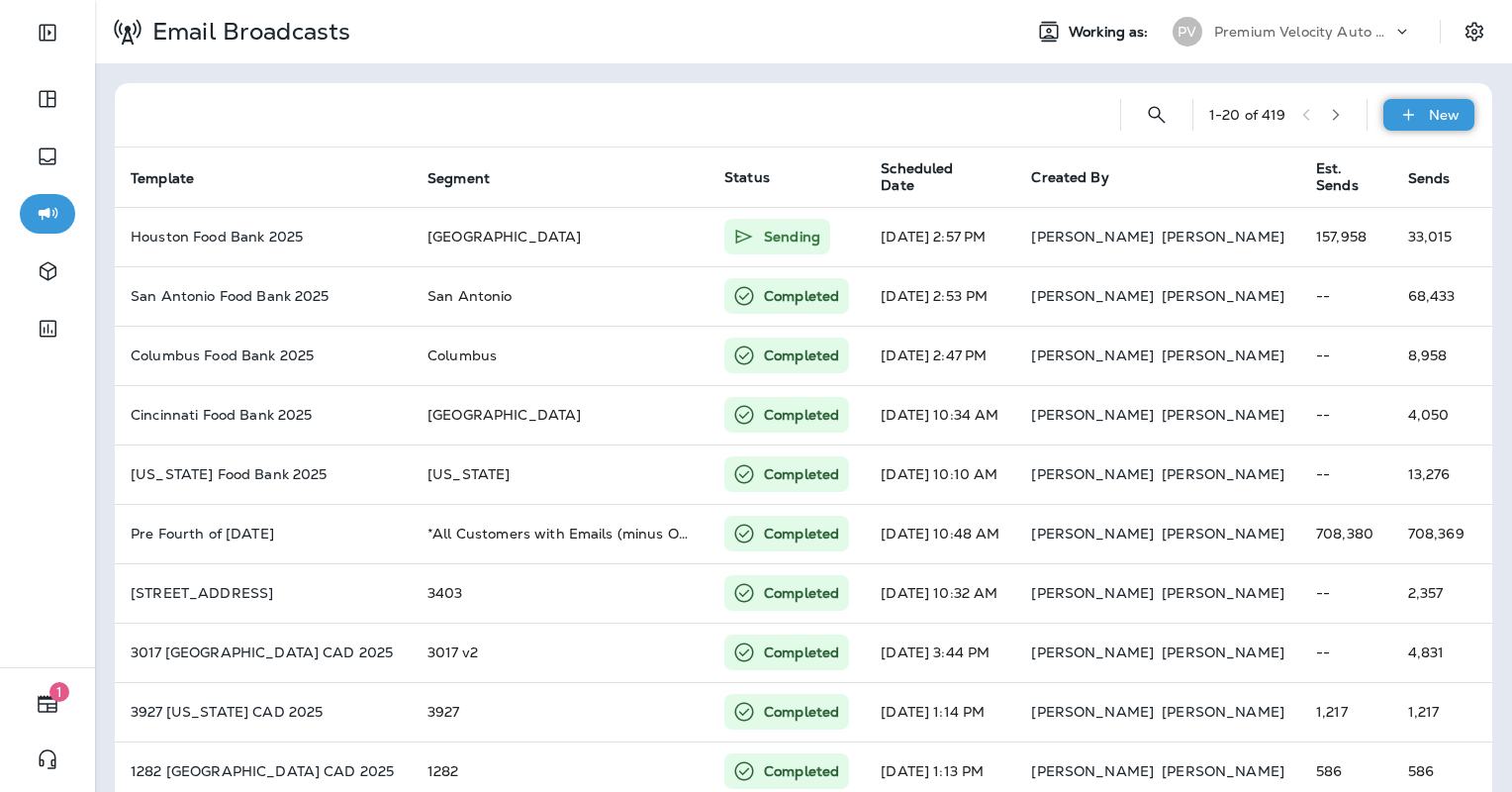 click on "New" at bounding box center (1429, 115) 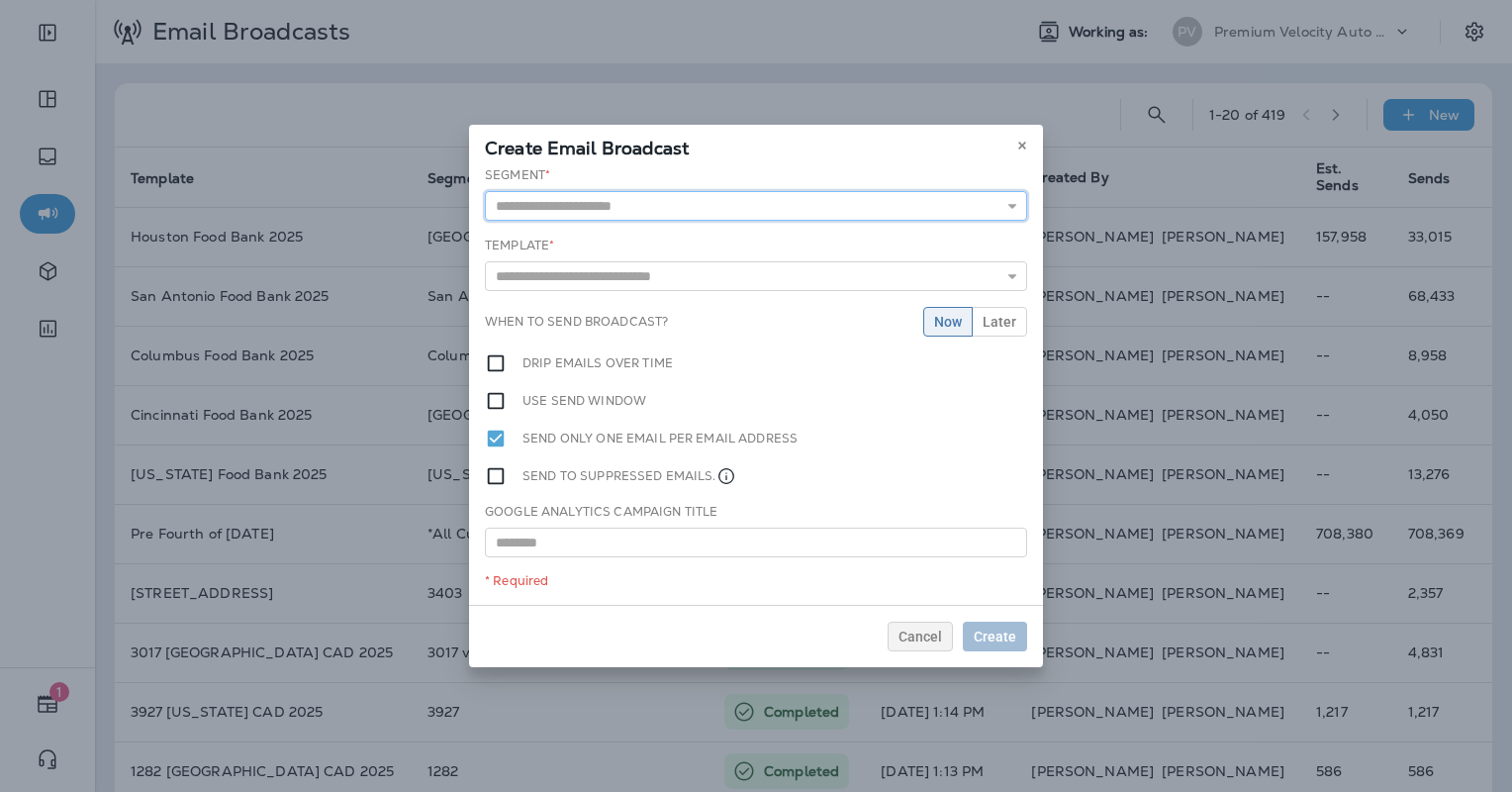 click at bounding box center (756, 206) 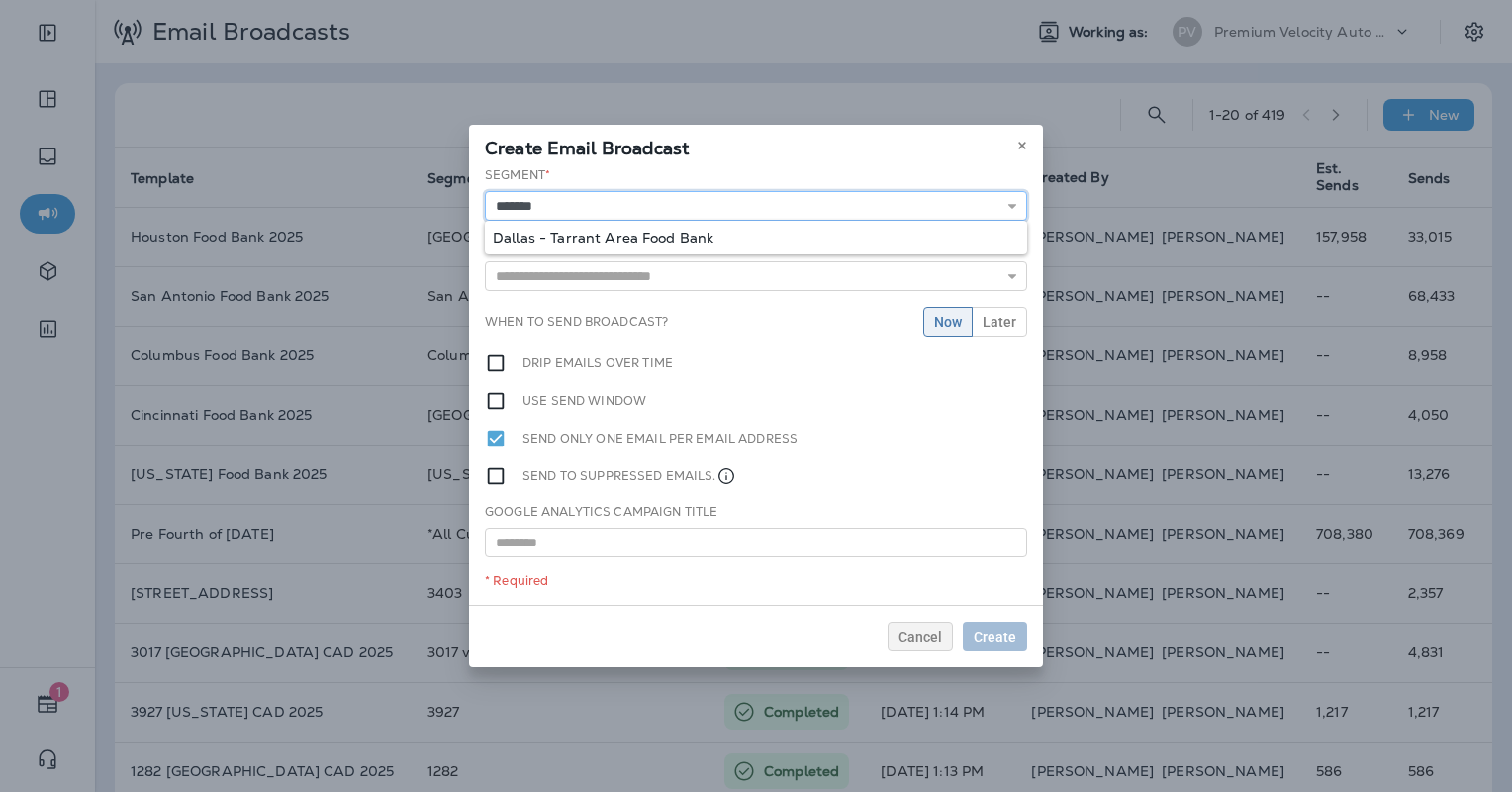 type on "**********" 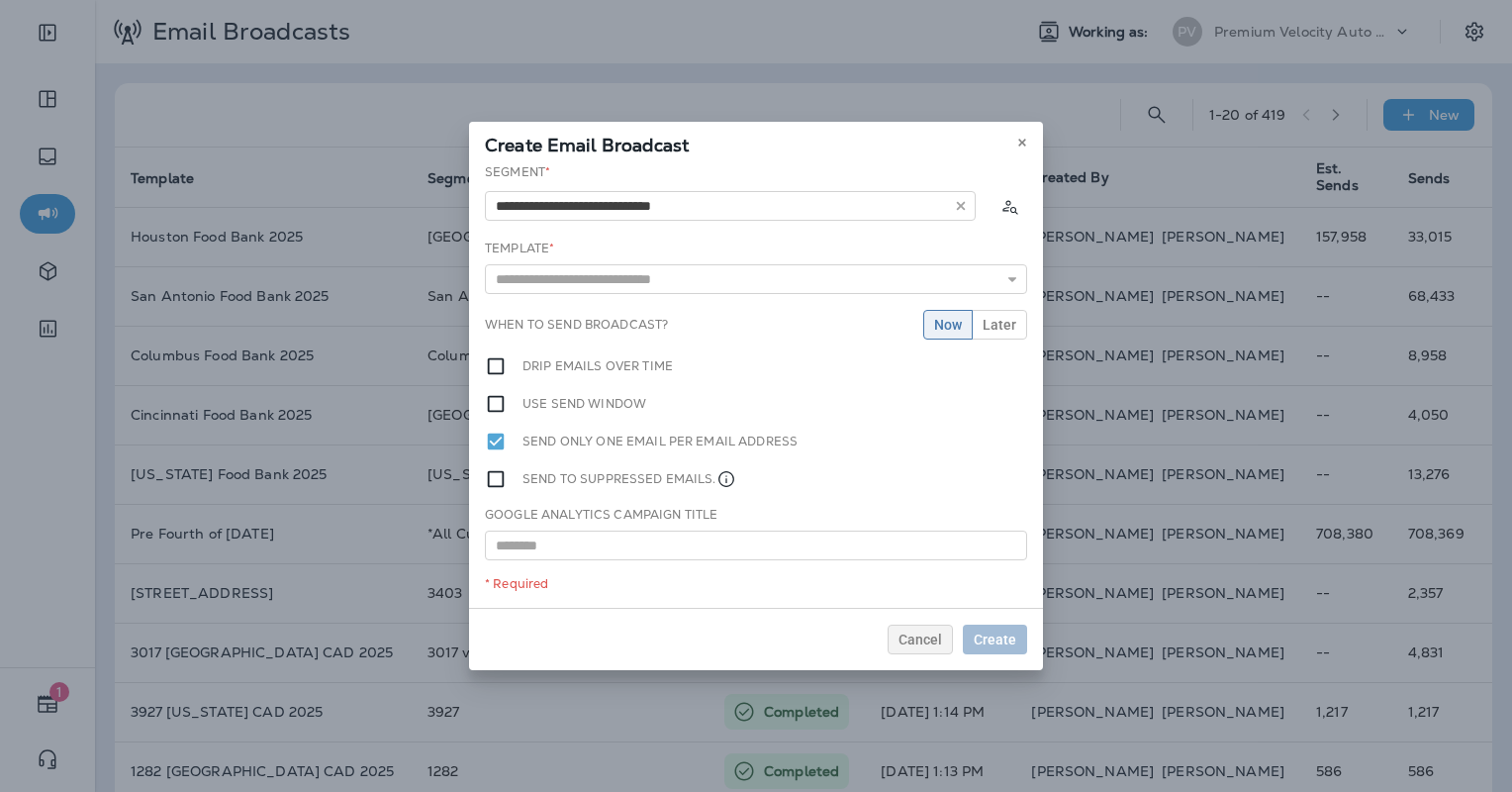 click on "**********" at bounding box center [756, 385] 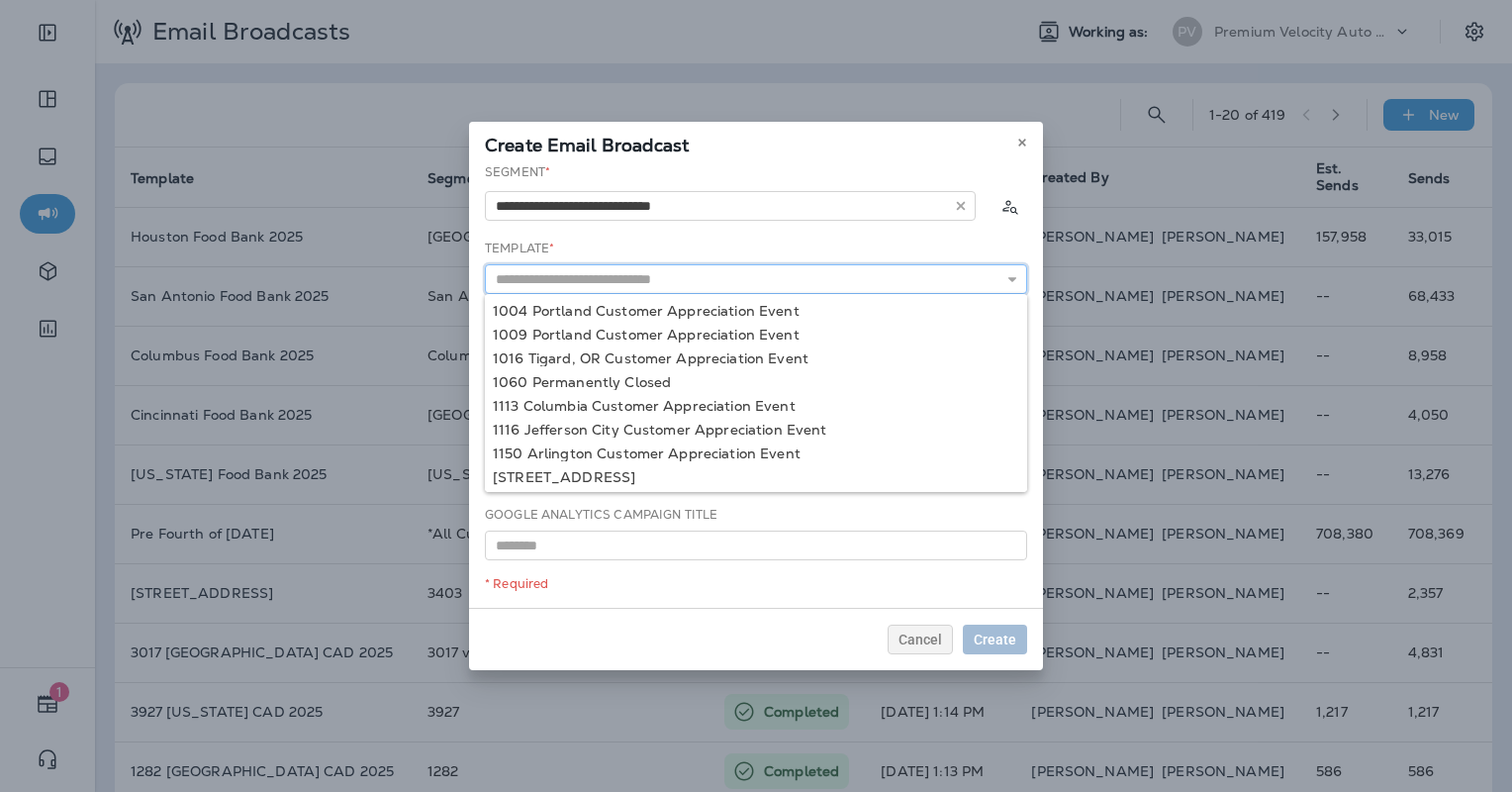 click at bounding box center [756, 279] 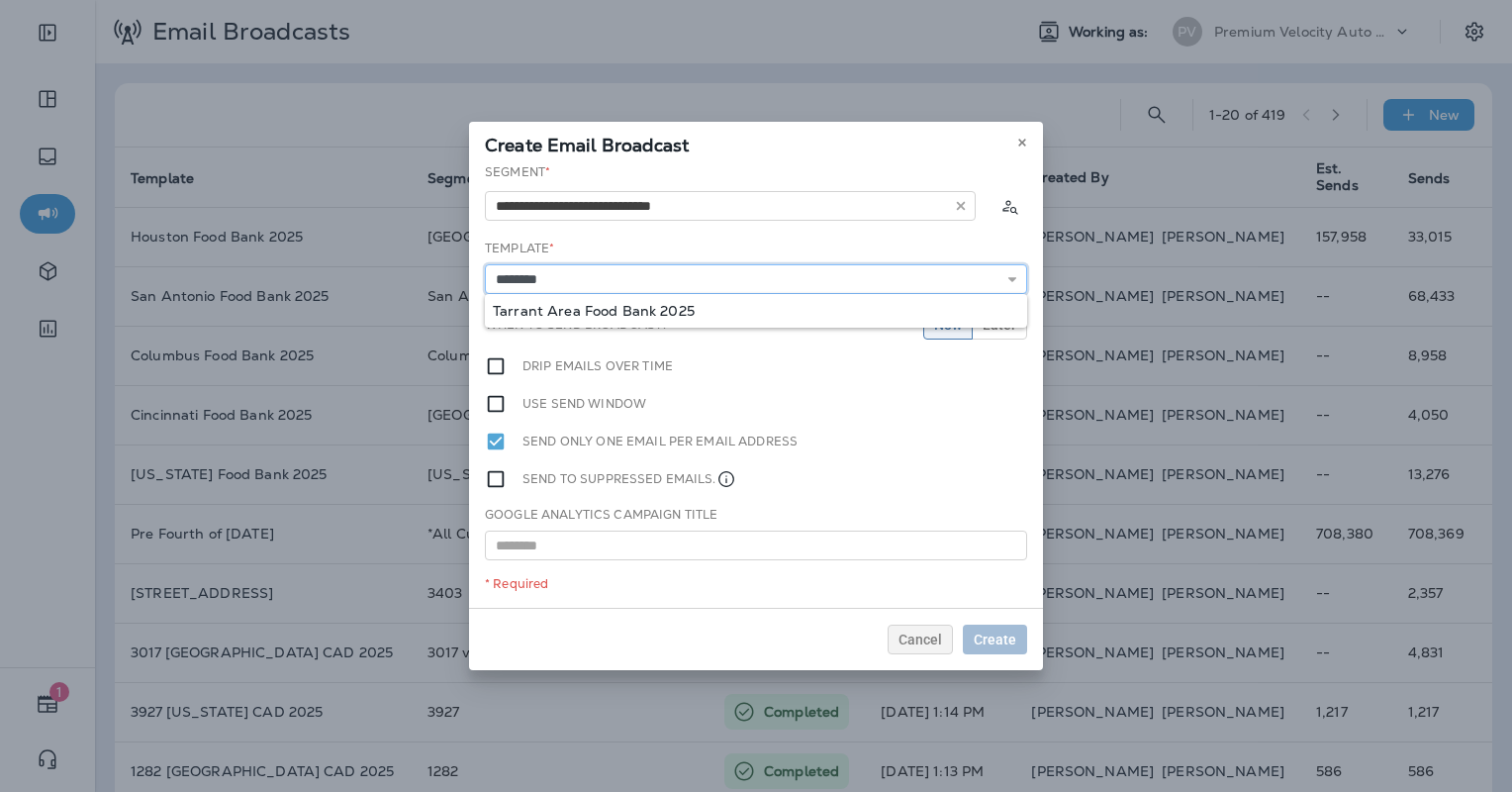 type on "**********" 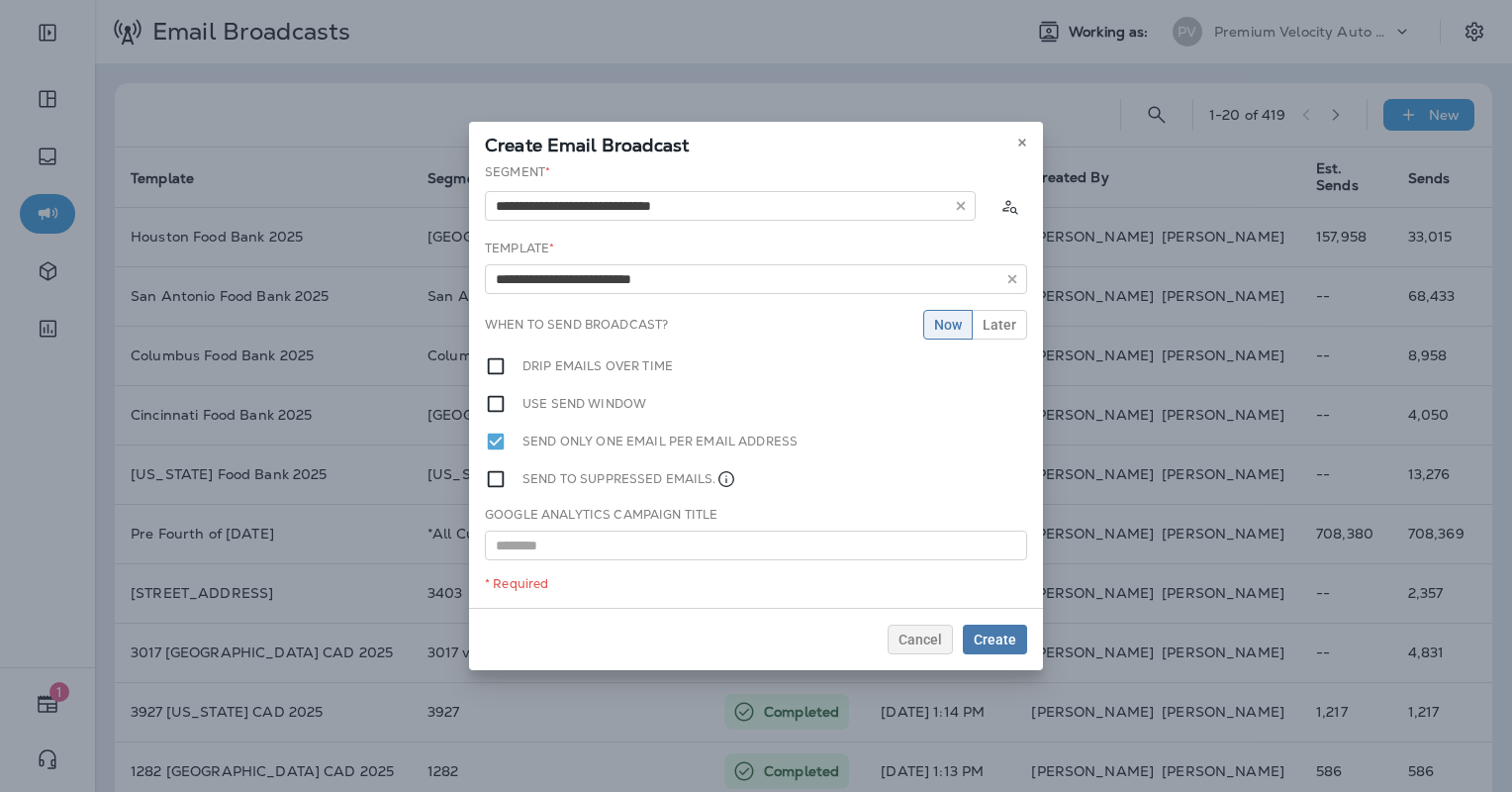 click on "**********" at bounding box center (756, 385) 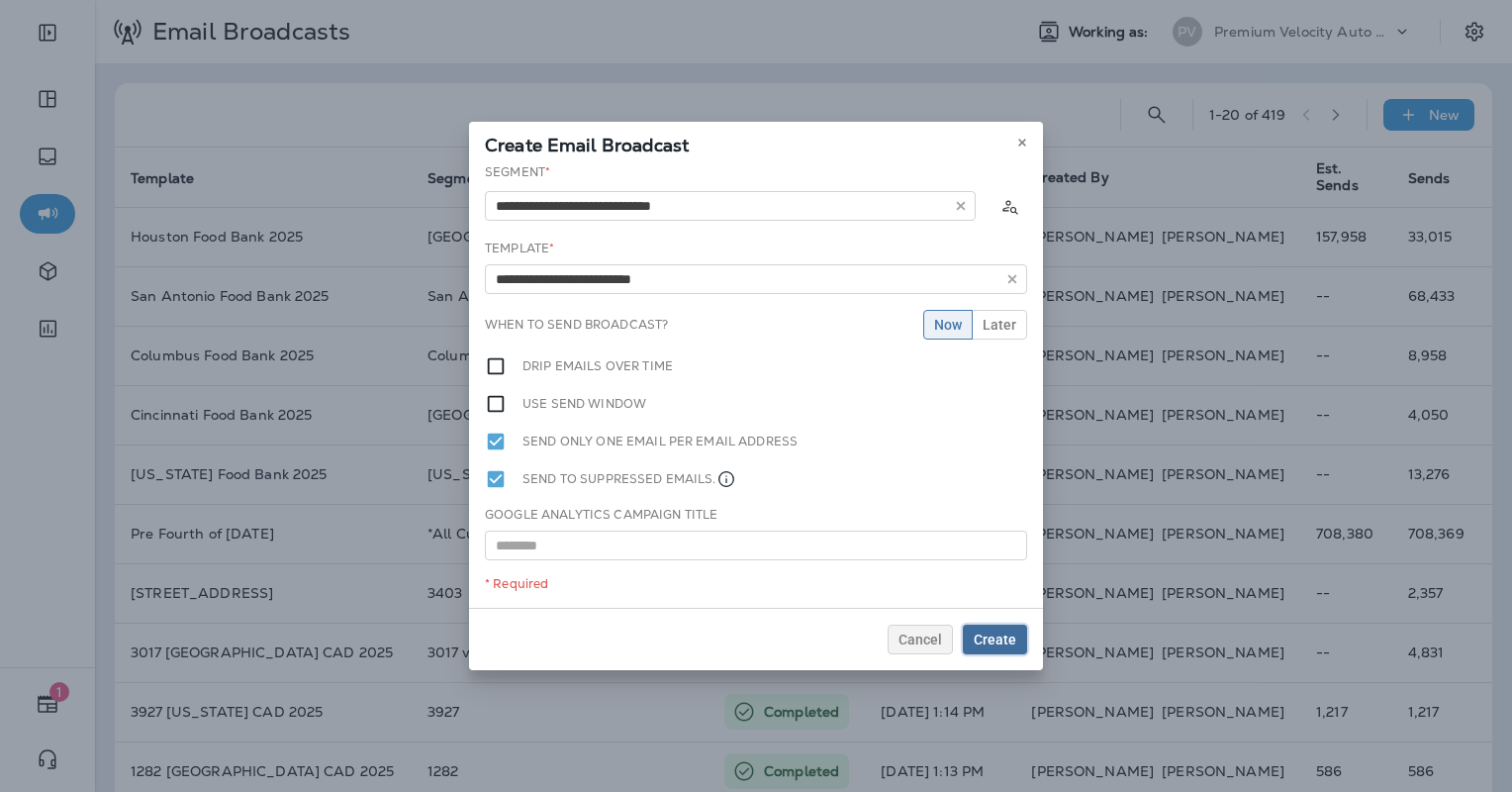 click on "Create" at bounding box center [994, 640] 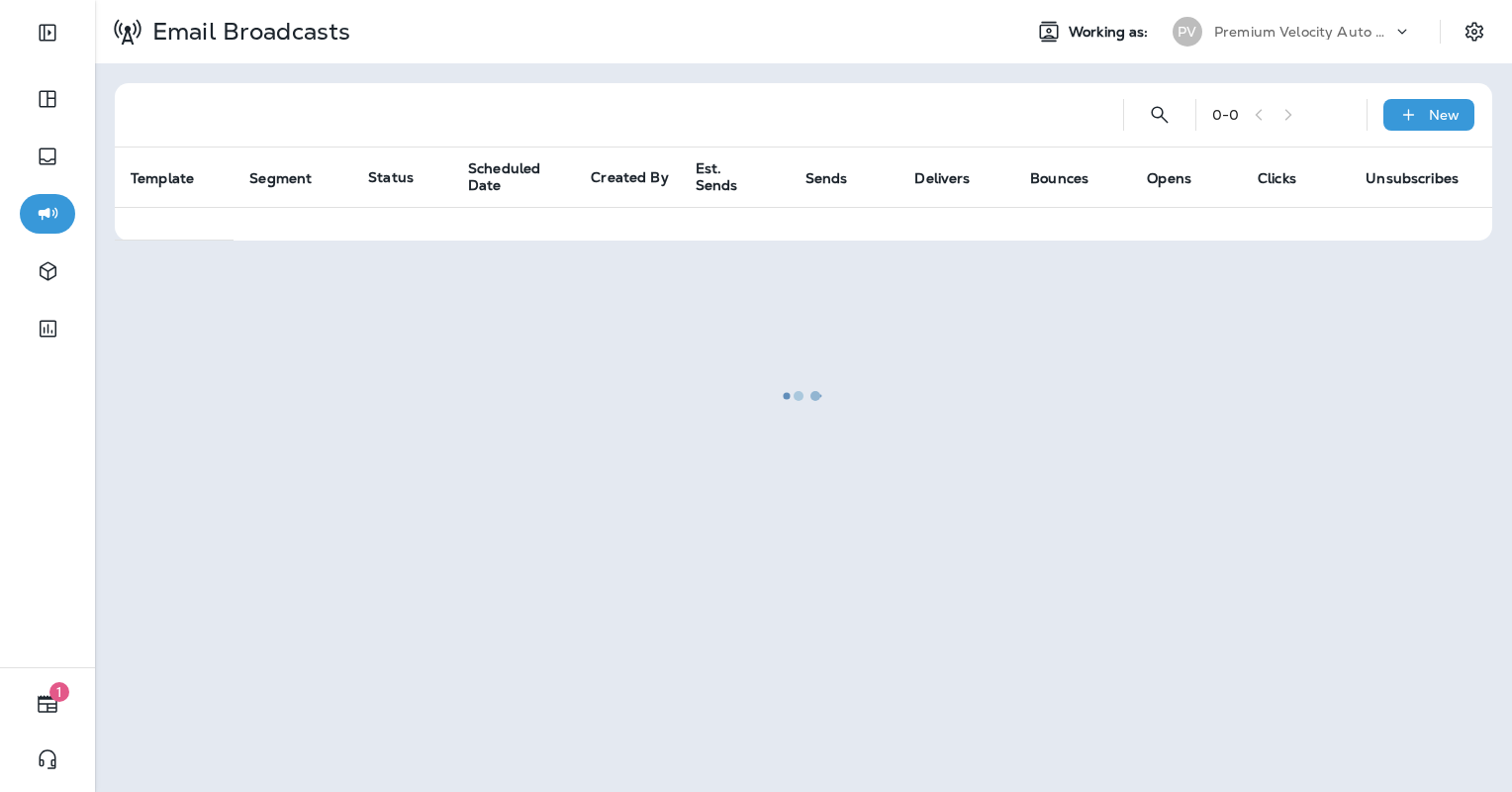 scroll, scrollTop: 0, scrollLeft: 0, axis: both 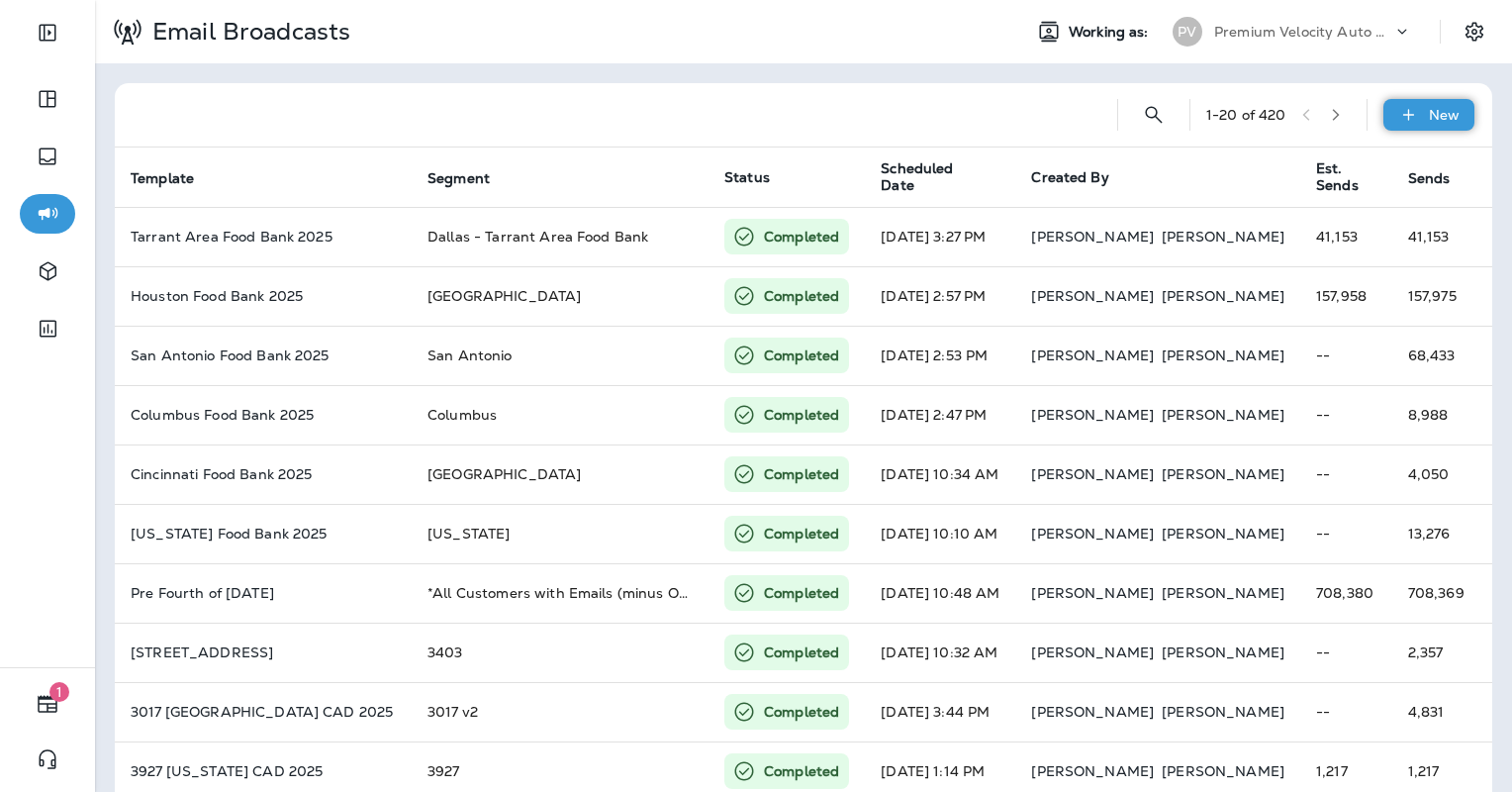 click on "New" at bounding box center [1429, 115] 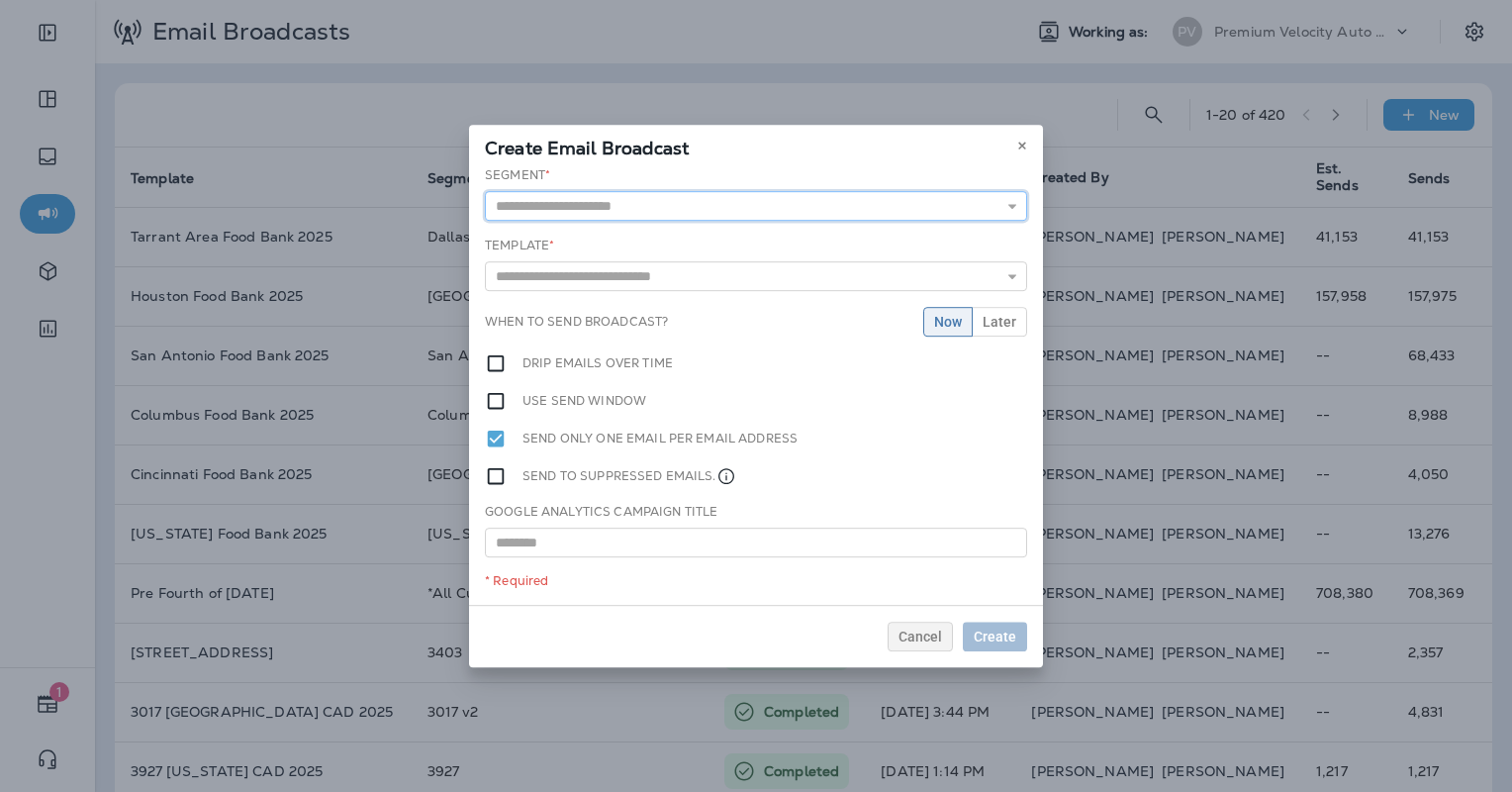 click at bounding box center (756, 206) 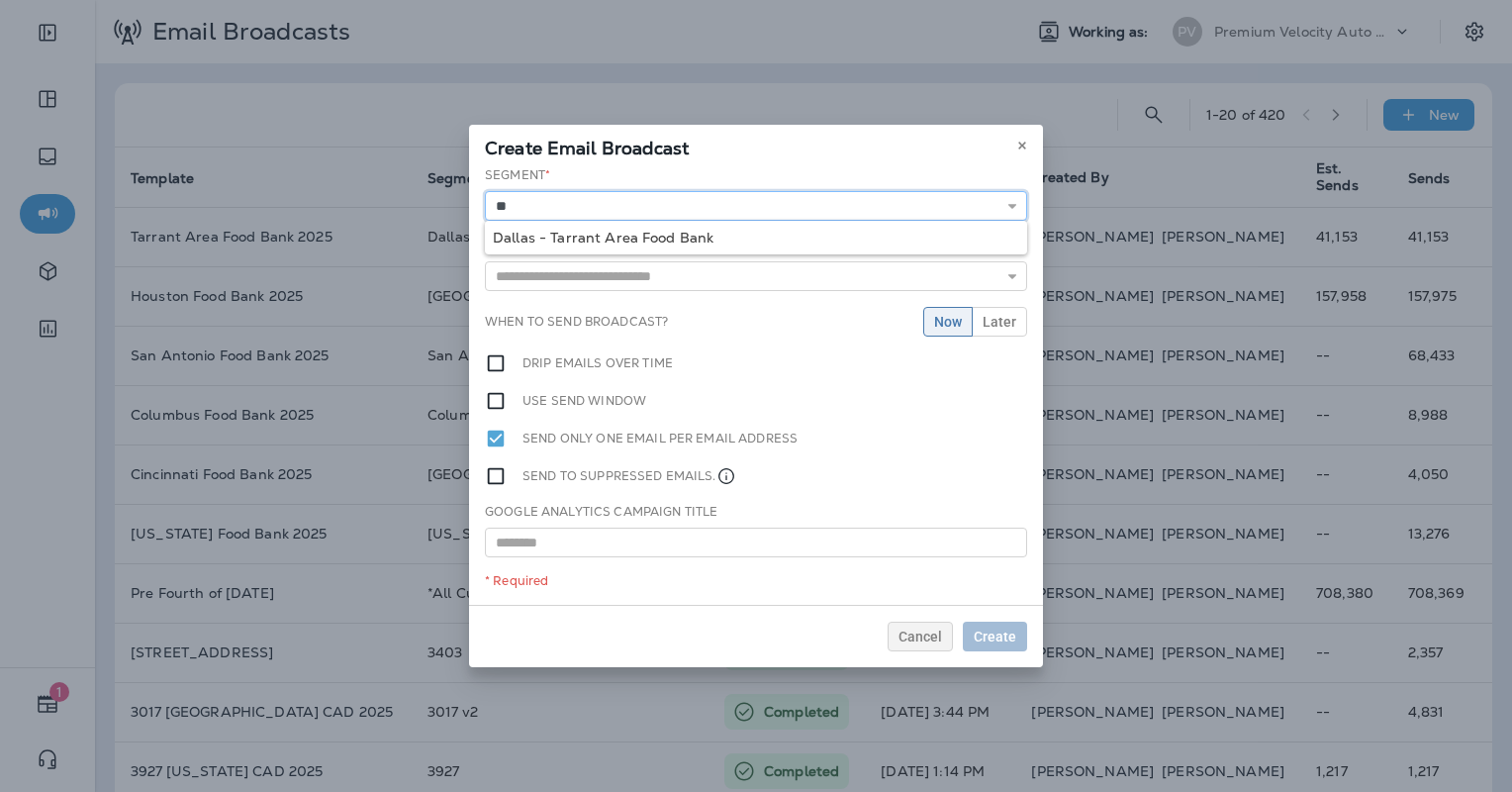 type on "*" 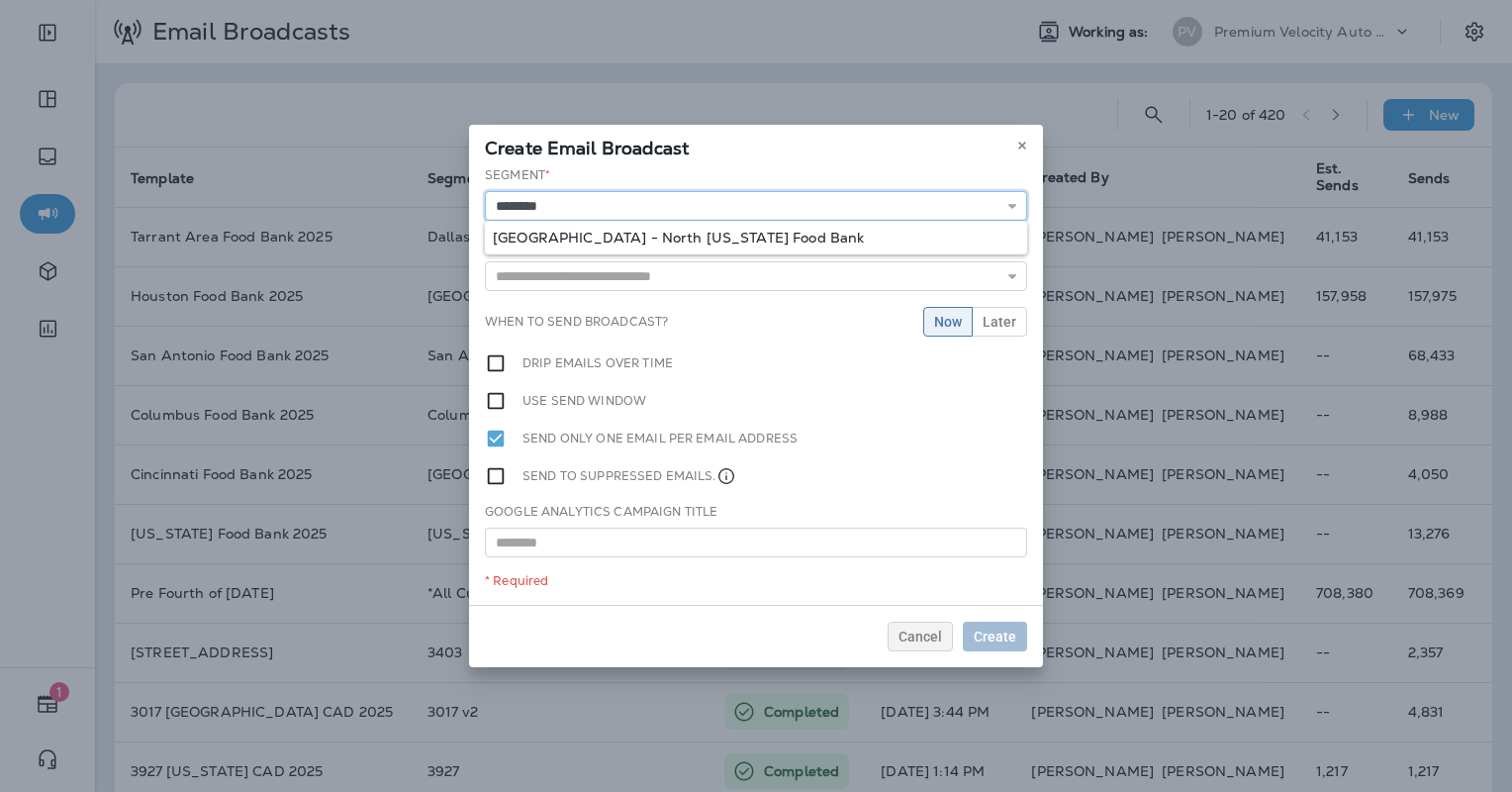 type on "**********" 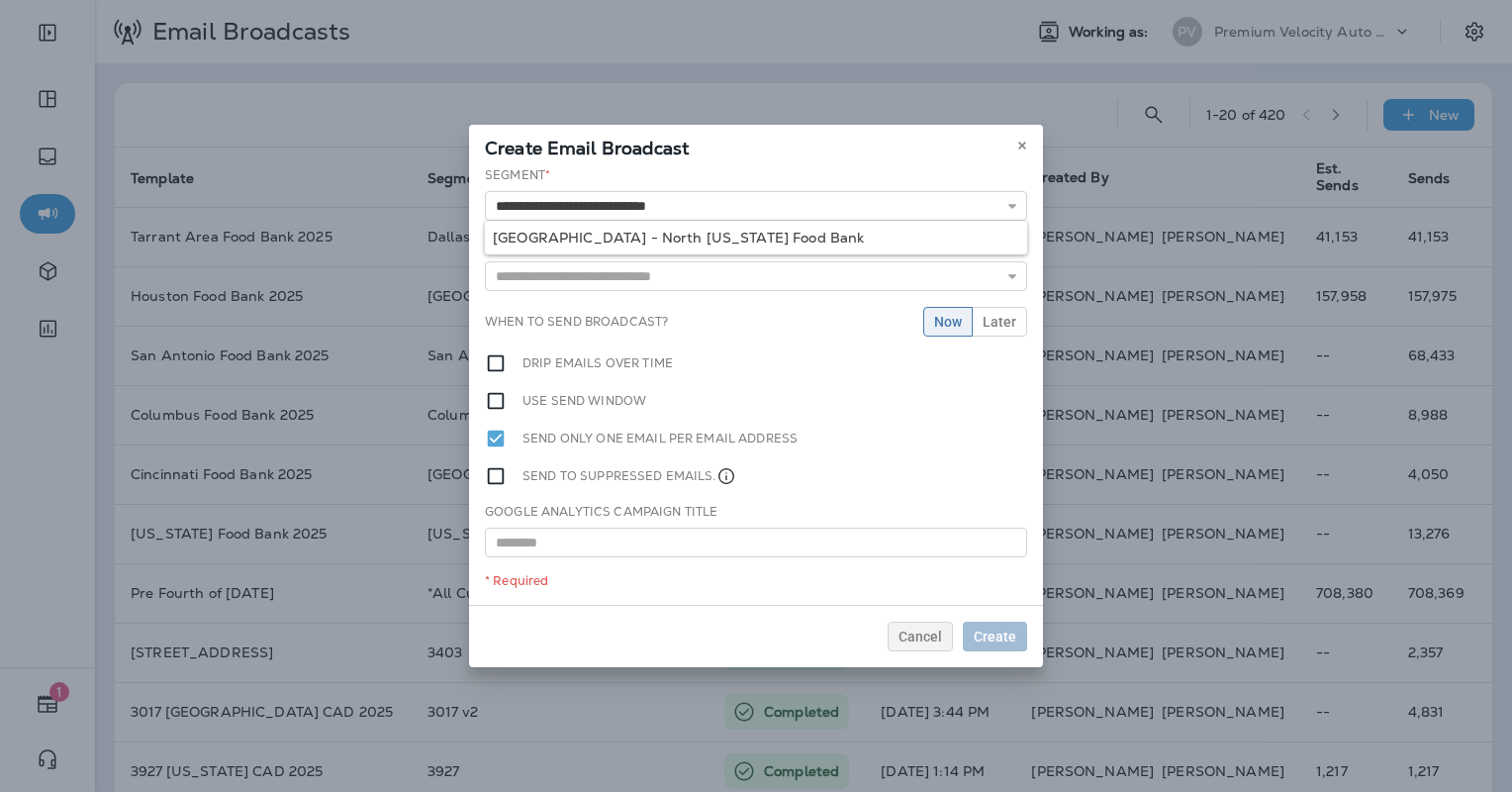 click on "**********" at bounding box center (756, 385) 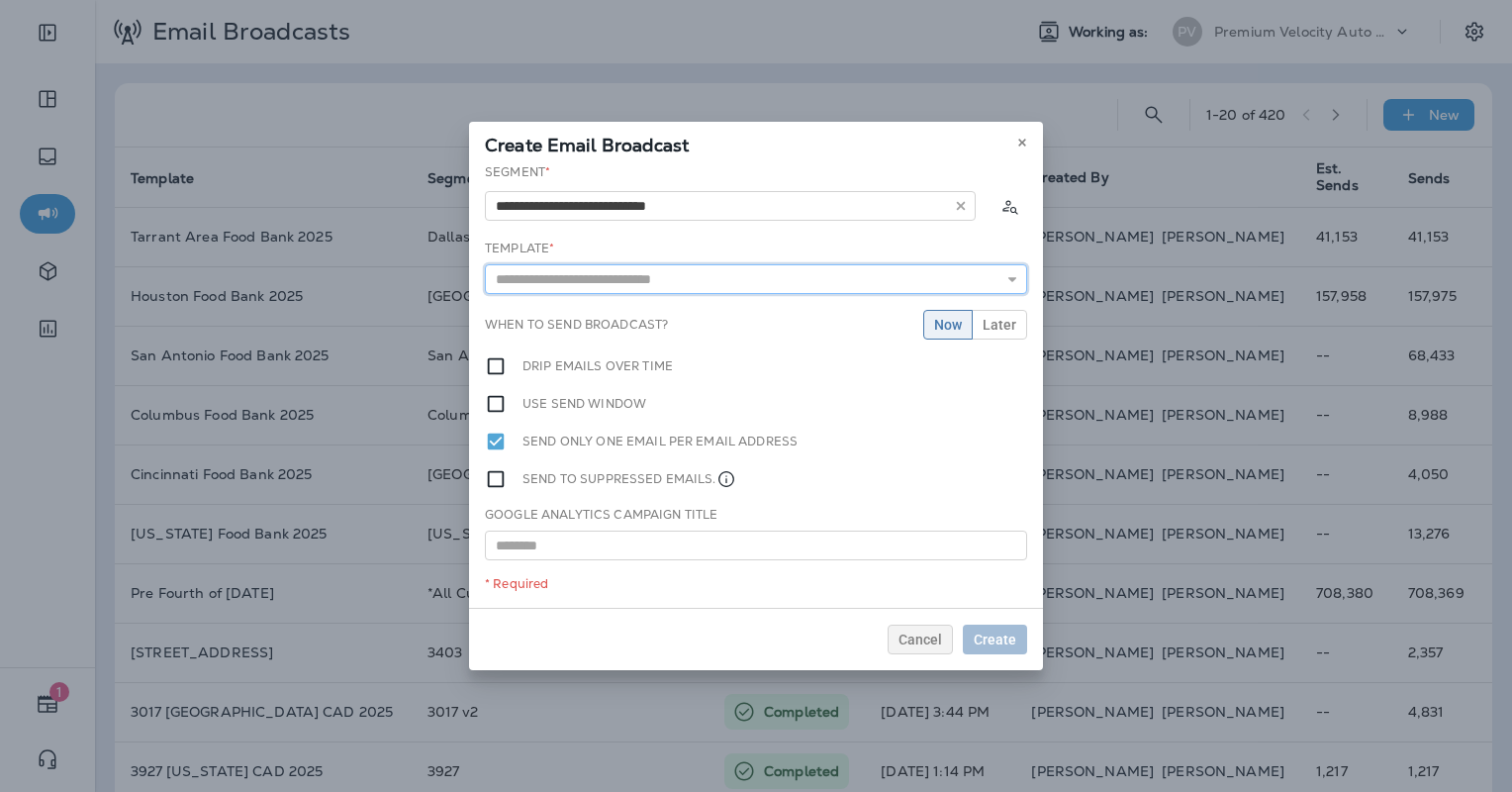 click at bounding box center [756, 279] 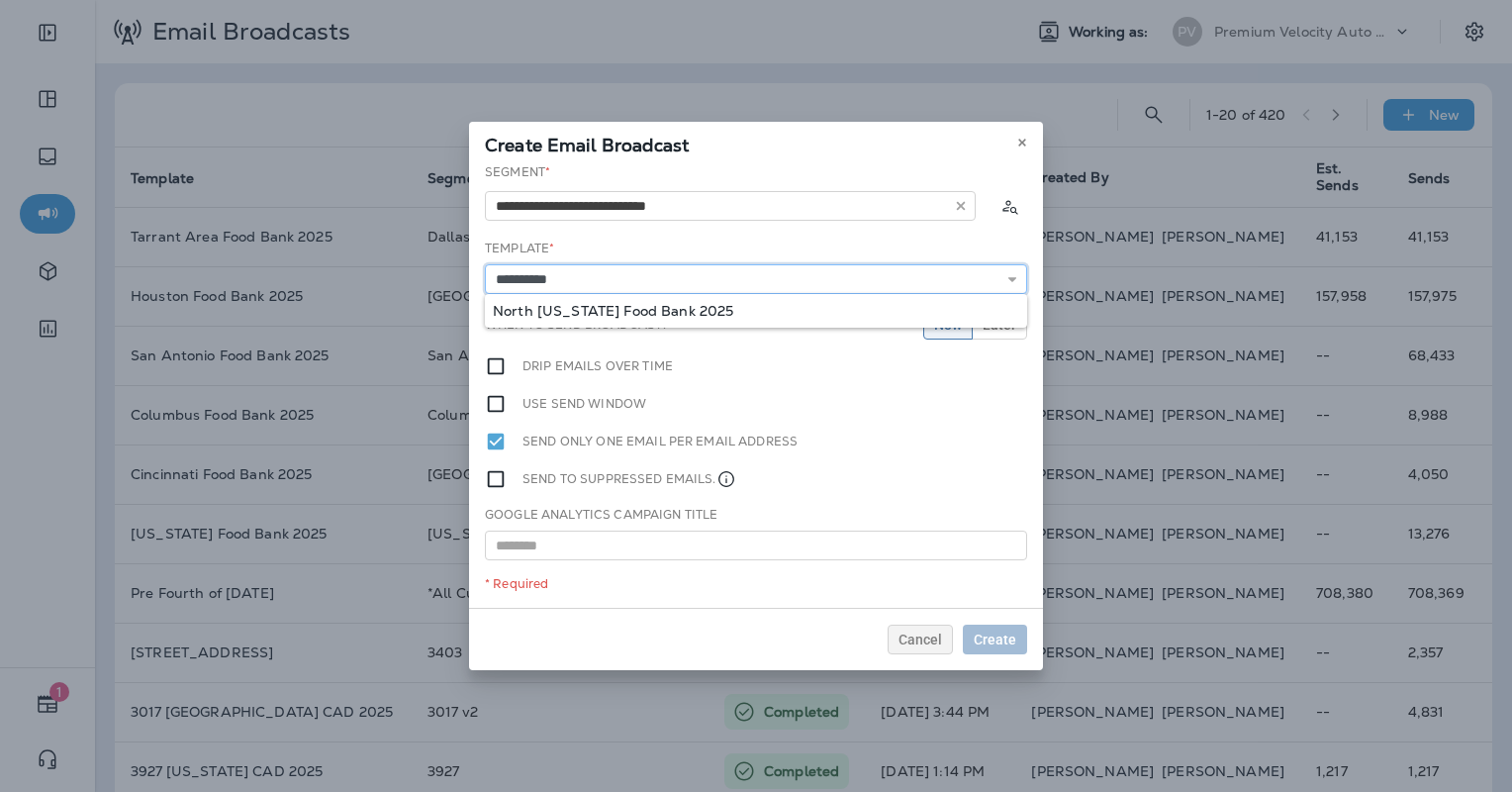 type on "**********" 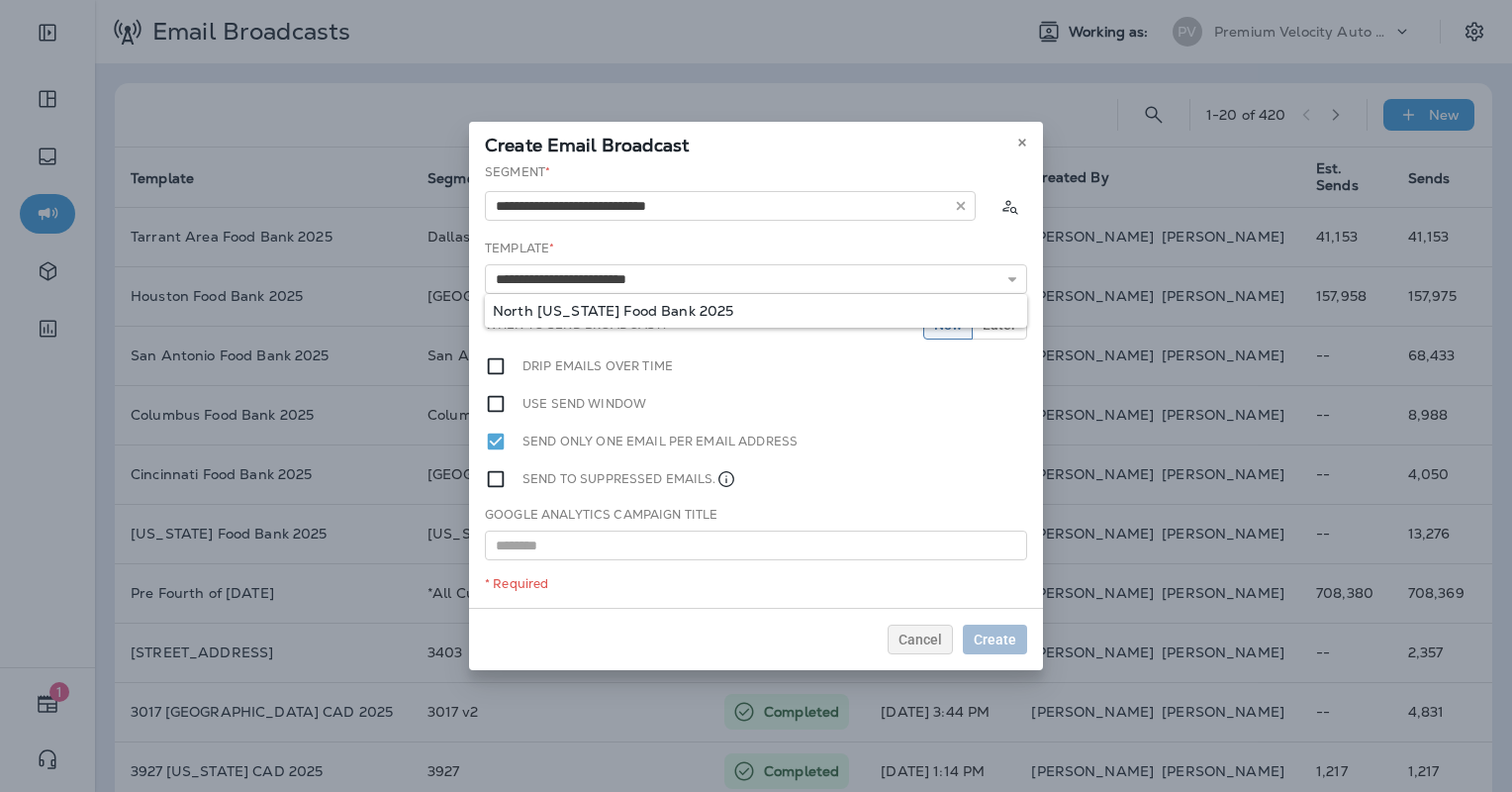 click on "**********" at bounding box center [756, 385] 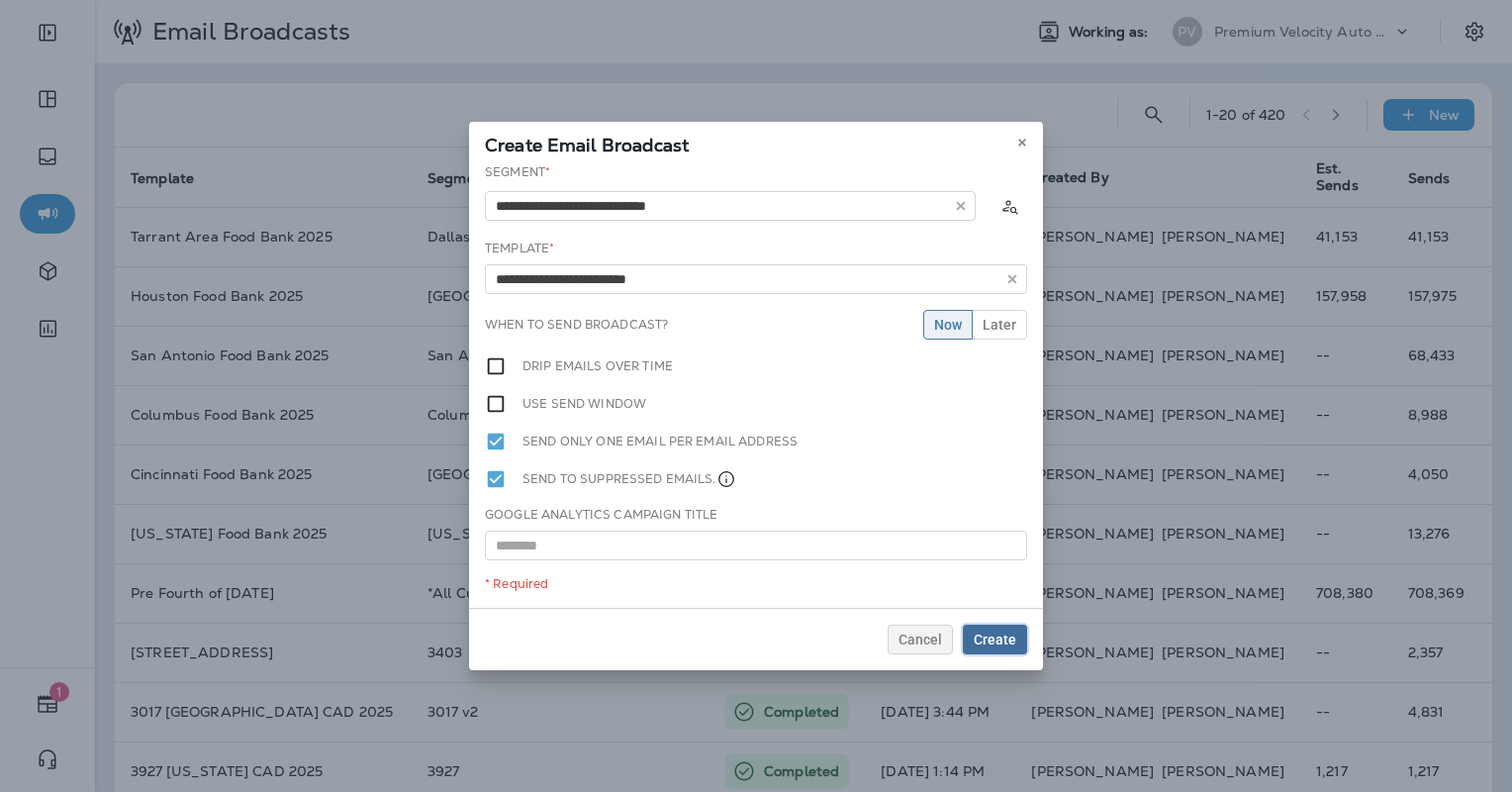 click on "Create" at bounding box center (994, 640) 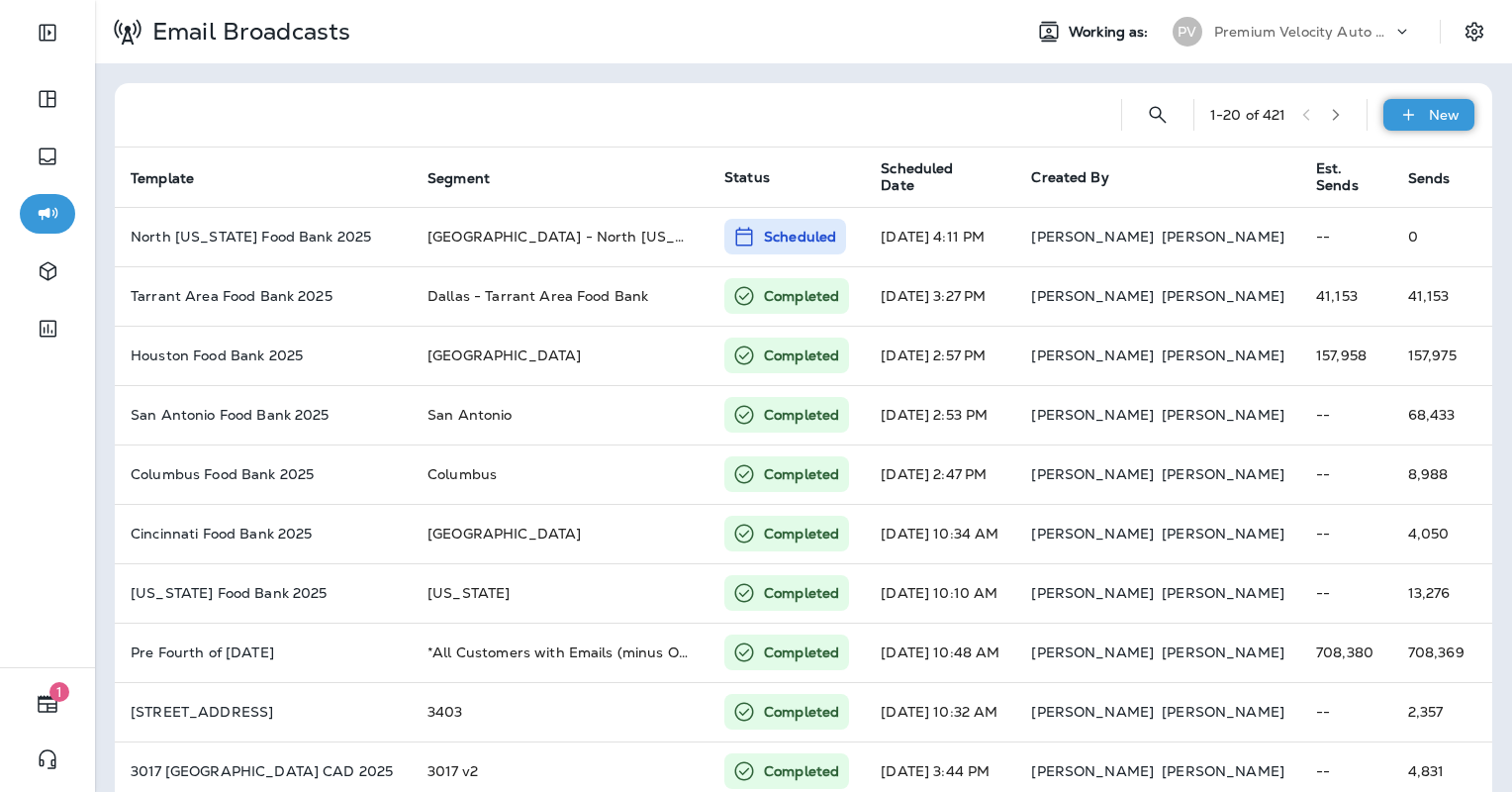click 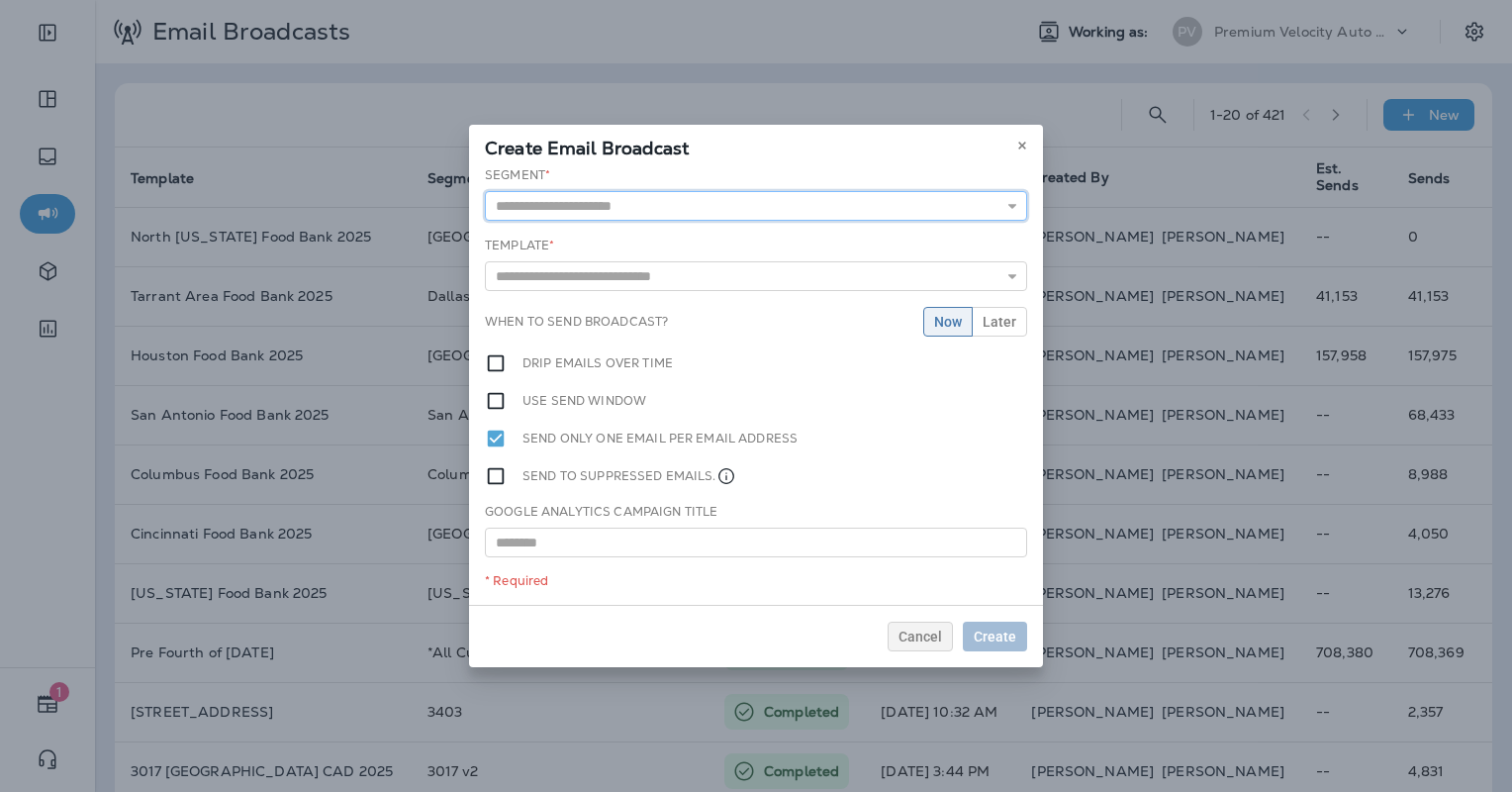 click at bounding box center (756, 206) 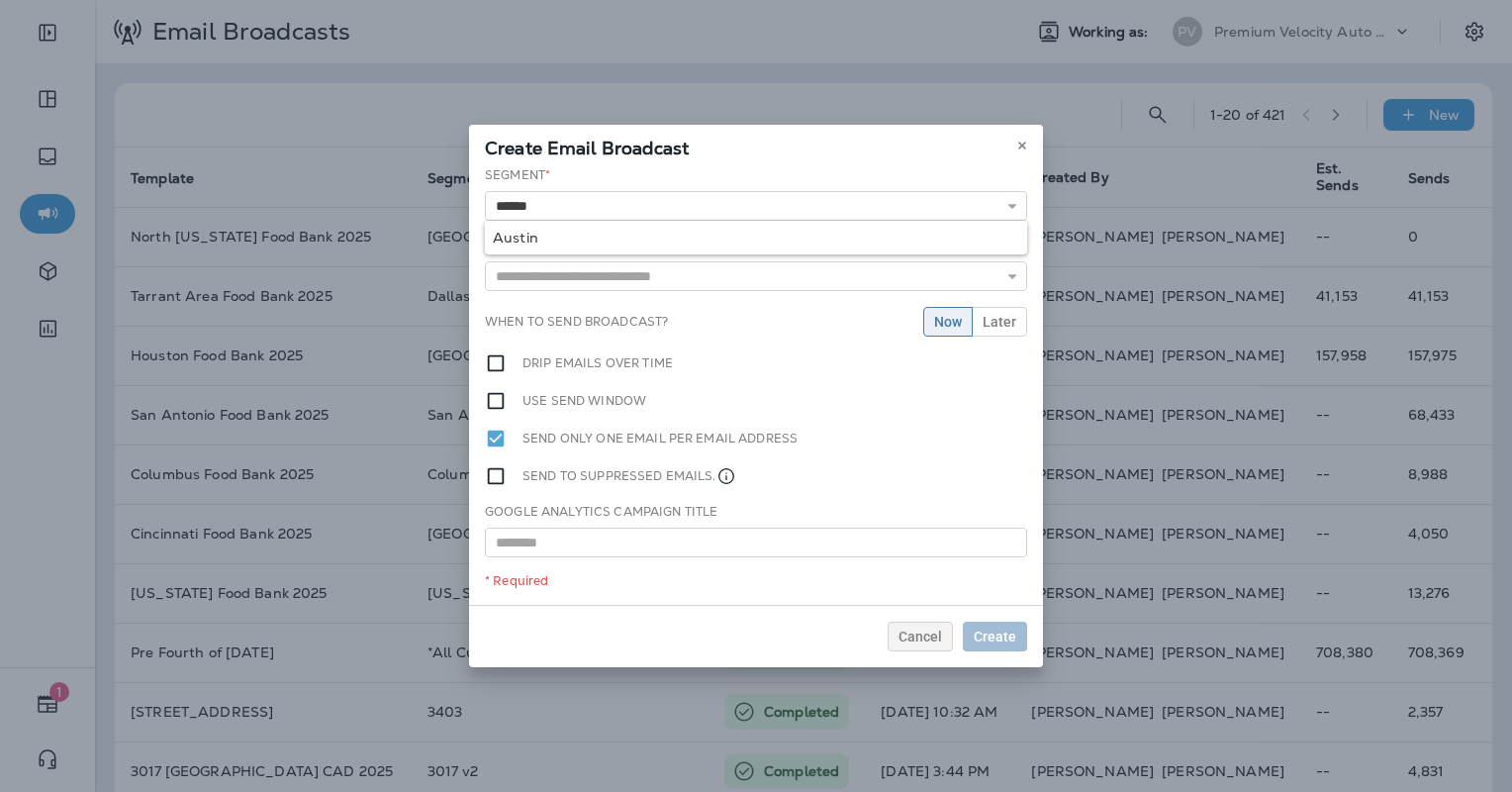 click on "Segment  * ****** Austin Template  * 1004 Portland Customer Appreciation Event 1009 Portland Customer Appreciation Event 1016 Tigard, OR Customer Appreciation Event 1060 Permanently Closed 1113 Columbia Customer Appreciation Event 1116 Jefferson City Customer Appreciation Event 1150 Arlington Customer Appreciation Event 1150 Arlington TX CAD 2025 1153 Grand Re-Opening Event 1153 were open When to send broadcast?   Now   Later Drip emails over time Use send window Send only one email per email address Send to suppressed emails. Google Analytics Campaign Title * Required" at bounding box center (756, 385) 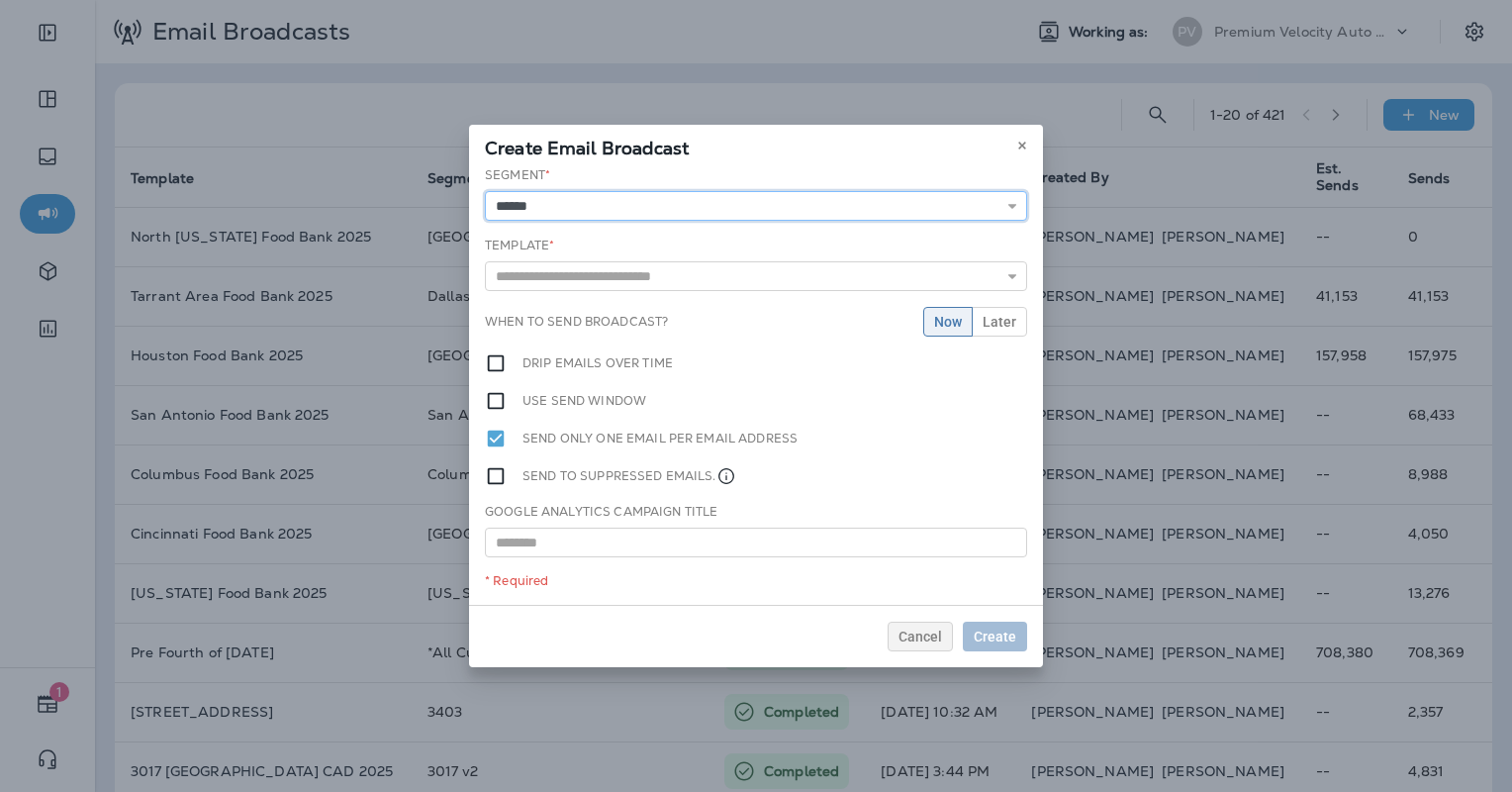 click on "******" at bounding box center (756, 206) 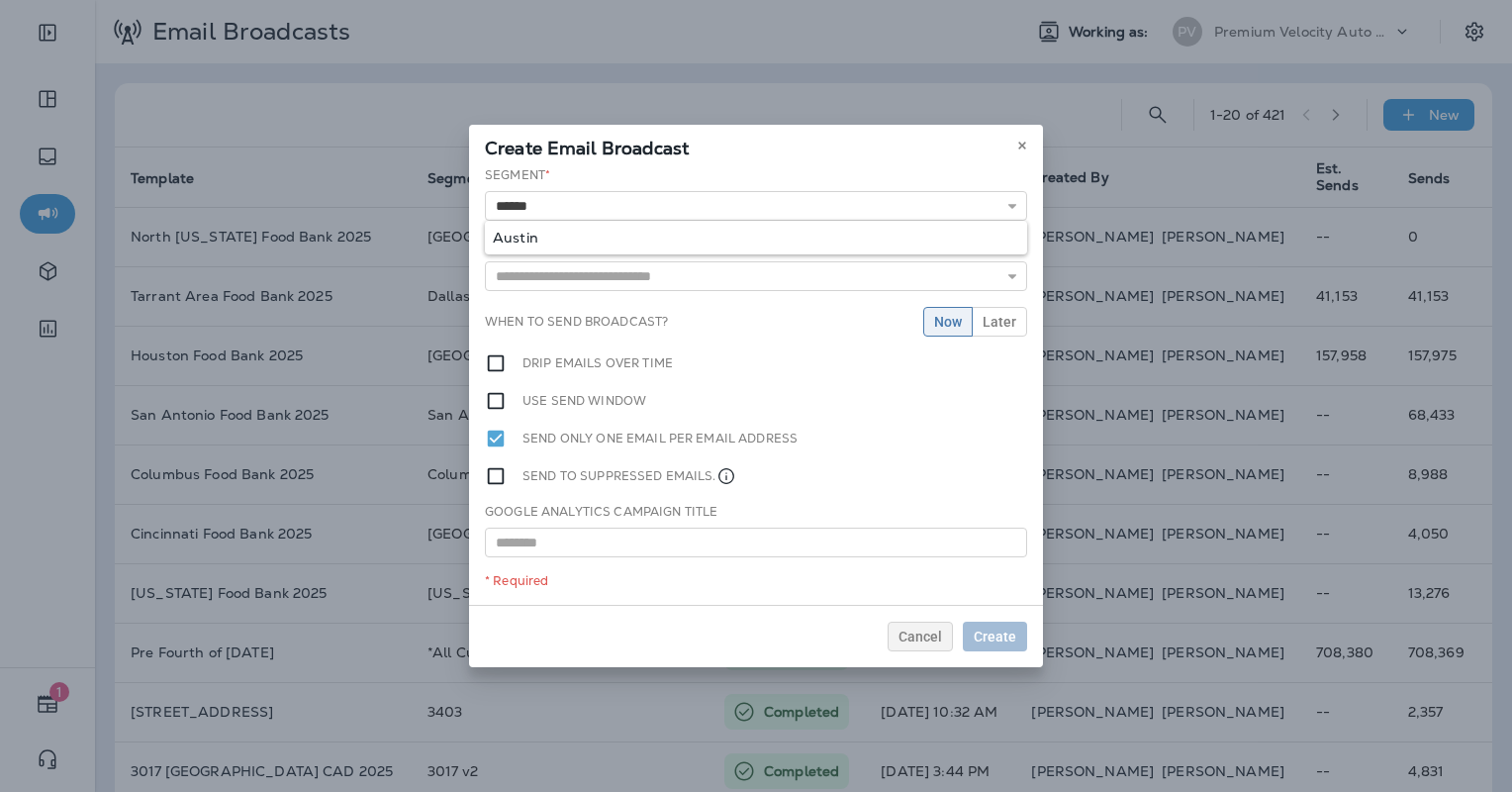 type on "******" 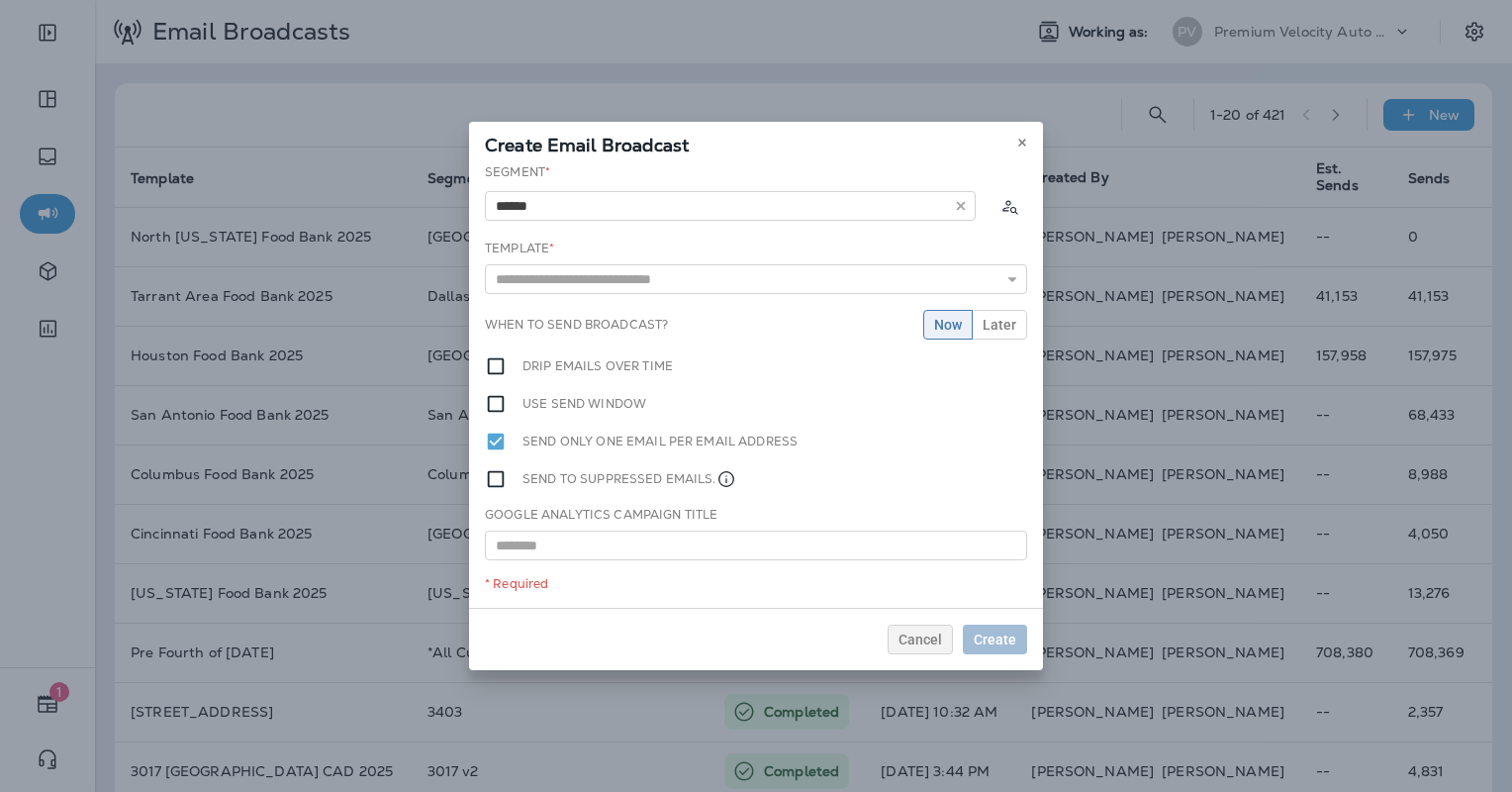 click on "Segment  * ****** Austin Template  * 1004 Portland Customer Appreciation Event 1009 Portland Customer Appreciation Event 1016 Tigard, OR Customer Appreciation Event 1060 Permanently Closed 1113 Columbia Customer Appreciation Event 1116 Jefferson City Customer Appreciation Event 1150 Arlington Customer Appreciation Event 1150 Arlington TX CAD 2025 1153 Grand Re-Opening Event 1153 were open When to send broadcast?   Now   Later Drip emails over time Use send window Send only one email per email address Send to suppressed emails. Google Analytics Campaign Title * Required" at bounding box center (756, 385) 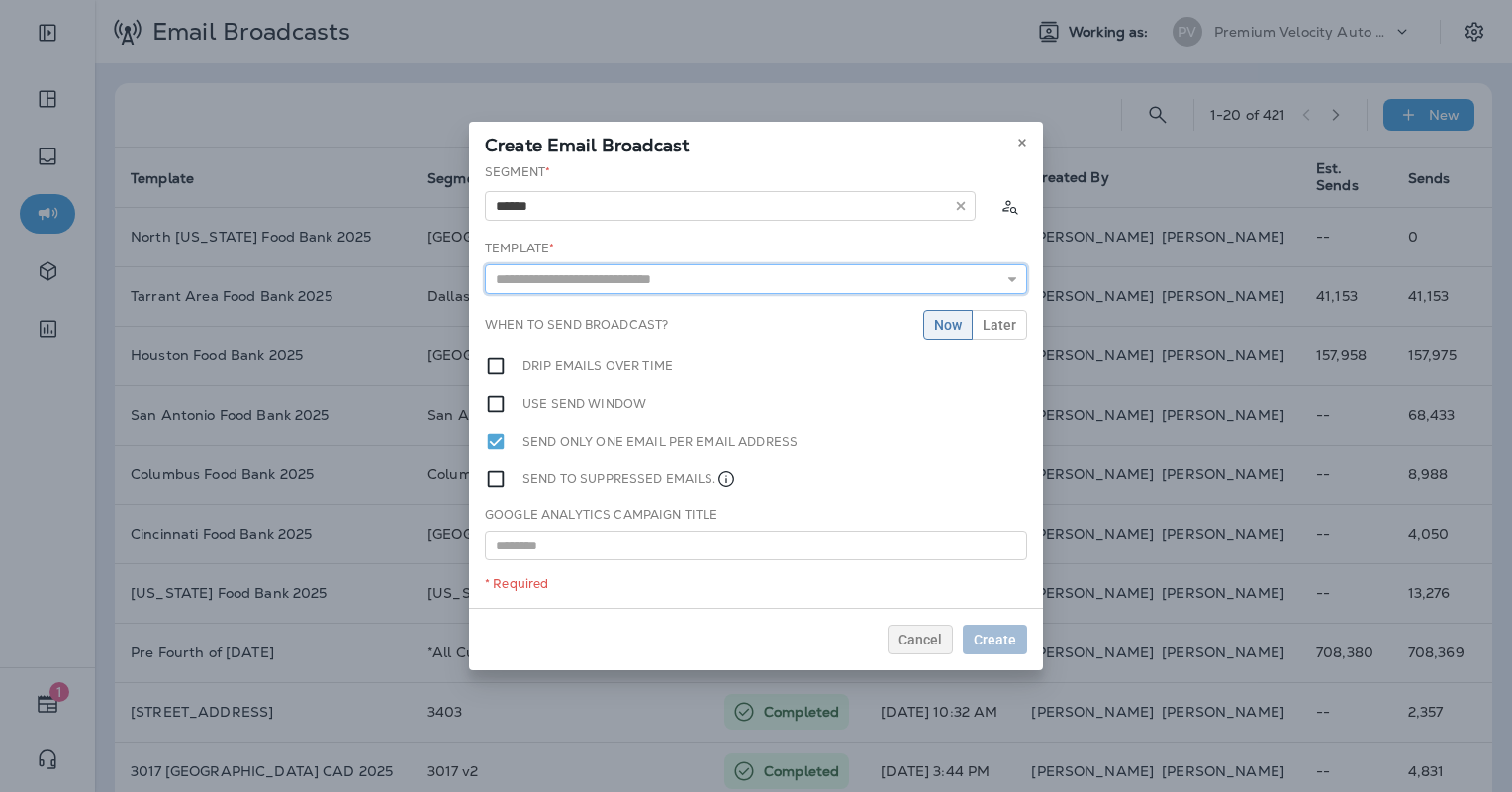 click at bounding box center [756, 279] 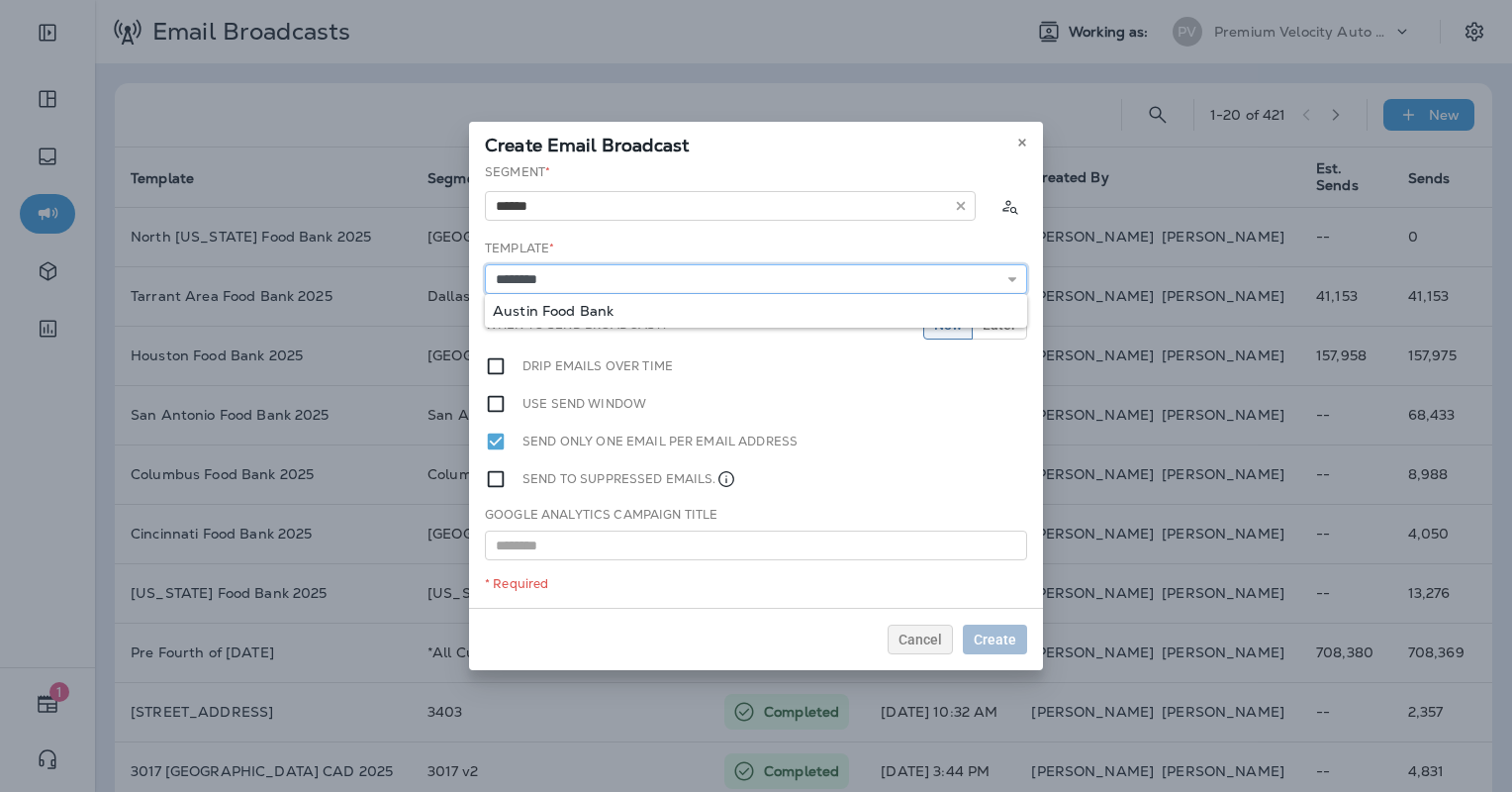 type on "**********" 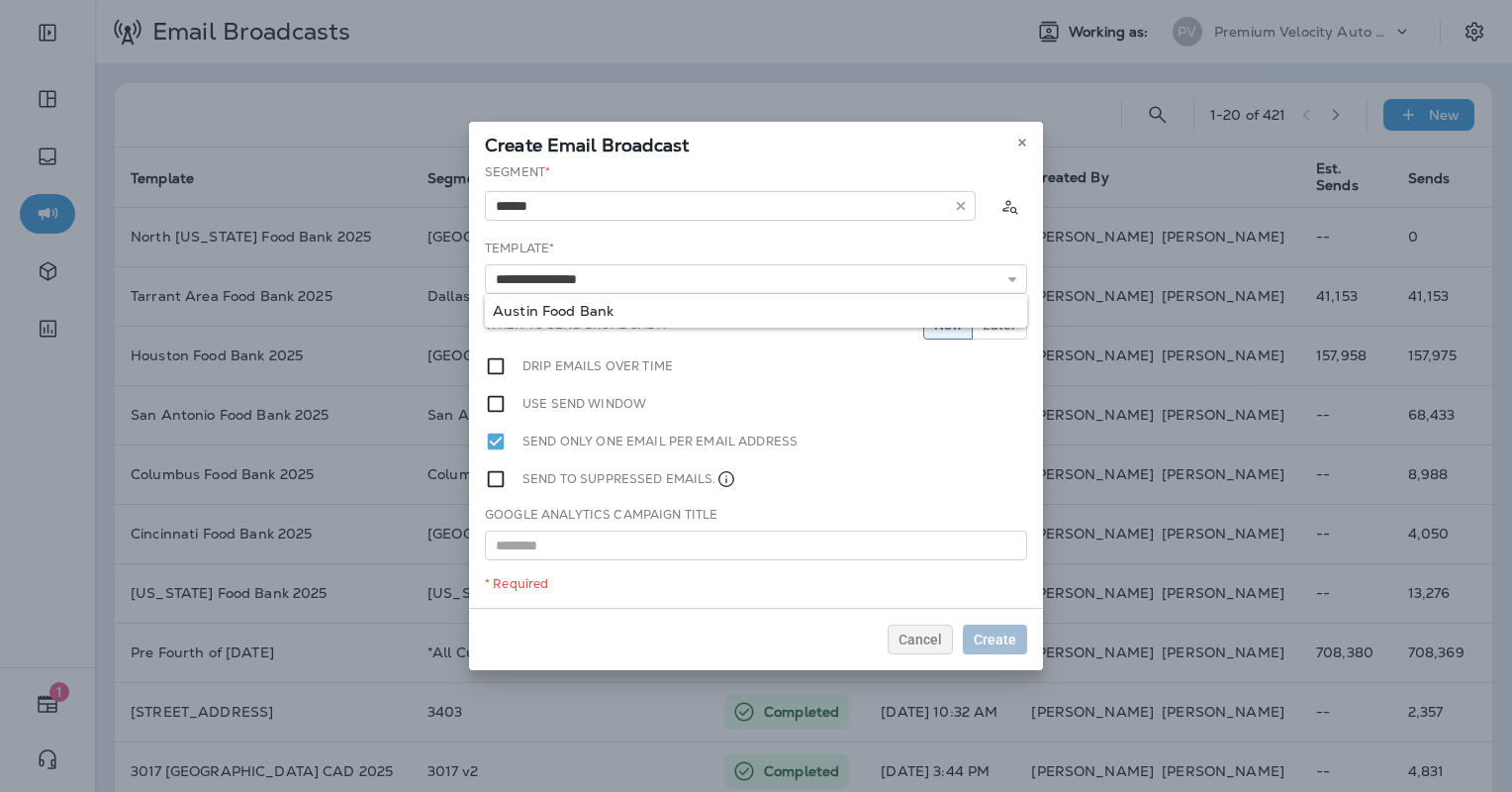 click on "**********" at bounding box center [756, 385] 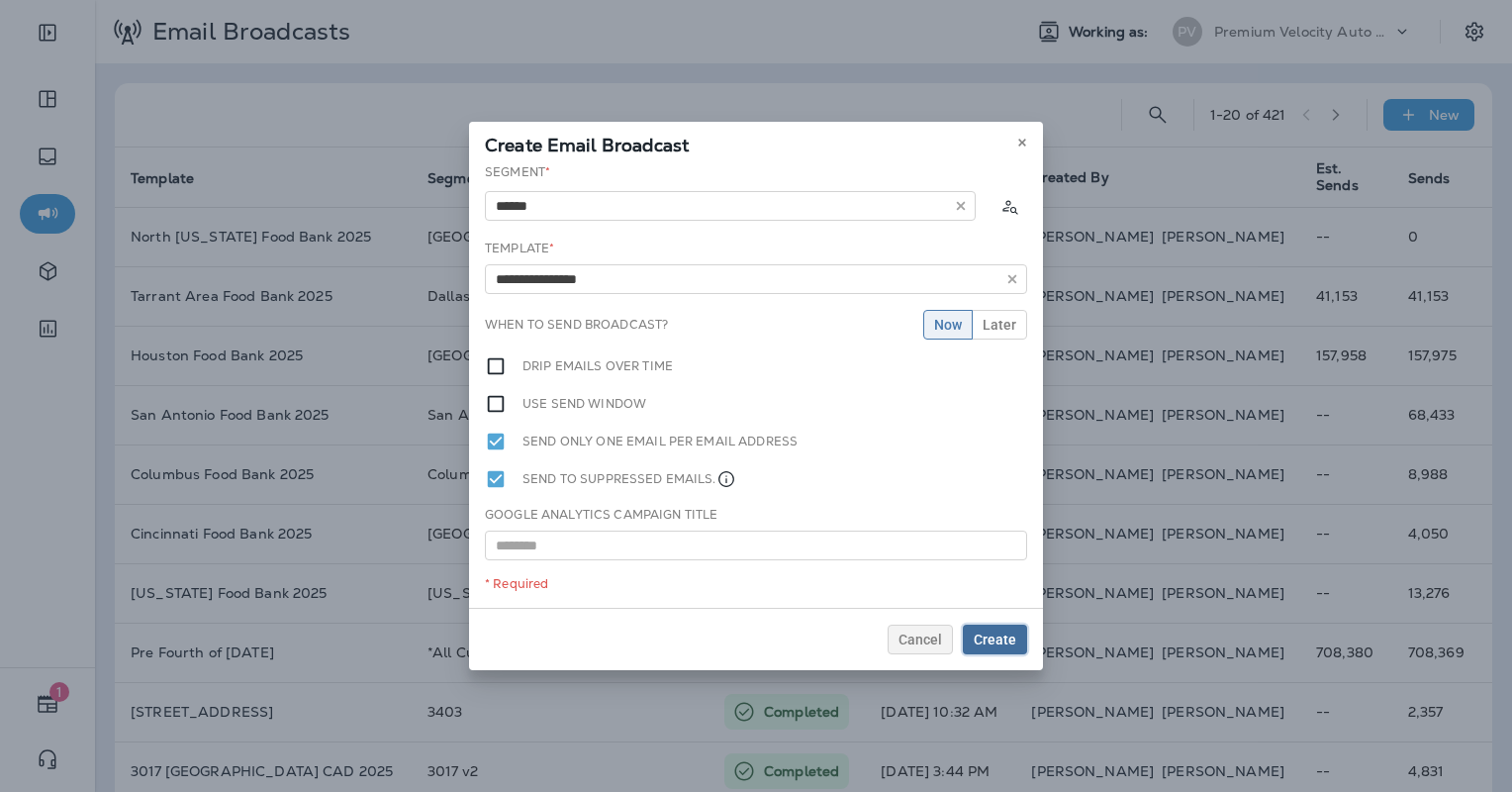 click on "Create" at bounding box center [994, 640] 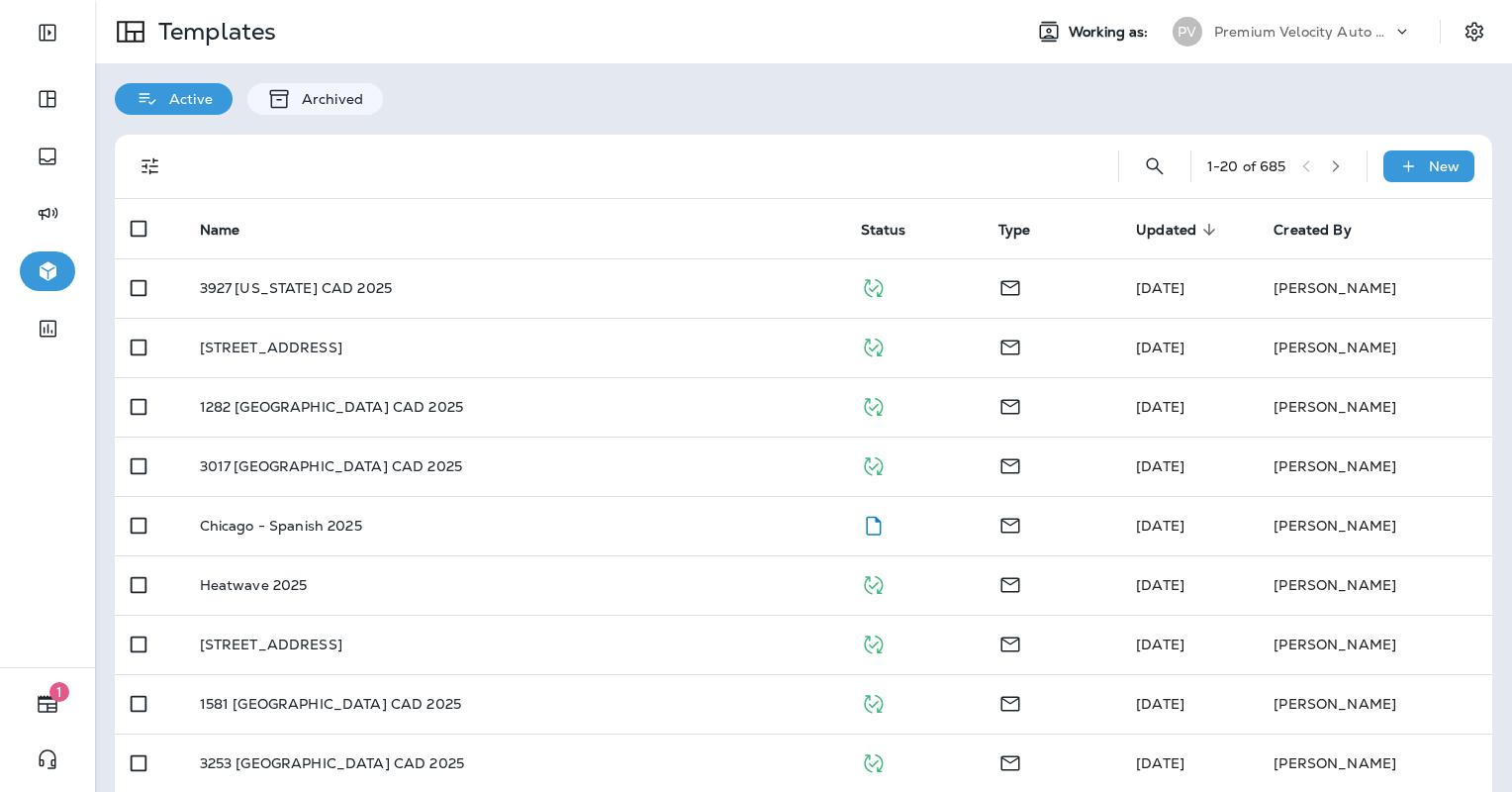 scroll, scrollTop: 0, scrollLeft: 0, axis: both 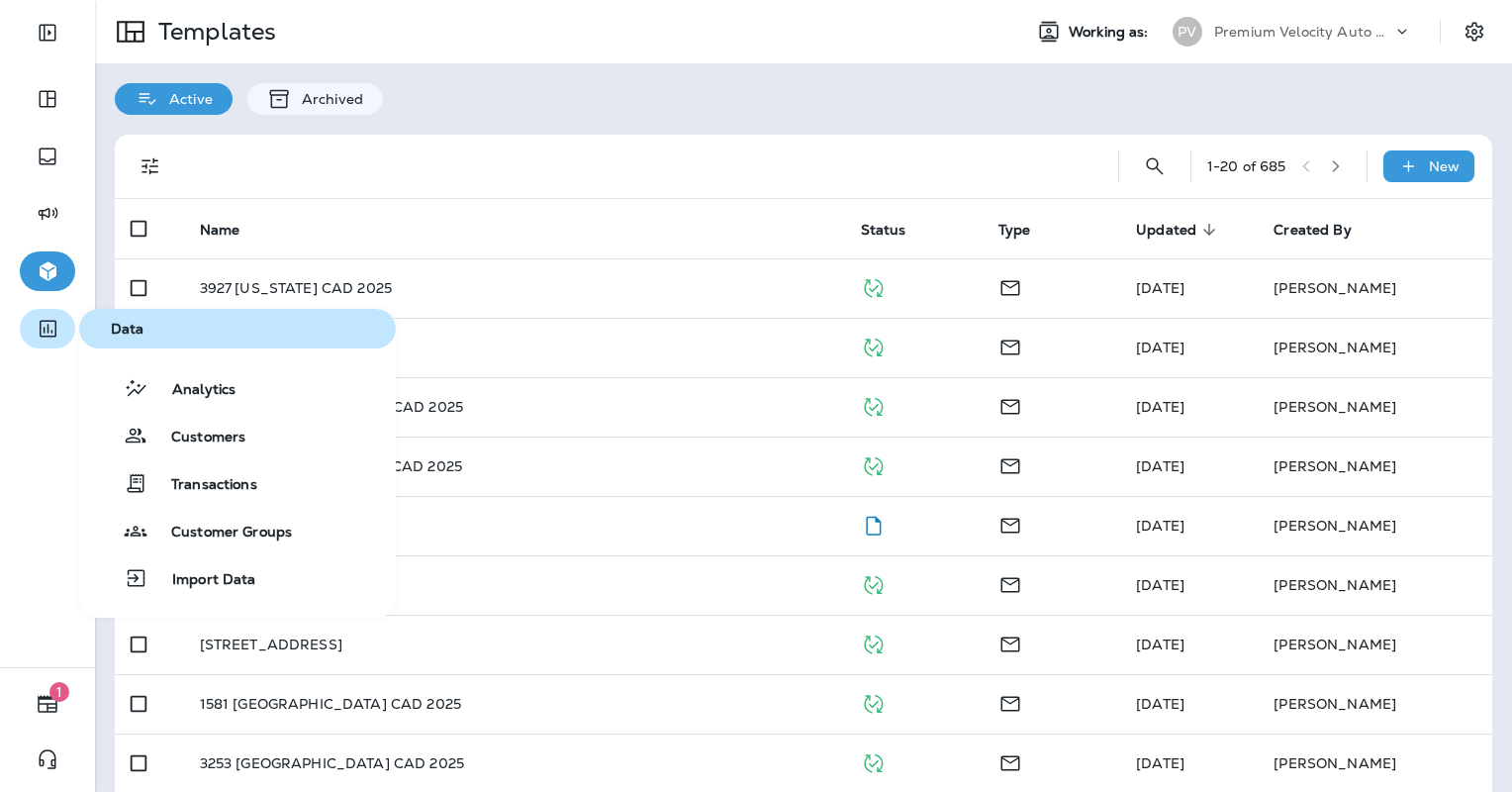 click at bounding box center (47, 329) 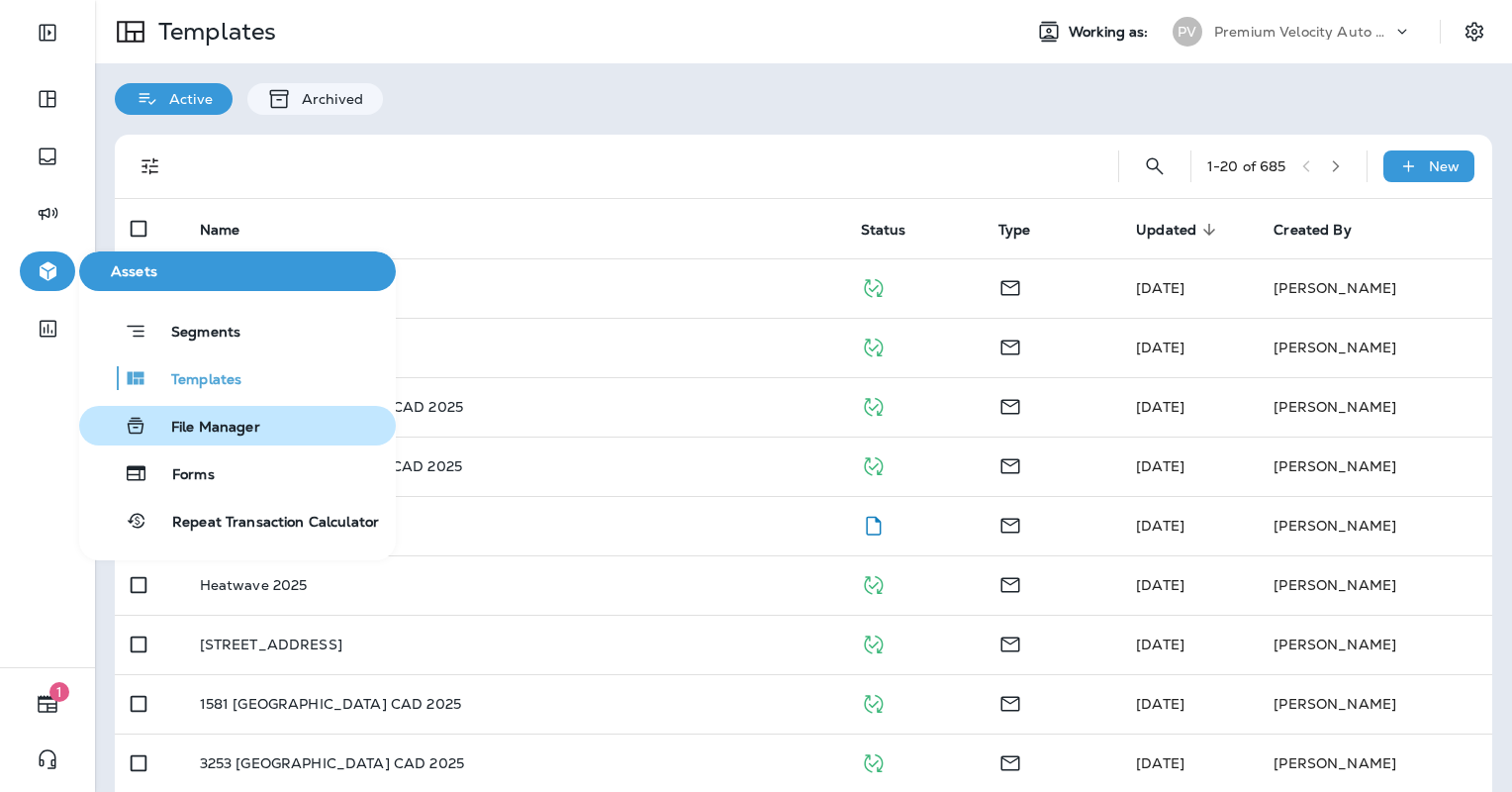 click on "File Manager" at bounding box center (204, 428) 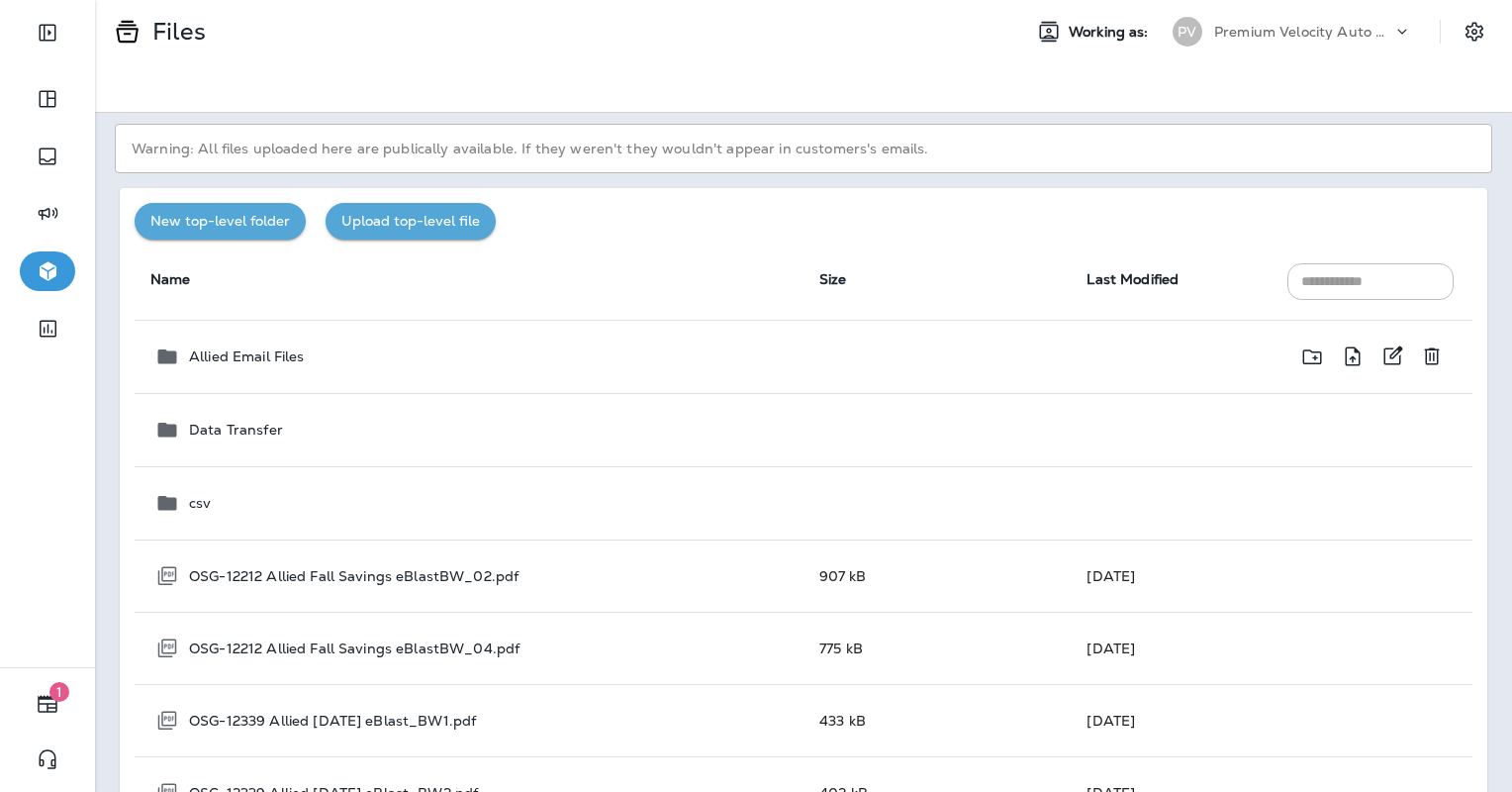 scroll, scrollTop: 0, scrollLeft: 0, axis: both 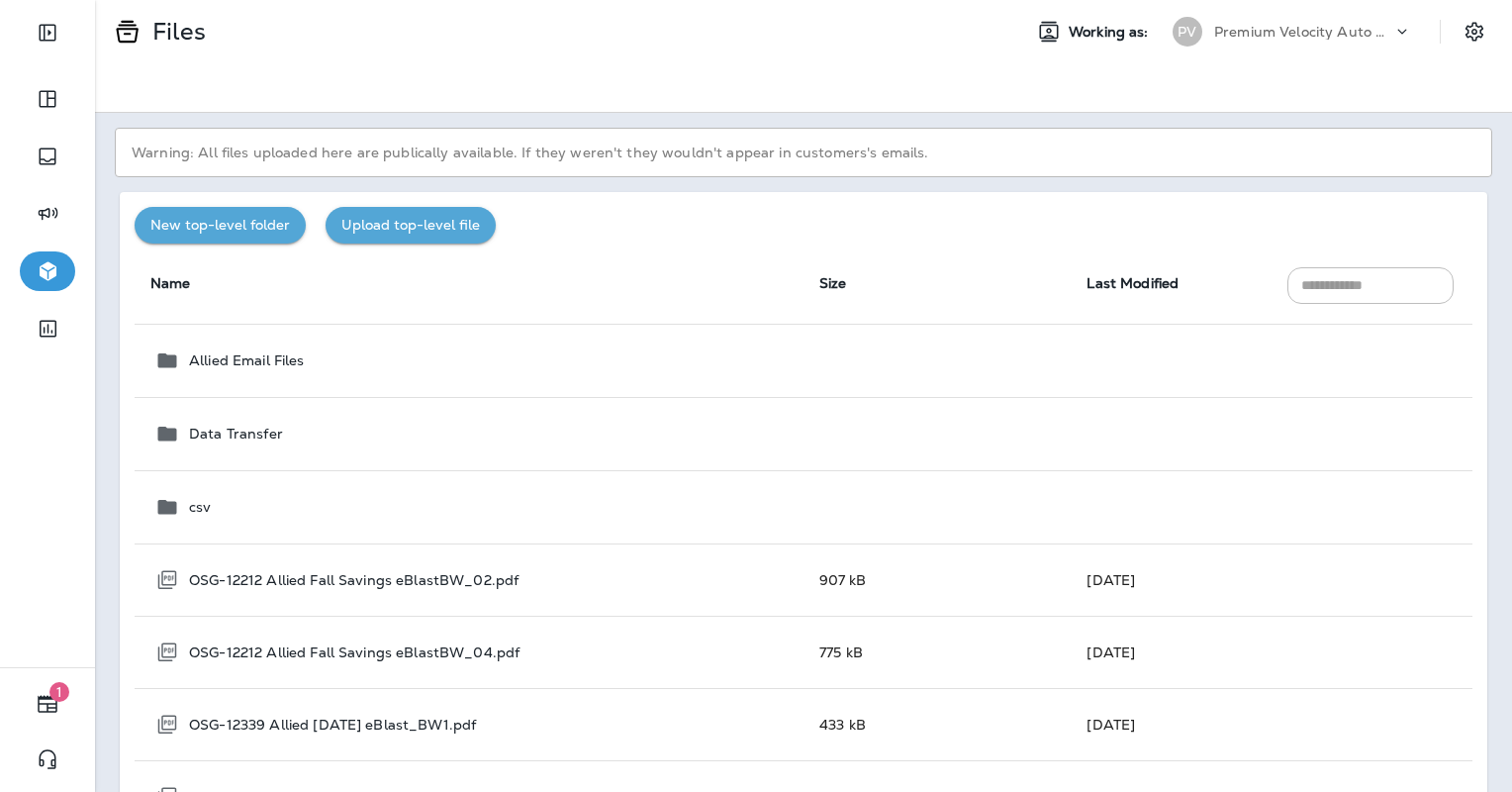 click on "Name" at bounding box center (469, 284) 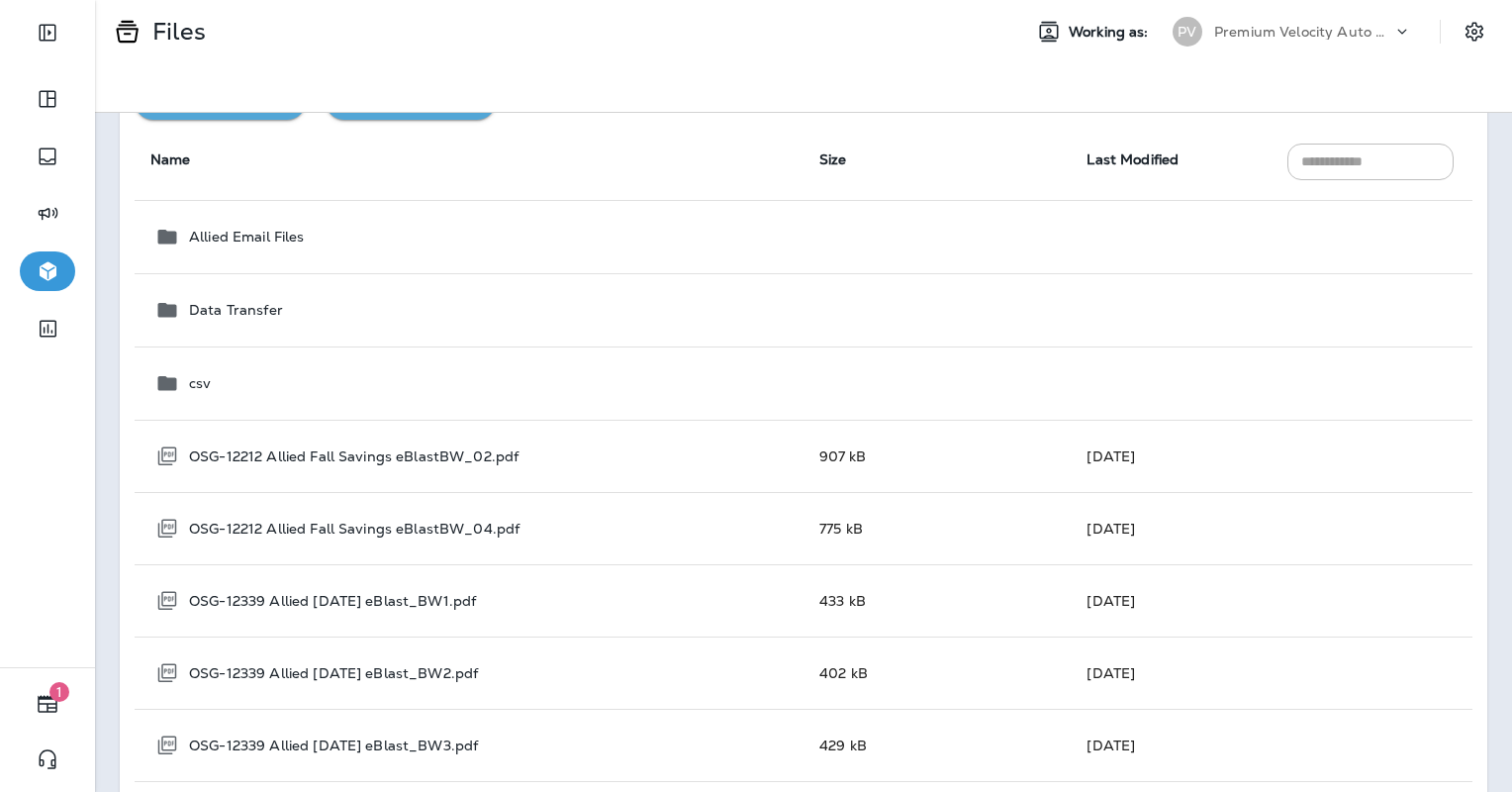 scroll, scrollTop: 0, scrollLeft: 0, axis: both 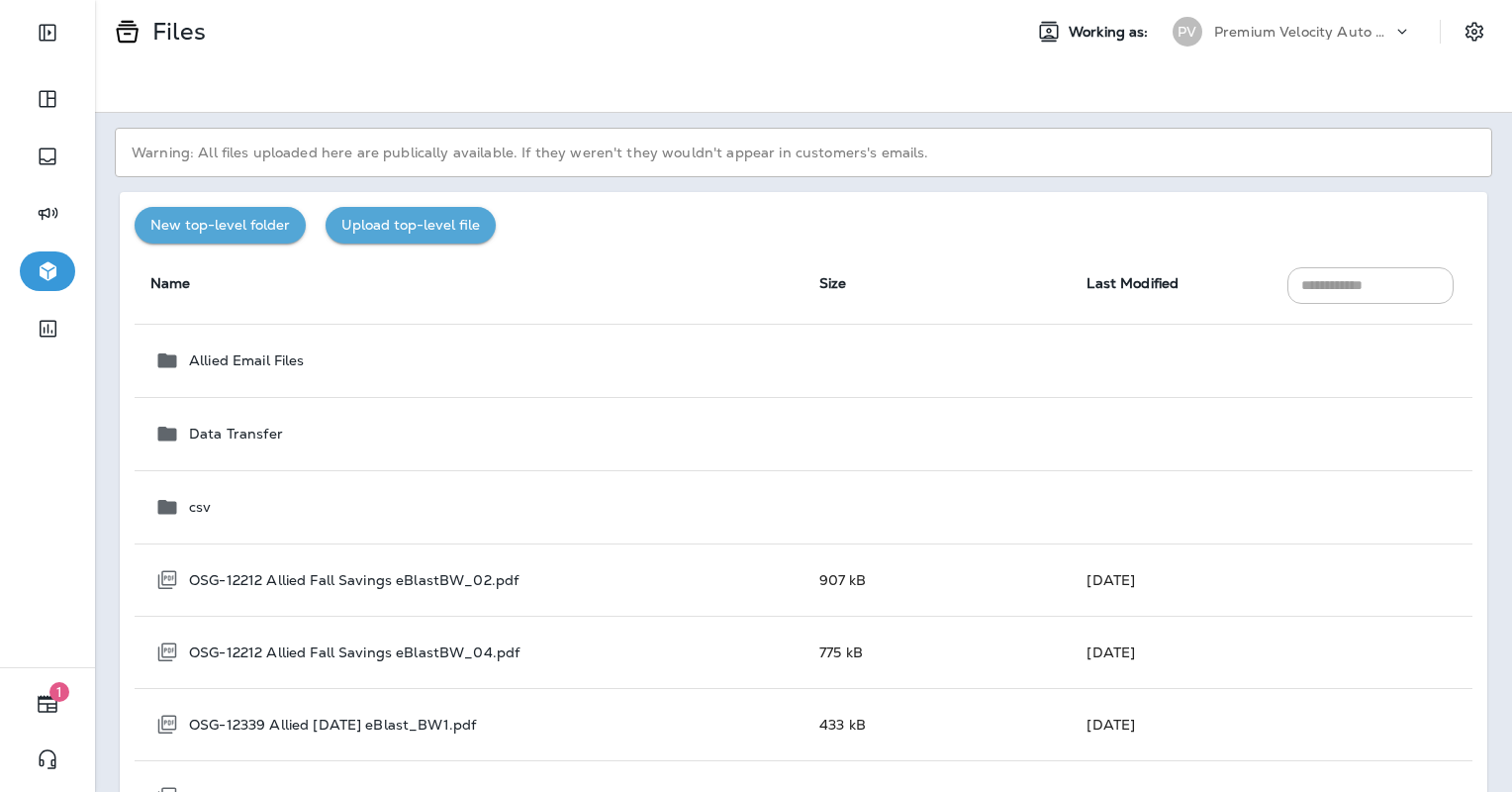 click on "Upload top-level file" at bounding box center [411, 225] 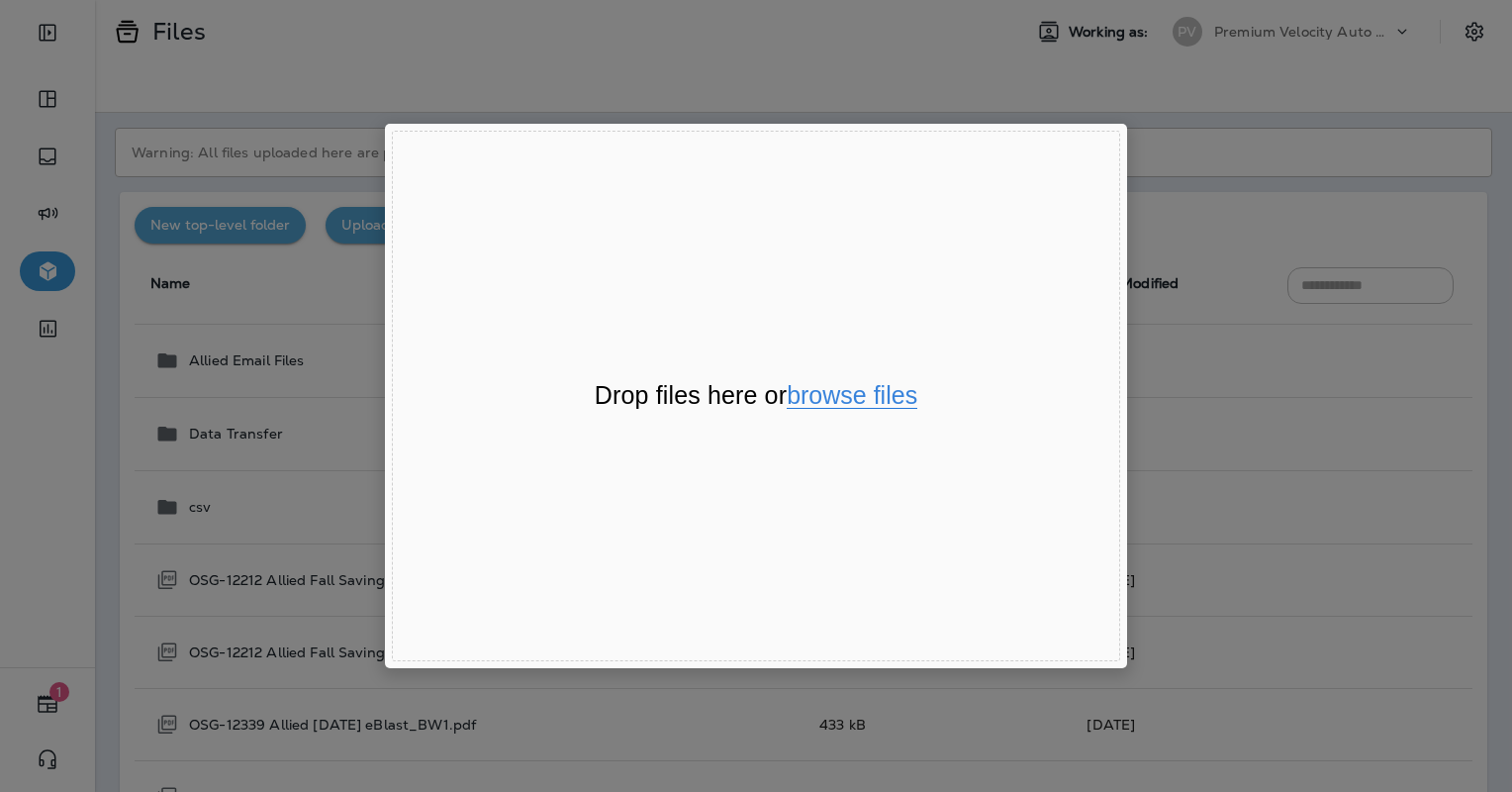 click on "browse files" at bounding box center [852, 396] 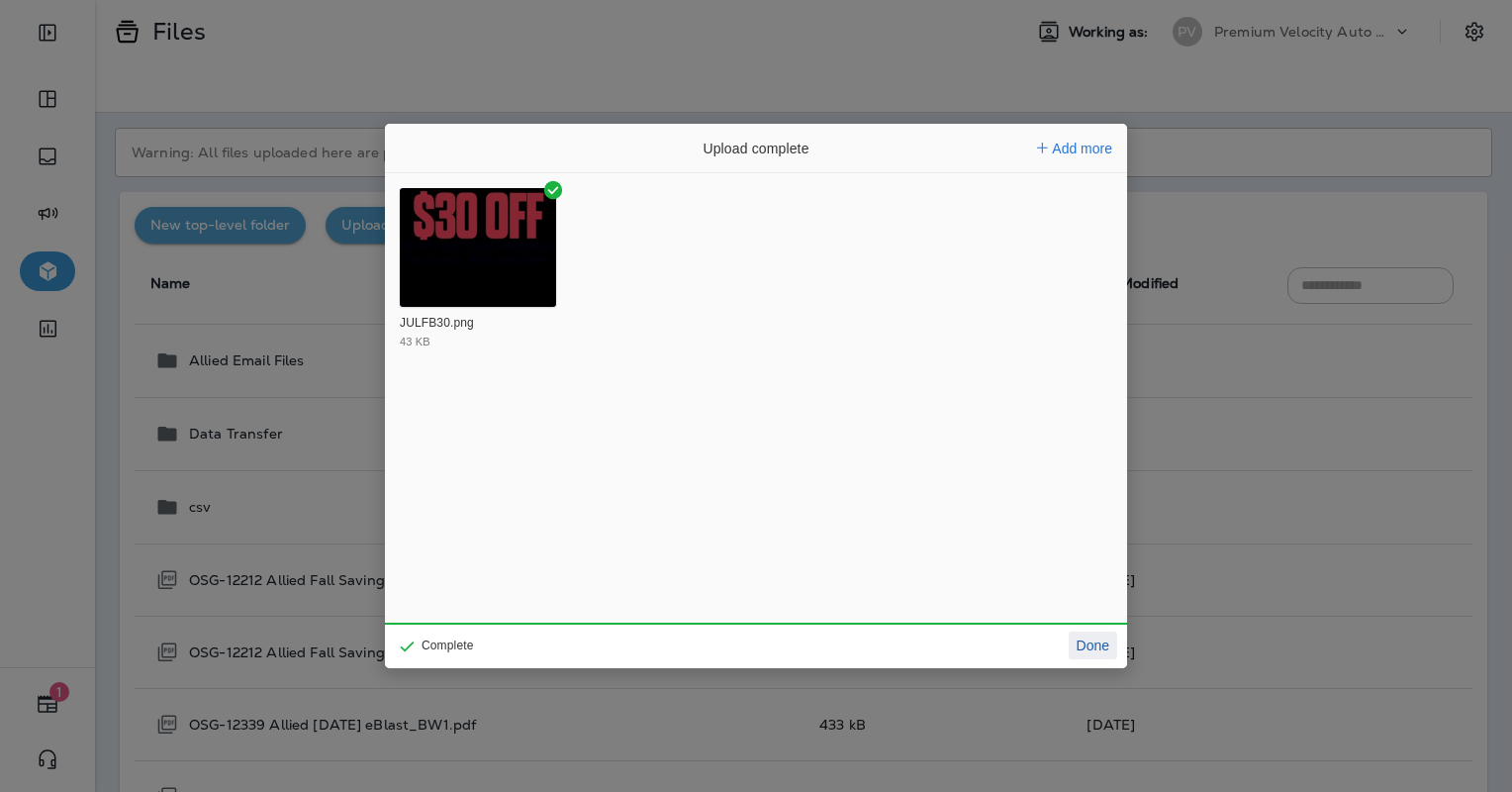 click on "Done" 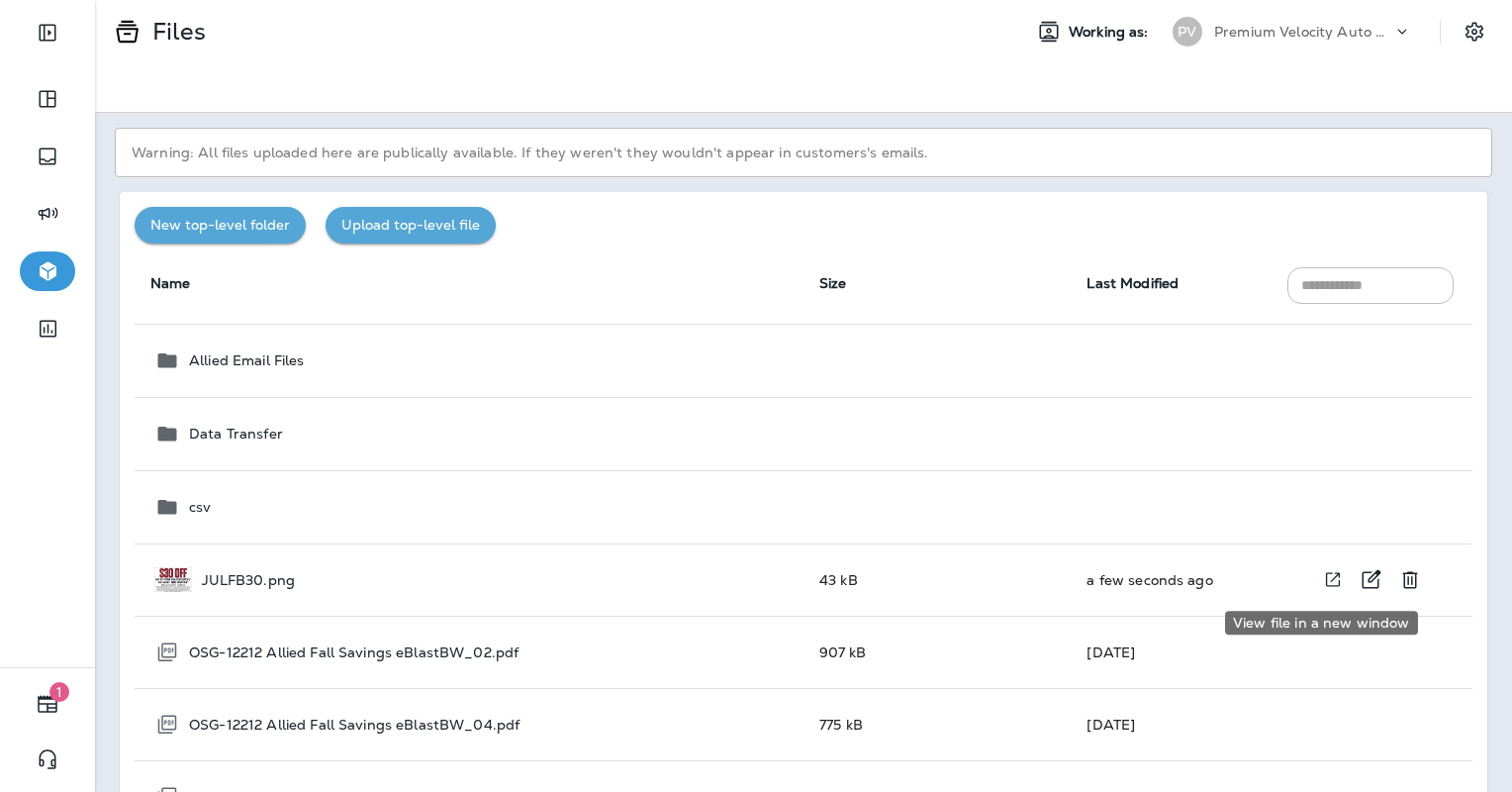 click 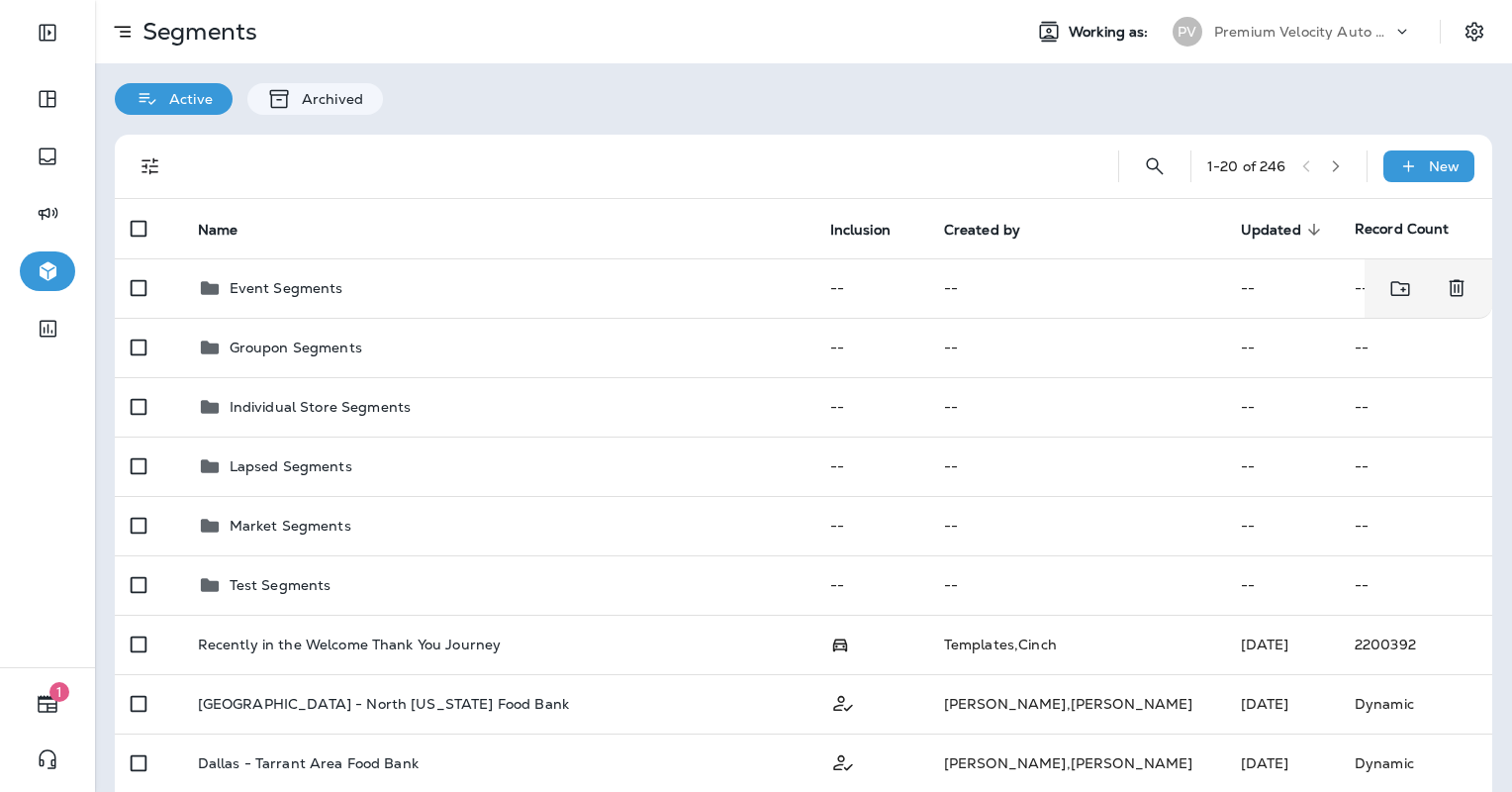 scroll, scrollTop: 0, scrollLeft: 0, axis: both 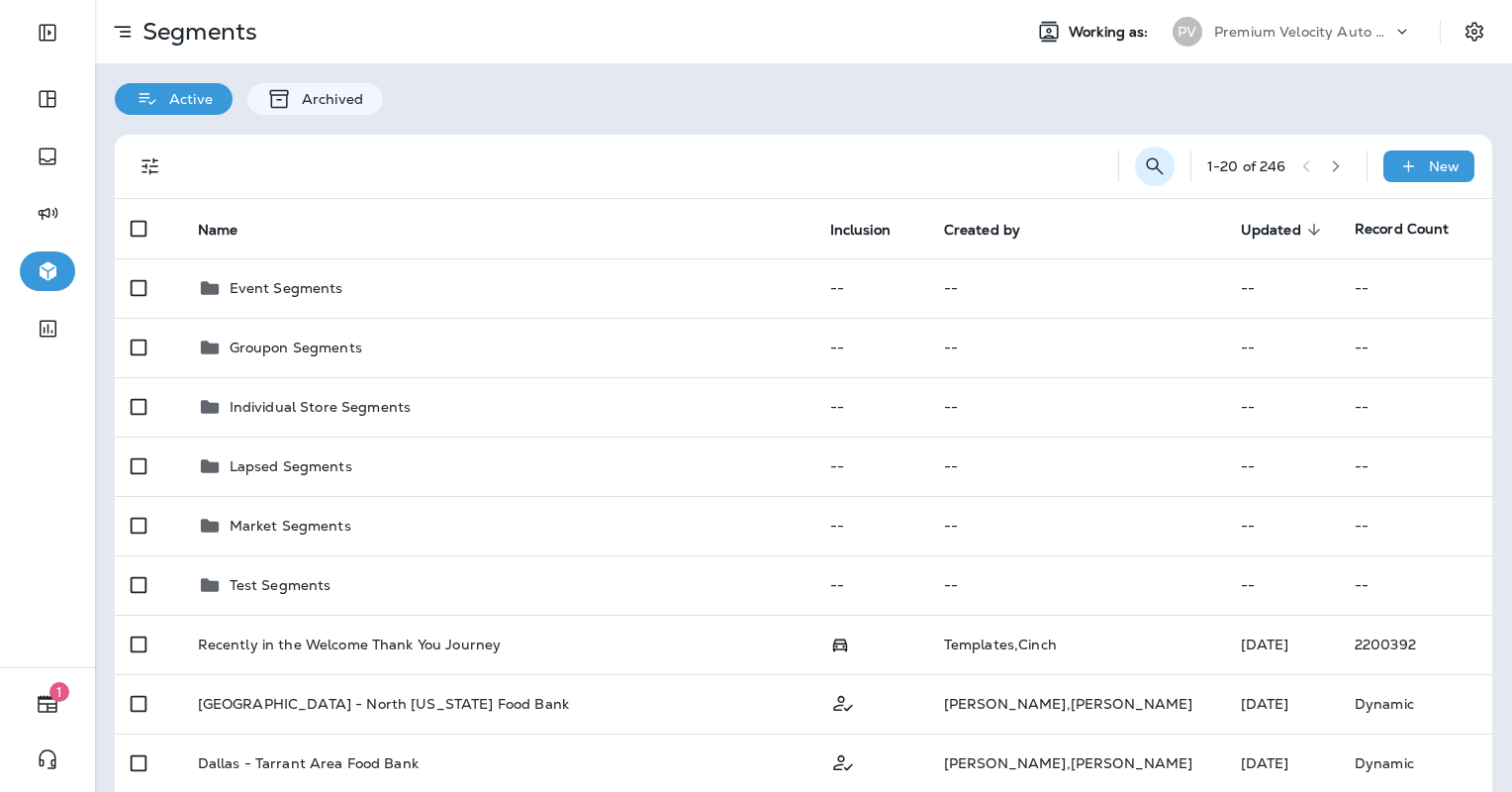 click 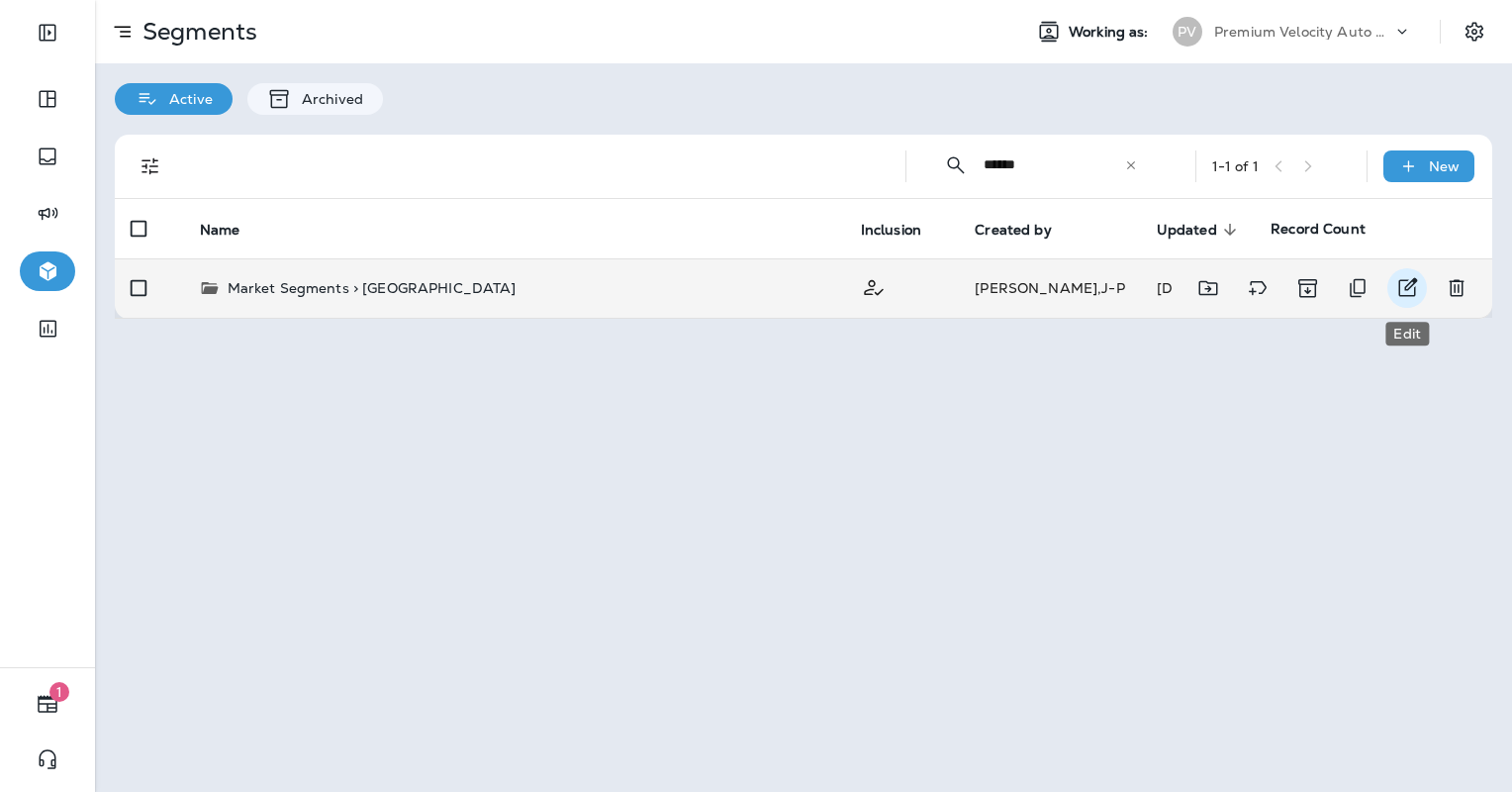 type on "******" 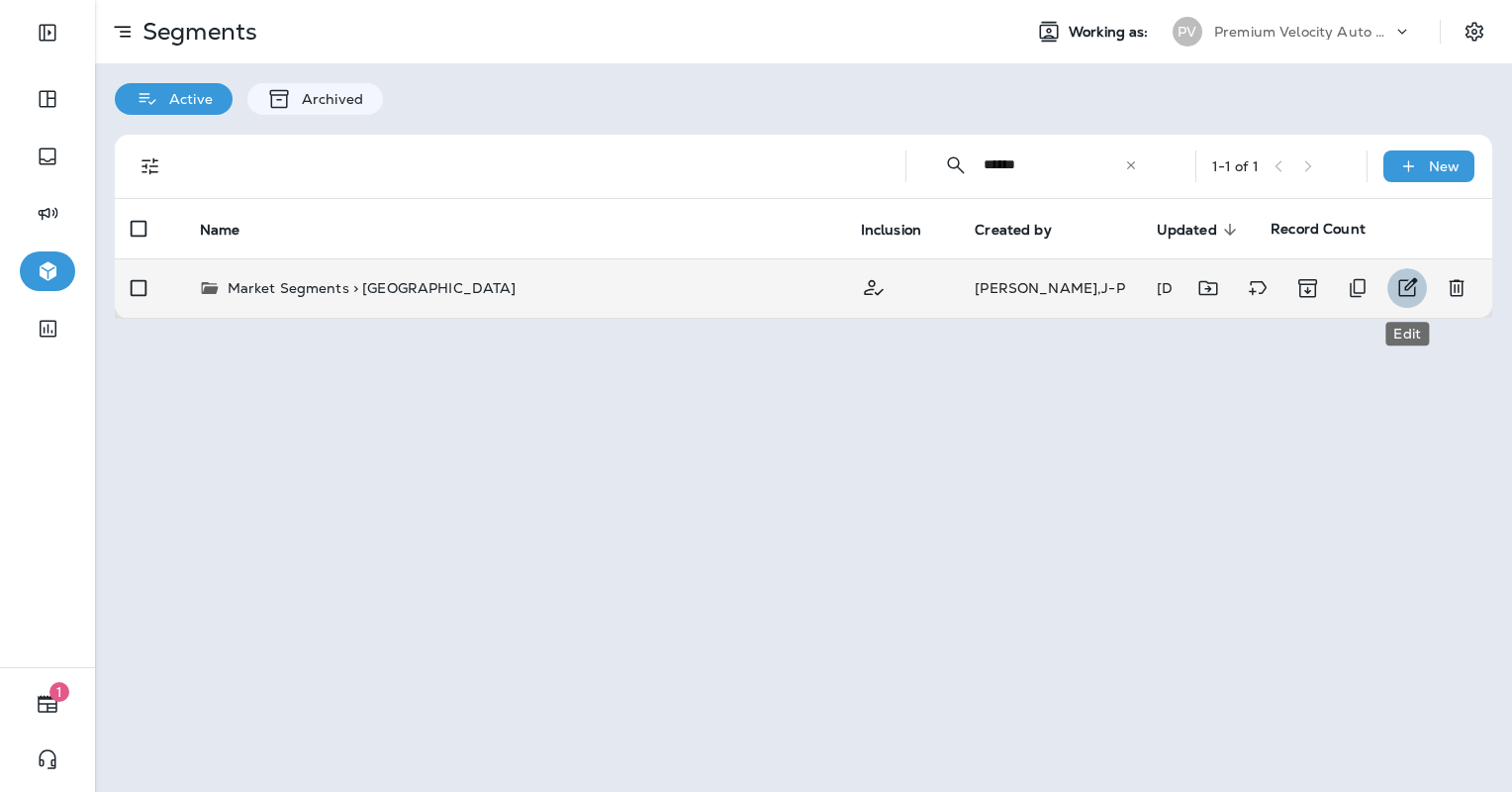 click 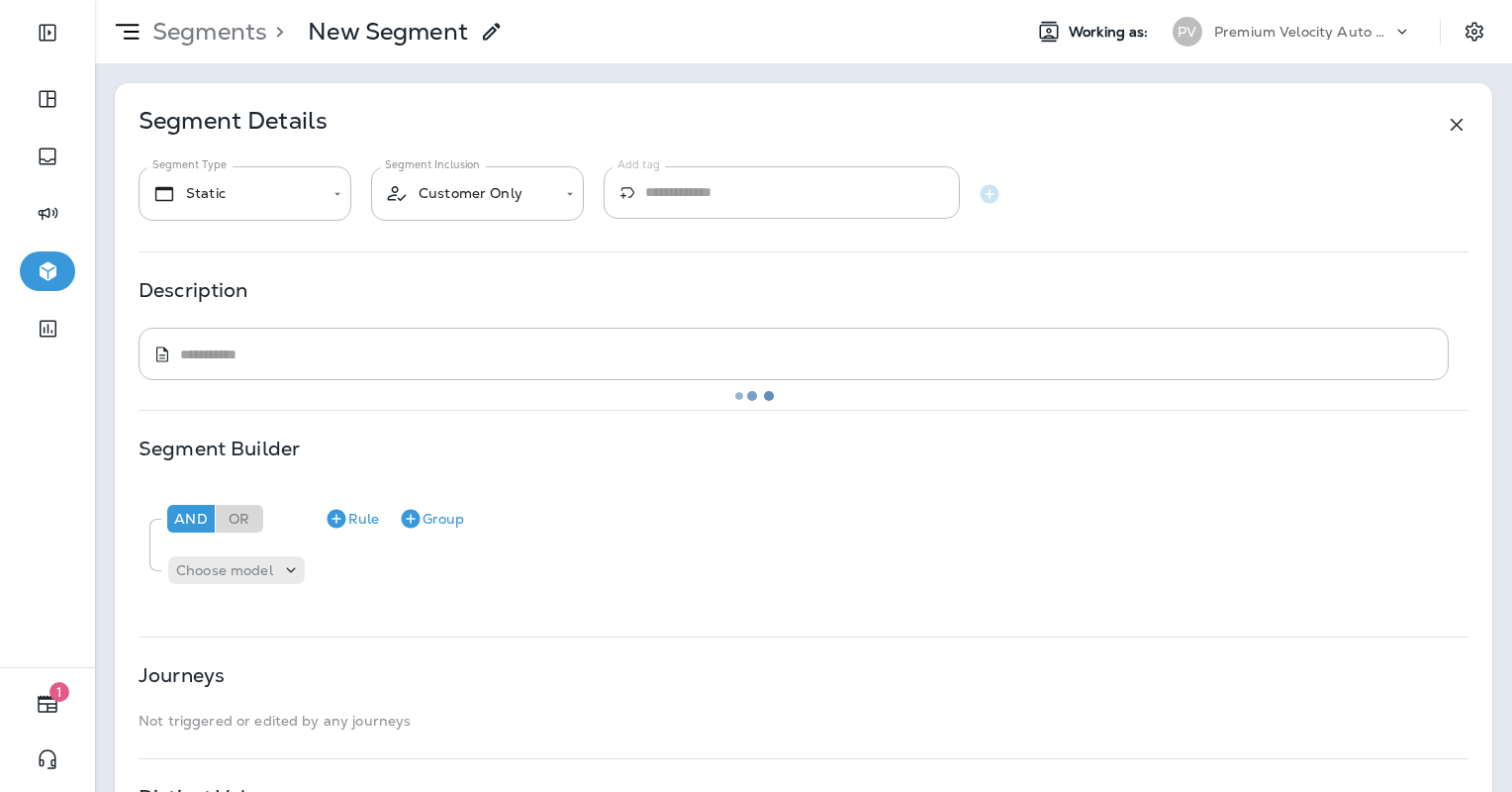 type on "*******" 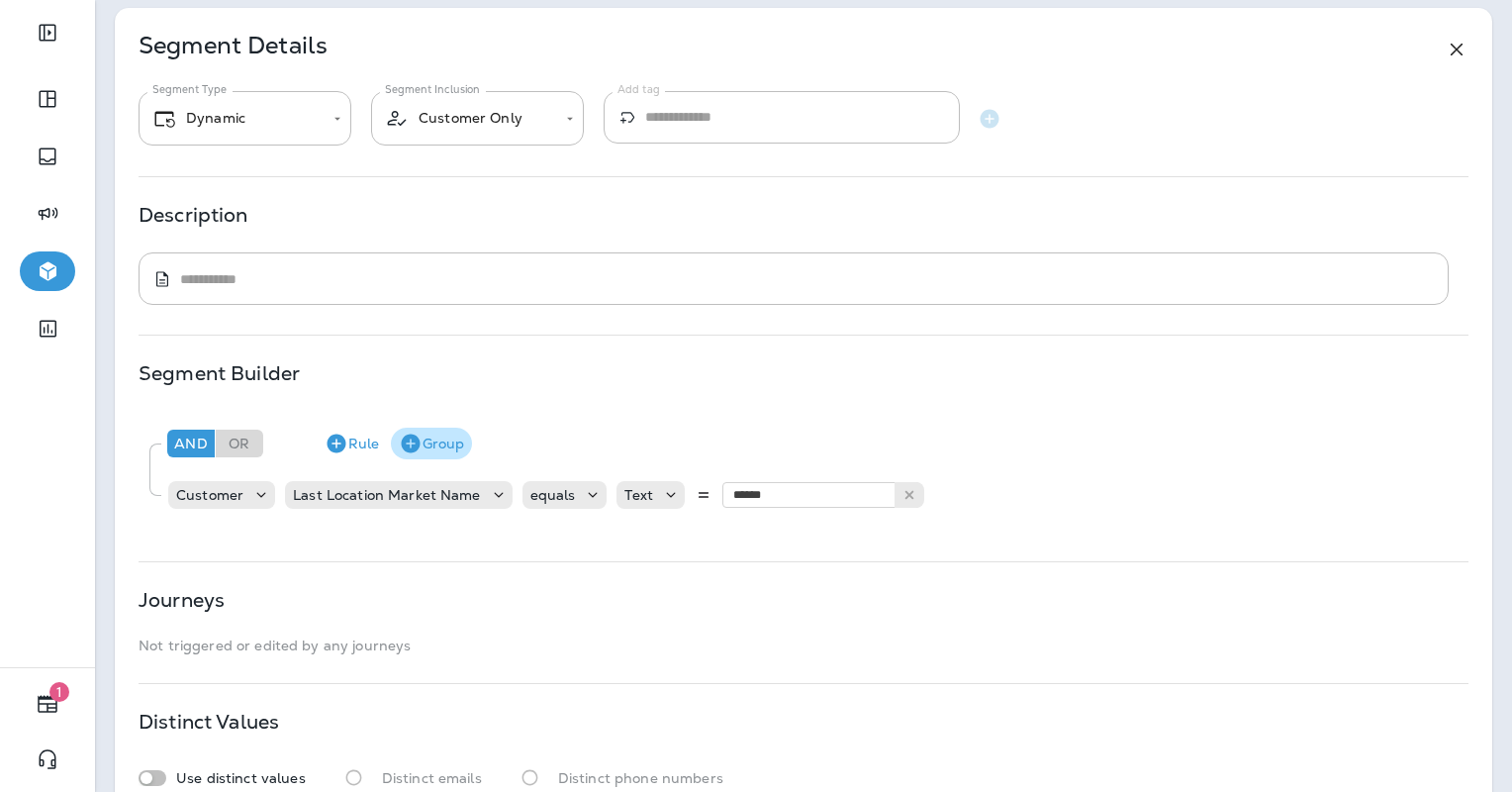 scroll, scrollTop: 198, scrollLeft: 0, axis: vertical 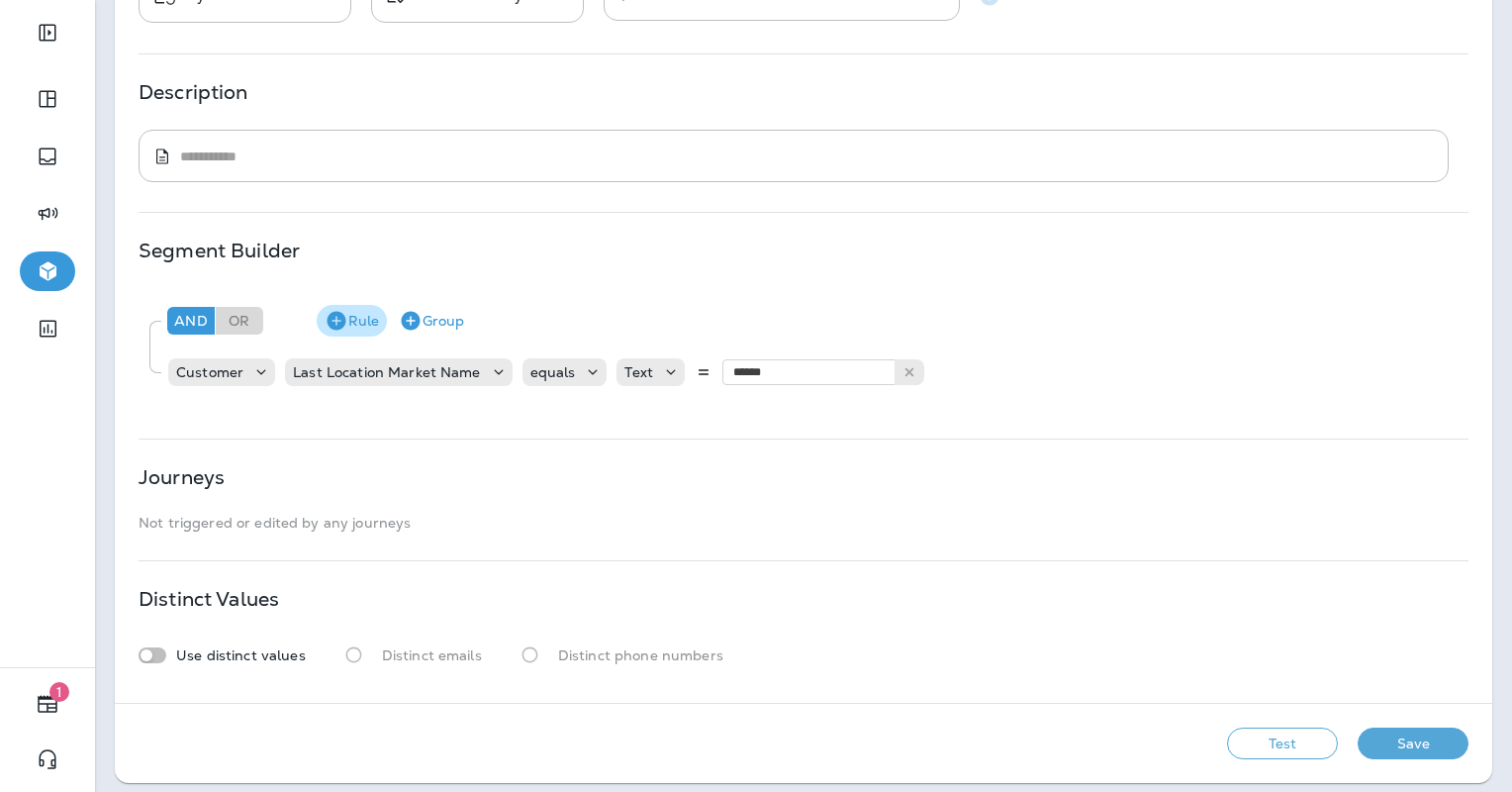 click on "Rule" at bounding box center [351, 321] 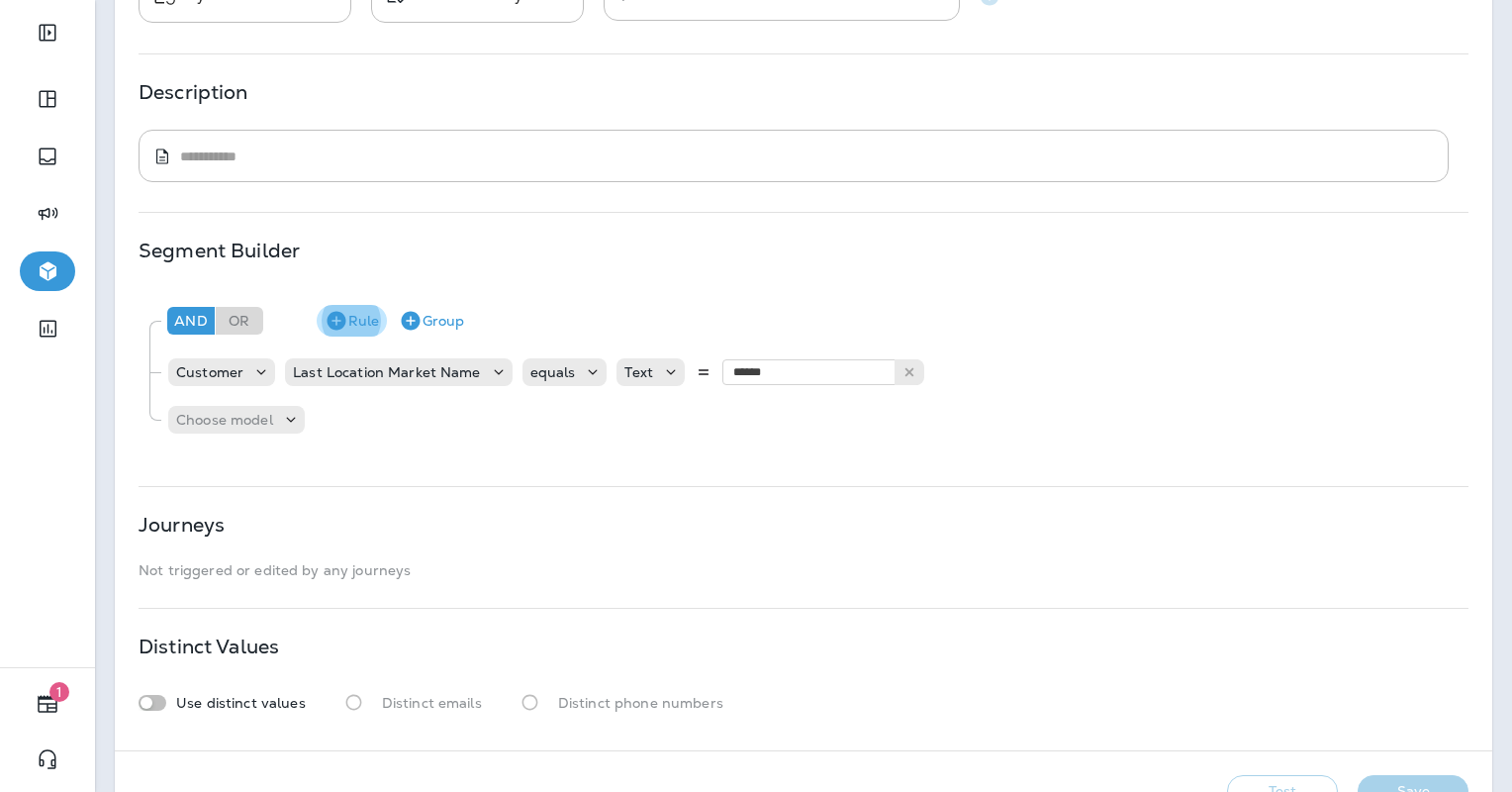 click on "Rule" at bounding box center [351, 321] 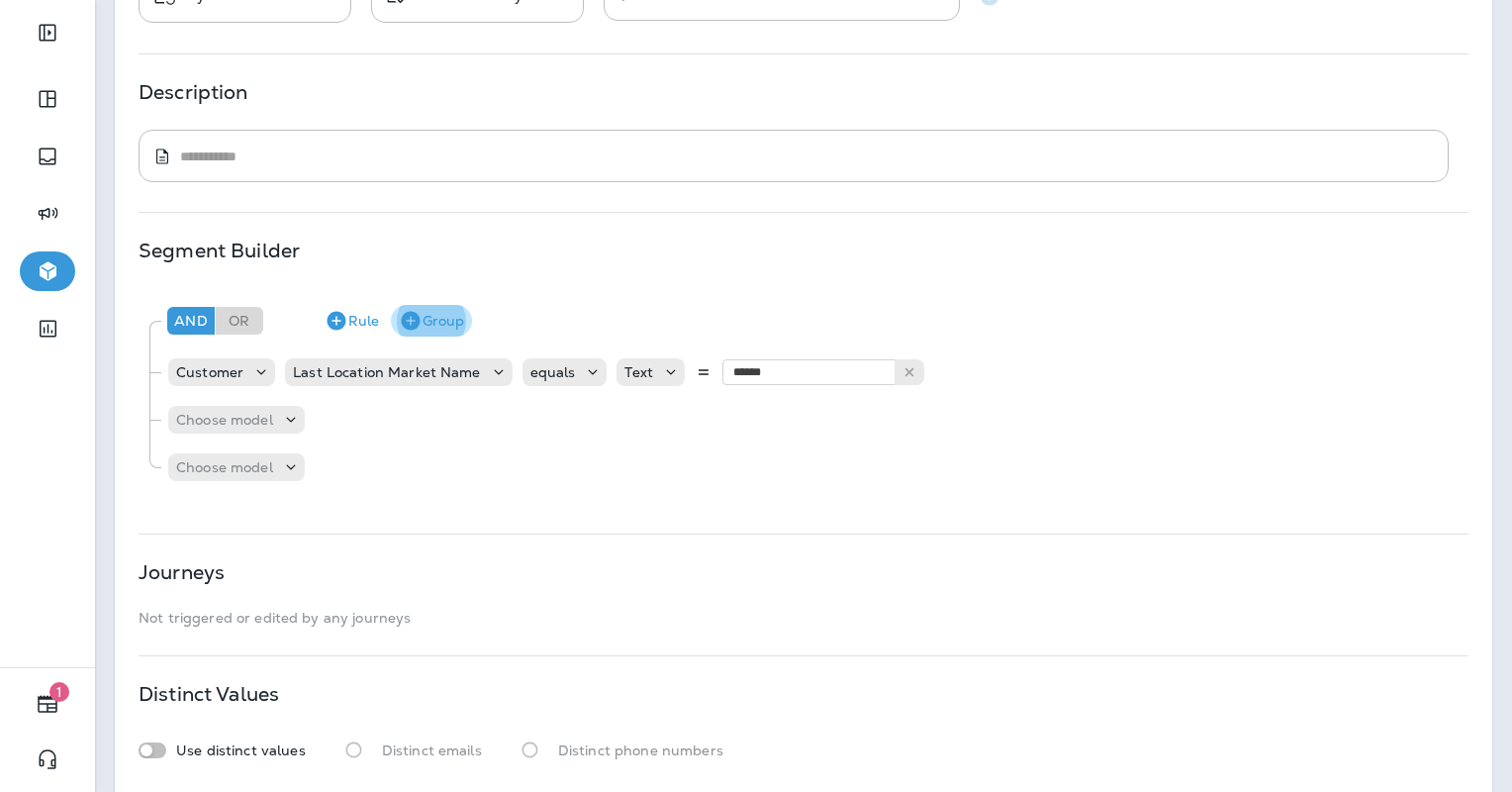click 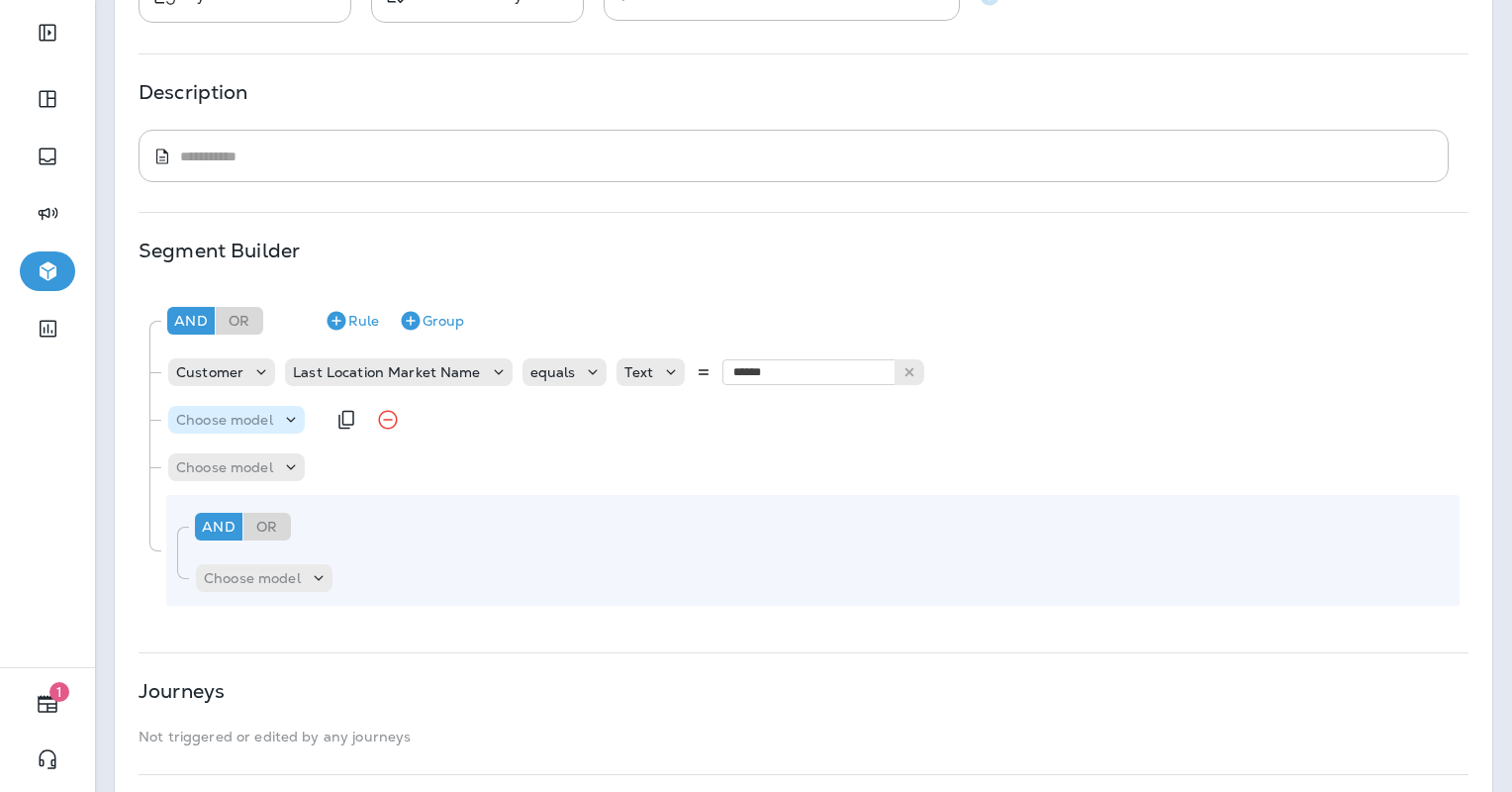 click 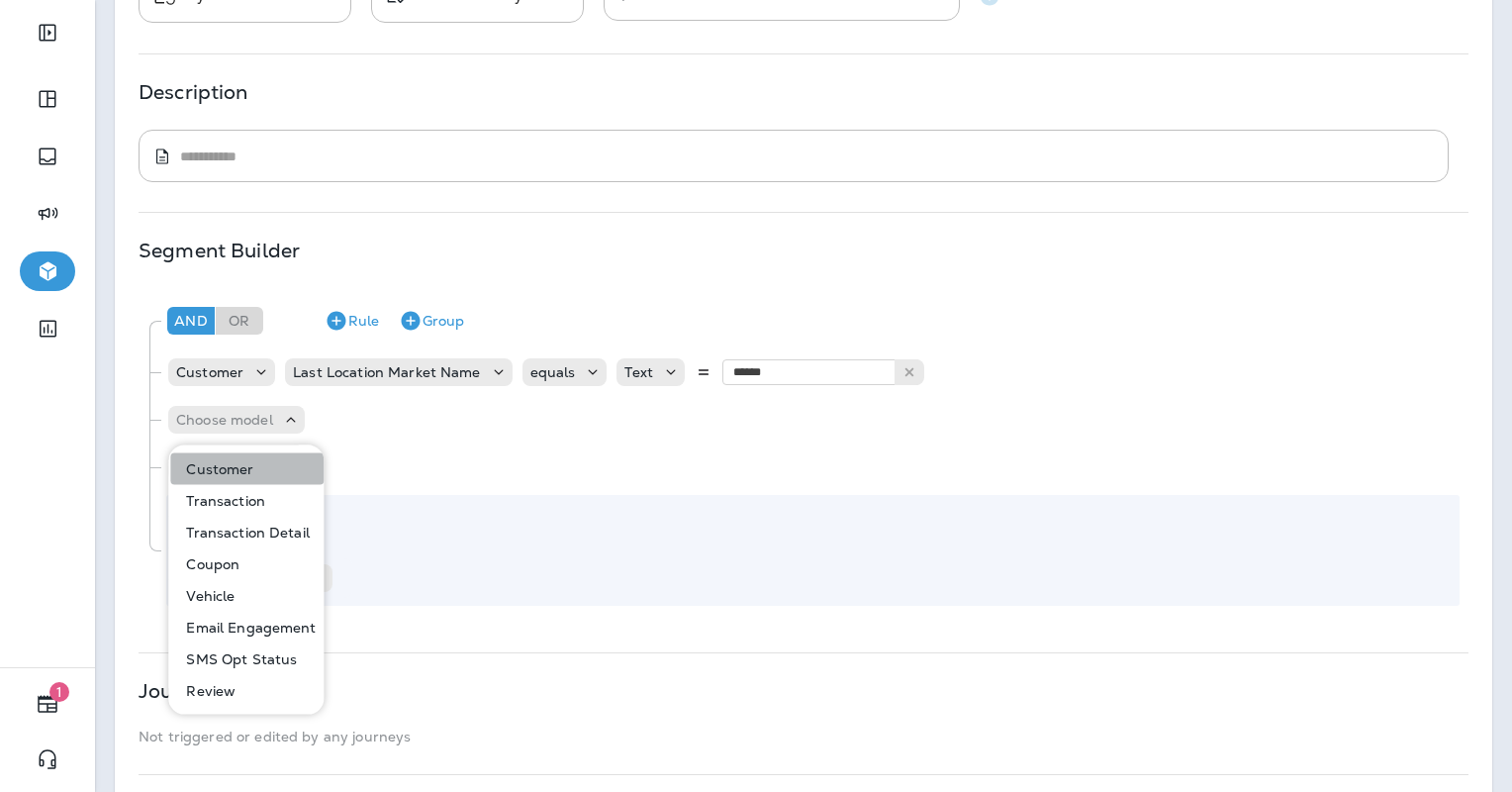 click on "Customer" at bounding box center (216, 469) 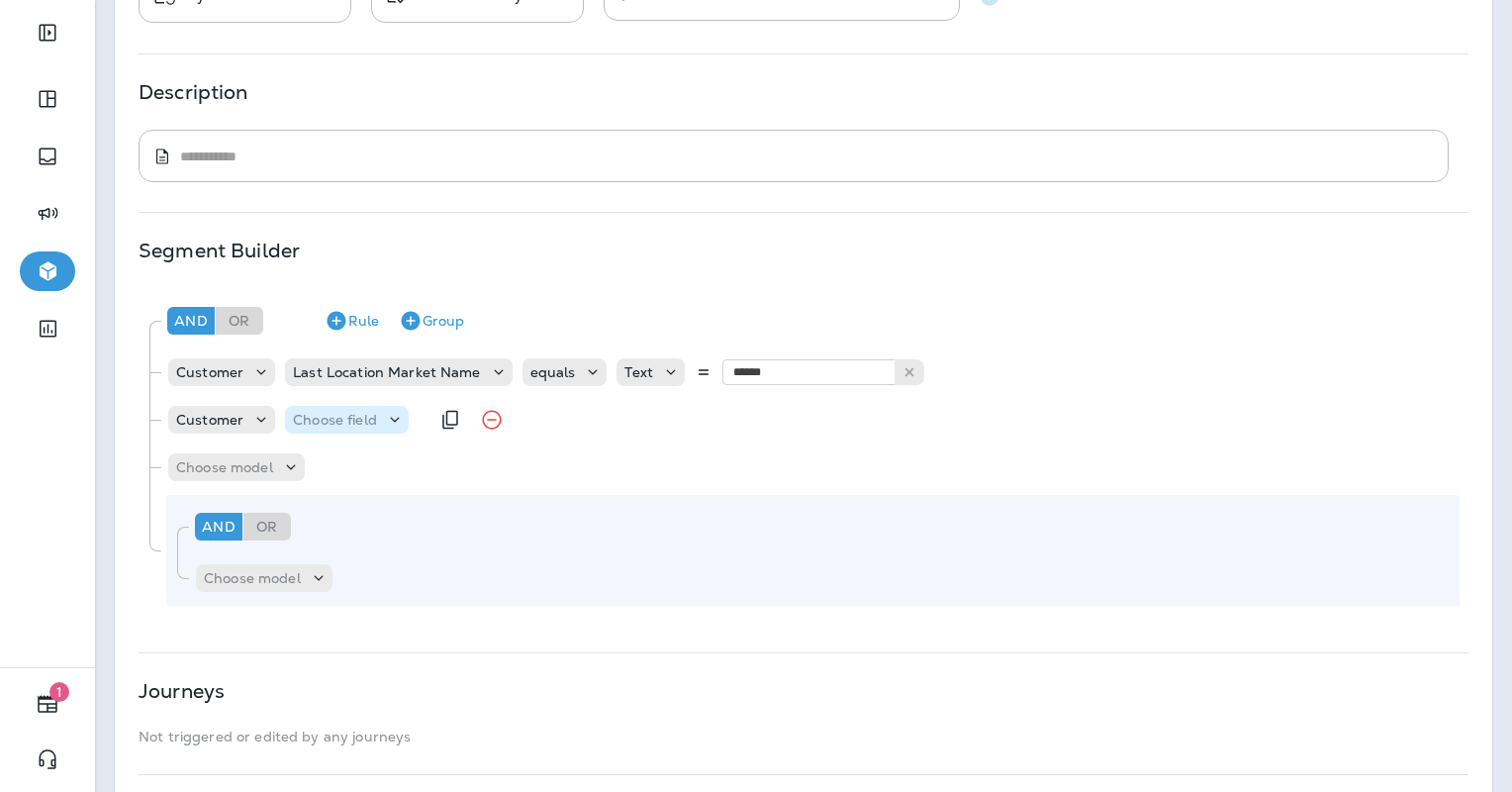 click on "Choose field" at bounding box center (334, 420) 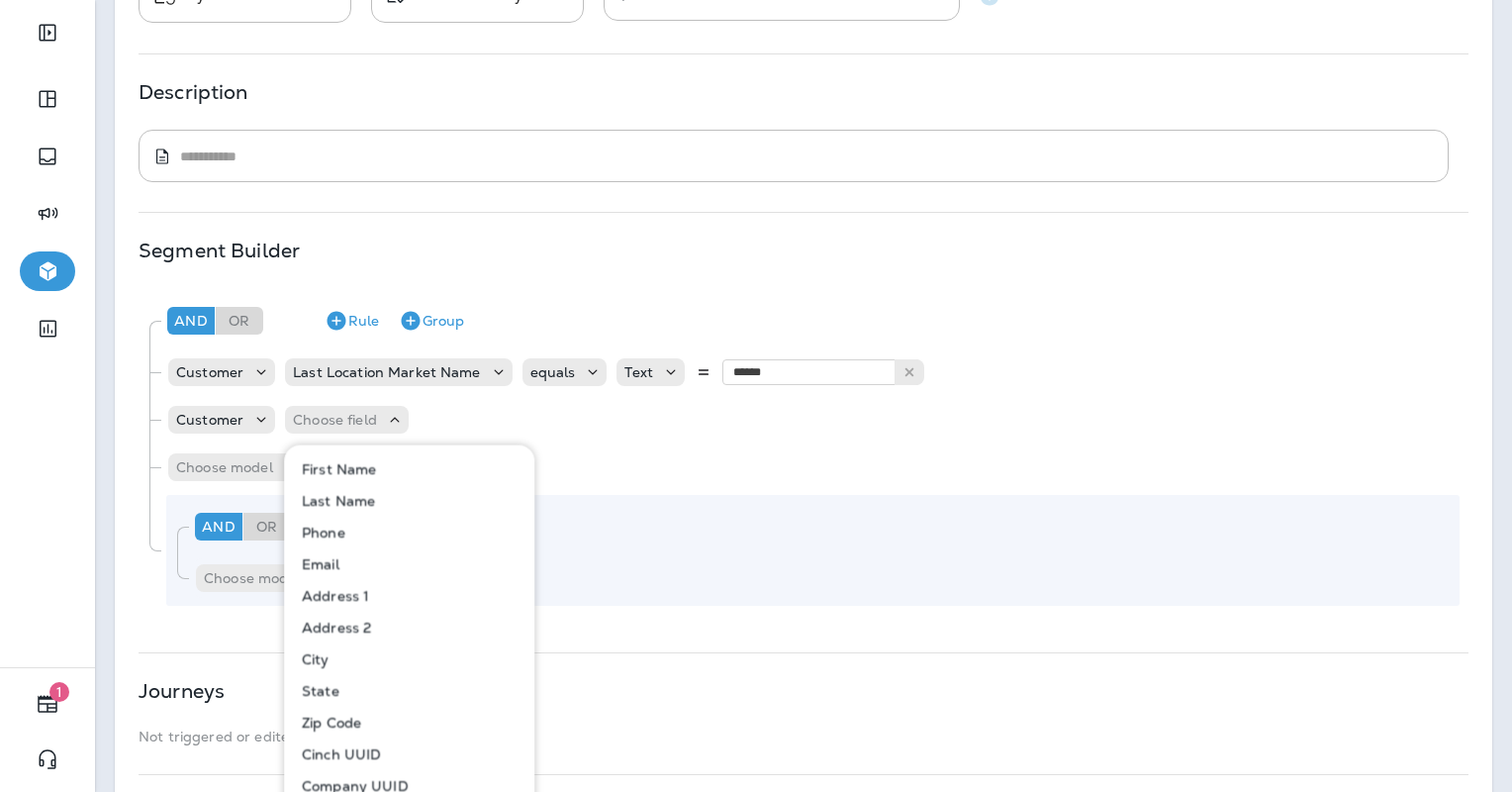 click on "Email" at bounding box center [317, 564] 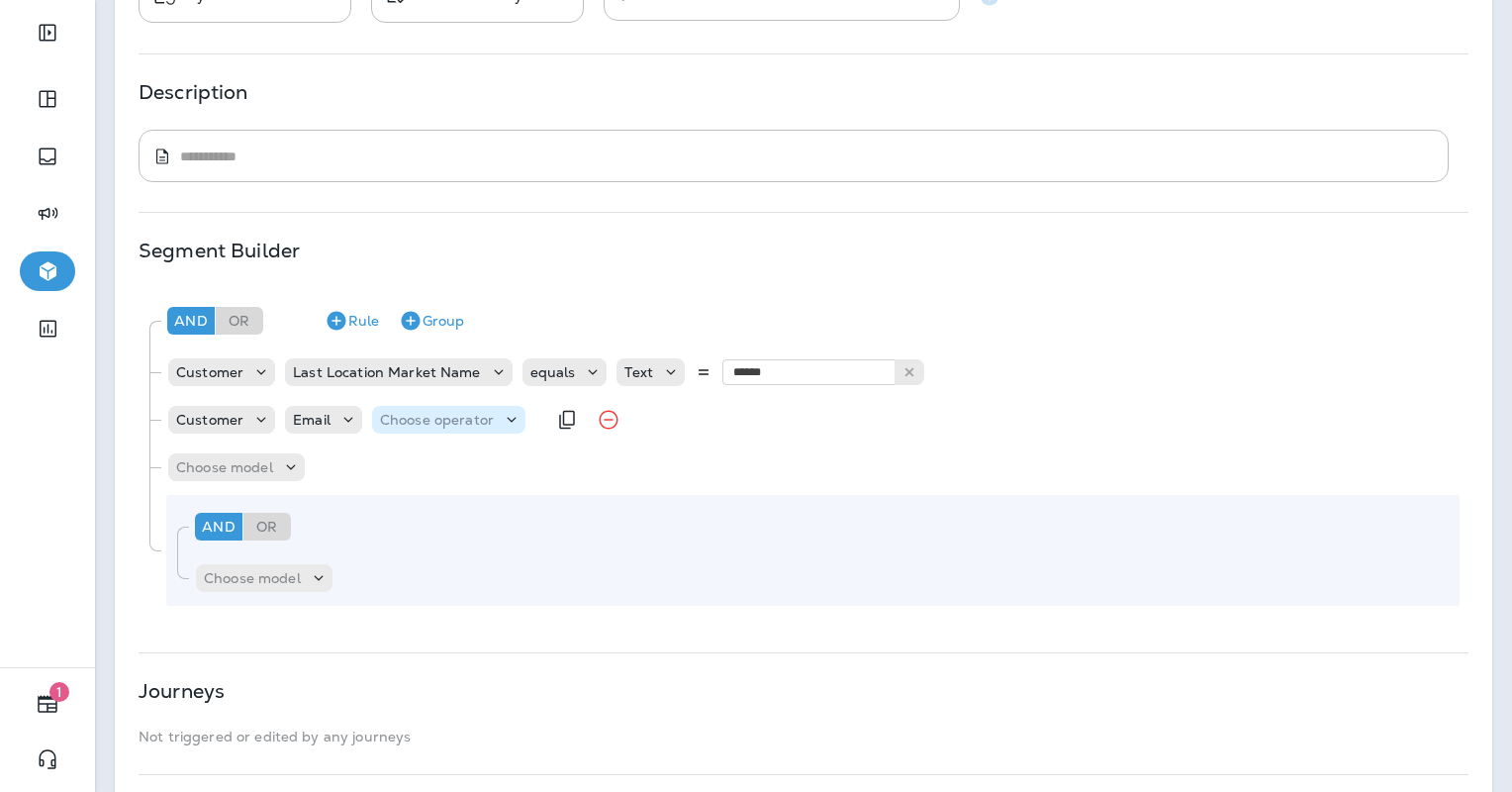 click on "Choose operator" at bounding box center [436, 420] 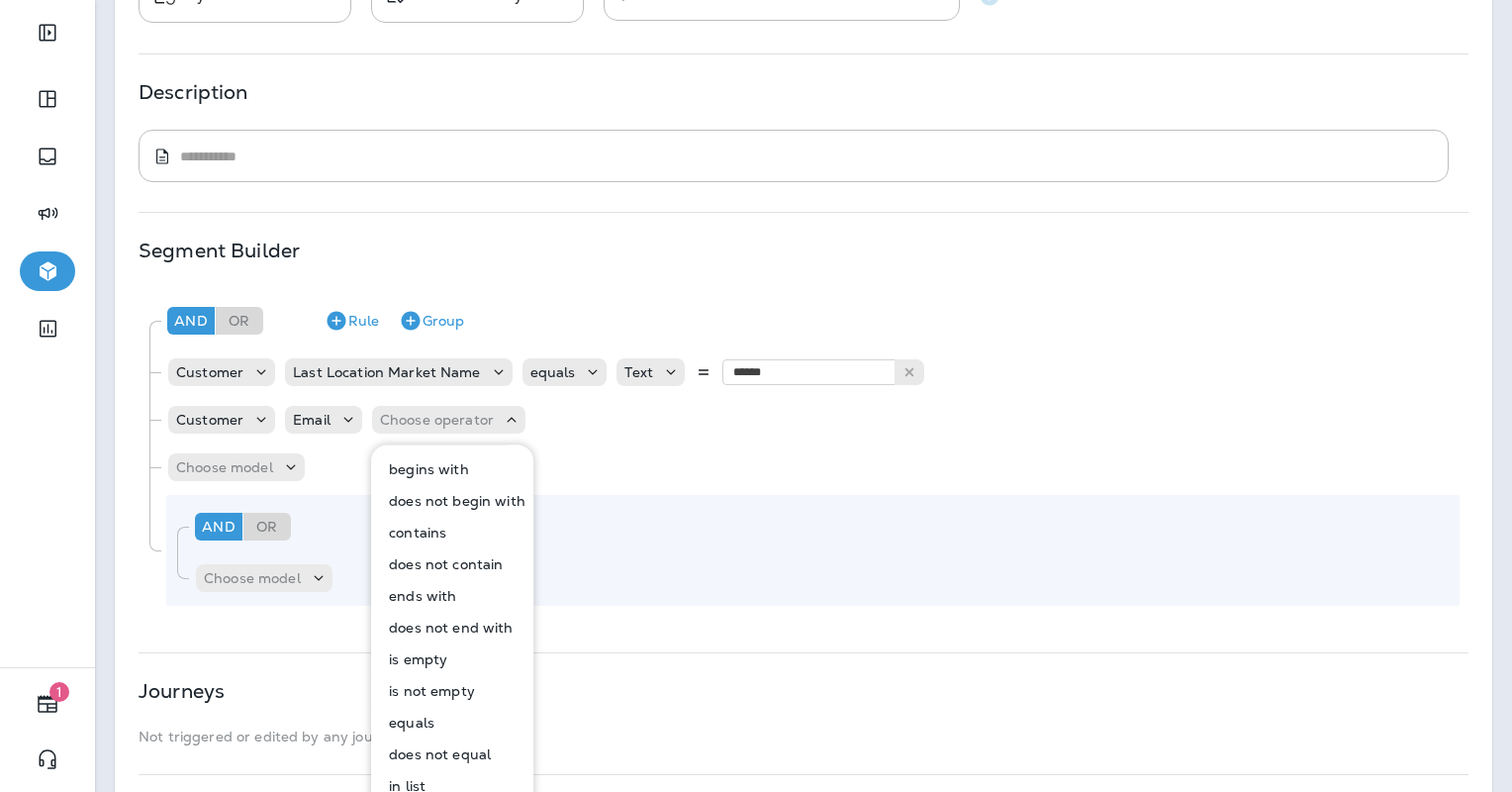 click on "is not empty" at bounding box center (427, 691) 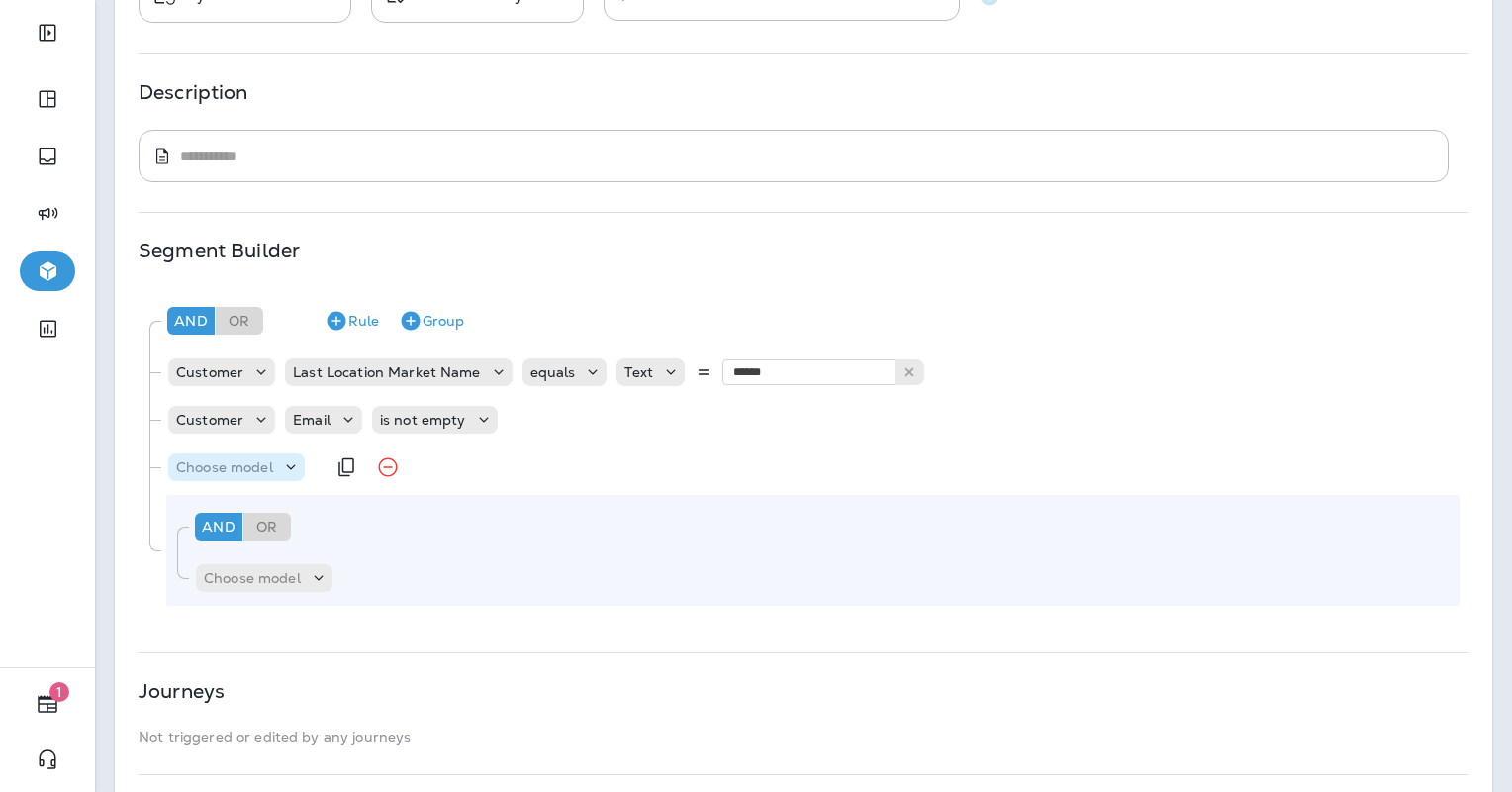click on "Choose model" at bounding box center (225, 467) 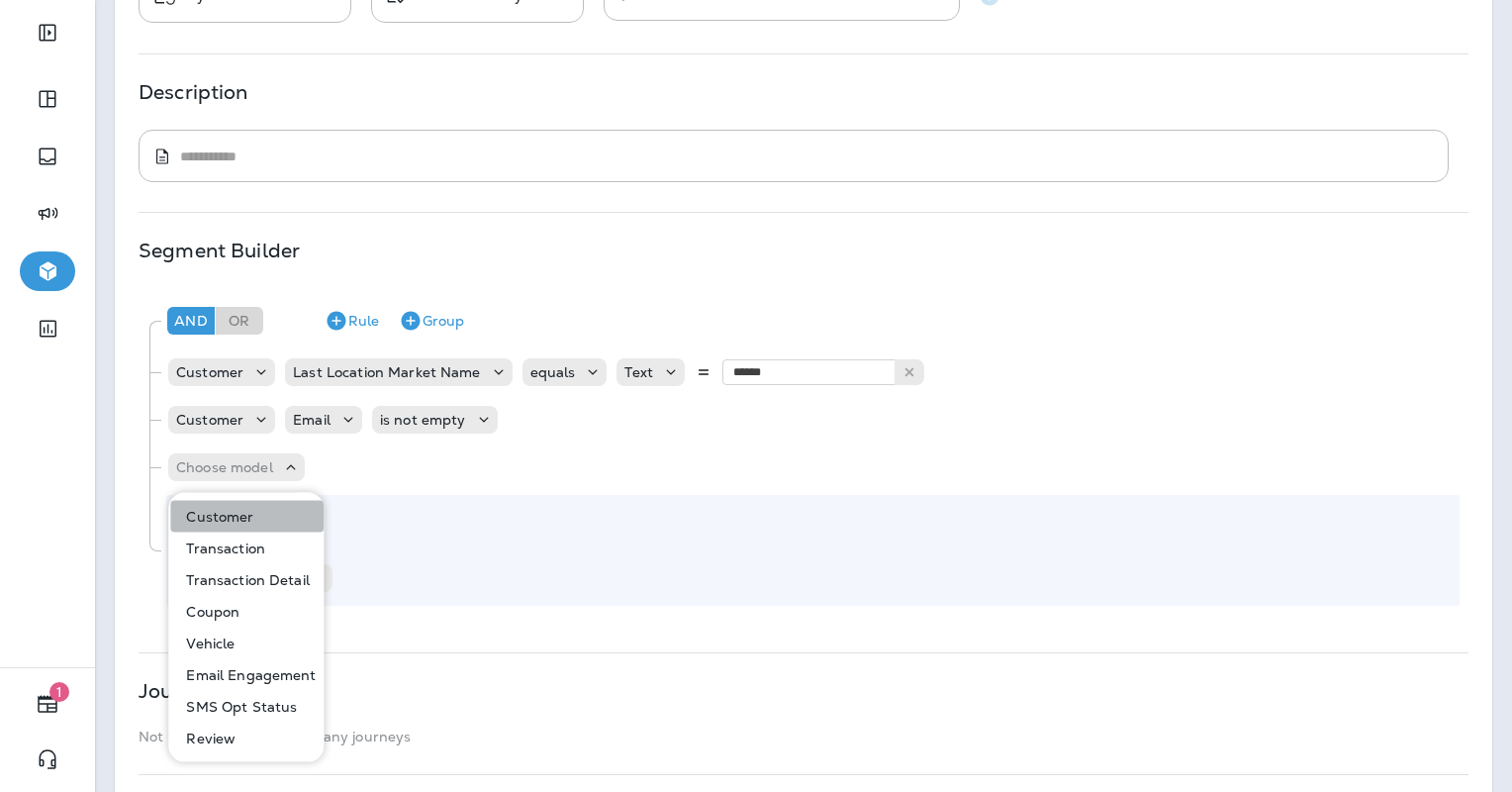 click on "Customer" at bounding box center (216, 517) 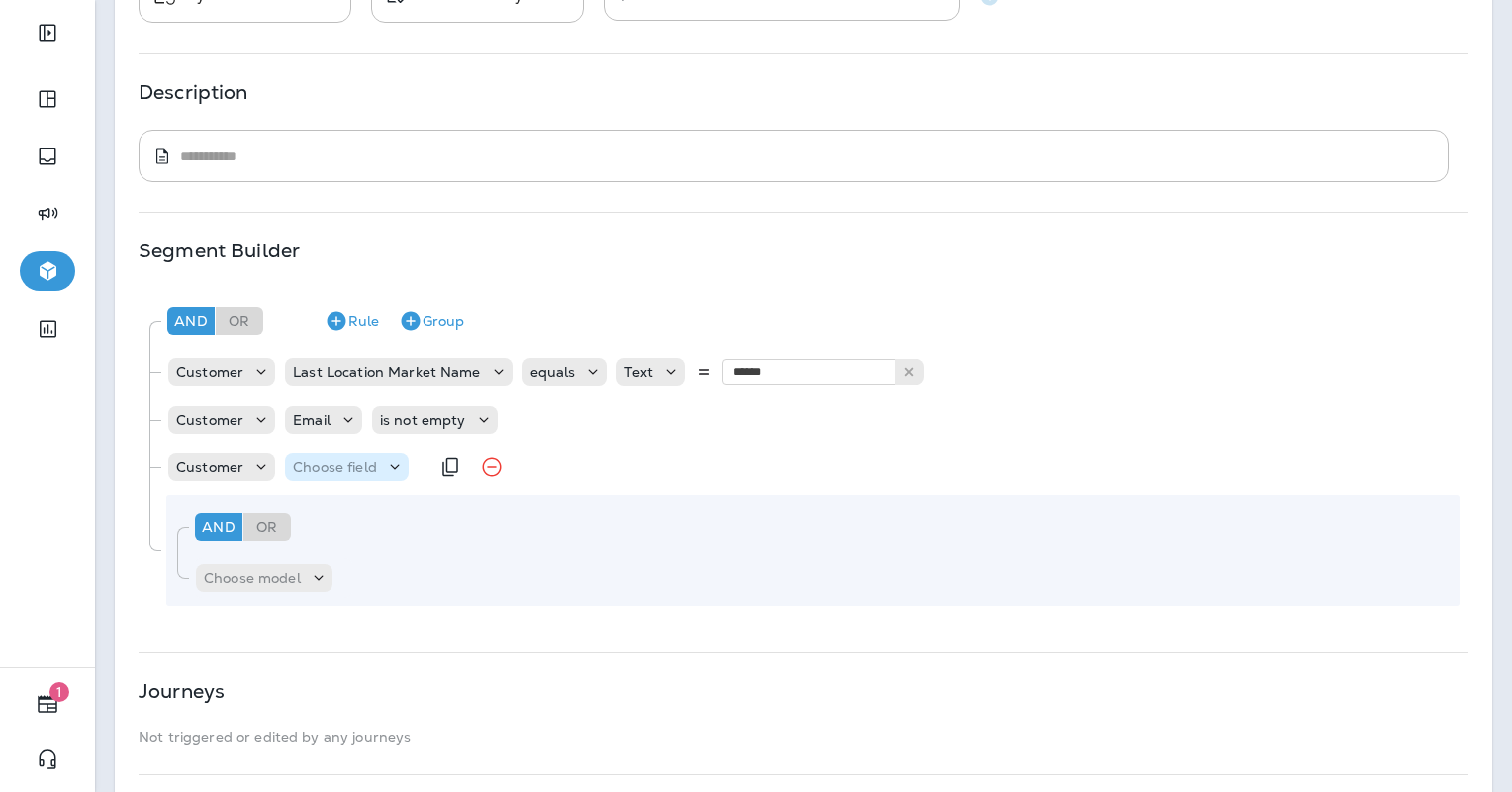 click on "Choose field" at bounding box center (346, 467) 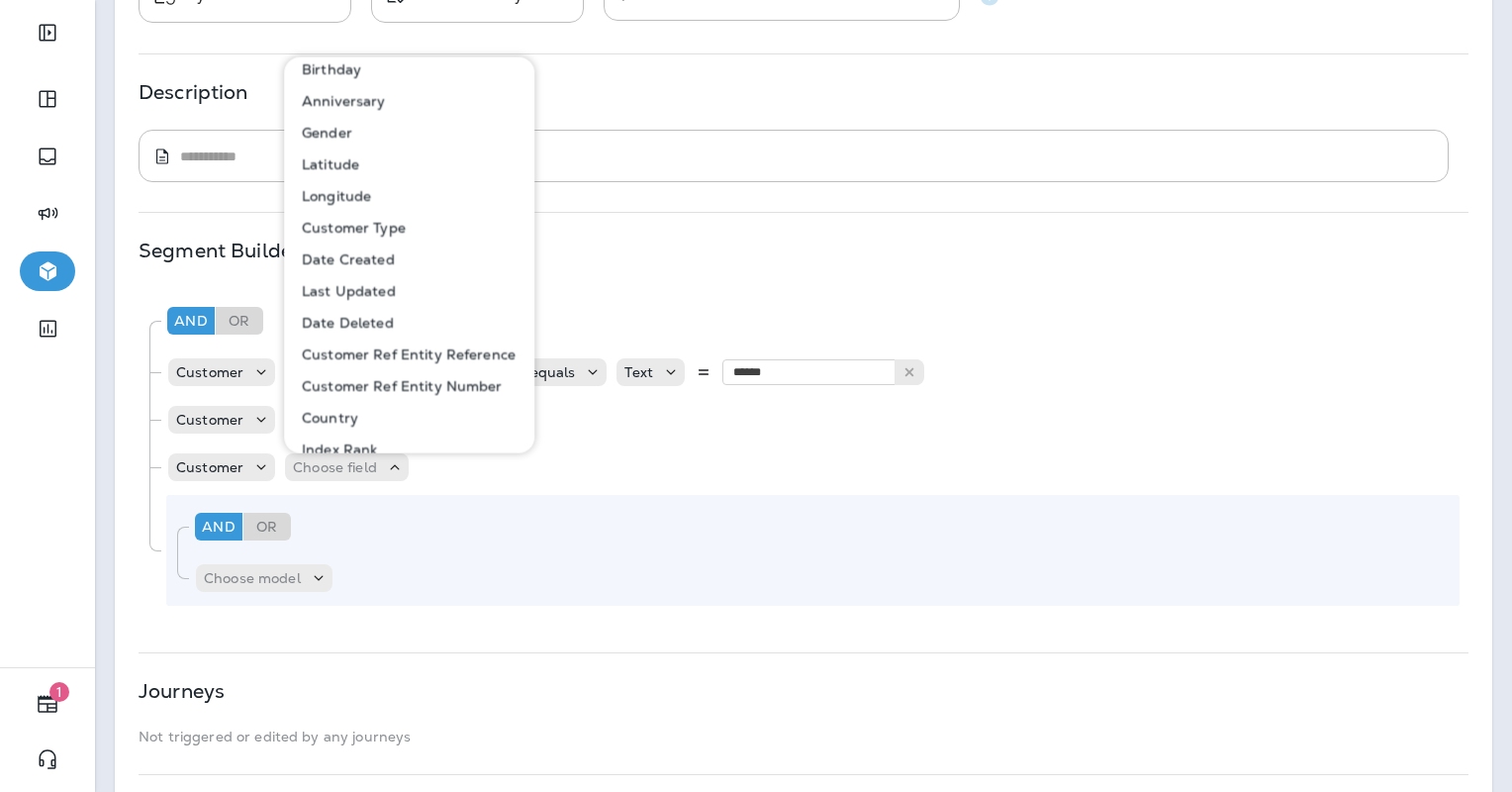 scroll, scrollTop: 289, scrollLeft: 0, axis: vertical 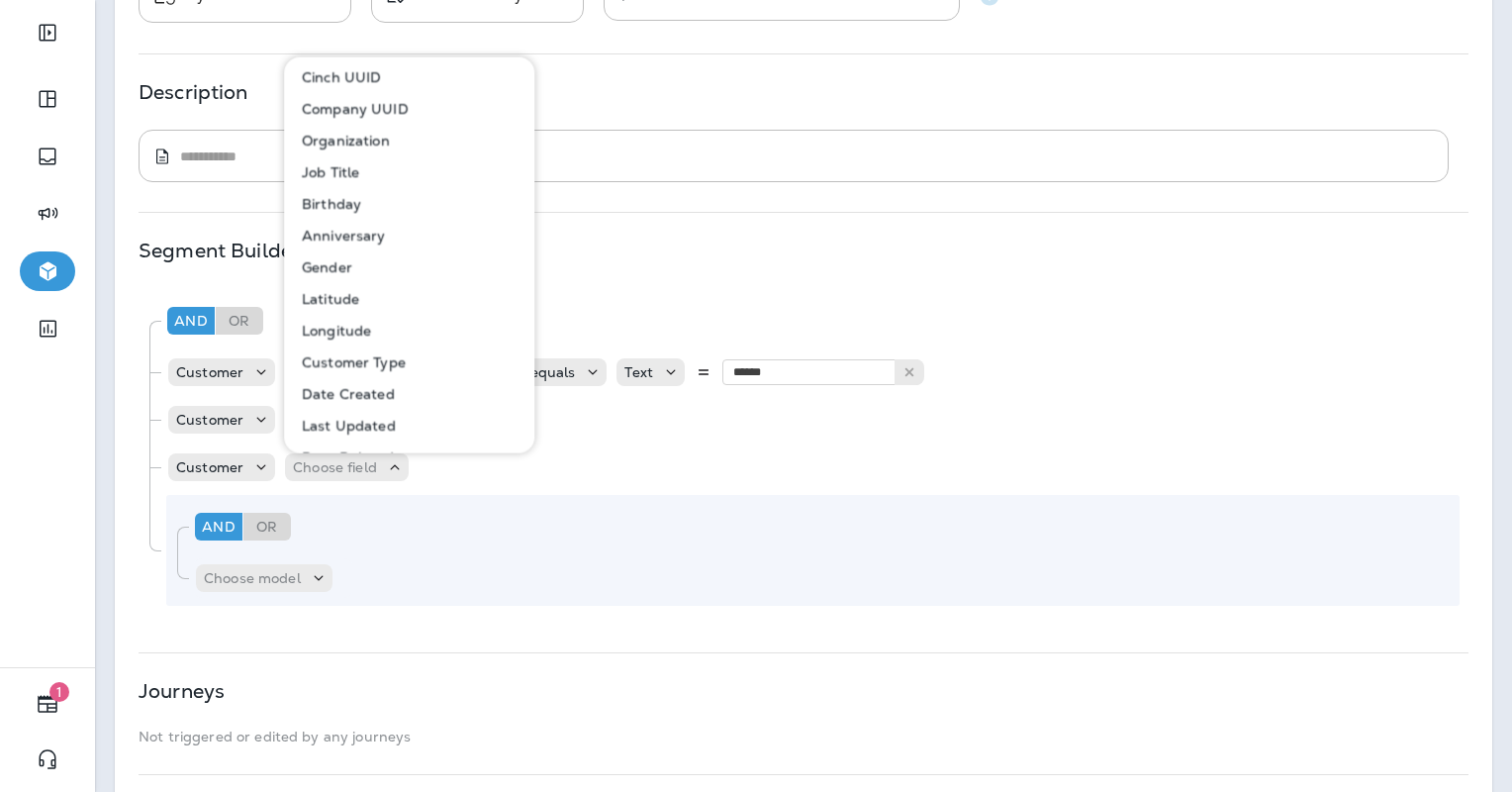 click on "Customer Type" at bounding box center (349, 362) 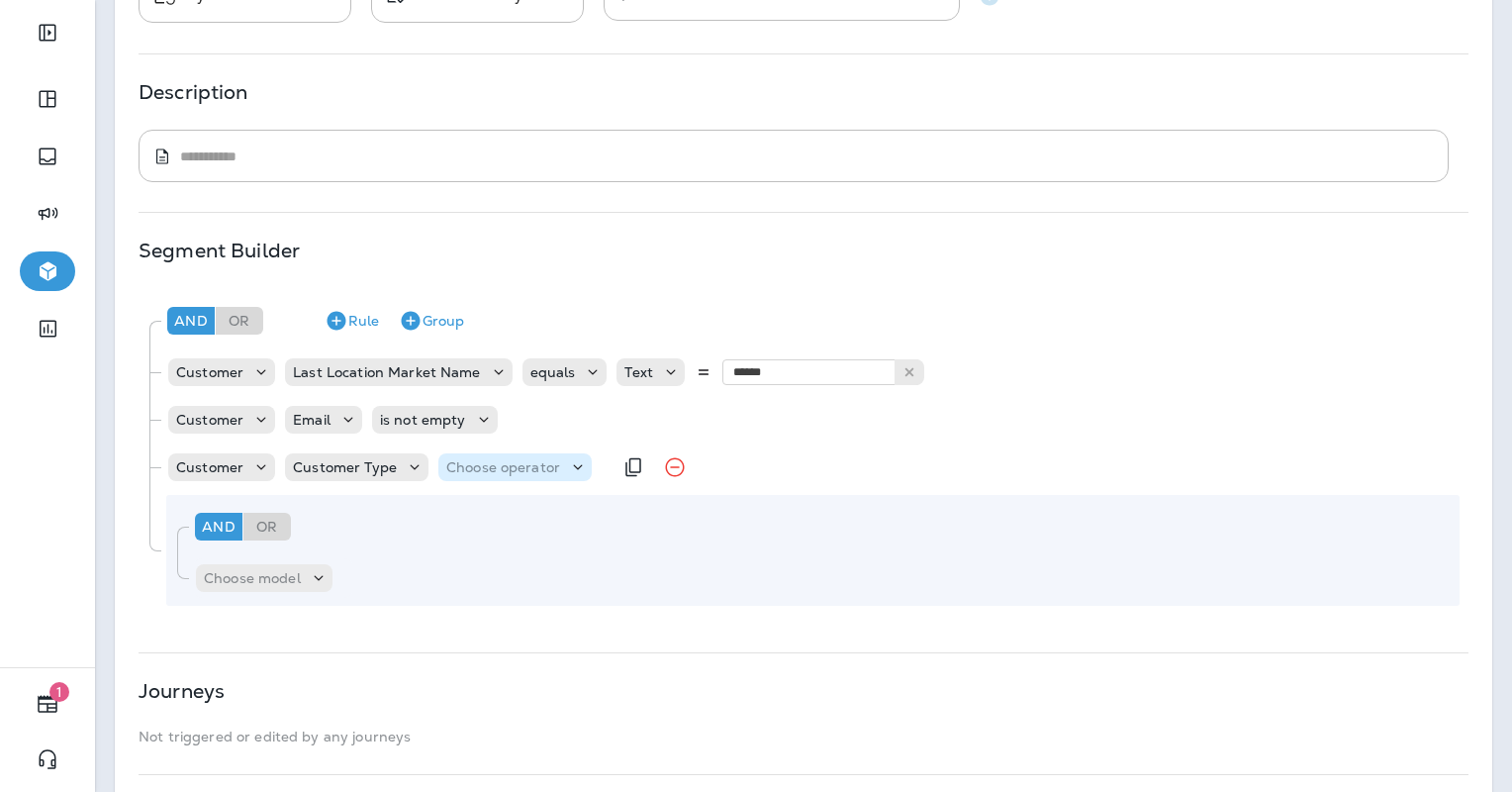 click on "Choose operator" at bounding box center [503, 467] 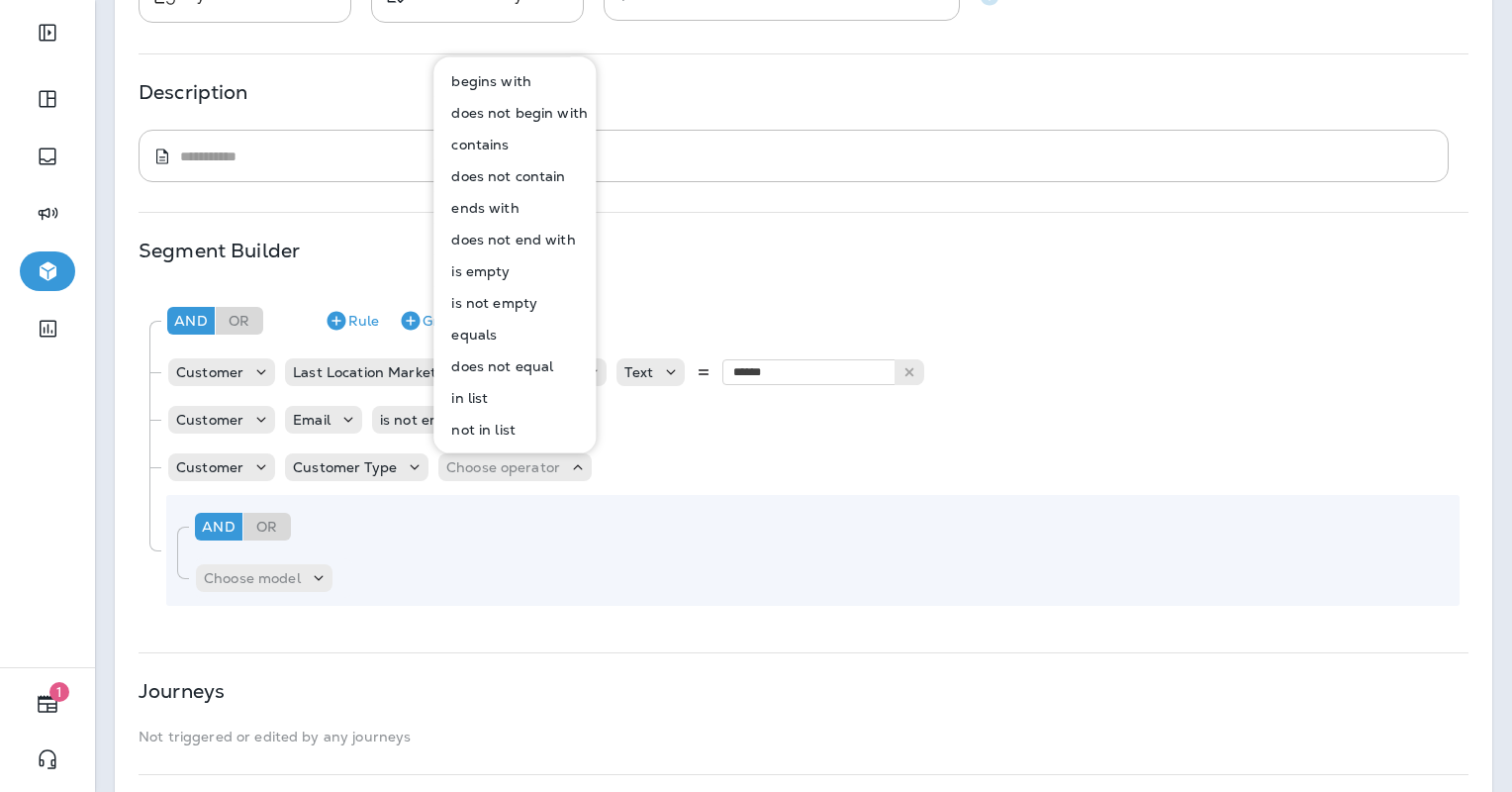 click on "is empty" at bounding box center [476, 271] 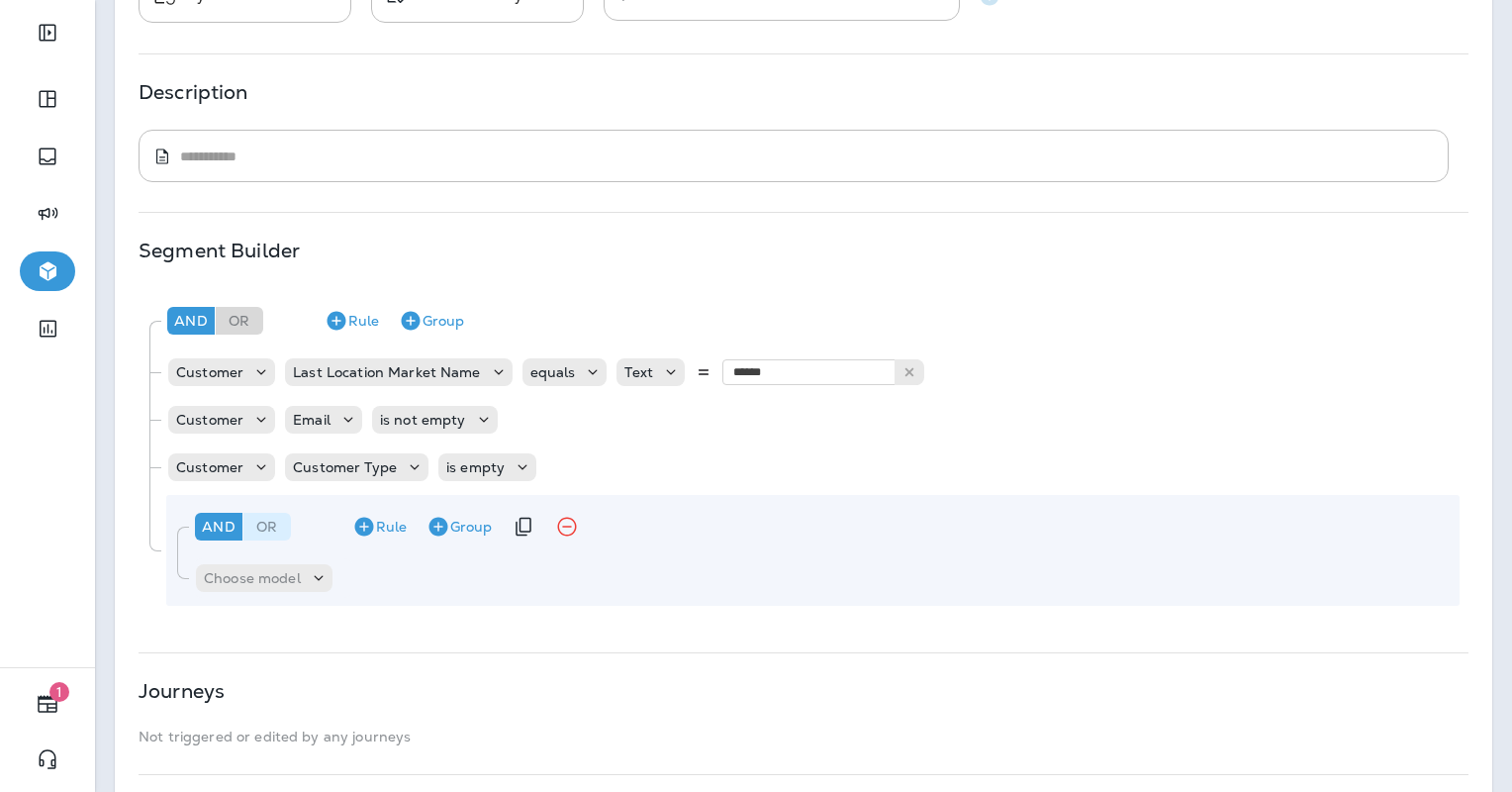 click on "Or" at bounding box center [267, 527] 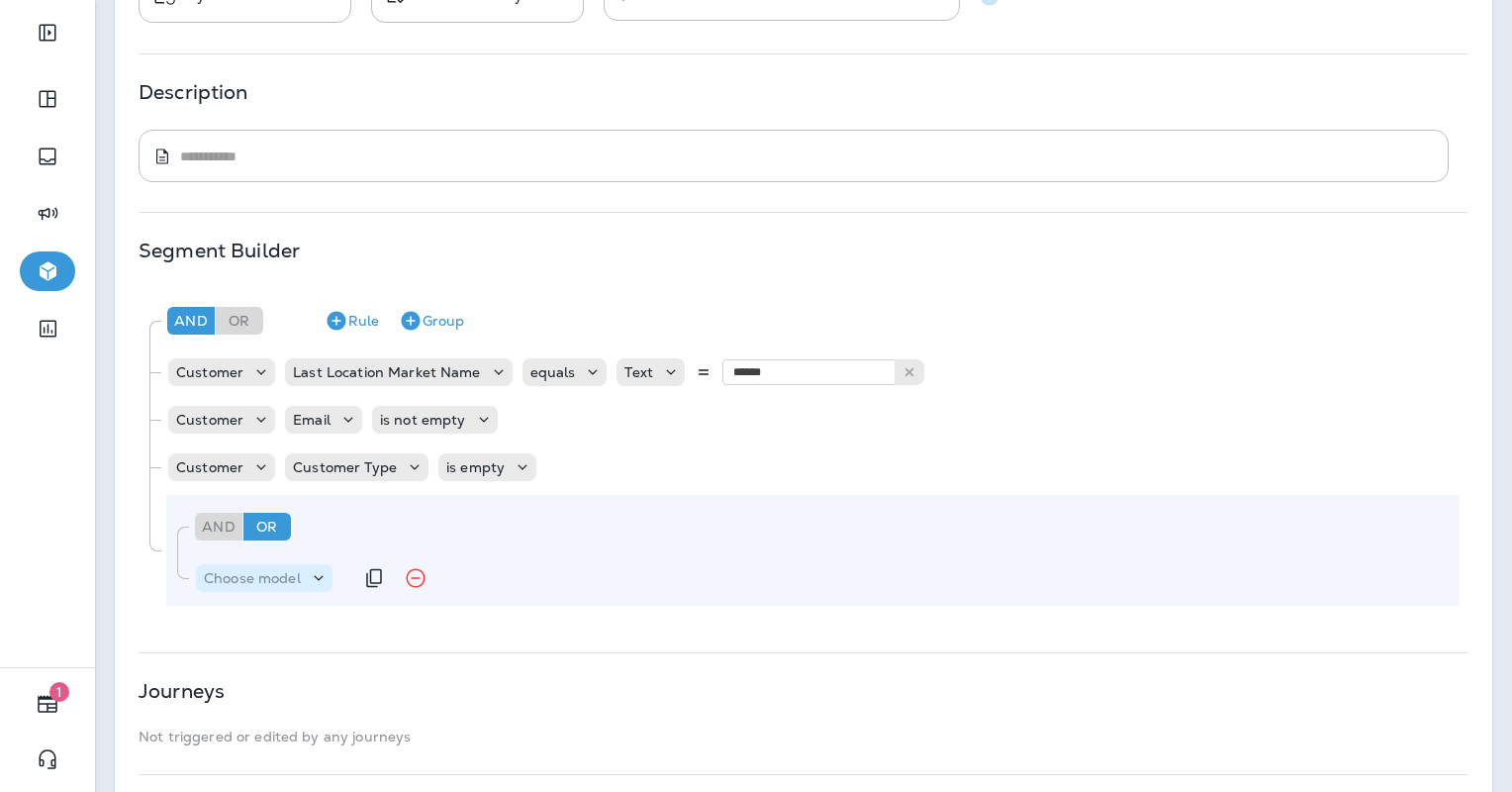 click on "Choose model" at bounding box center [252, 578] 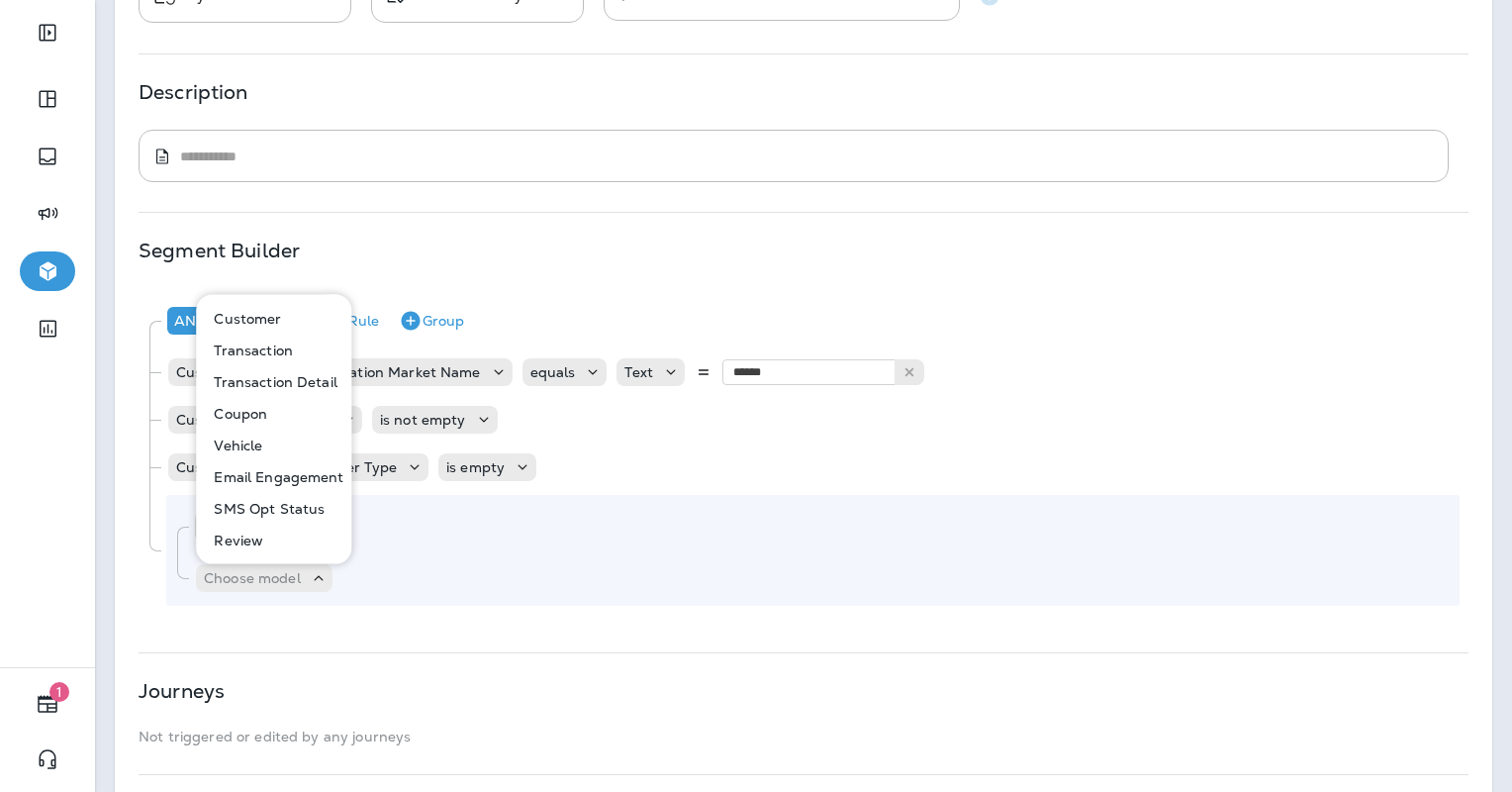 click on "Email Engagement" at bounding box center [274, 477] 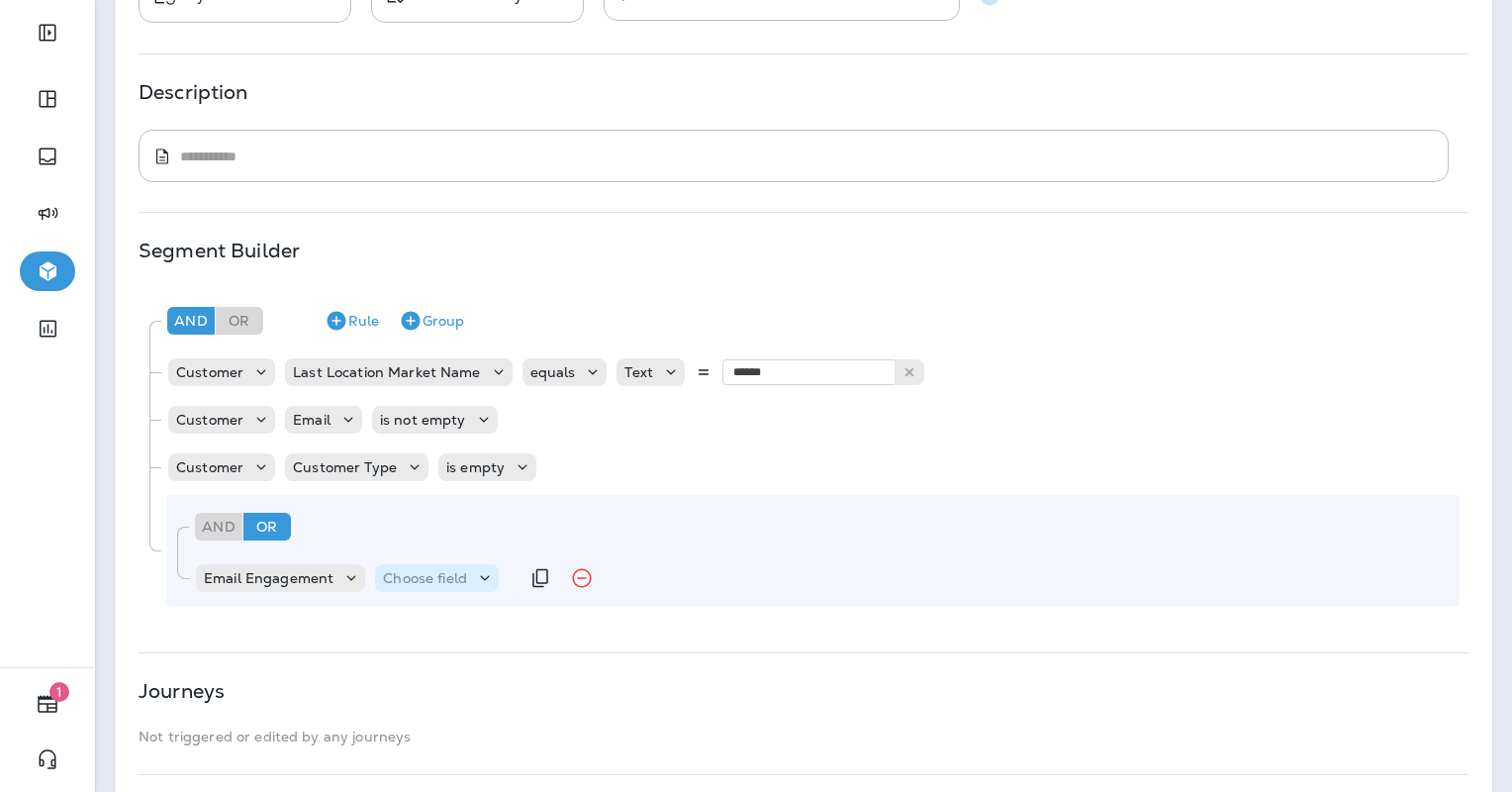 click on "Choose field" at bounding box center [425, 578] 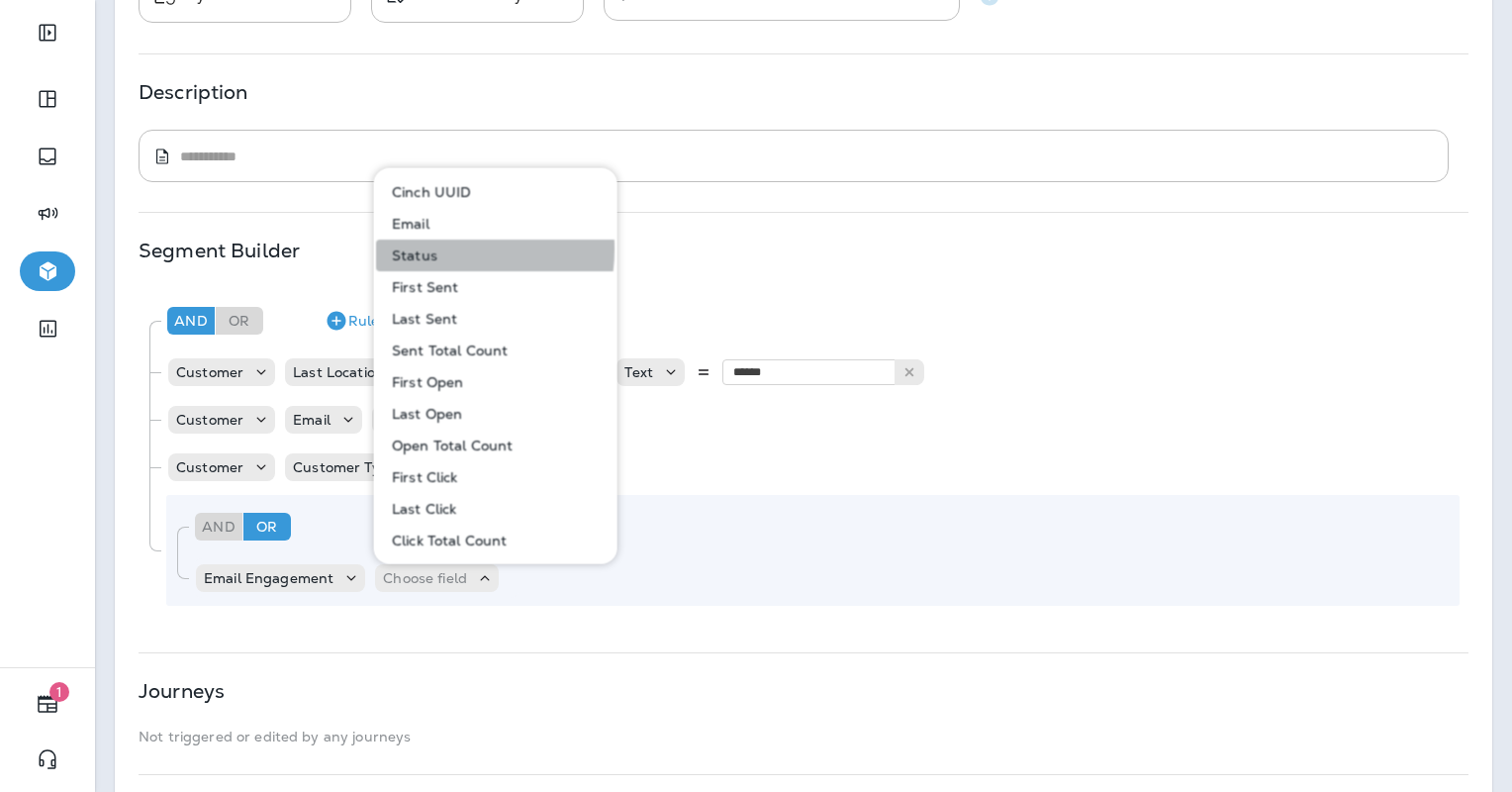 click on "Status" at bounding box center [411, 255] 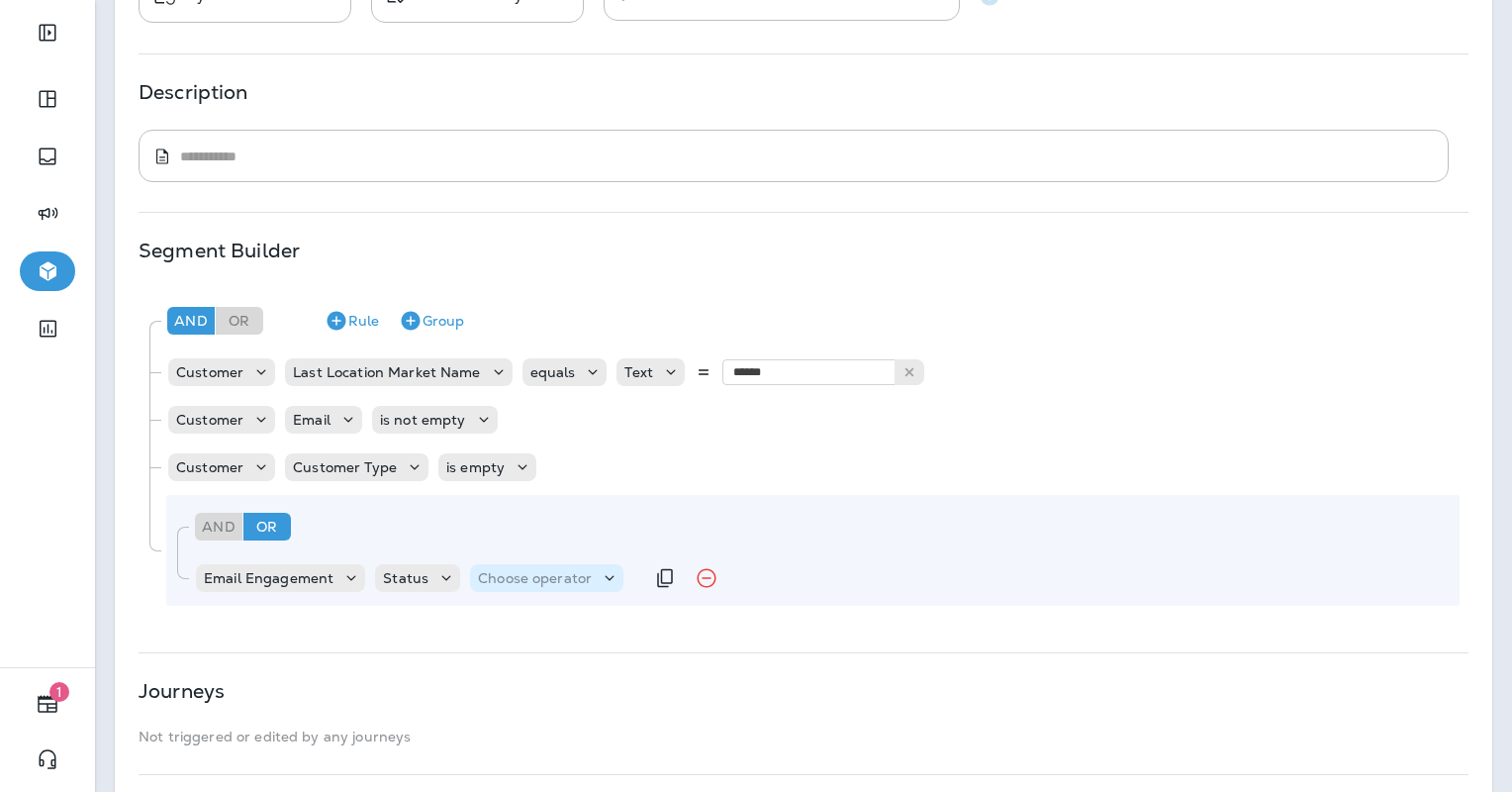 click on "Choose operator" at bounding box center [534, 578] 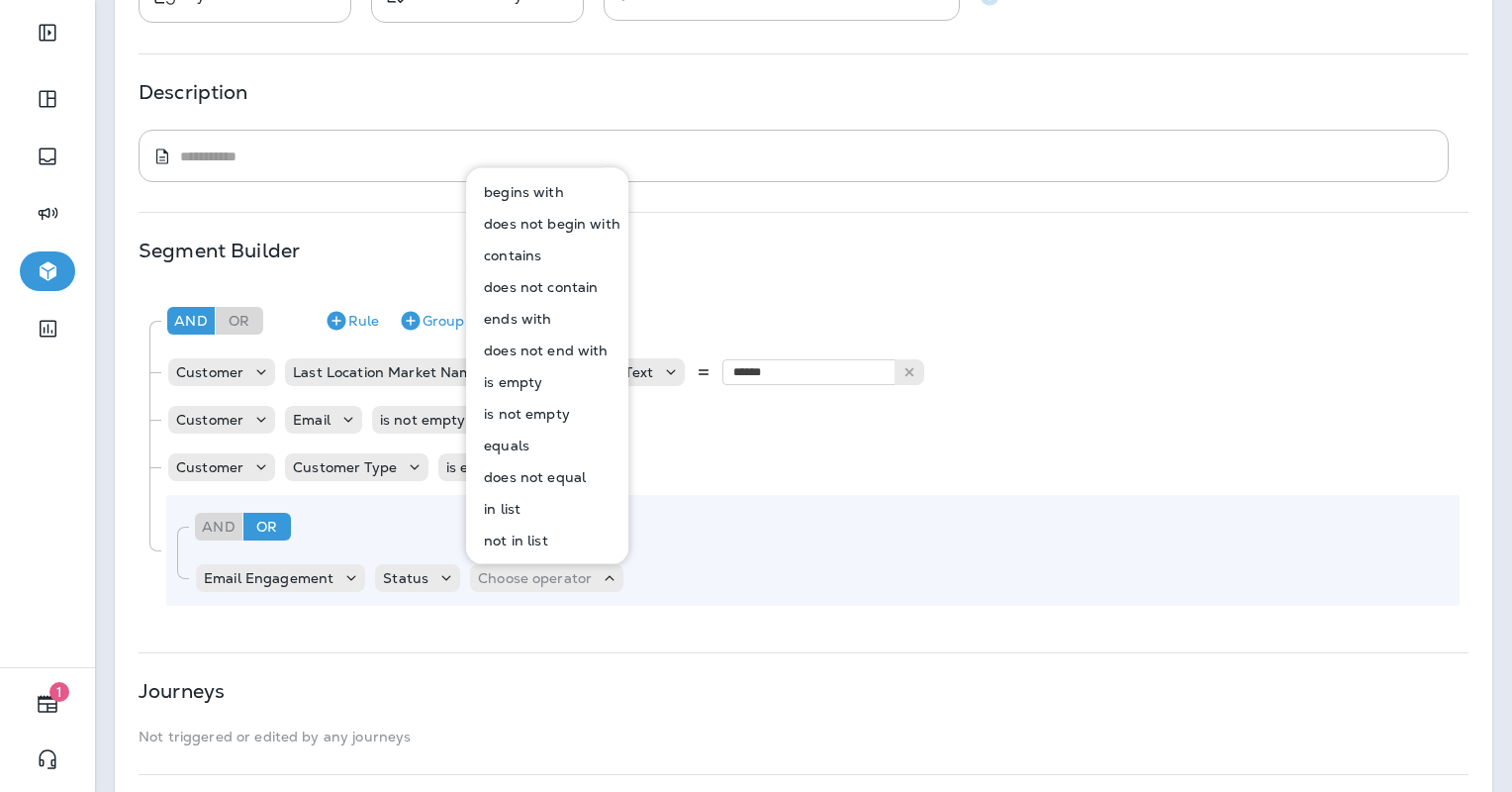 click on "equals" at bounding box center (503, 446) 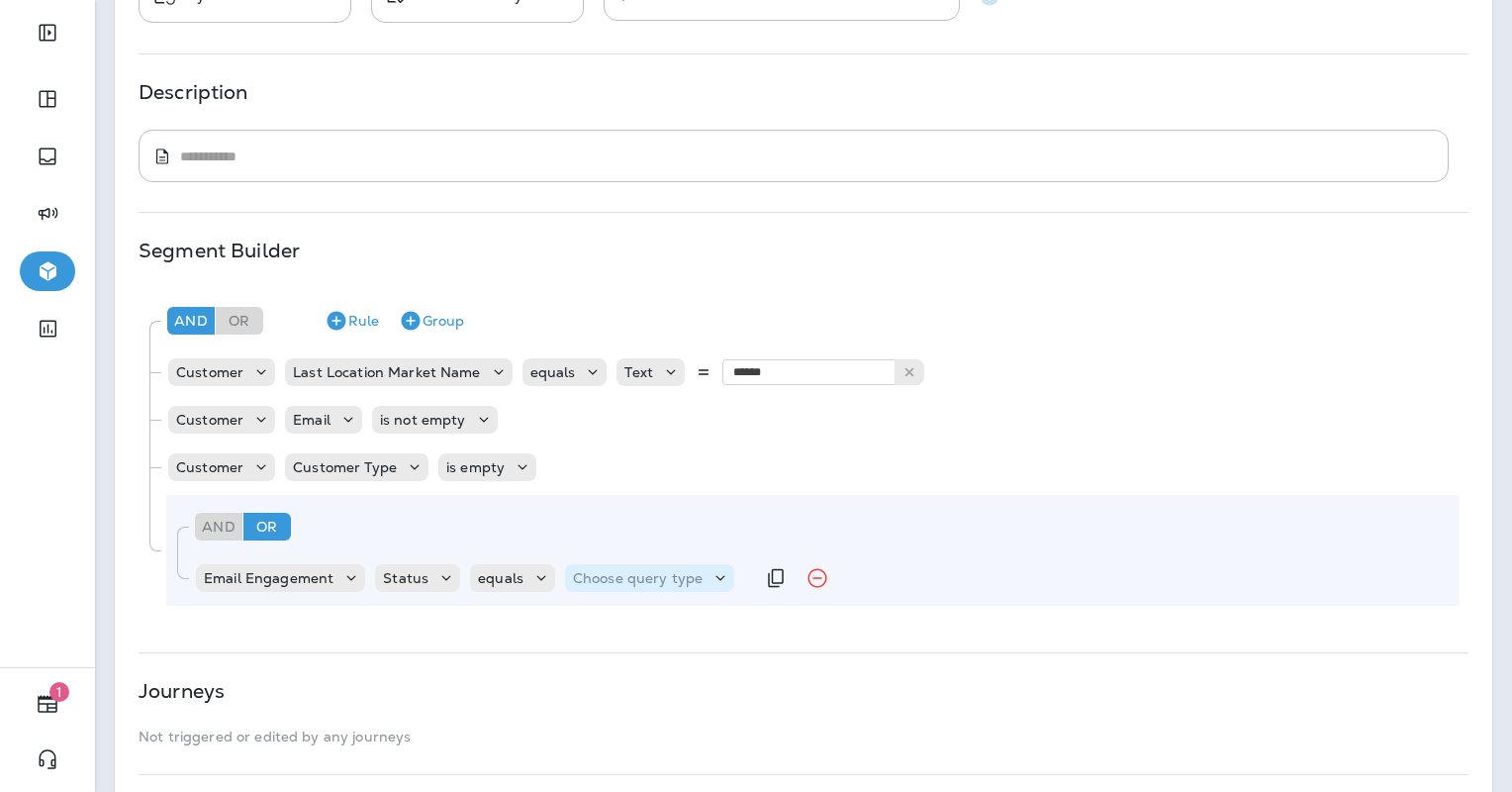 click on "Choose query type" at bounding box center (649, 578) 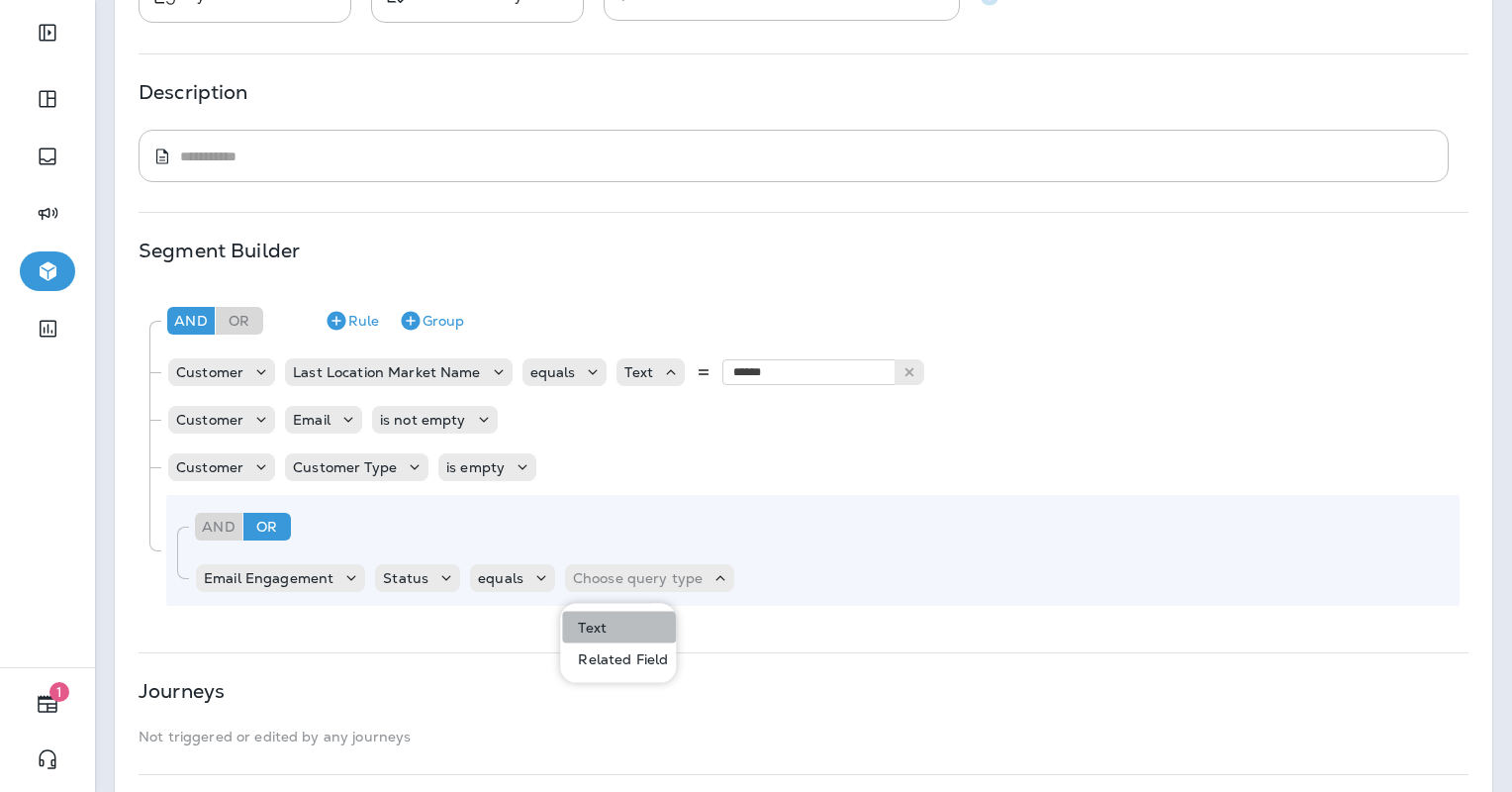 click on "Text" at bounding box center [618, 628] 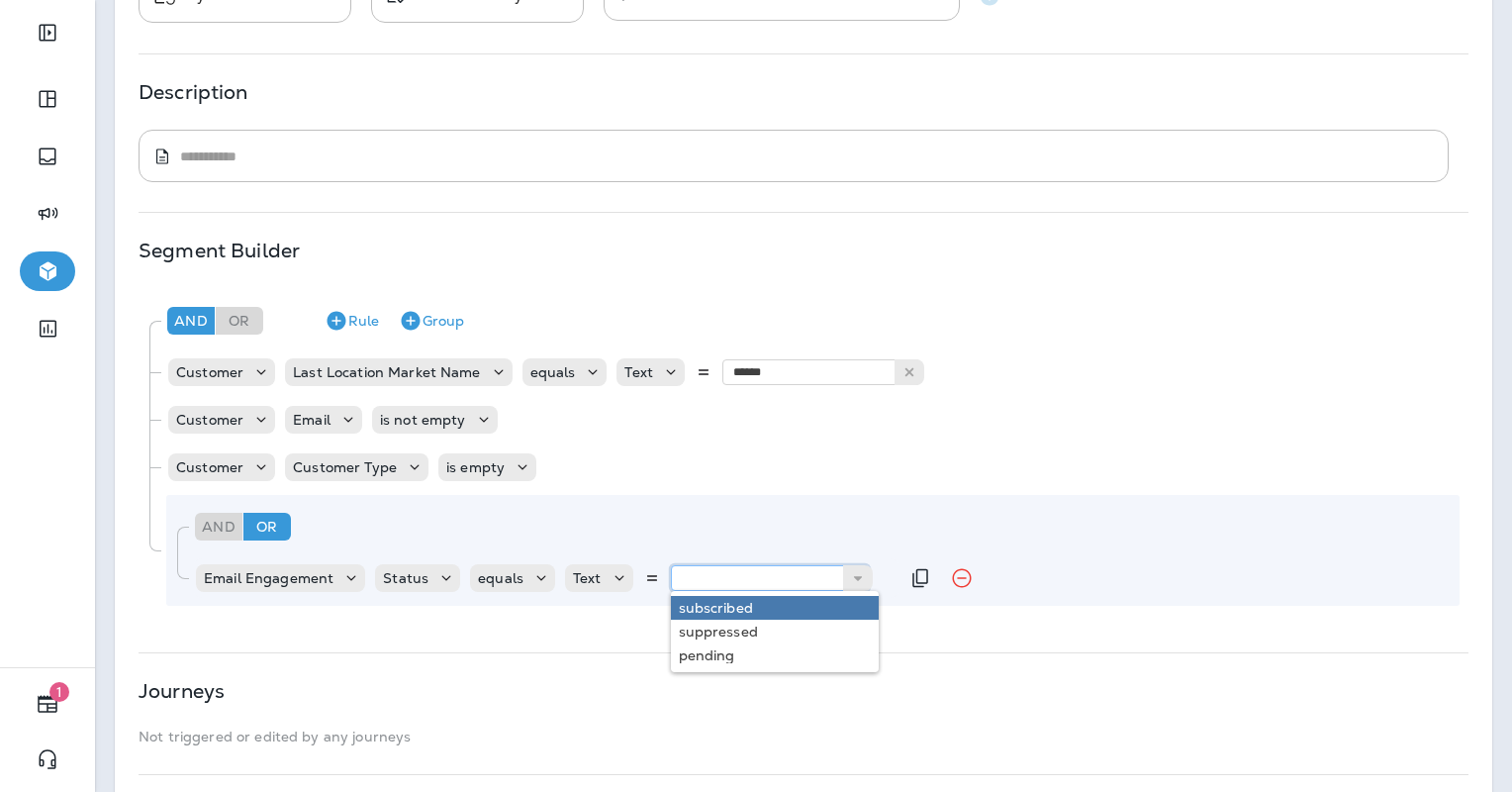 click at bounding box center (770, 578) 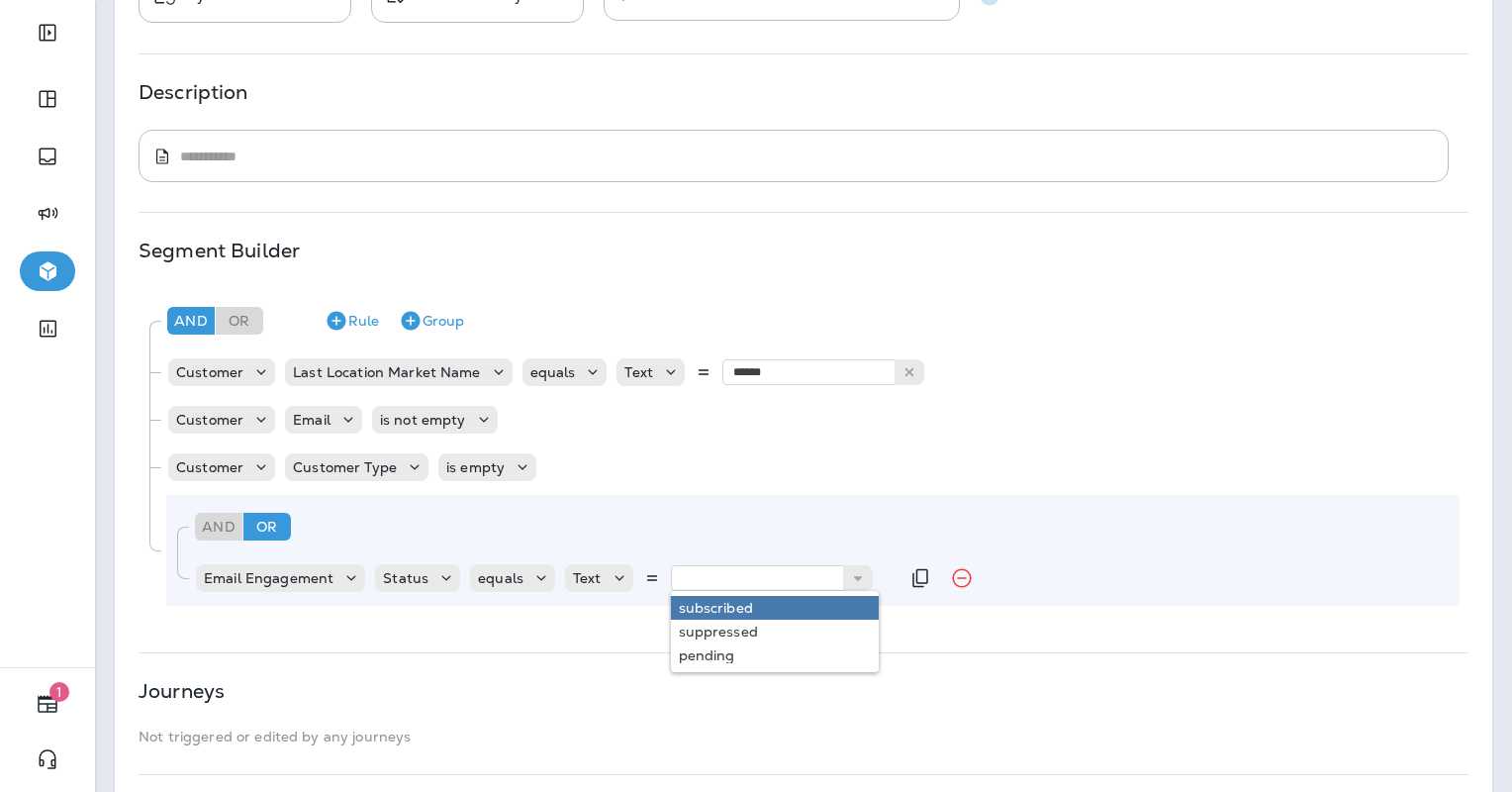 type on "**********" 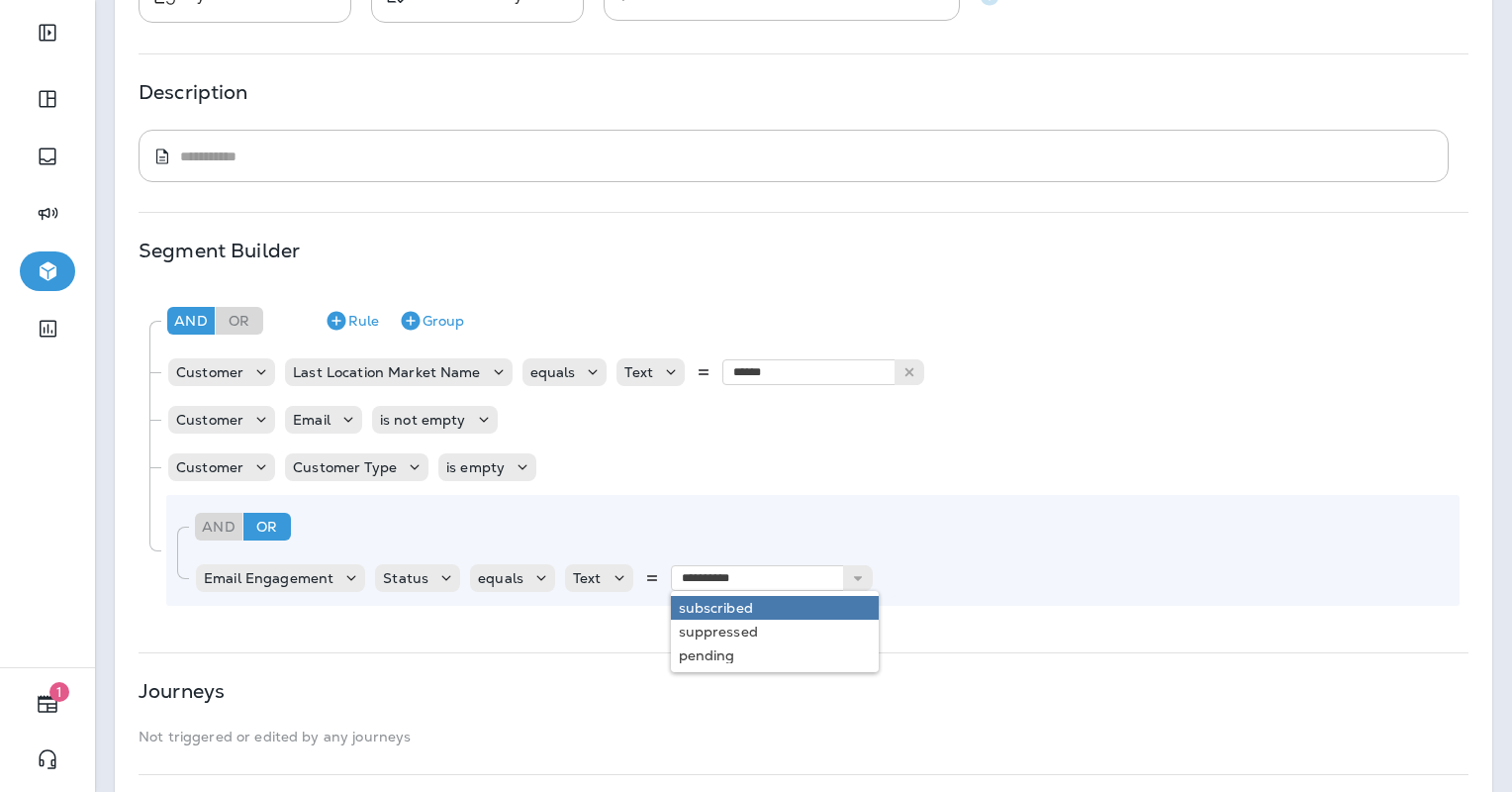 drag, startPoint x: 726, startPoint y: 606, endPoint x: 739, endPoint y: 608, distance: 13.152946 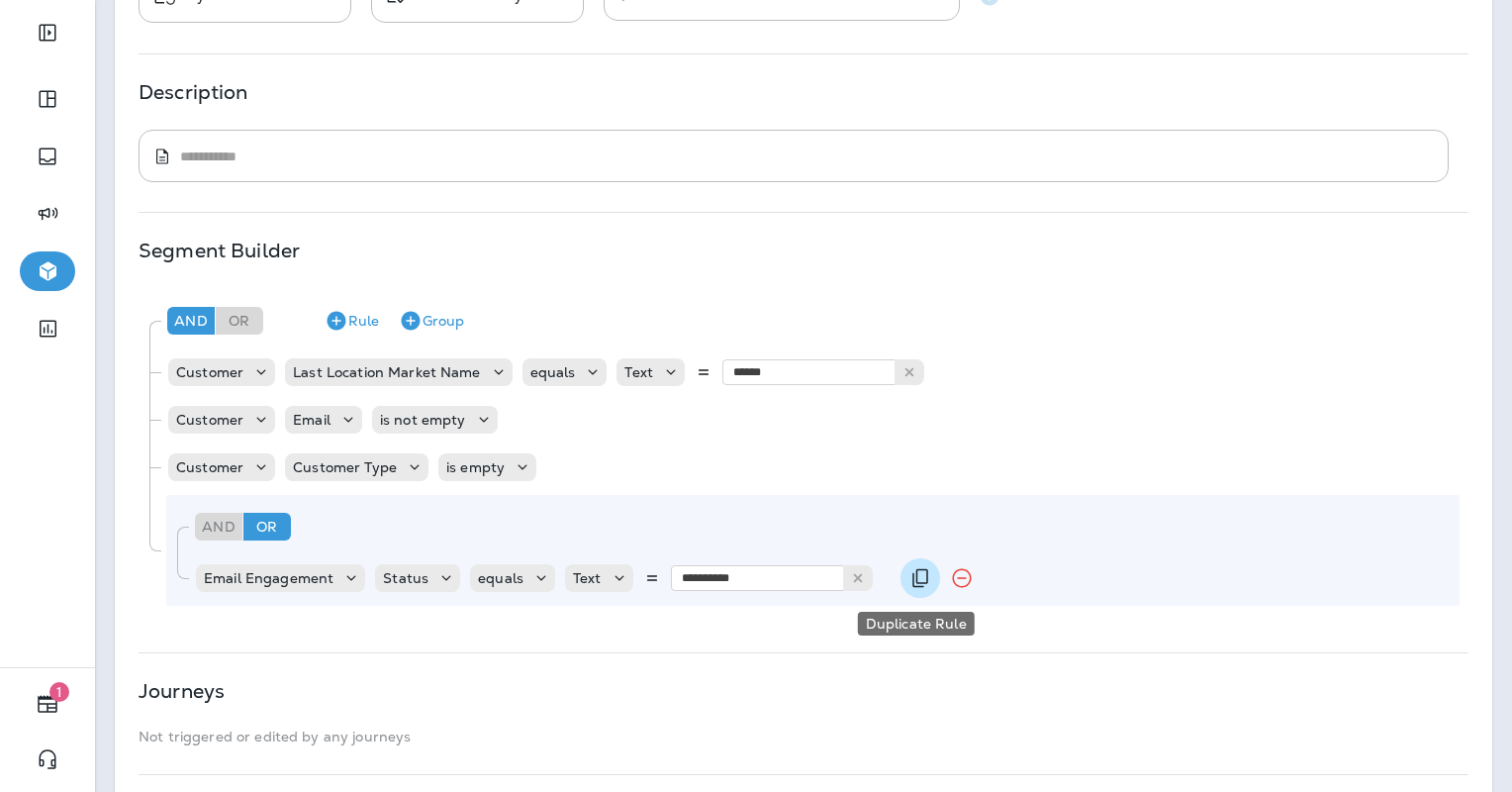 click at bounding box center [920, 578] 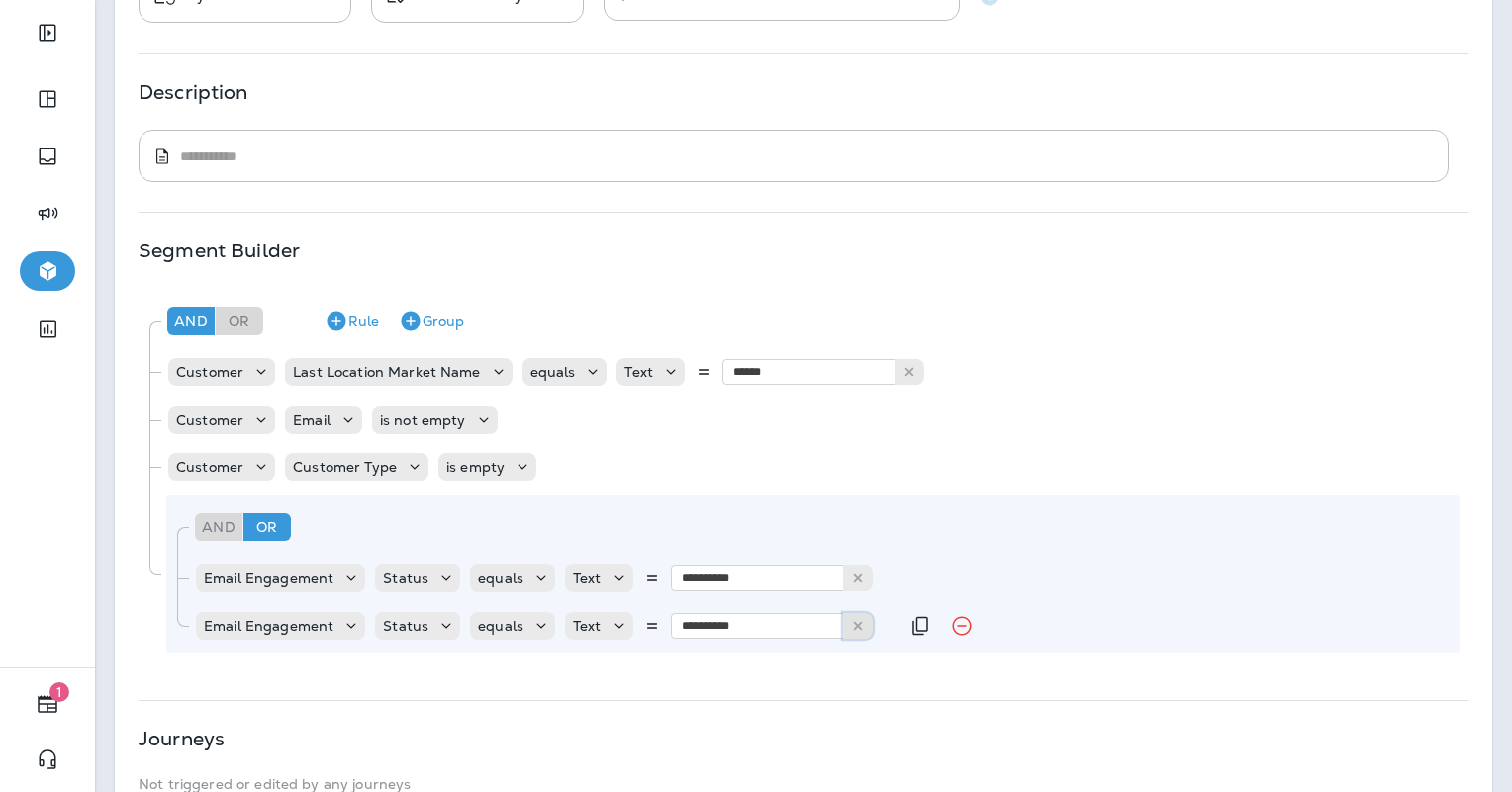 click 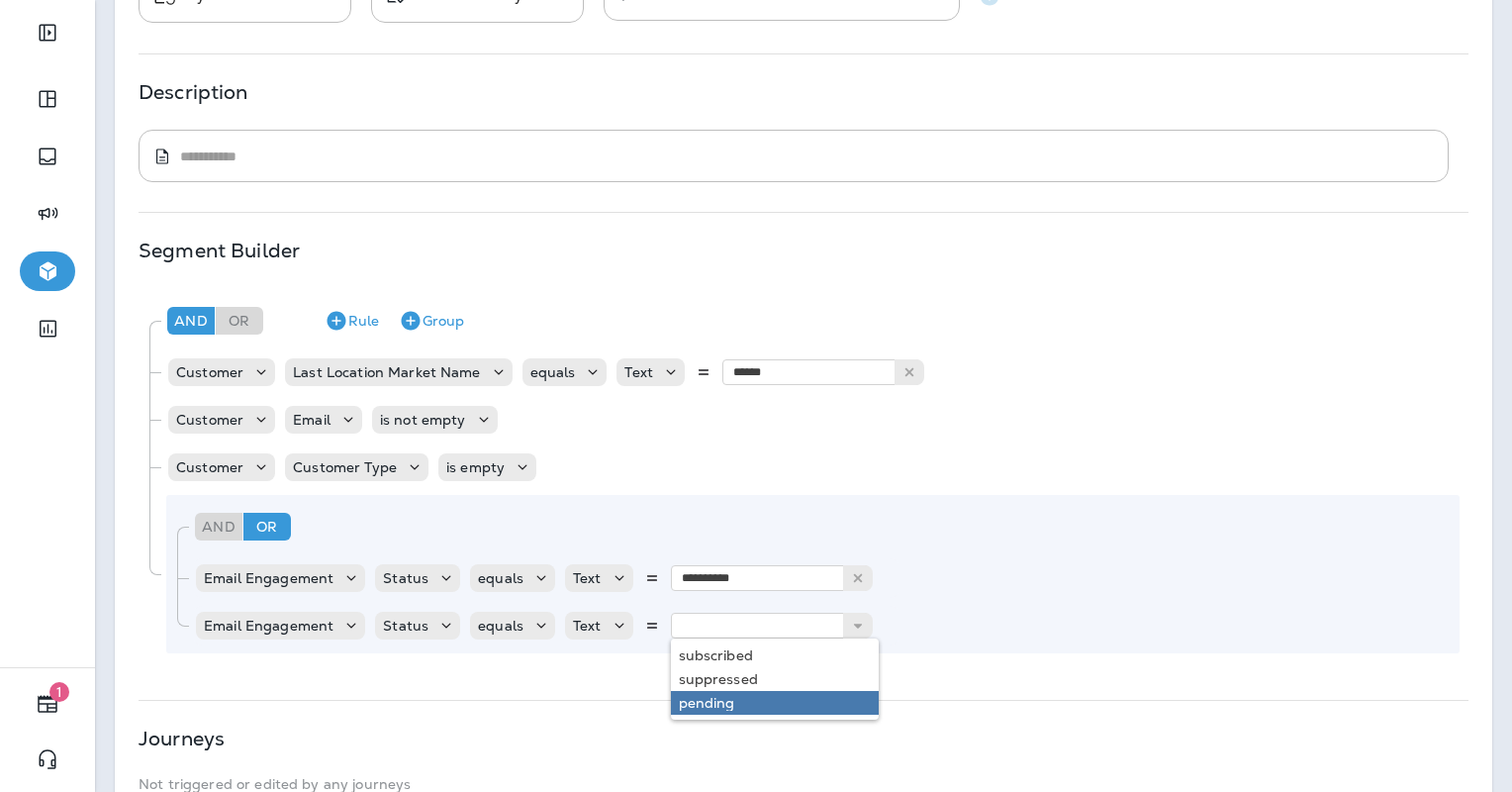 type on "*******" 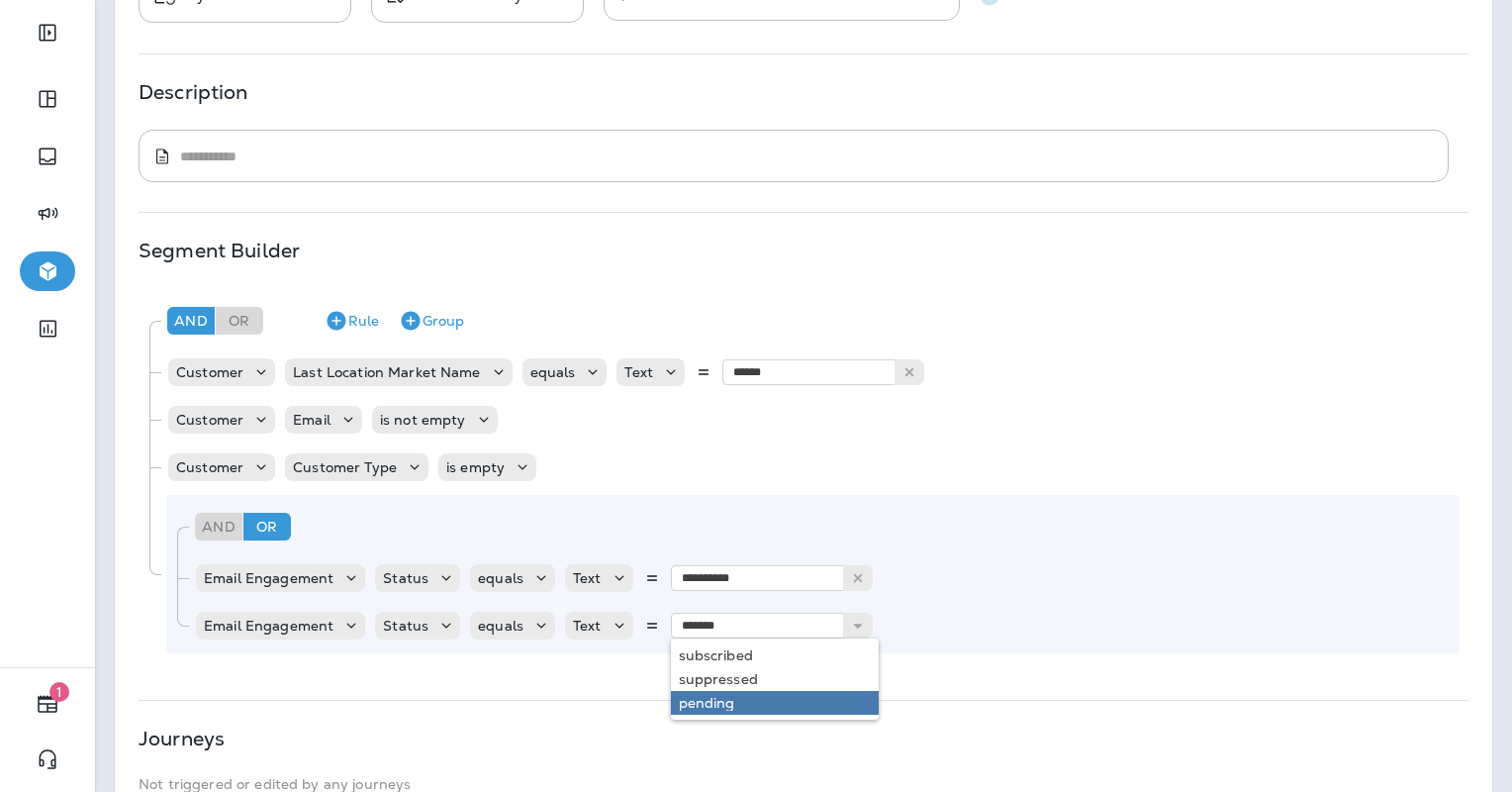 click on "**********" at bounding box center [803, 425] 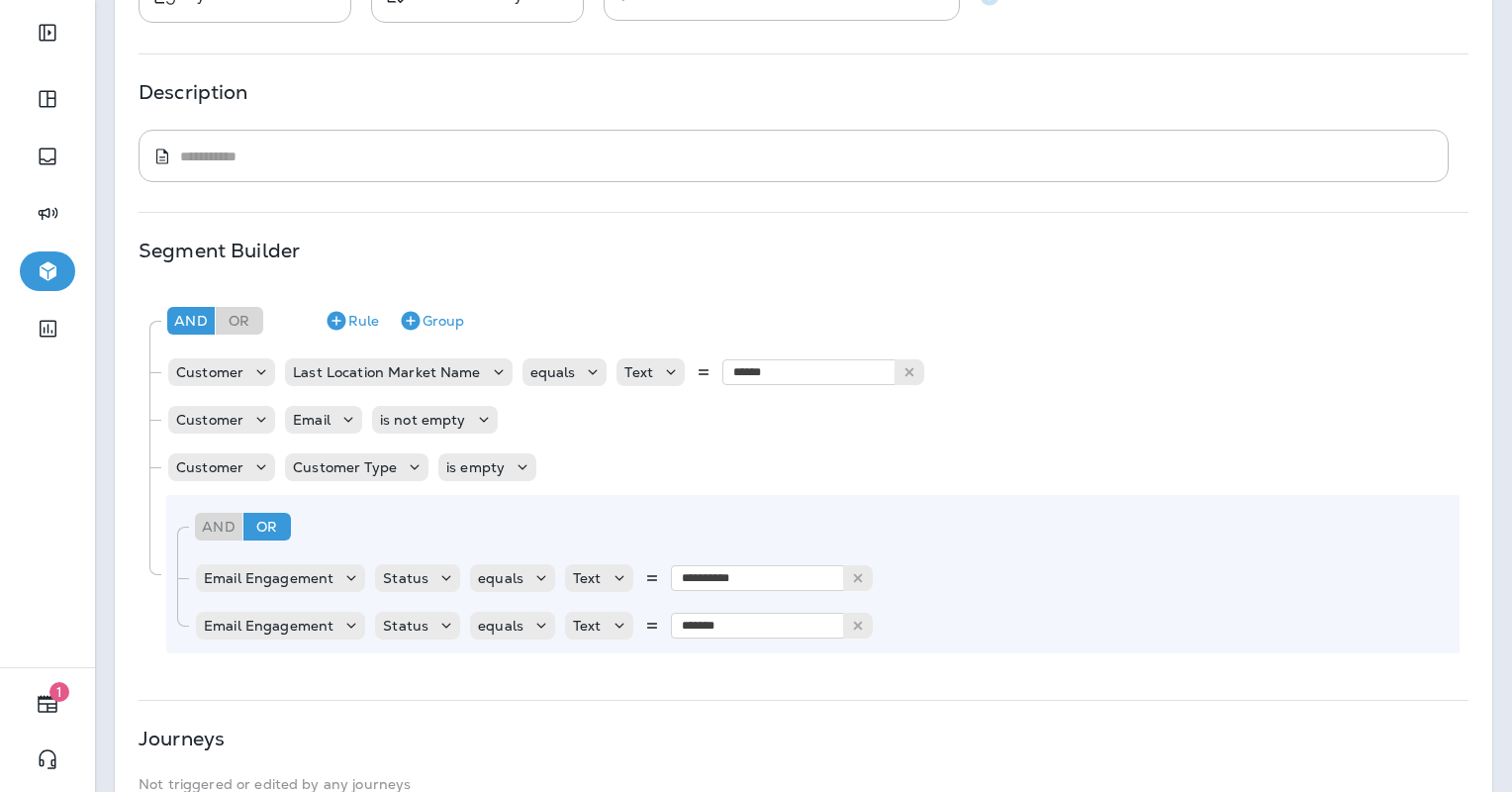 click on "**********" at bounding box center [803, 425] 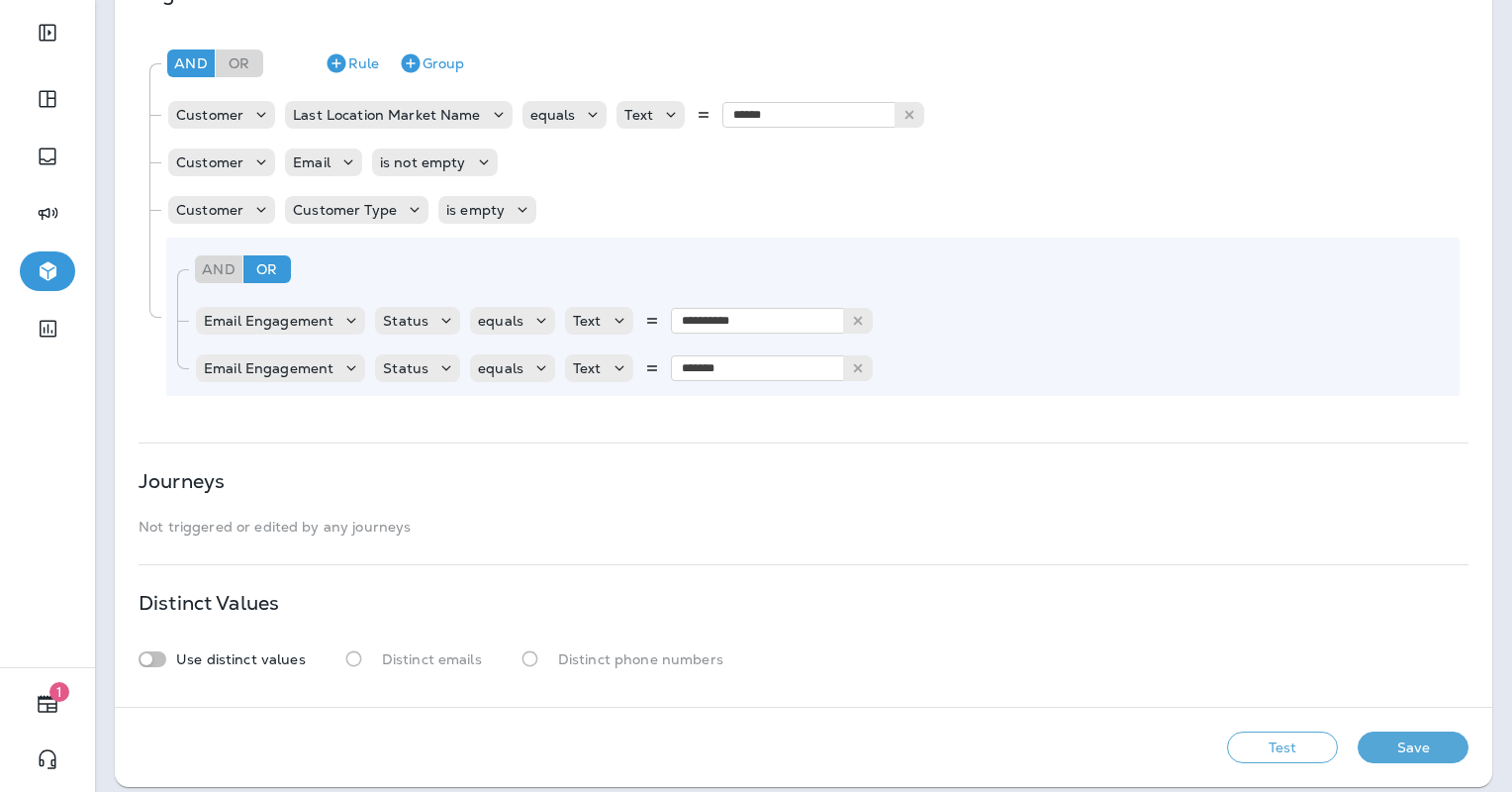 scroll, scrollTop: 469, scrollLeft: 0, axis: vertical 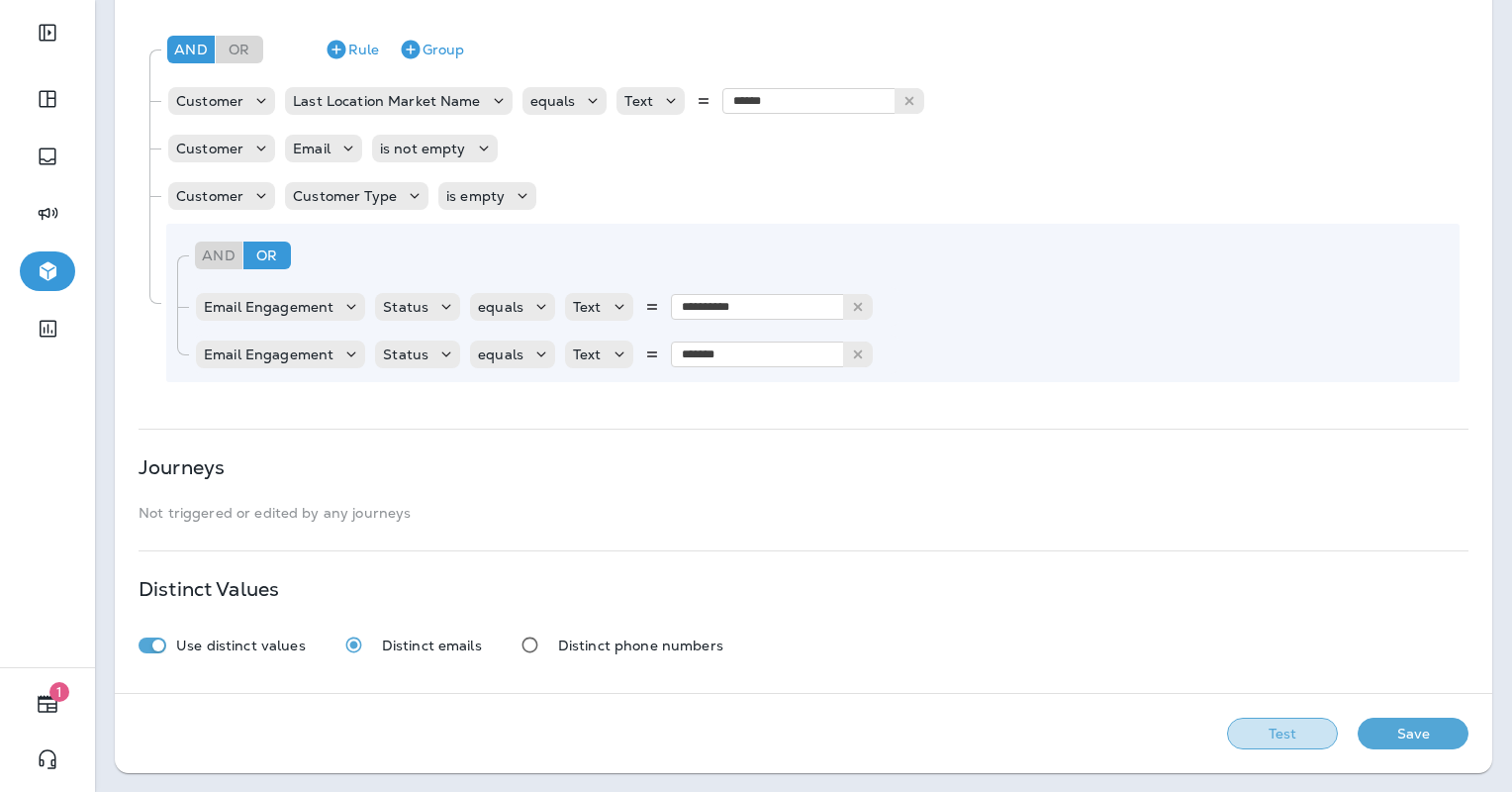click on "Test" at bounding box center [1282, 734] 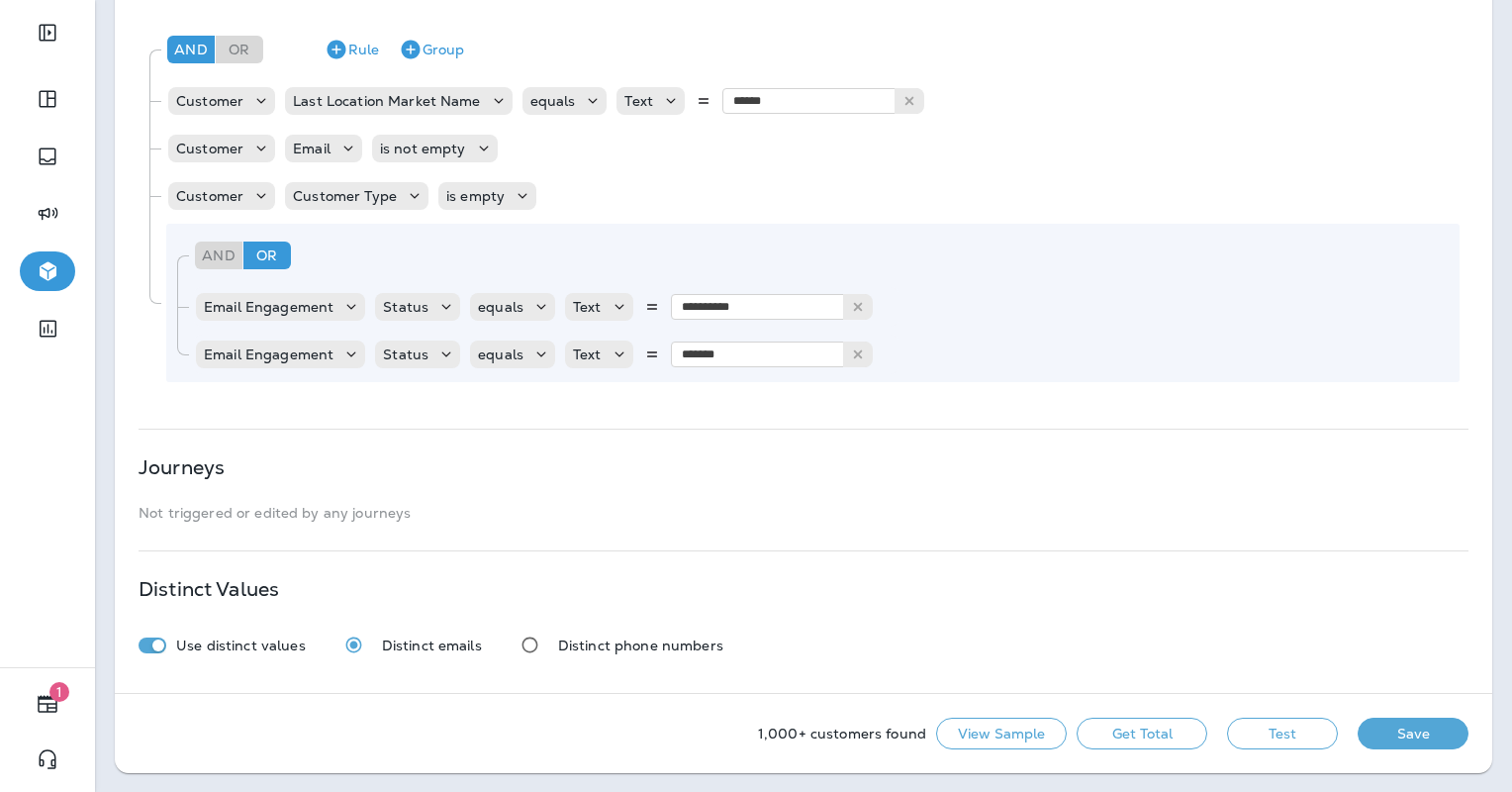 click on "Get Total" at bounding box center (1142, 734) 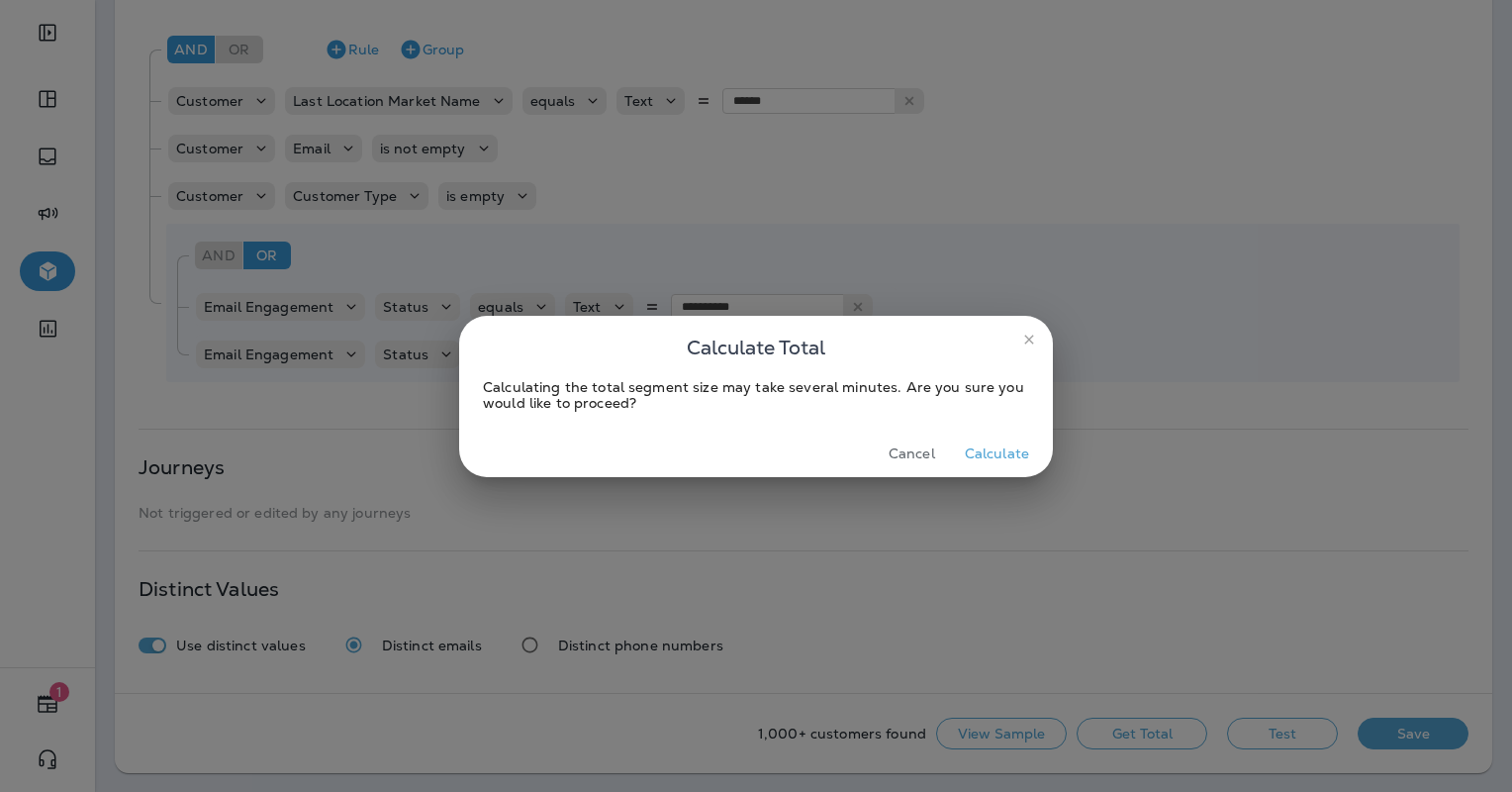 click on "Calculate" at bounding box center (996, 453) 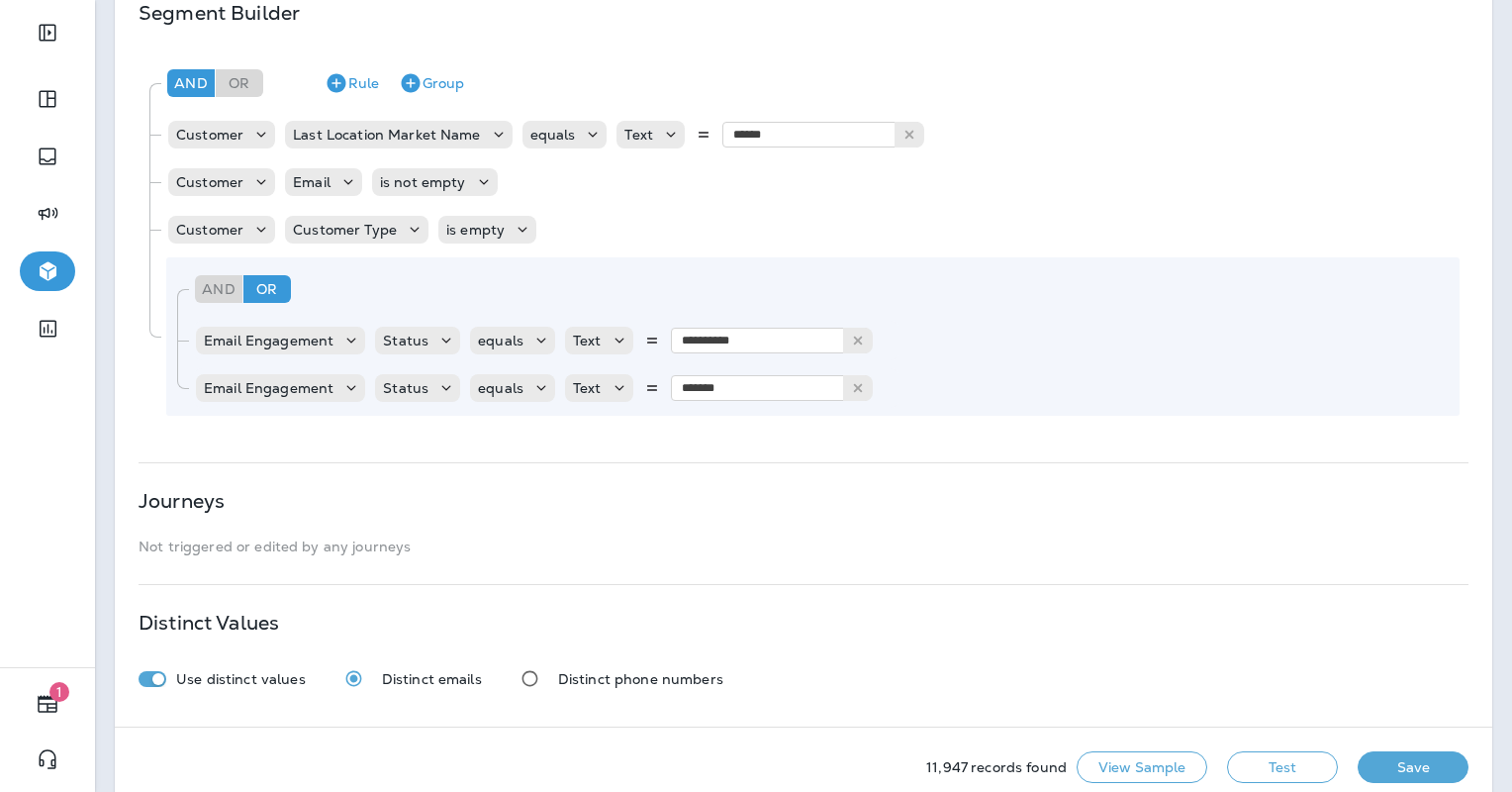 scroll, scrollTop: 469, scrollLeft: 0, axis: vertical 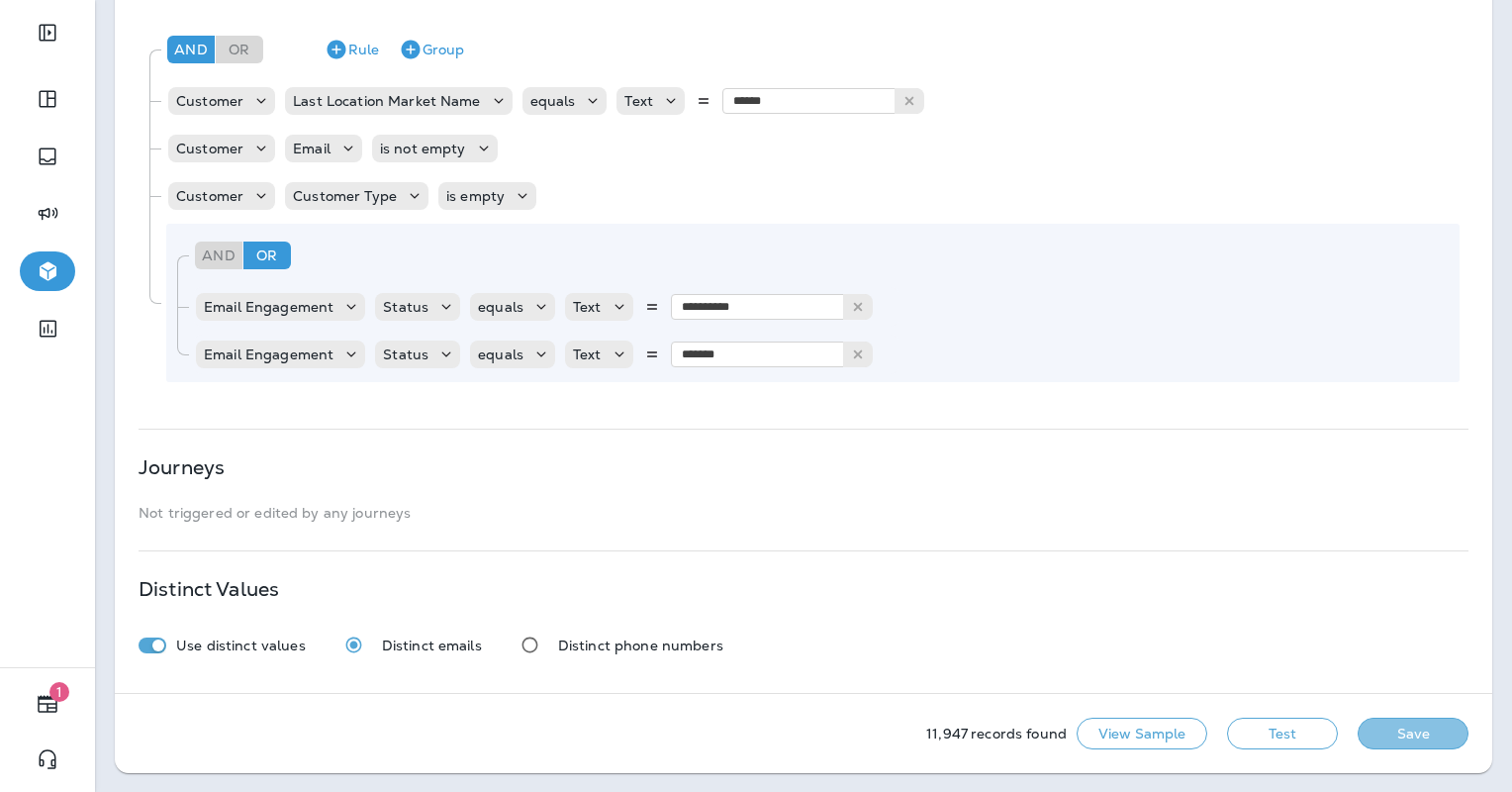 click on "Save" at bounding box center [1413, 734] 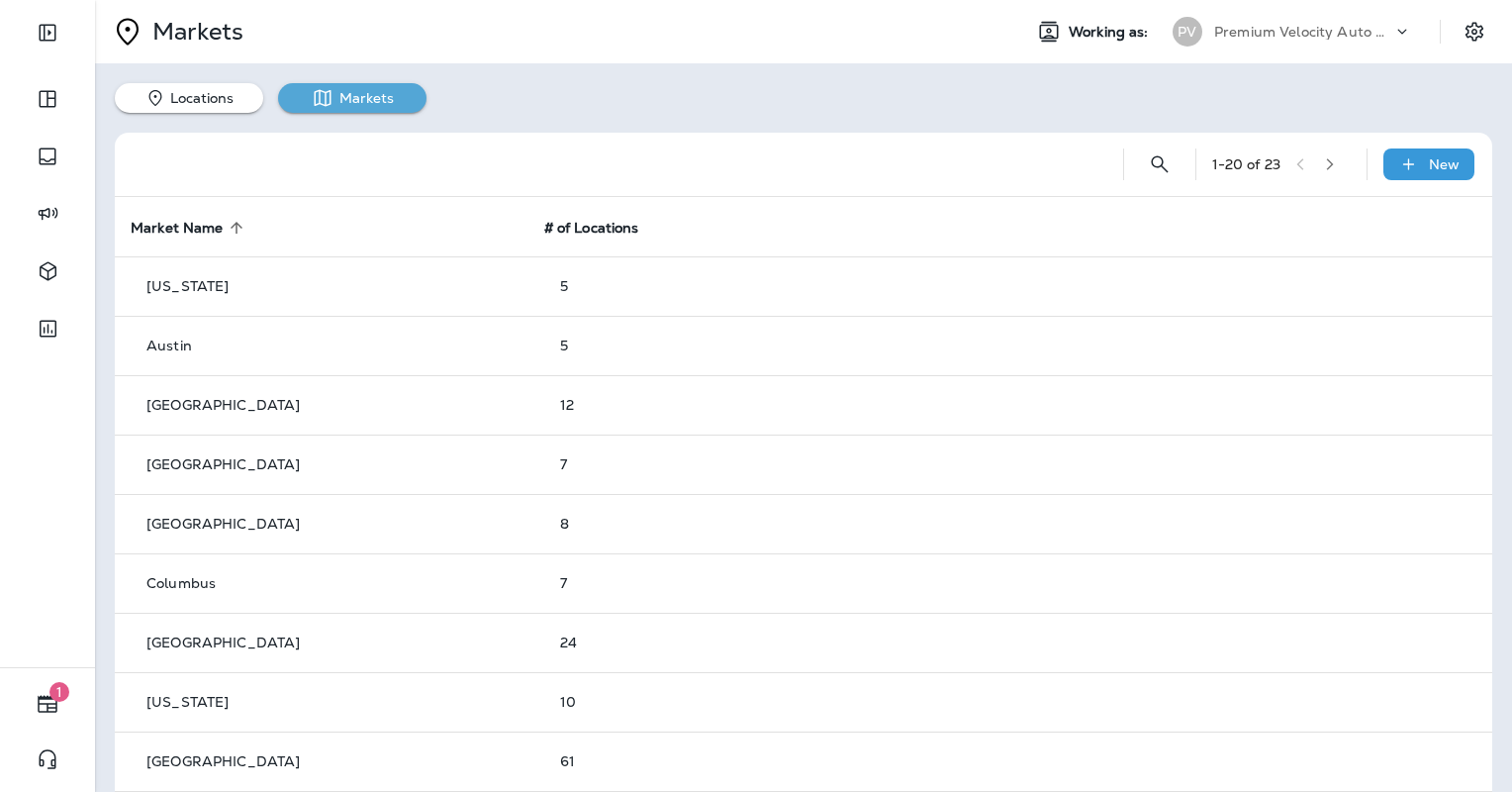 scroll, scrollTop: 0, scrollLeft: 0, axis: both 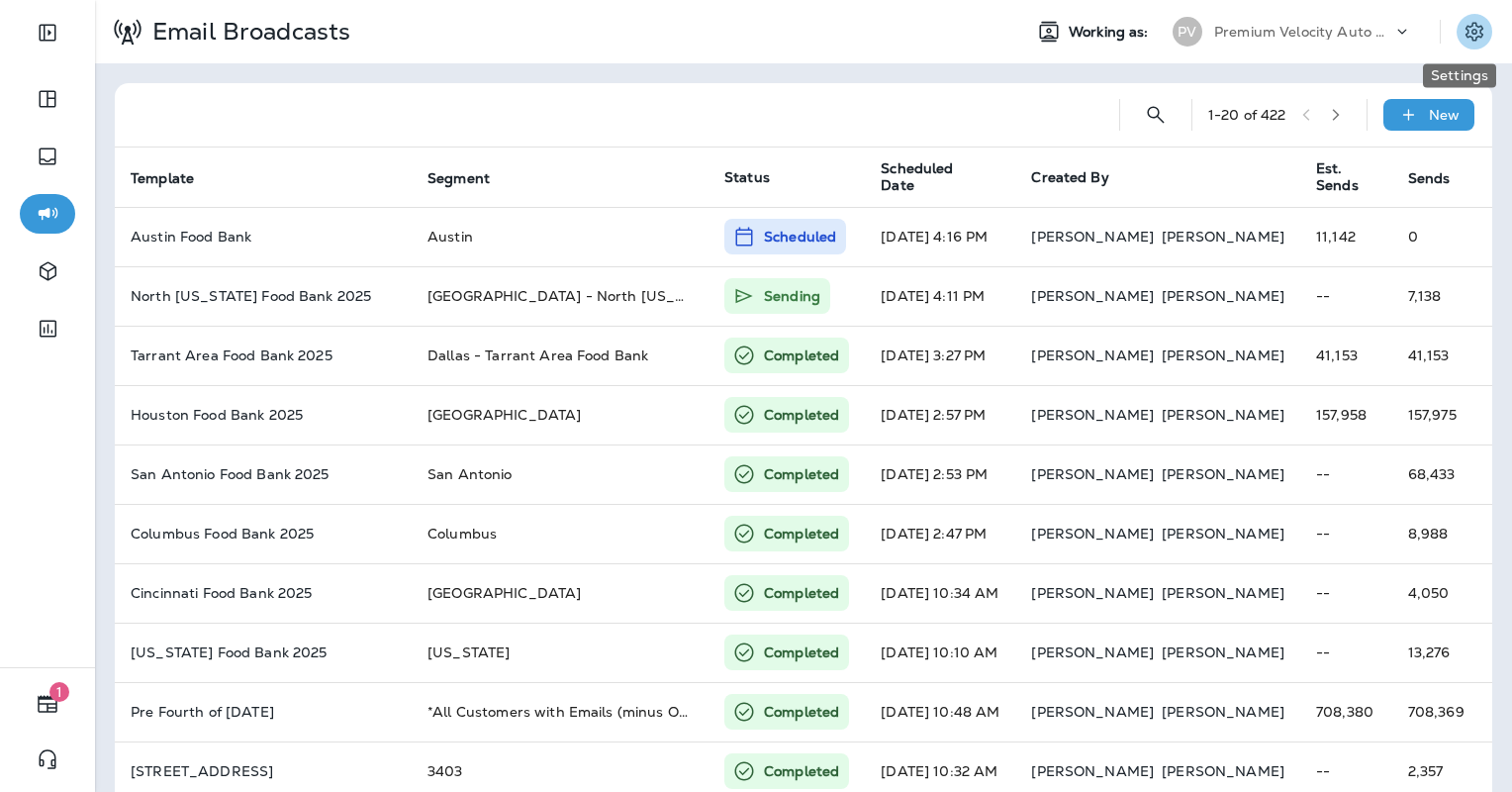 click 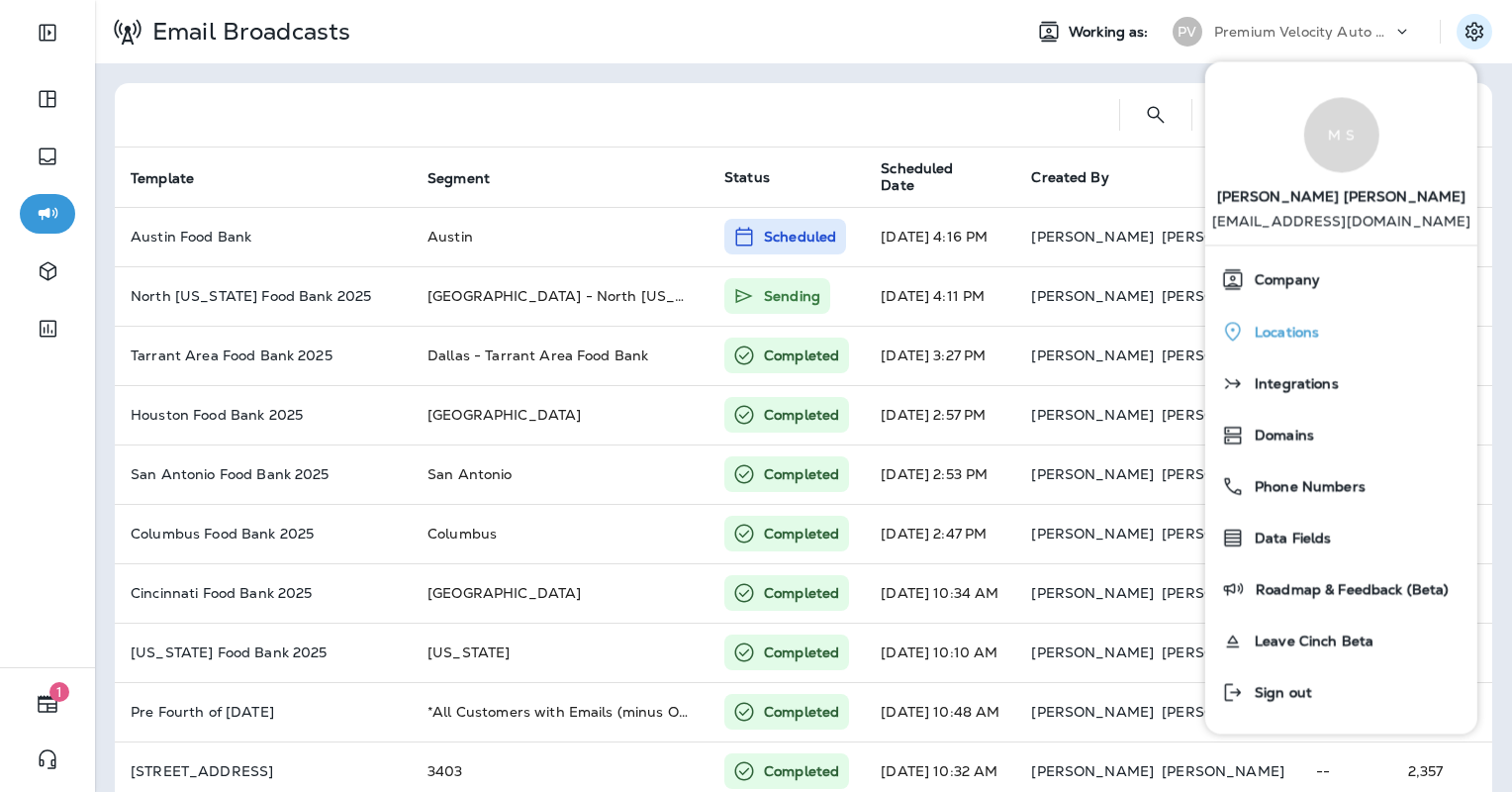 click on "Locations" at bounding box center [1341, 331] 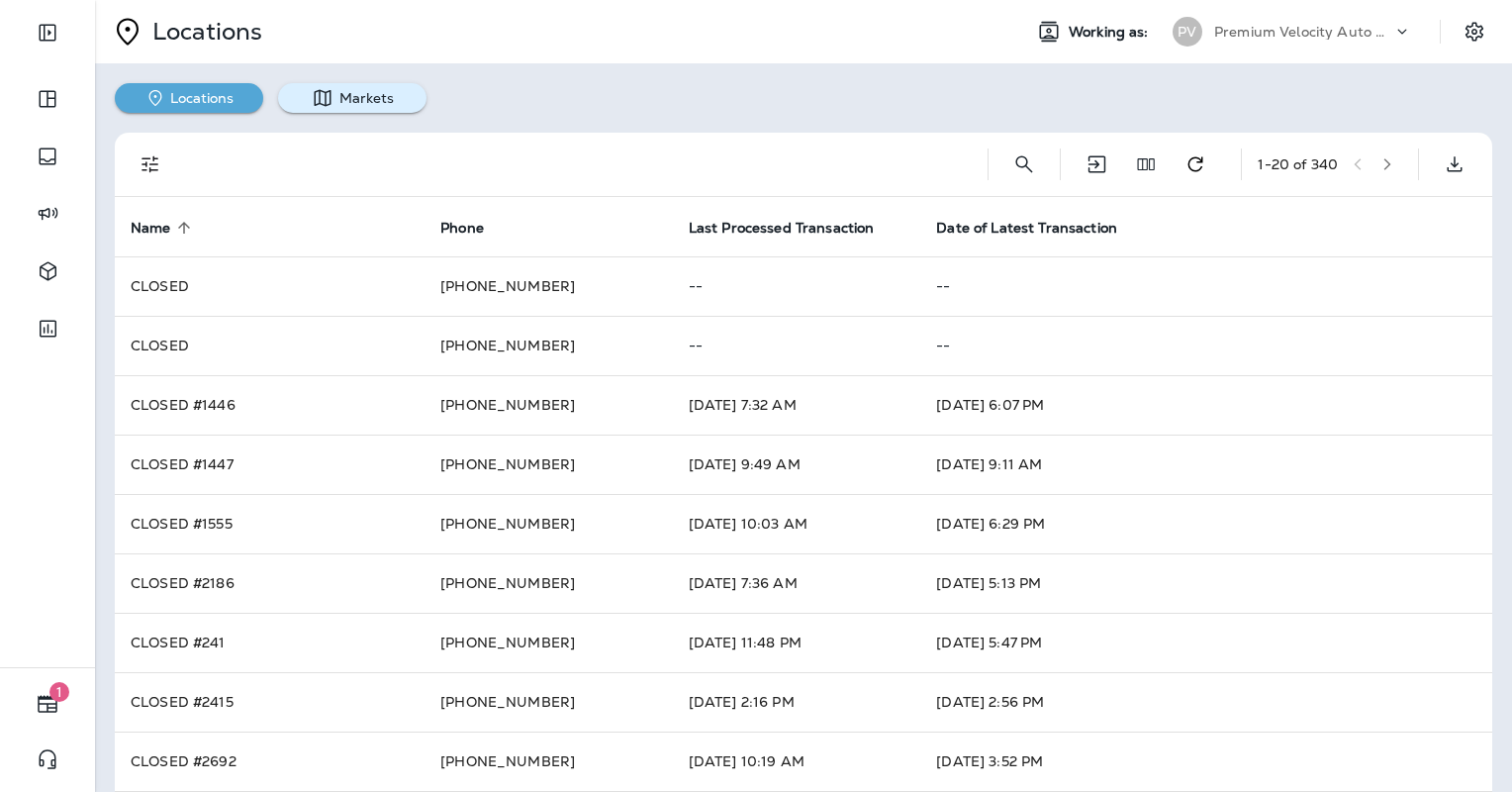 click on "Markets" at bounding box center [352, 98] 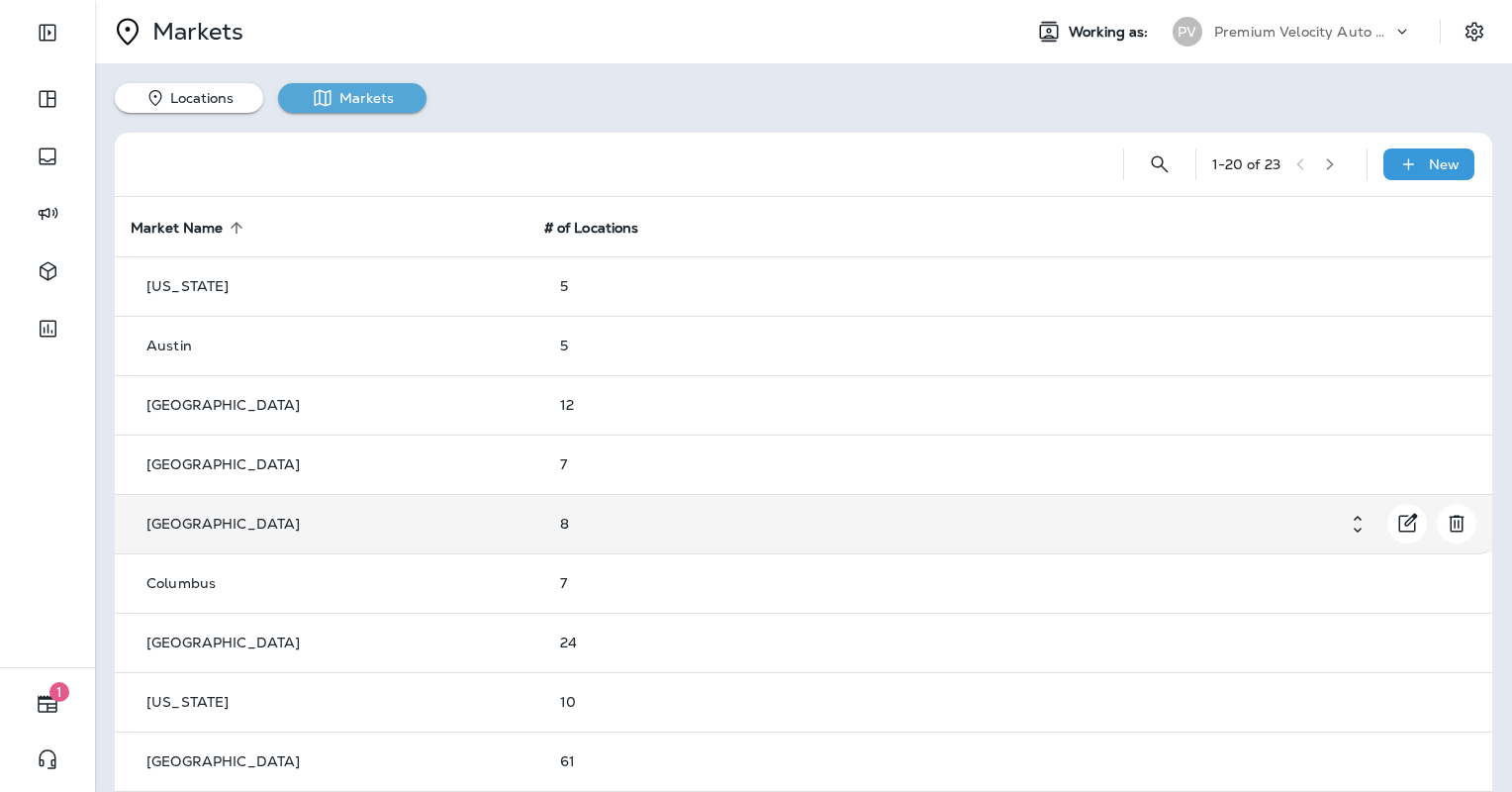 click at bounding box center [1407, 525] 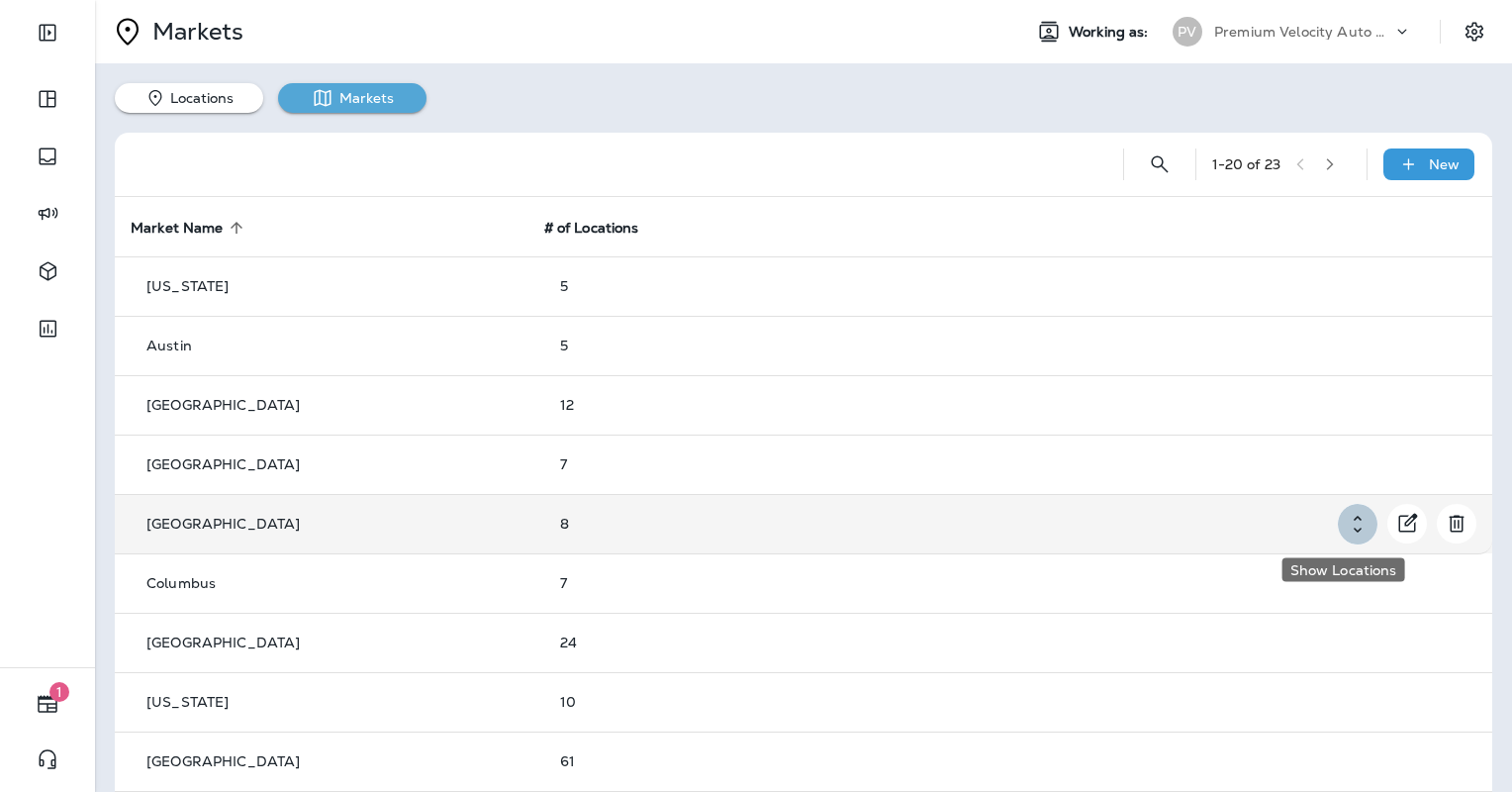 click 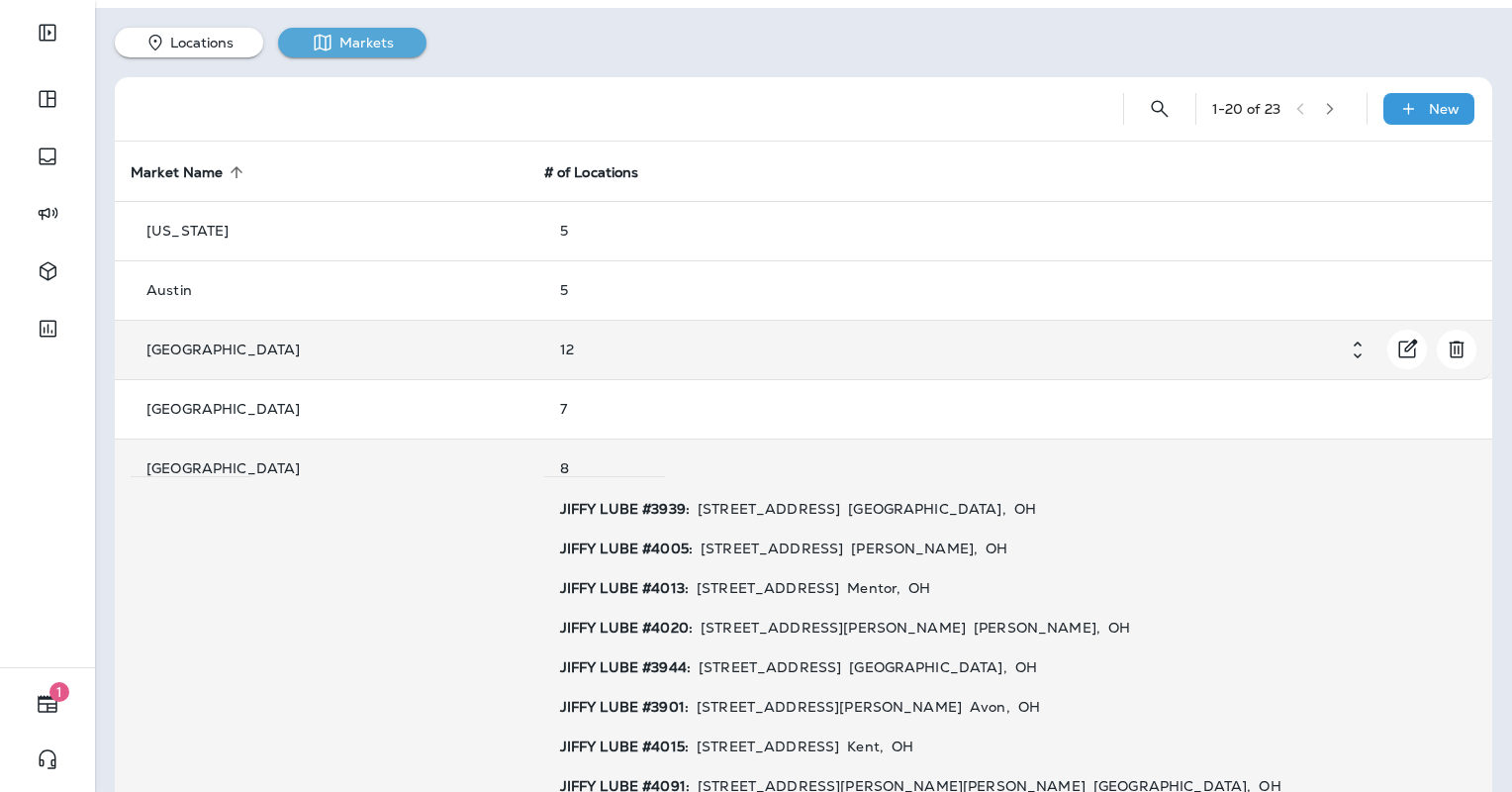 scroll, scrollTop: 0, scrollLeft: 0, axis: both 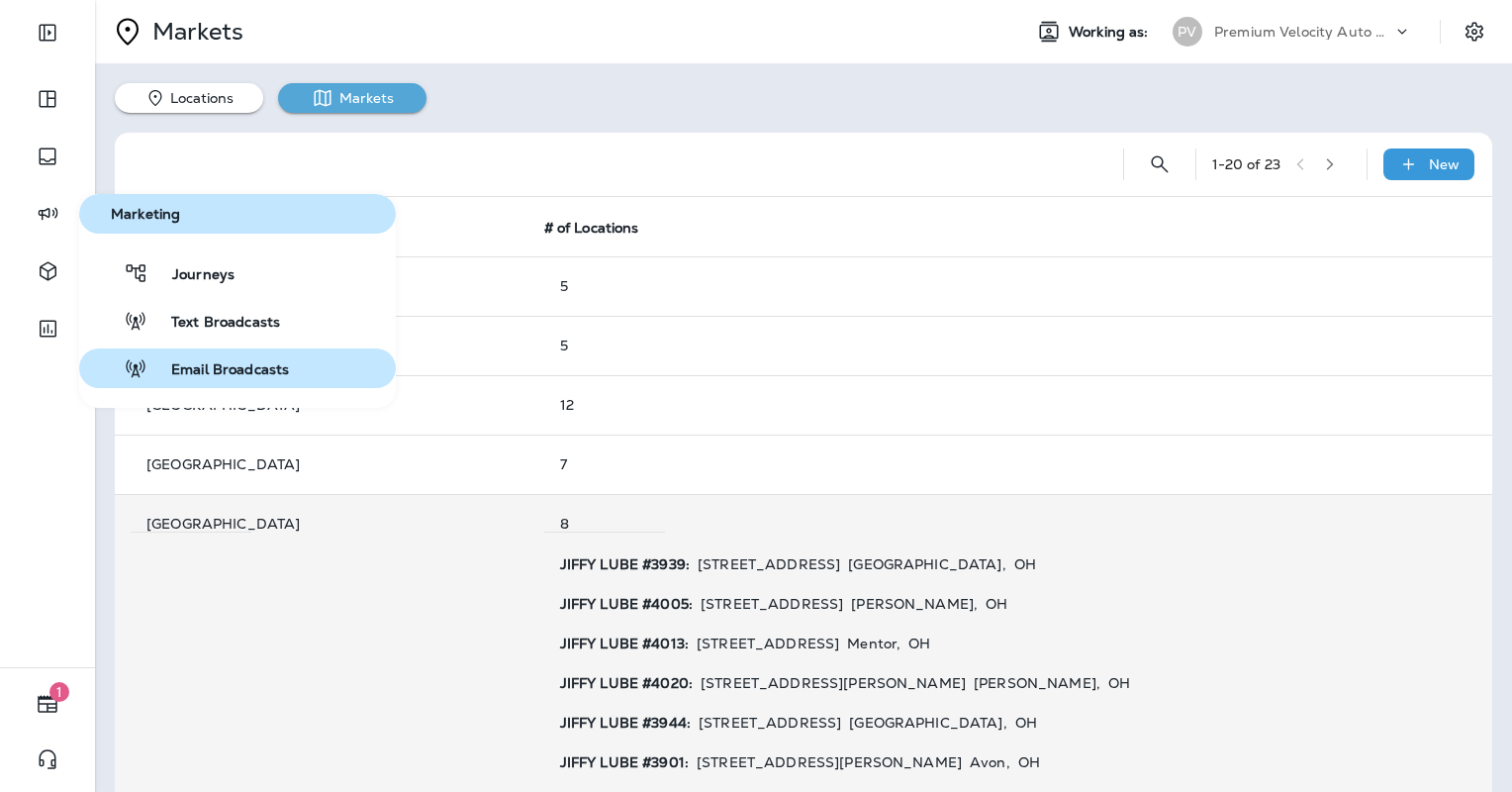 click on "Email Broadcasts" at bounding box center [218, 370] 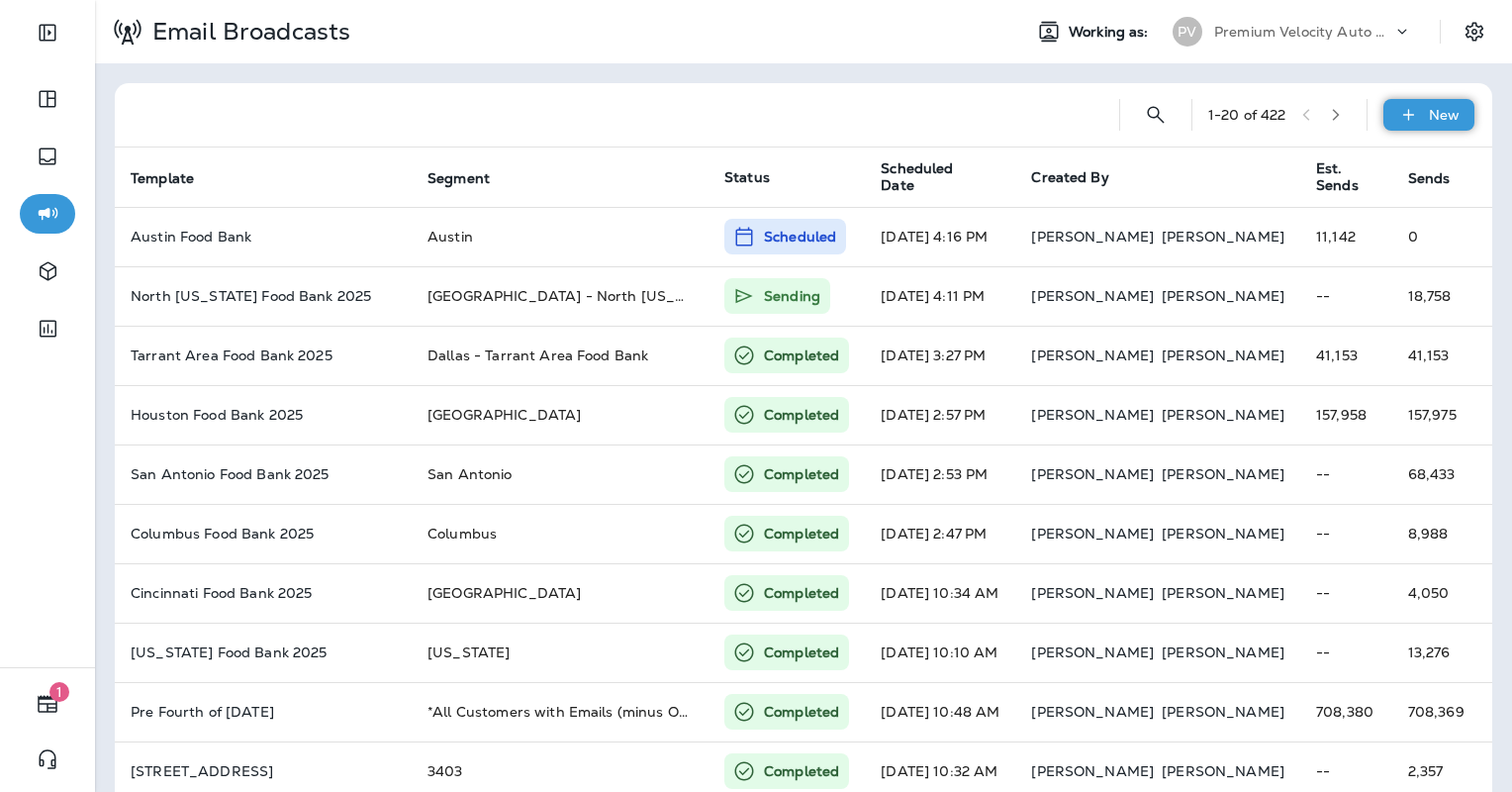 click on "New" at bounding box center (1429, 115) 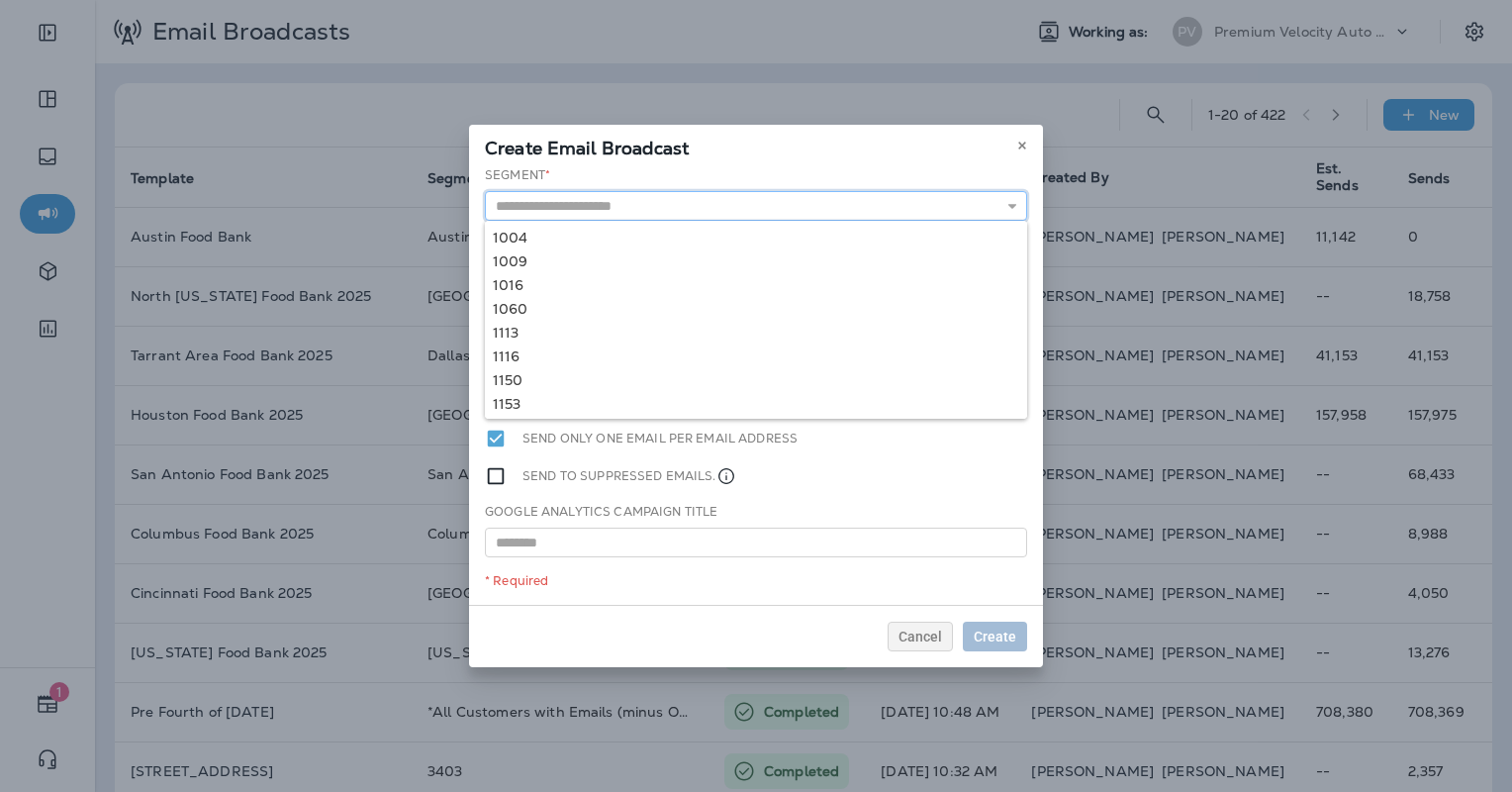 click at bounding box center [756, 206] 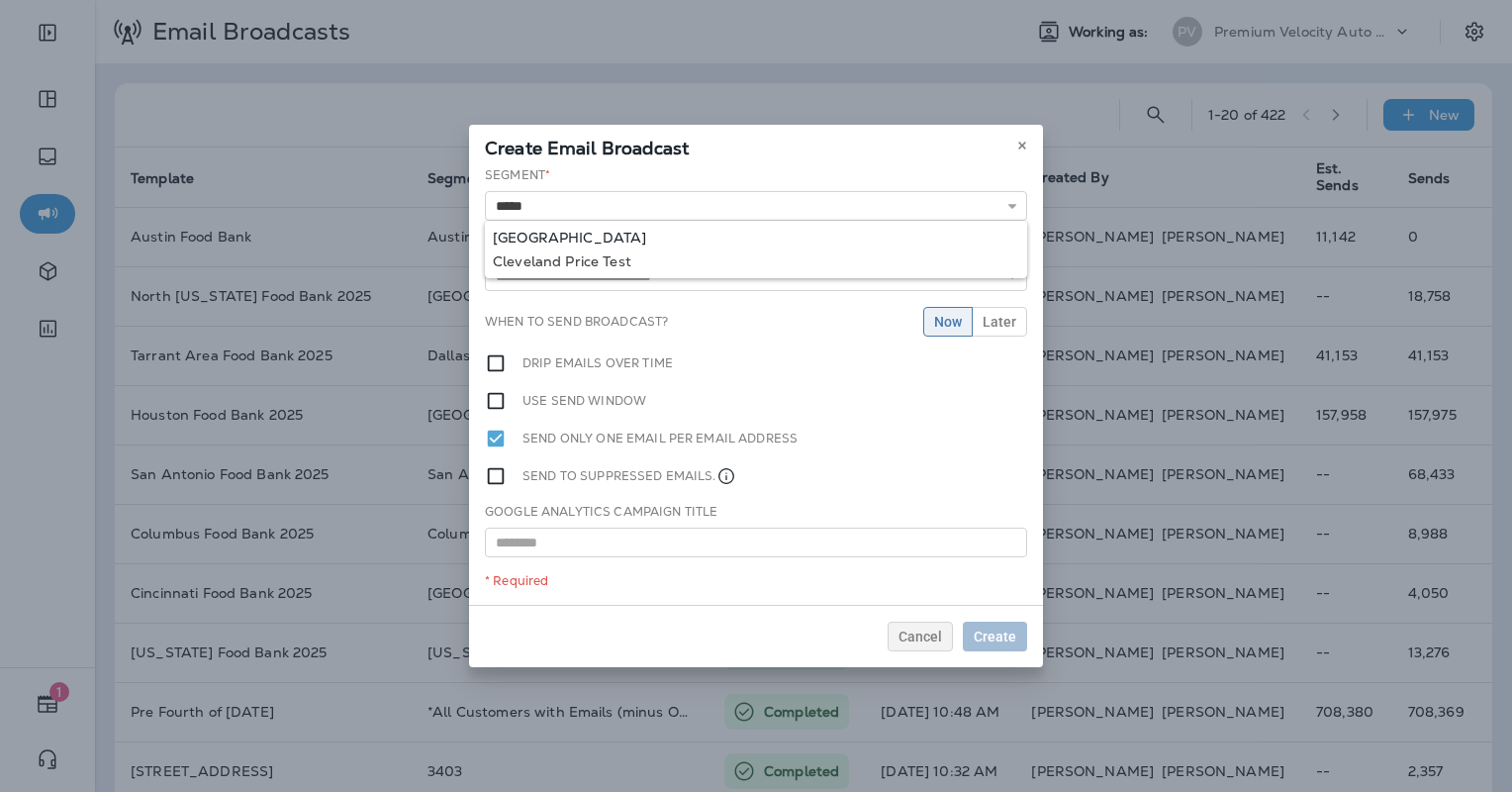 type on "*********" 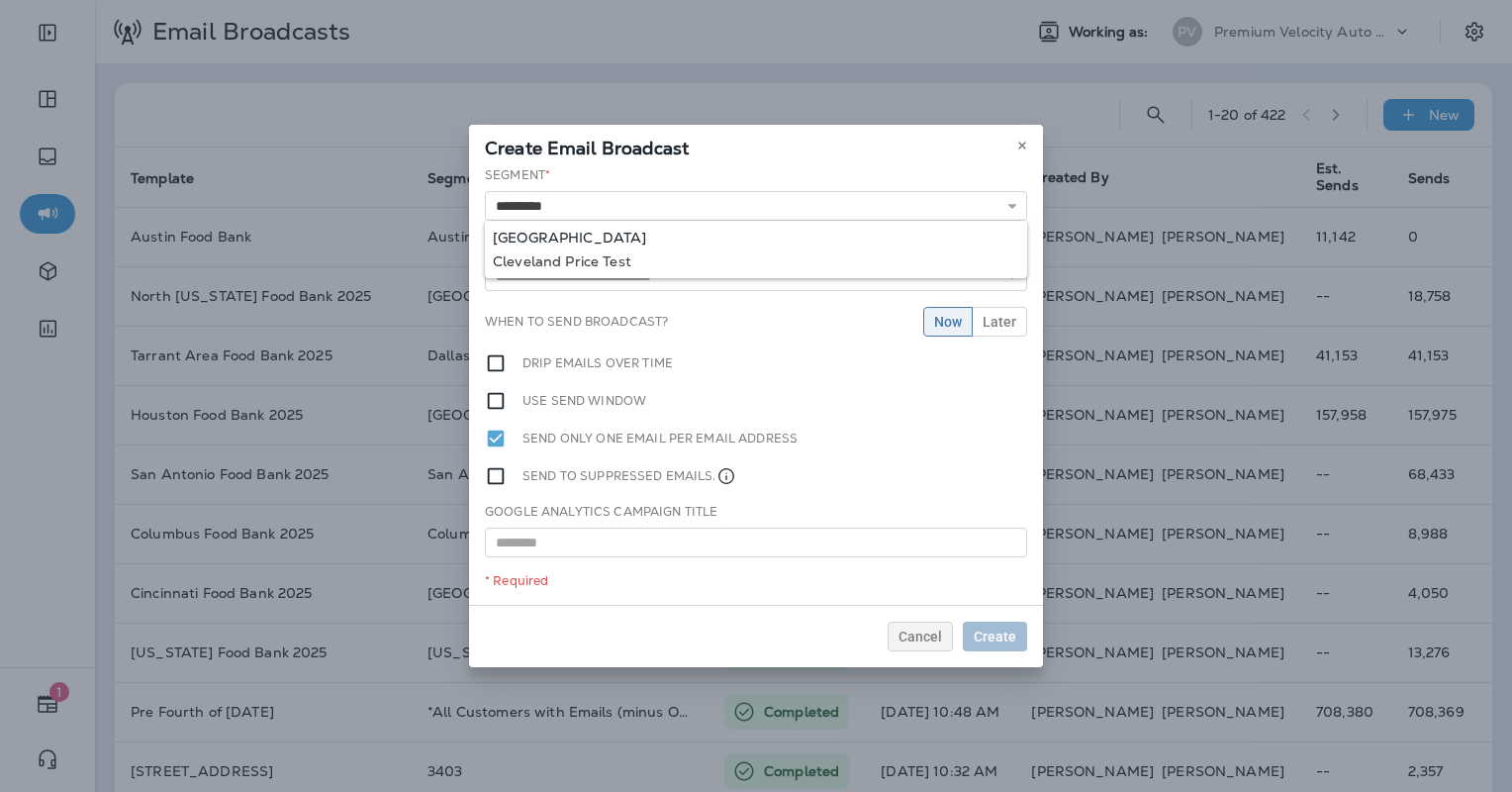 click on "Segment  * ********* Cleveland Cleveland Price Test Template  * 1004 Portland Customer Appreciation Event 1009 Portland Customer Appreciation Event 1016 Tigard, OR Customer Appreciation Event 1060 Permanently Closed 1113 Columbia Customer Appreciation Event 1116 Jefferson City Customer Appreciation Event 1150 Arlington Customer Appreciation Event 1150 Arlington TX CAD 2025 1153 Grand Re-Opening Event 1153 were open When to send broadcast?   Now   Later Drip emails over time Use send window Send only one email per email address Send to suppressed emails. Google Analytics Campaign Title * Required" at bounding box center (756, 385) 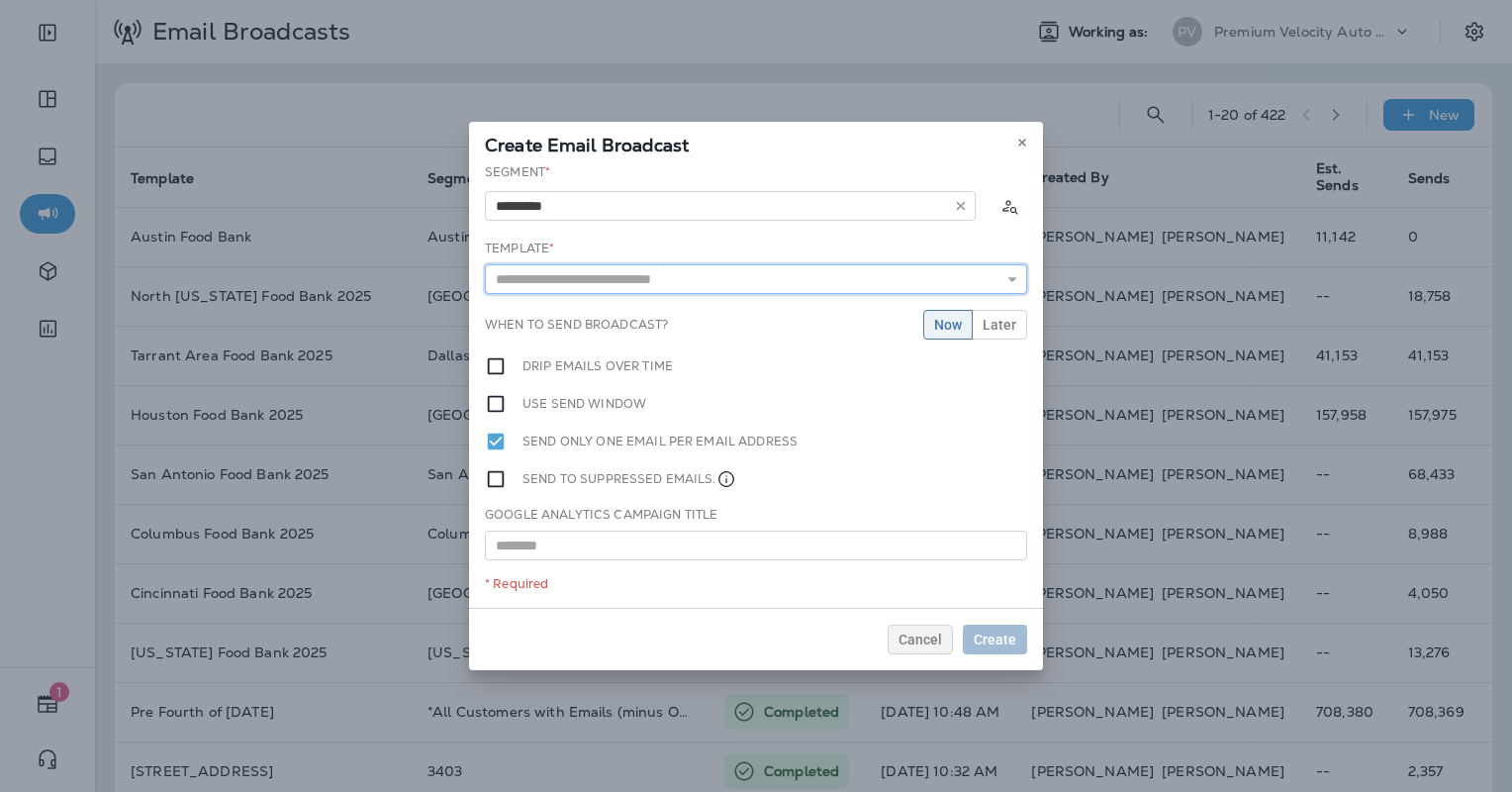 click at bounding box center (756, 279) 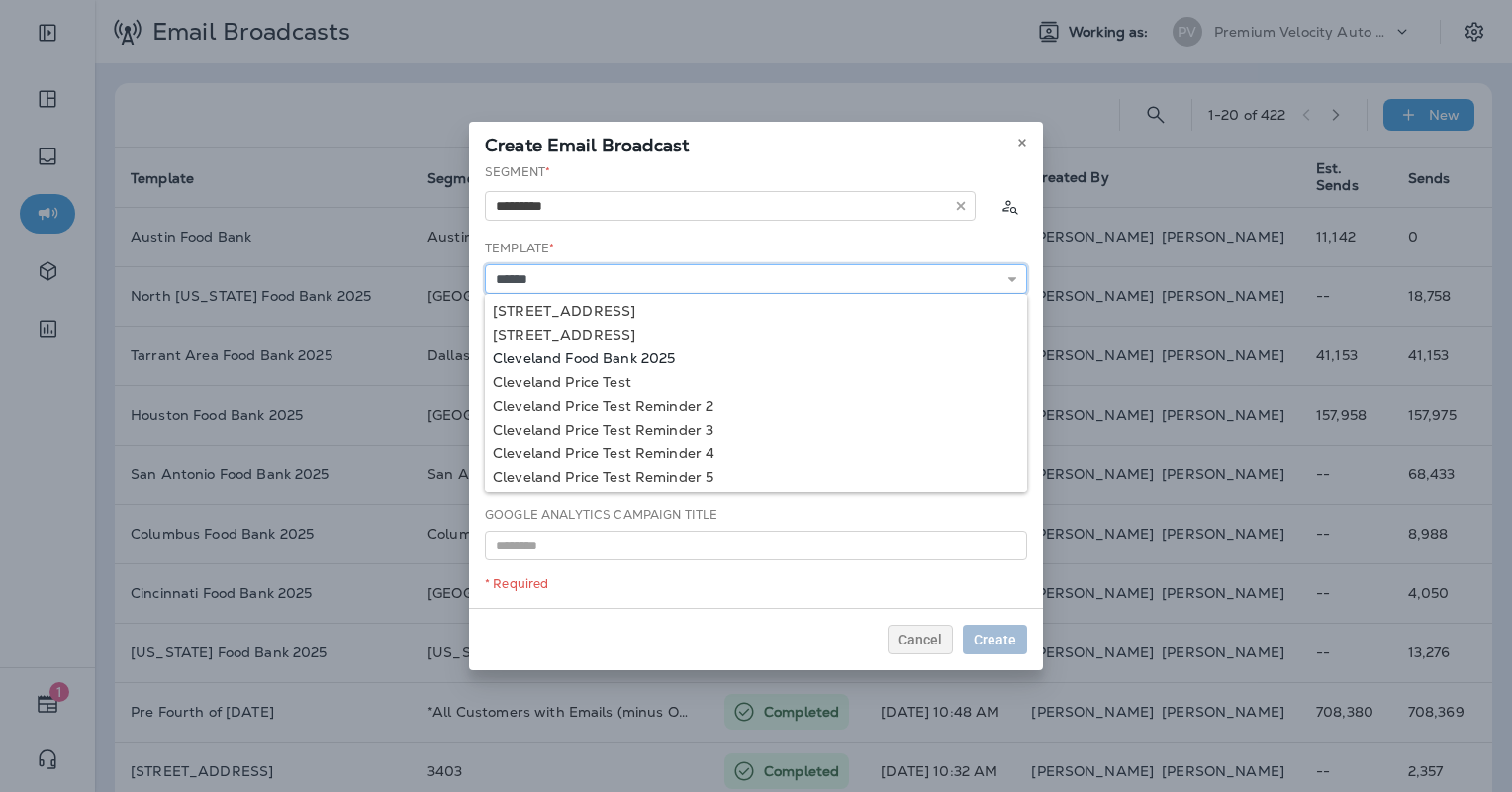 type on "**********" 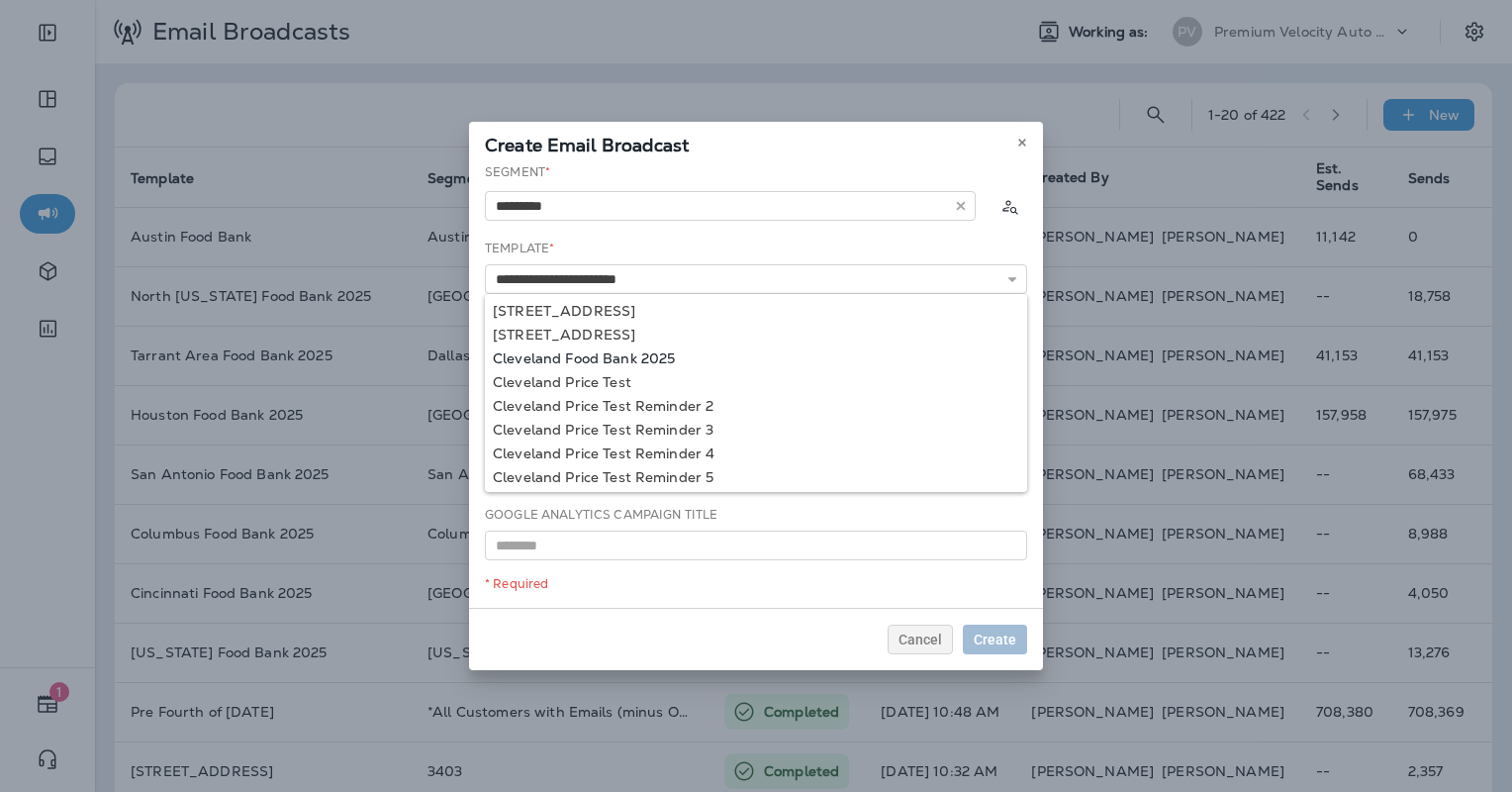 click on "**********" at bounding box center [756, 385] 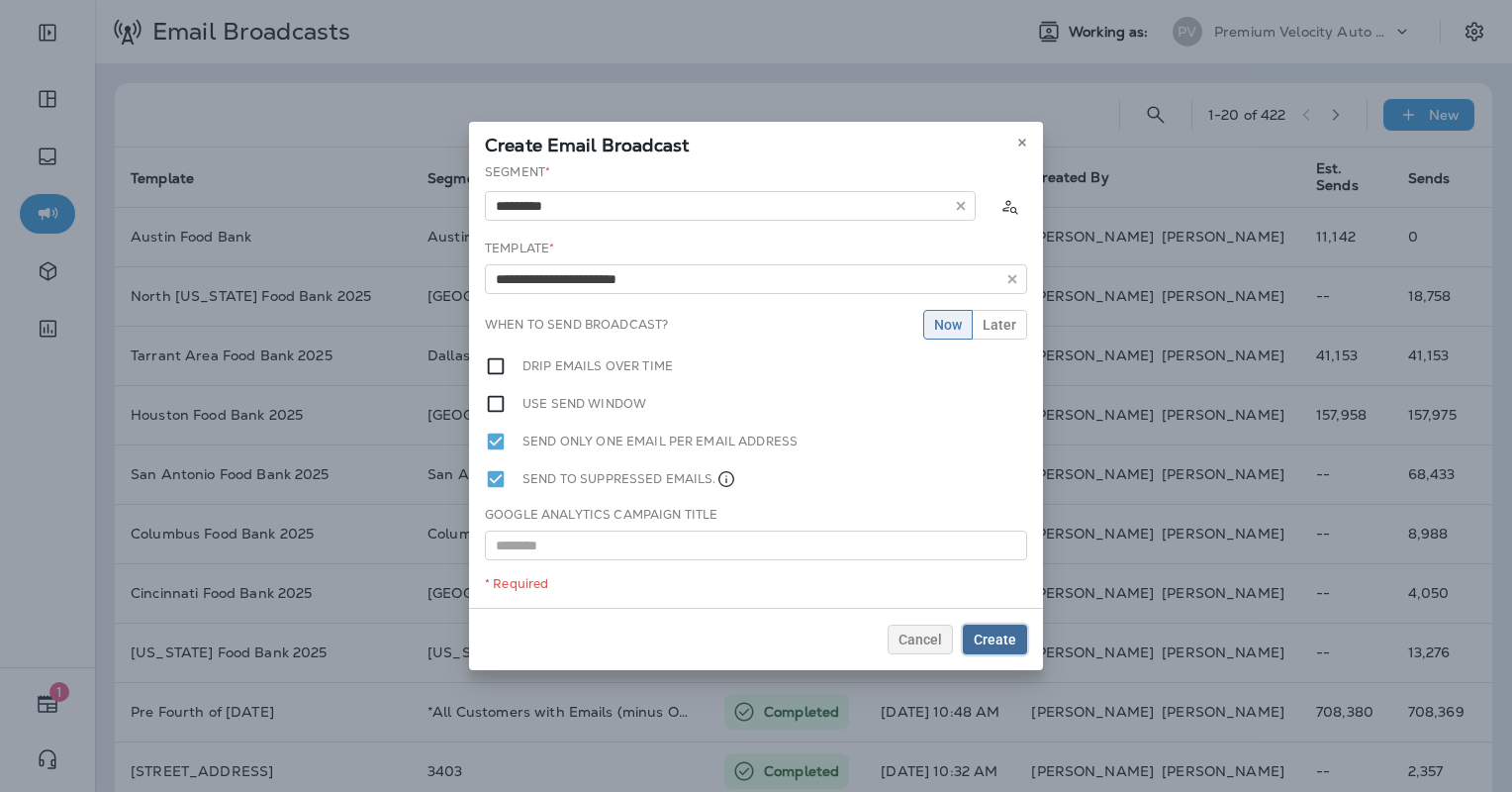 click on "Create" at bounding box center (994, 640) 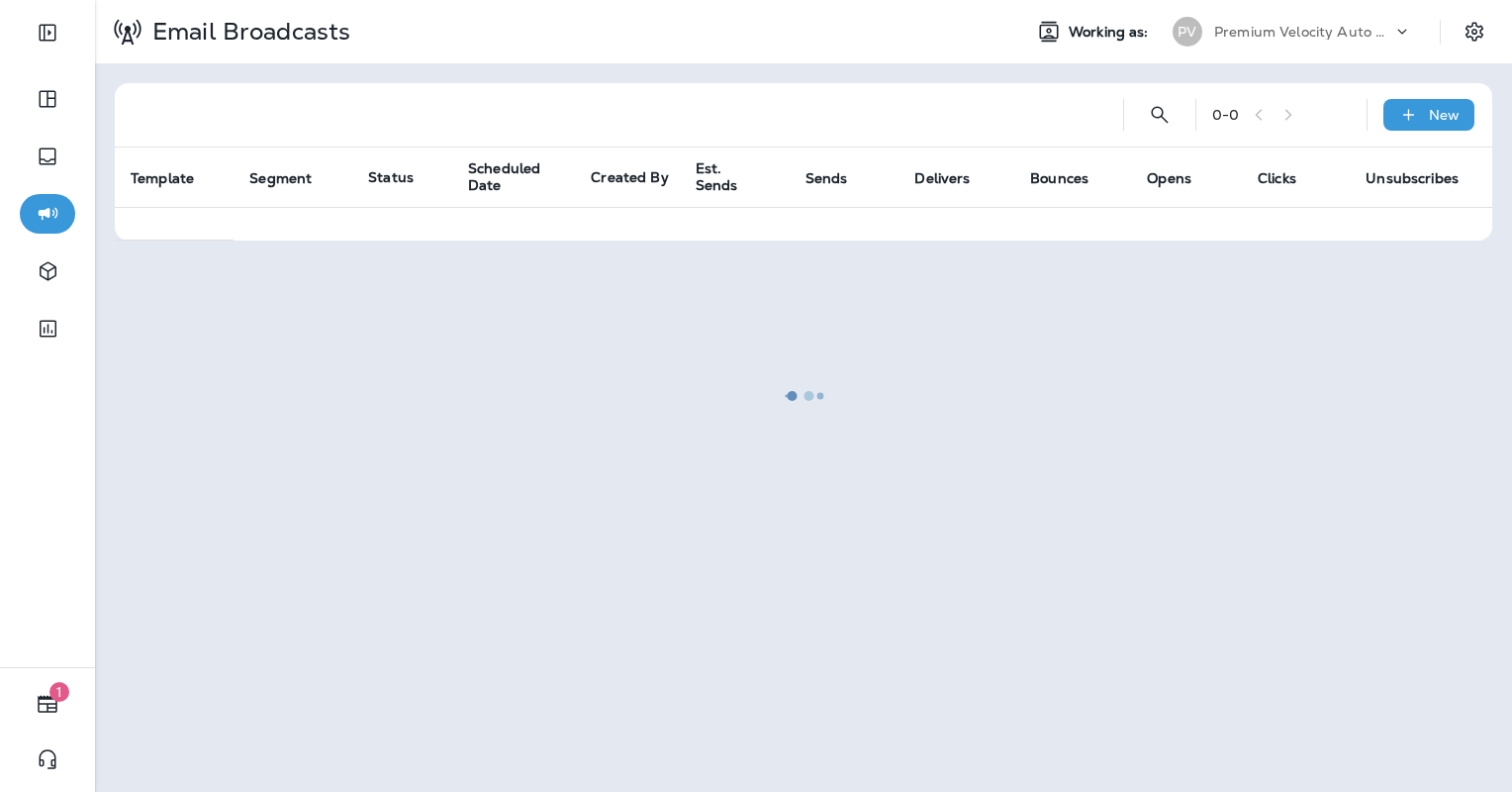 scroll, scrollTop: 0, scrollLeft: 0, axis: both 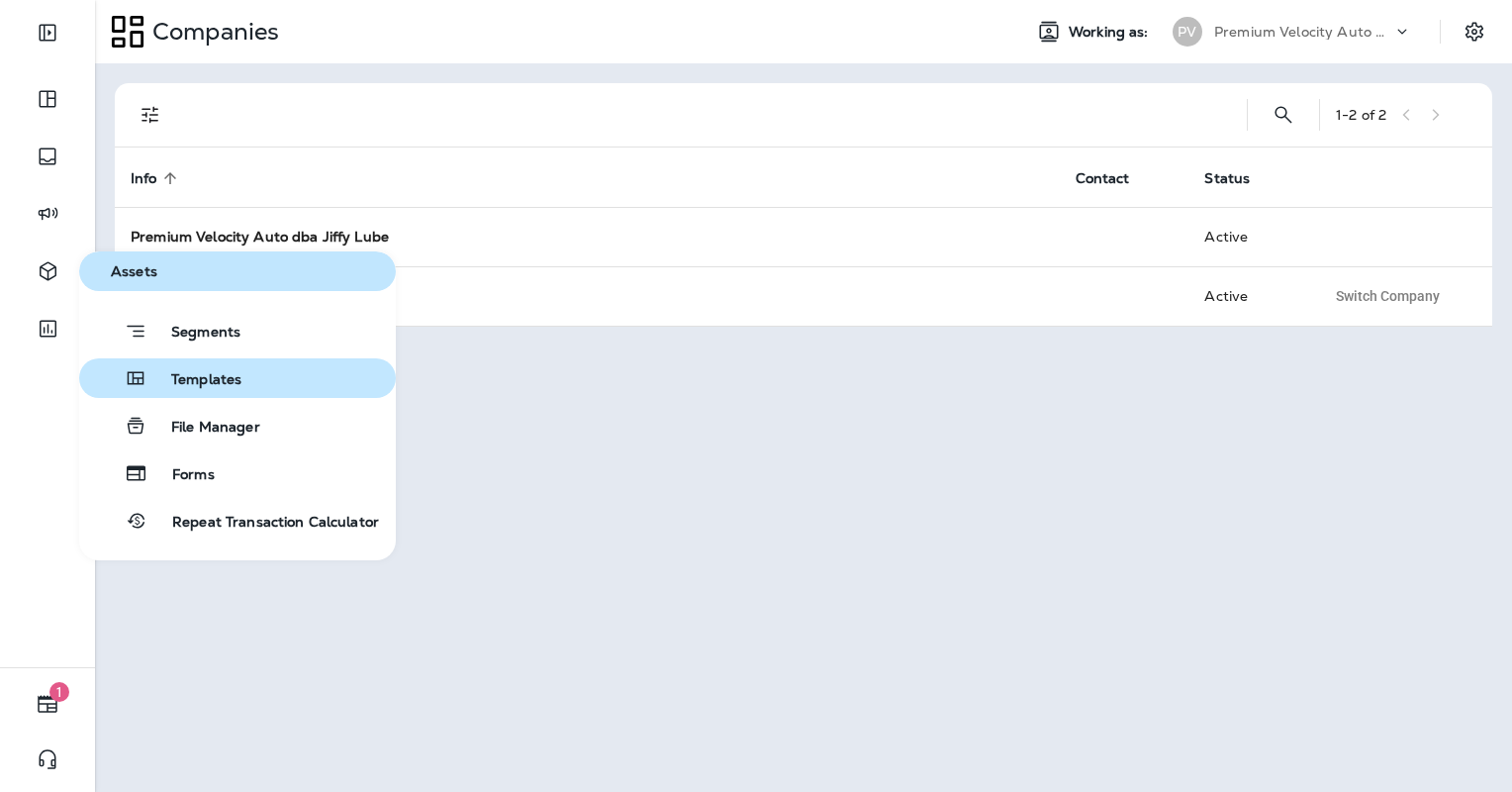 click on "Templates" at bounding box center (194, 380) 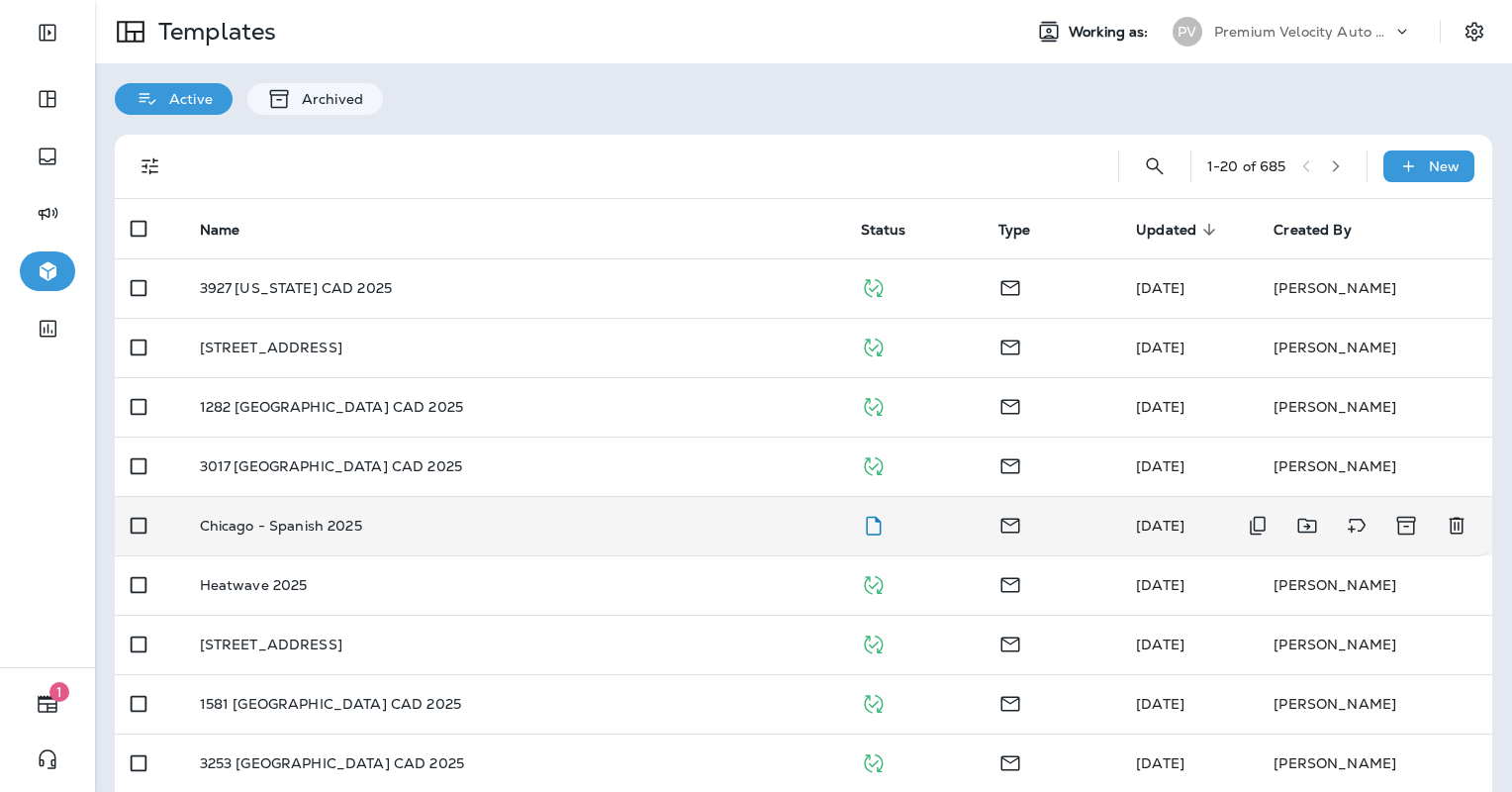 click on "Chicago - Spanish 2025" at bounding box center (515, 526) 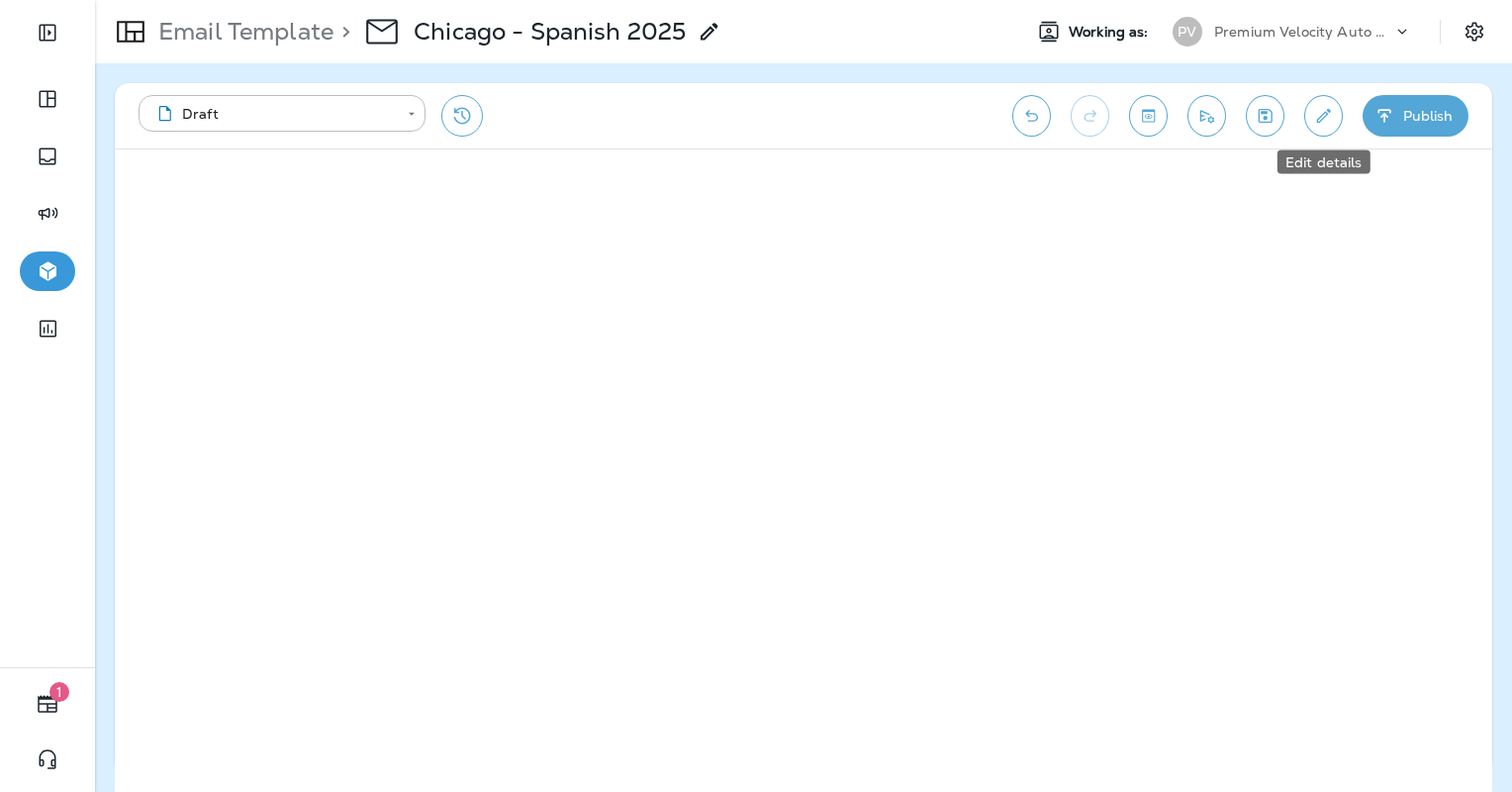 click 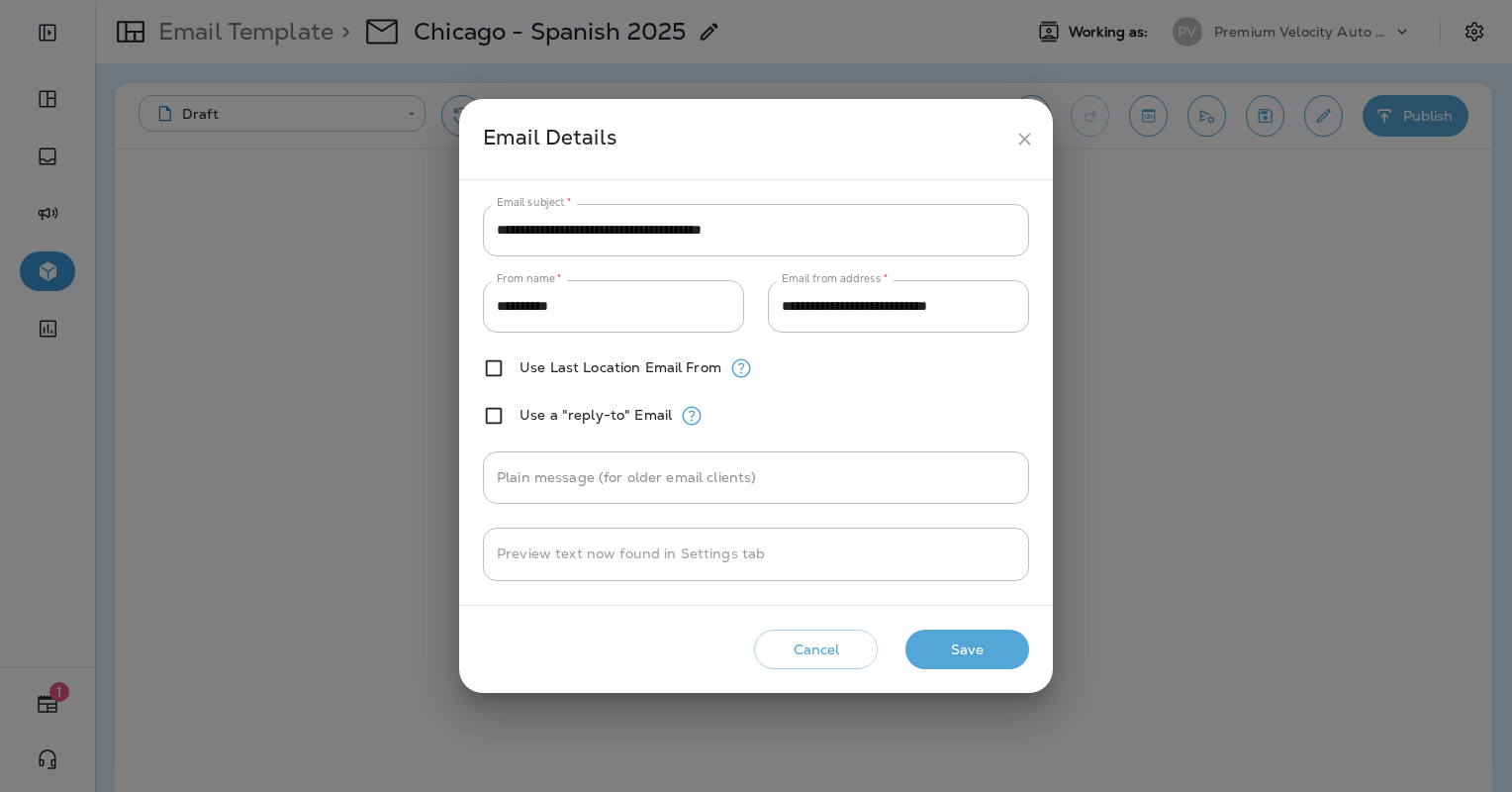 click on "Save" at bounding box center (967, 649) 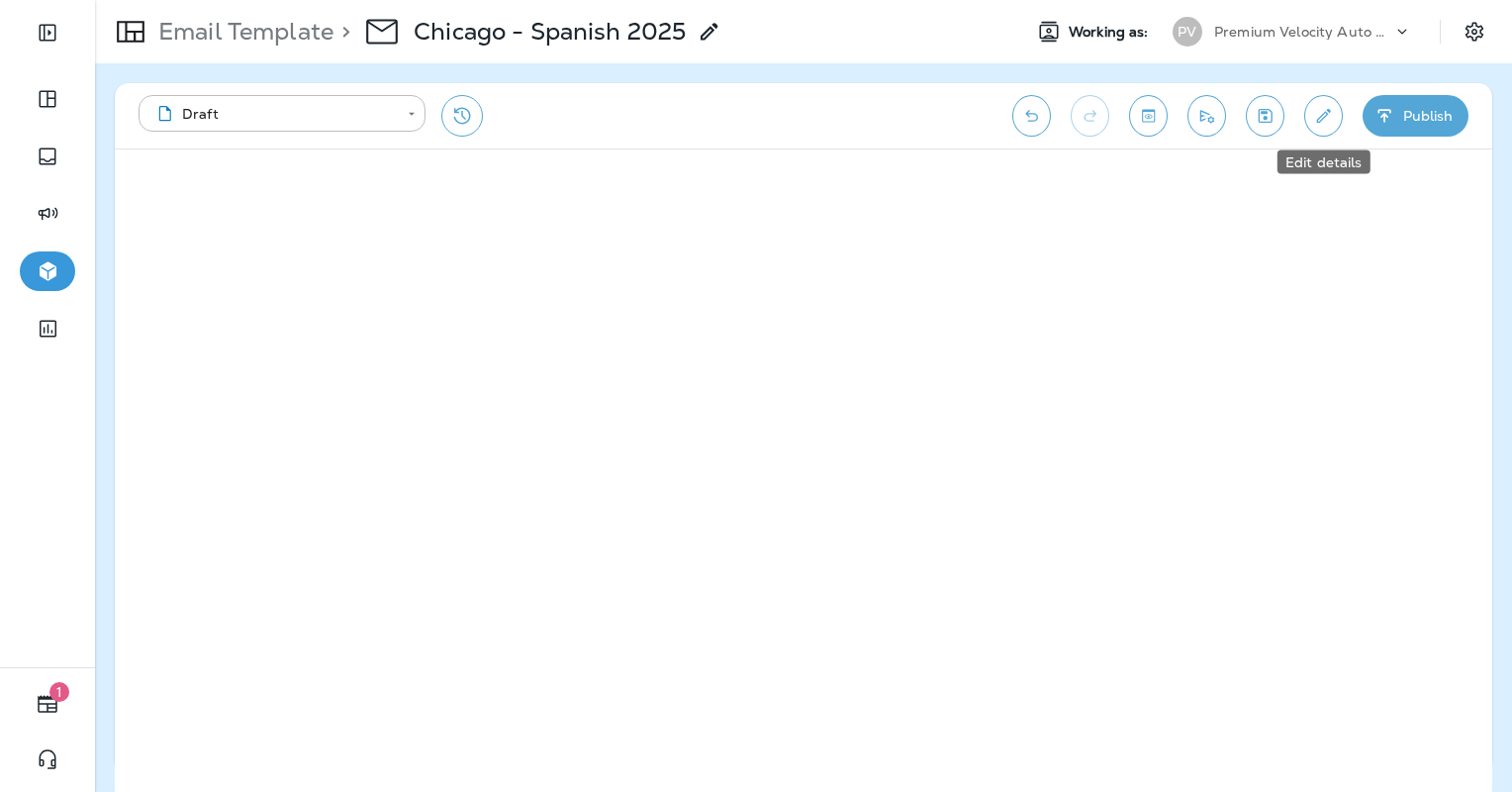 click at bounding box center (1323, 116) 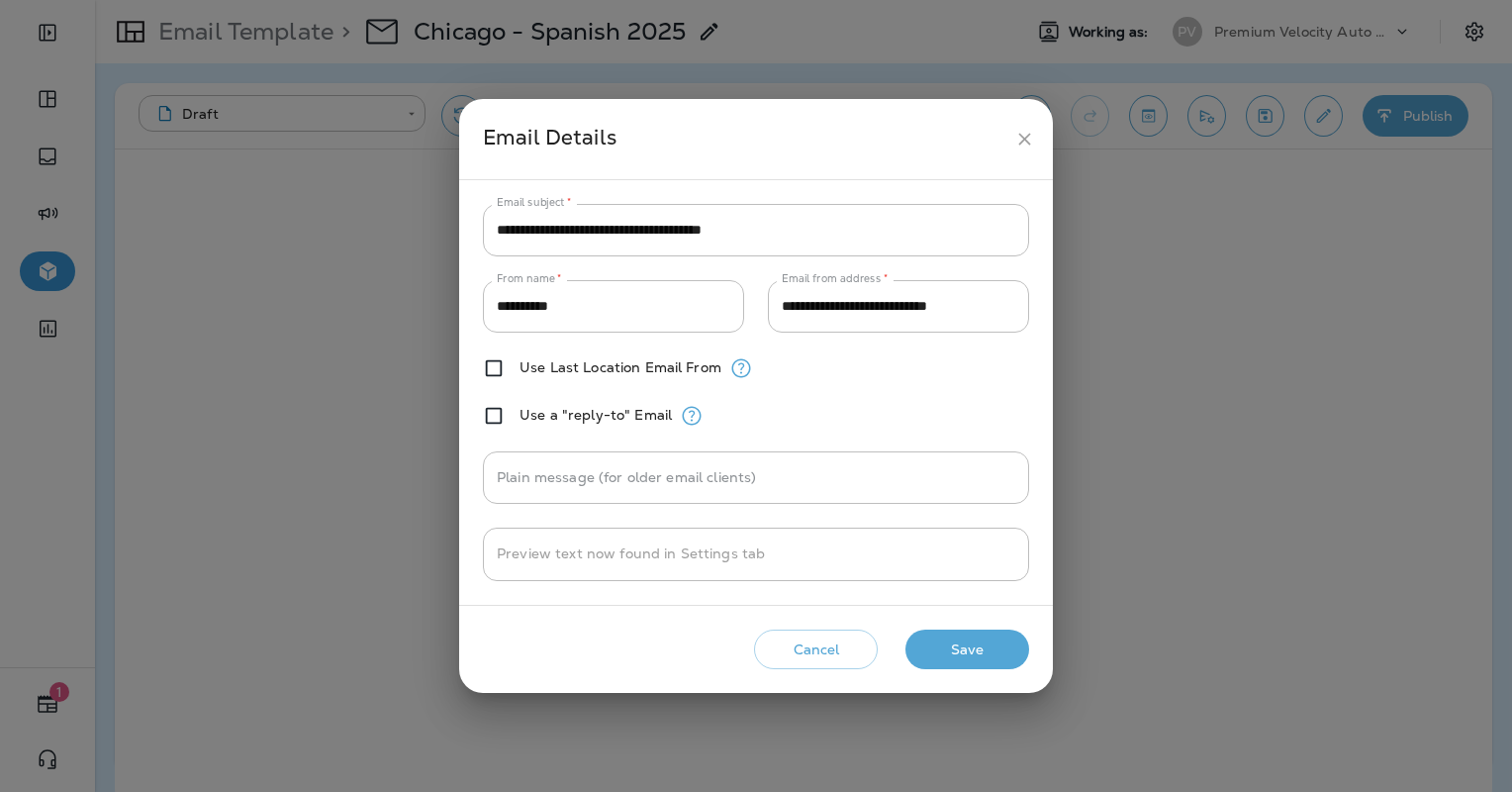 click on "Save" at bounding box center (967, 649) 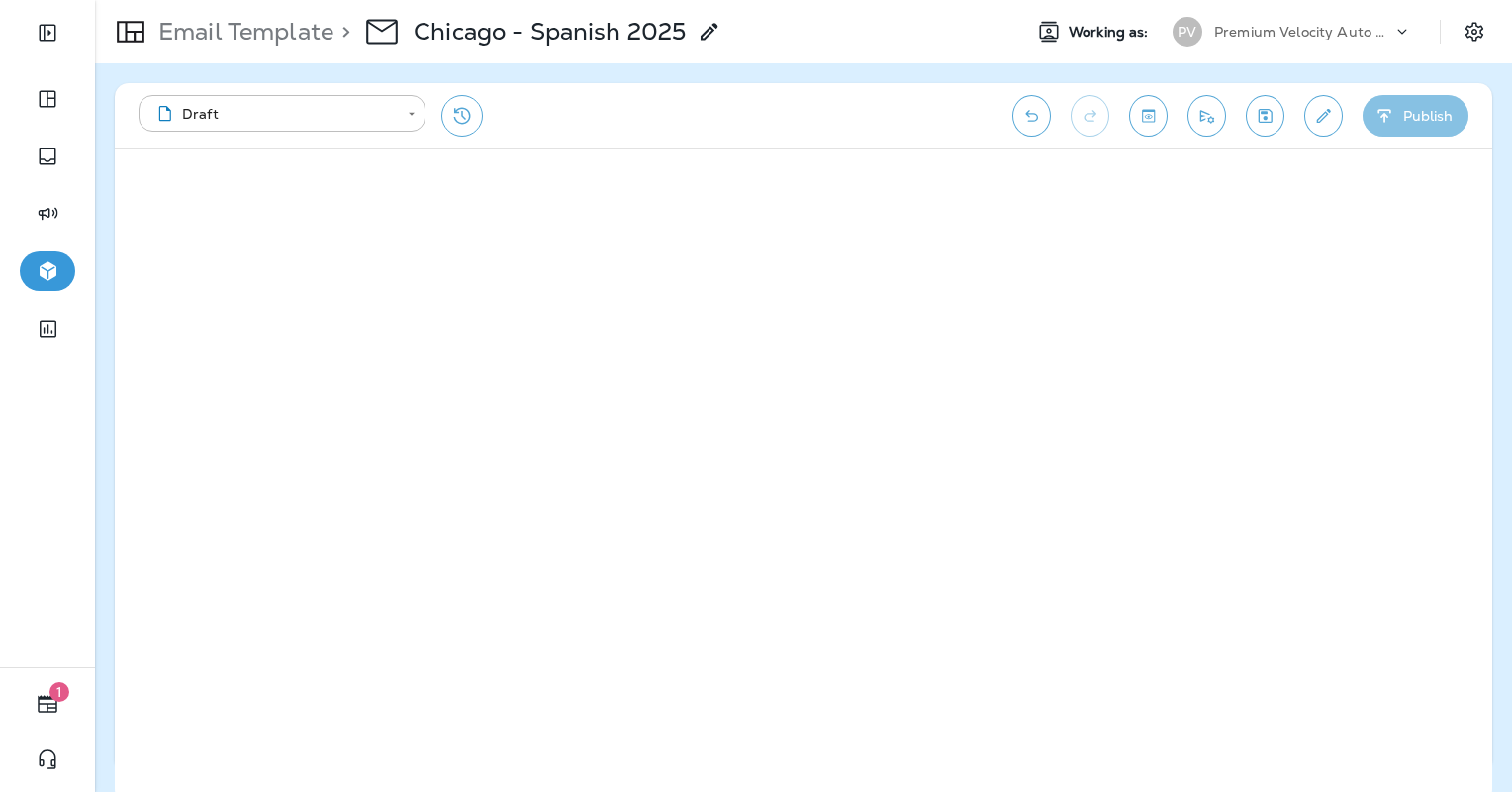 click on "Publish" at bounding box center (1415, 116) 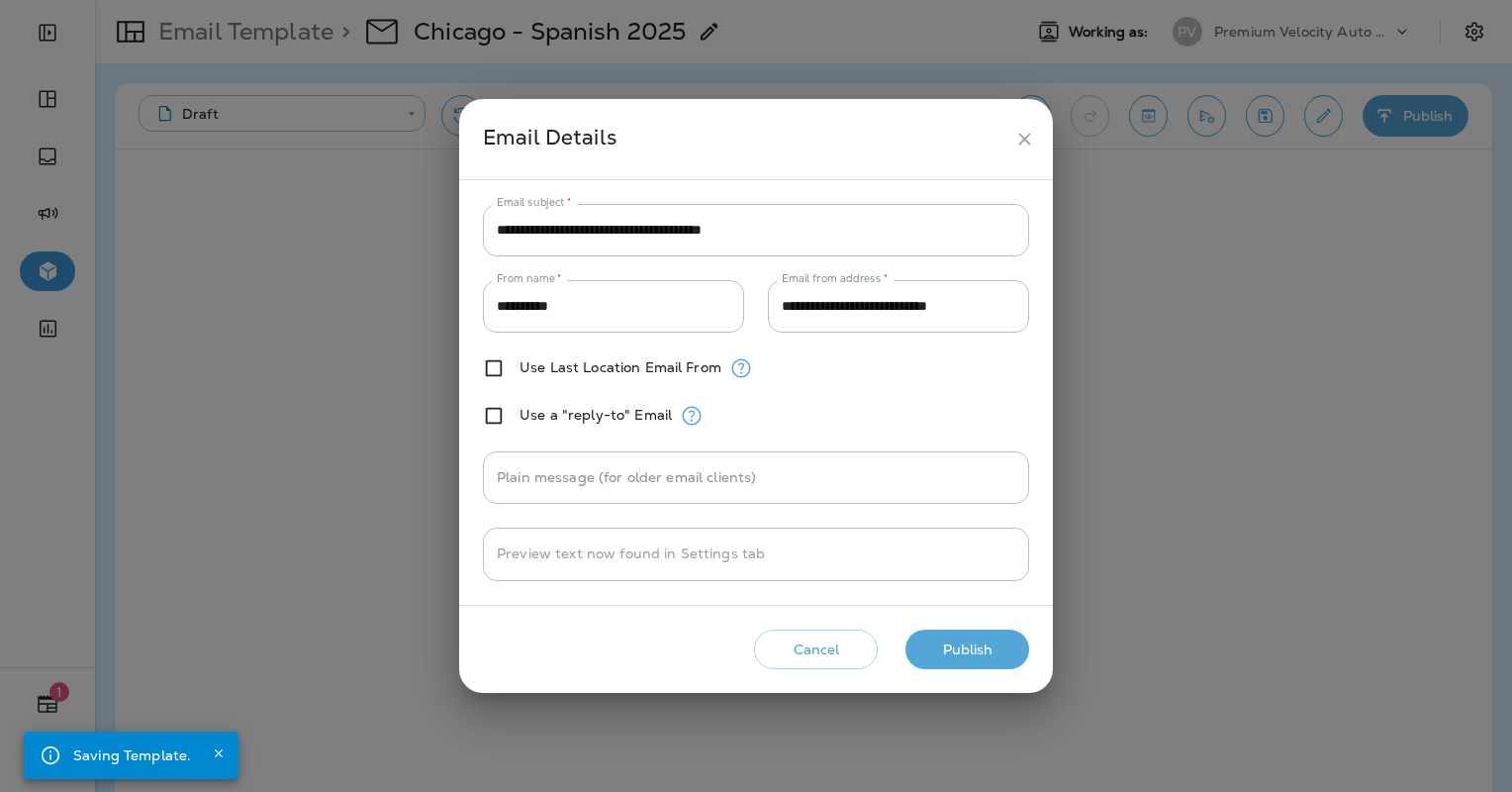 click on "Publish" at bounding box center [967, 649] 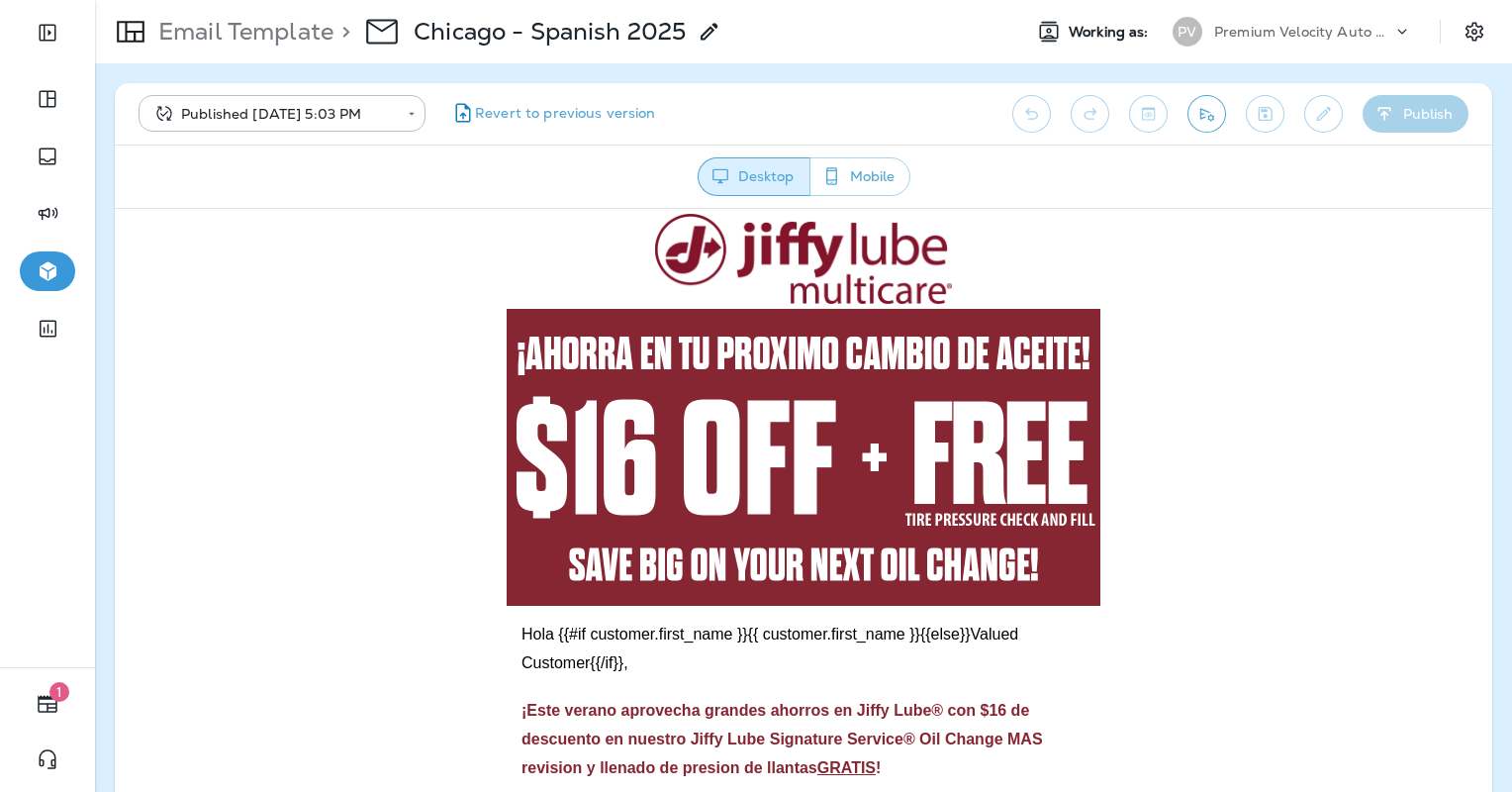 scroll, scrollTop: 0, scrollLeft: 0, axis: both 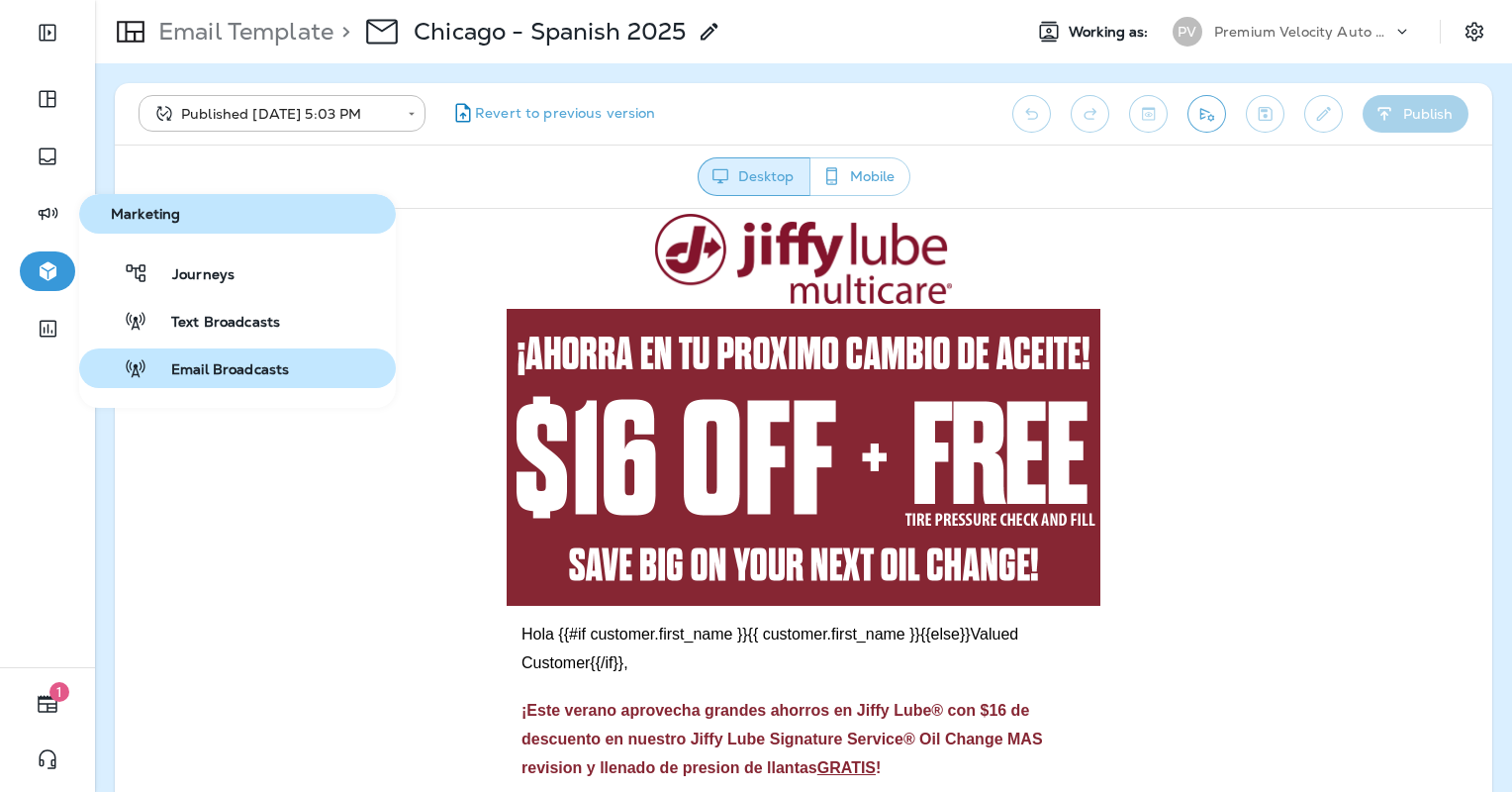 click on "Email Broadcasts" at bounding box center (218, 370) 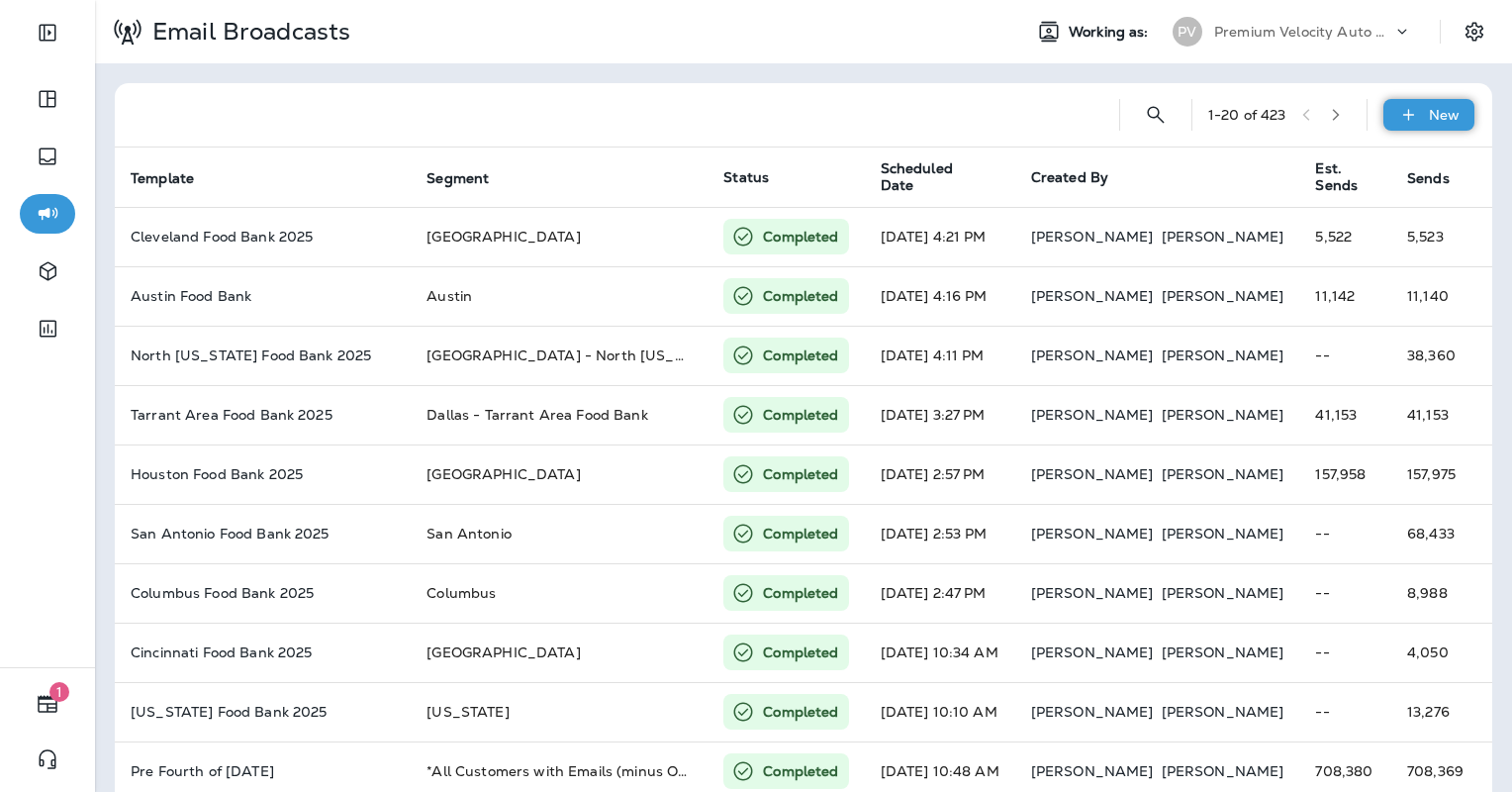 click on "New" at bounding box center [1429, 115] 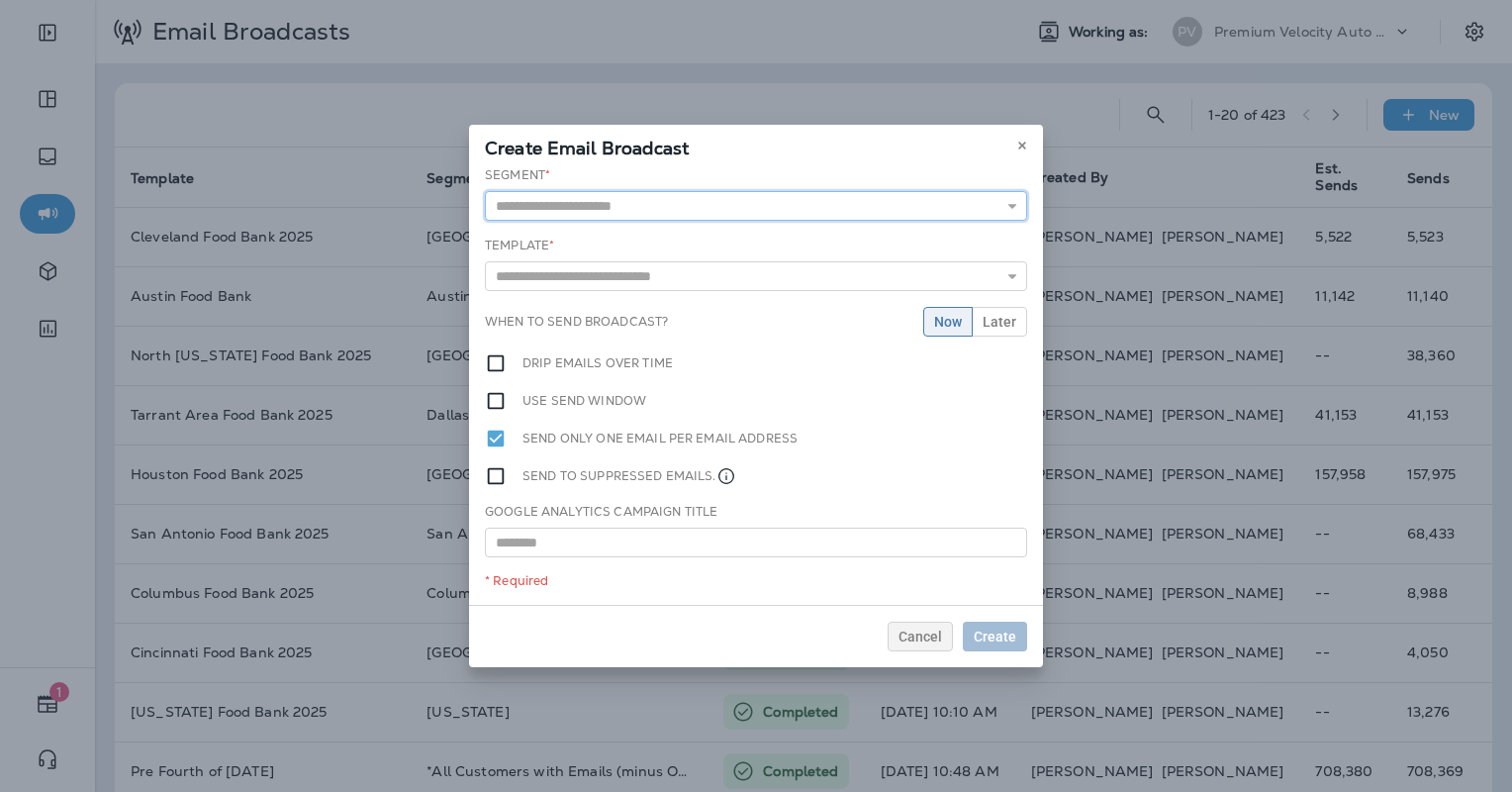 click at bounding box center [756, 206] 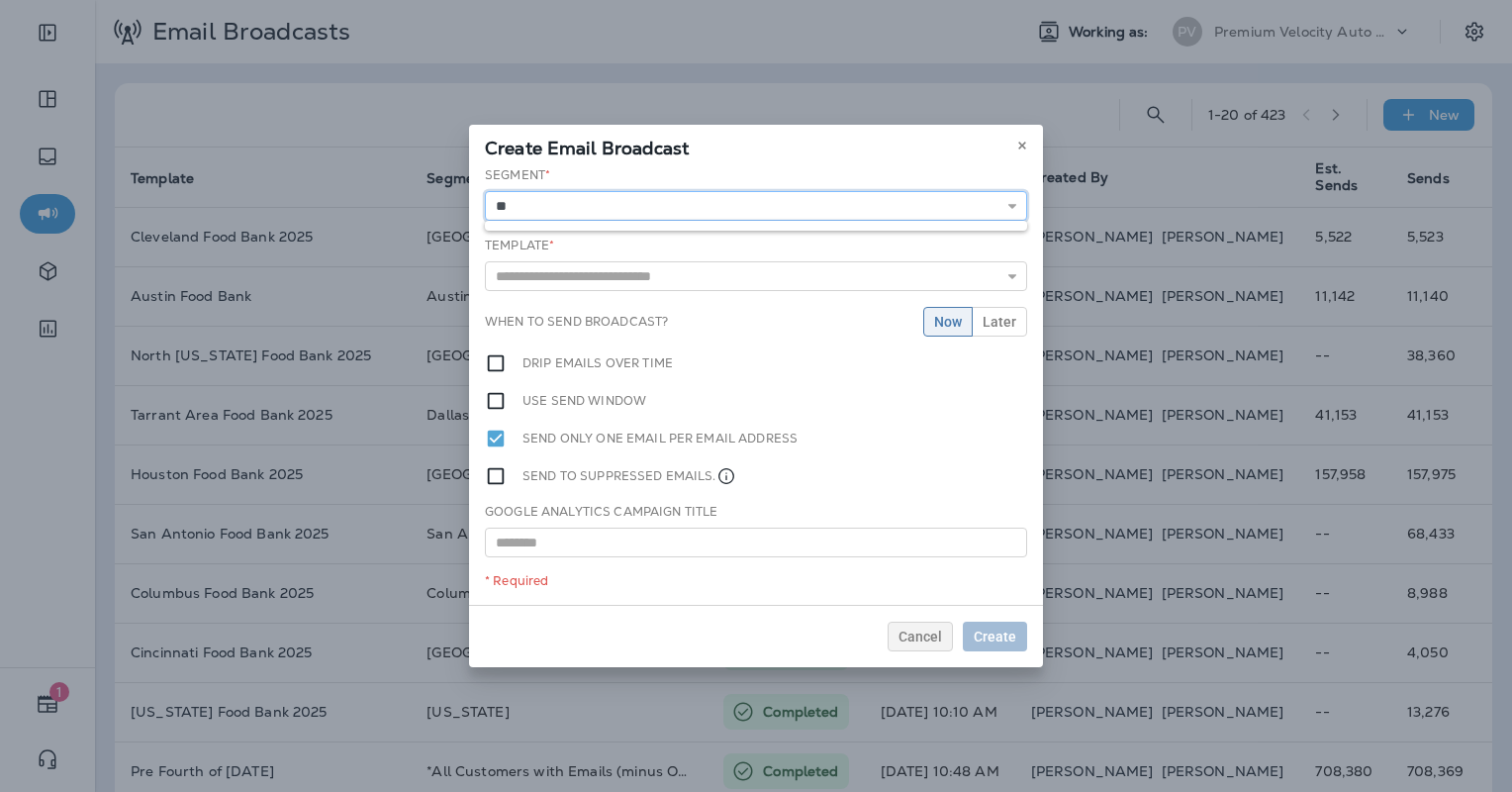 type on "*" 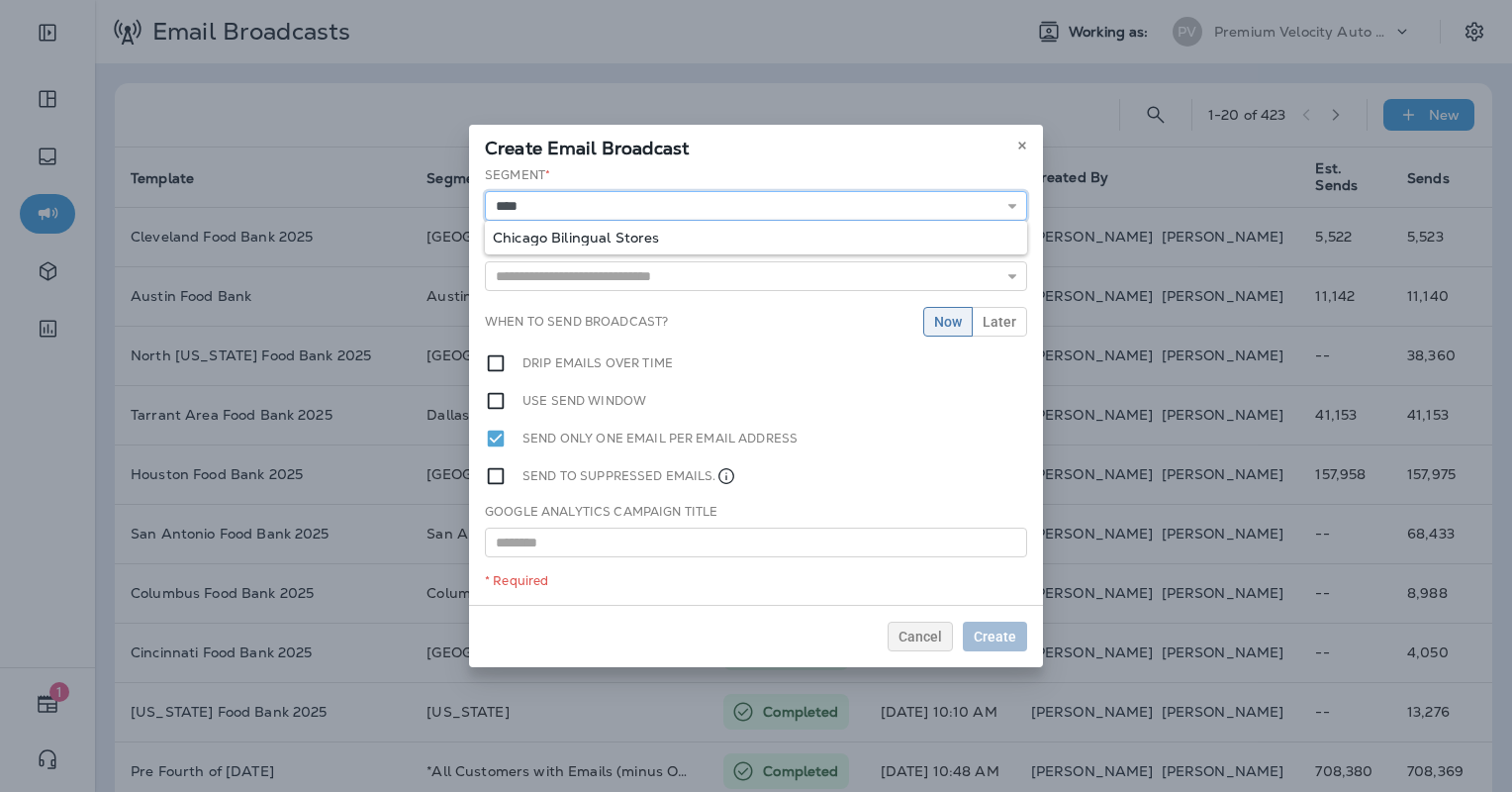 type on "**********" 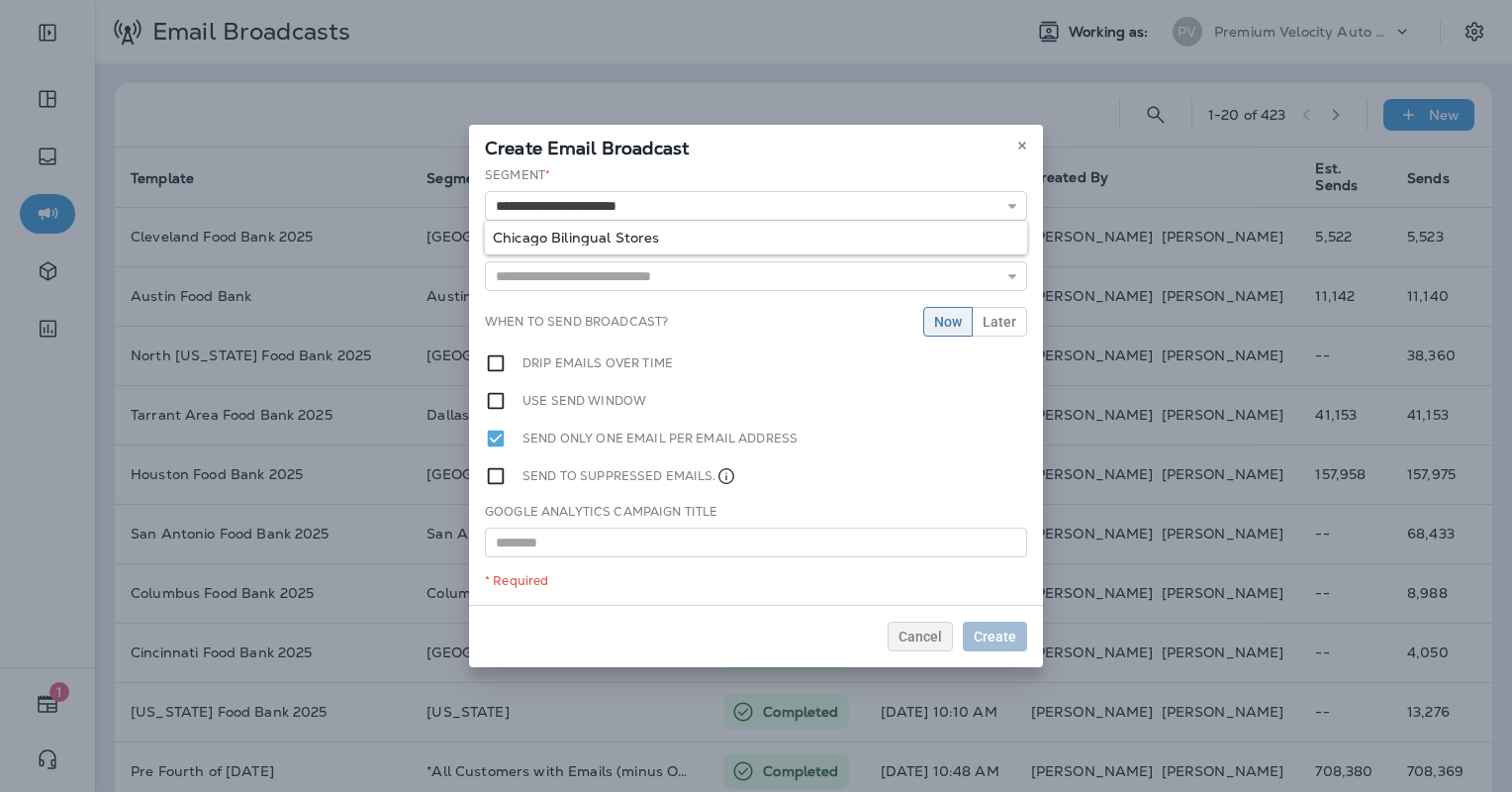 click on "**********" at bounding box center [756, 385] 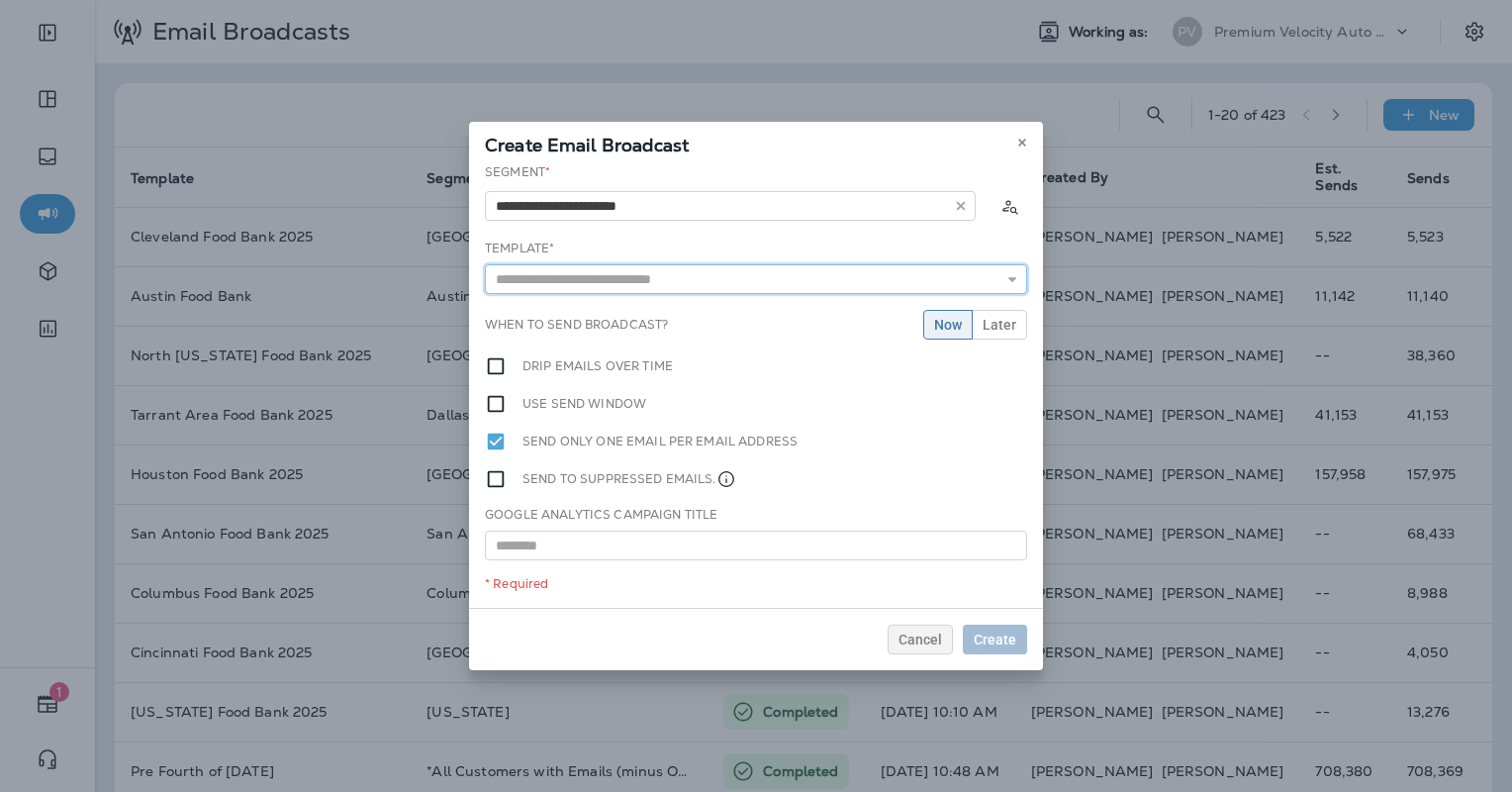 click at bounding box center [756, 279] 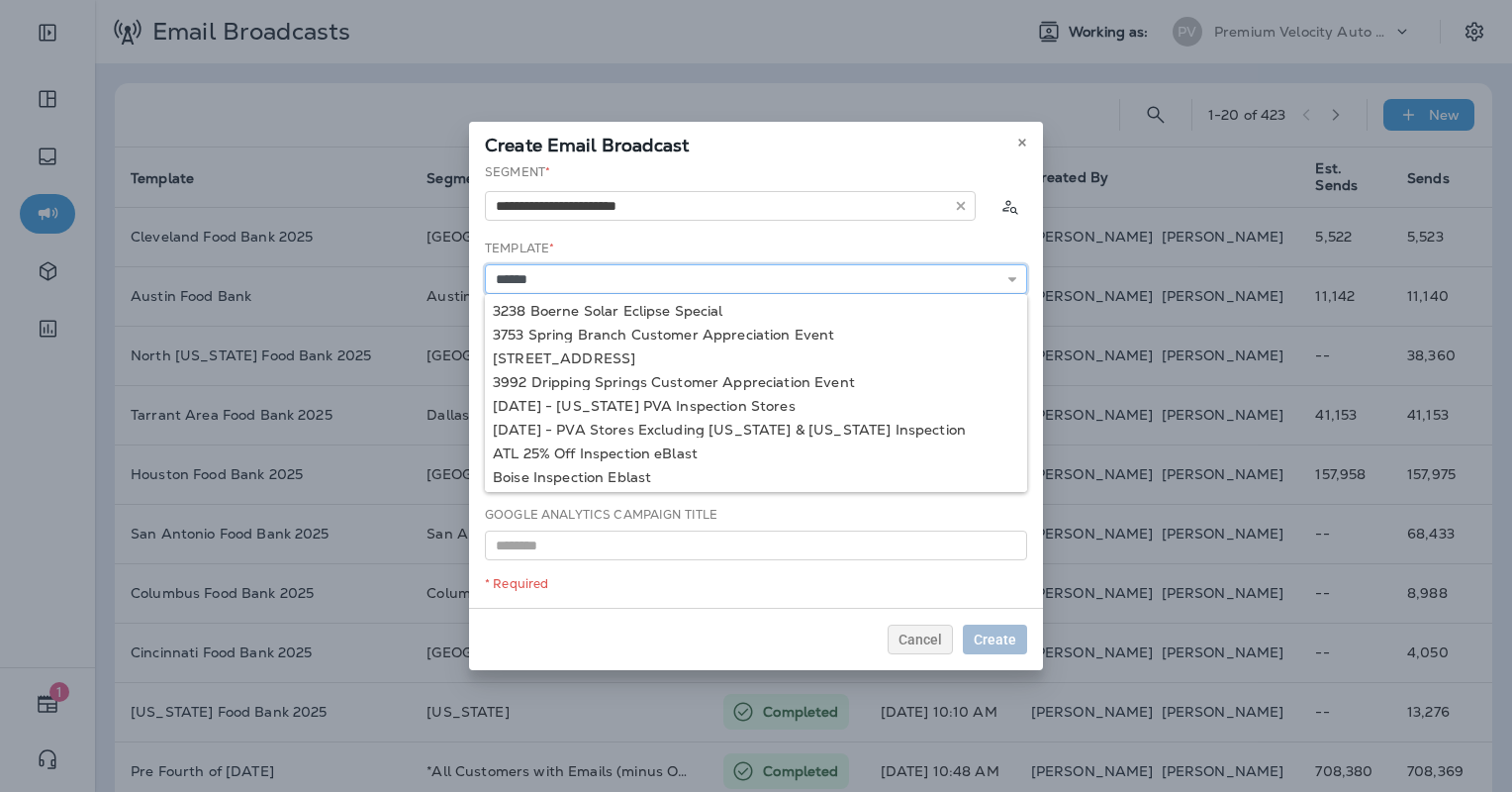 drag, startPoint x: 661, startPoint y: 283, endPoint x: 418, endPoint y: 273, distance: 243.20567 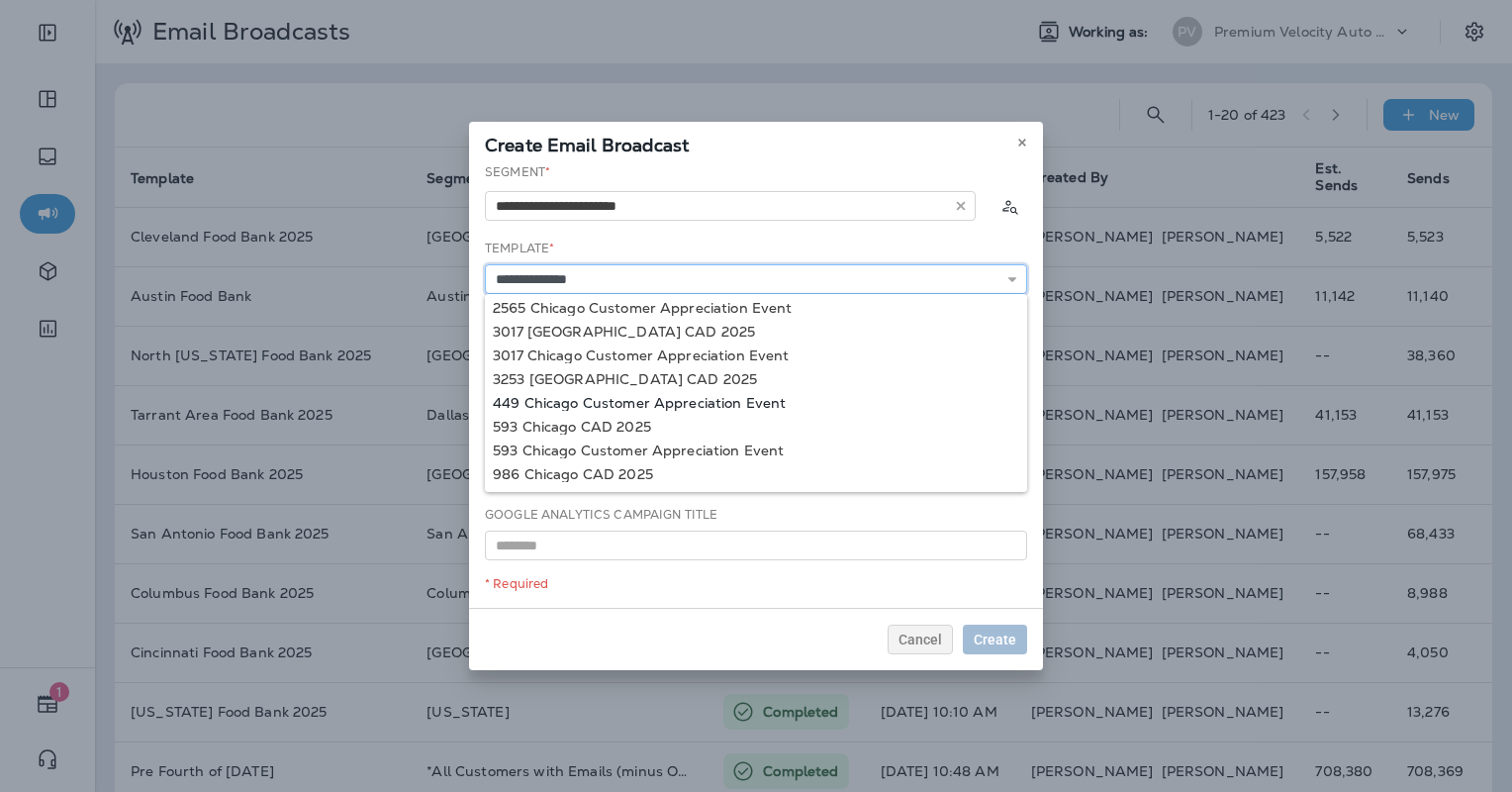 scroll, scrollTop: 50, scrollLeft: 0, axis: vertical 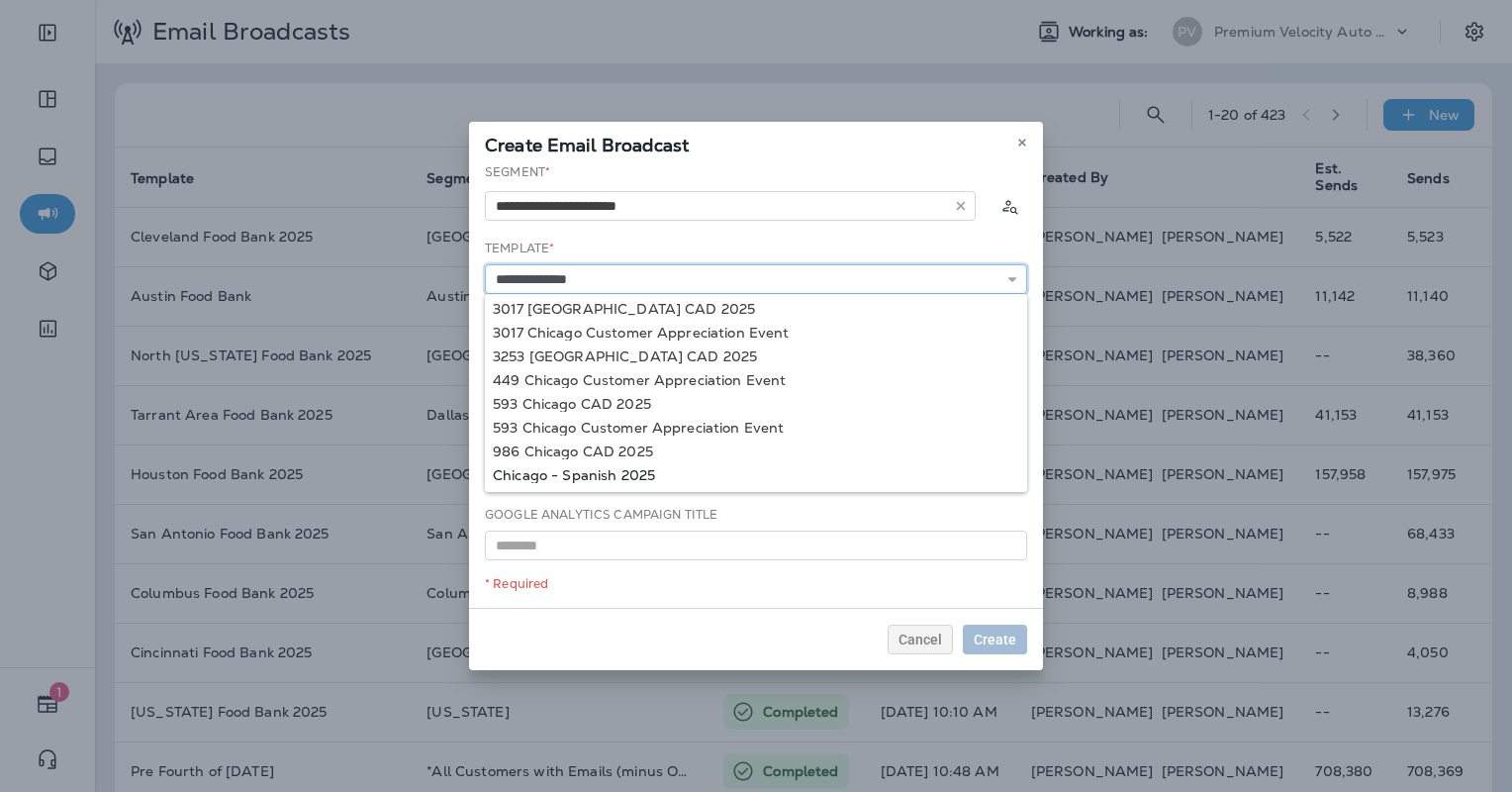 type on "**********" 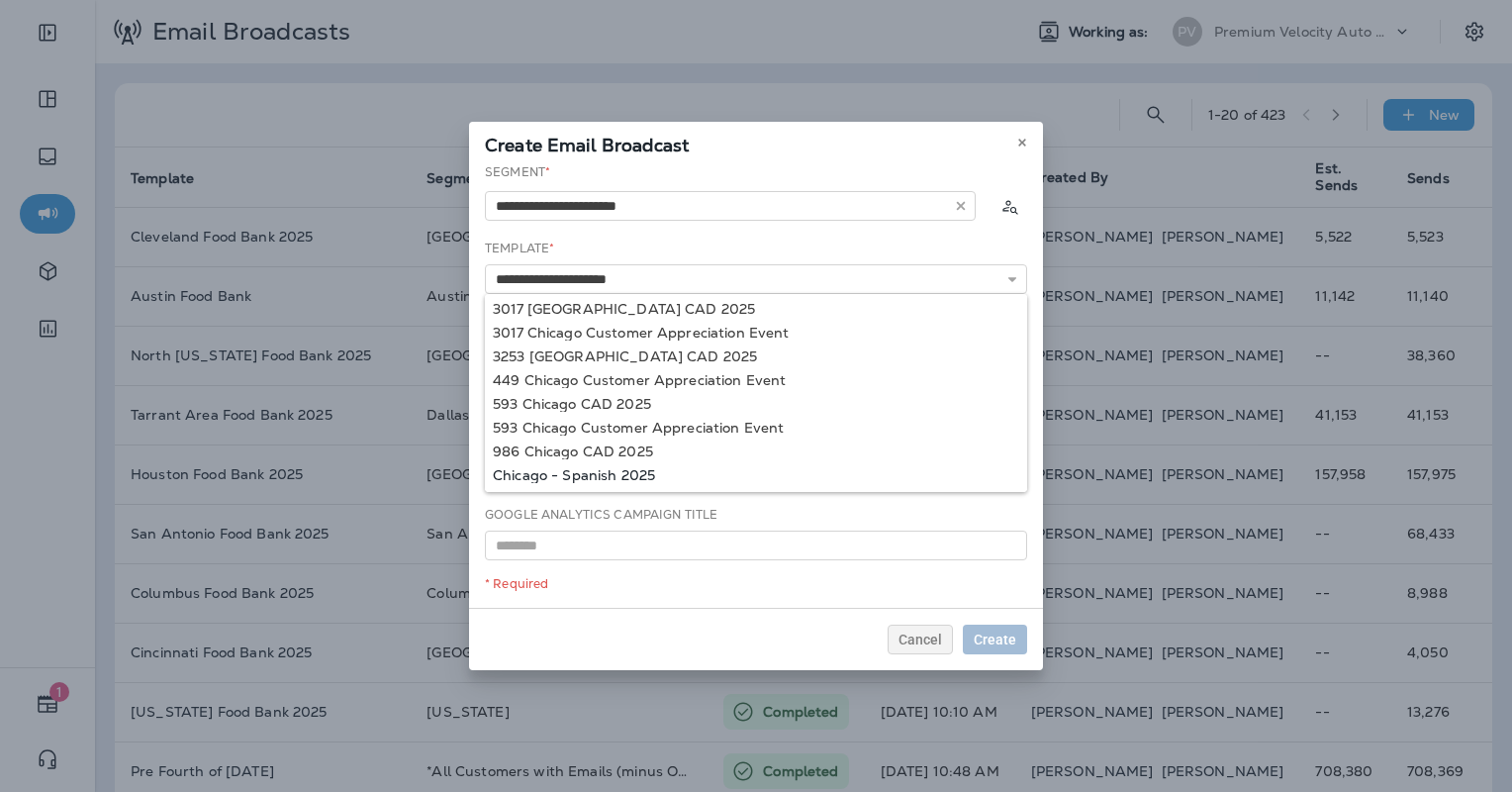 click on "**********" at bounding box center [756, 385] 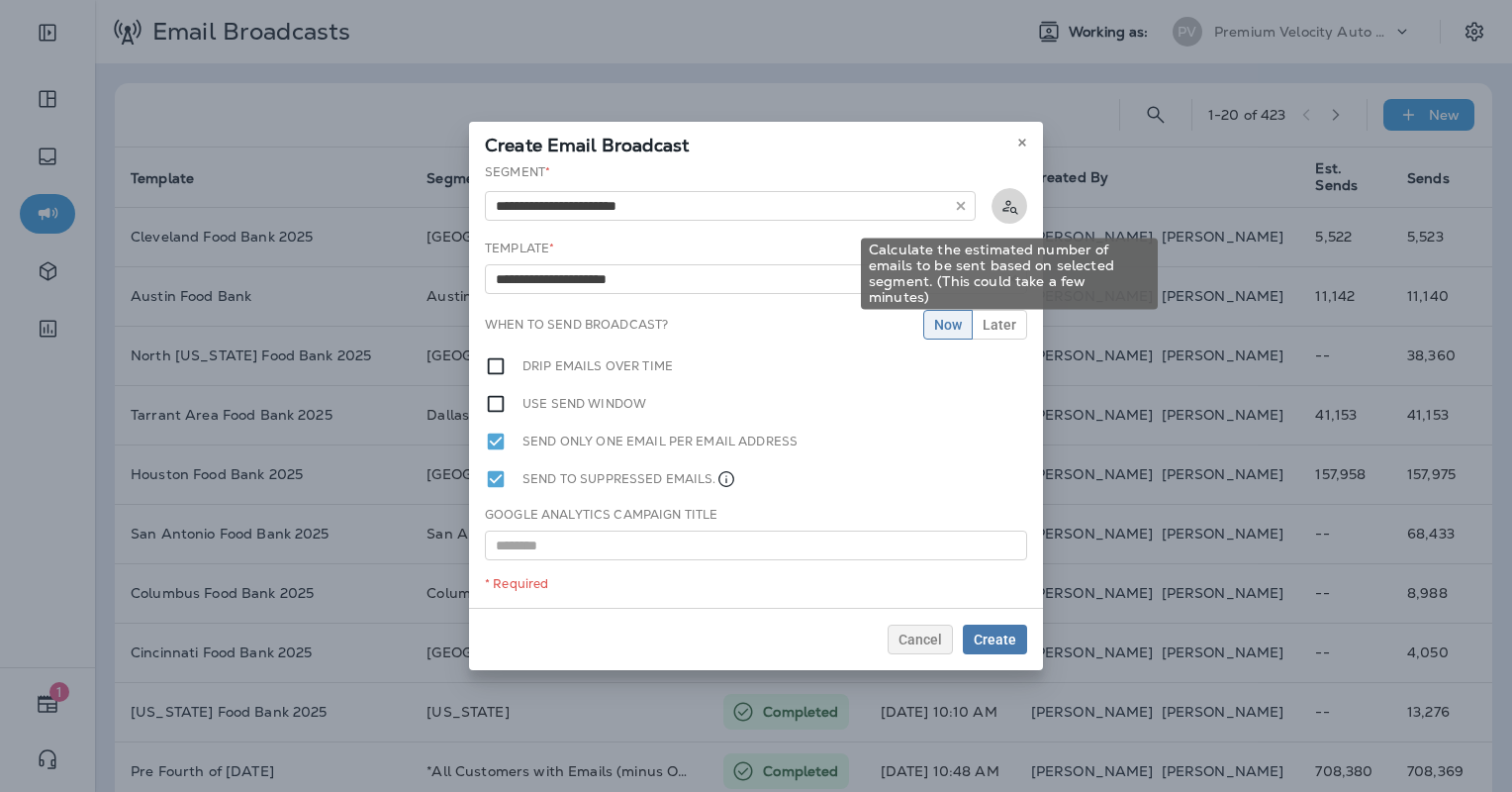 click 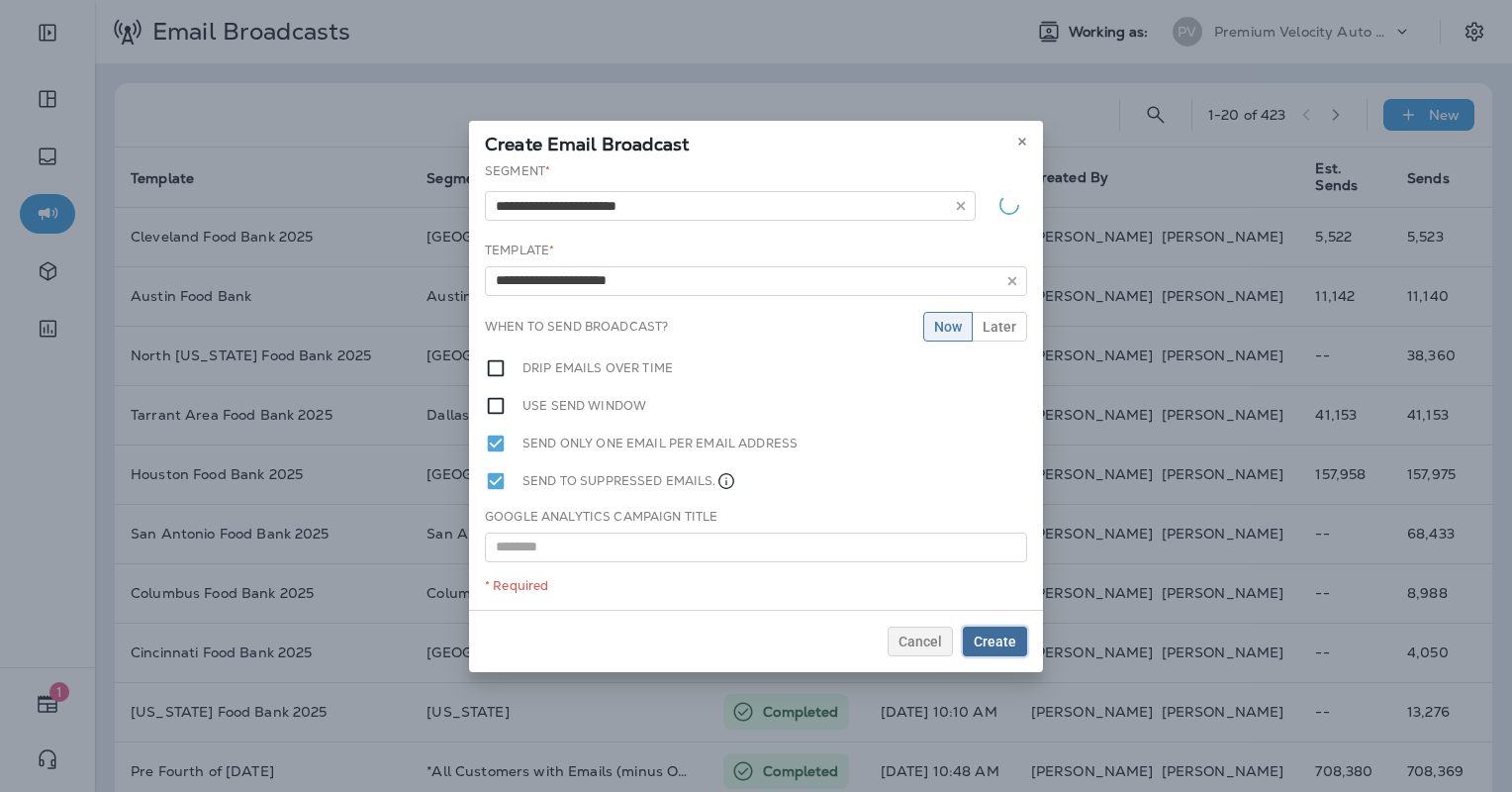 click on "Create" at bounding box center (994, 642) 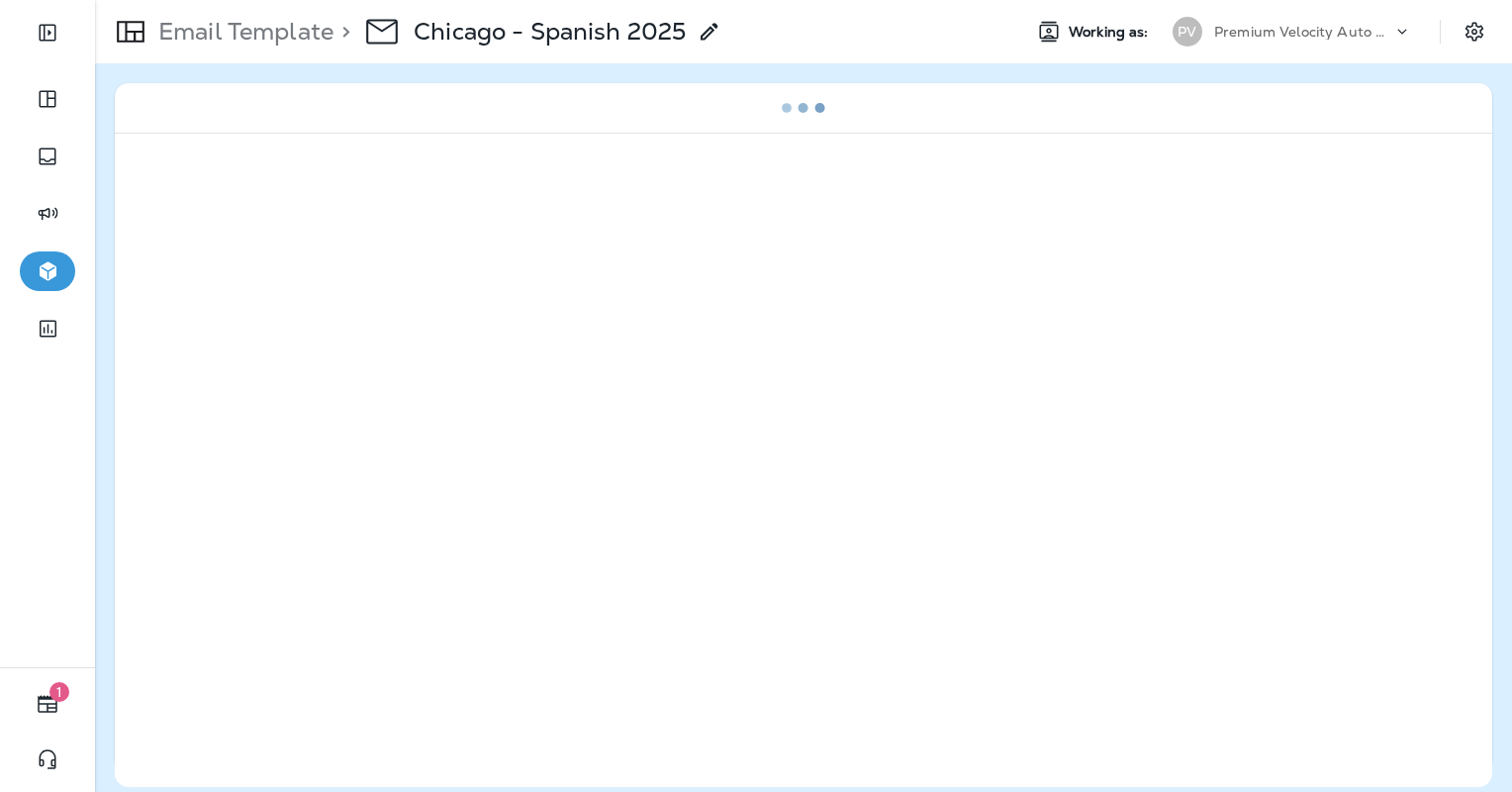 scroll, scrollTop: 0, scrollLeft: 0, axis: both 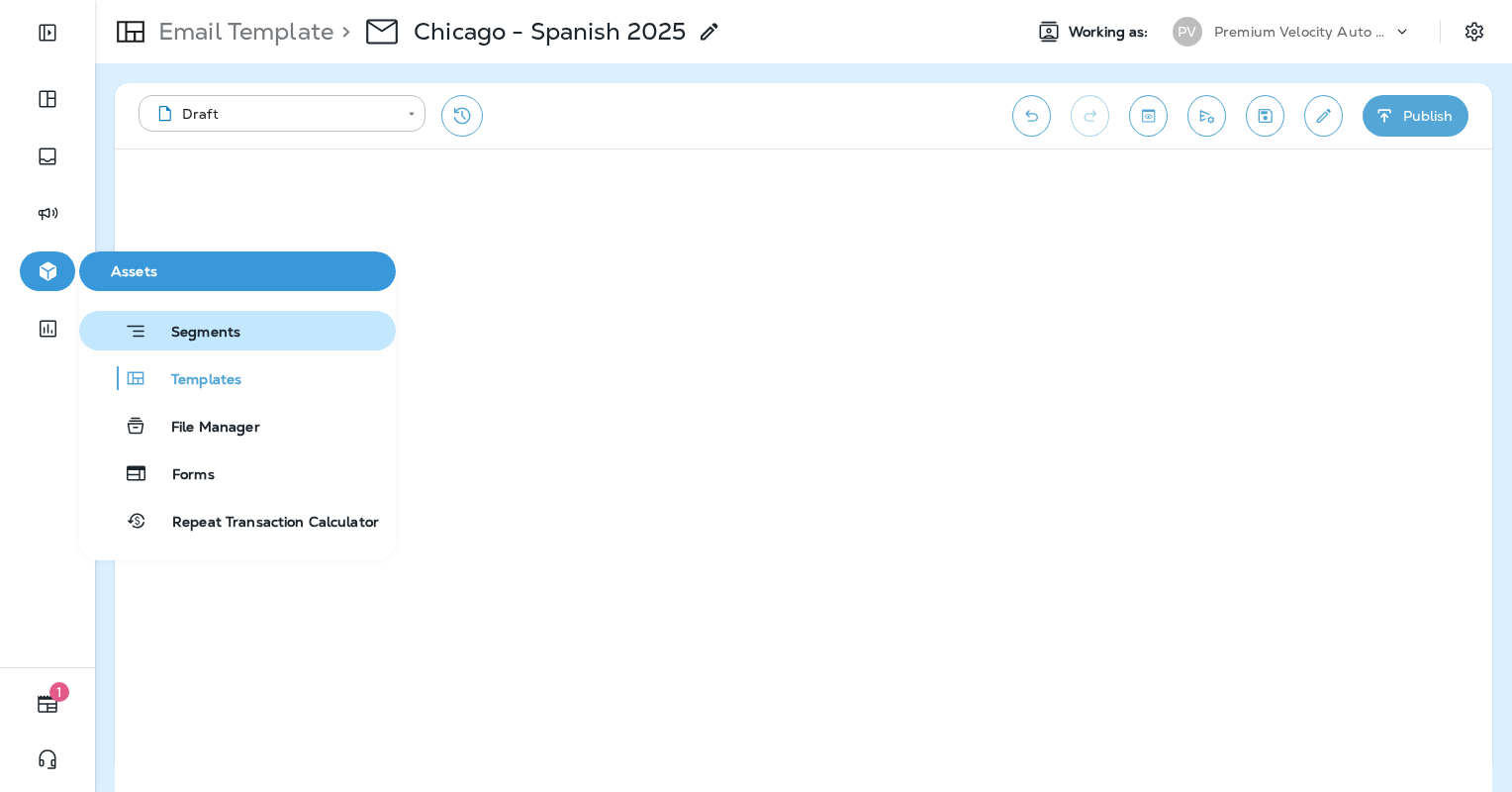 click on "Segments" at bounding box center (194, 334) 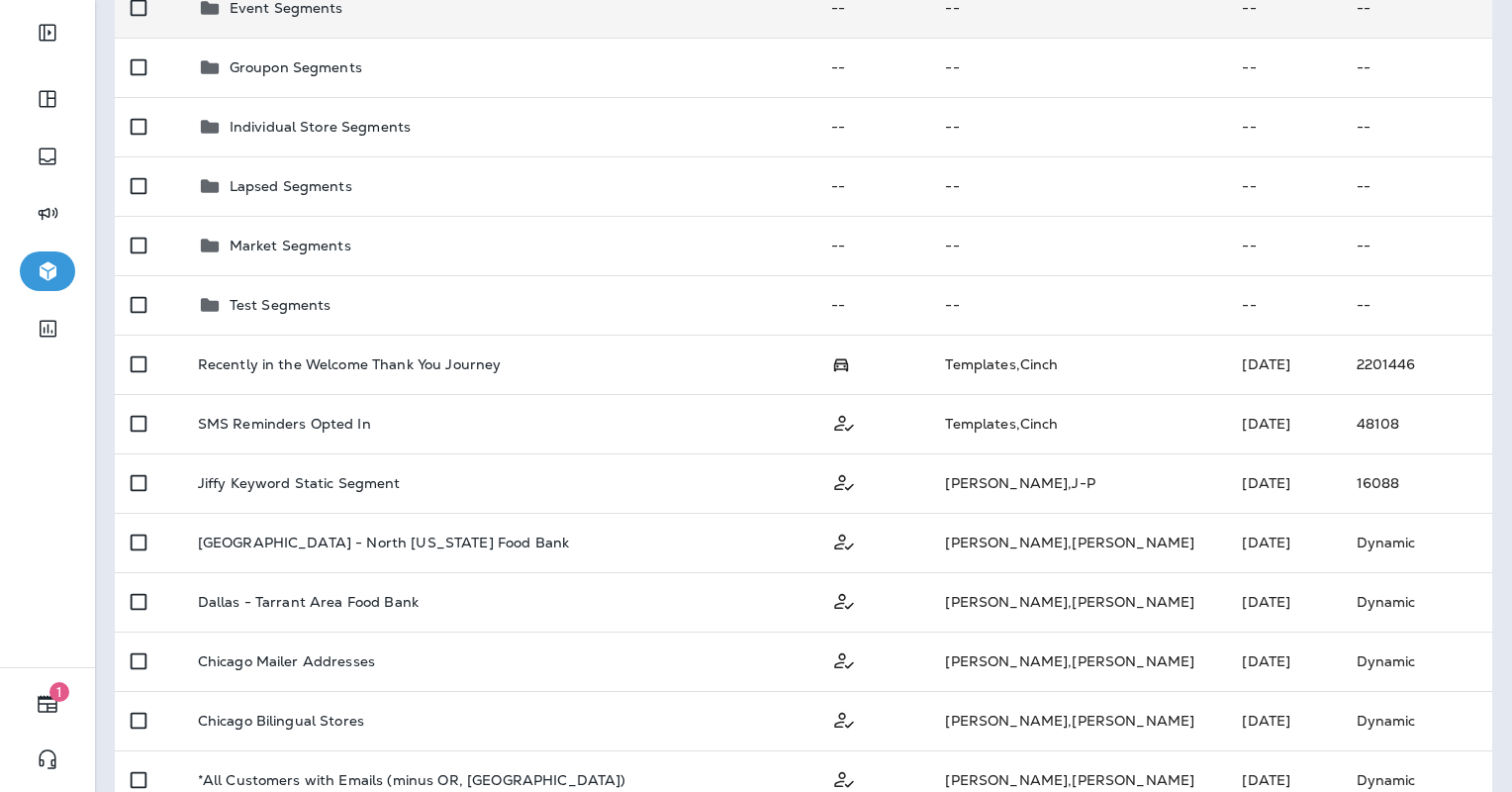 scroll, scrollTop: 297, scrollLeft: 0, axis: vertical 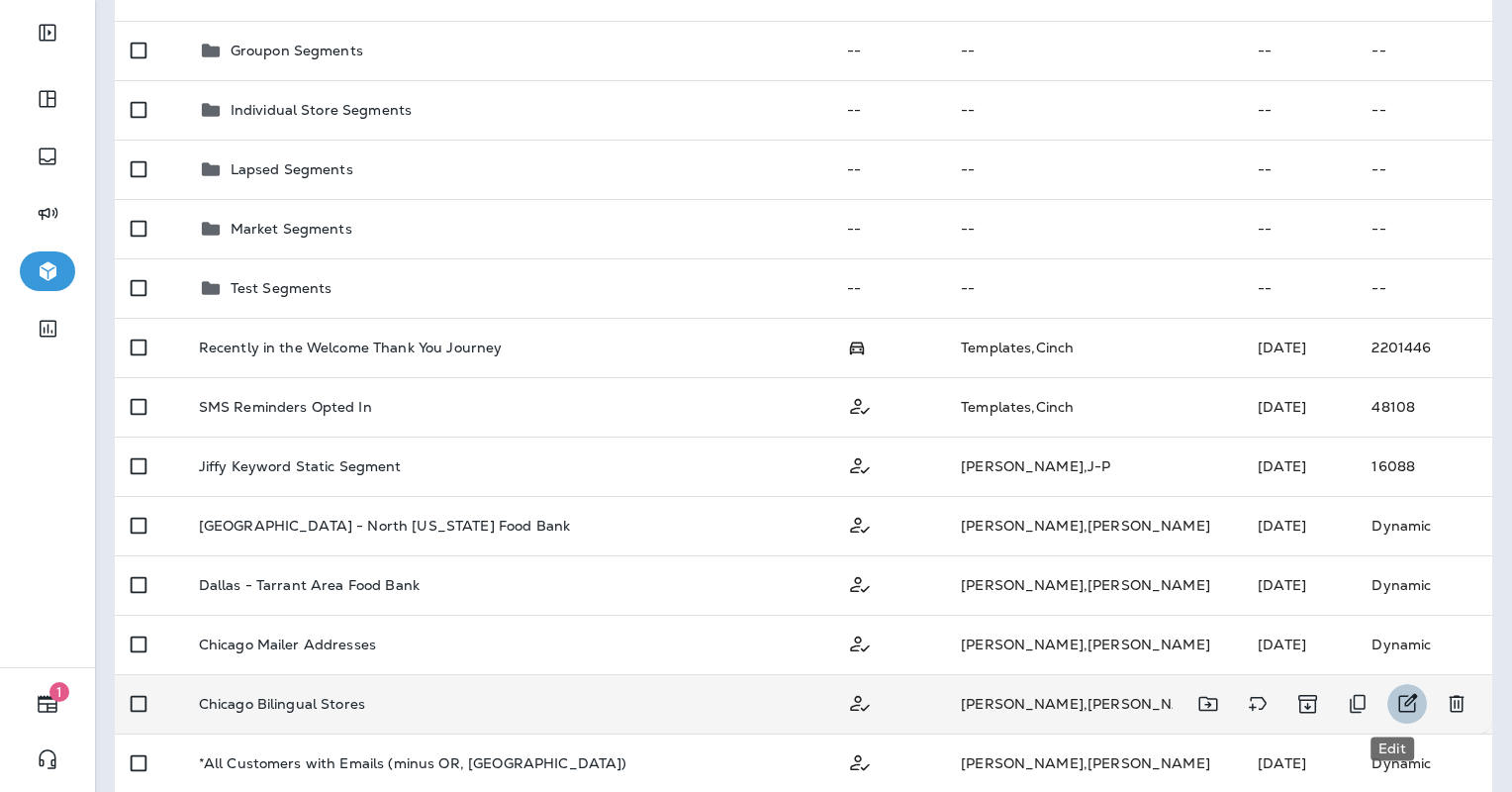 click 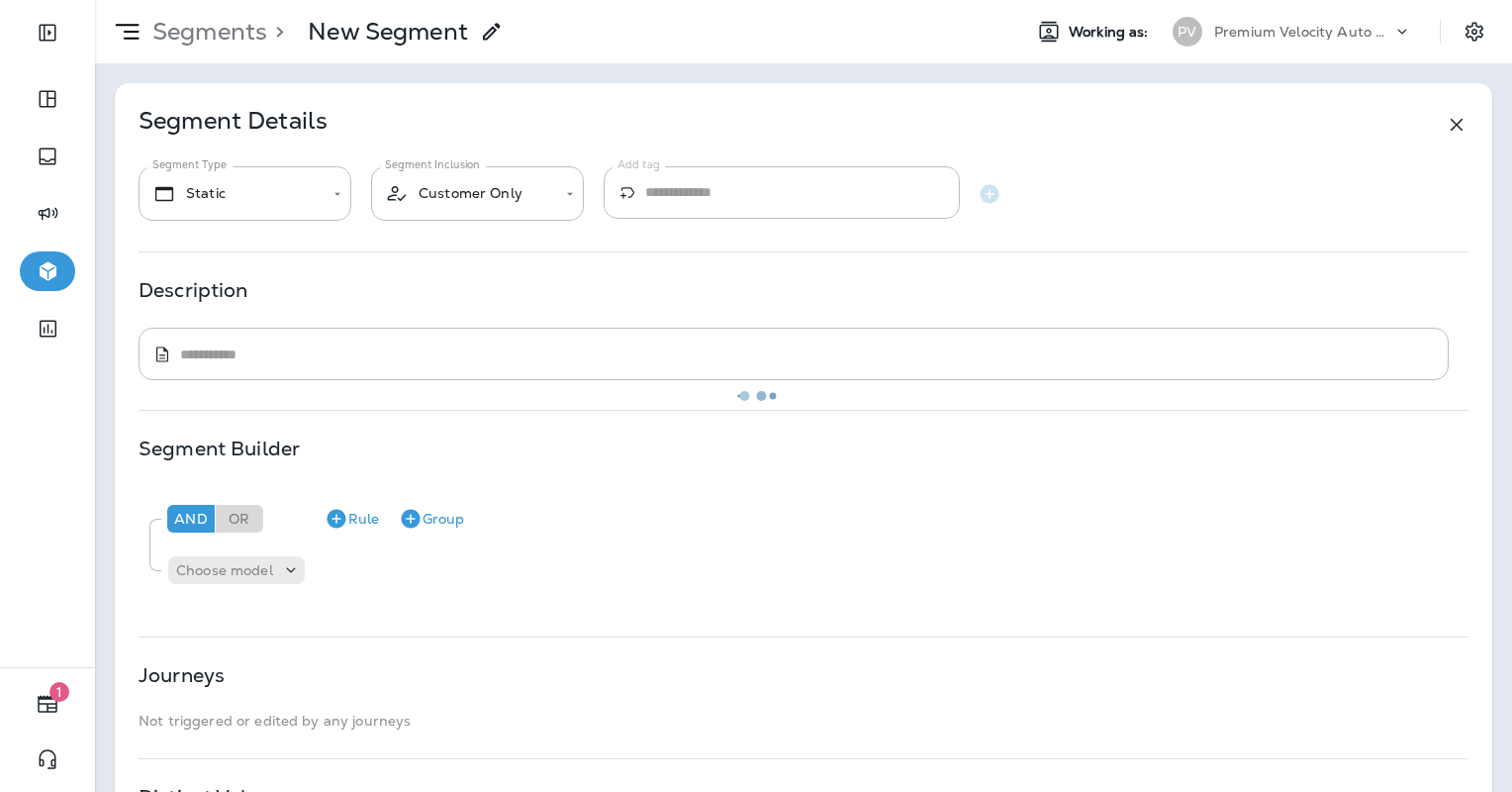 type on "*******" 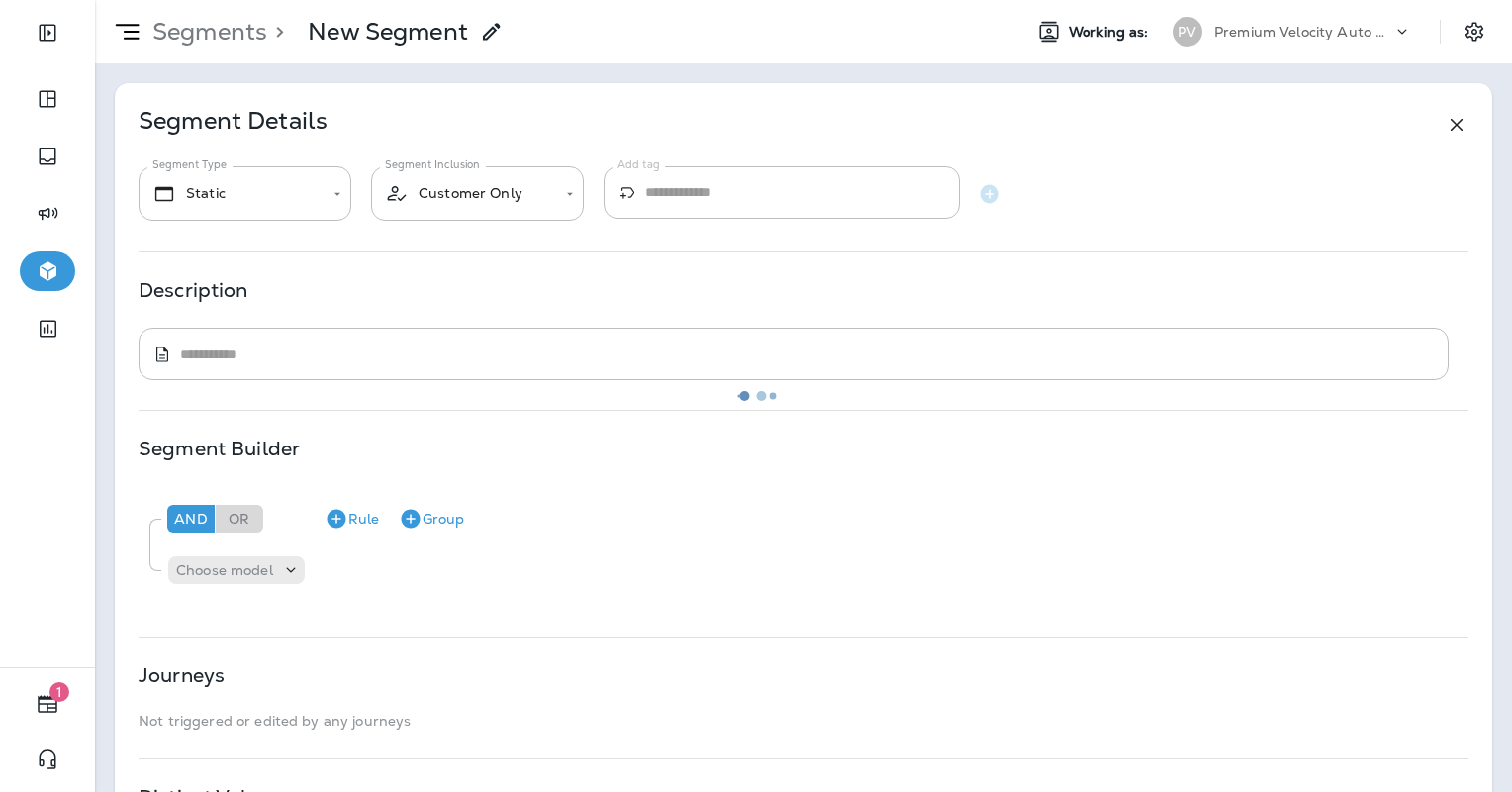 type on "**********" 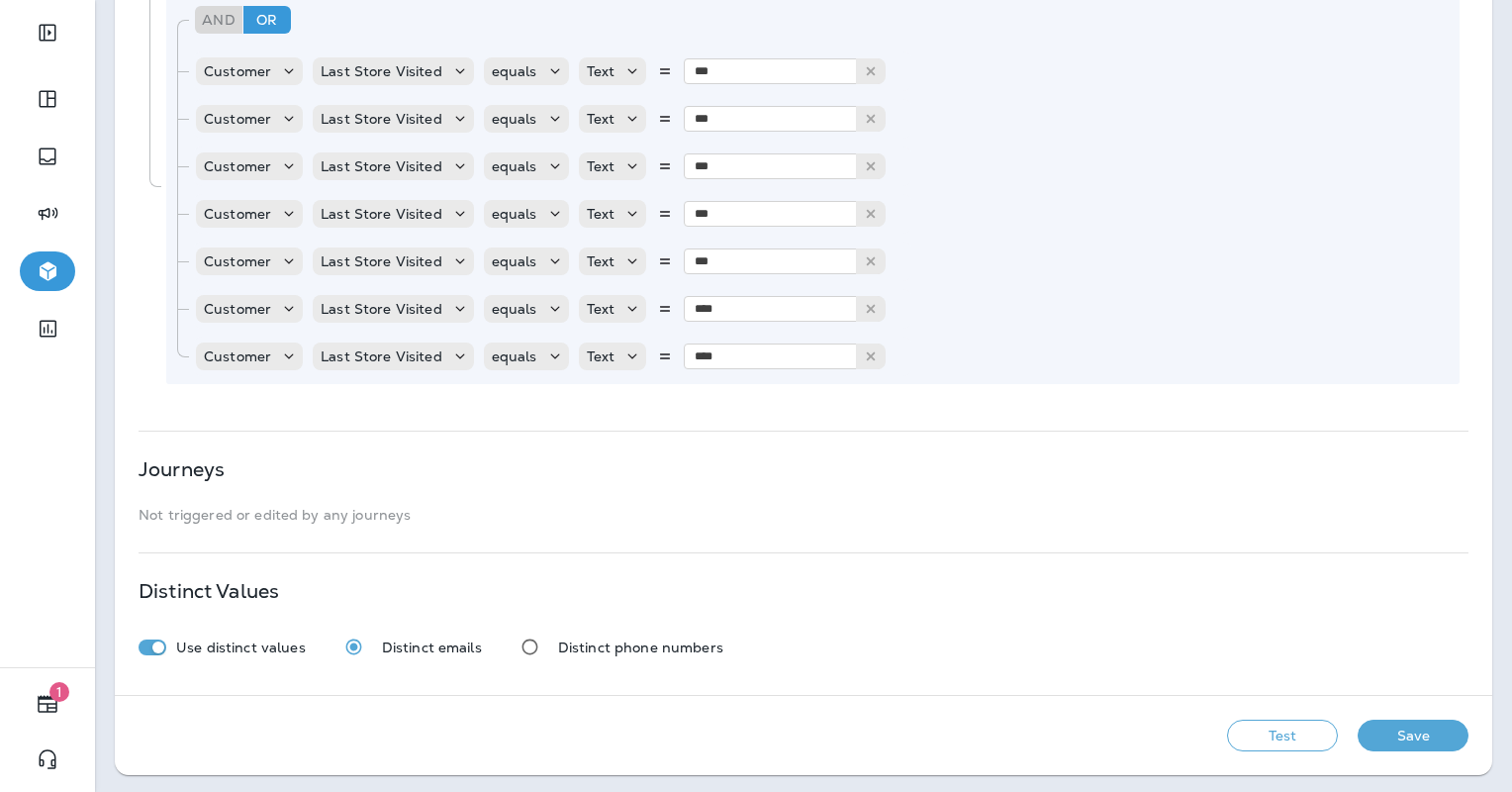 scroll, scrollTop: 897, scrollLeft: 0, axis: vertical 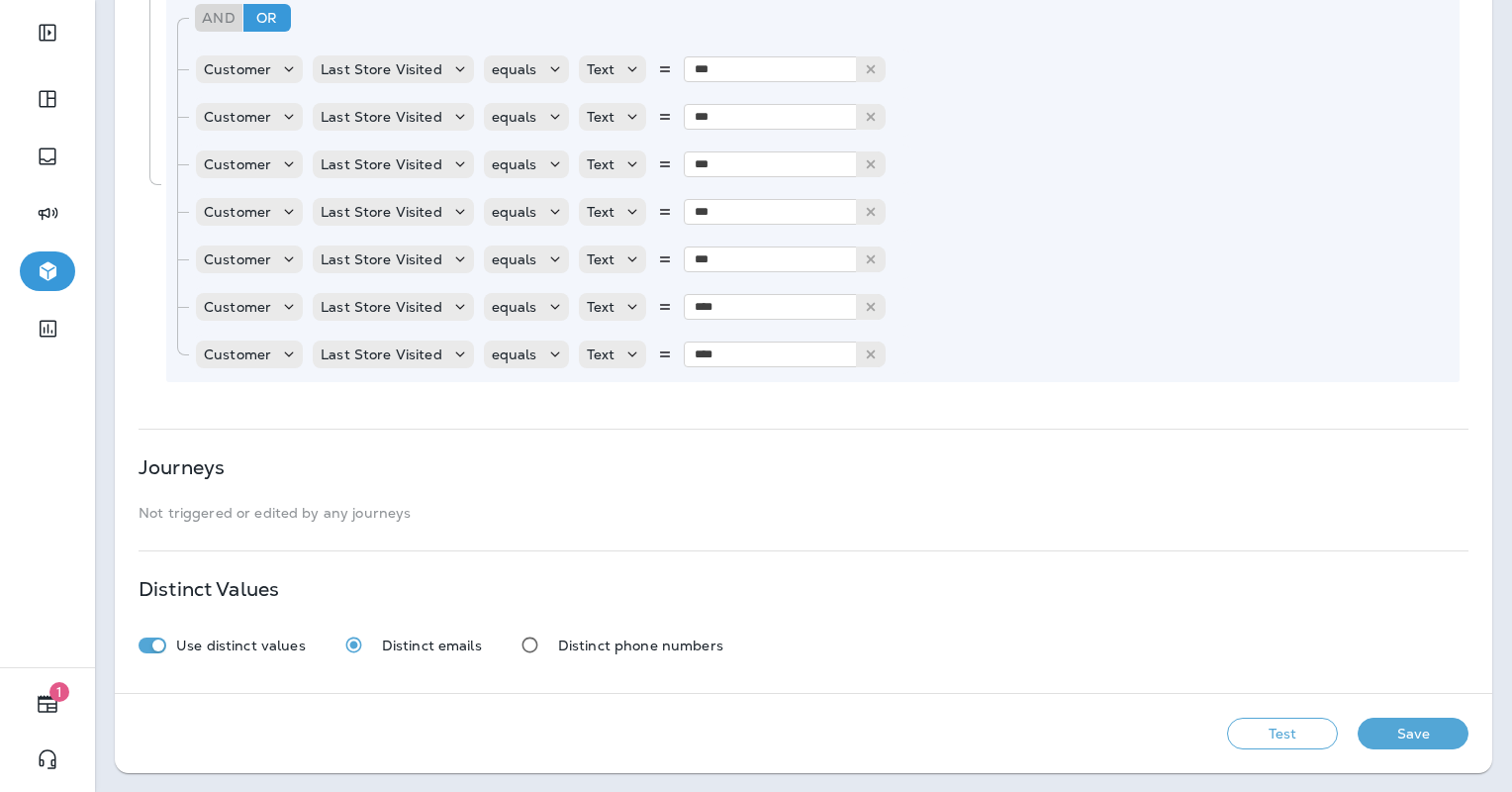 click on "Test" at bounding box center [1282, 734] 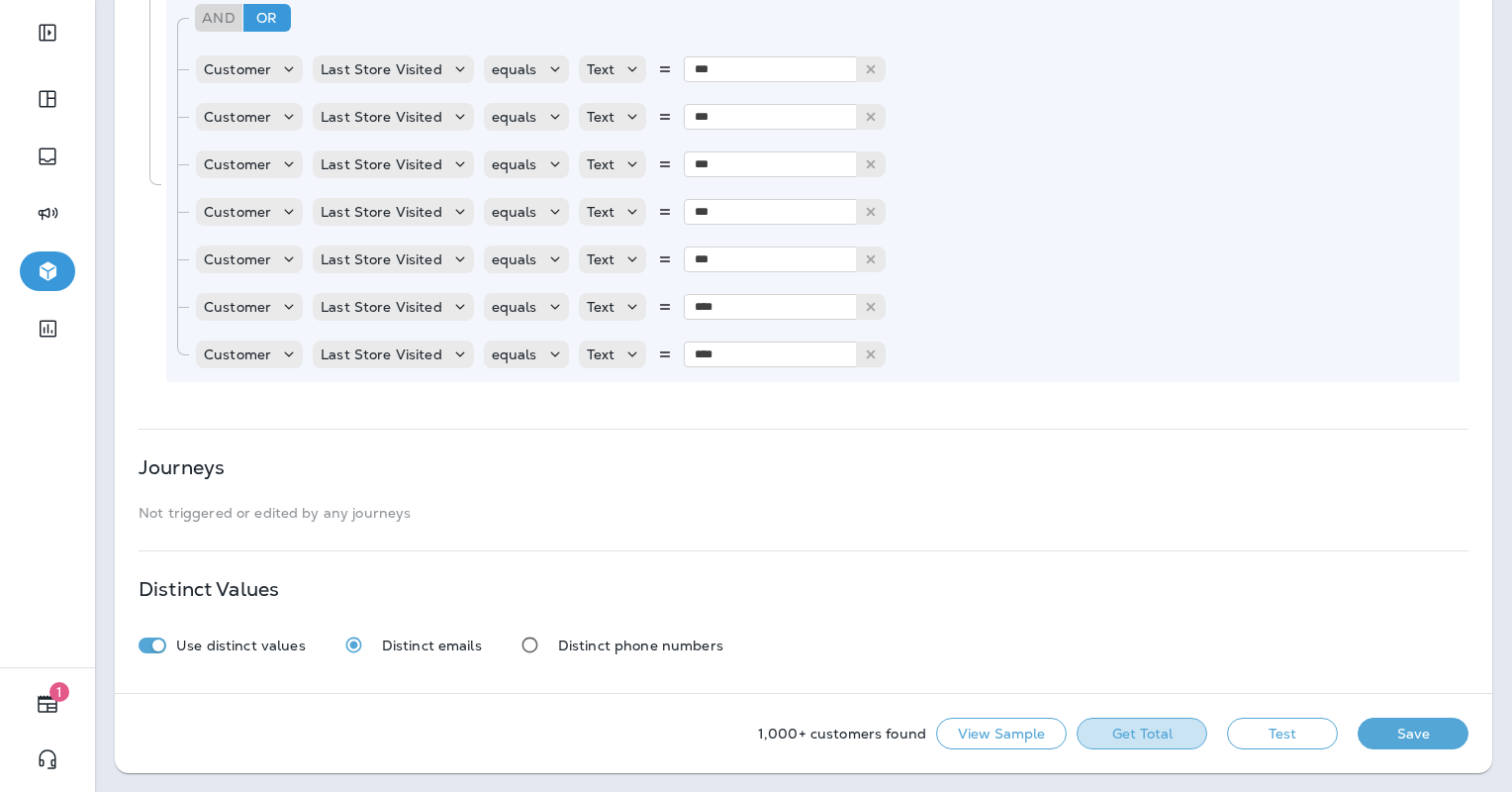 click on "Get Total" at bounding box center (1142, 734) 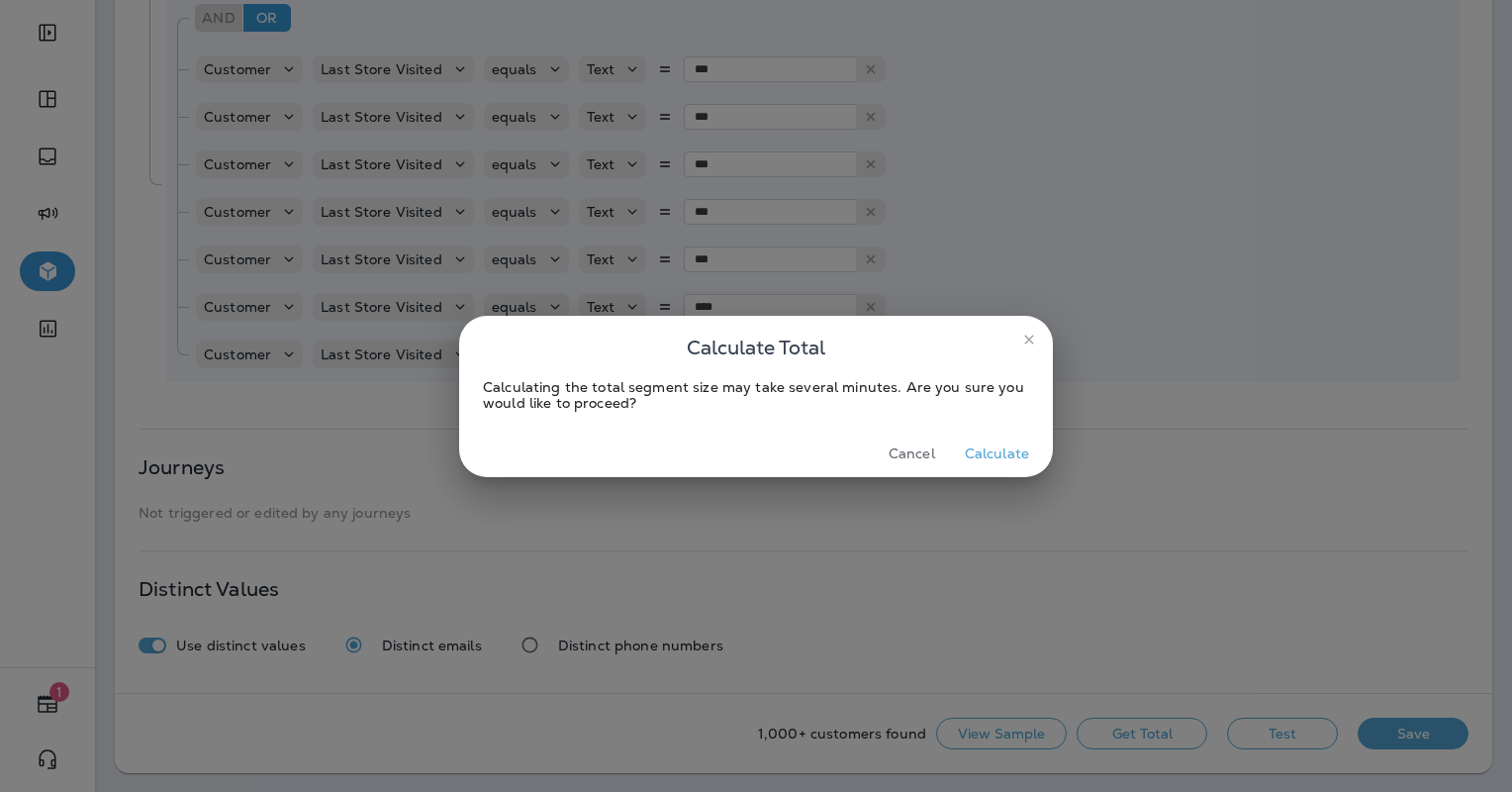 click on "Calculate" at bounding box center (996, 453) 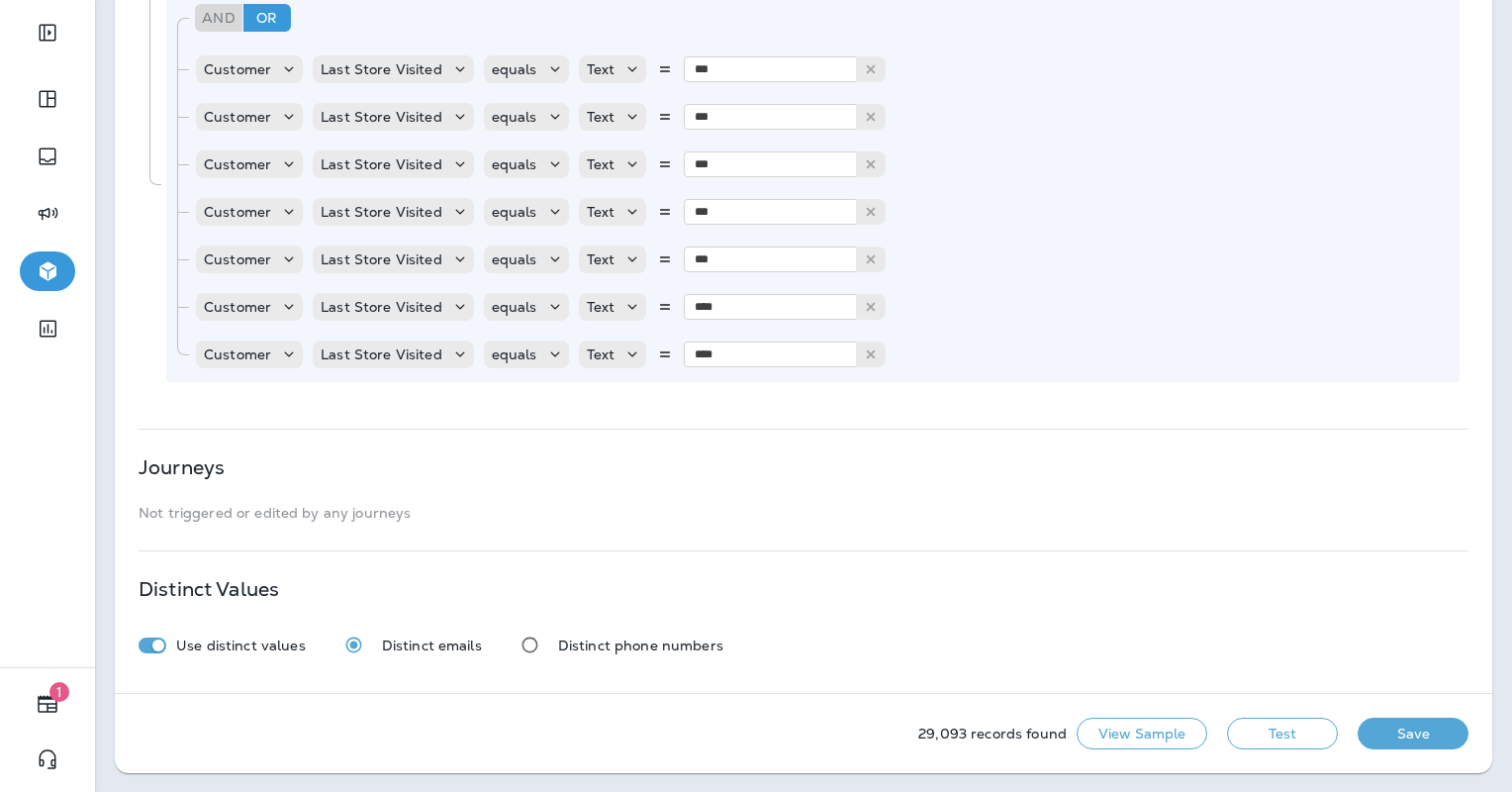 click on "Save" at bounding box center (1413, 734) 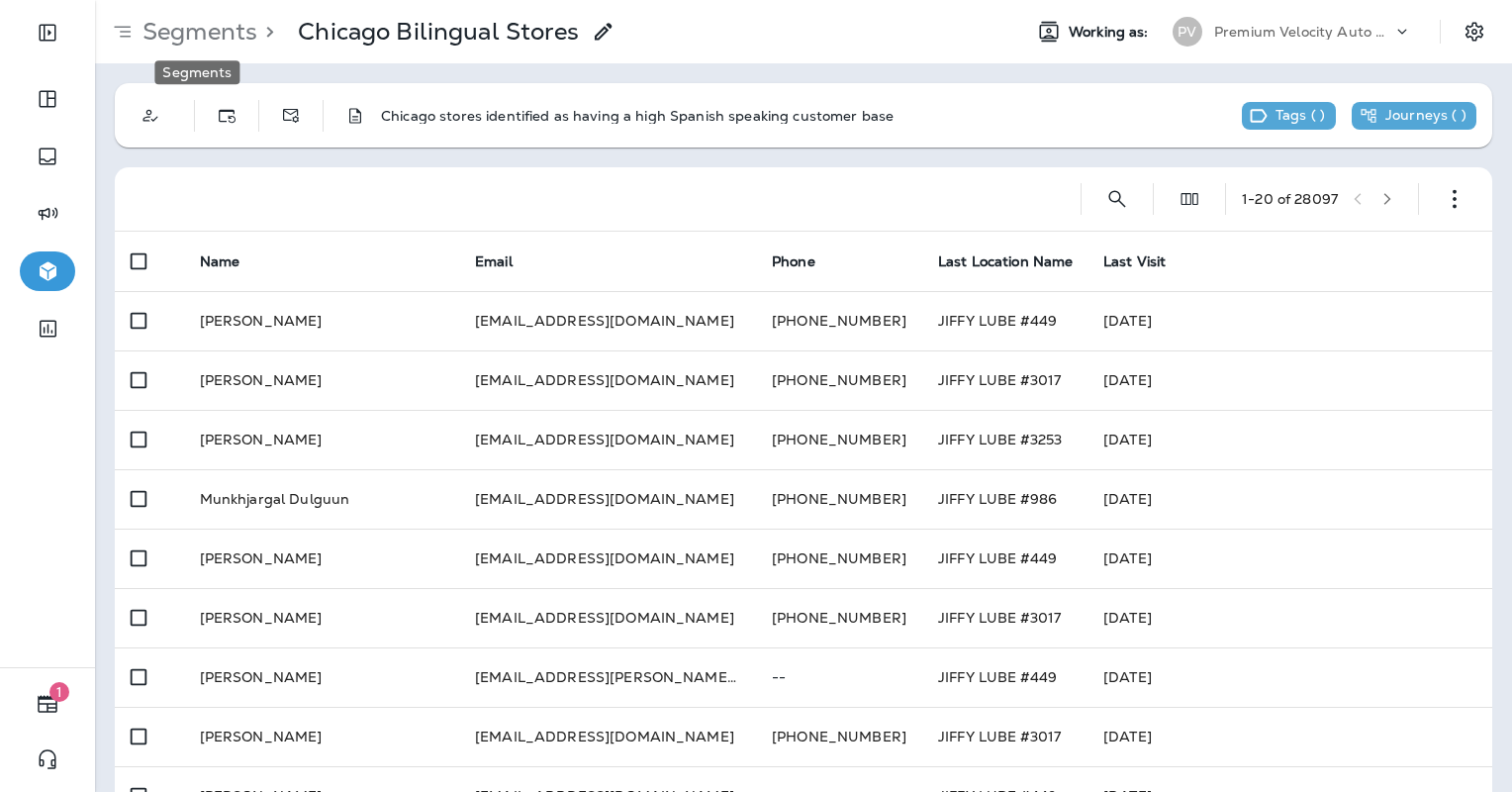 click on "Segments" at bounding box center [196, 32] 